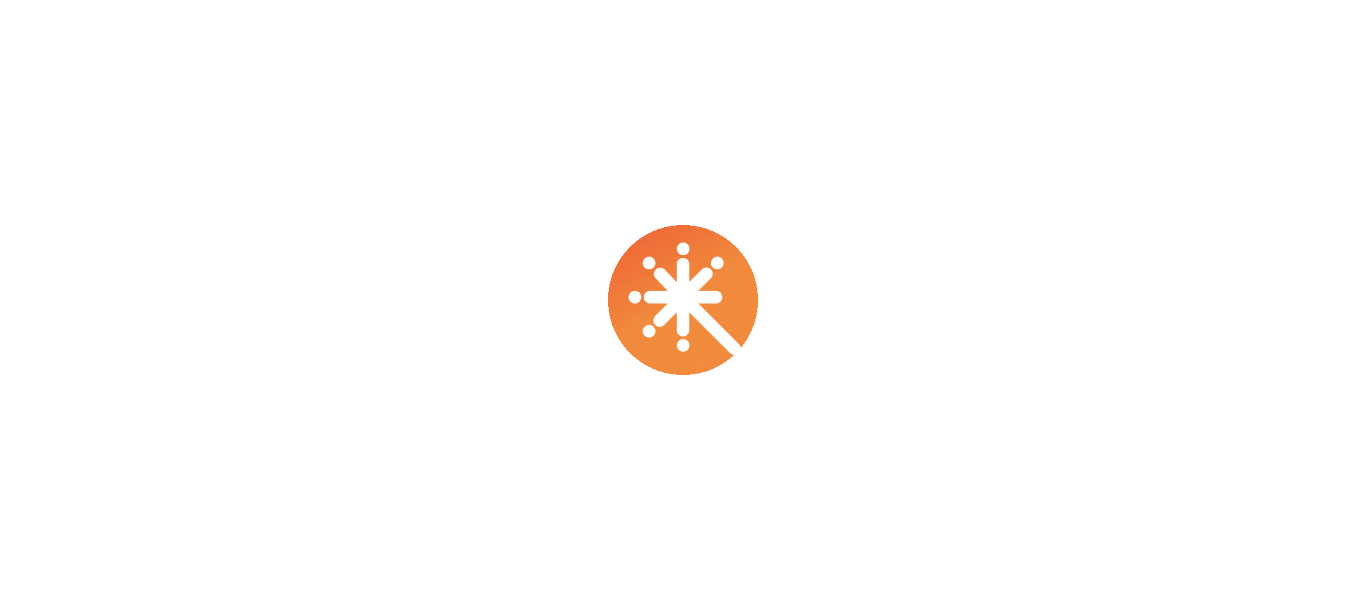 scroll, scrollTop: 0, scrollLeft: 0, axis: both 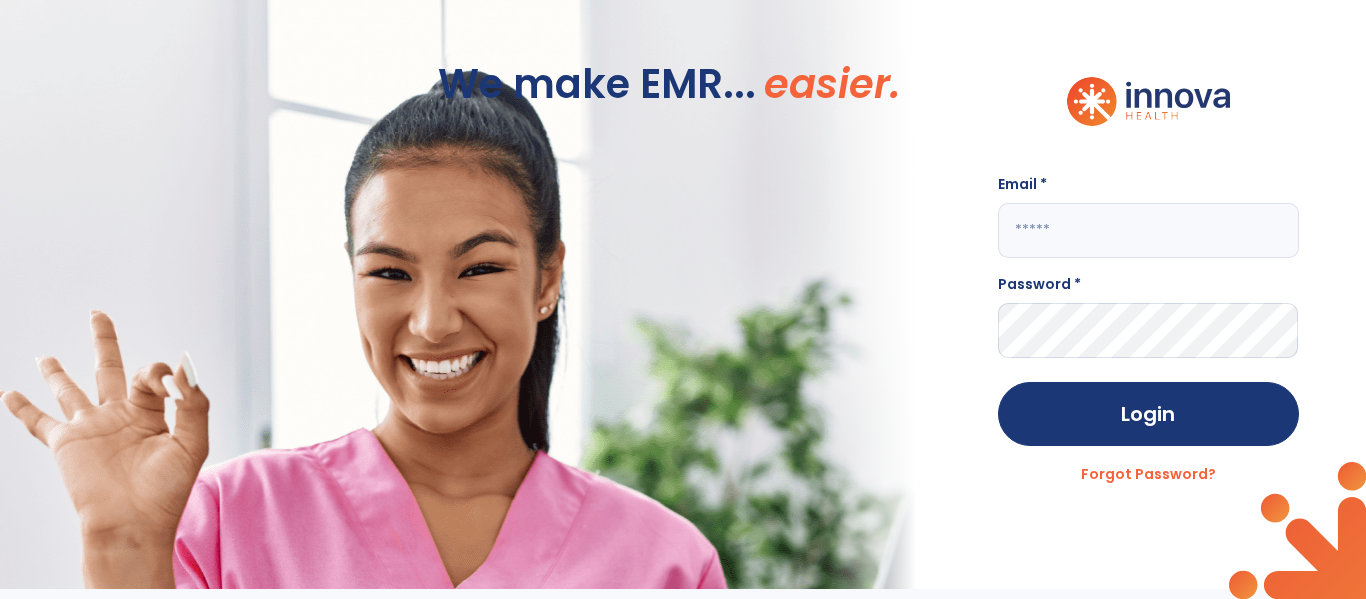 click 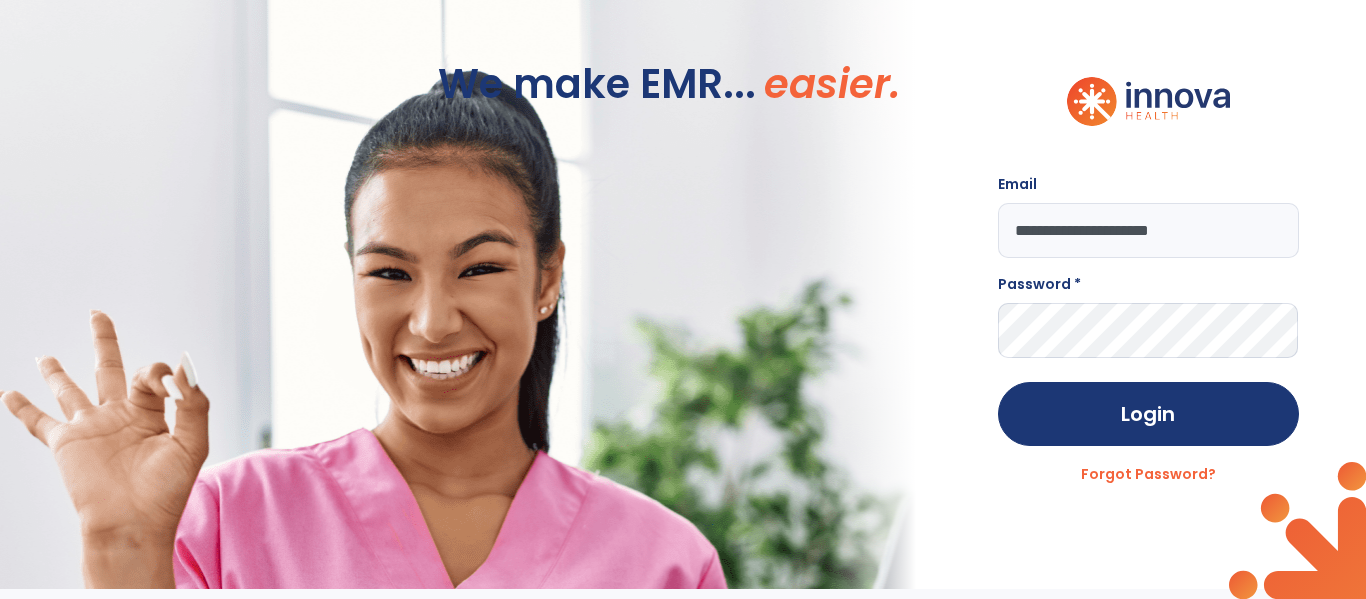 type on "**********" 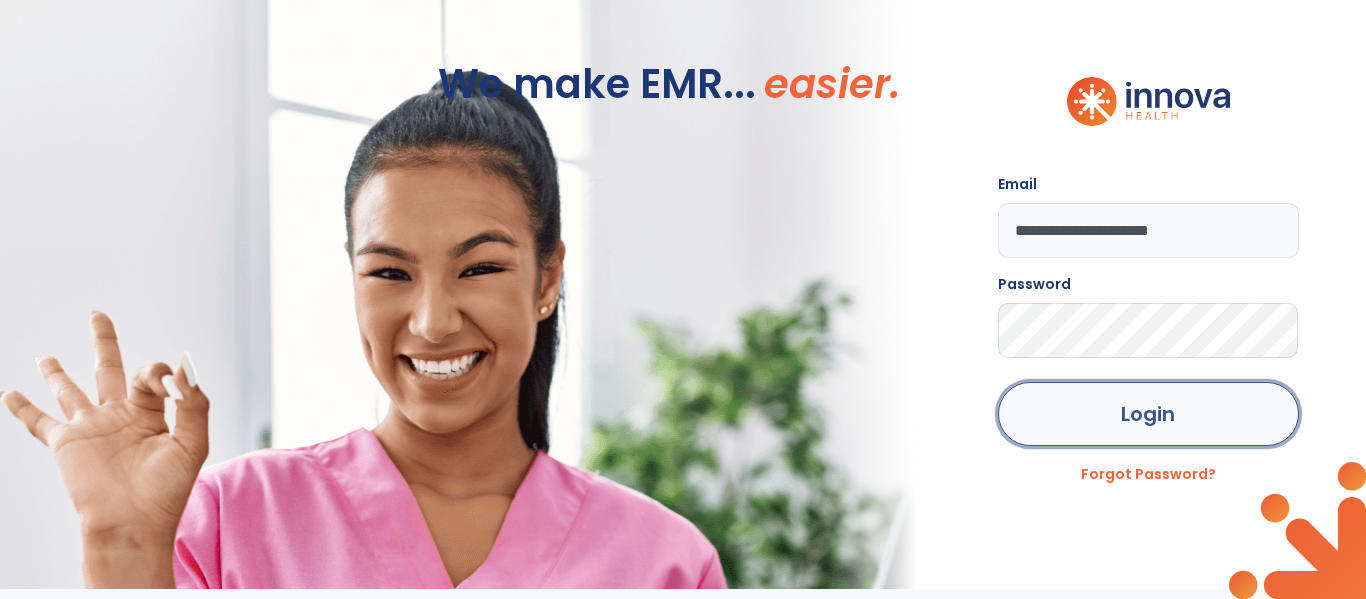 click on "Login" 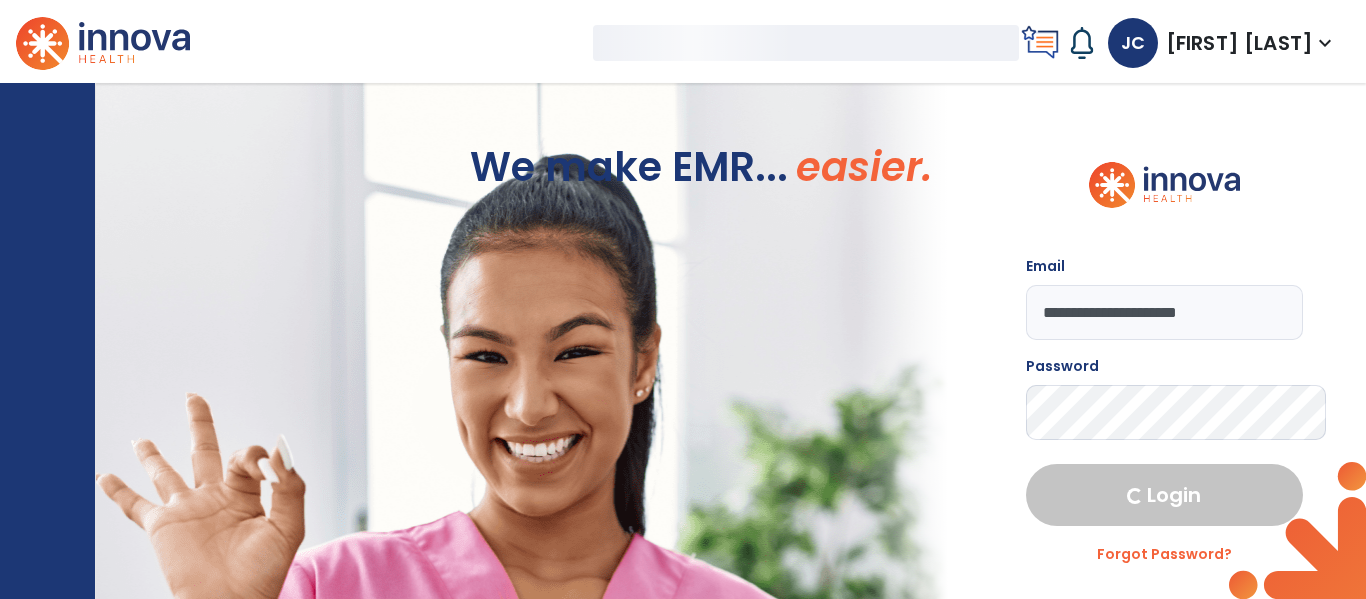 select on "****" 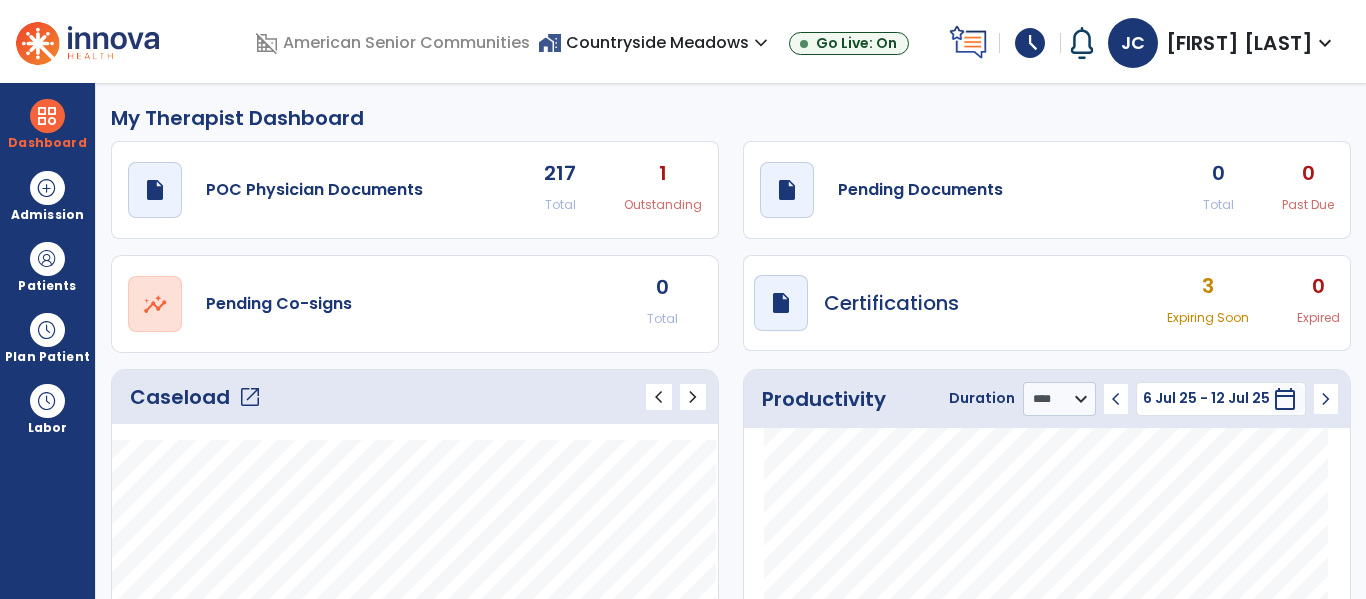 click on "Caseload   open_in_new" 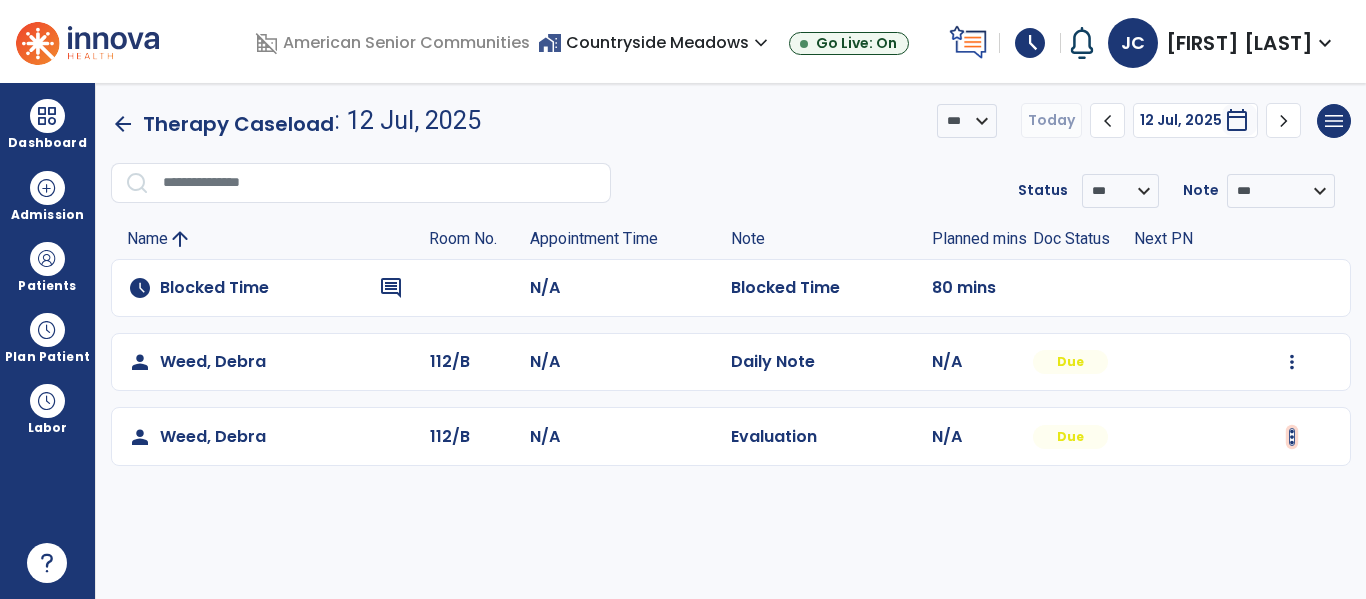 click at bounding box center [1292, 362] 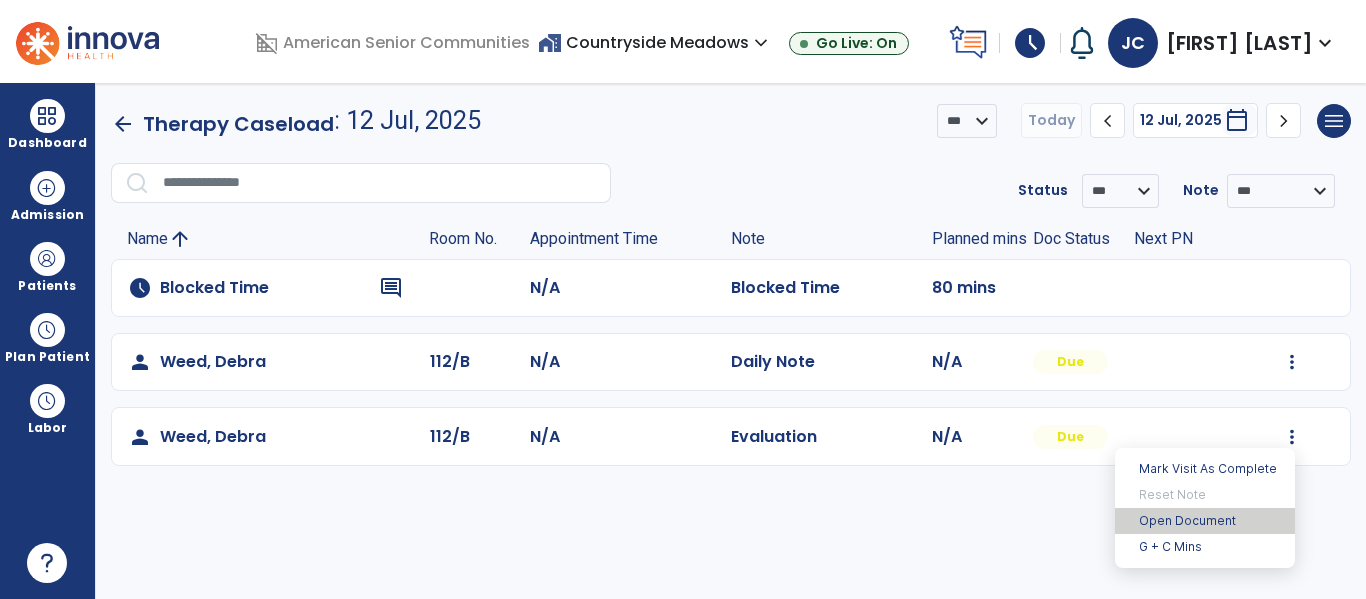 click on "Open Document" at bounding box center (1205, 521) 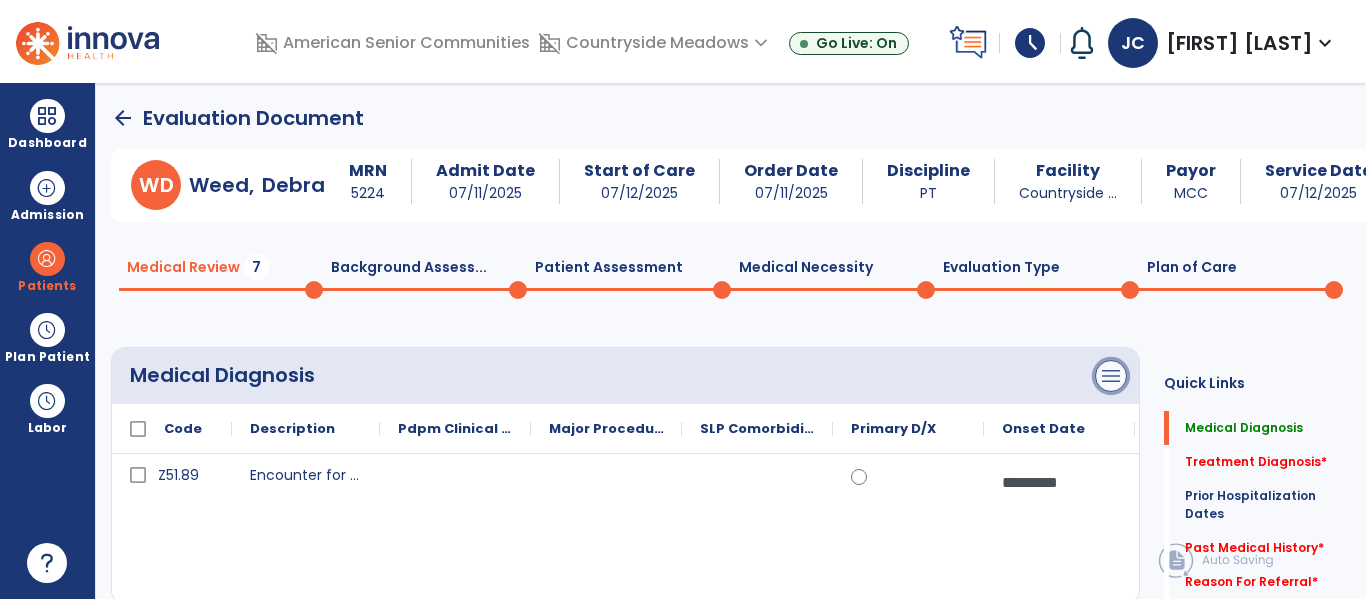 click on "menu" at bounding box center (1111, 376) 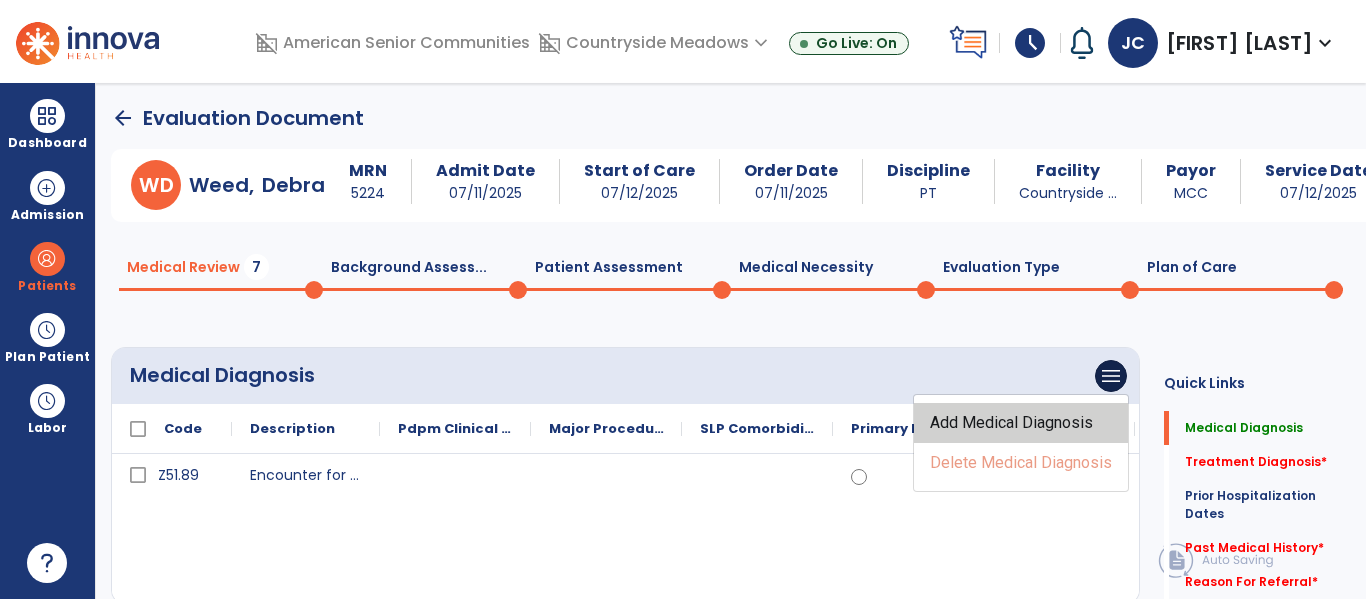 click on "Add Medical Diagnosis" 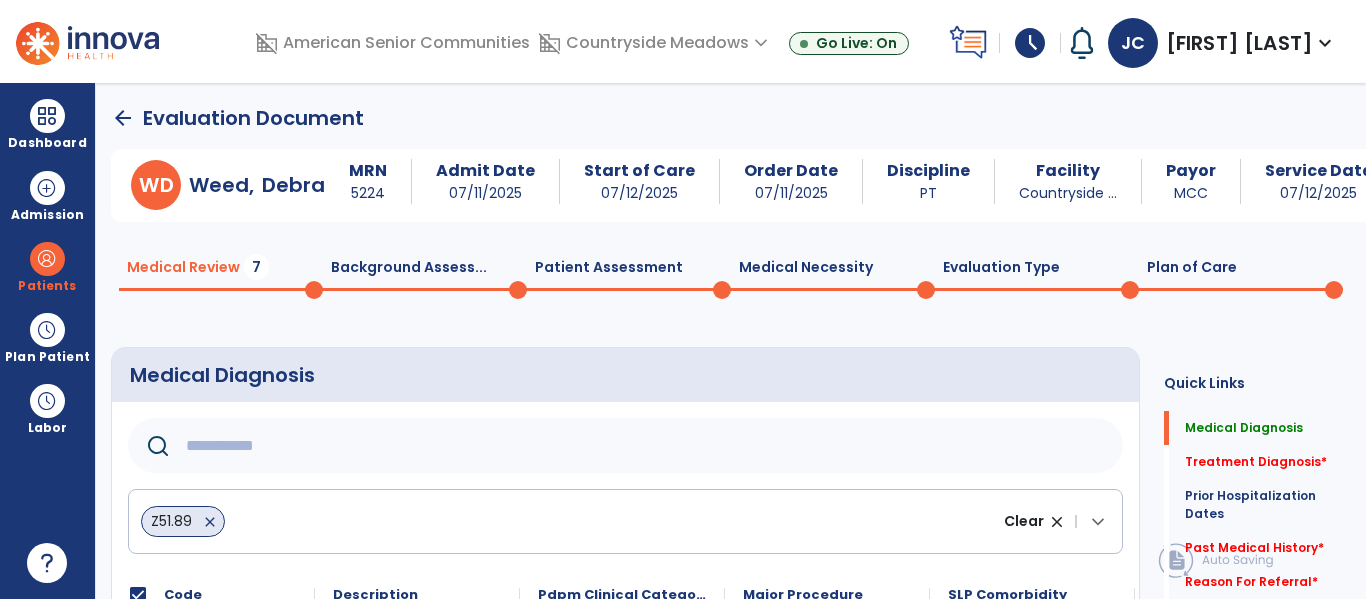 click 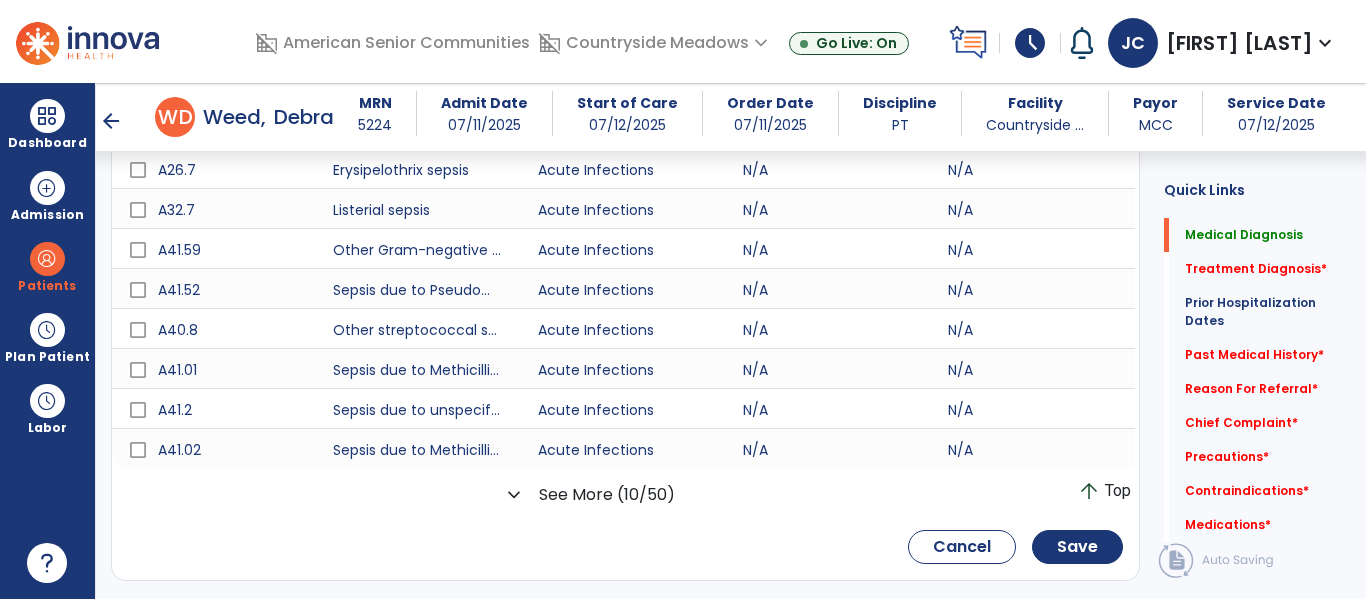 scroll, scrollTop: 534, scrollLeft: 0, axis: vertical 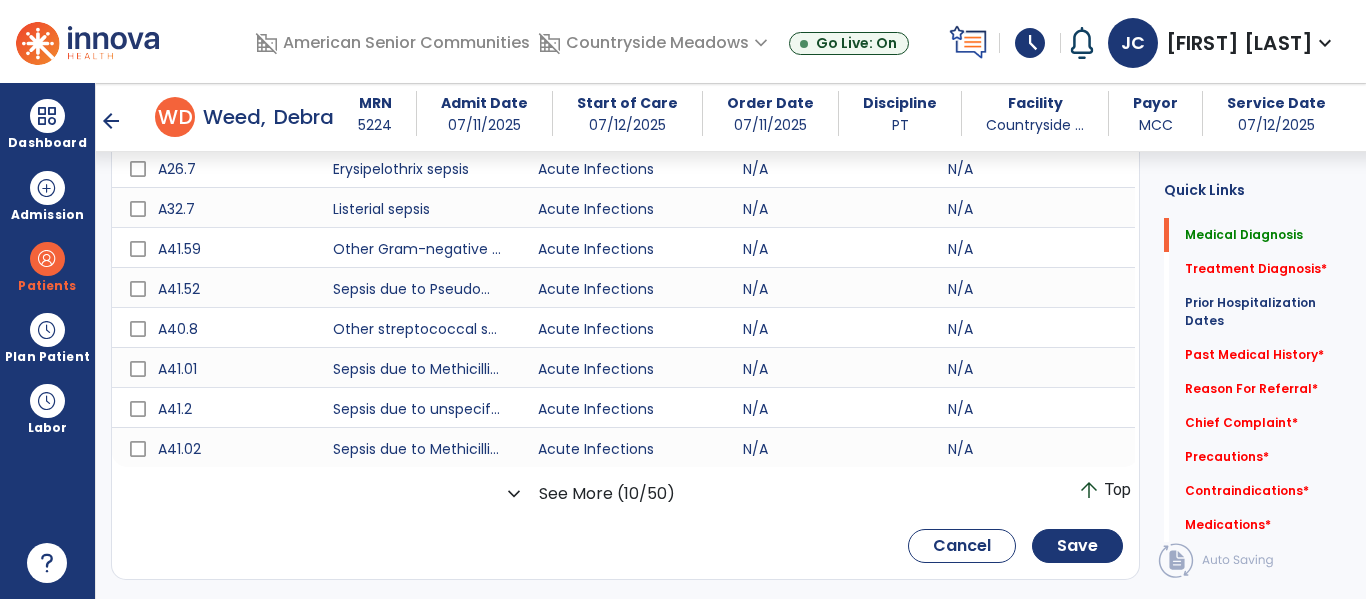 type on "******" 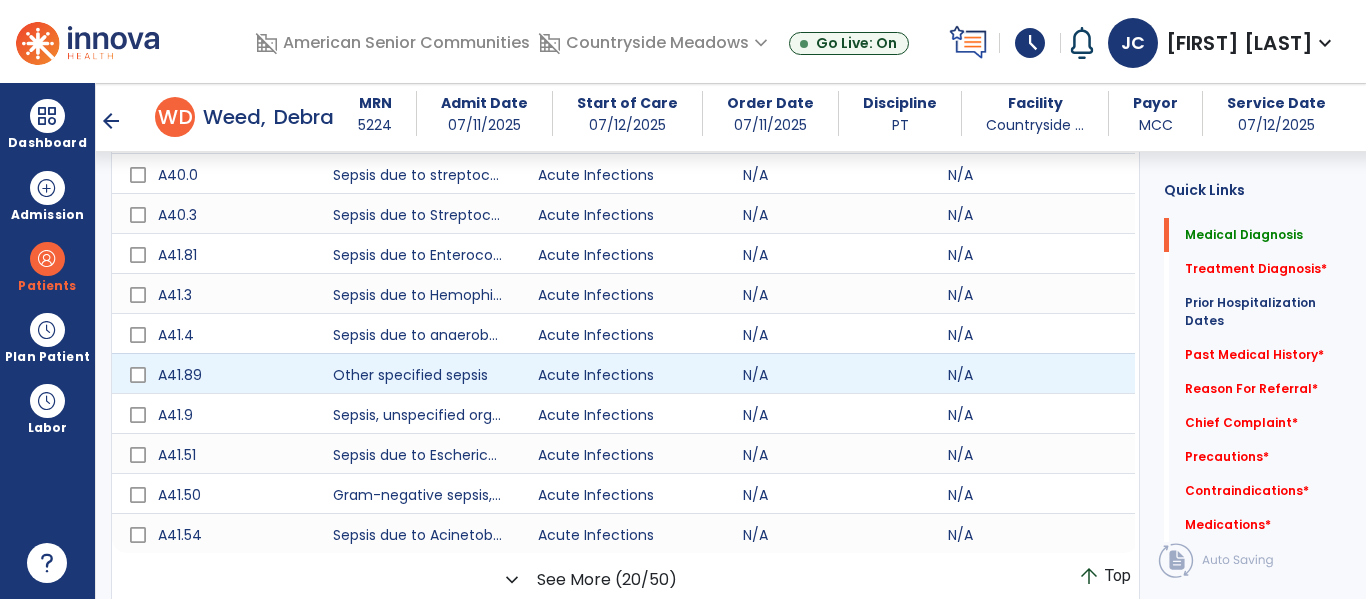 scroll, scrollTop: 849, scrollLeft: 0, axis: vertical 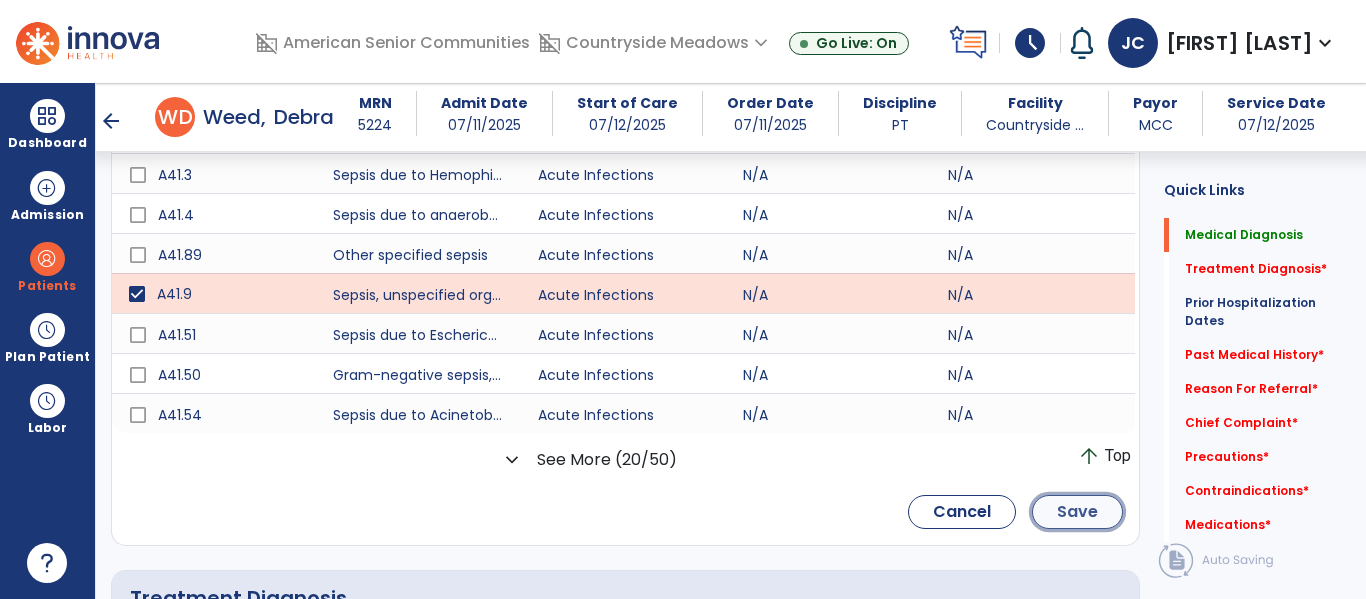 click on "Save" 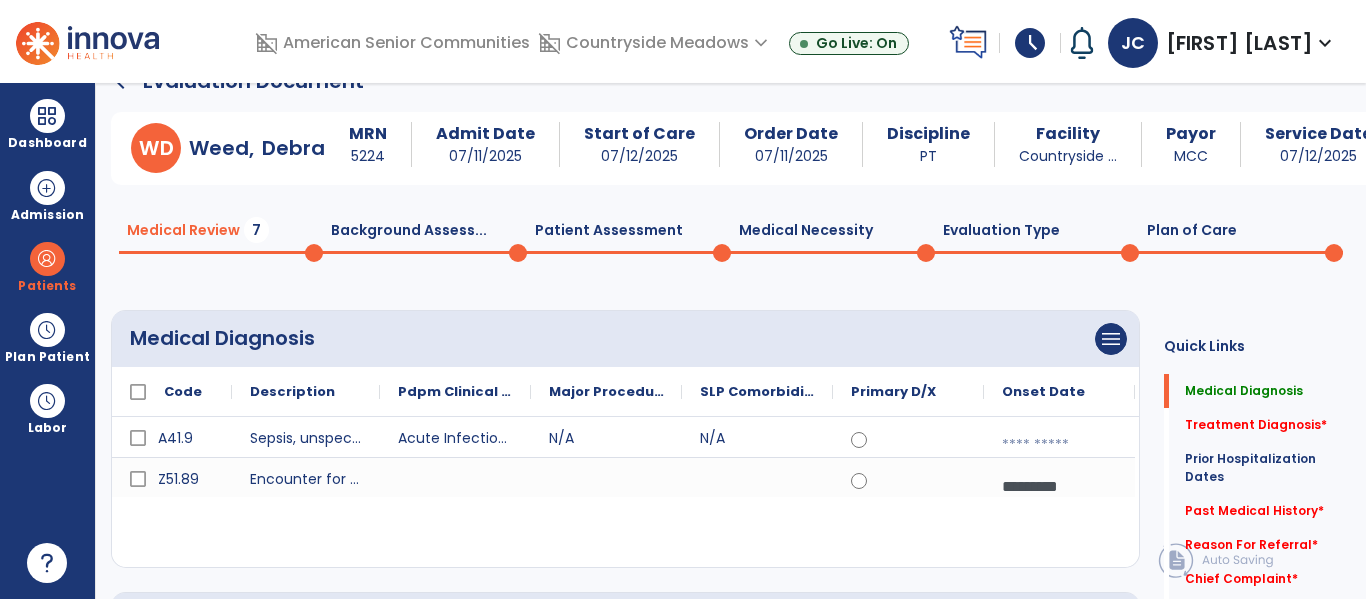 scroll, scrollTop: 38, scrollLeft: 0, axis: vertical 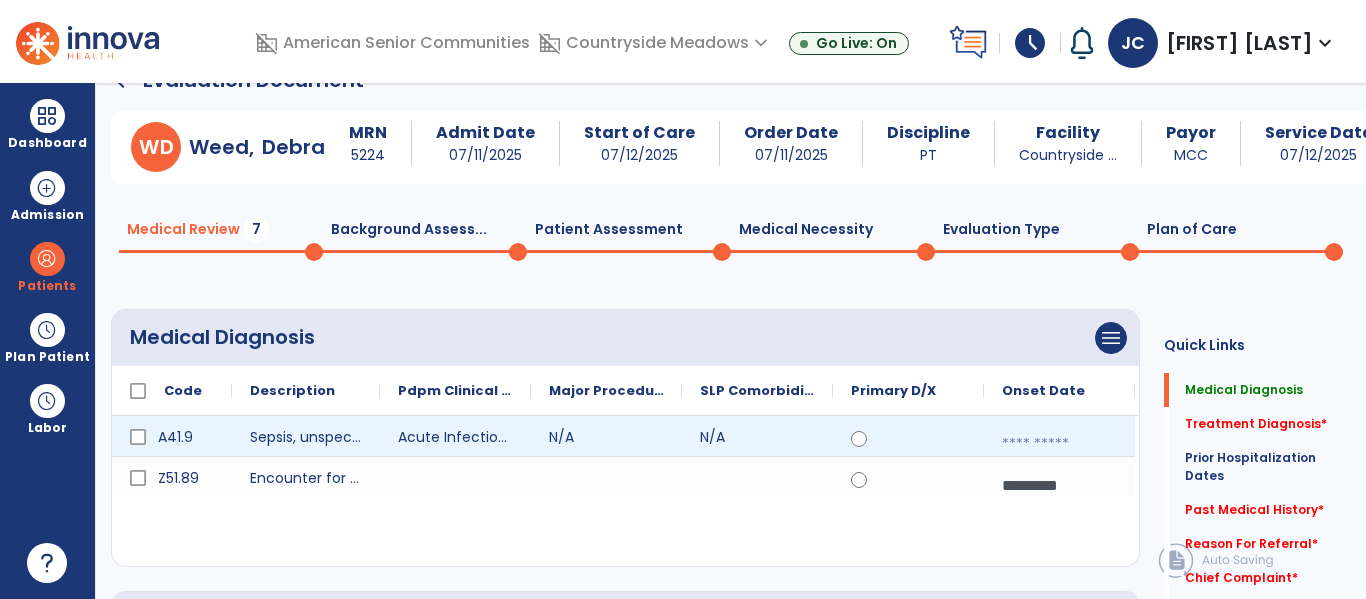 click at bounding box center [1059, 444] 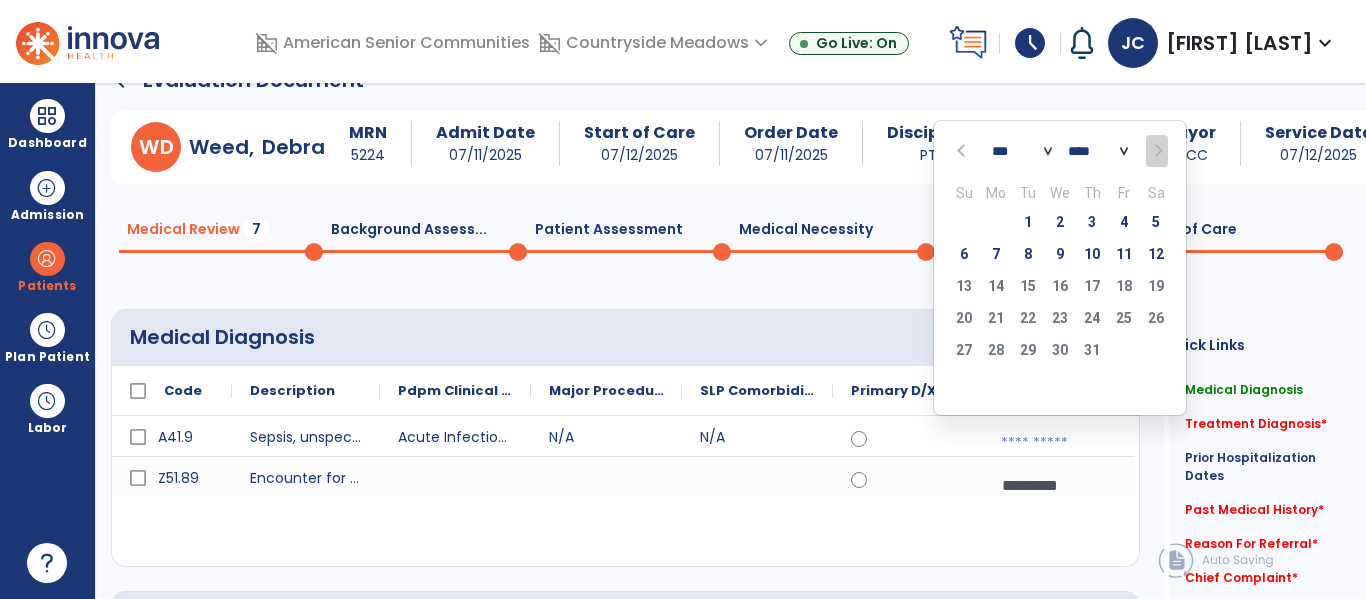 click 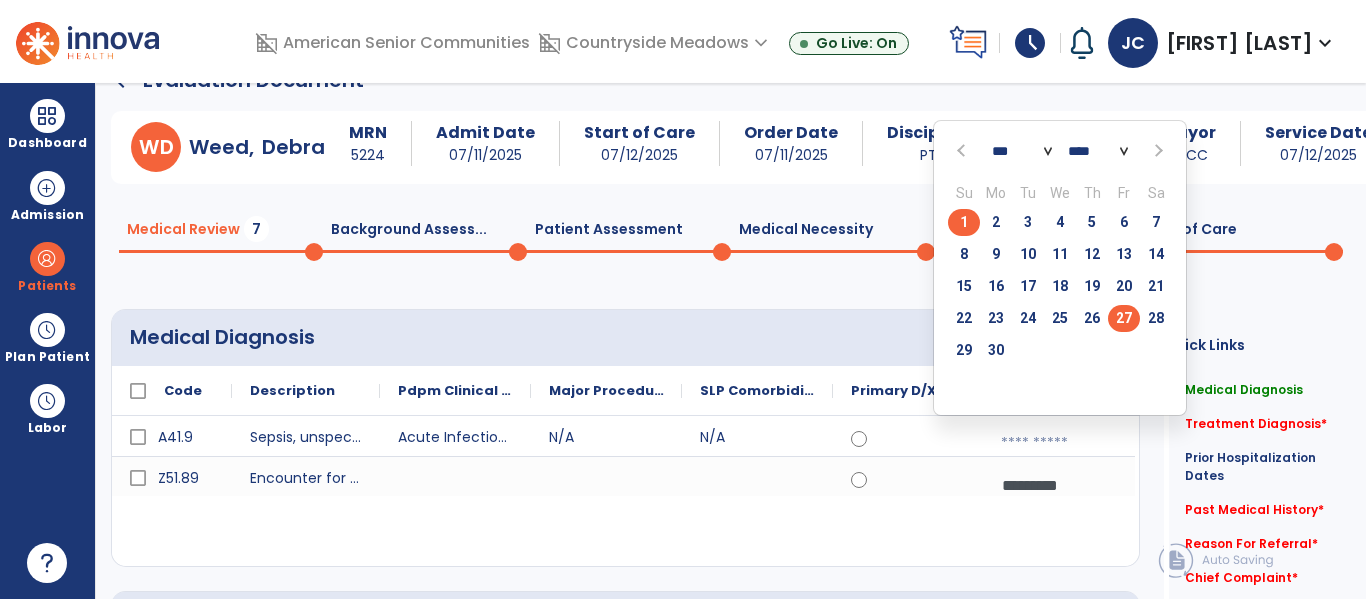 click on "27" 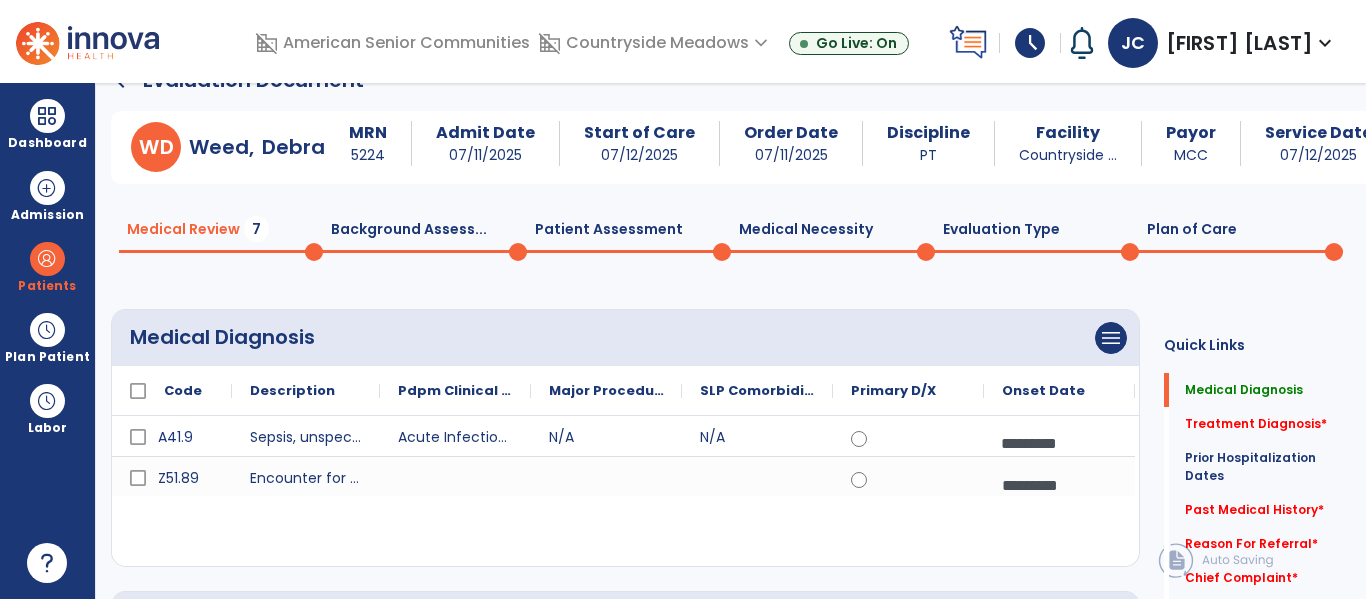 click on "*********" at bounding box center [1059, 485] 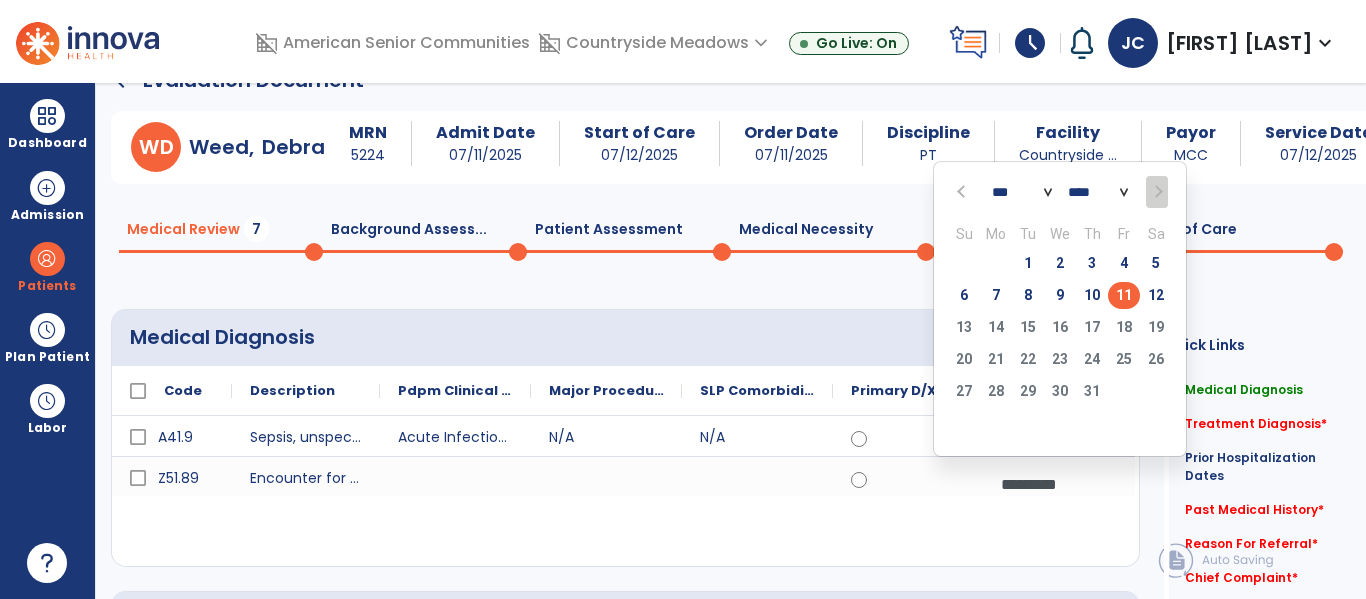 click 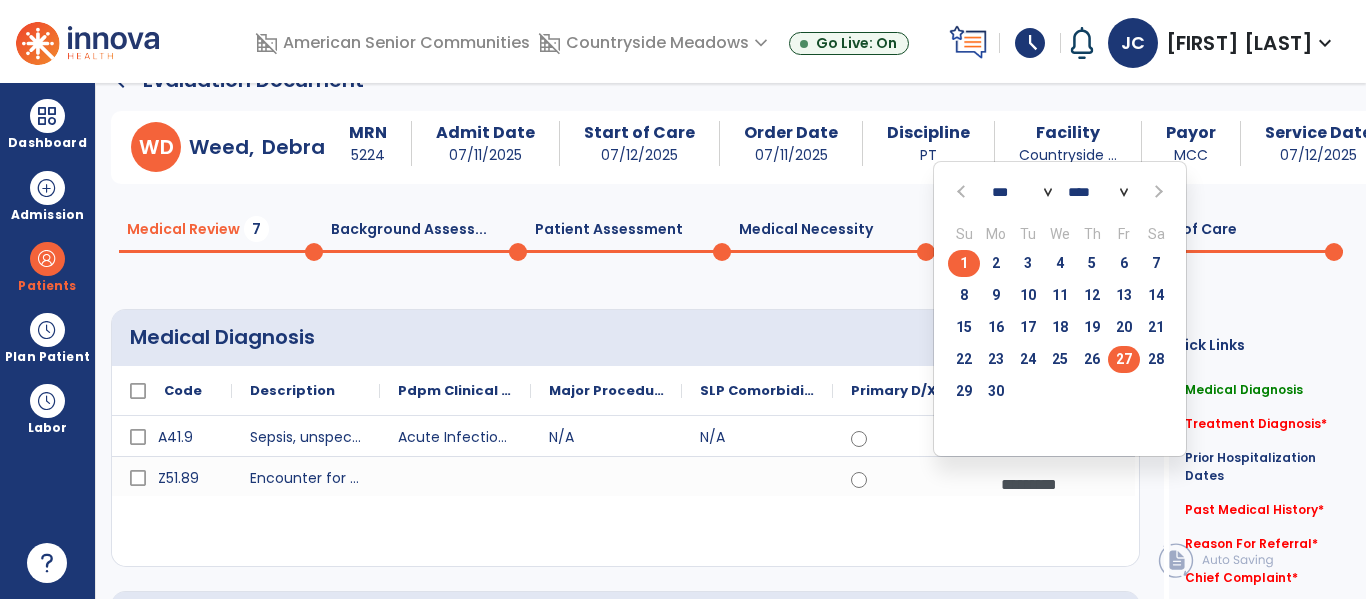 click on "27" 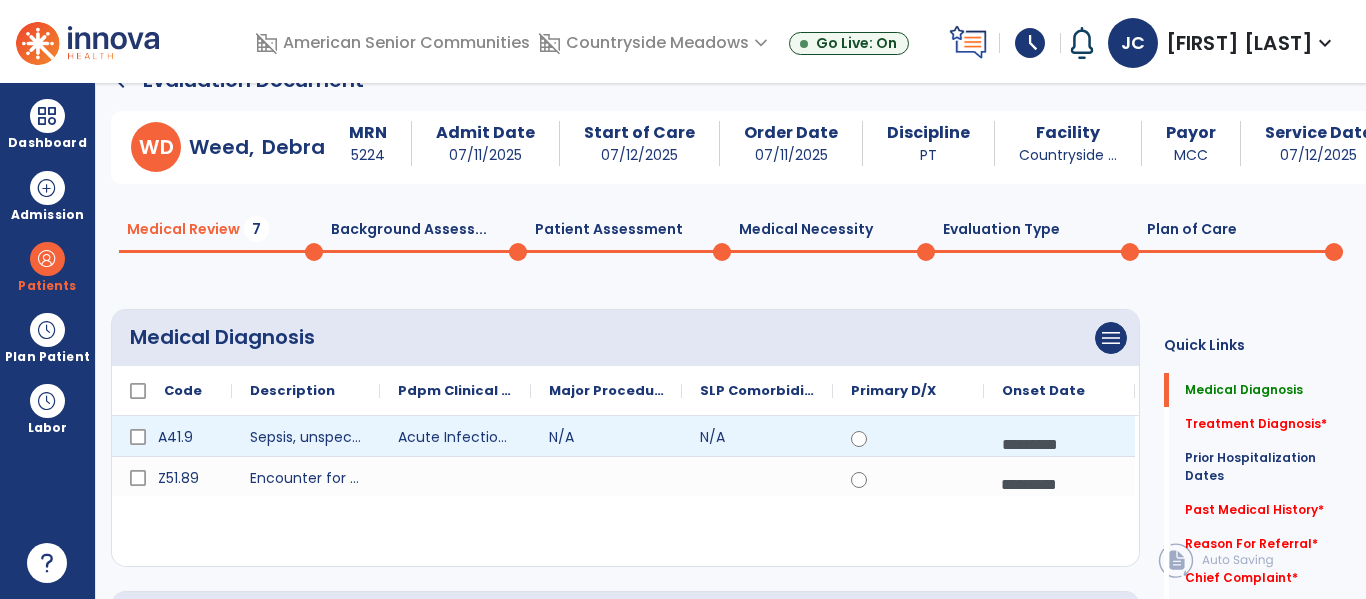 click on "*********" at bounding box center [1059, 444] 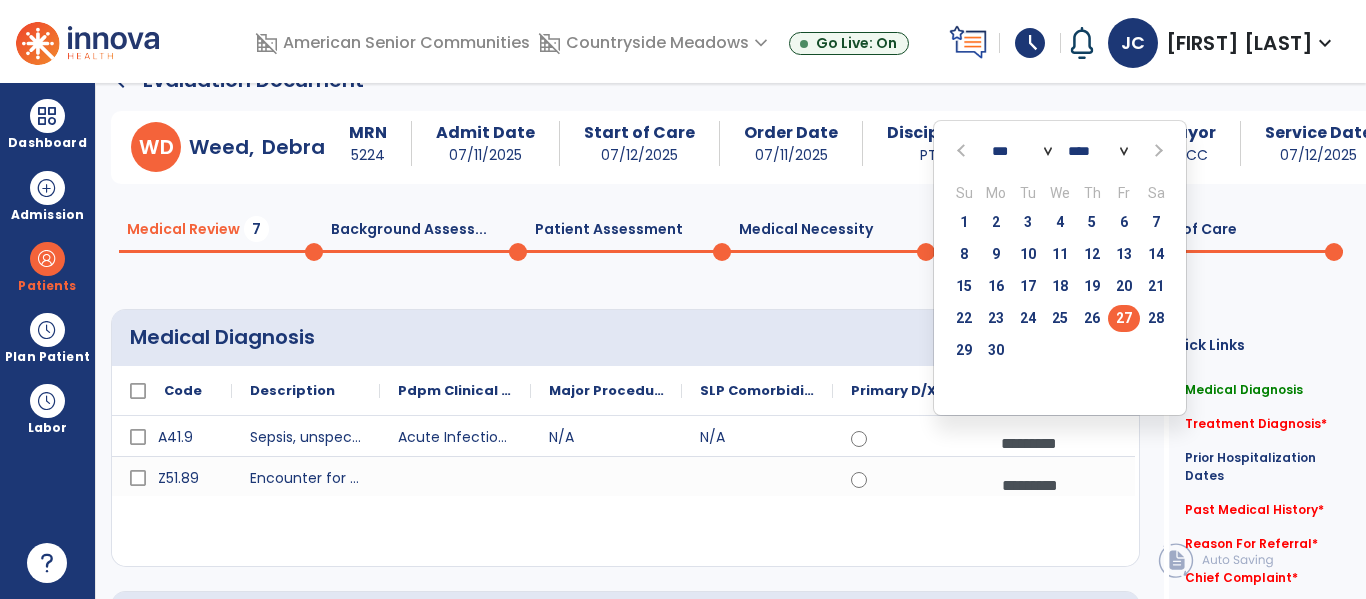 click on "27" 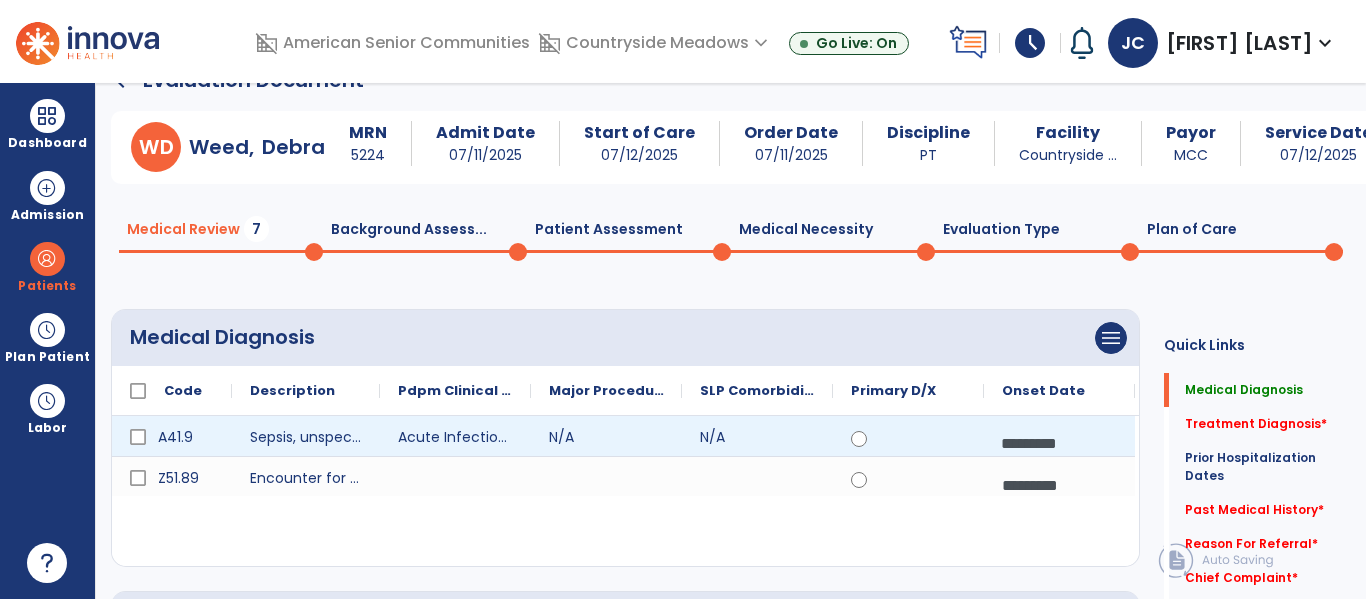 click on "*********" at bounding box center (1059, 443) 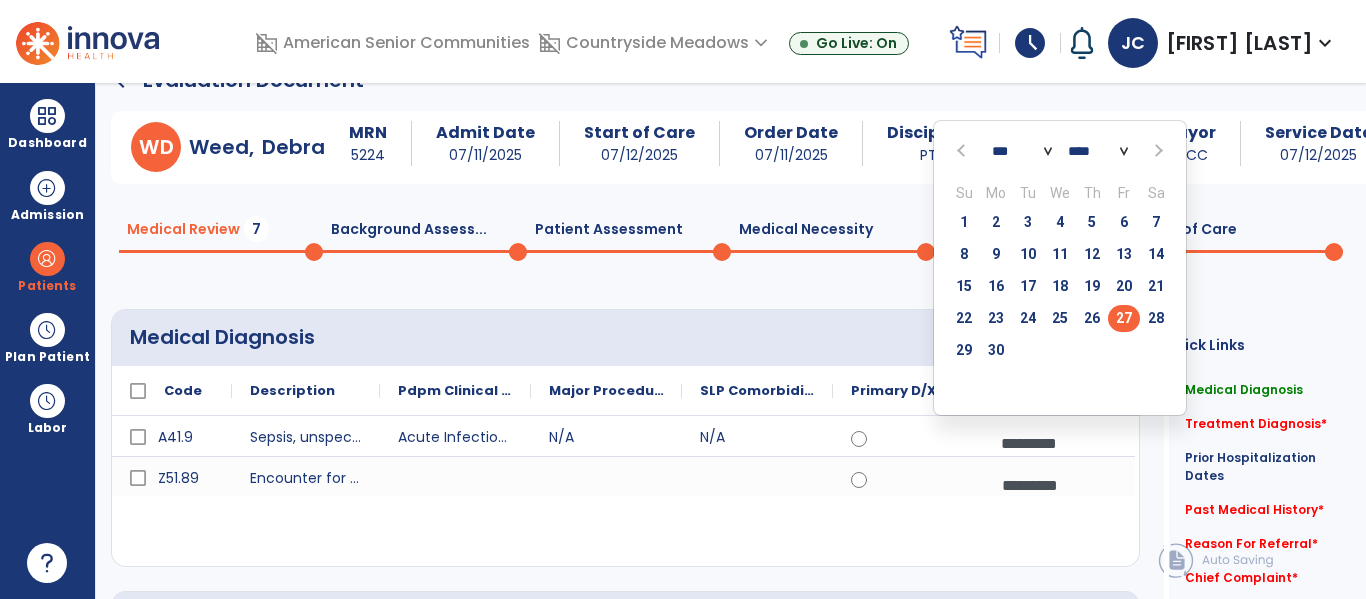 click 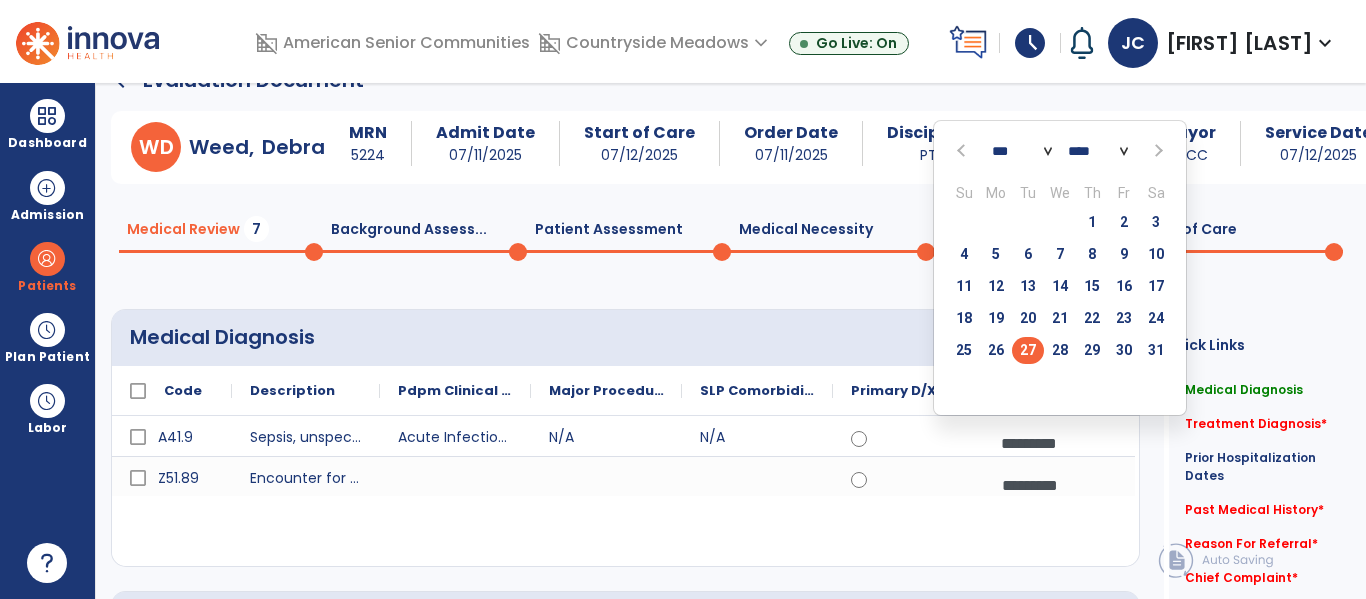 click on "27" 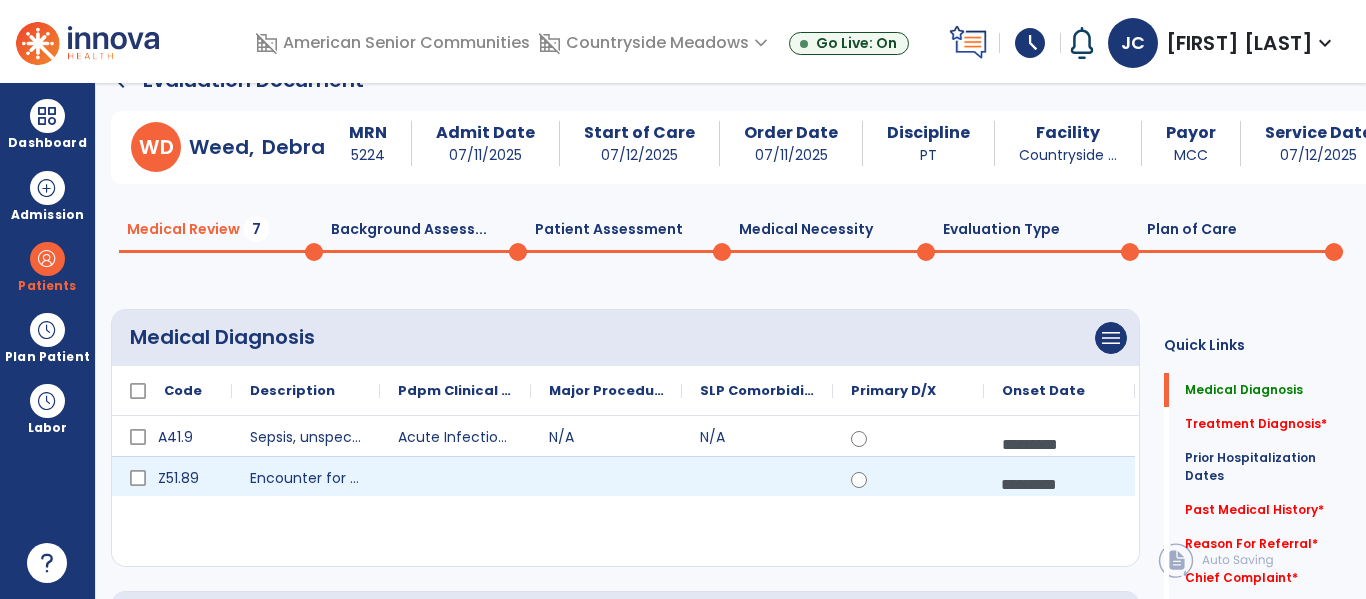 click on "*********" at bounding box center [1059, 484] 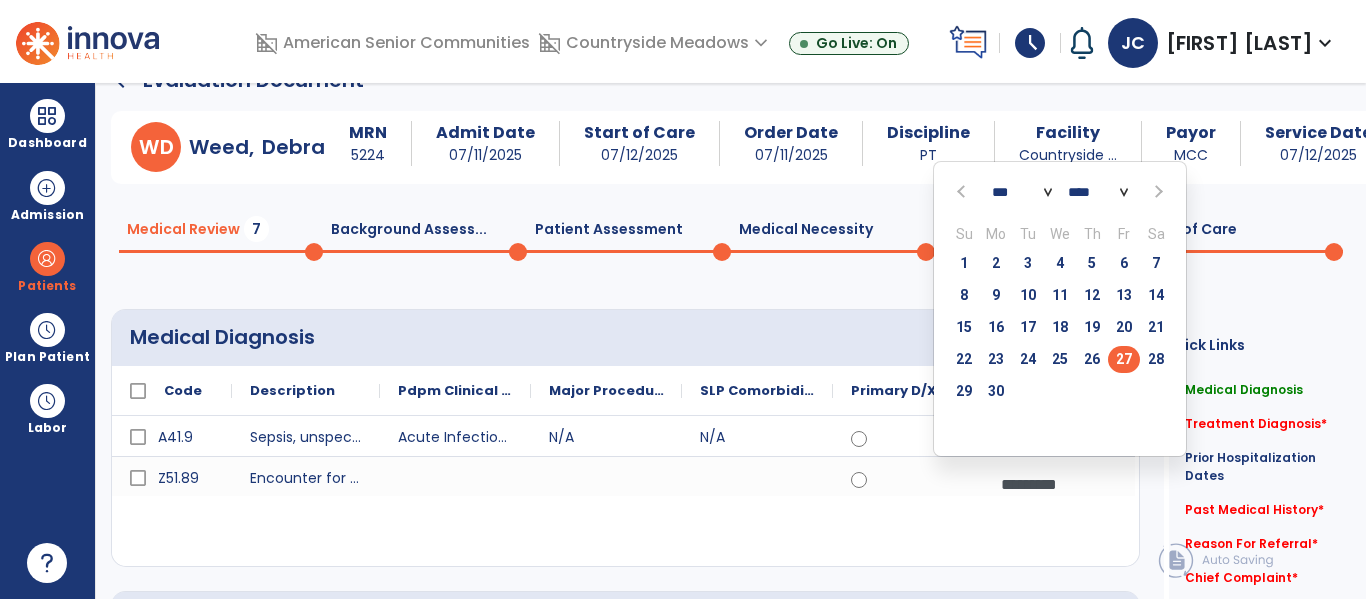 click 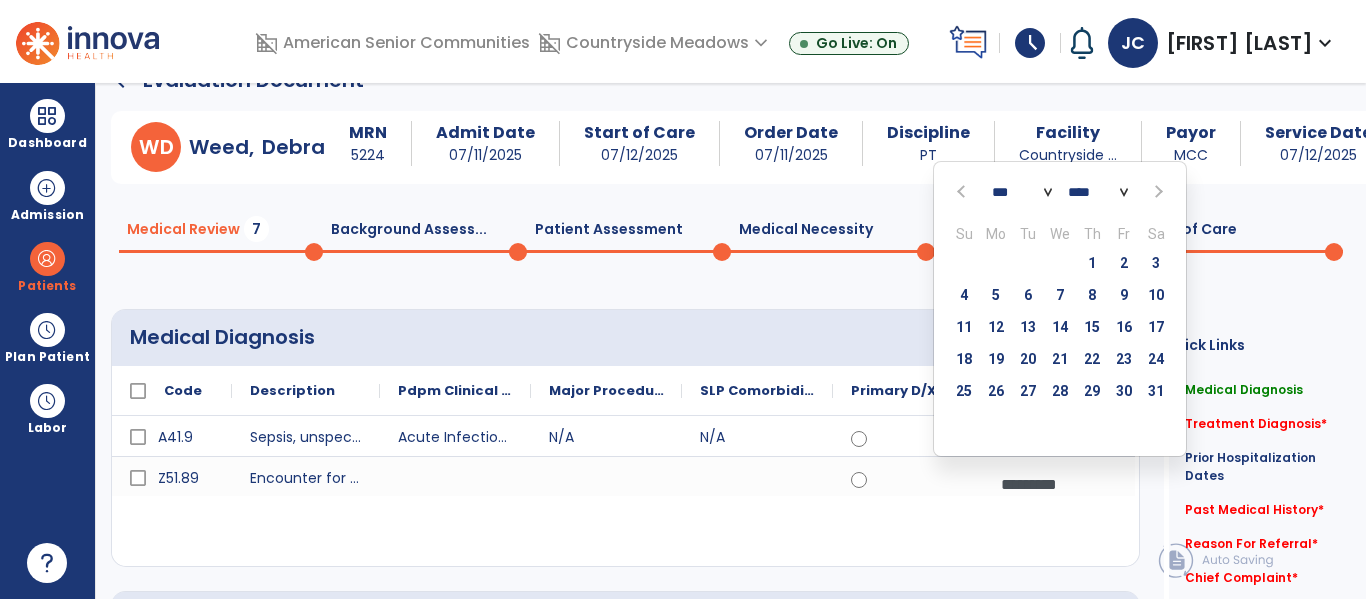 drag, startPoint x: 1034, startPoint y: 390, endPoint x: 1018, endPoint y: 442, distance: 54.405884 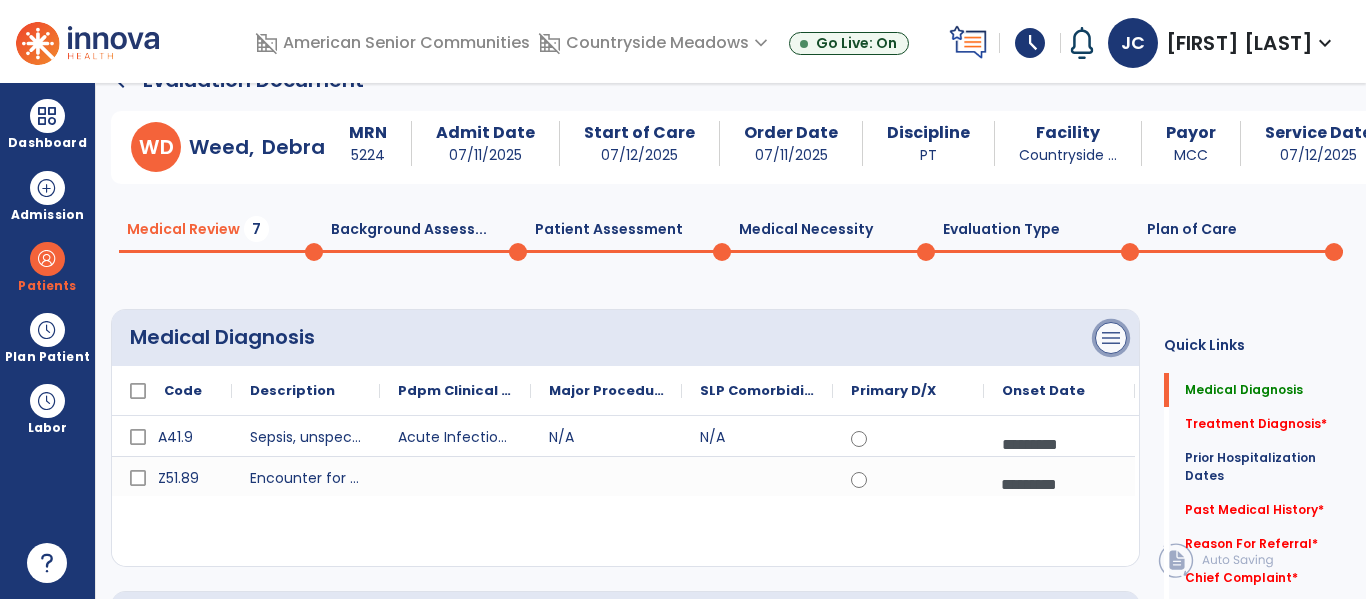 click on "menu" at bounding box center (1111, 338) 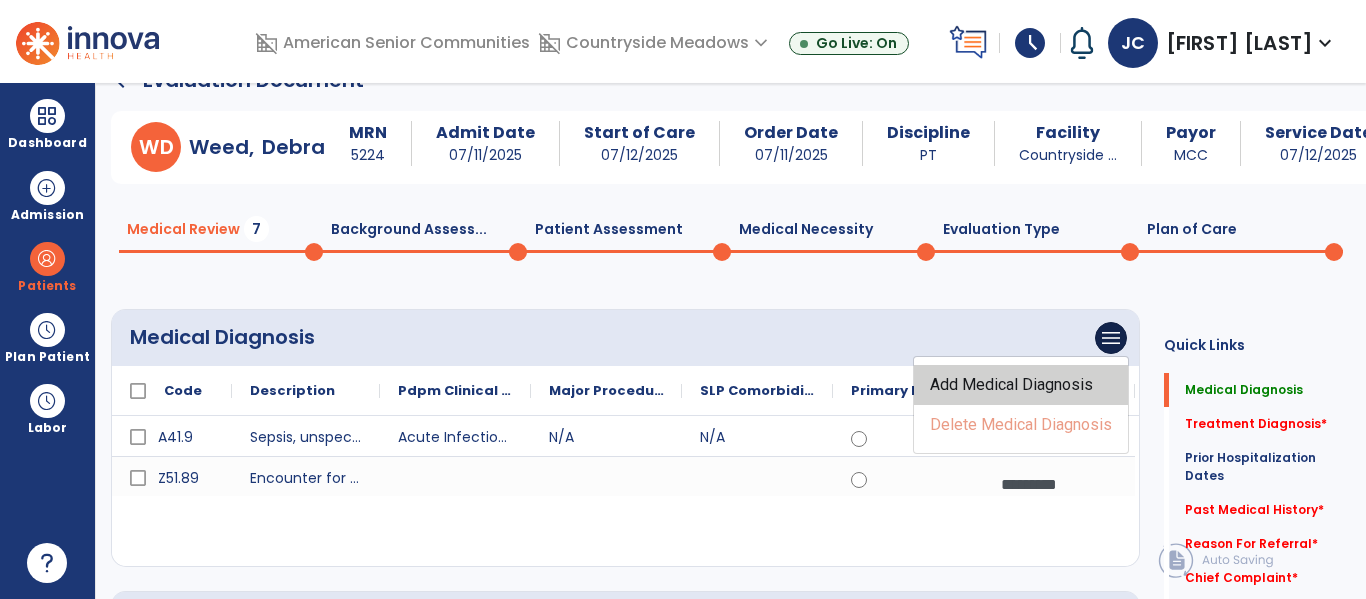 click on "Add Medical Diagnosis" 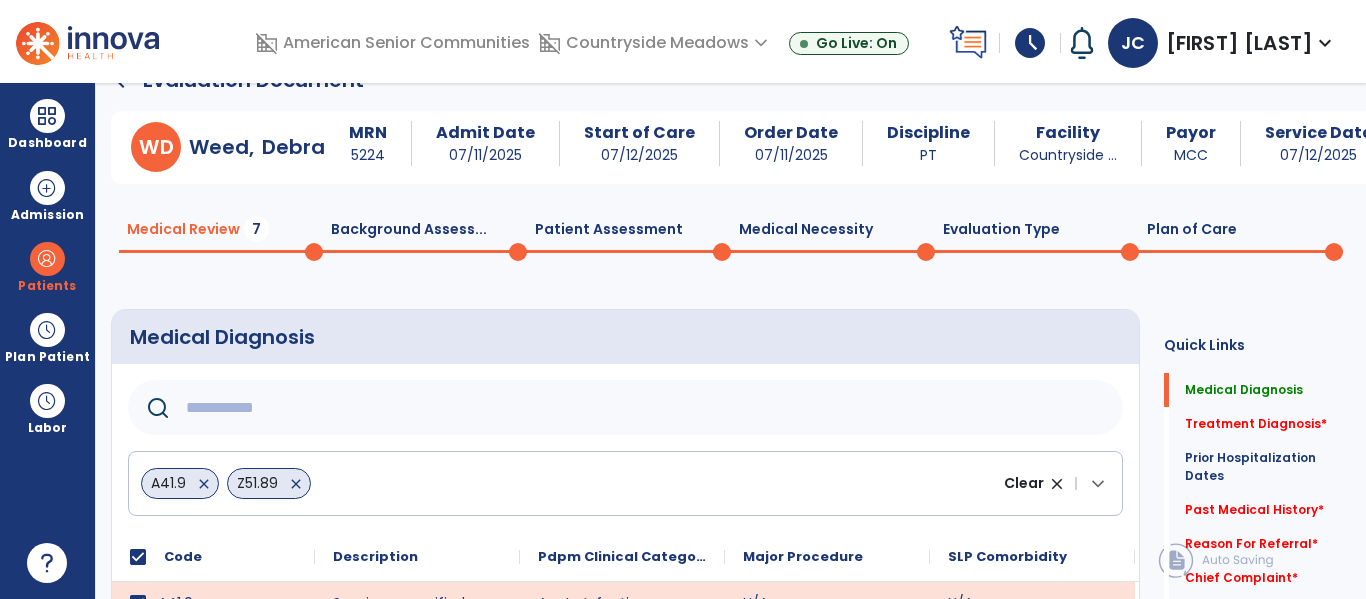 click 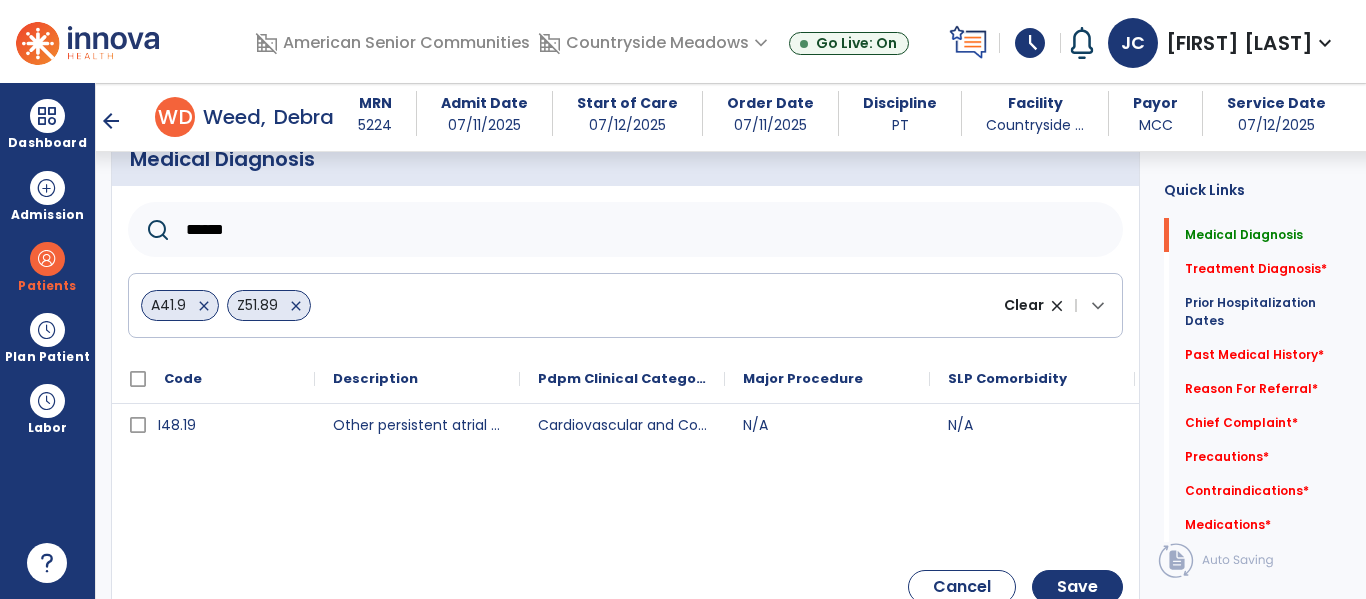 scroll, scrollTop: 195, scrollLeft: 0, axis: vertical 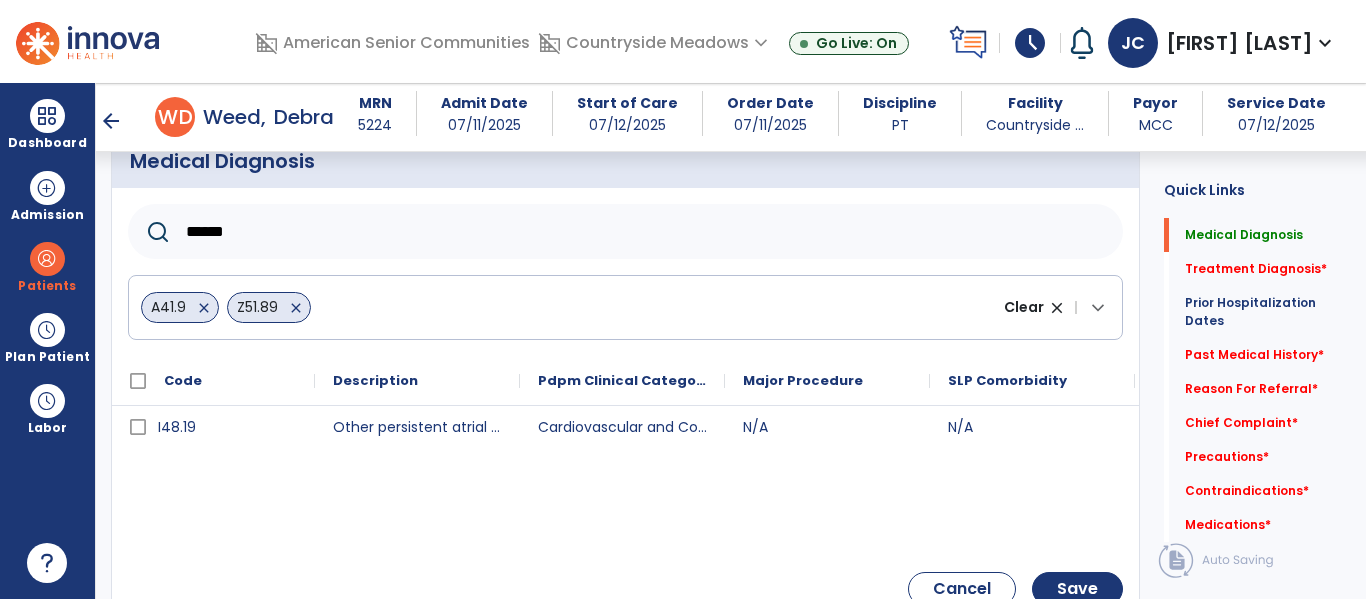 type on "******" 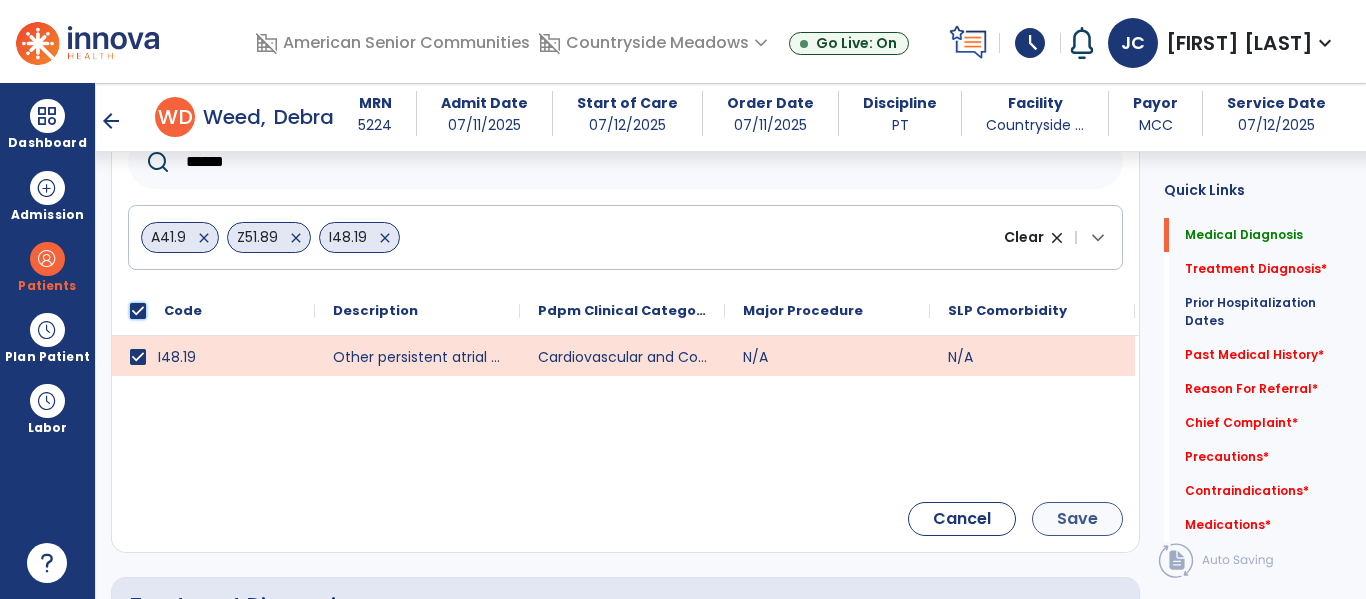 scroll, scrollTop: 297, scrollLeft: 0, axis: vertical 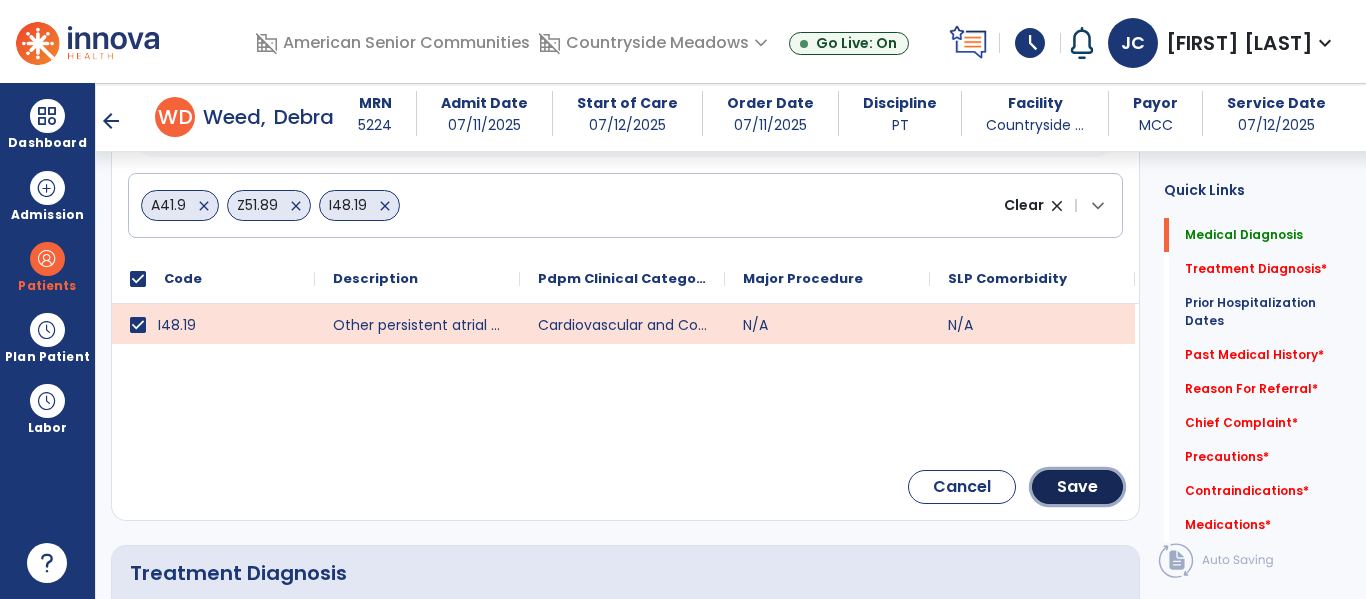 click on "Save" 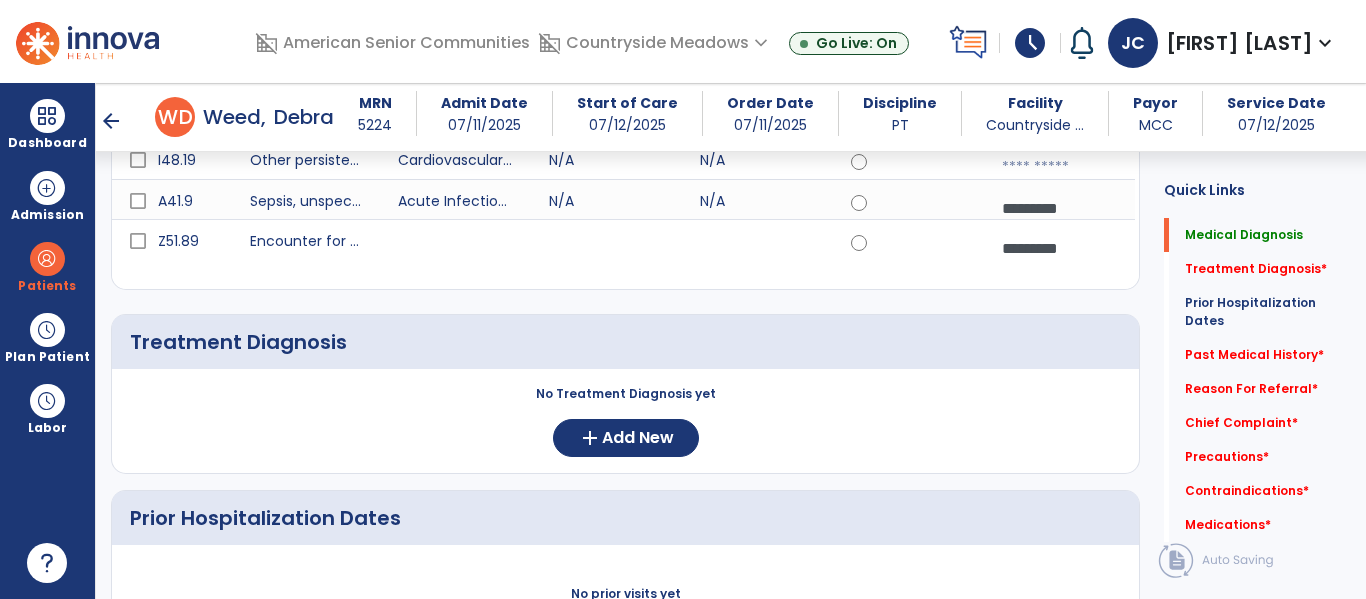 scroll, scrollTop: 70, scrollLeft: 0, axis: vertical 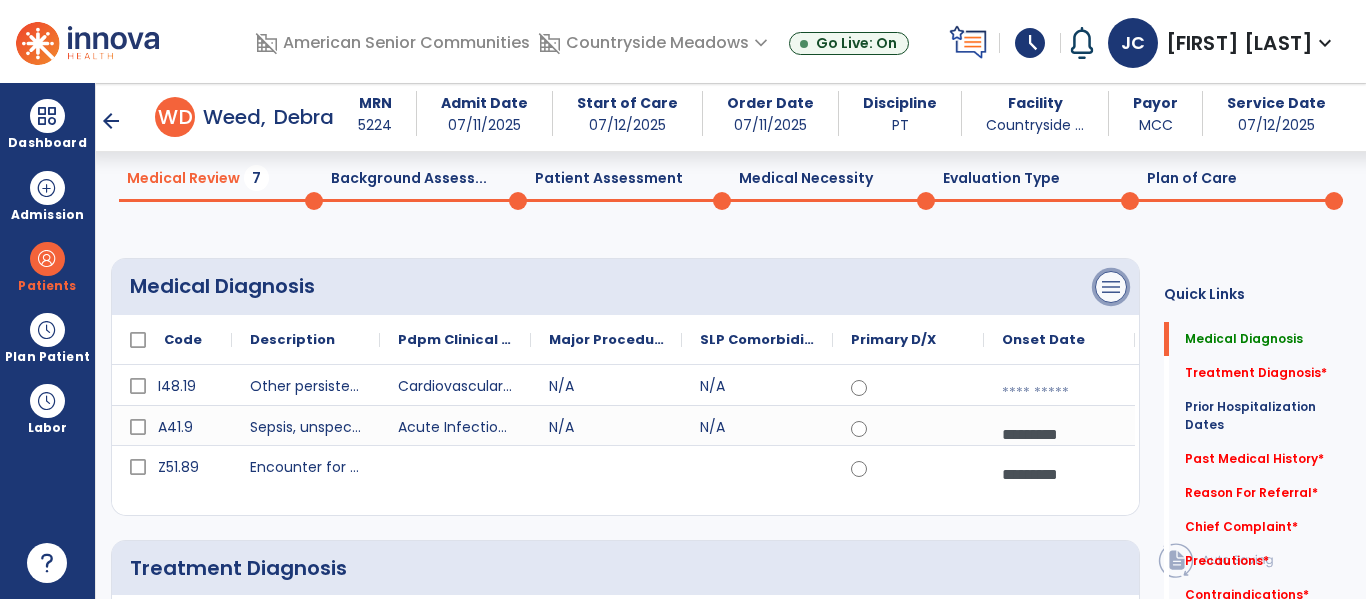 click on "menu" at bounding box center (1111, 287) 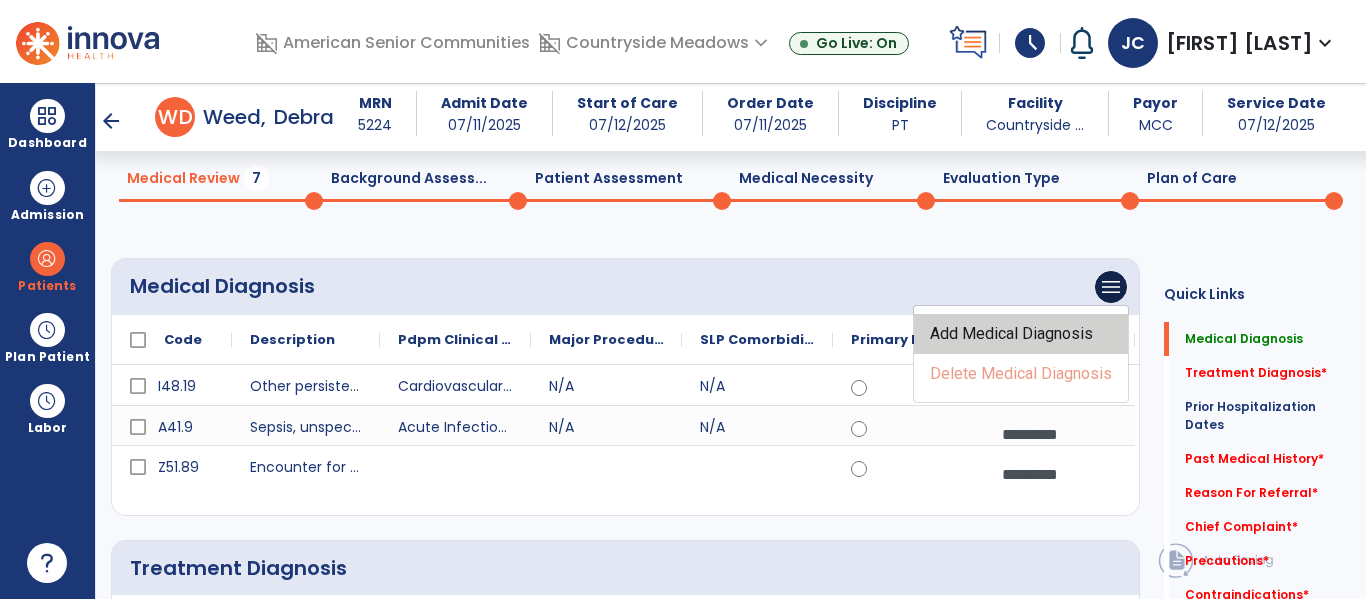 click on "Add Medical Diagnosis" 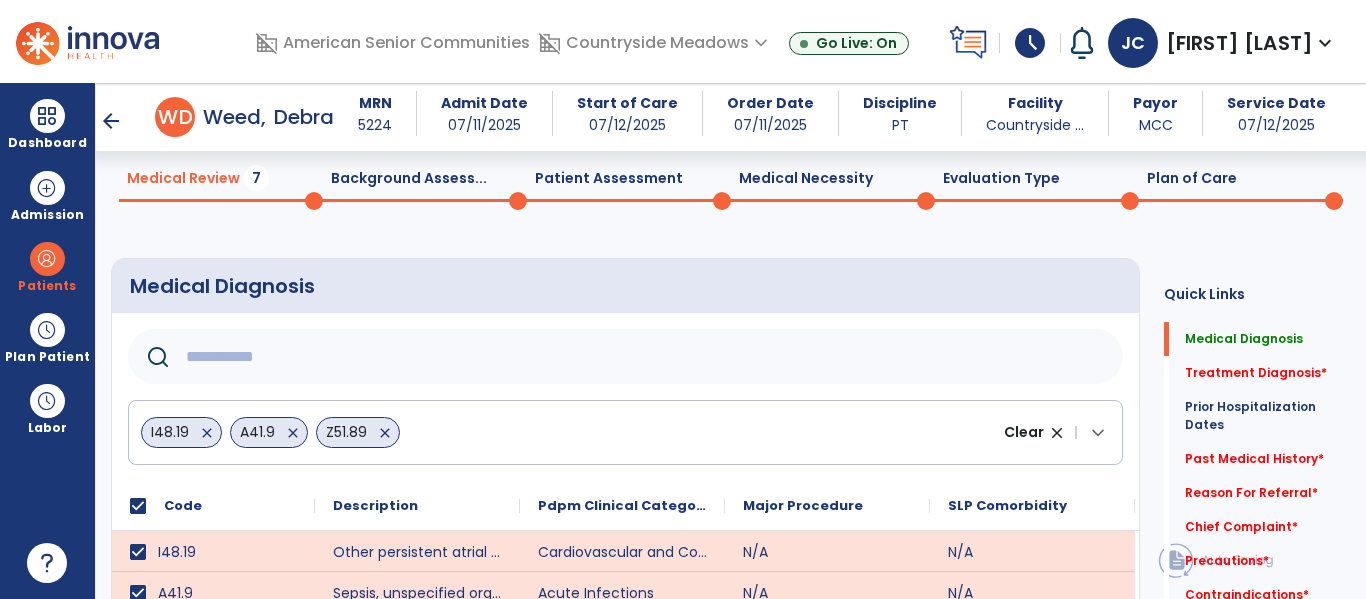 click 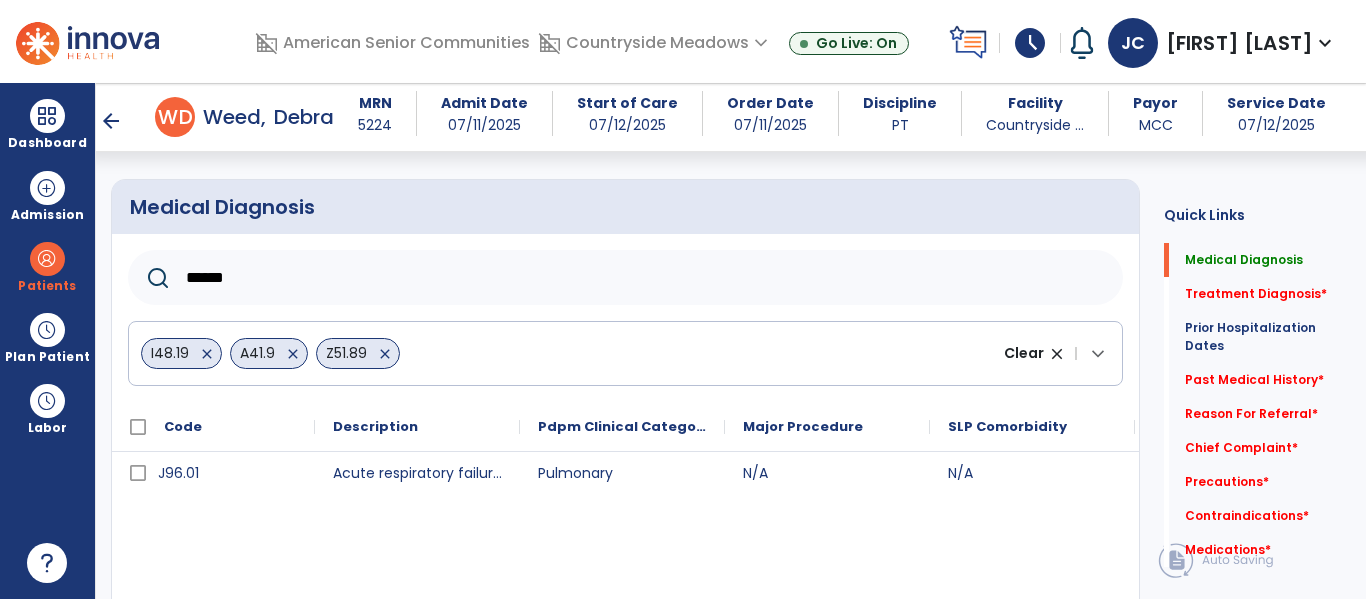 scroll, scrollTop: 166, scrollLeft: 0, axis: vertical 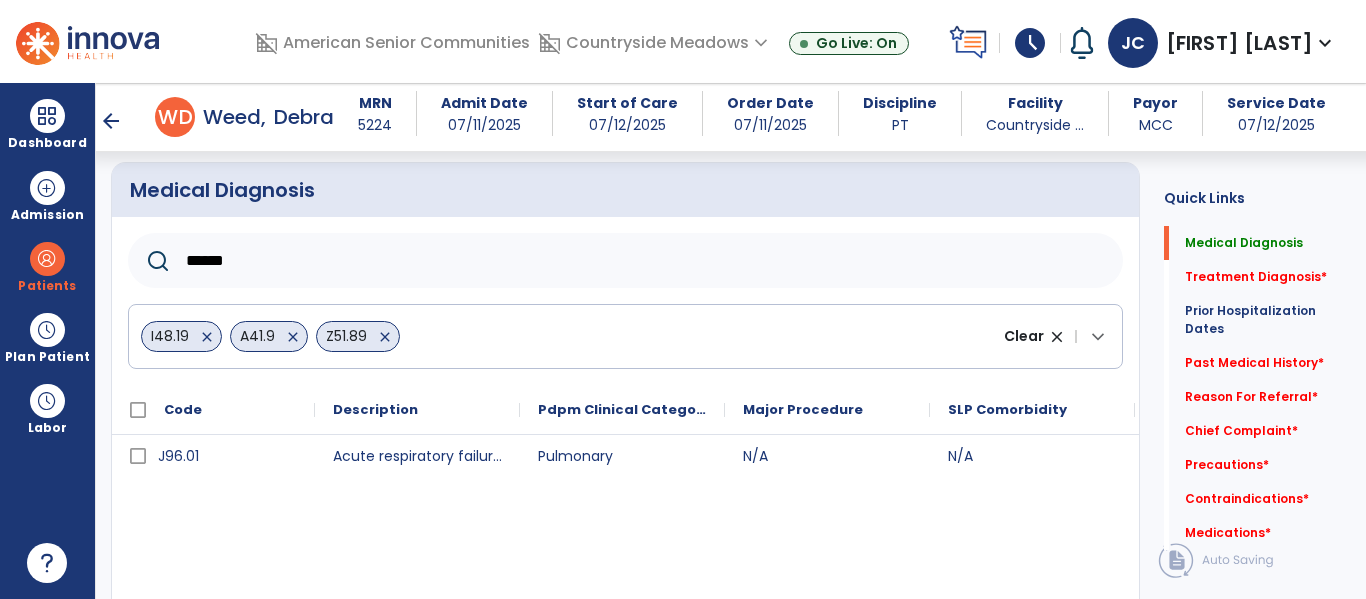 type on "******" 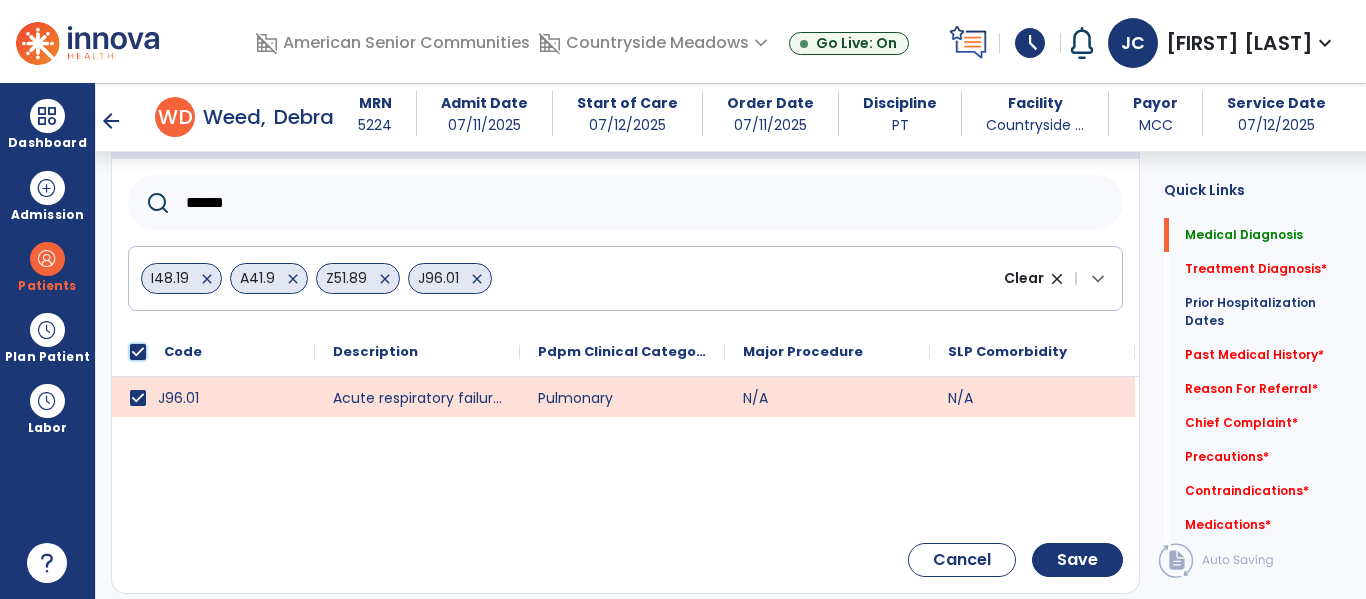scroll, scrollTop: 235, scrollLeft: 0, axis: vertical 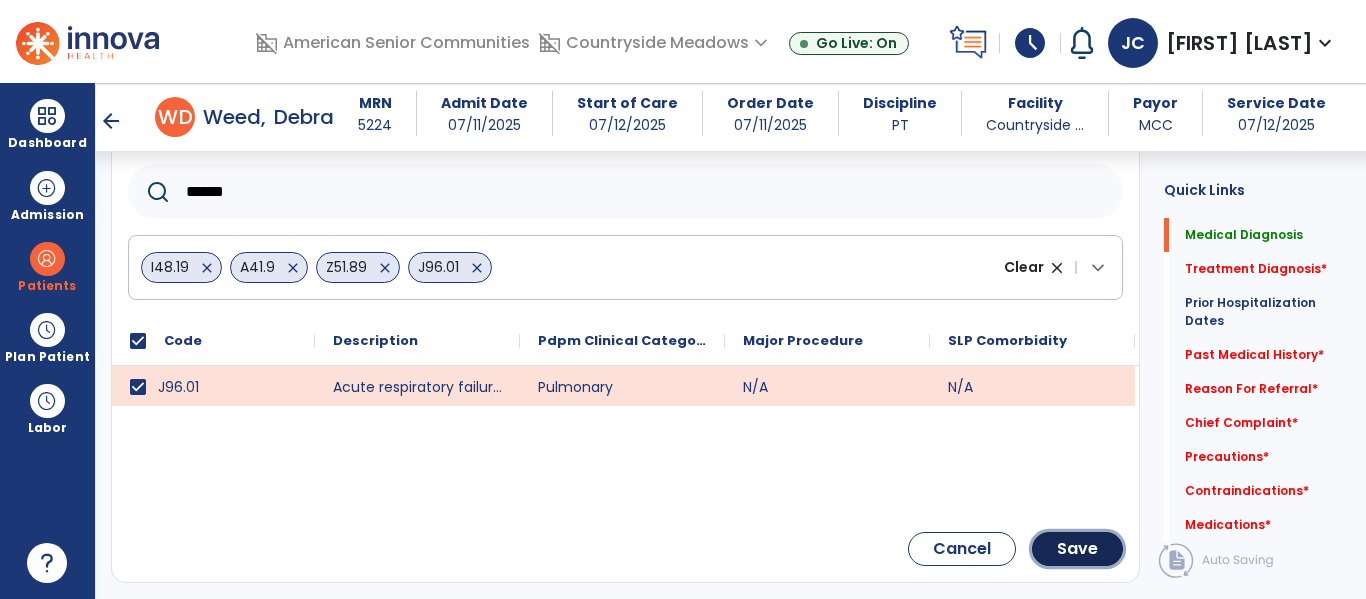 click on "Save" 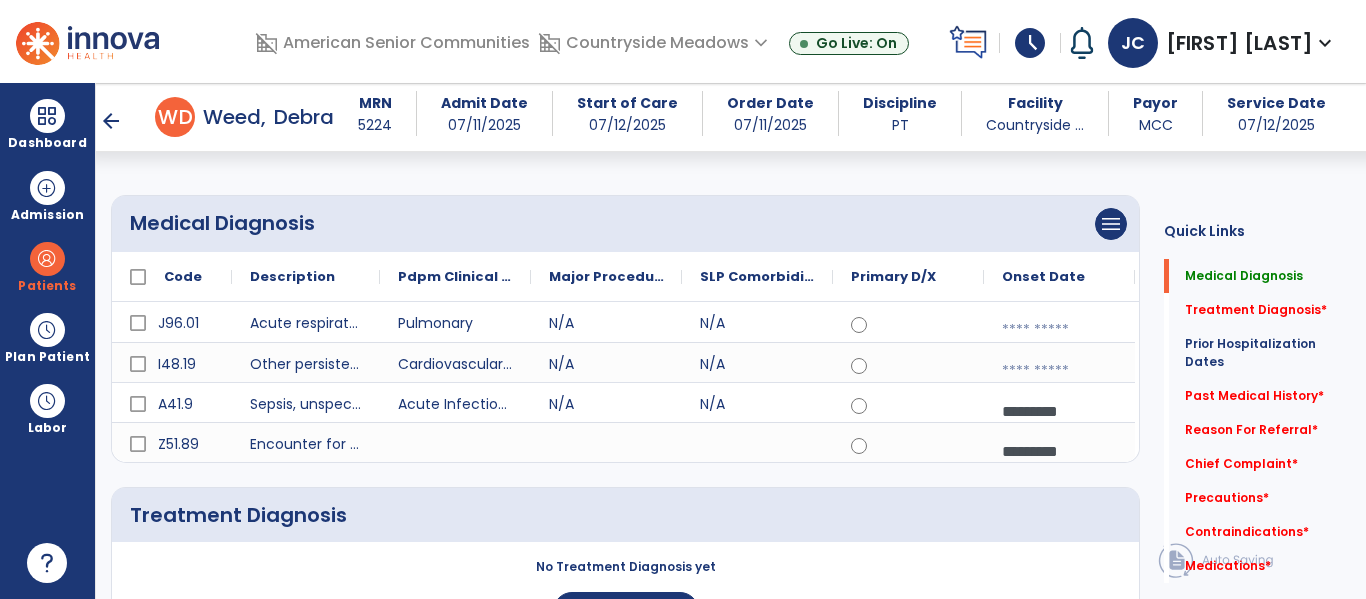 scroll, scrollTop: 15, scrollLeft: 0, axis: vertical 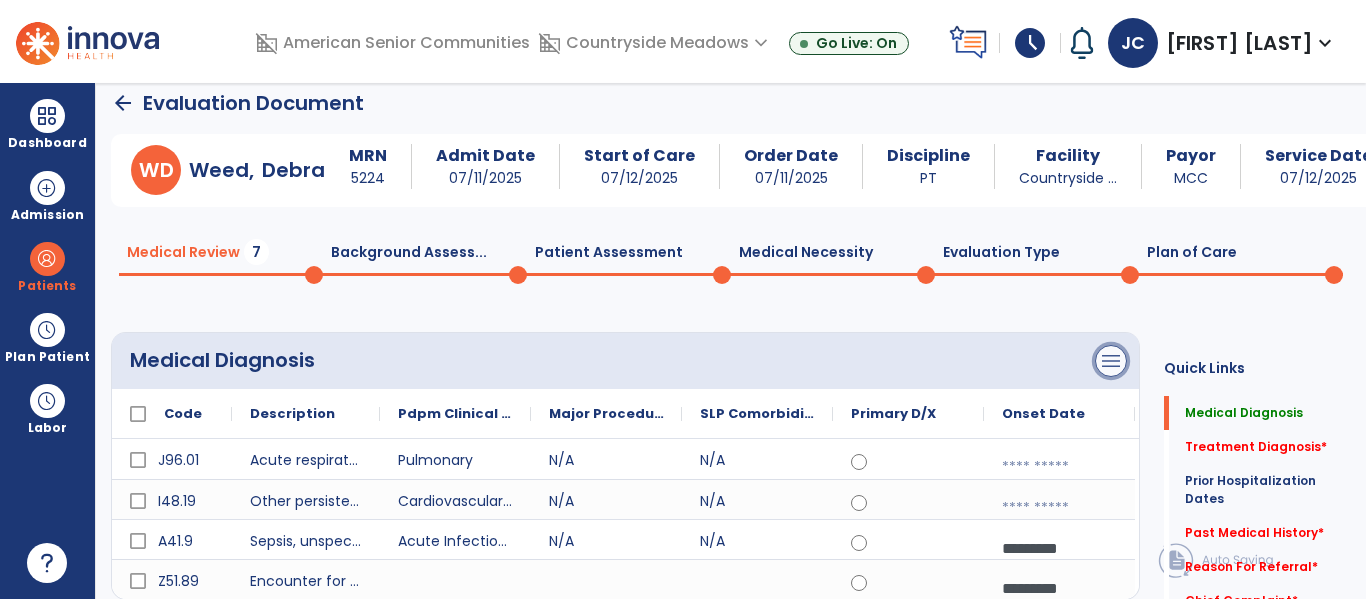 click on "menu" at bounding box center [1111, 361] 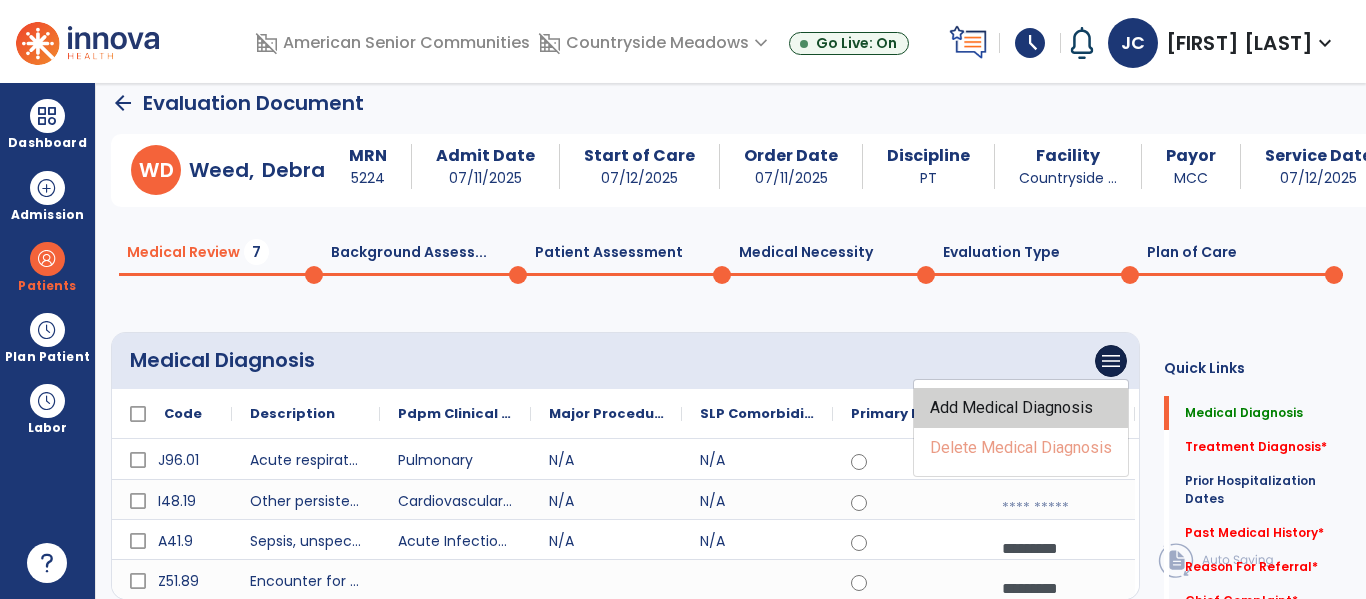 click on "Add Medical Diagnosis" 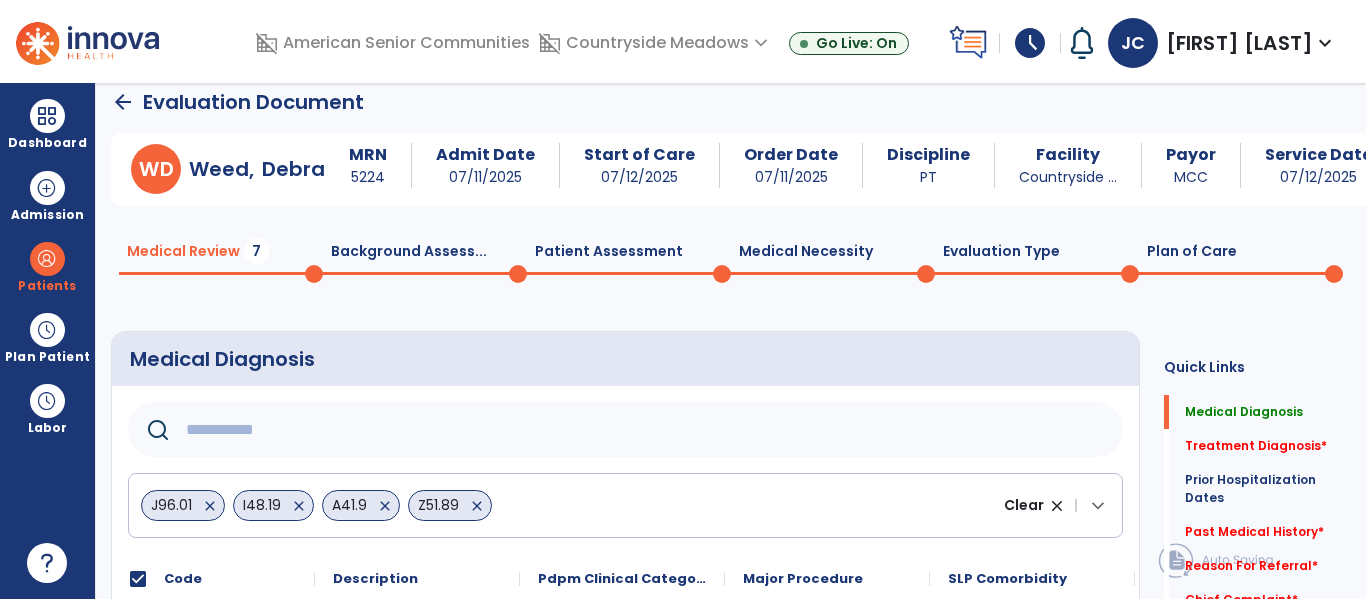 click 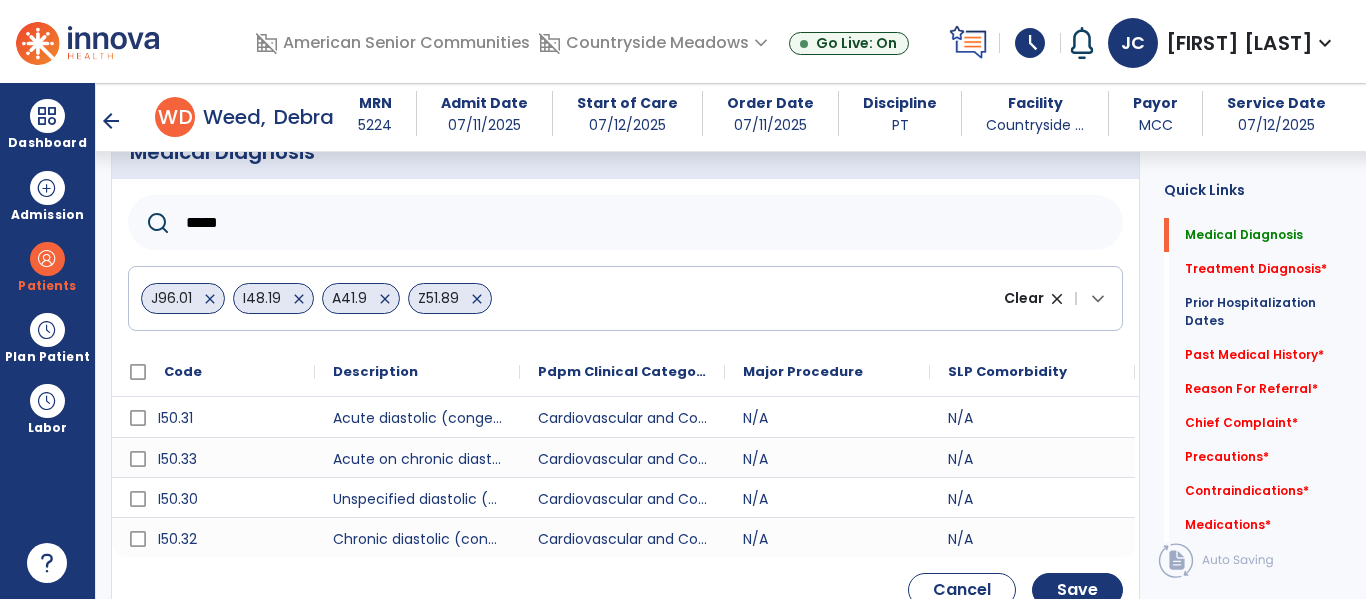 scroll, scrollTop: 208, scrollLeft: 0, axis: vertical 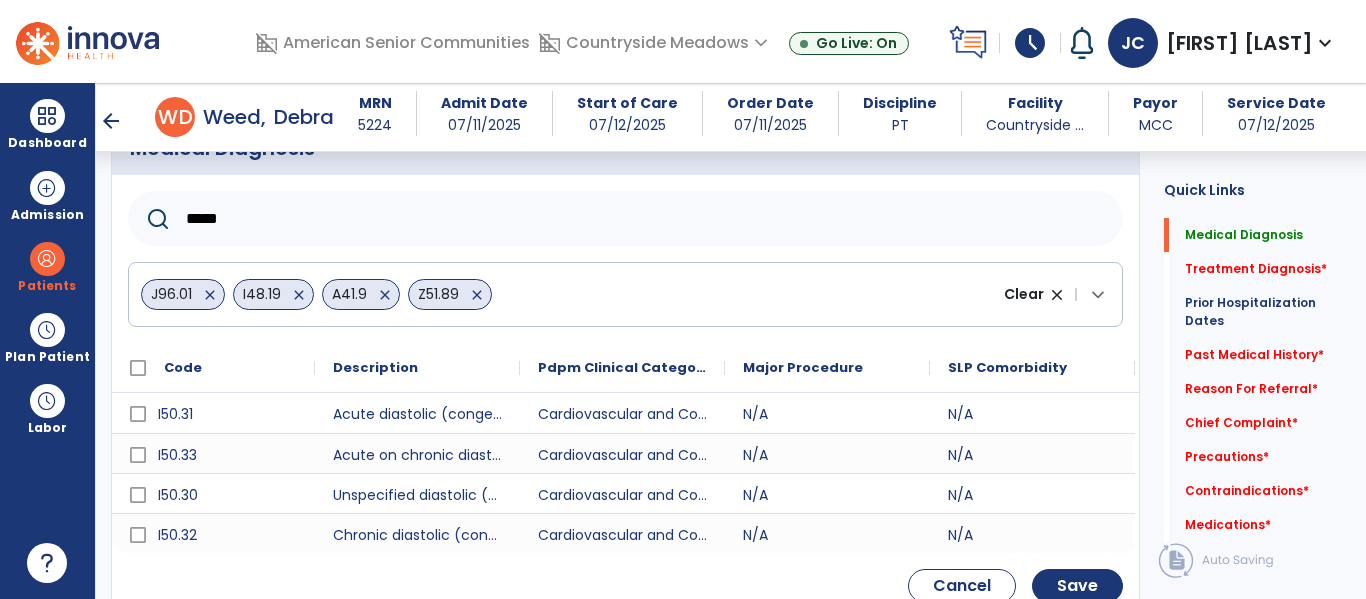 type on "*****" 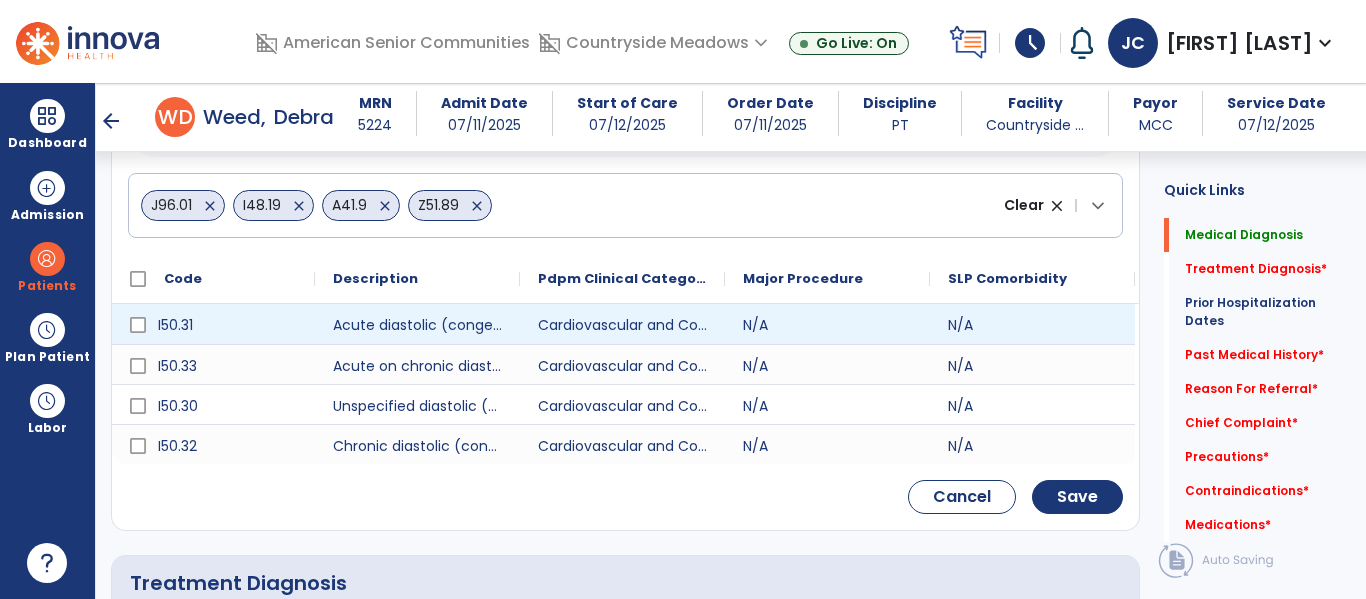 scroll, scrollTop: 296, scrollLeft: 0, axis: vertical 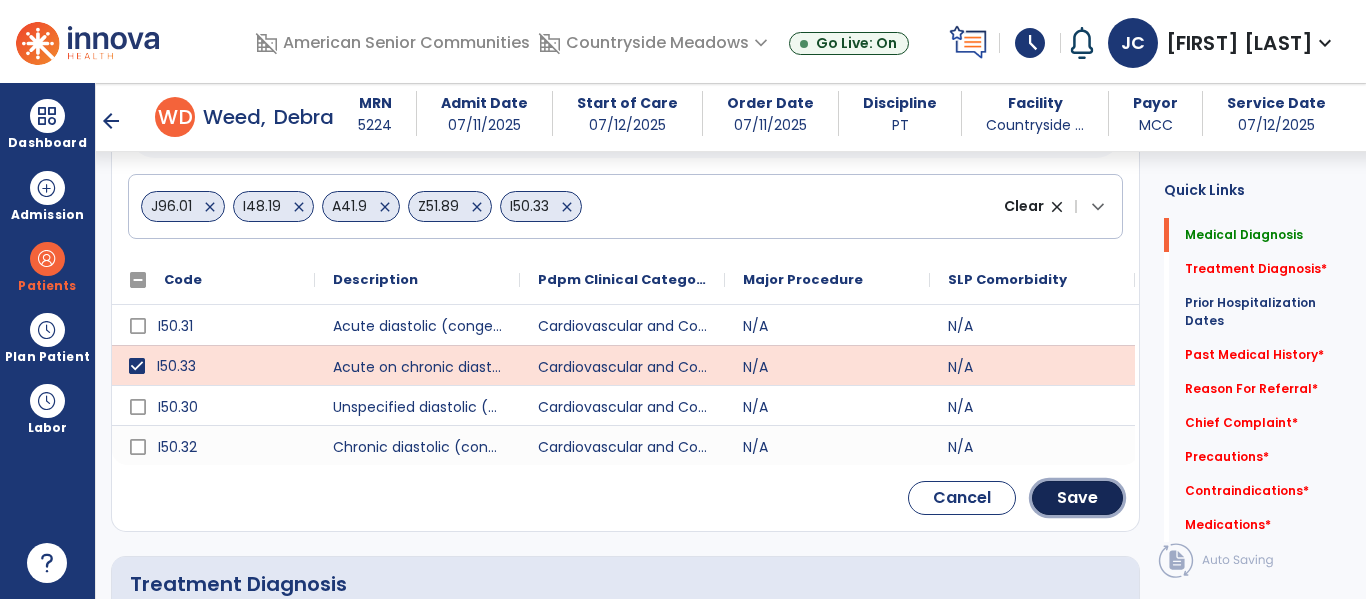drag, startPoint x: 1081, startPoint y: 506, endPoint x: 1071, endPoint y: 495, distance: 14.866069 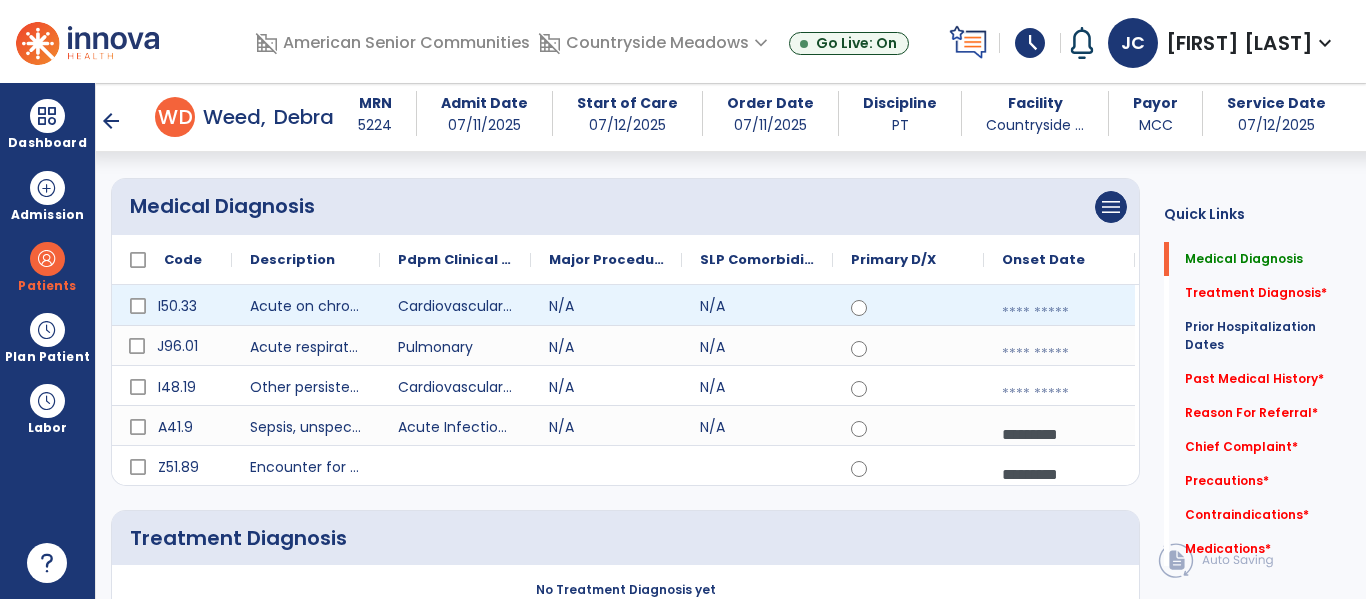 scroll, scrollTop: 151, scrollLeft: 0, axis: vertical 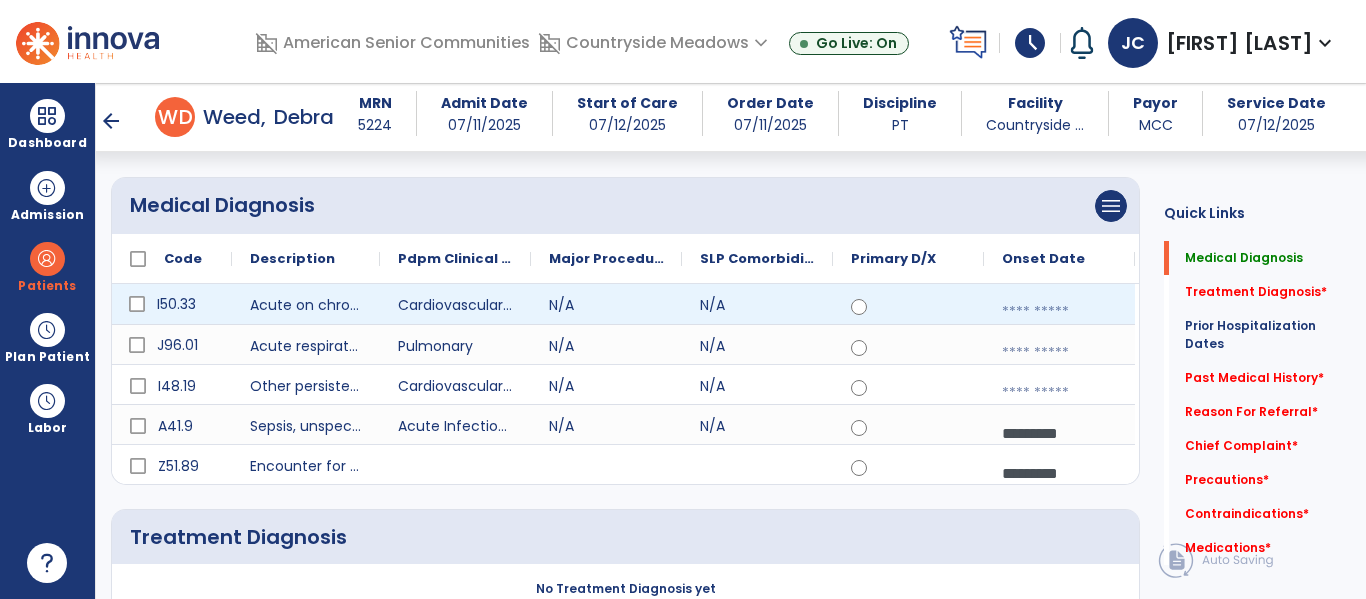 click on "I50.33" 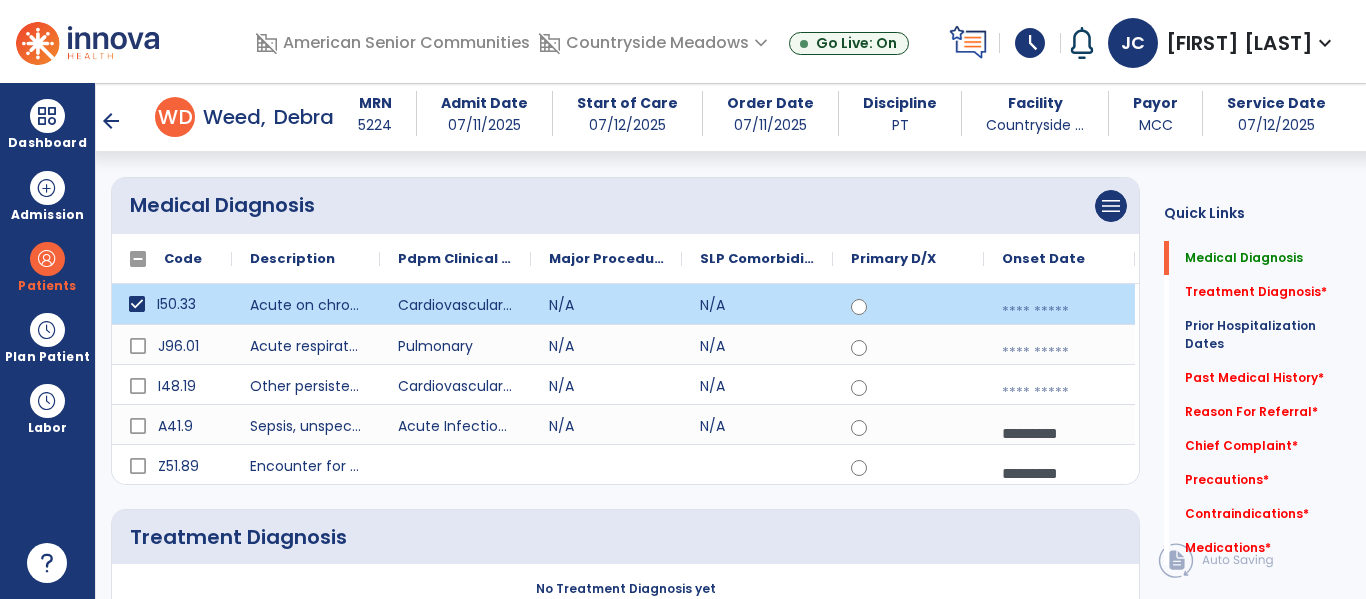 click at bounding box center [1059, 312] 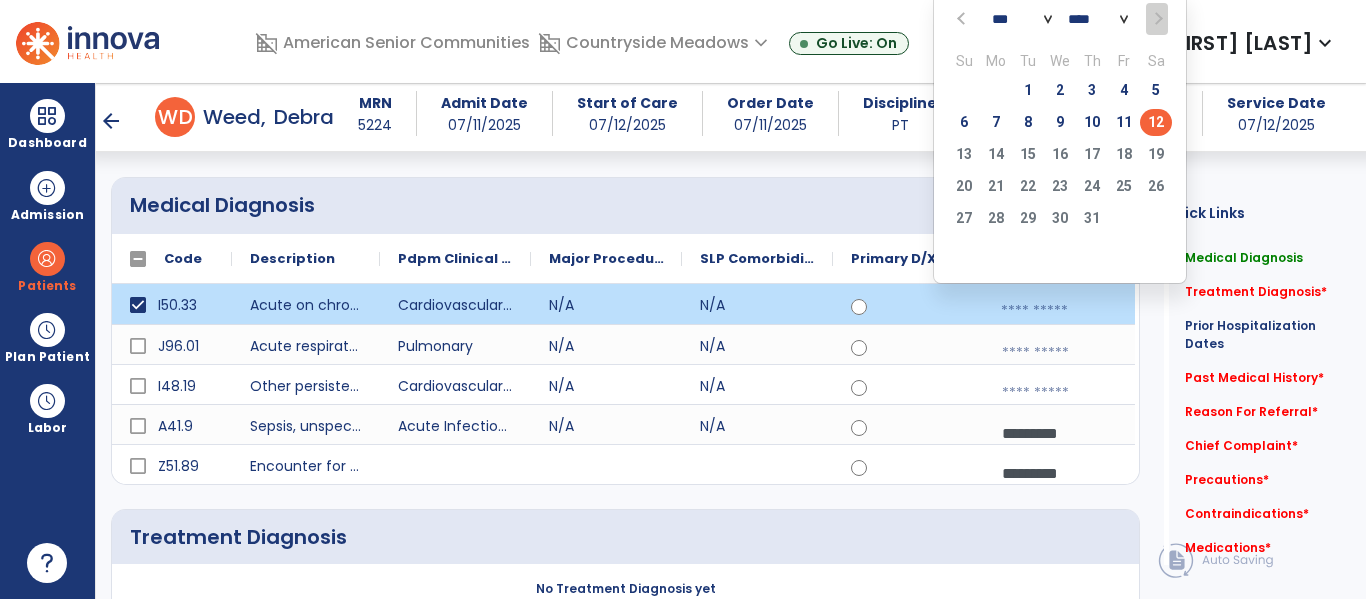 click 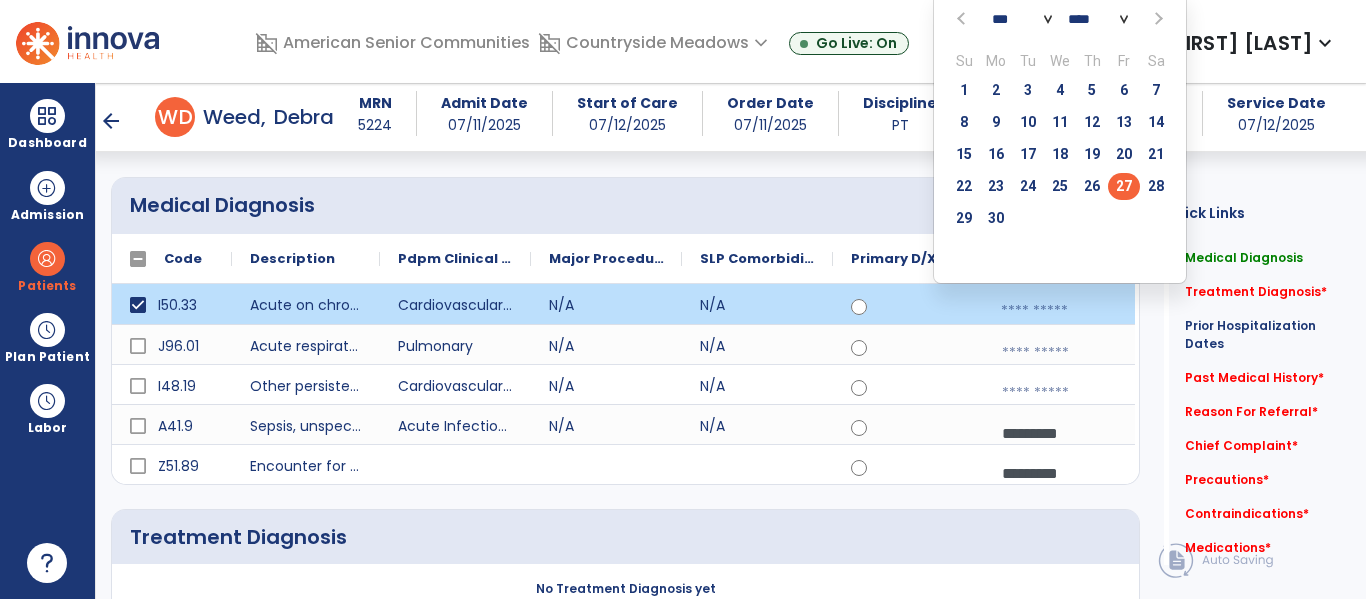 click on "27" 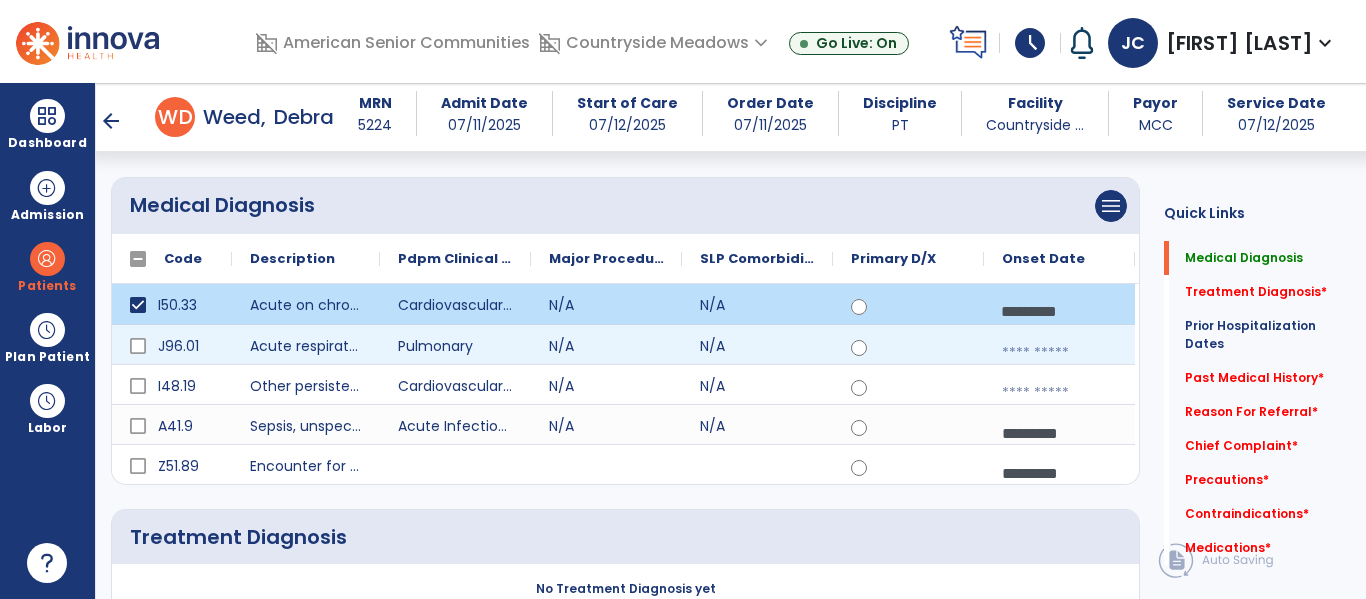 click at bounding box center [1059, 353] 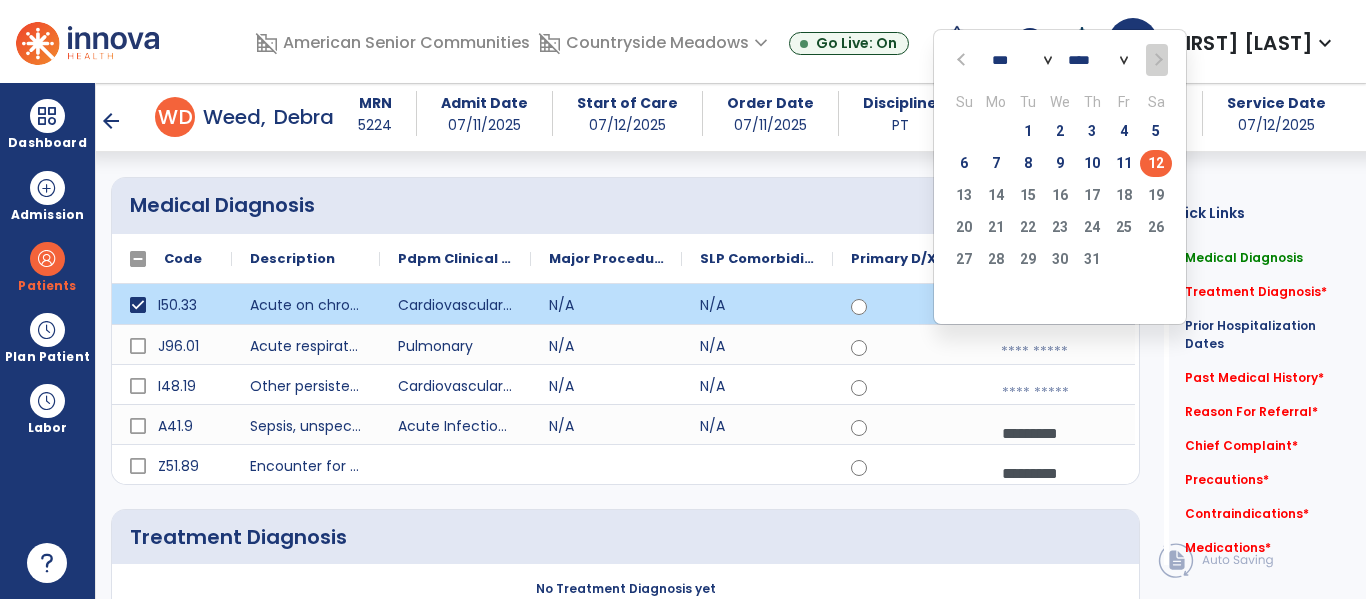 click 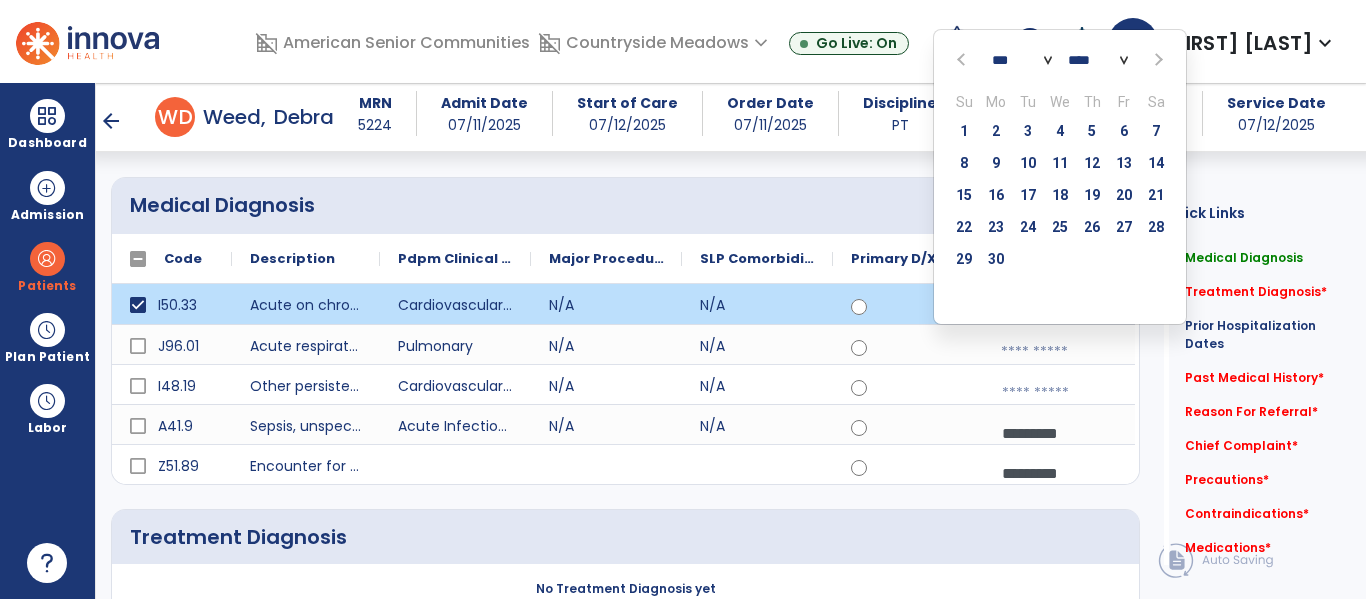 click 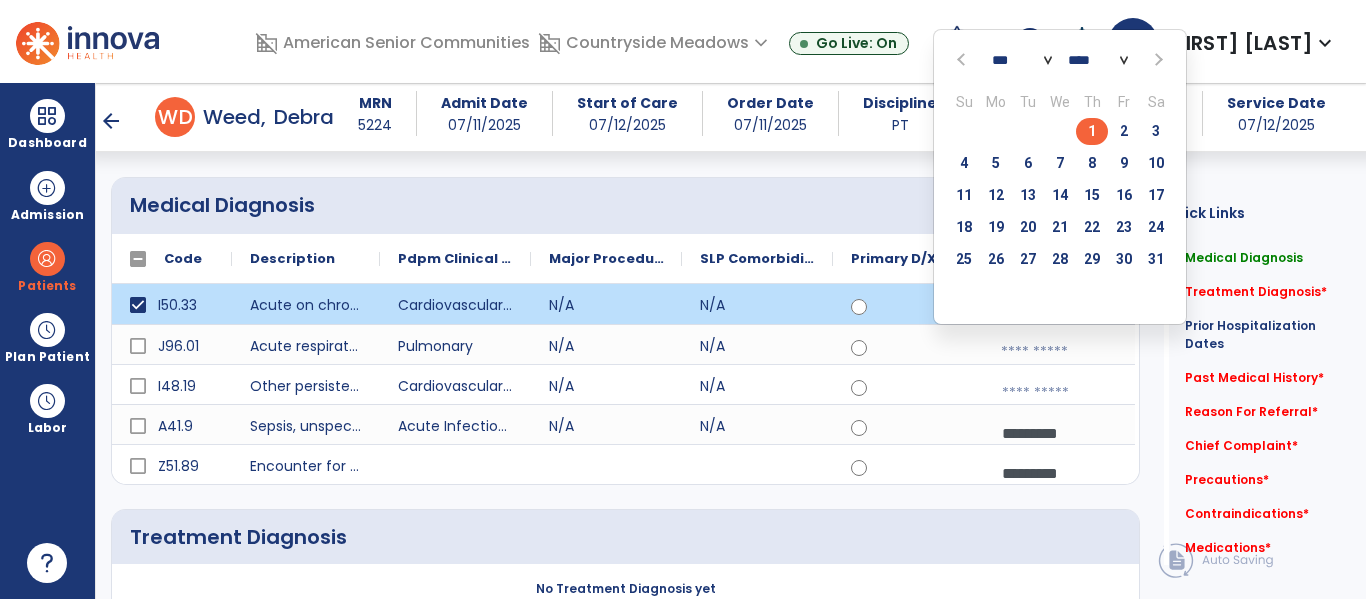 drag, startPoint x: 1033, startPoint y: 255, endPoint x: 1029, endPoint y: 323, distance: 68.117546 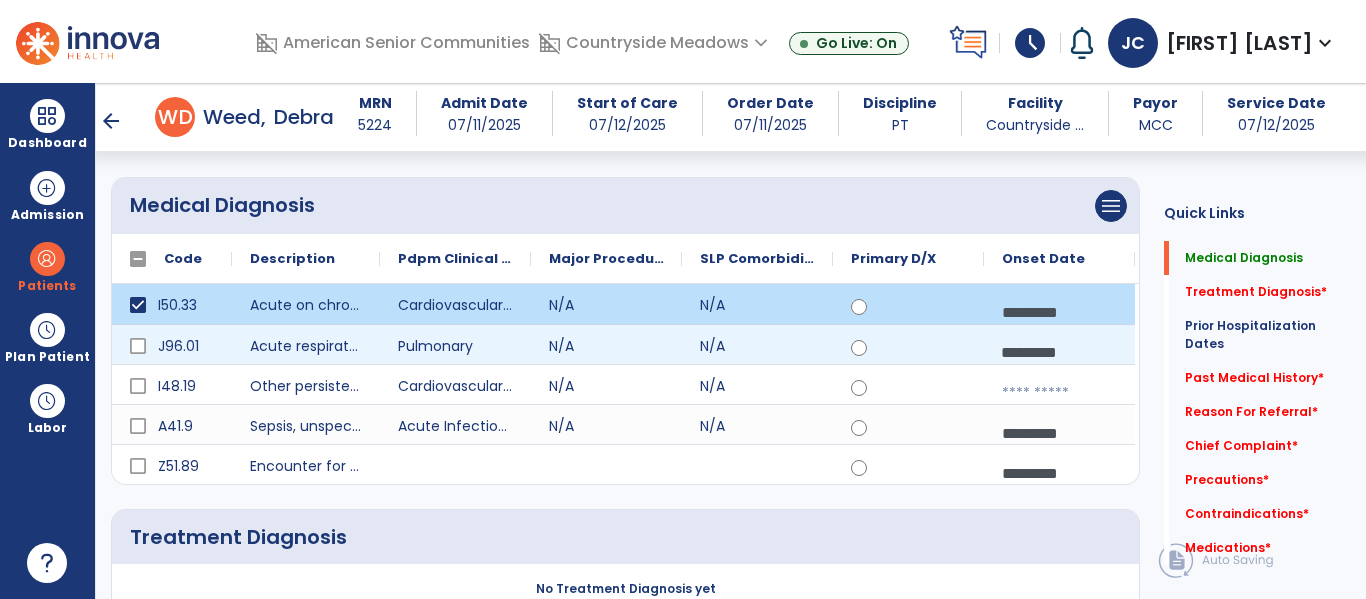 click on "*********" at bounding box center (1059, 312) 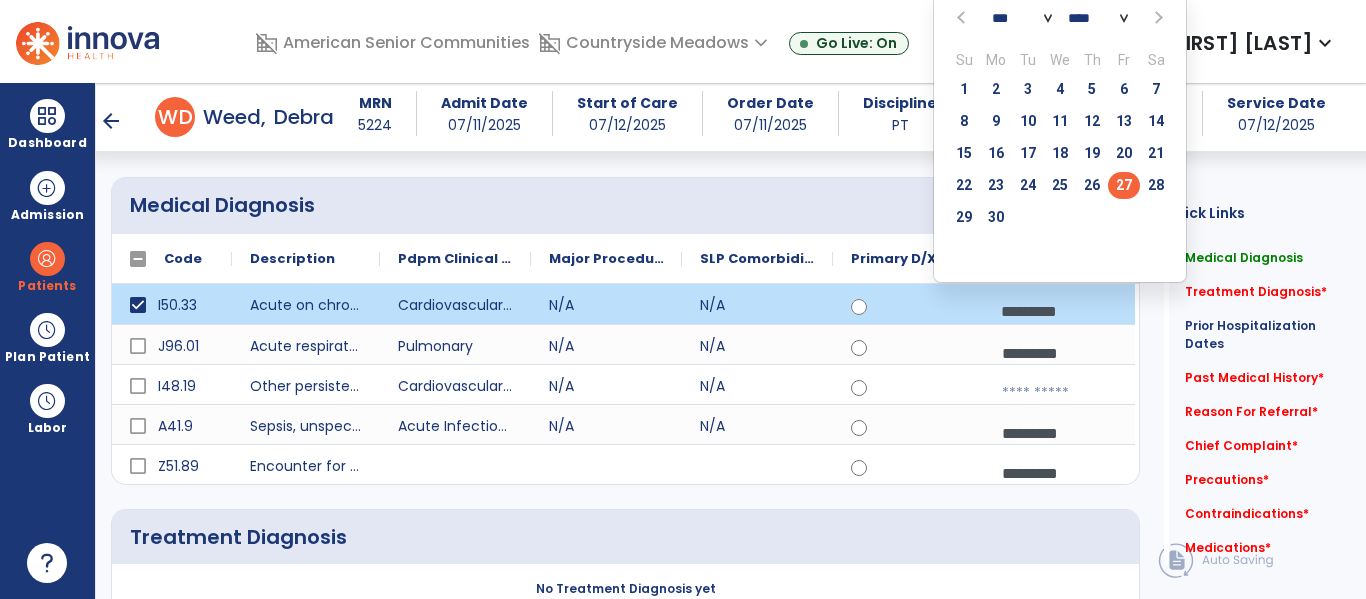 scroll, scrollTop: 152, scrollLeft: 0, axis: vertical 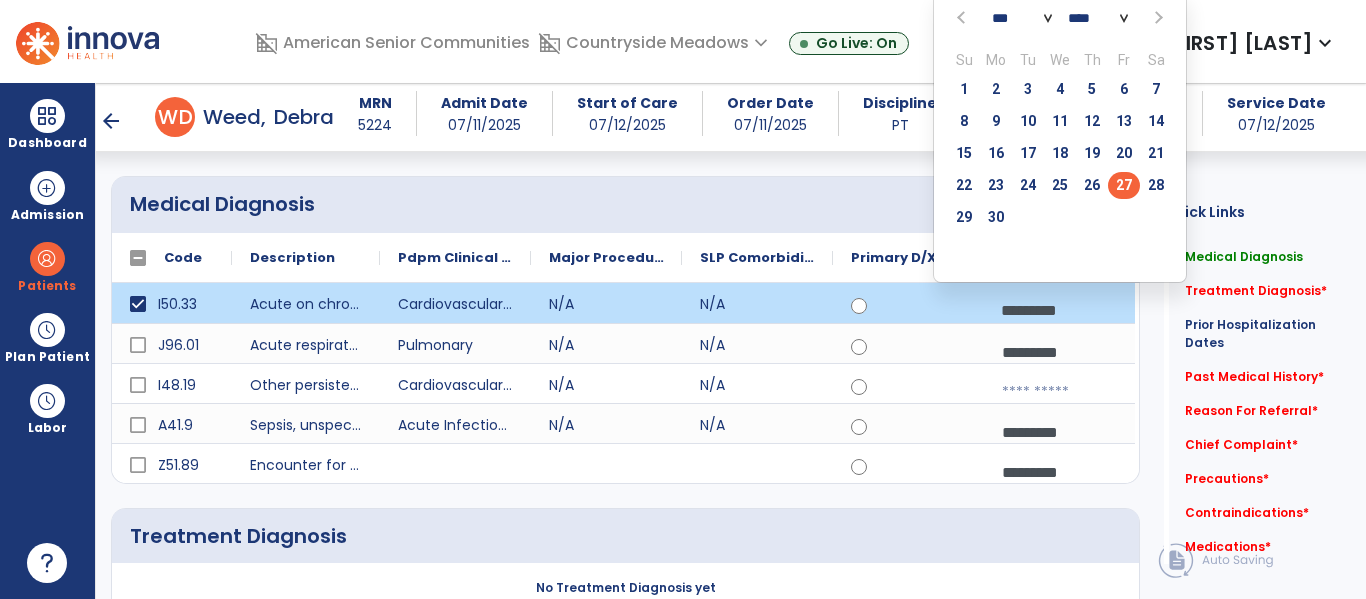 click 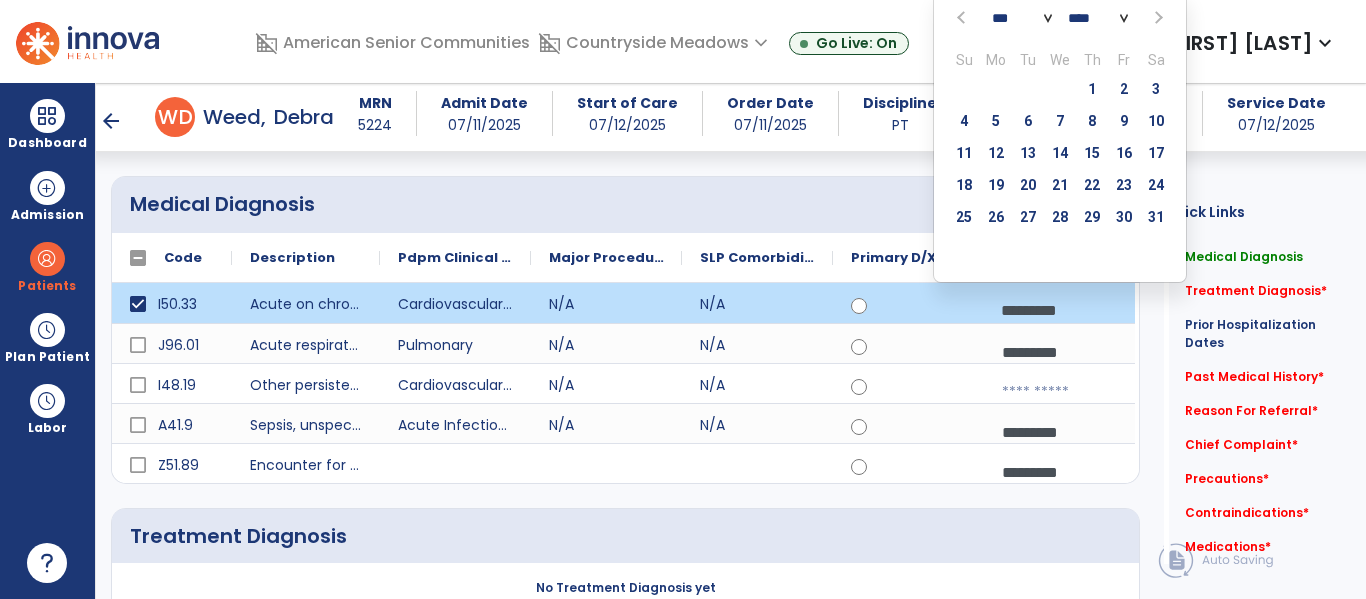 drag, startPoint x: 1032, startPoint y: 214, endPoint x: 1044, endPoint y: 292, distance: 78.91768 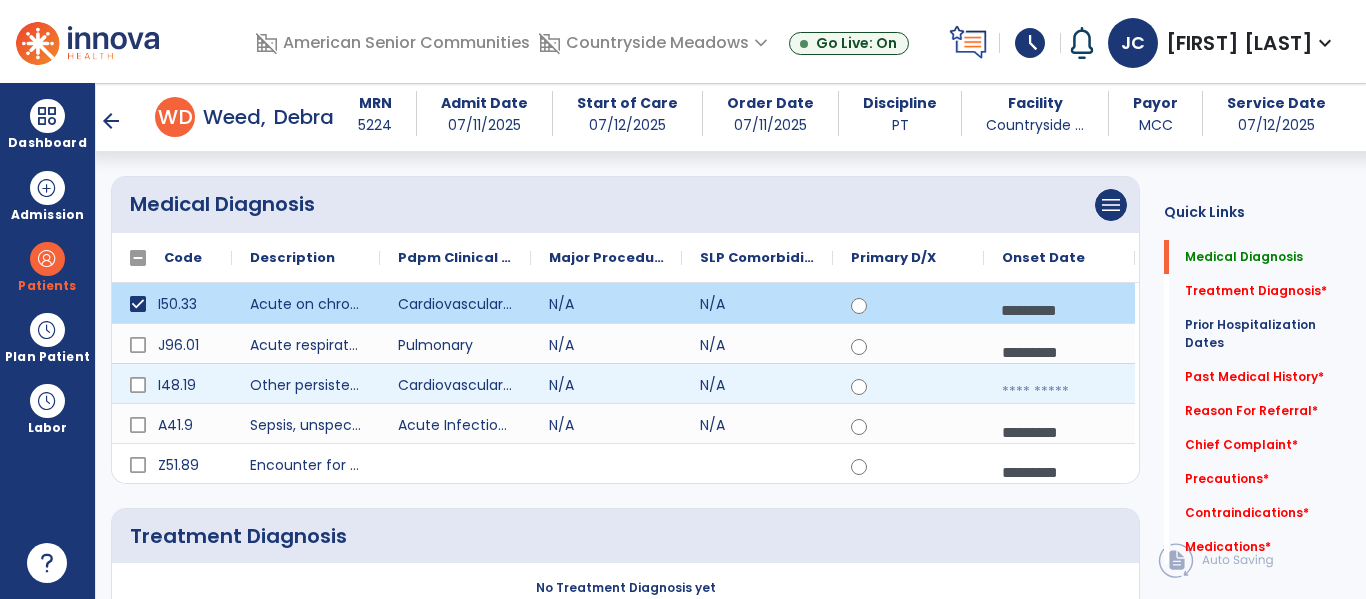click at bounding box center (1059, 392) 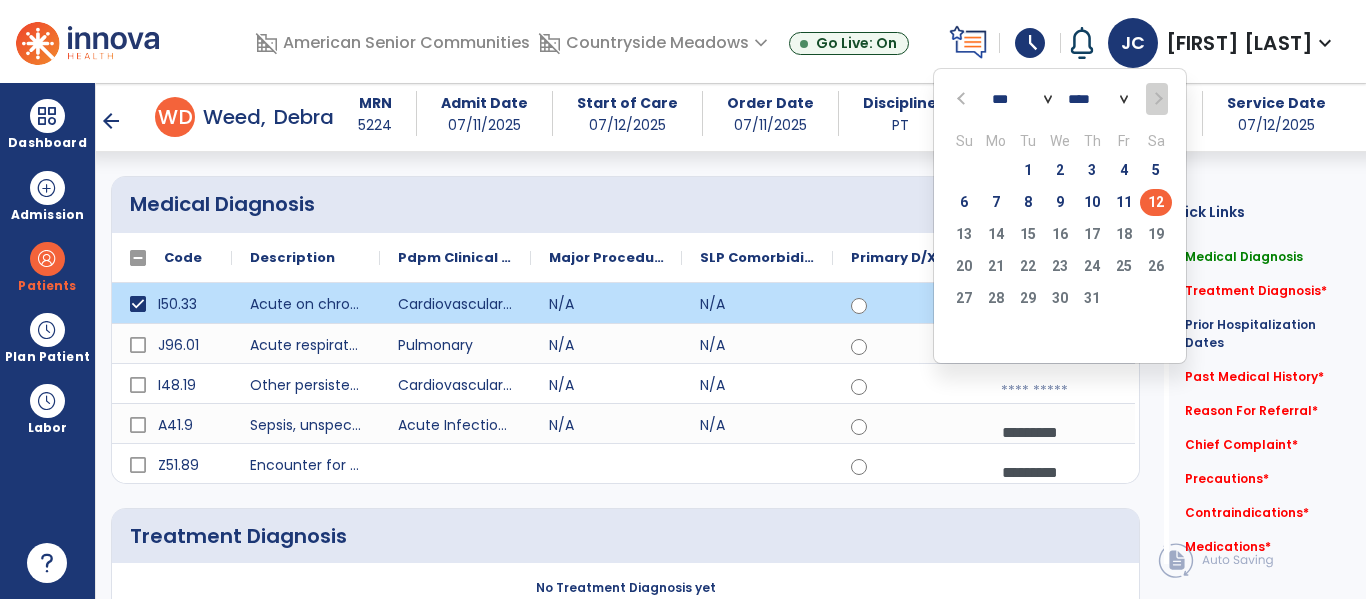 click 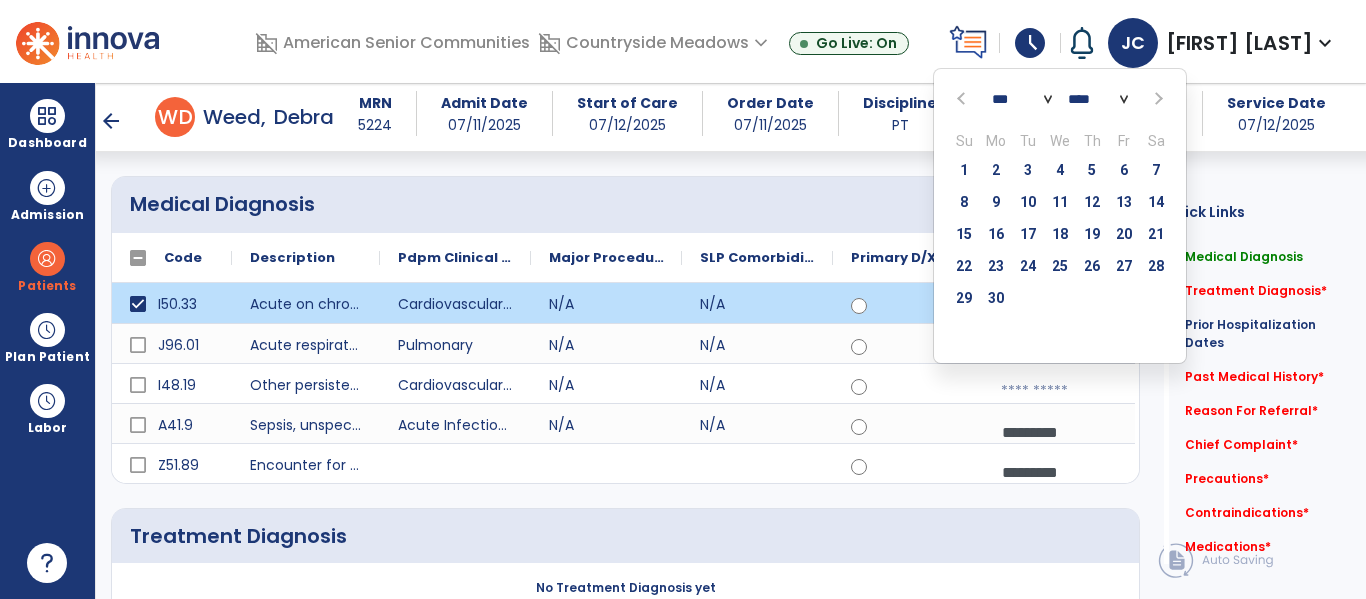 click 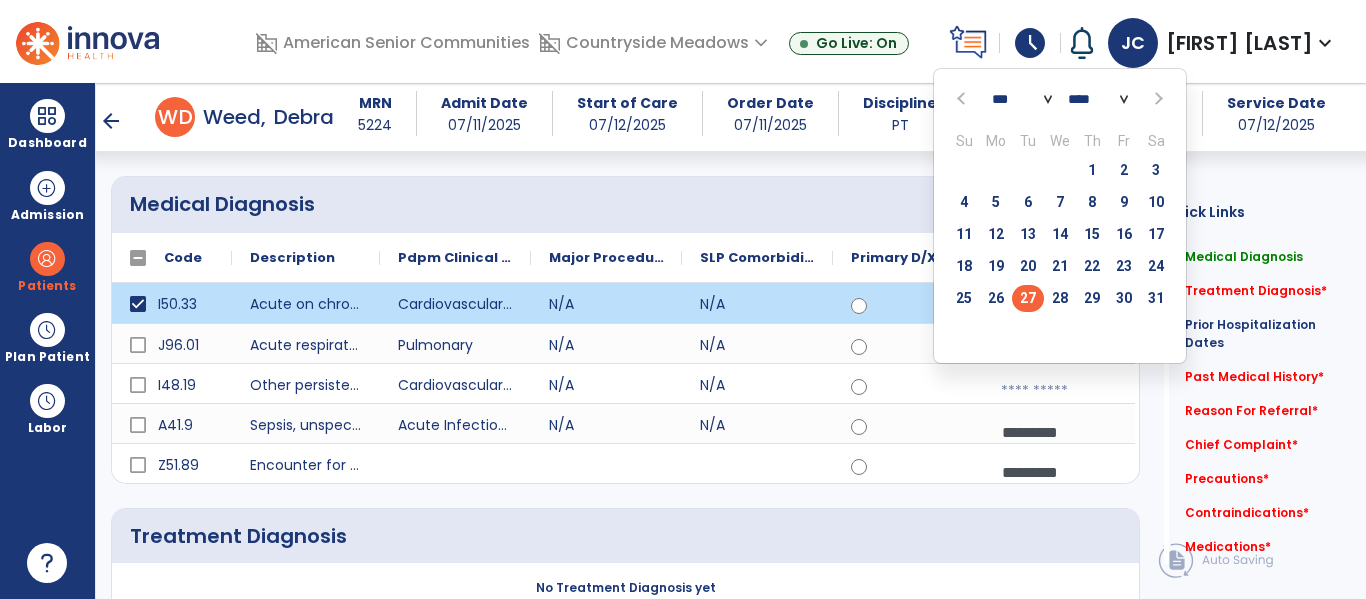 click on "27" 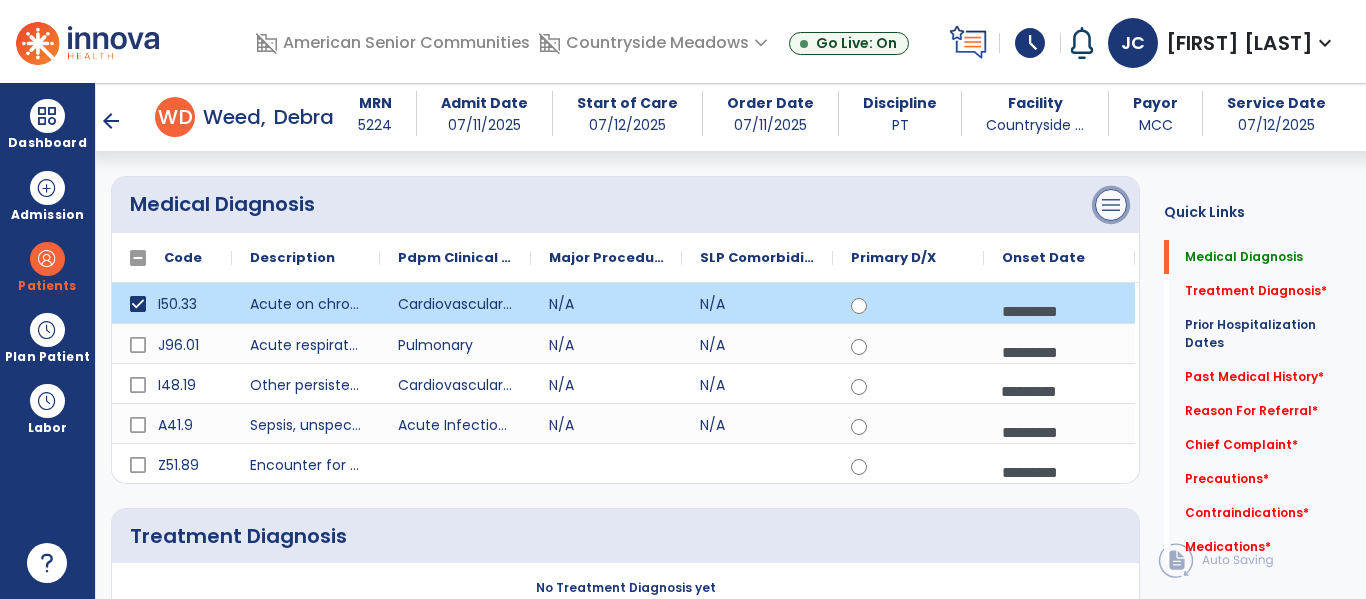 click on "menu" at bounding box center [1111, 205] 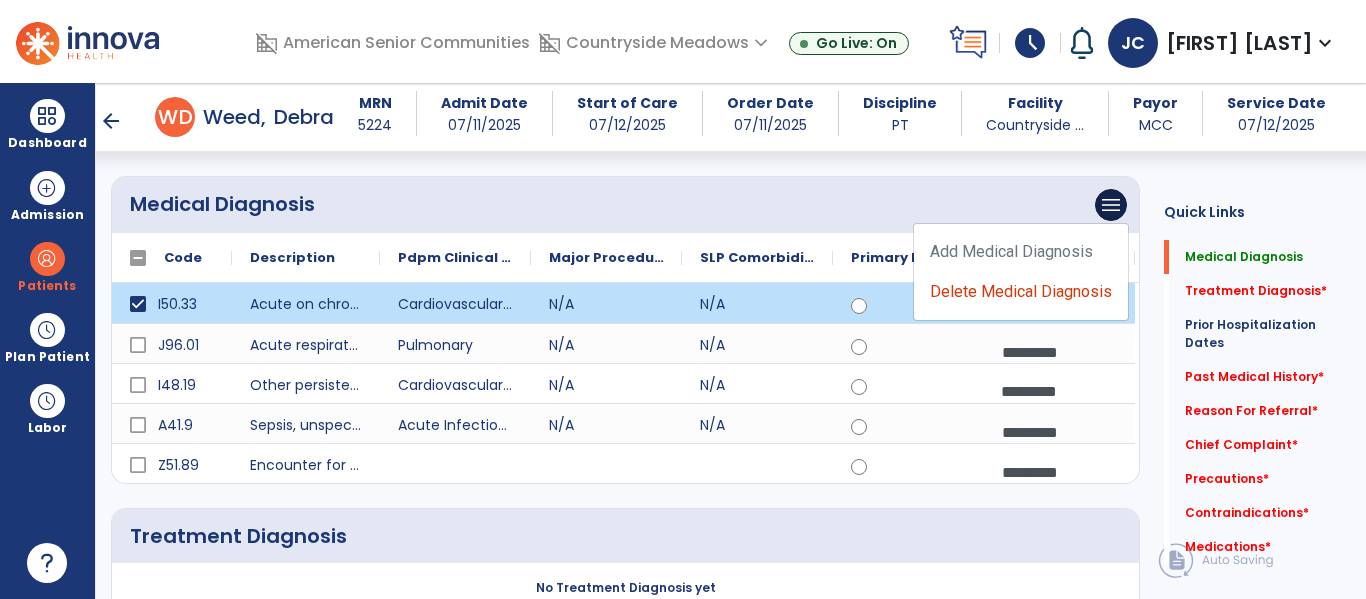 click on "Add Medical Diagnosis   Delete Medical Diagnosis" 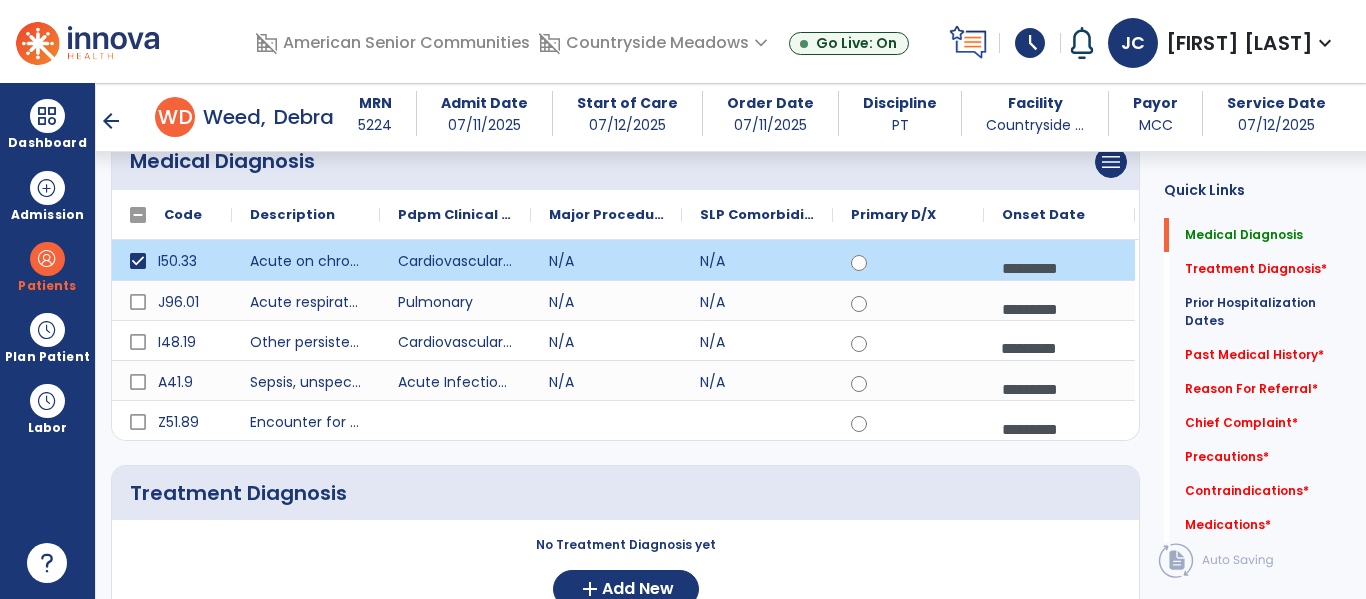 scroll, scrollTop: 196, scrollLeft: 0, axis: vertical 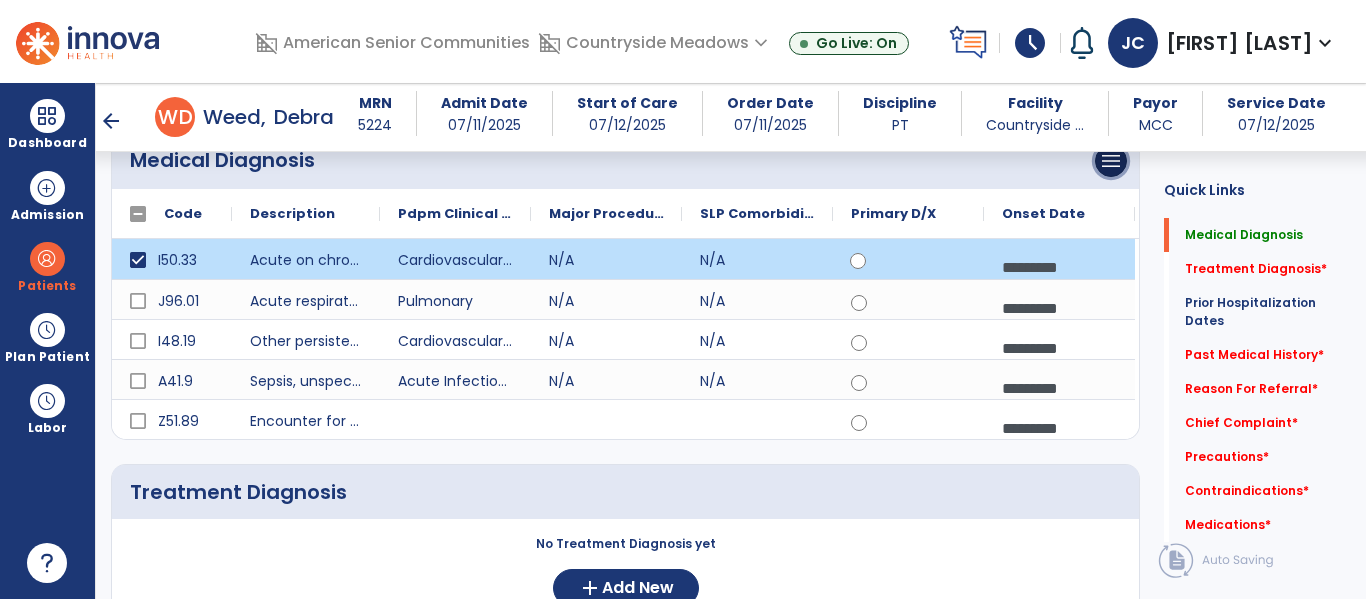 drag, startPoint x: 1102, startPoint y: 165, endPoint x: 1100, endPoint y: 186, distance: 21.095022 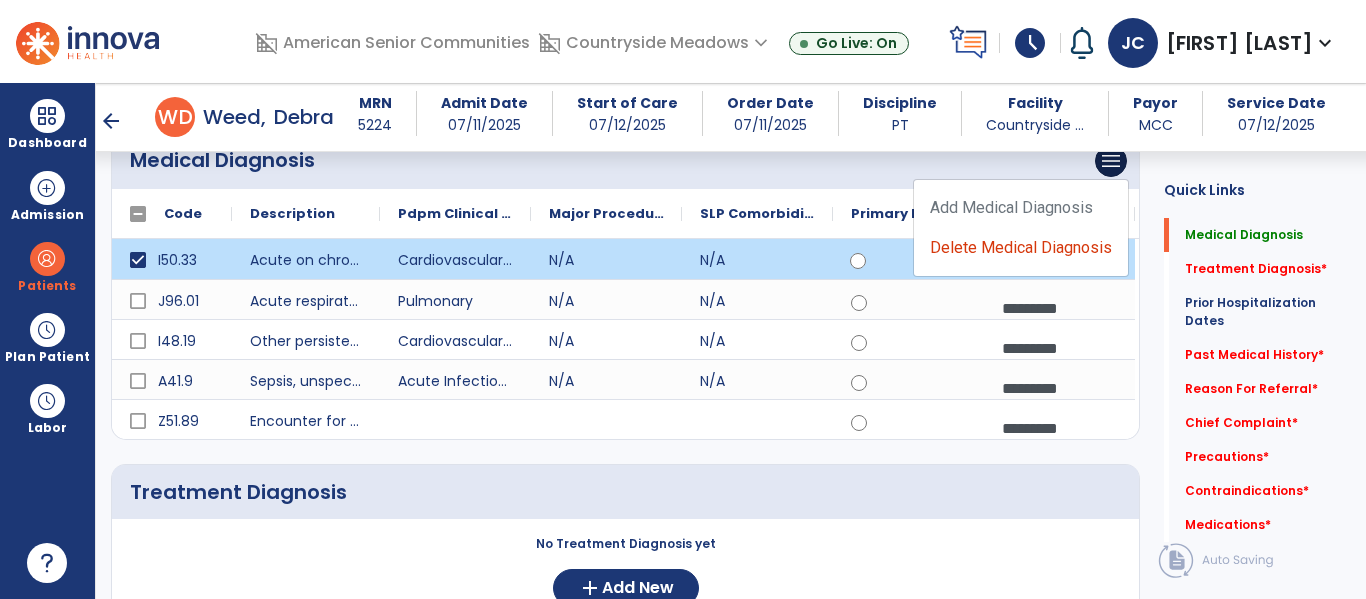 click on "Medical Diagnosis      menu   Add Medical Diagnosis   Delete Medical Diagnosis" 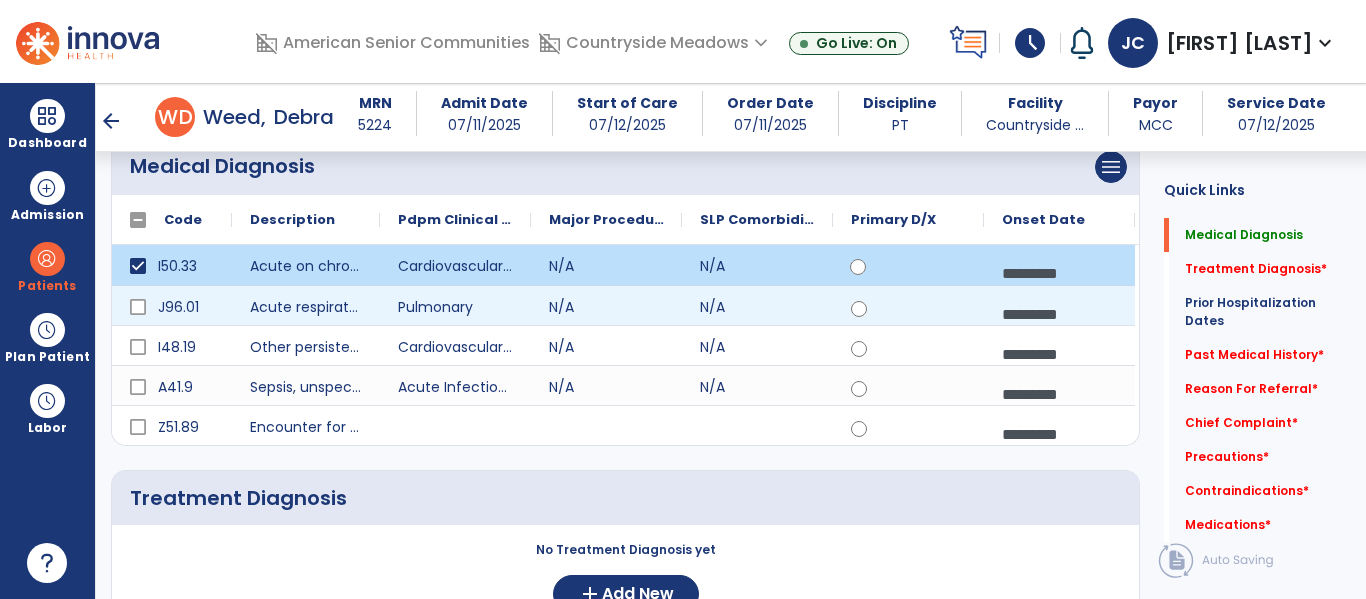 scroll, scrollTop: 174, scrollLeft: 0, axis: vertical 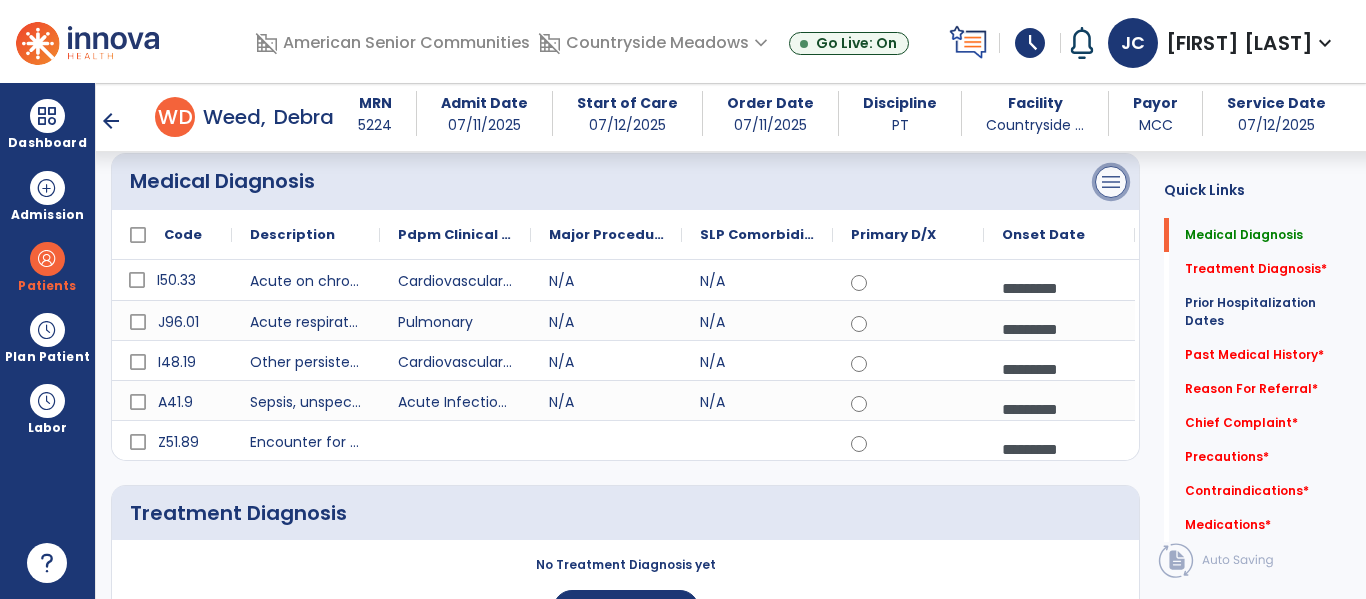 click on "menu" at bounding box center (1111, 182) 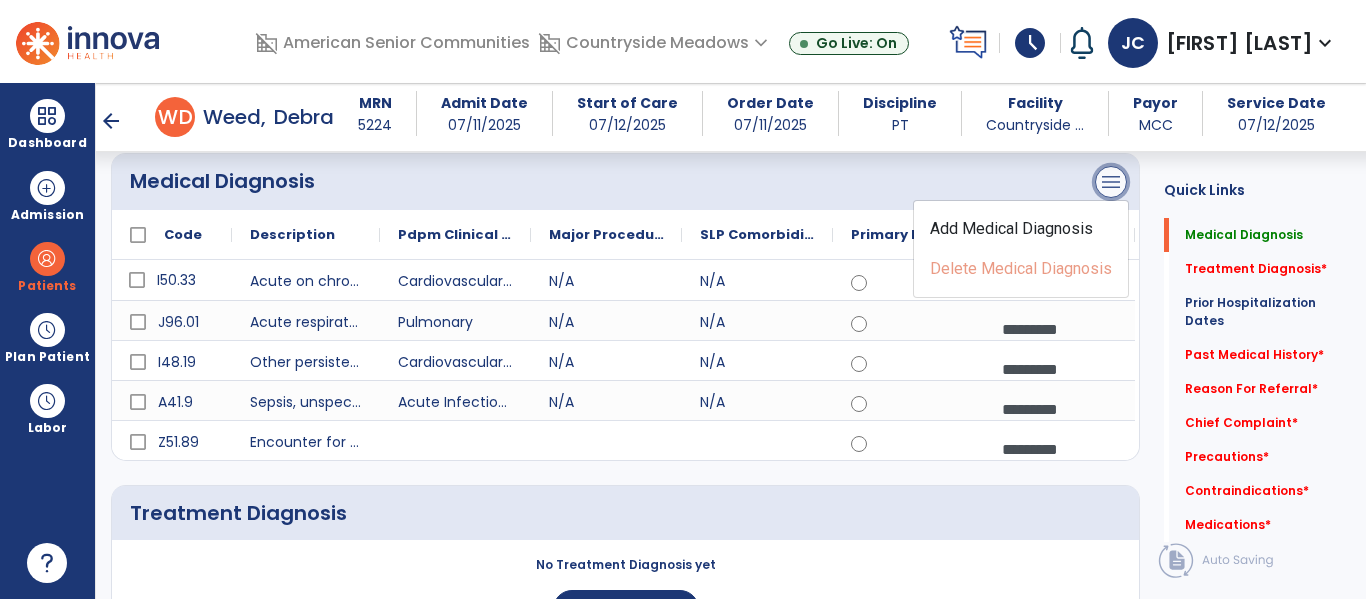 click on "menu" at bounding box center (1111, 182) 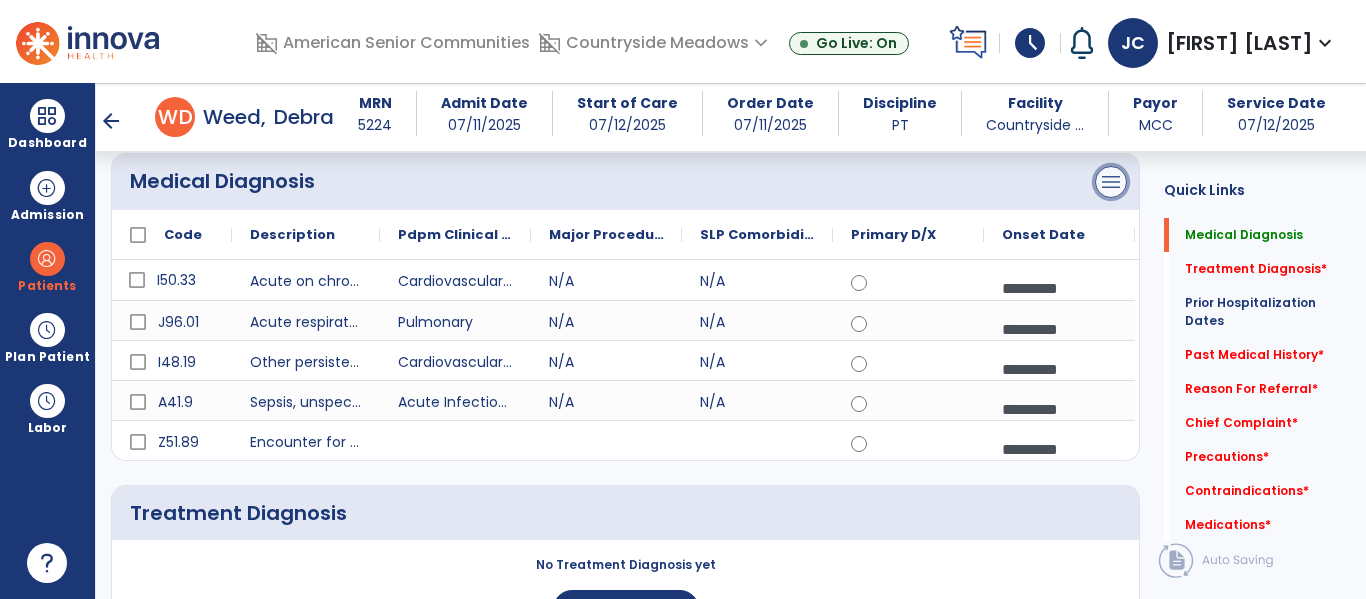 click on "menu" at bounding box center [1111, 182] 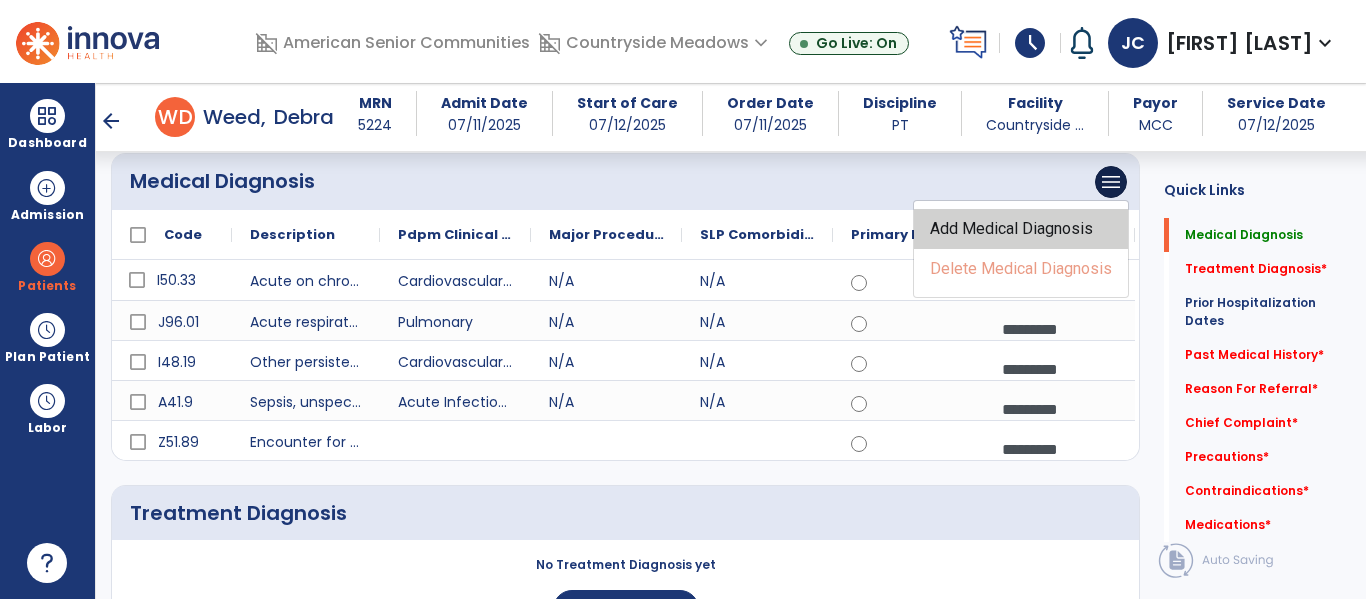 click on "Add Medical Diagnosis" 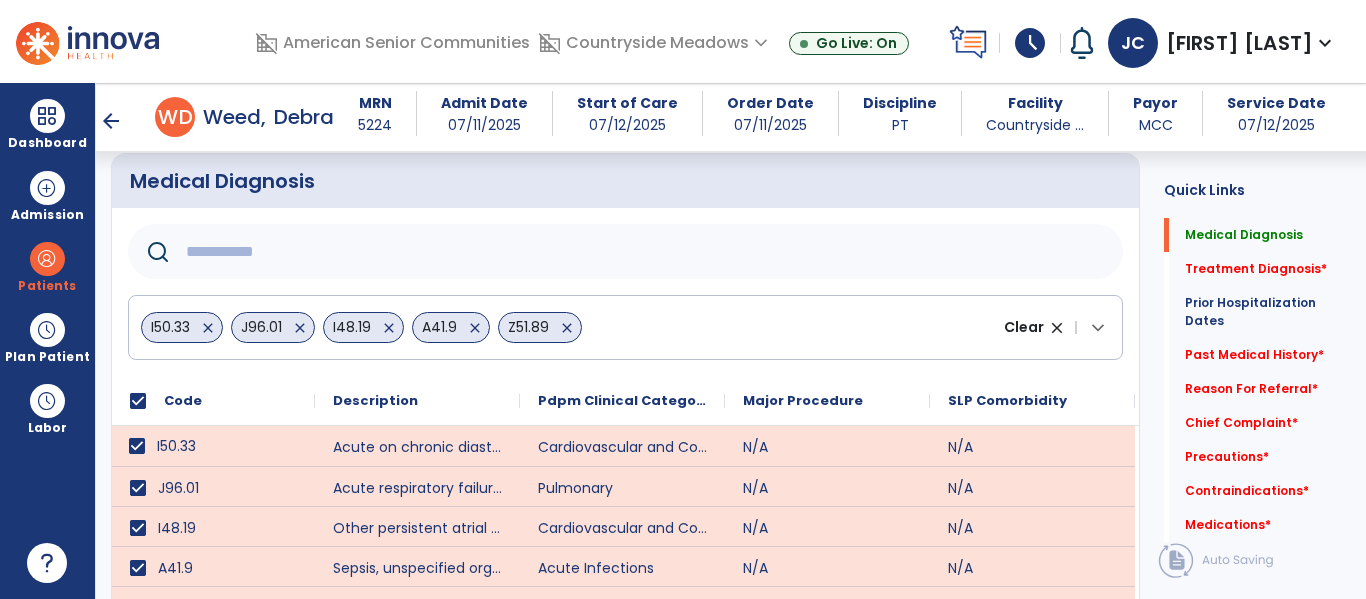 click 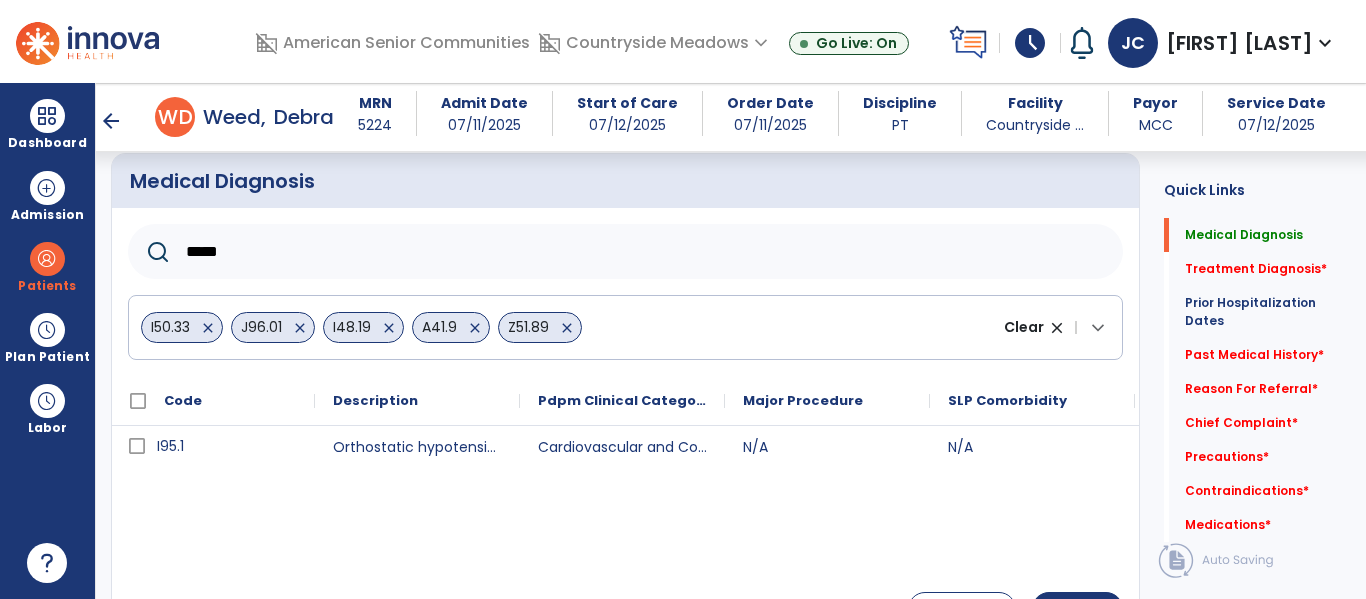 scroll, scrollTop: 174, scrollLeft: 0, axis: vertical 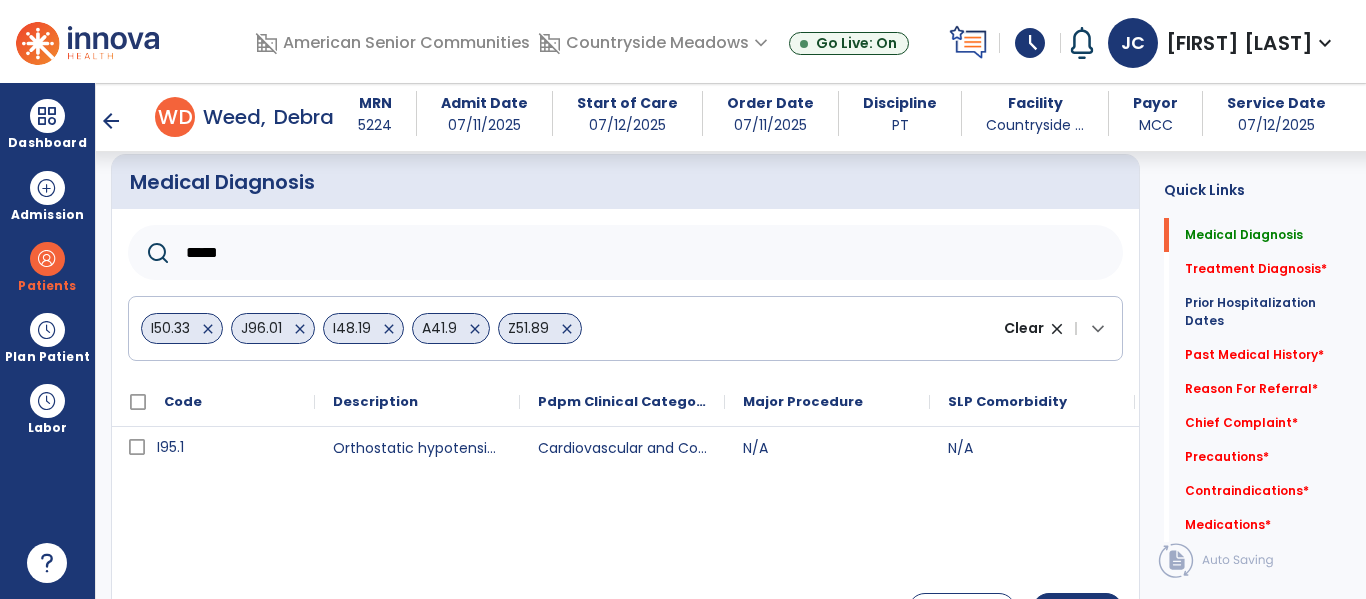 type on "*****" 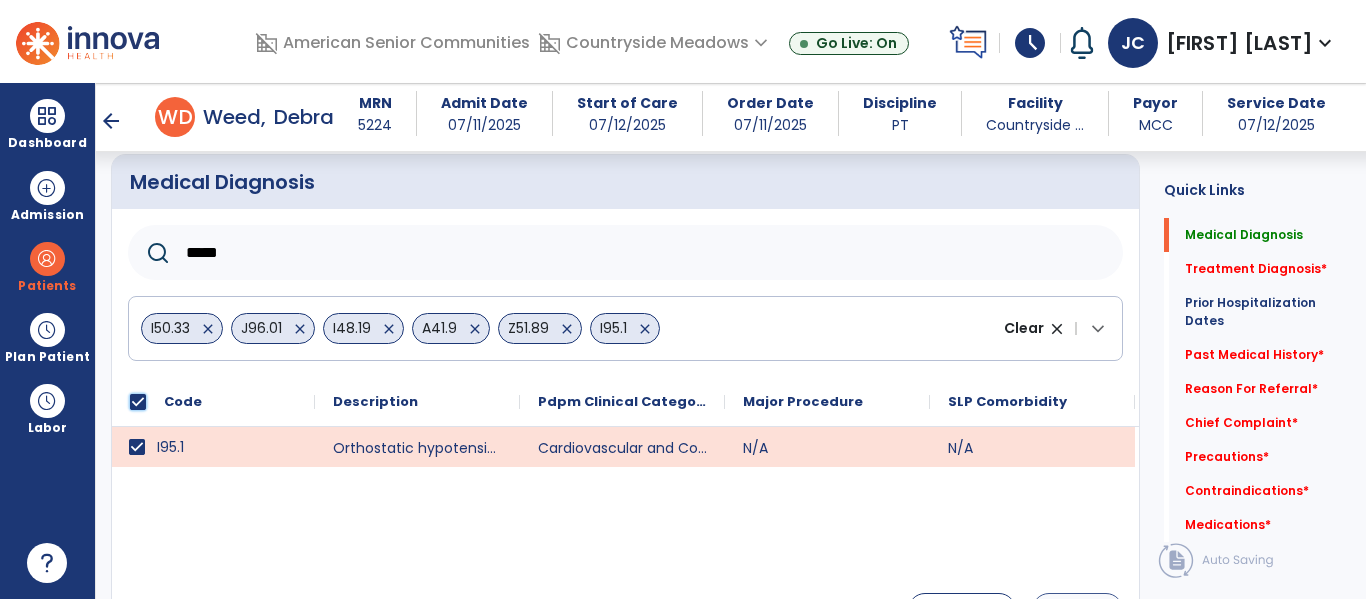 scroll, scrollTop: 249, scrollLeft: 0, axis: vertical 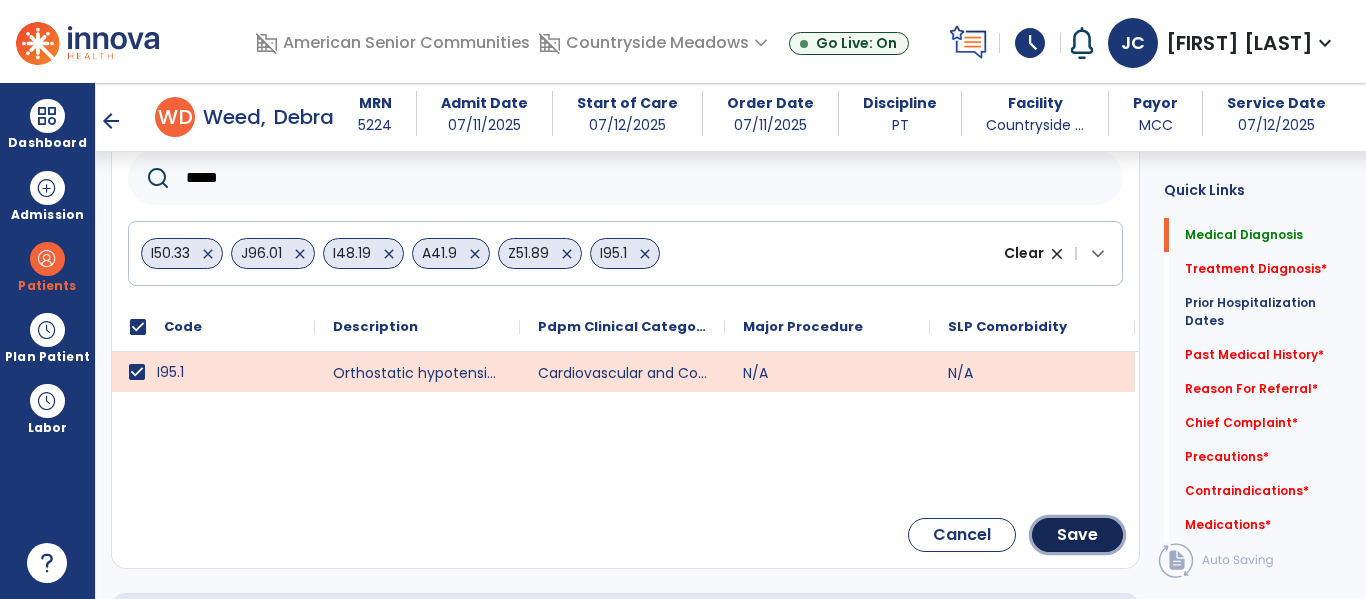 drag, startPoint x: 1098, startPoint y: 541, endPoint x: 1055, endPoint y: 494, distance: 63.702435 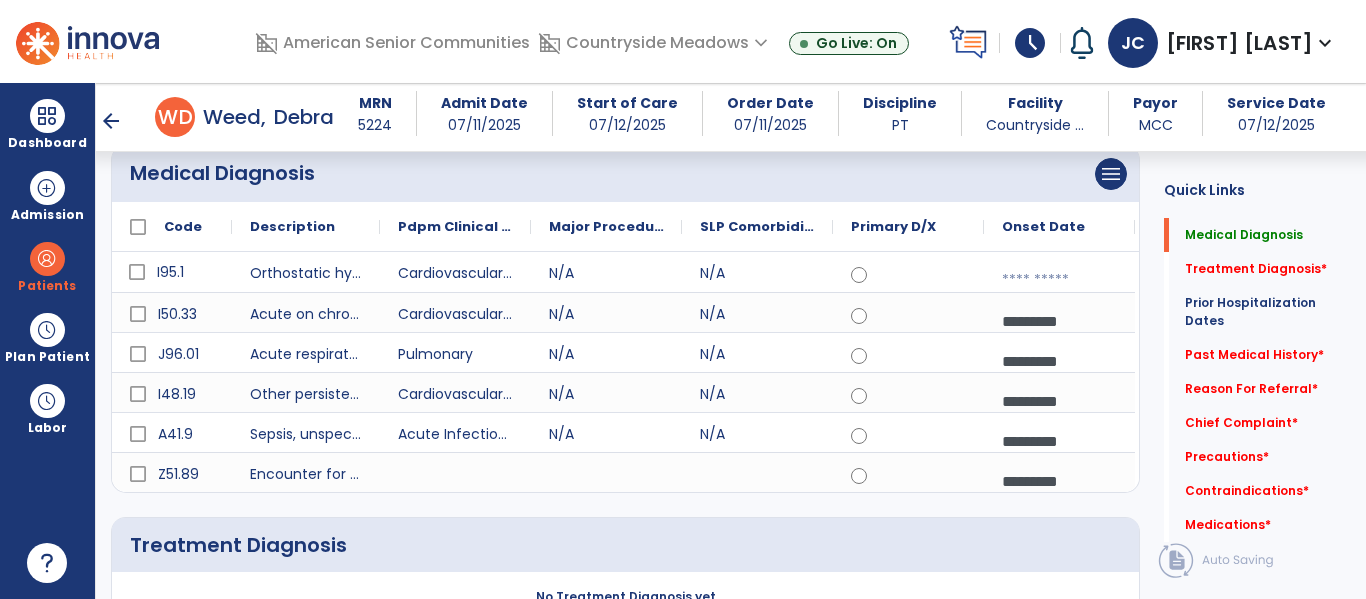 scroll, scrollTop: 0, scrollLeft: 0, axis: both 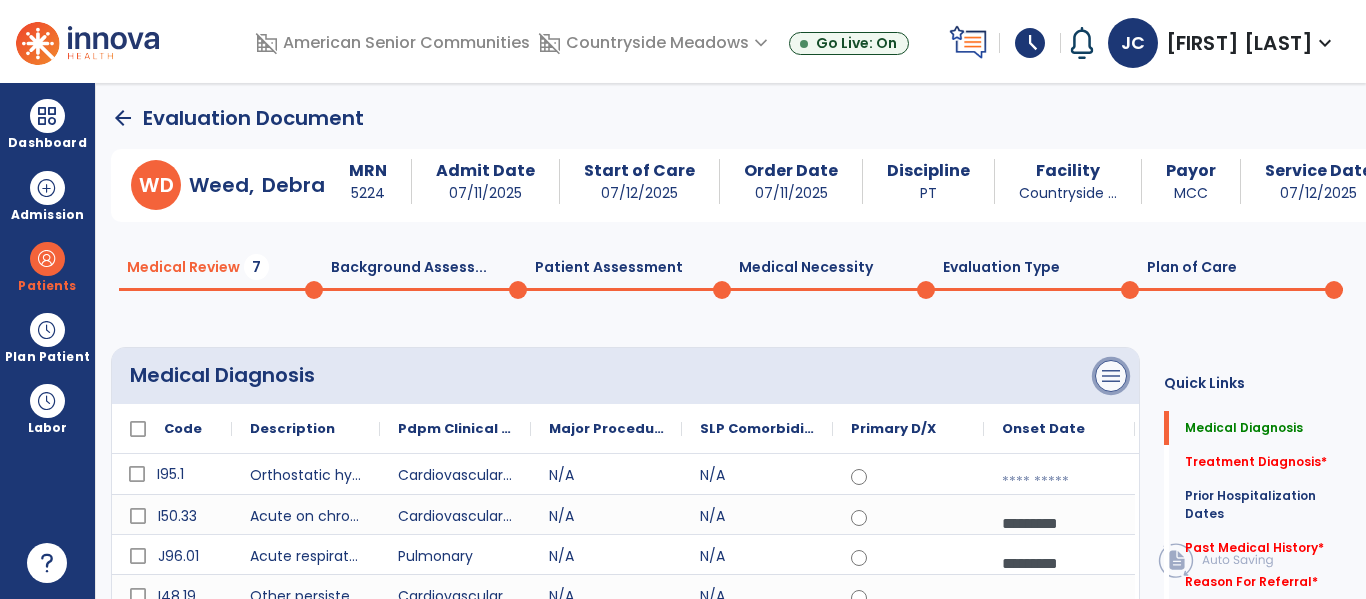 click on "menu" at bounding box center [1111, 376] 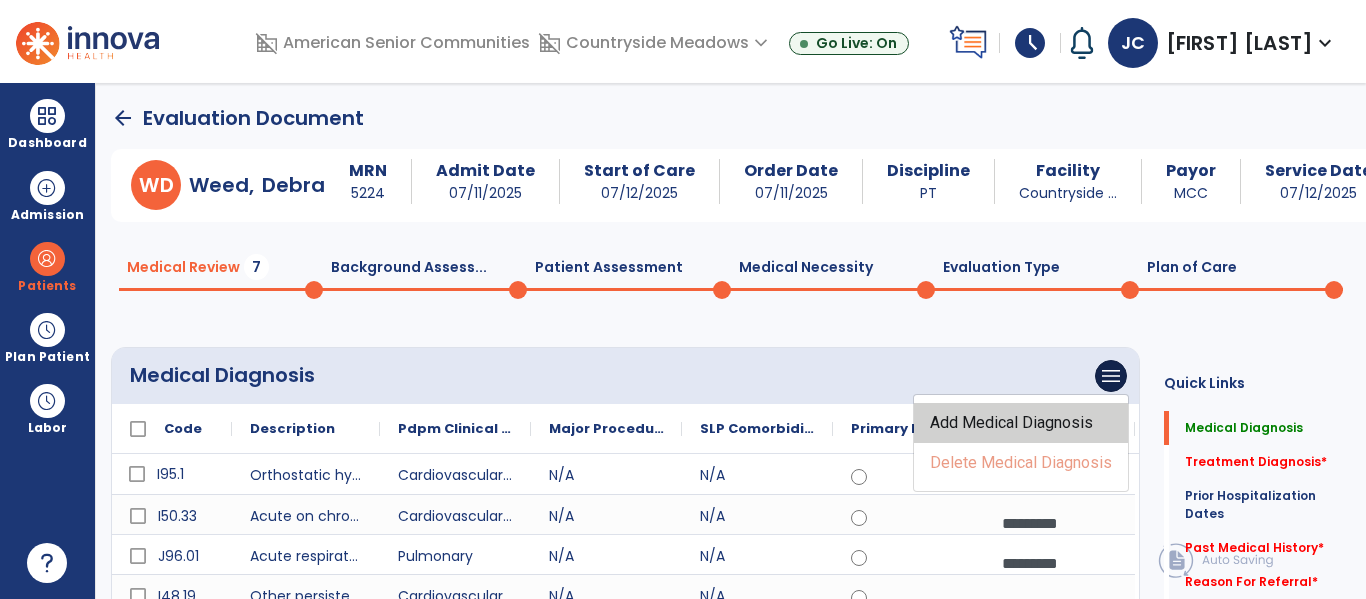 drag, startPoint x: 1039, startPoint y: 422, endPoint x: 891, endPoint y: 414, distance: 148.21606 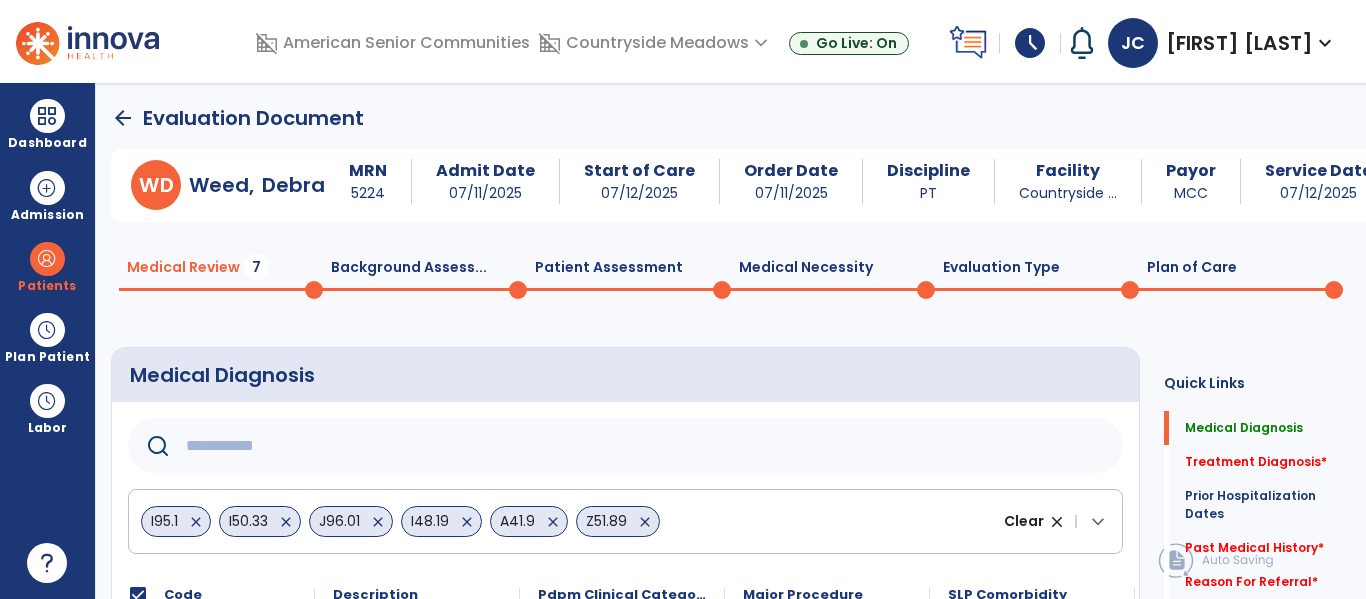 click 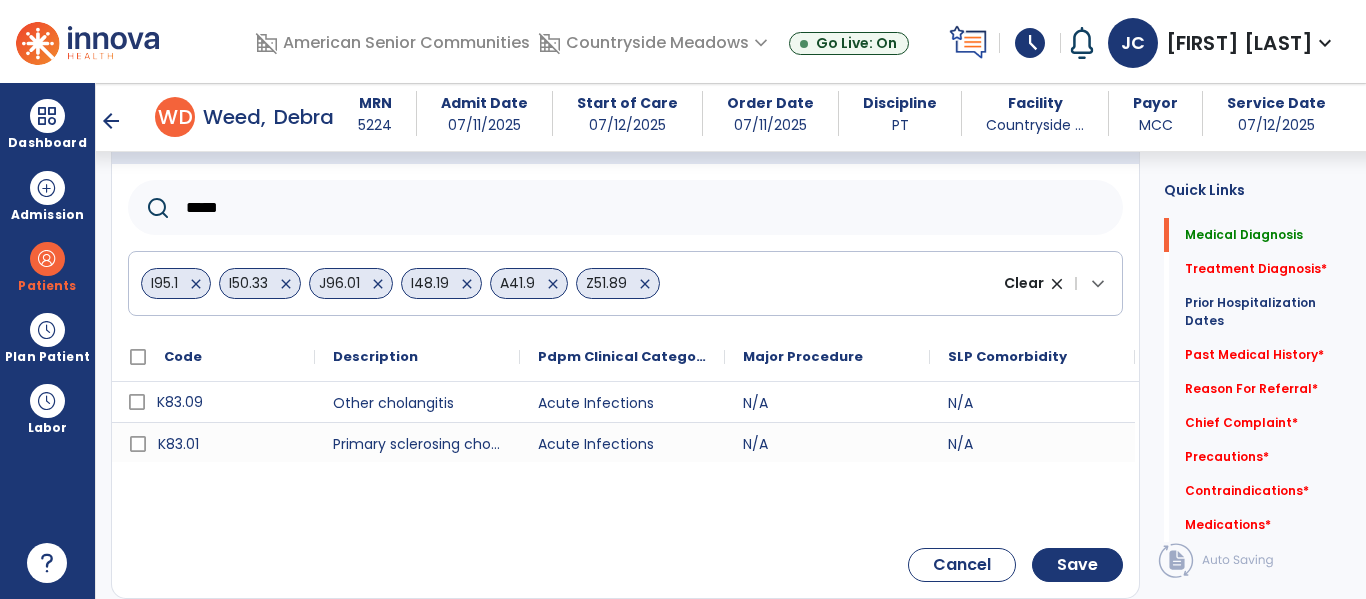 scroll, scrollTop: 218, scrollLeft: 0, axis: vertical 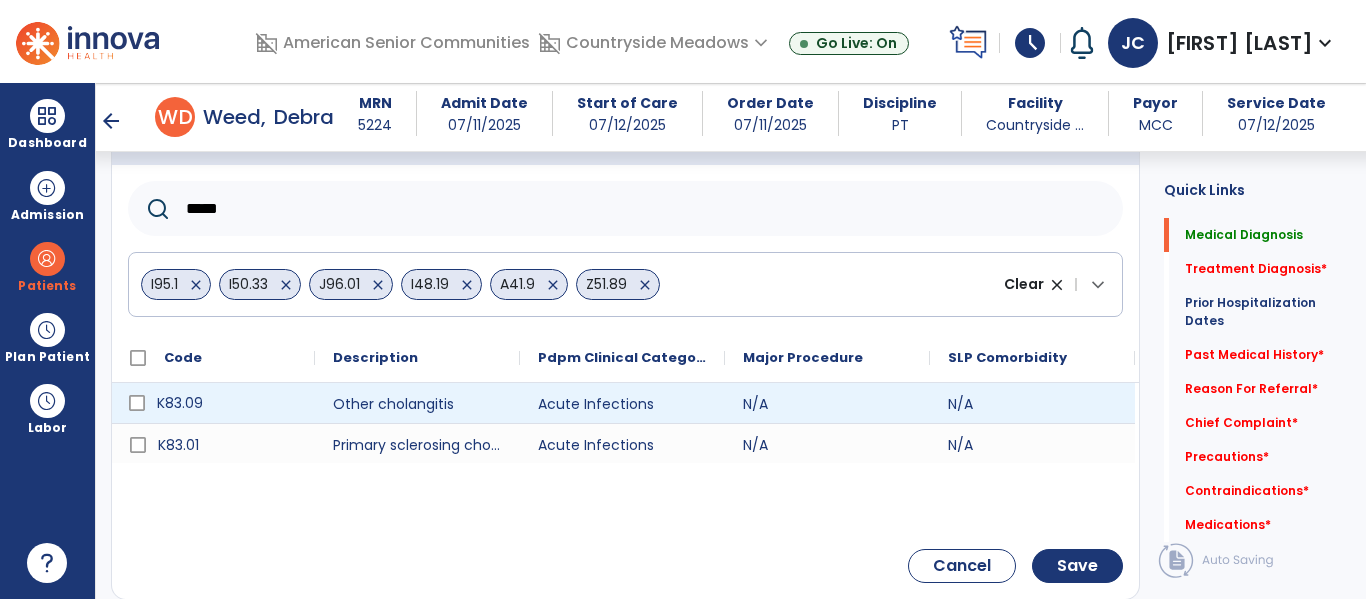 type on "*****" 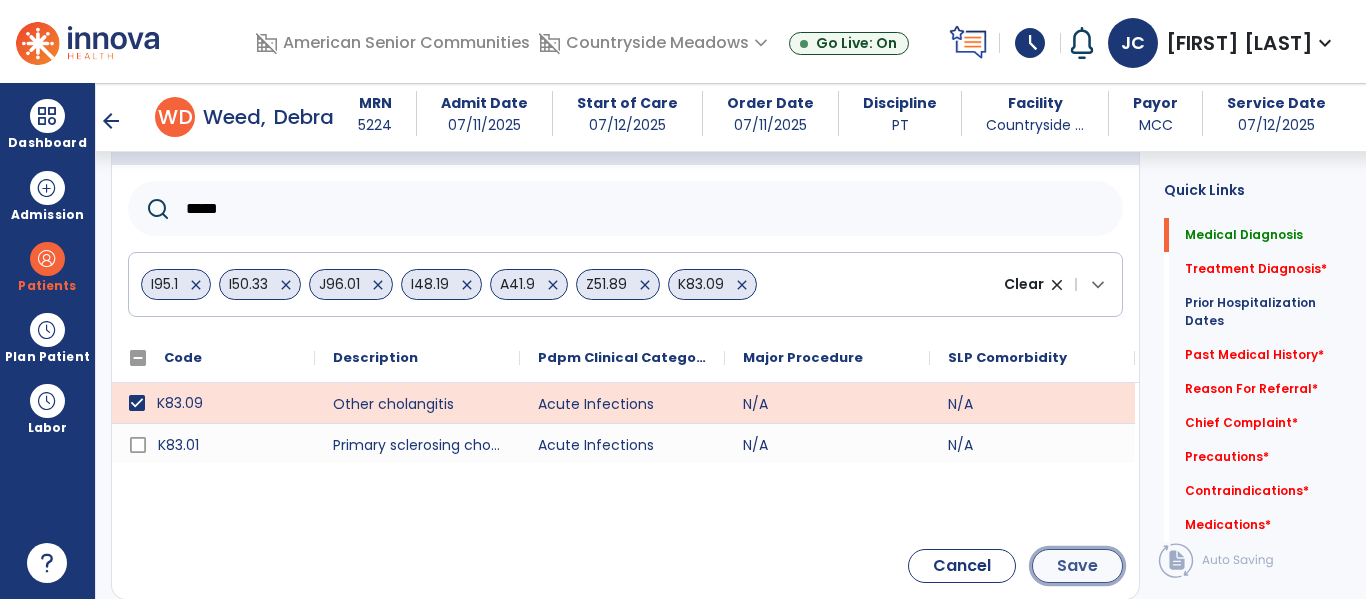 click on "Save" 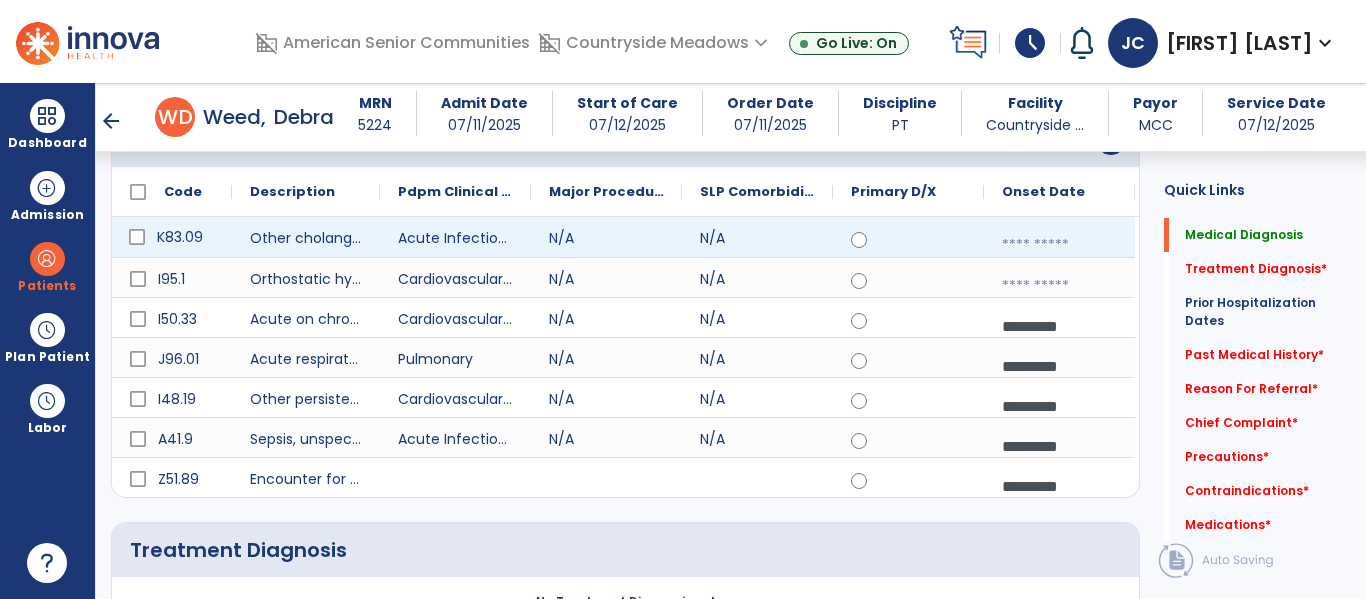 click at bounding box center (1059, 245) 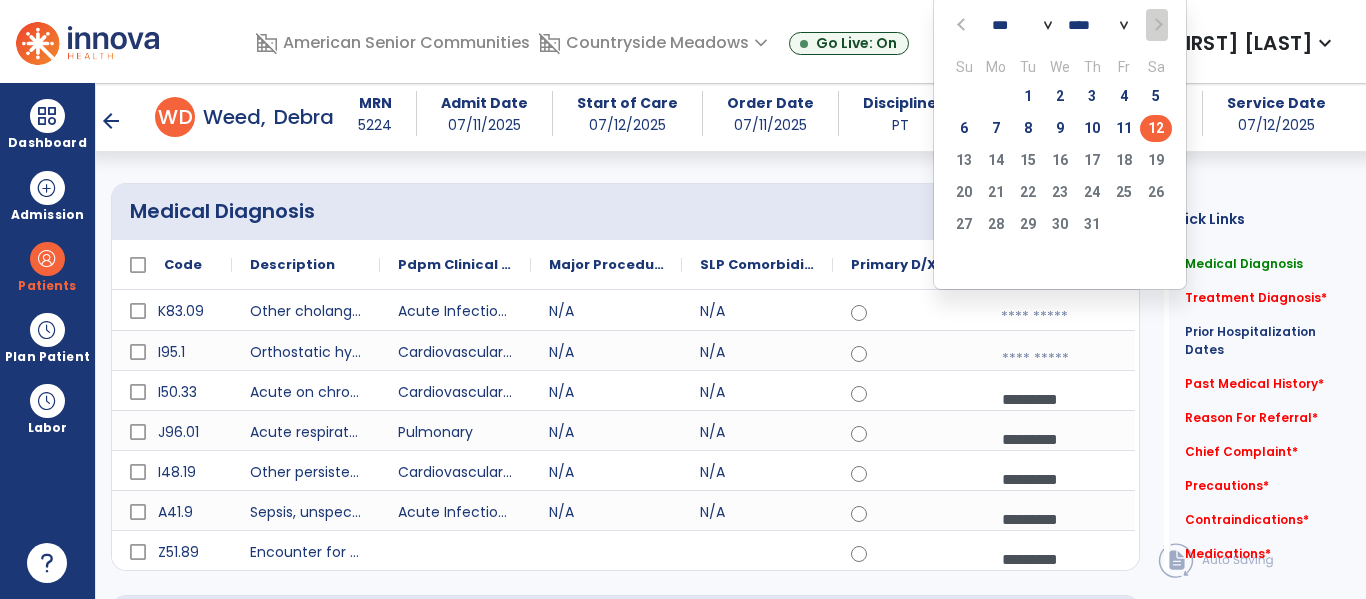 scroll, scrollTop: 28, scrollLeft: 0, axis: vertical 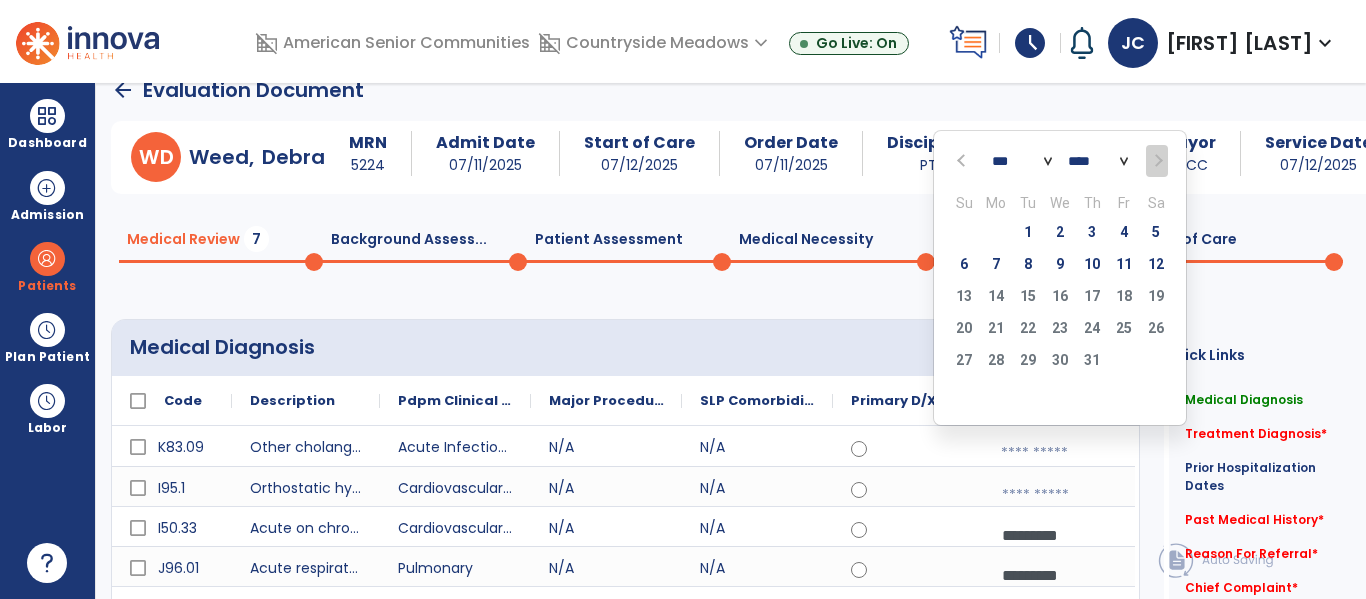 click 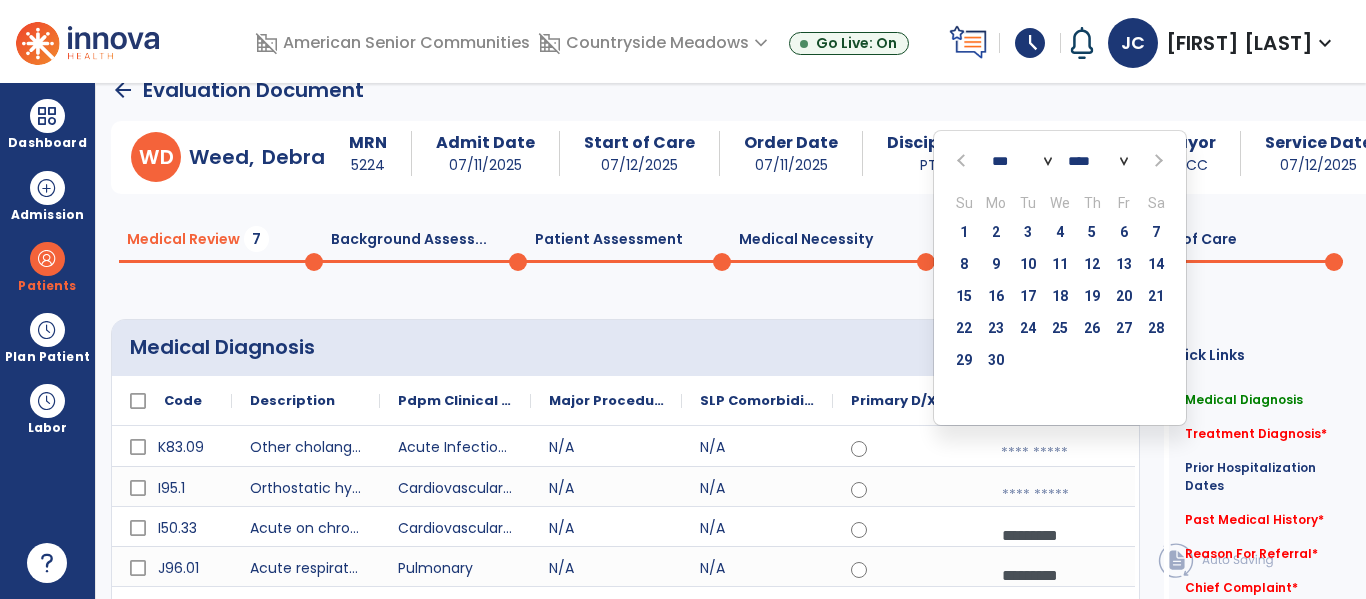 click 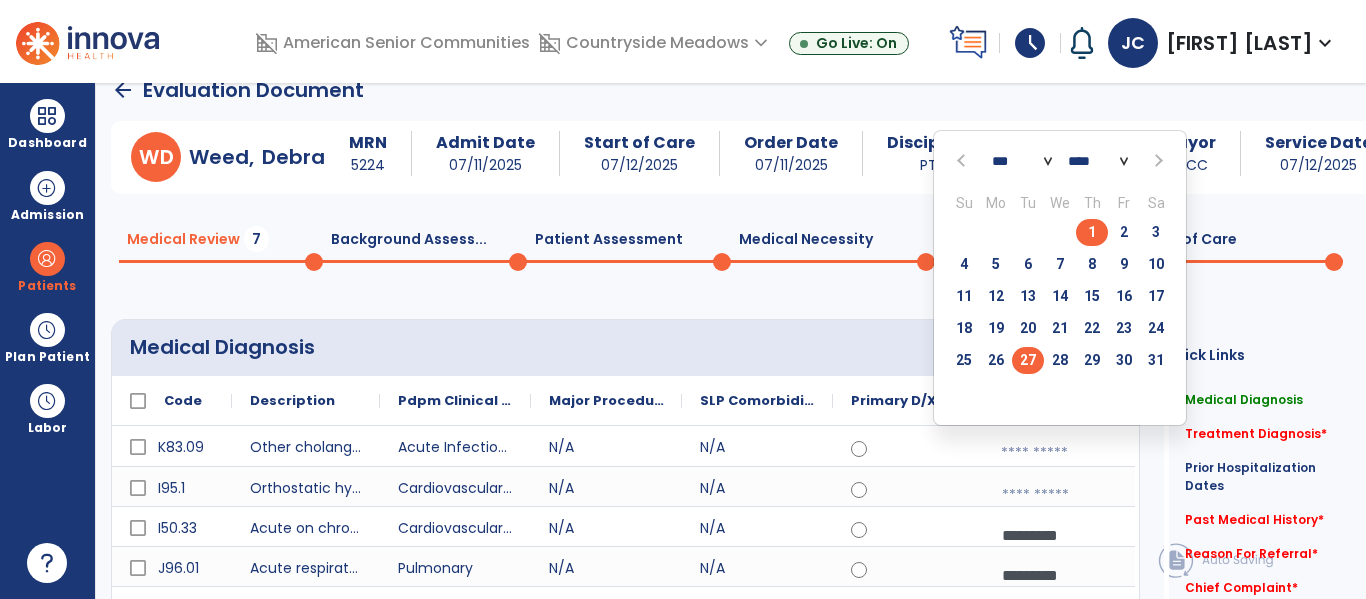 click on "27" 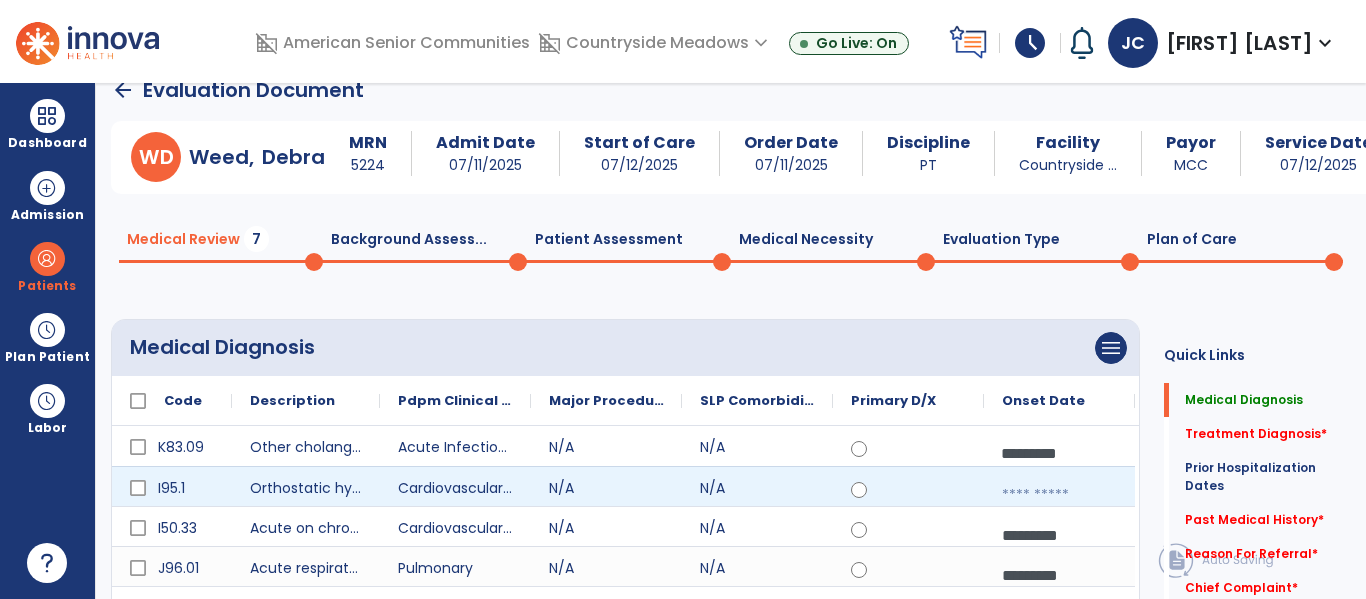 click at bounding box center [1059, 495] 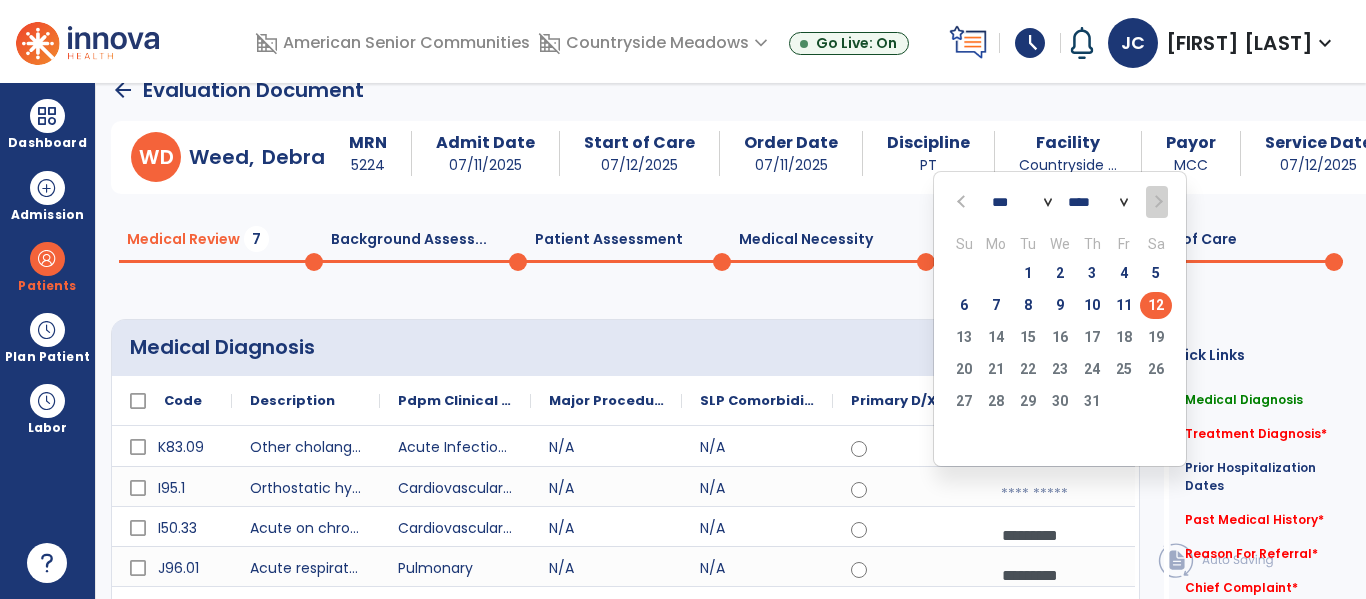 click 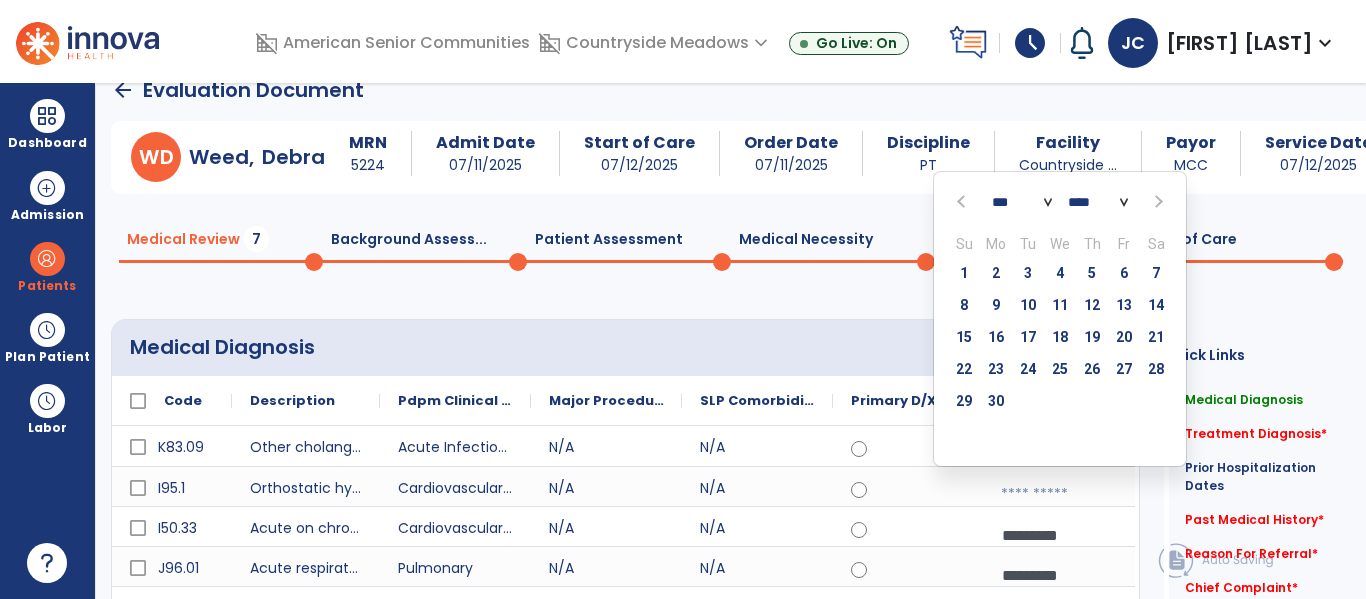 click 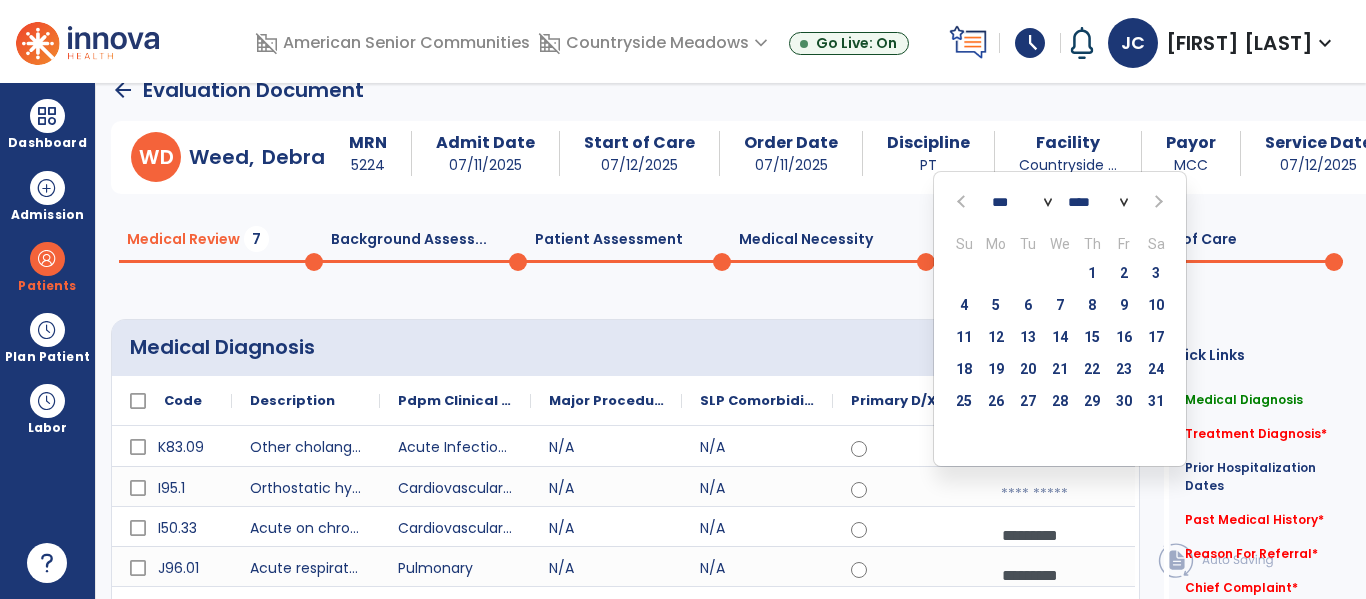 click on "27" 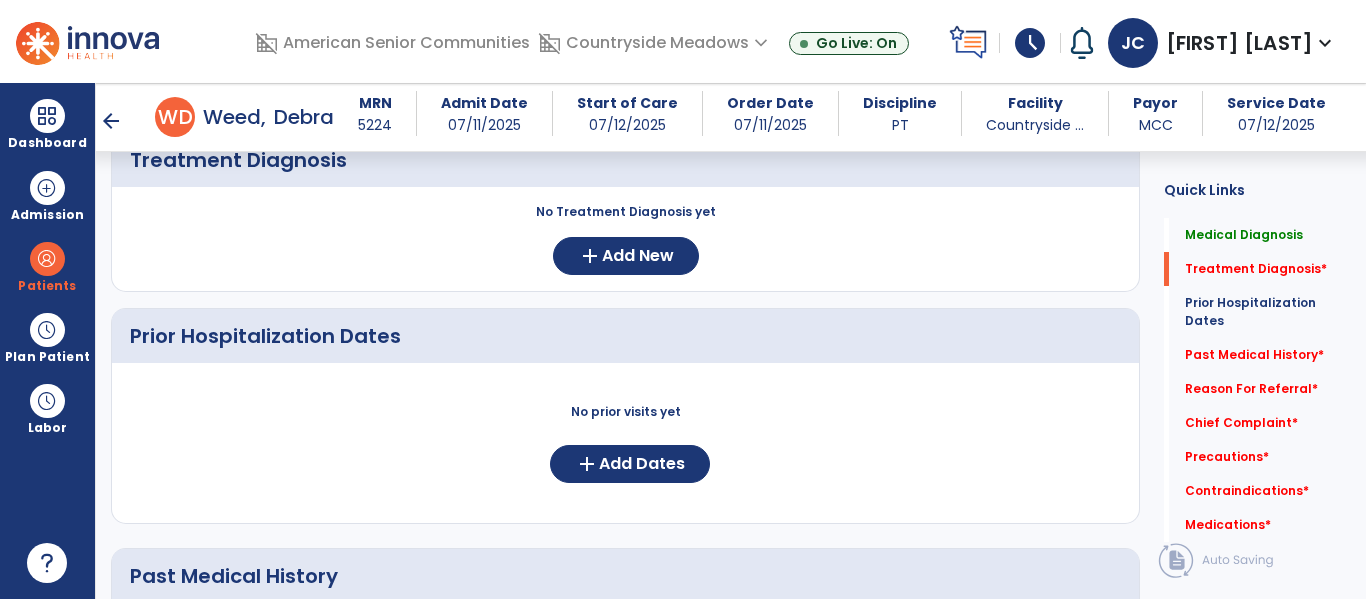 scroll, scrollTop: 612, scrollLeft: 0, axis: vertical 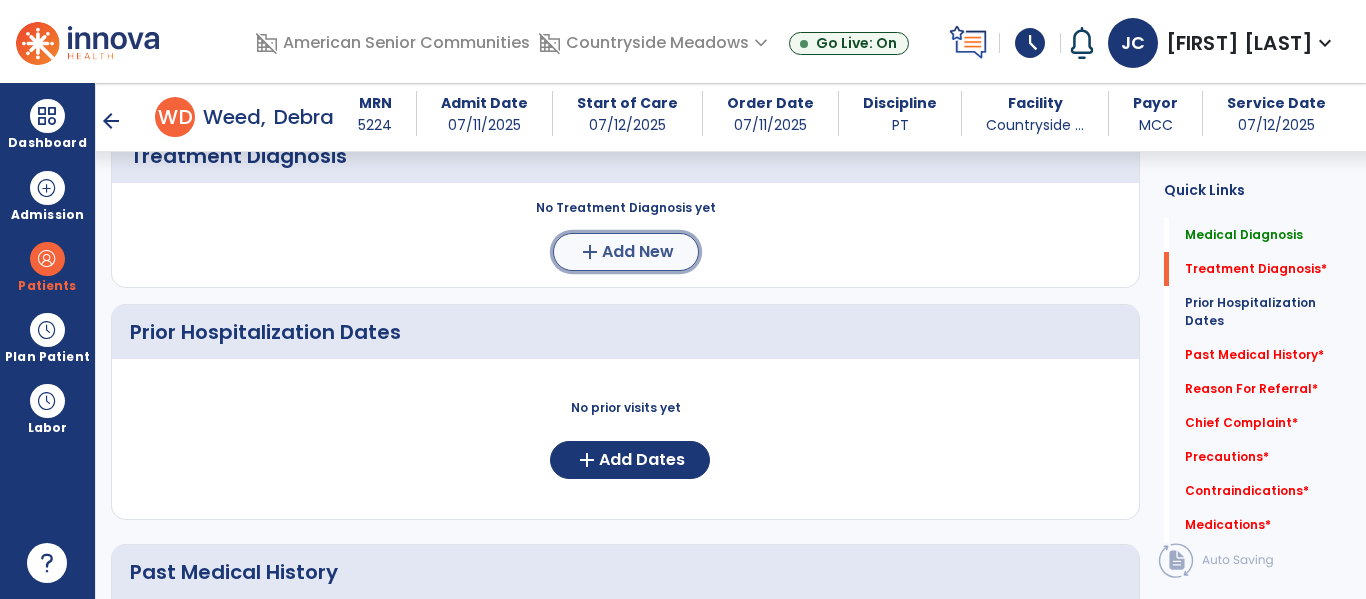 click on "add  Add New" 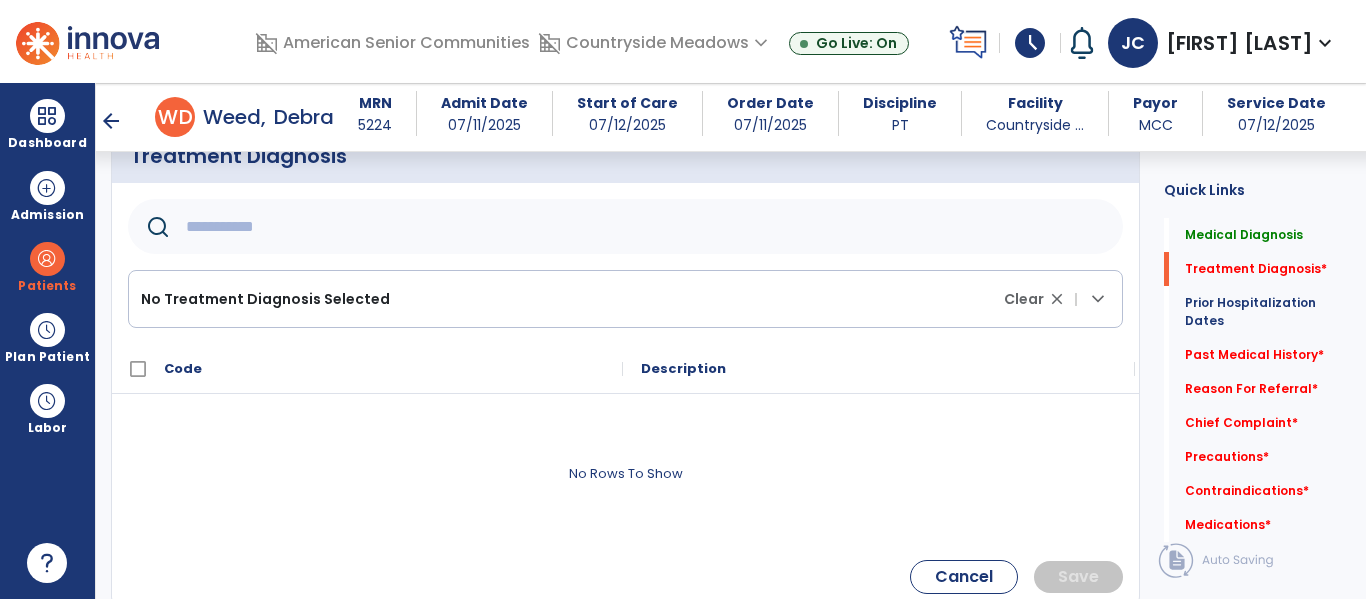 click on "No Treatment Diagnosis Selected Clear close |  keyboard_arrow_down" 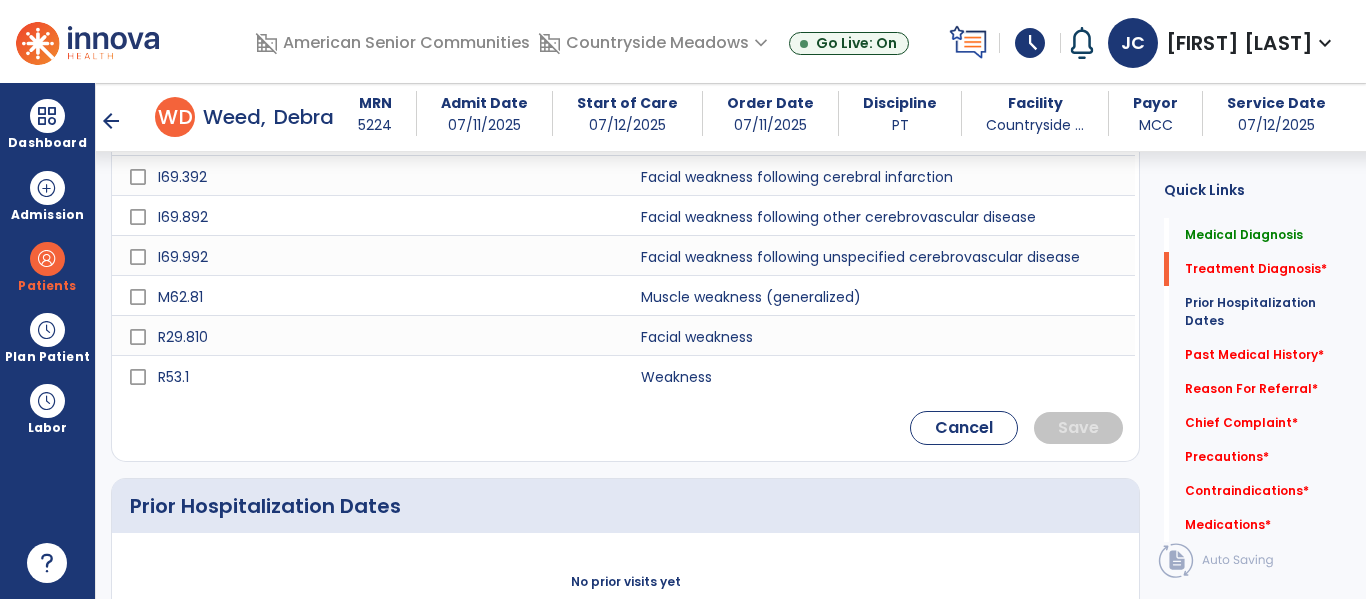 scroll, scrollTop: 968, scrollLeft: 0, axis: vertical 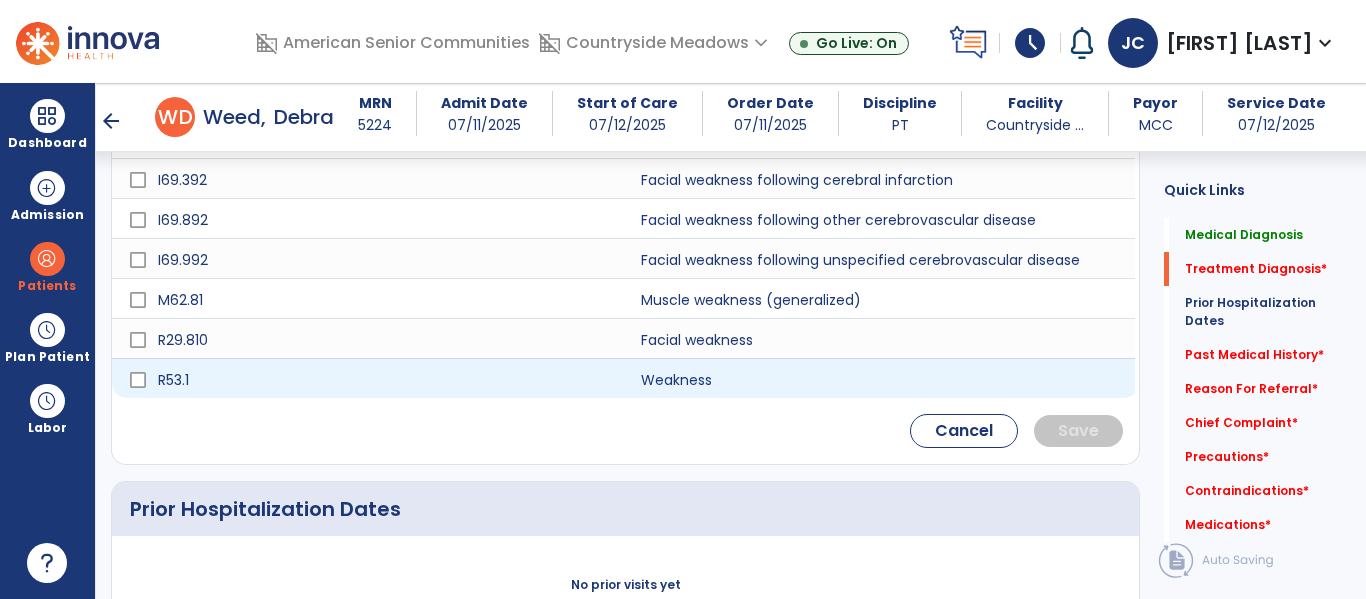 type on "********" 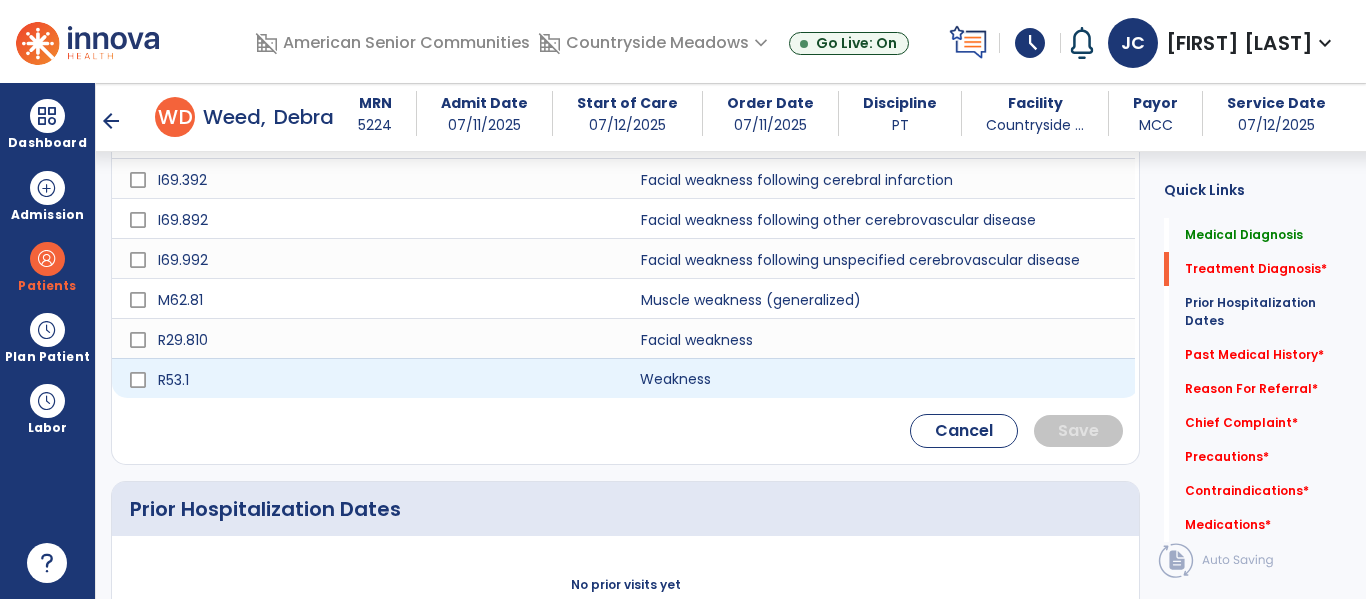 click on "Weakness" 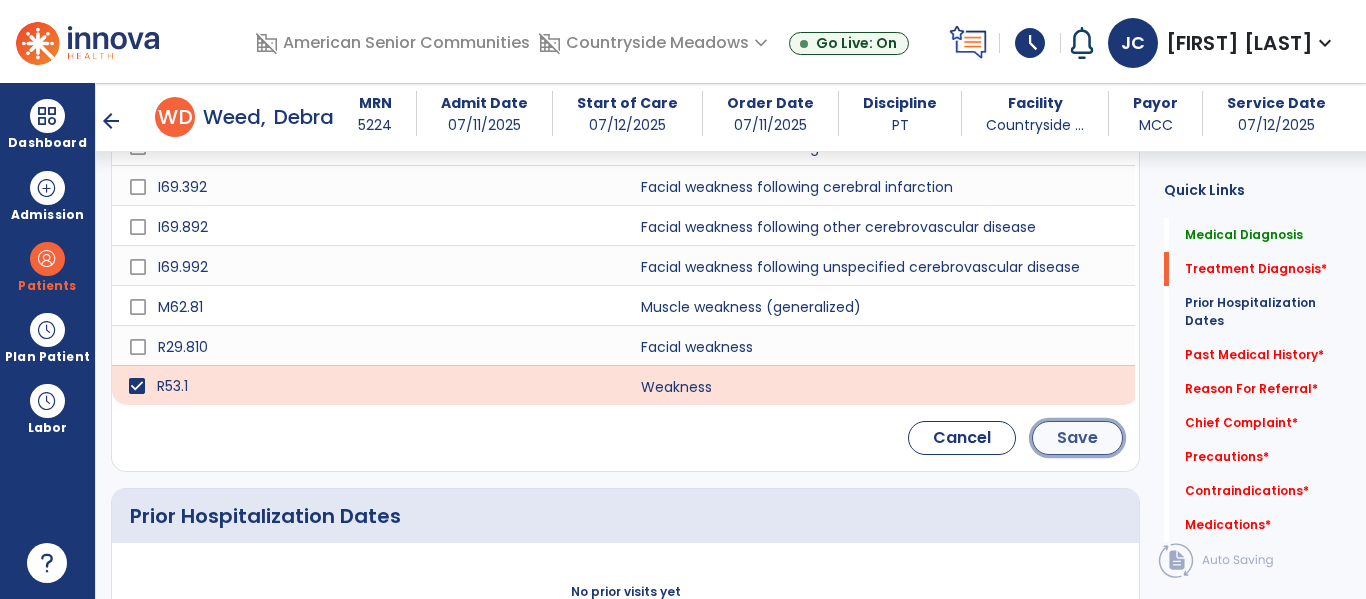 click on "Save" 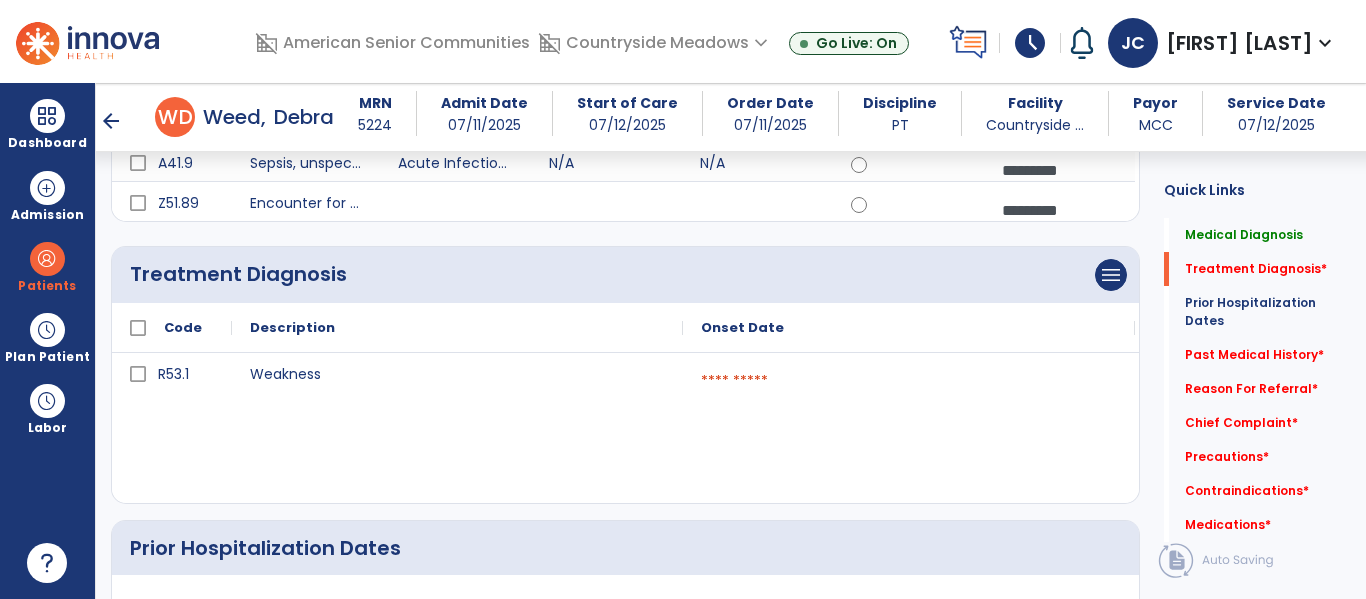 scroll, scrollTop: 497, scrollLeft: 0, axis: vertical 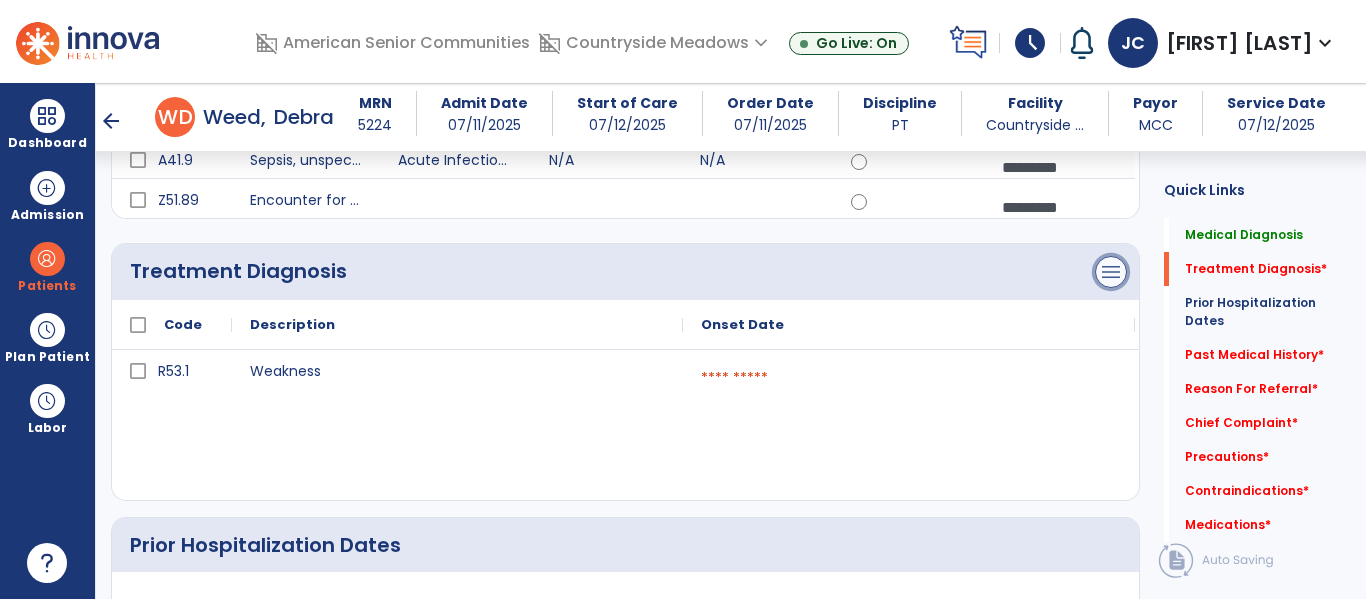click on "menu" at bounding box center (1111, -140) 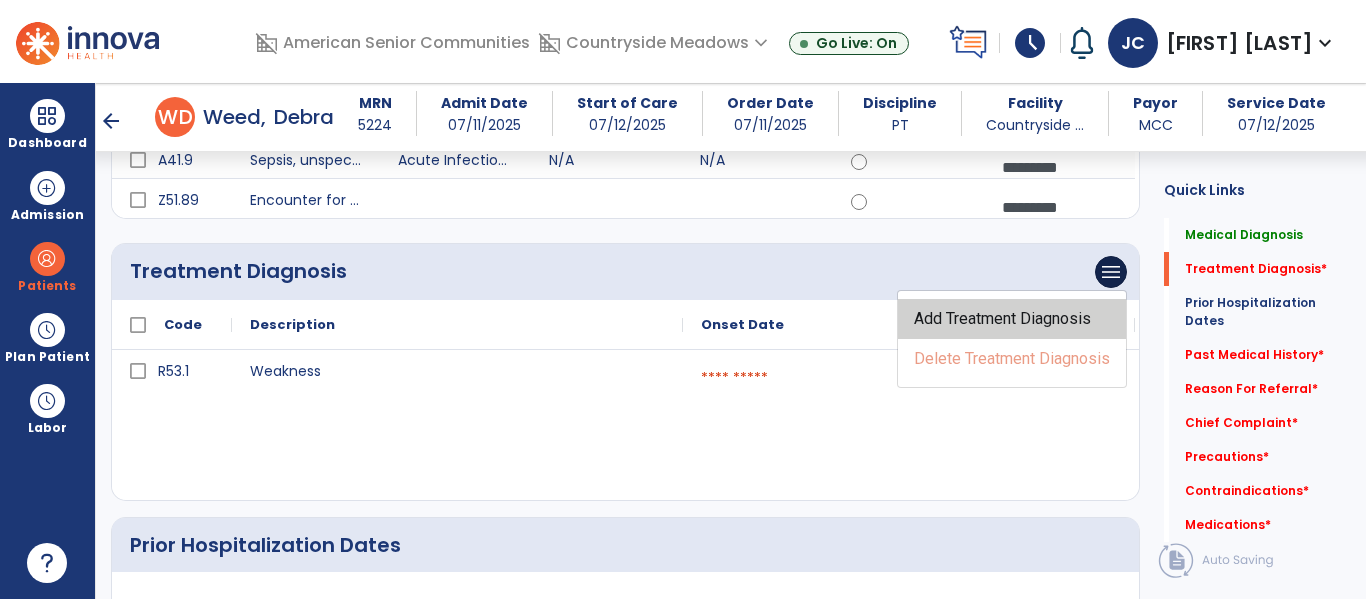 click on "Add Treatment Diagnosis" 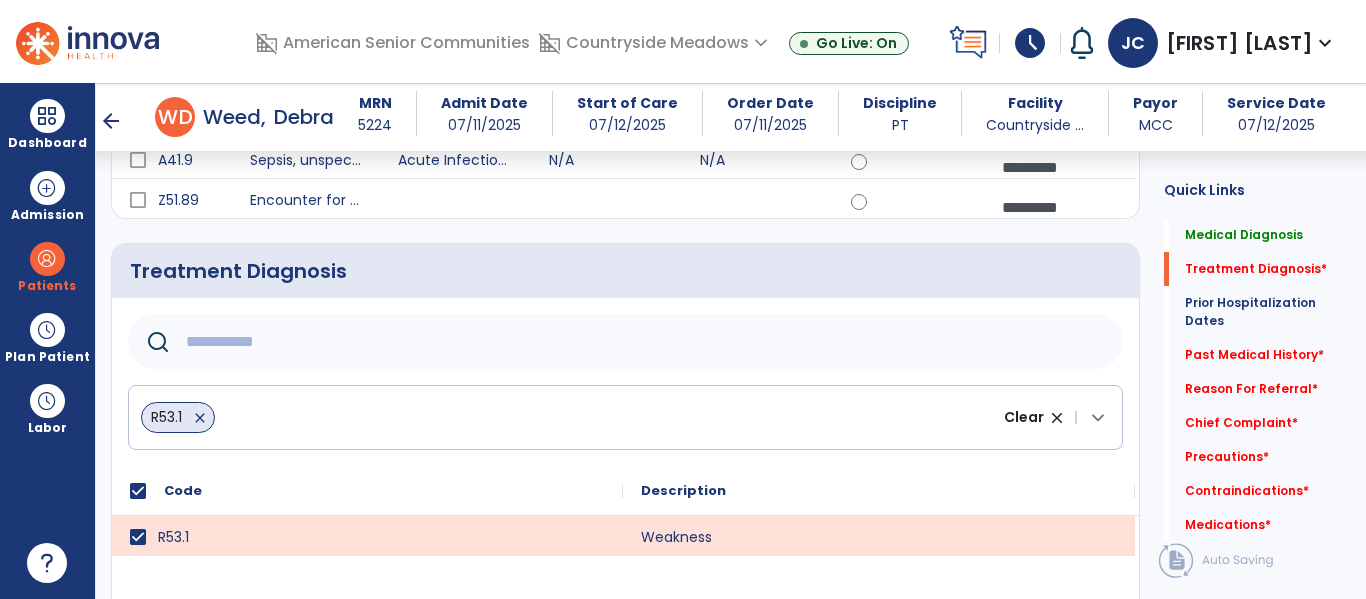 click 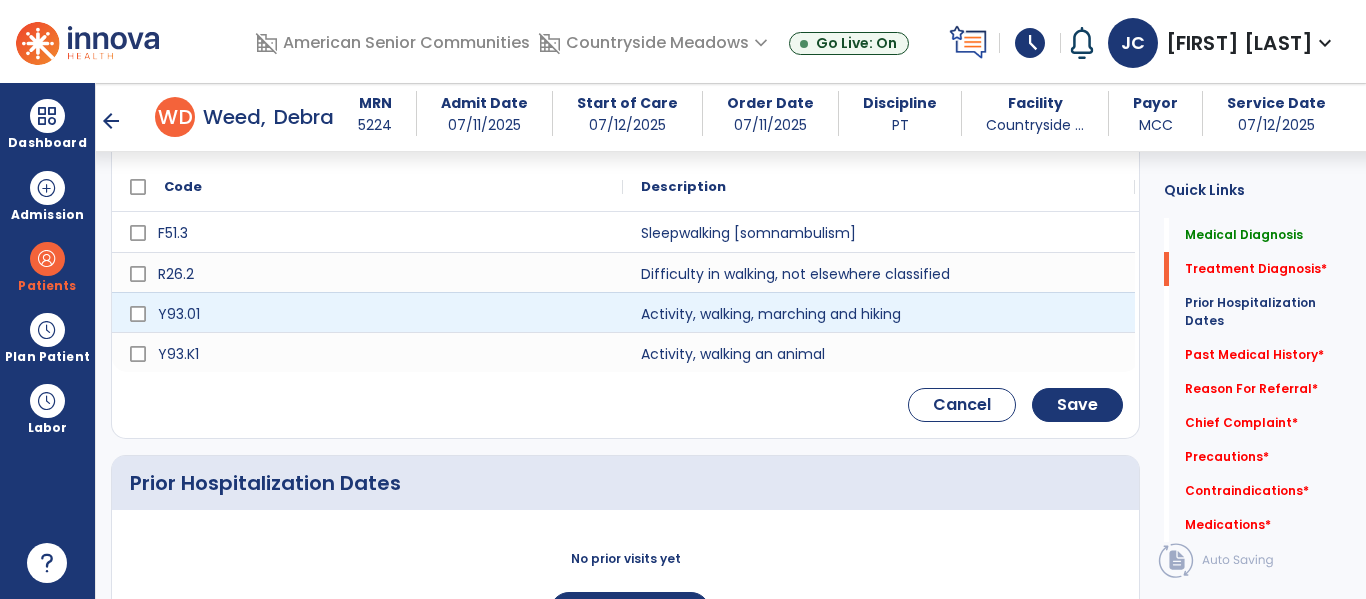 scroll, scrollTop: 779, scrollLeft: 0, axis: vertical 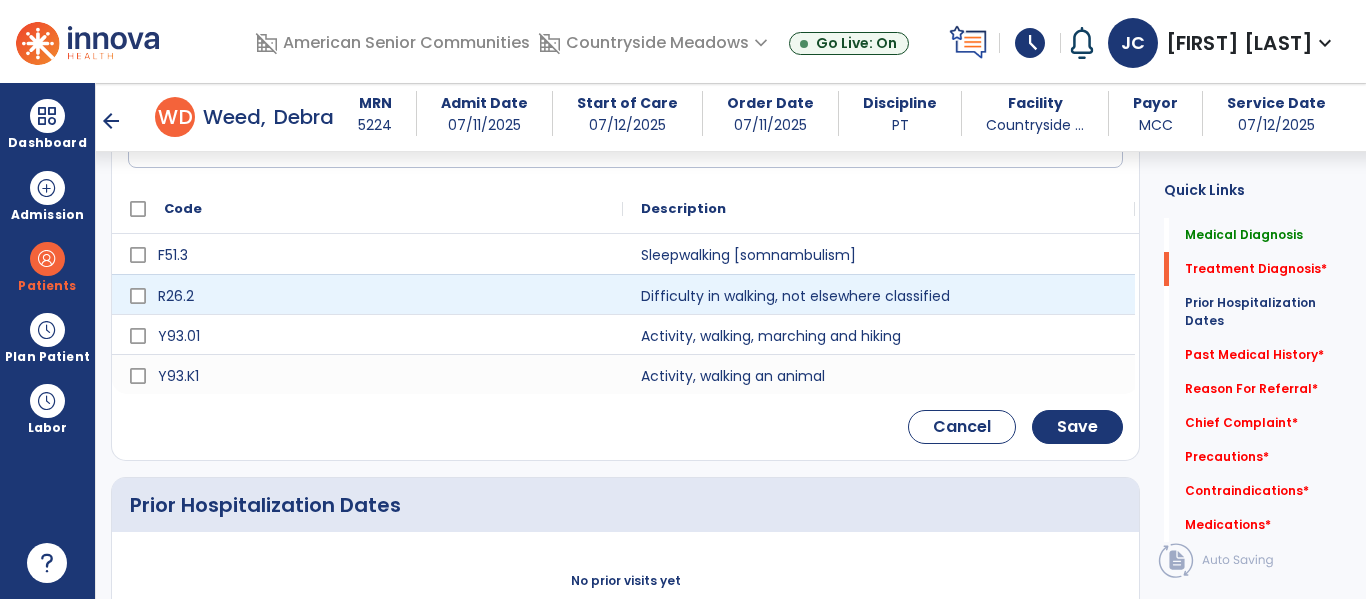 type on "*******" 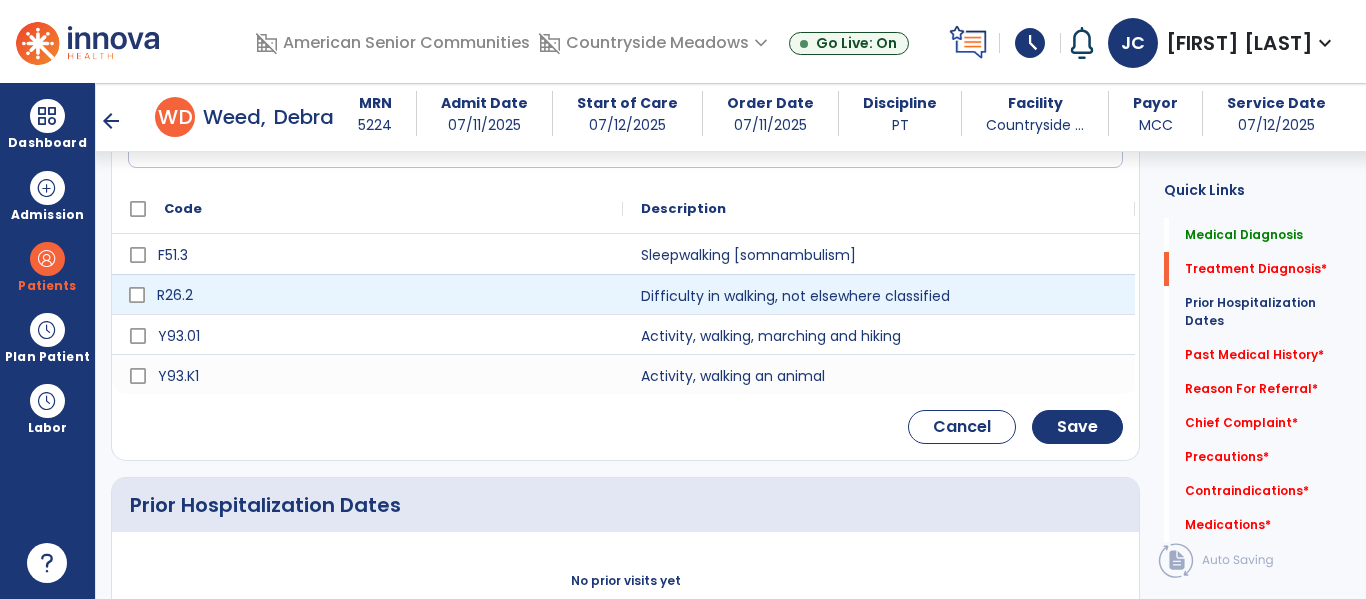 click on "R26.2" 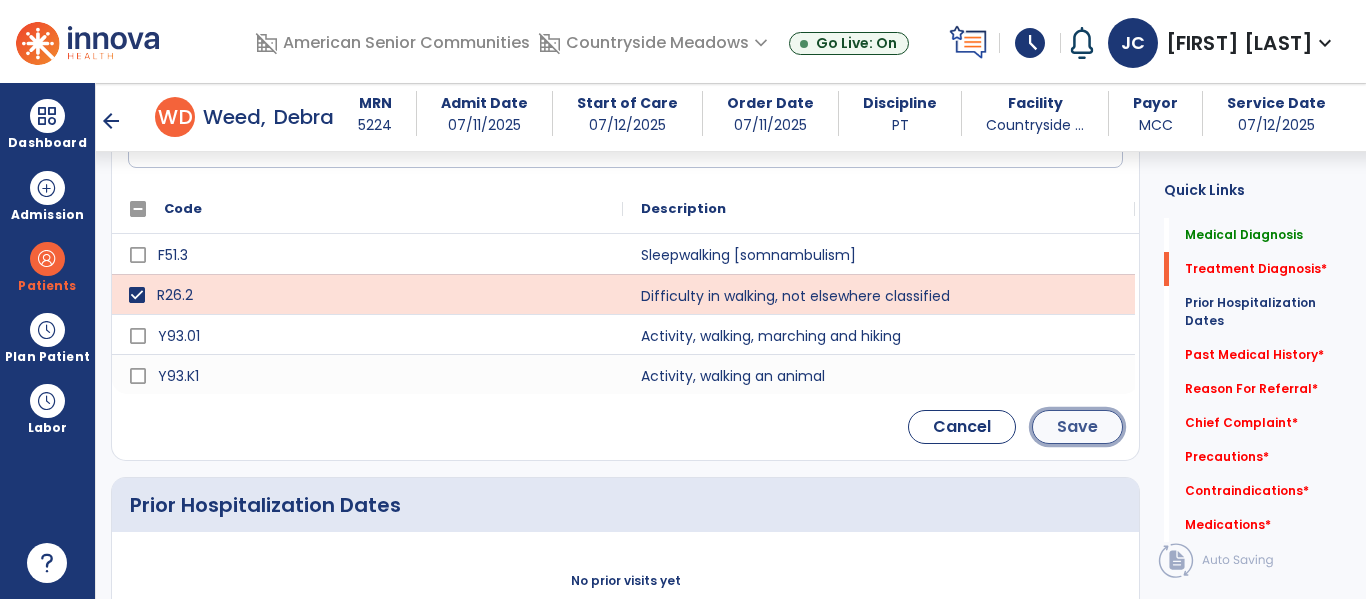 click on "Save" 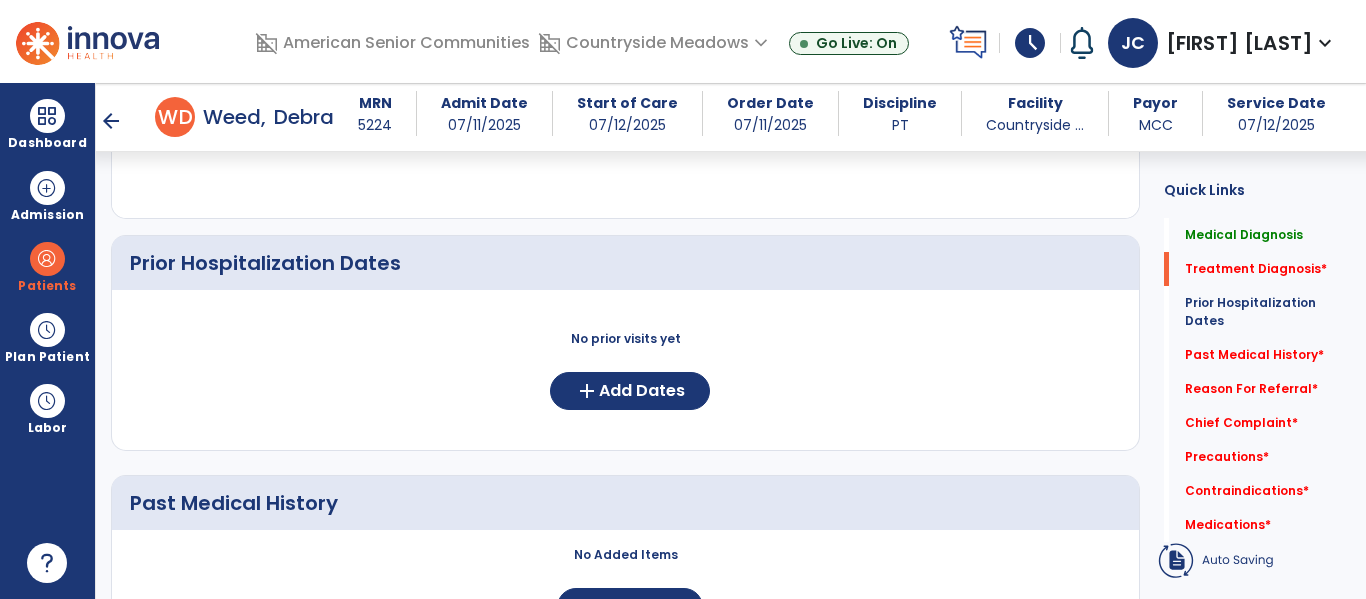 scroll, scrollTop: 613, scrollLeft: 0, axis: vertical 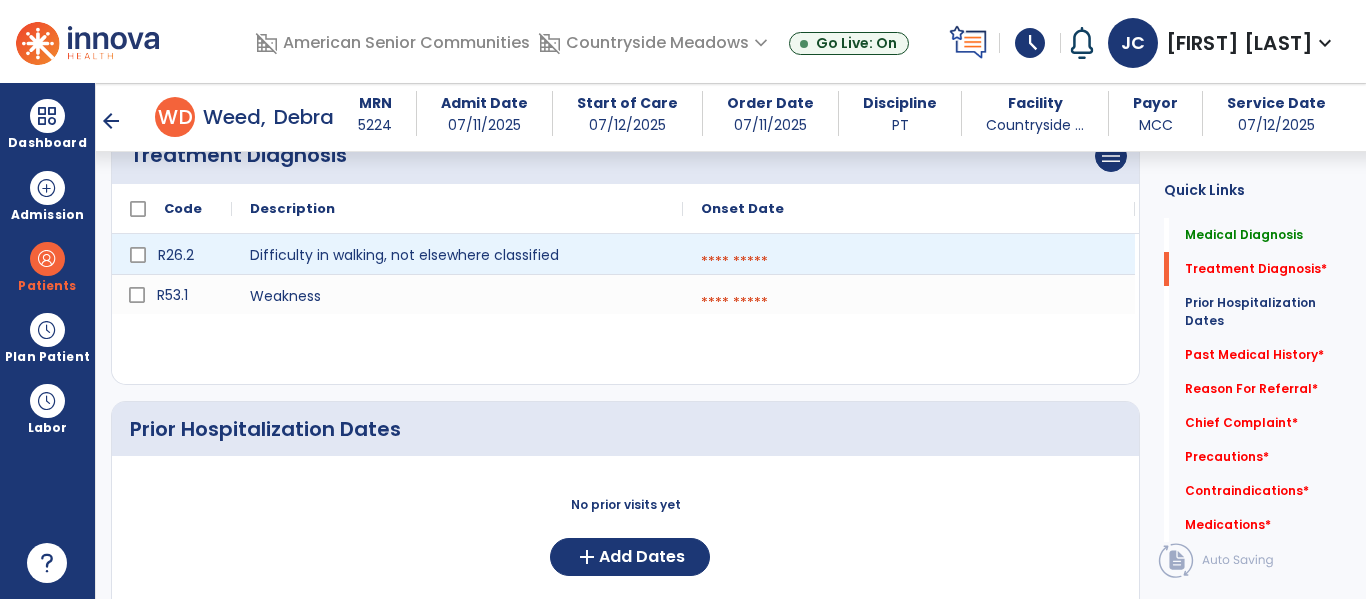 click at bounding box center (909, 262) 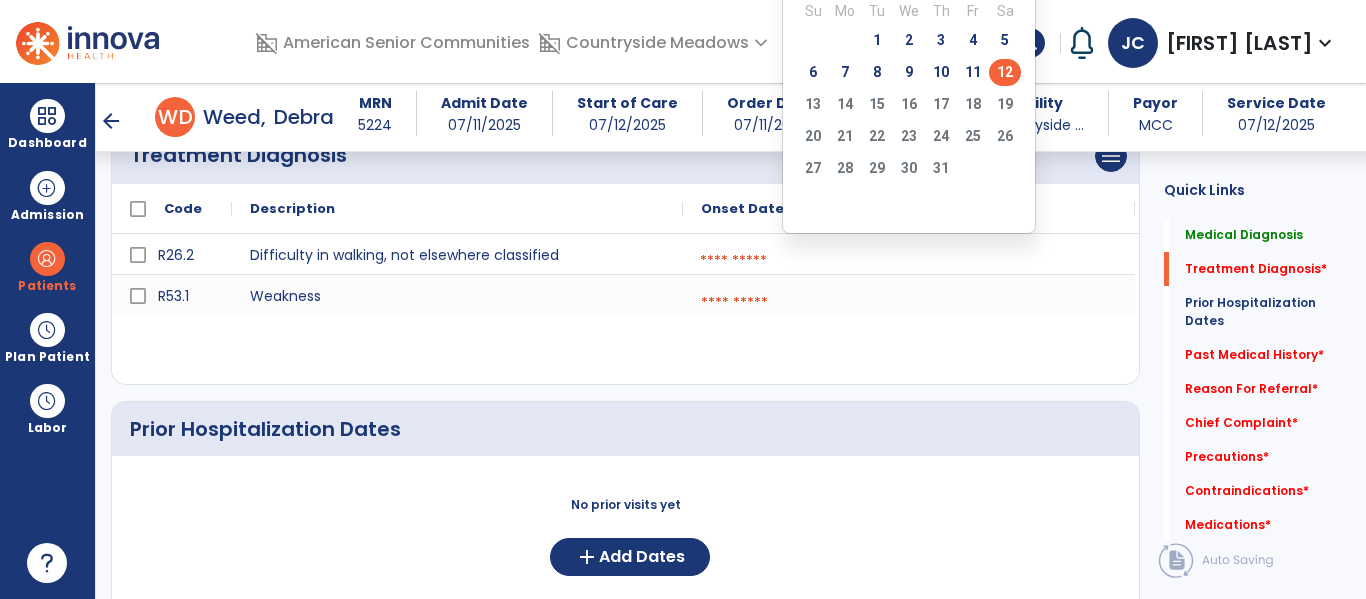 drag, startPoint x: 1014, startPoint y: 72, endPoint x: 1004, endPoint y: 85, distance: 16.40122 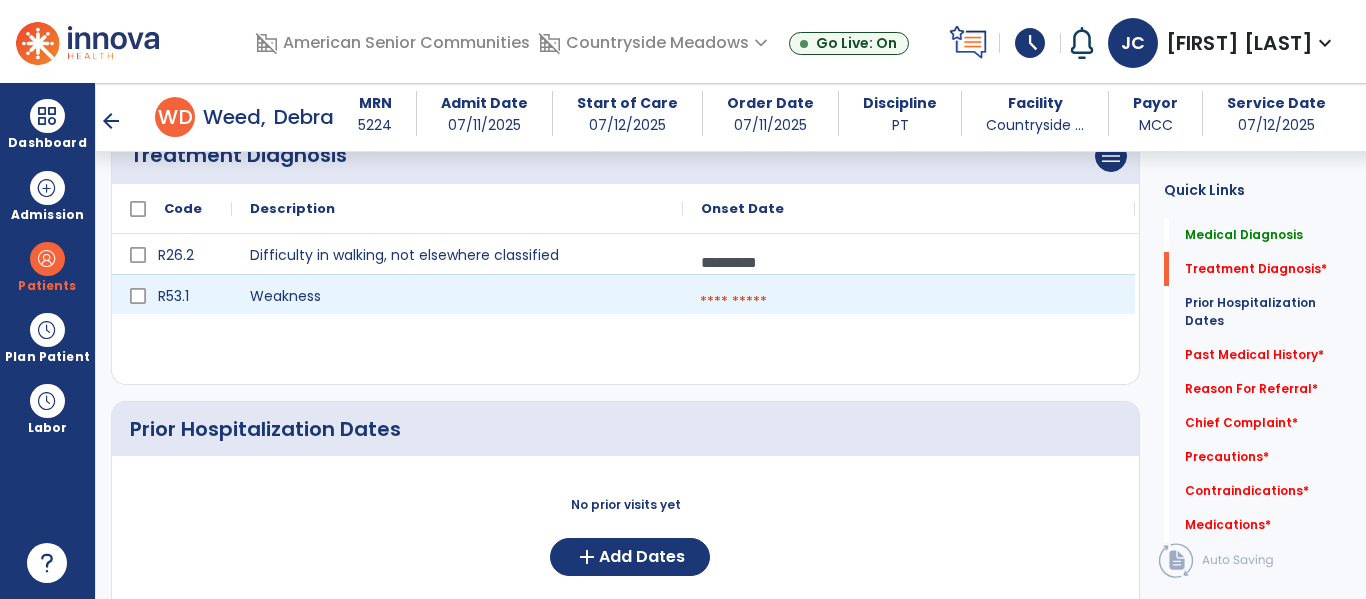 drag, startPoint x: 811, startPoint y: 251, endPoint x: 756, endPoint y: 305, distance: 77.07788 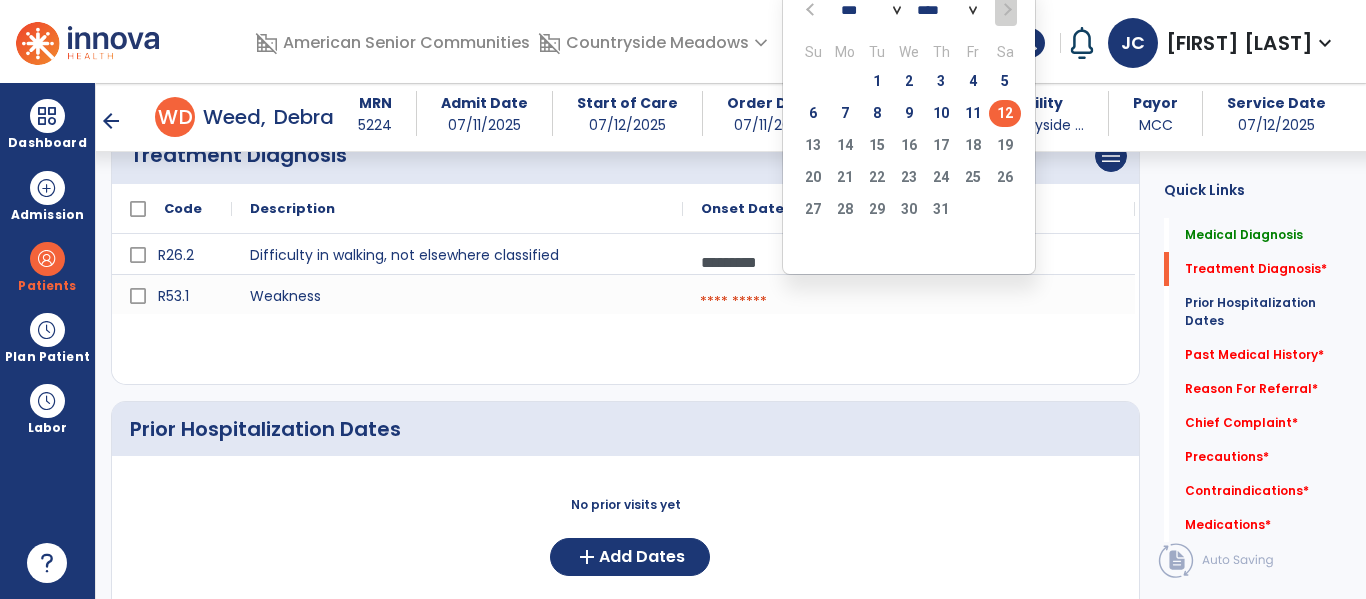 drag, startPoint x: 1011, startPoint y: 113, endPoint x: 1002, endPoint y: 124, distance: 14.21267 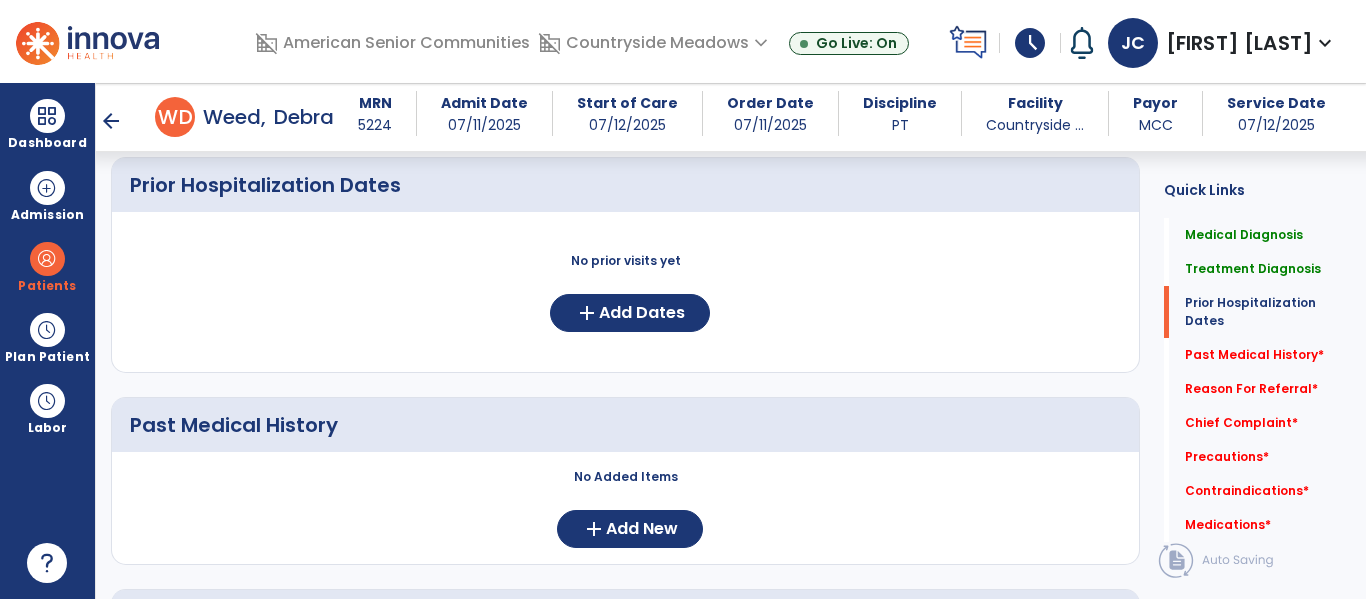 scroll, scrollTop: 862, scrollLeft: 0, axis: vertical 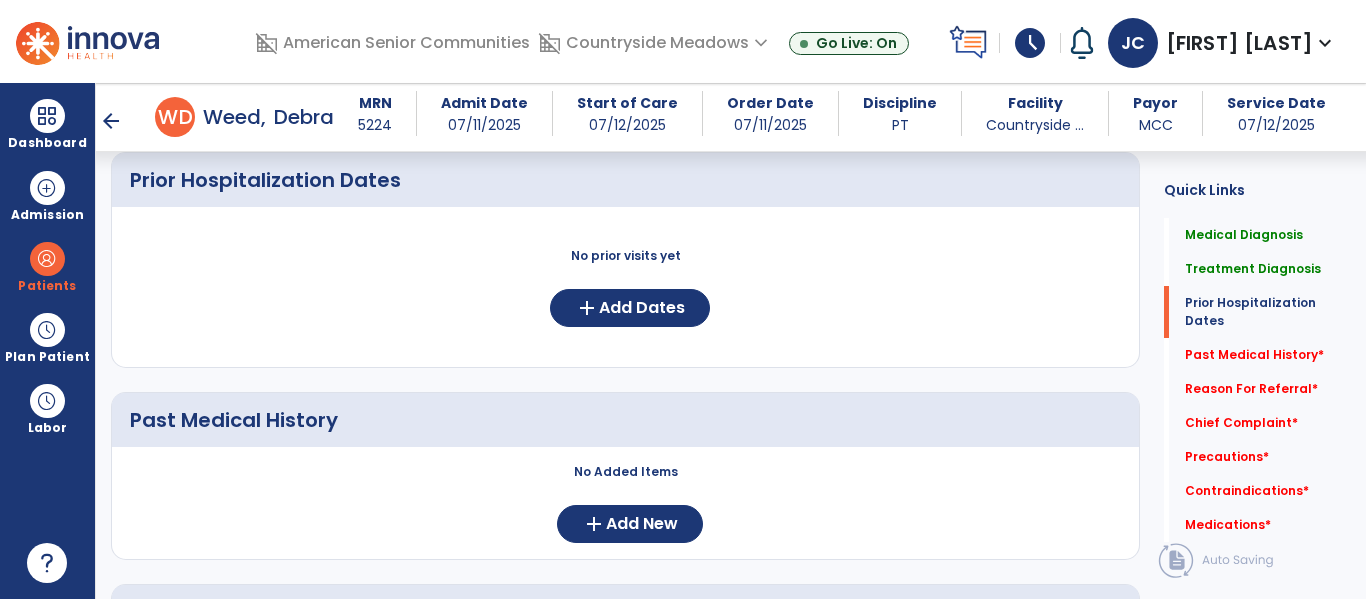 click on "No prior visits yet  add  Add Dates" 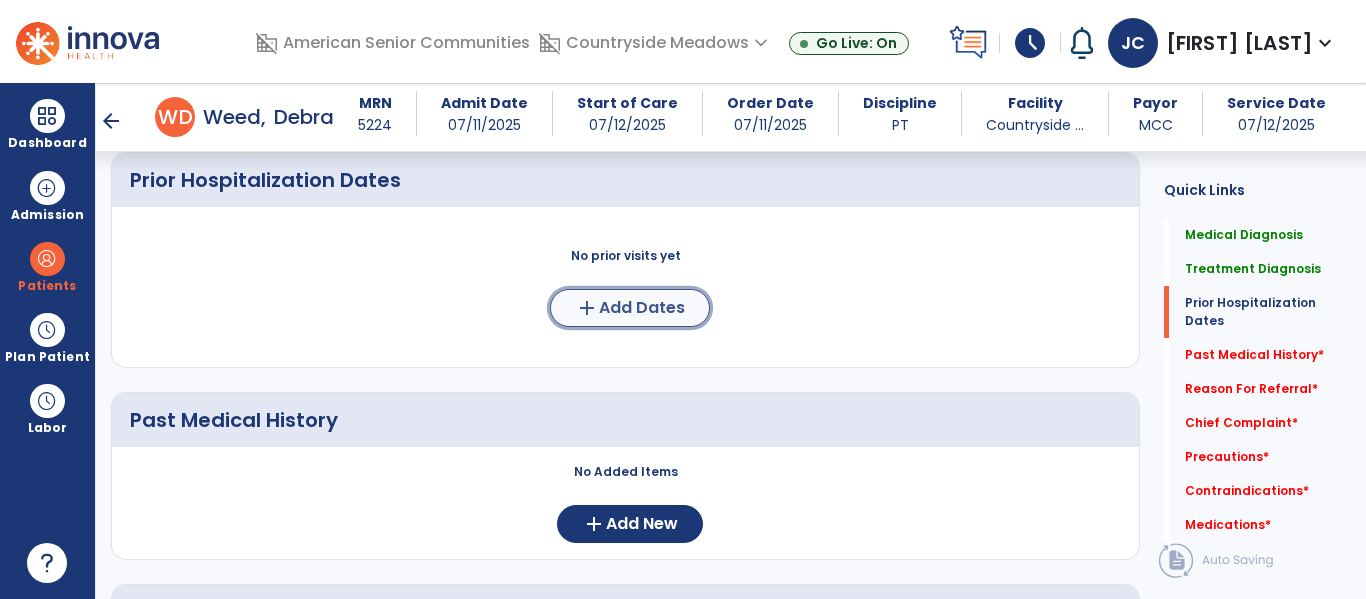 click on "Add Dates" 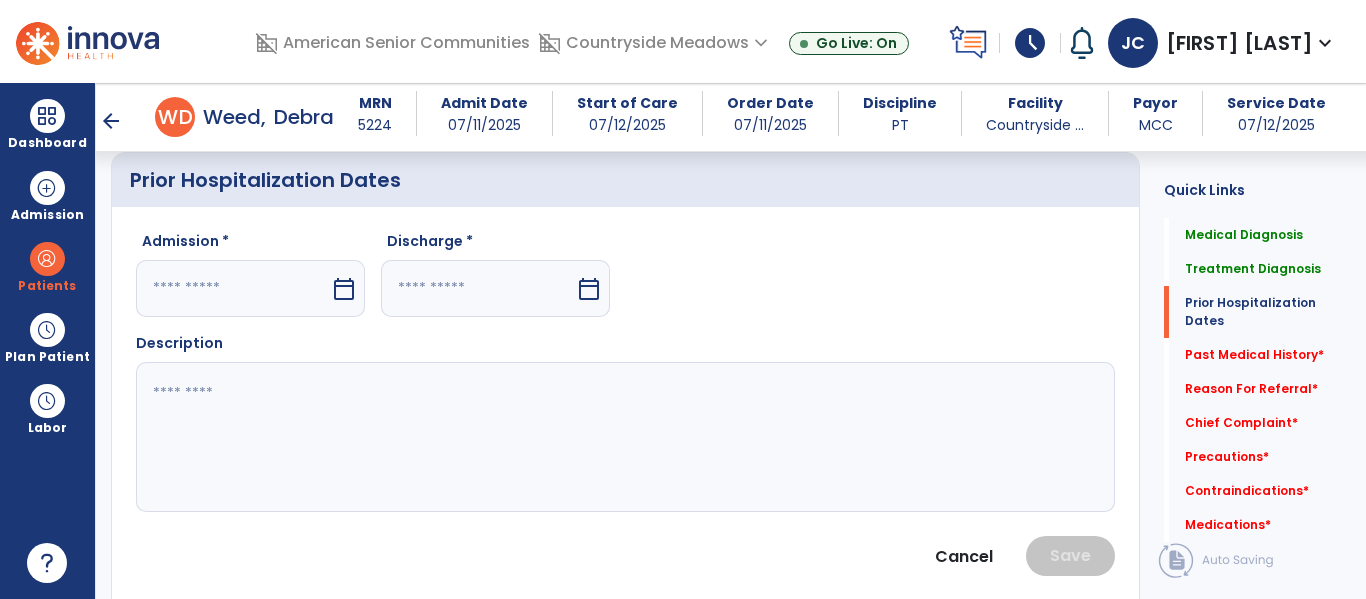 click at bounding box center [233, 288] 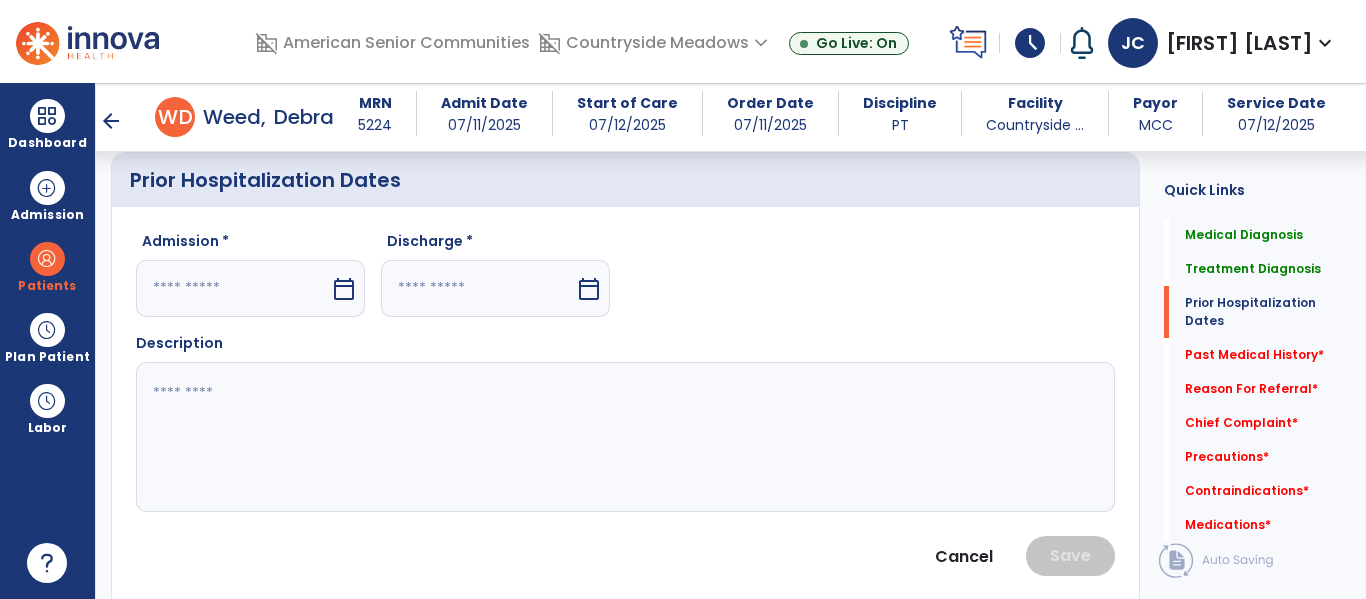 select on "*" 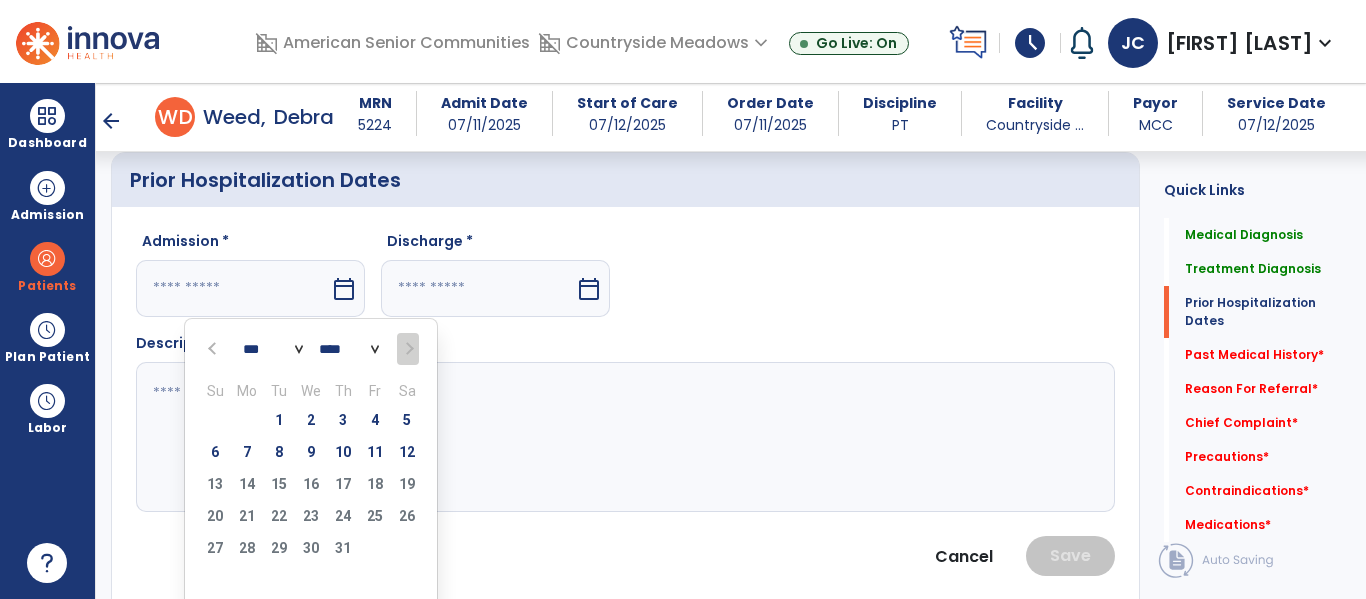 click at bounding box center [214, 349] 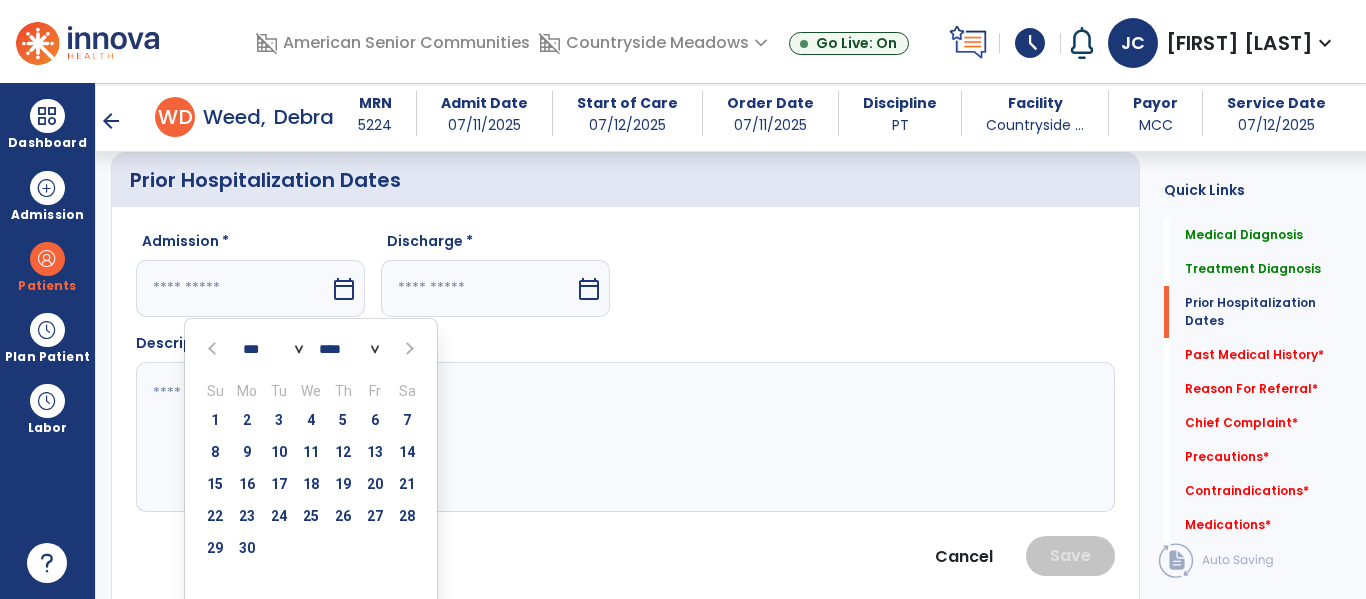 click at bounding box center [214, 349] 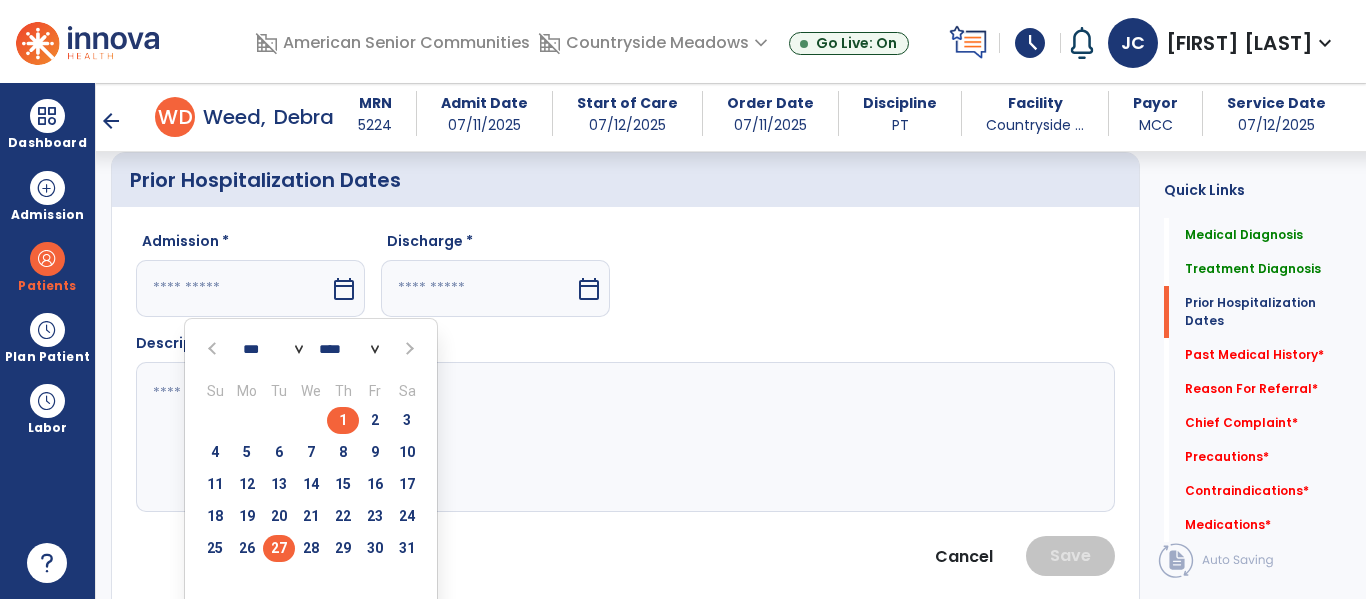 click on "27" at bounding box center [279, 548] 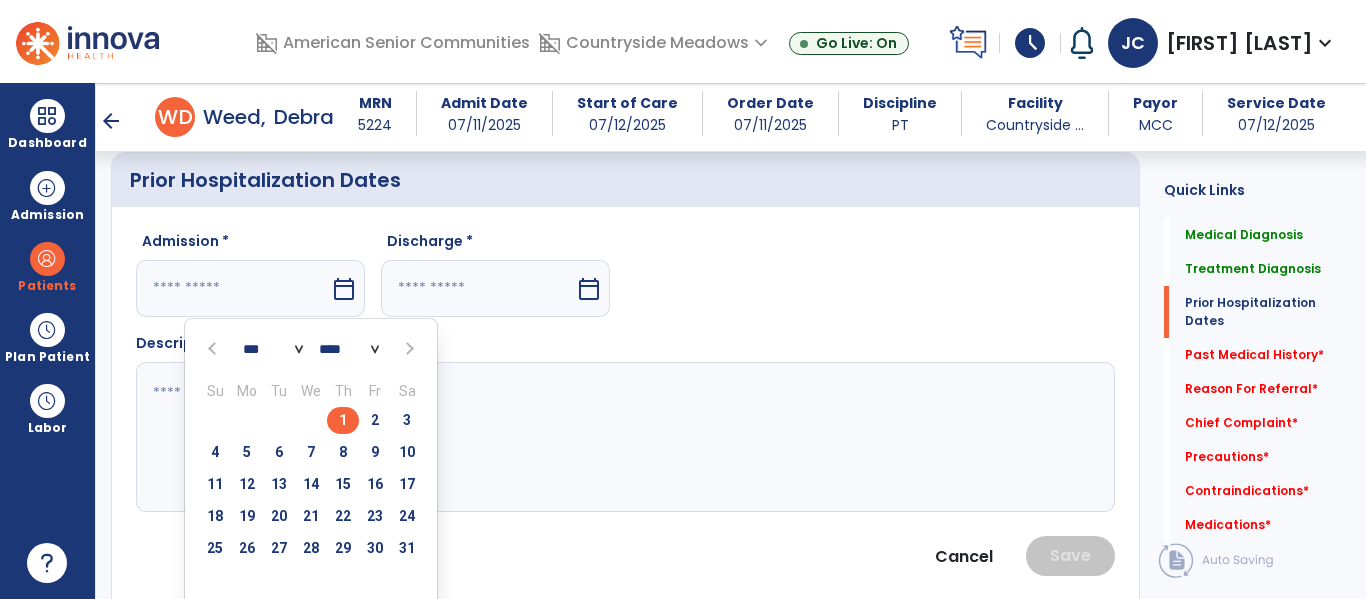 type on "*********" 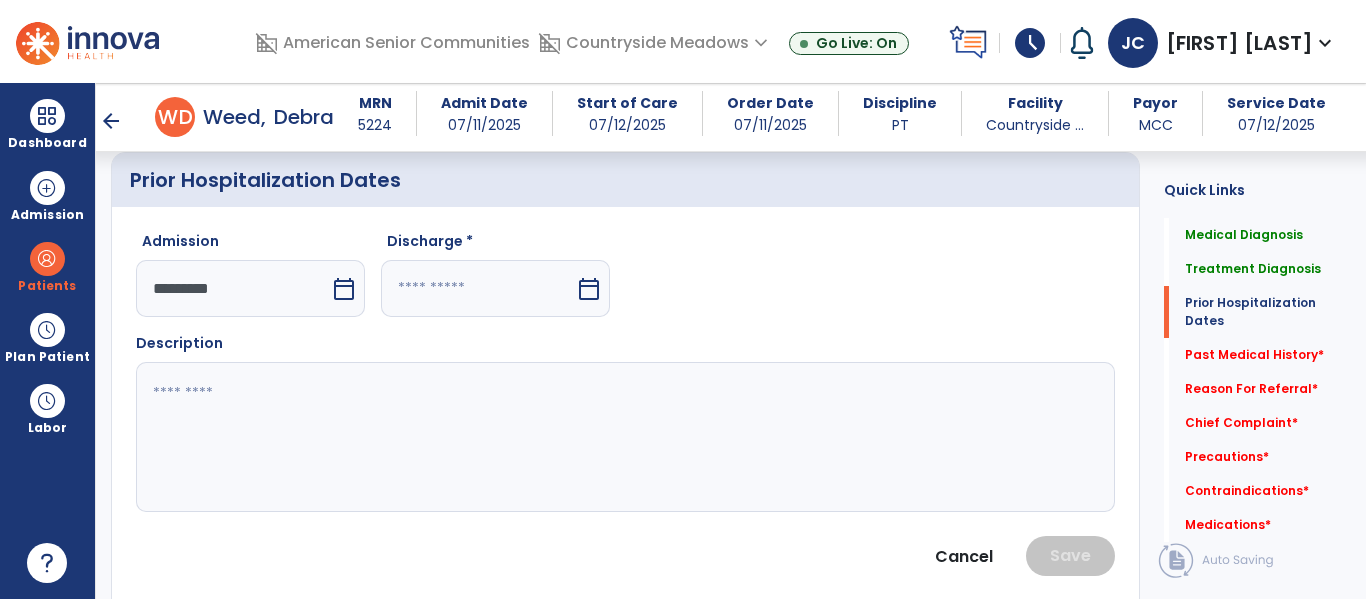 click at bounding box center [478, 288] 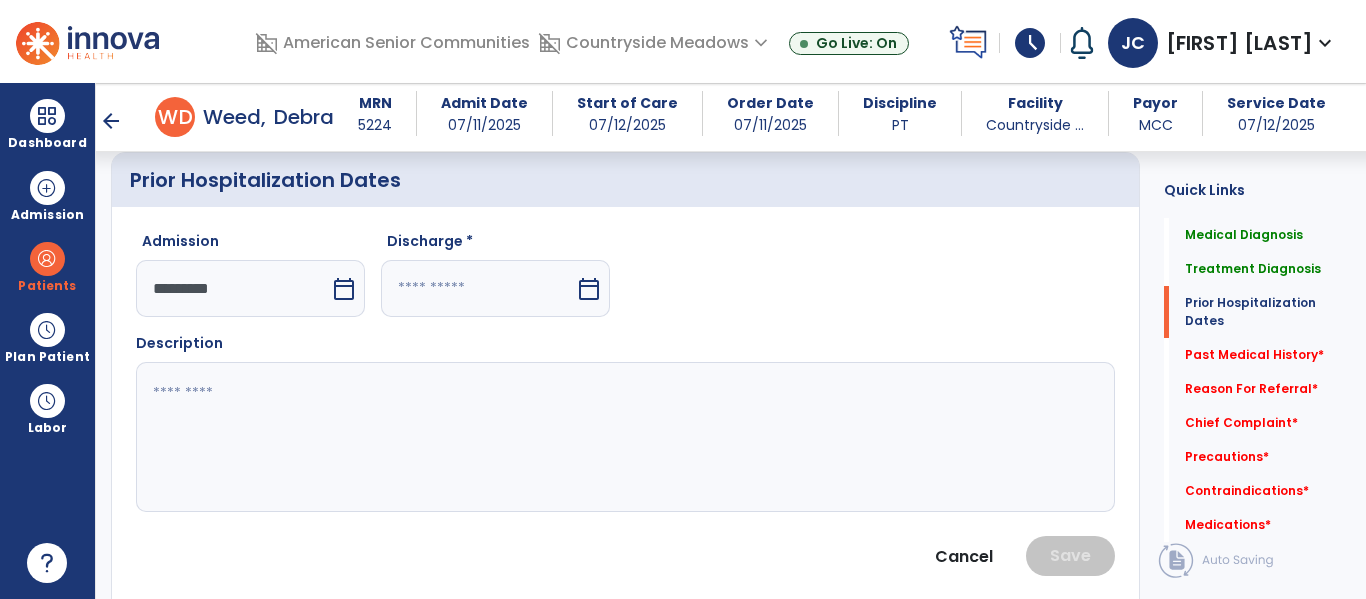 select on "*" 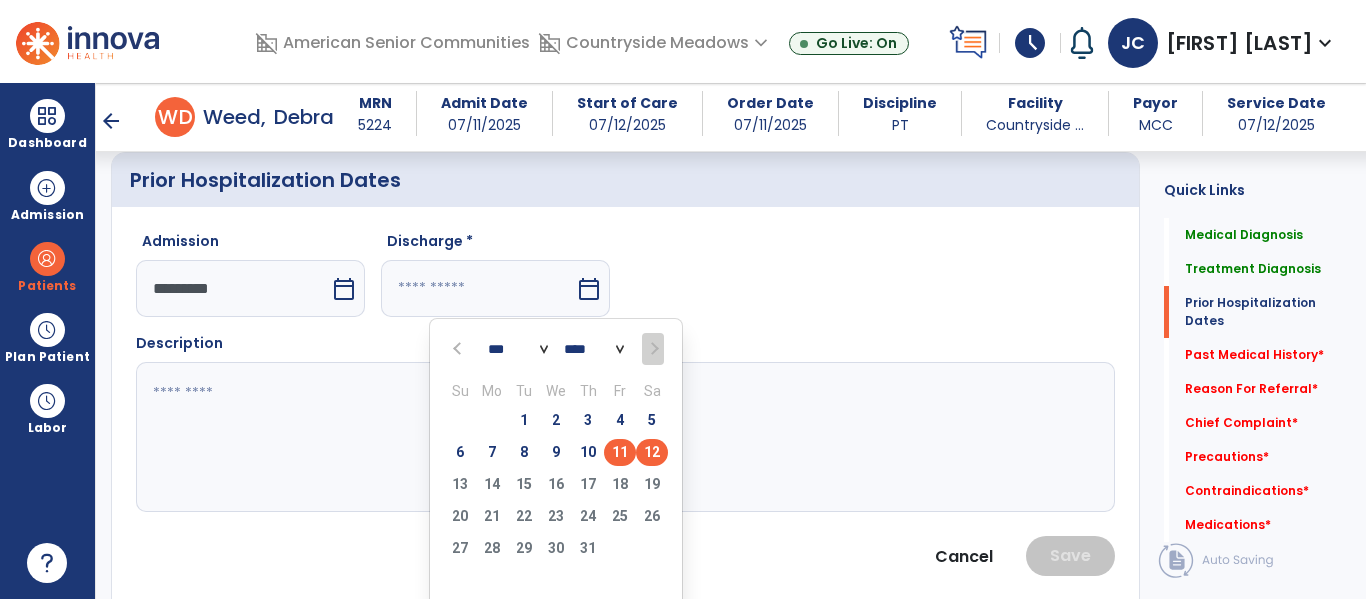click on "11" at bounding box center [620, 452] 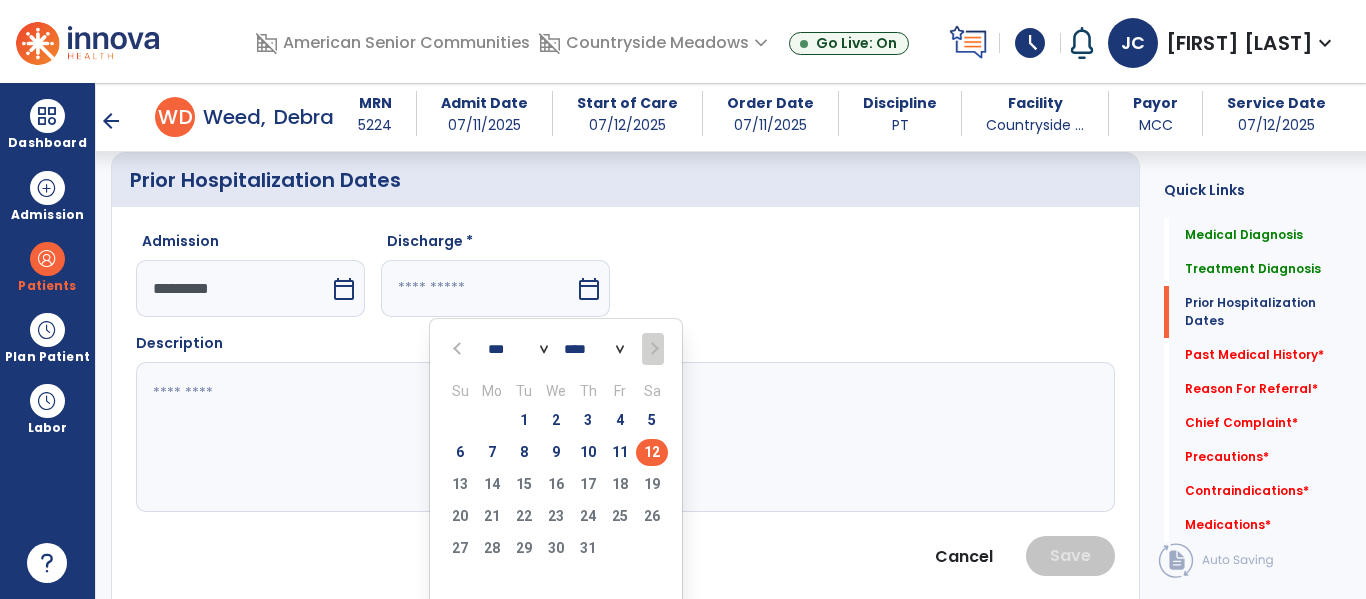 type on "*********" 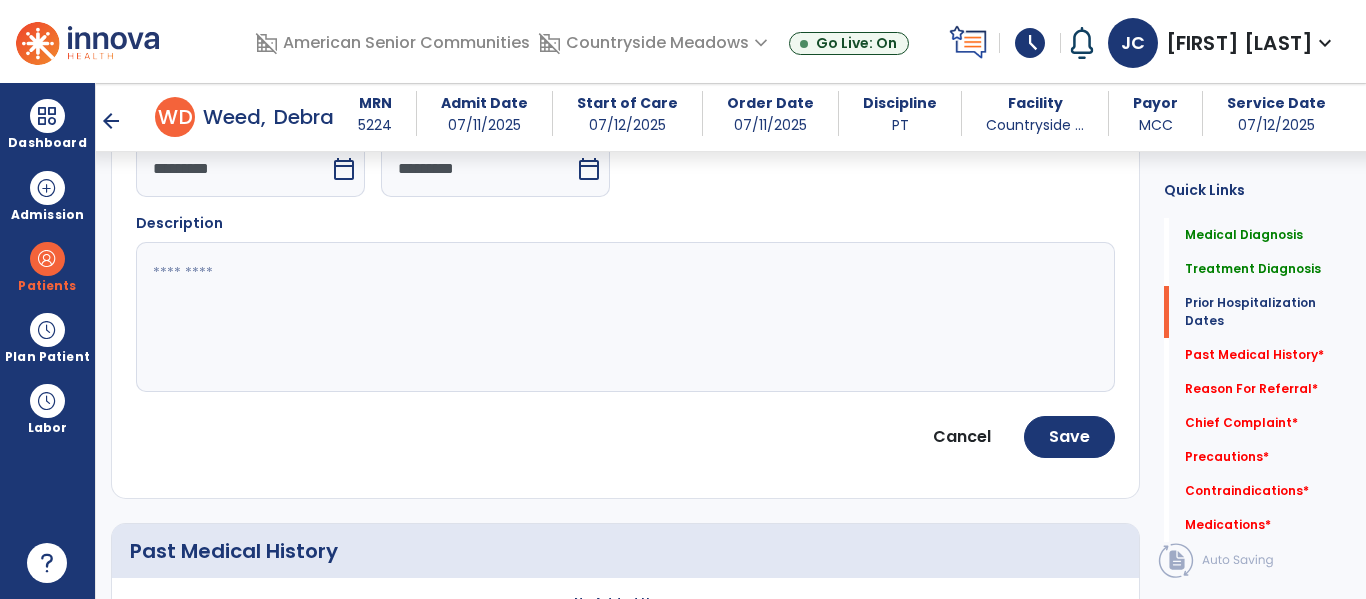 scroll, scrollTop: 1000, scrollLeft: 0, axis: vertical 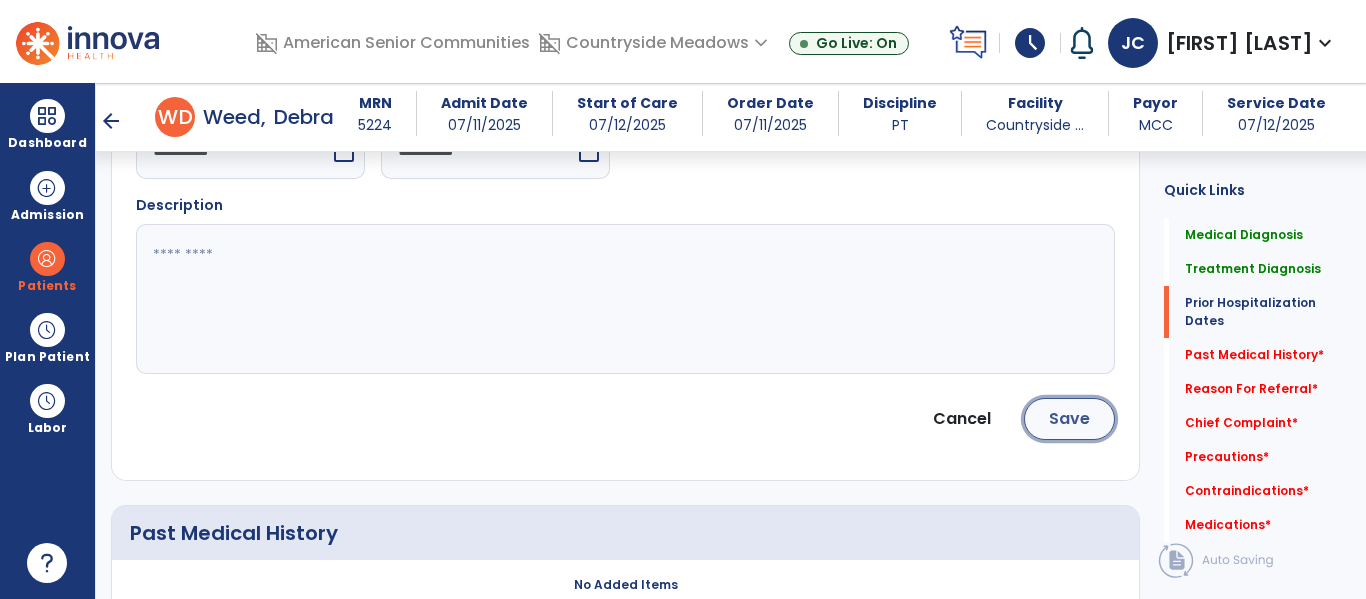 click on "Save" 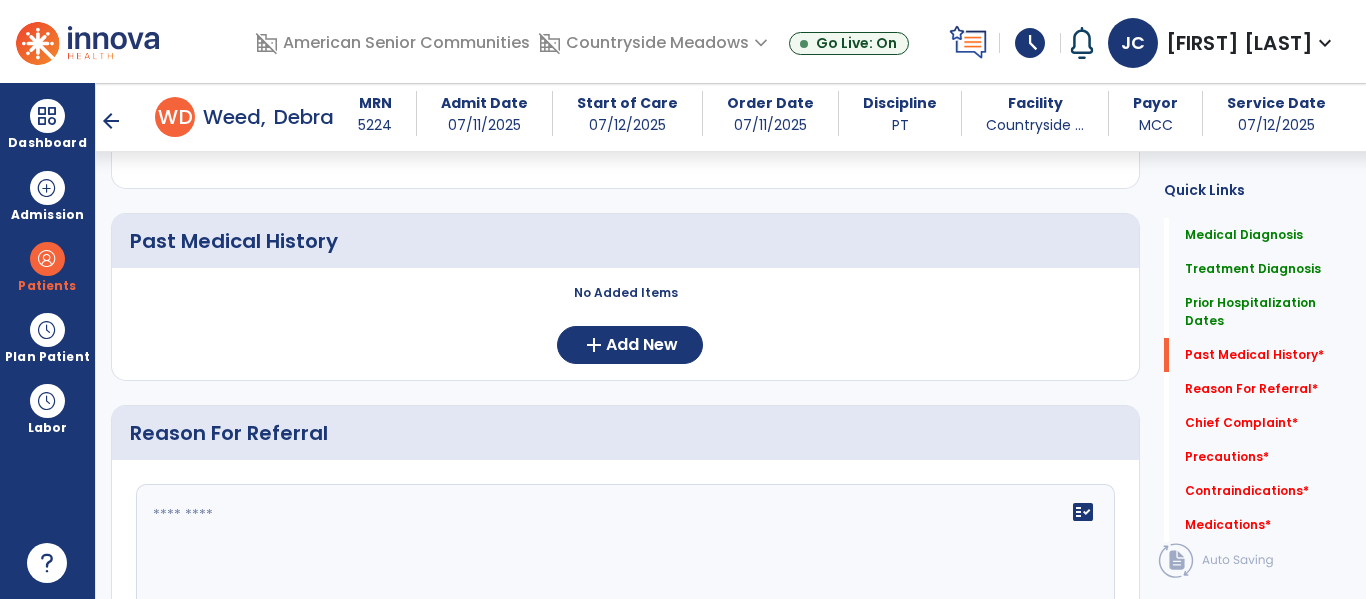 scroll, scrollTop: 1115, scrollLeft: 0, axis: vertical 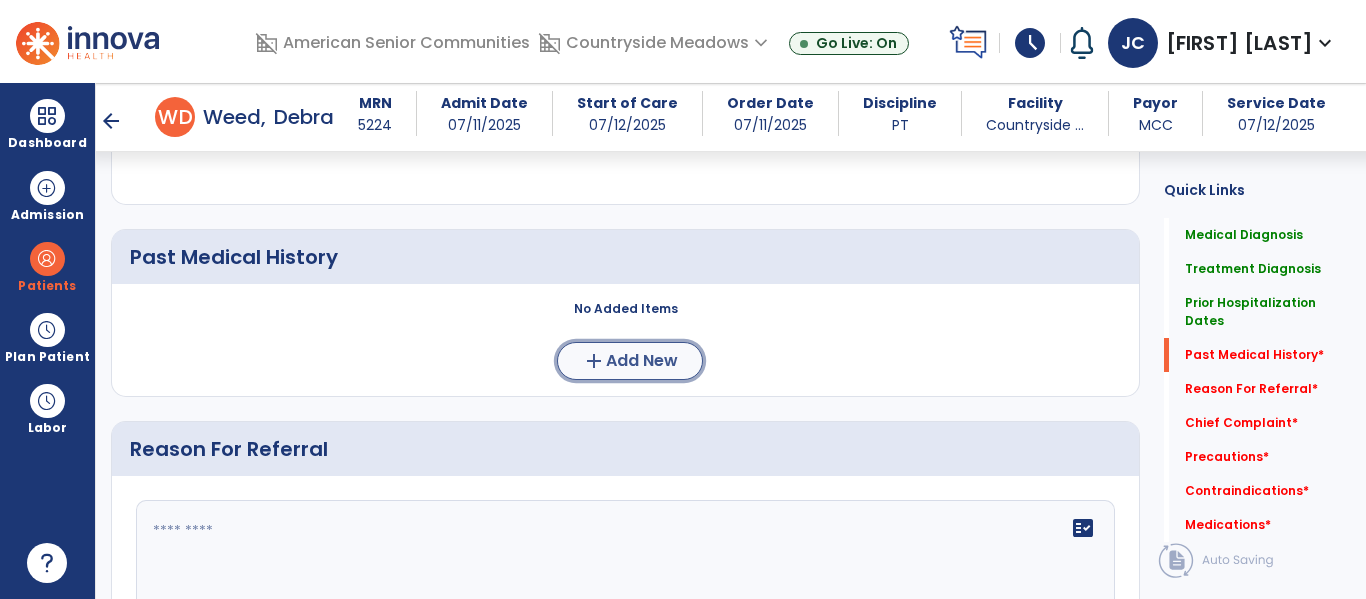 click on "Add New" 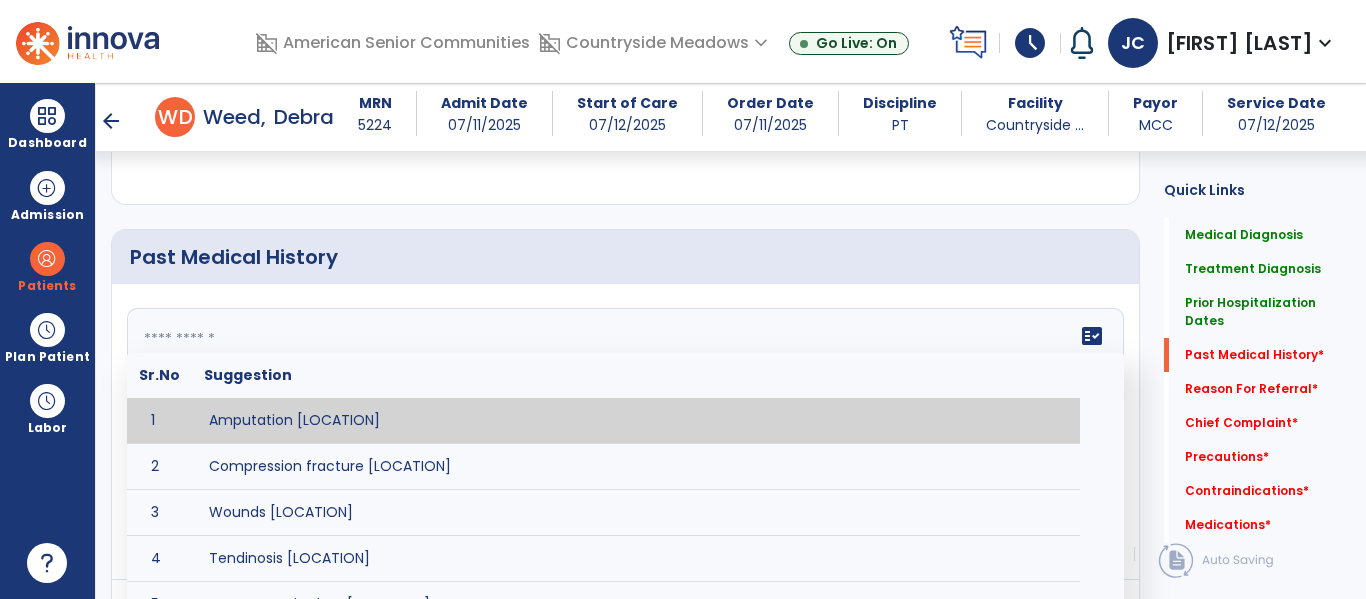 click on "fact_check  Sr.No Suggestion 1 Amputation [LOCATION] 2 Compression fracture [LOCATION] 3 Wounds [LOCATION] 4 Tendinosis [LOCATION] 5 Venous stasis ulcer [LOCATION] 6 Achilles tendon tear [LOCATION] 7 ACL tear surgically repaired [LOCATION] 8 Above knee amputation (AKA) [LOCATION] 9 Below knee amputation (BKE) [LOCATION] 10 Cancer (SITE/TYPE) 11 Surgery (TYPE) 12 AAA (Abdominal Aortic Aneurysm) 13 Achilles tendon tear [LOCATION] 14 Acute Renal Failure 15 AIDS (Acquired Immune Deficiency Syndrome) 16 Alzheimer's Disease 17 Anemia 18 Angina 19 Anxiety 20 ASHD (Arteriosclerotic Heart Disease) 21 Atrial Fibrillation 22 Bipolar Disorder 23 Bowel Obstruction 24 C-Diff 25 Coronary Artery Bypass Graft (CABG) 26 CAD (Coronary Artery Disease) 27 Carpal tunnel syndrome 28 Chronic bronchitis 29 Chronic renal failure 30 Colostomy 31 COPD (Chronic Obstructive Pulmonary Disease) 32 CRPS (Complex Regional Pain Syndrome) 33 CVA (Cerebrovascular Accident) 34 CVI (Chronic Venous Insufficiency) 35 DDD (Degenerative Disc Disease)" 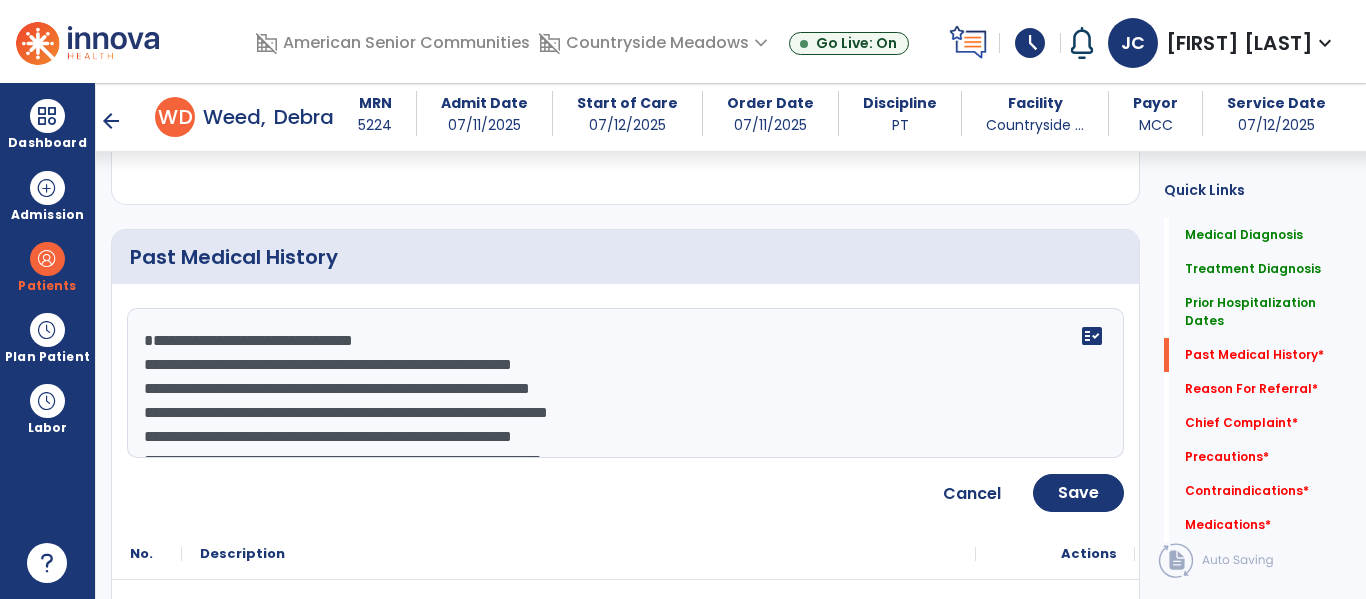 scroll, scrollTop: 64, scrollLeft: 0, axis: vertical 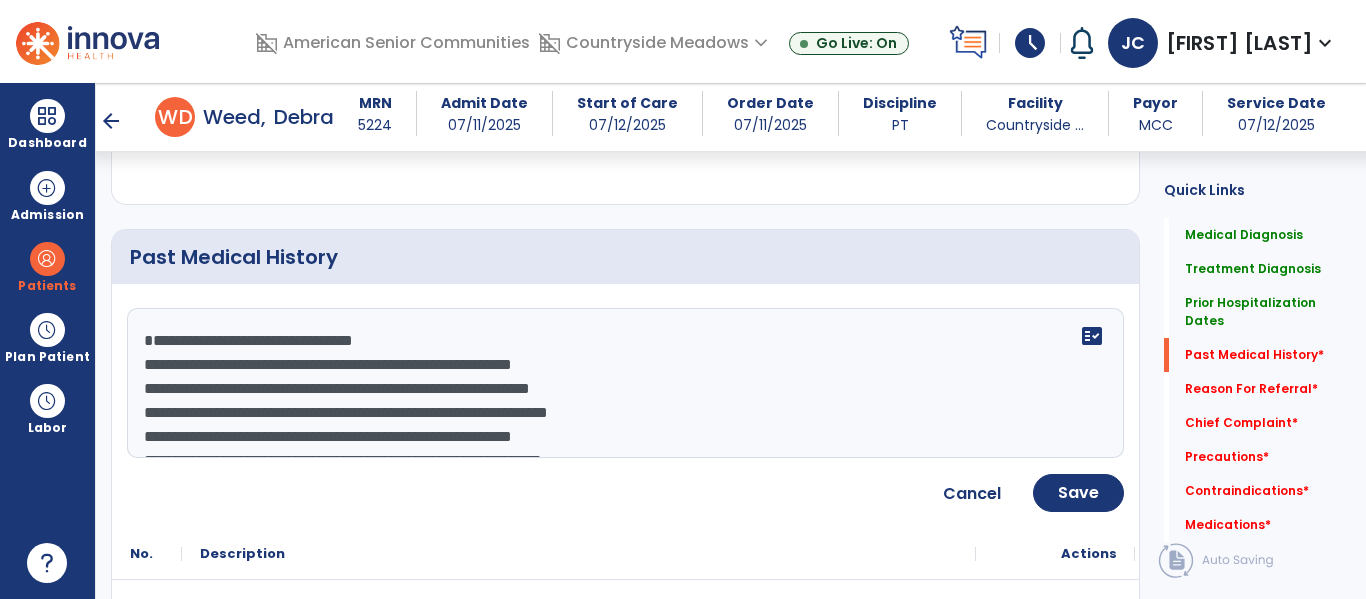 click on "**********" 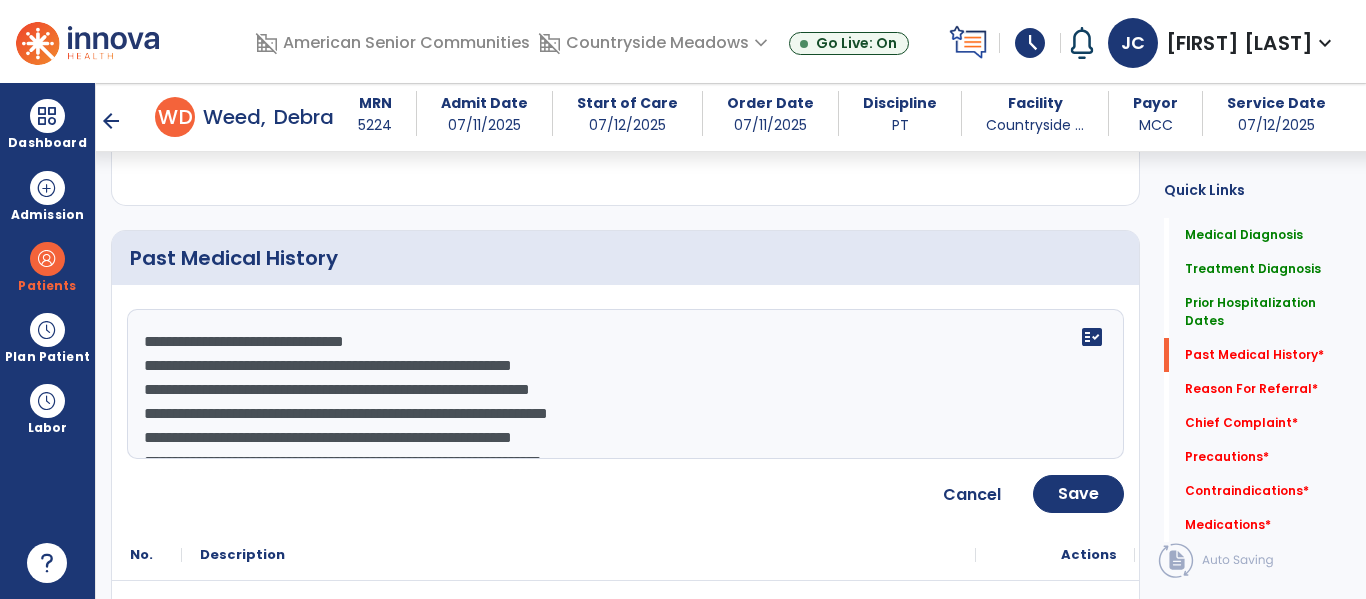 click on "**********" 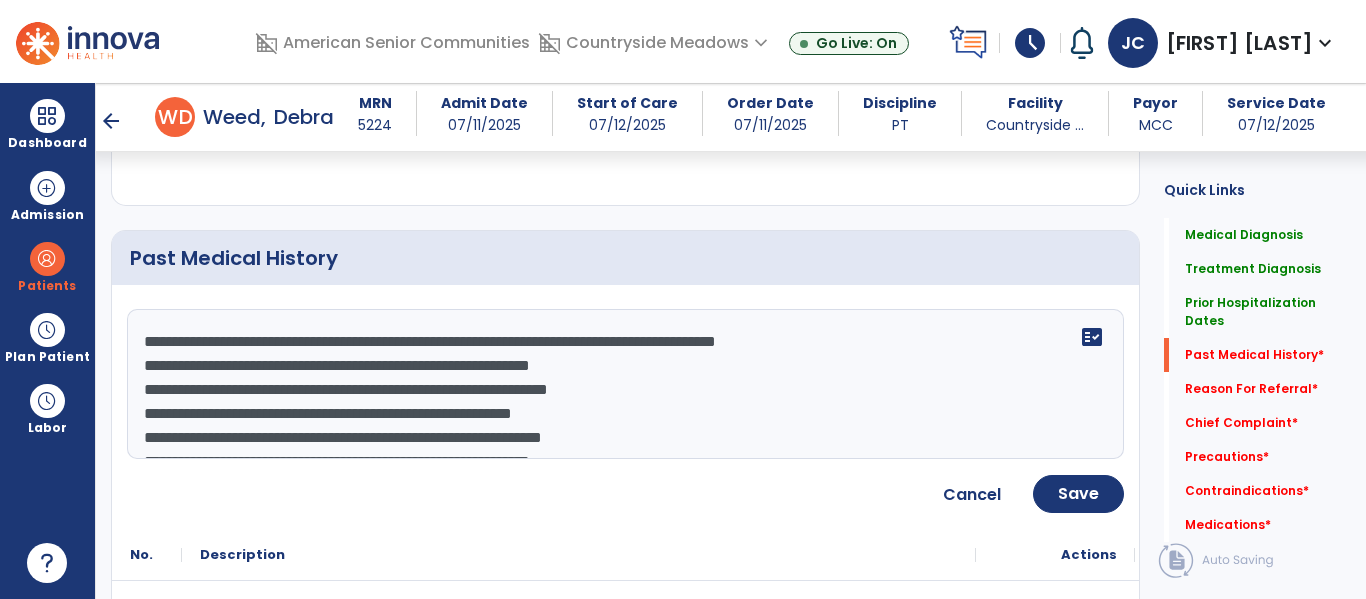 drag, startPoint x: 351, startPoint y: 339, endPoint x: 527, endPoint y: 341, distance: 176.01137 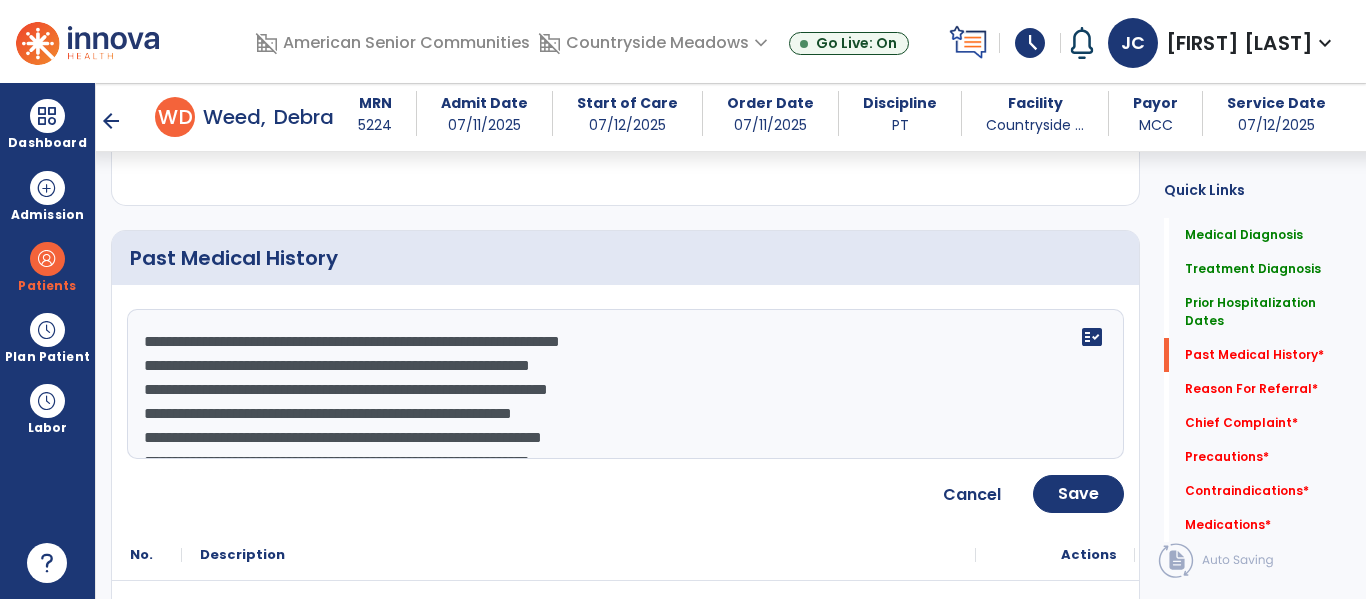 click on "**********" 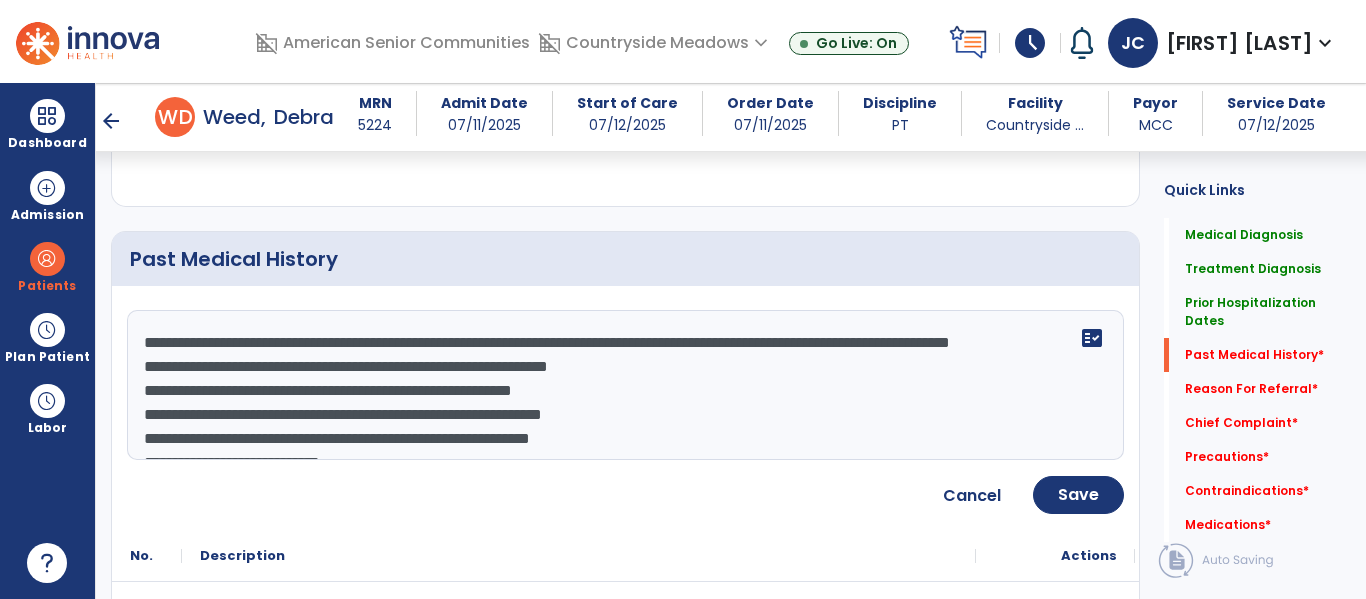 click on "**********" 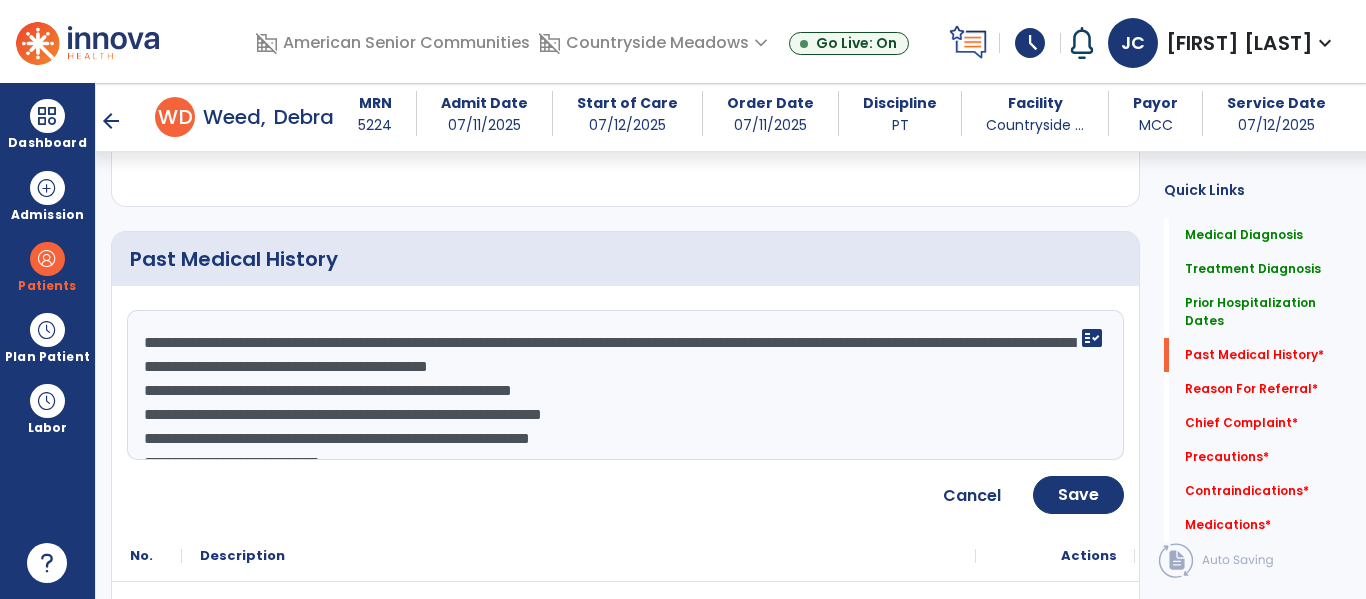 click on "**********" 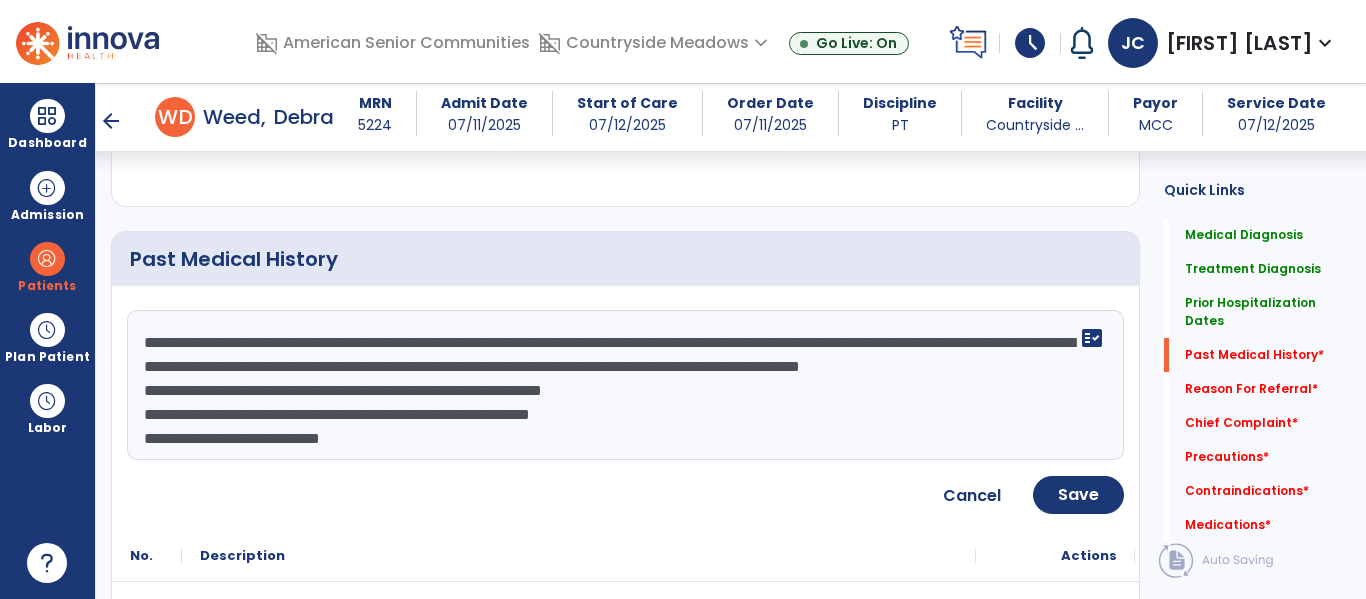 scroll, scrollTop: 1111, scrollLeft: 0, axis: vertical 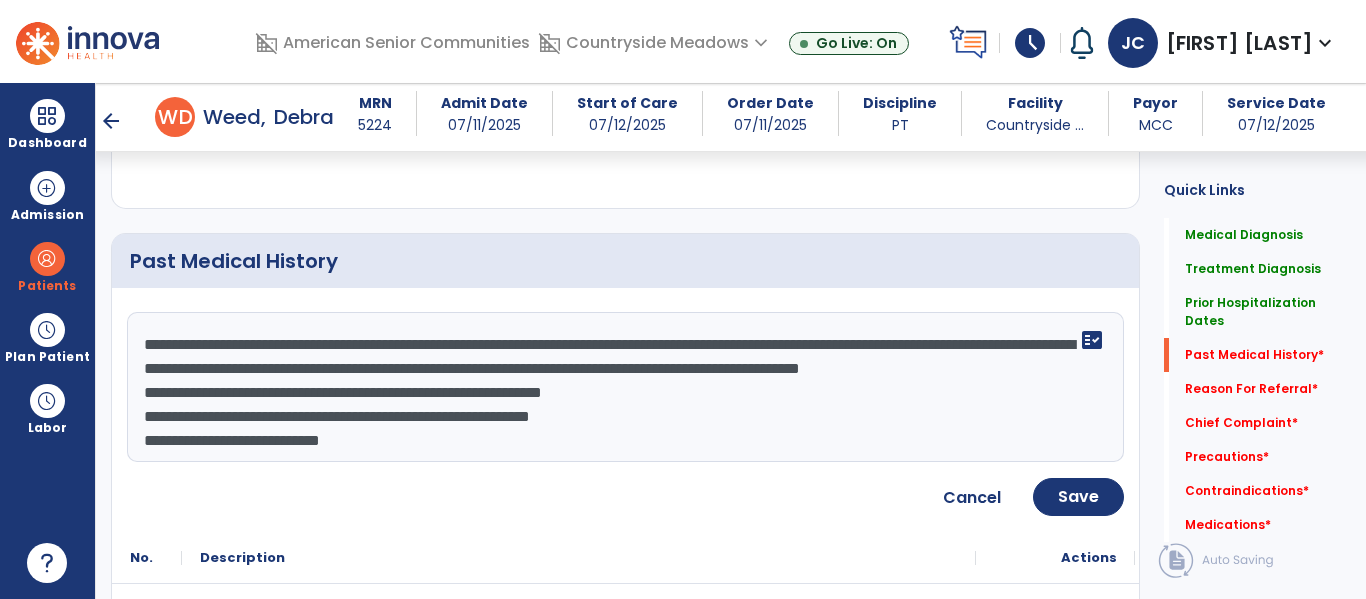 click on "**********" 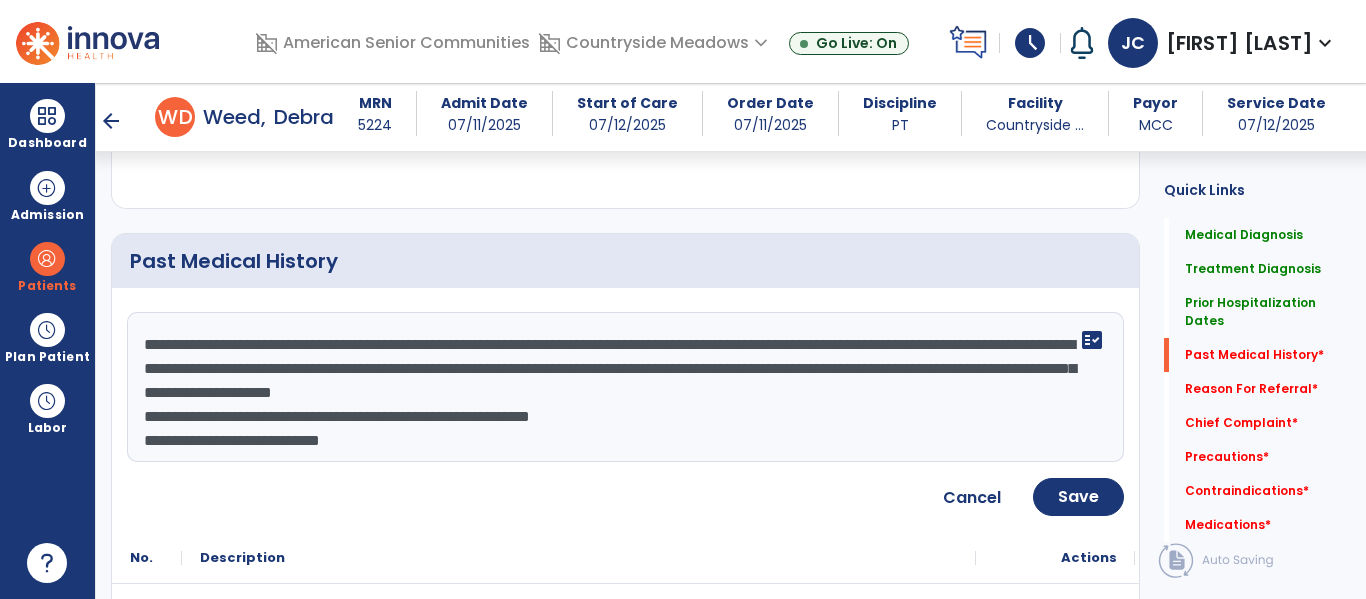 click on "**********" 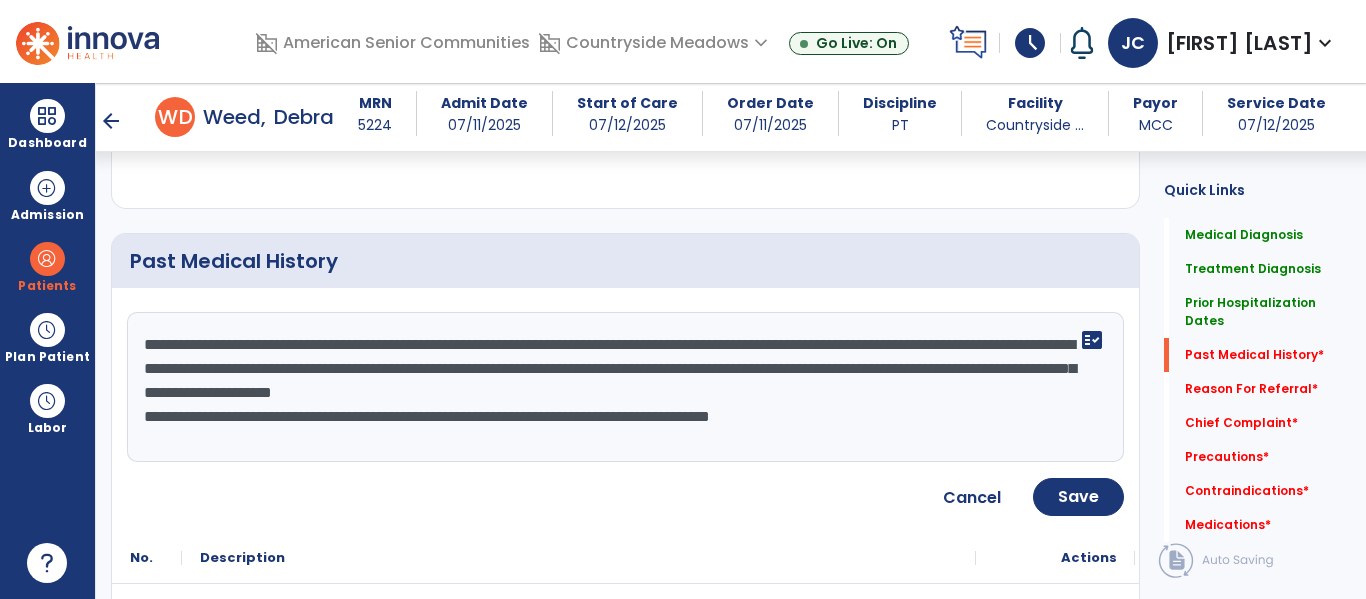 scroll, scrollTop: 1110, scrollLeft: 0, axis: vertical 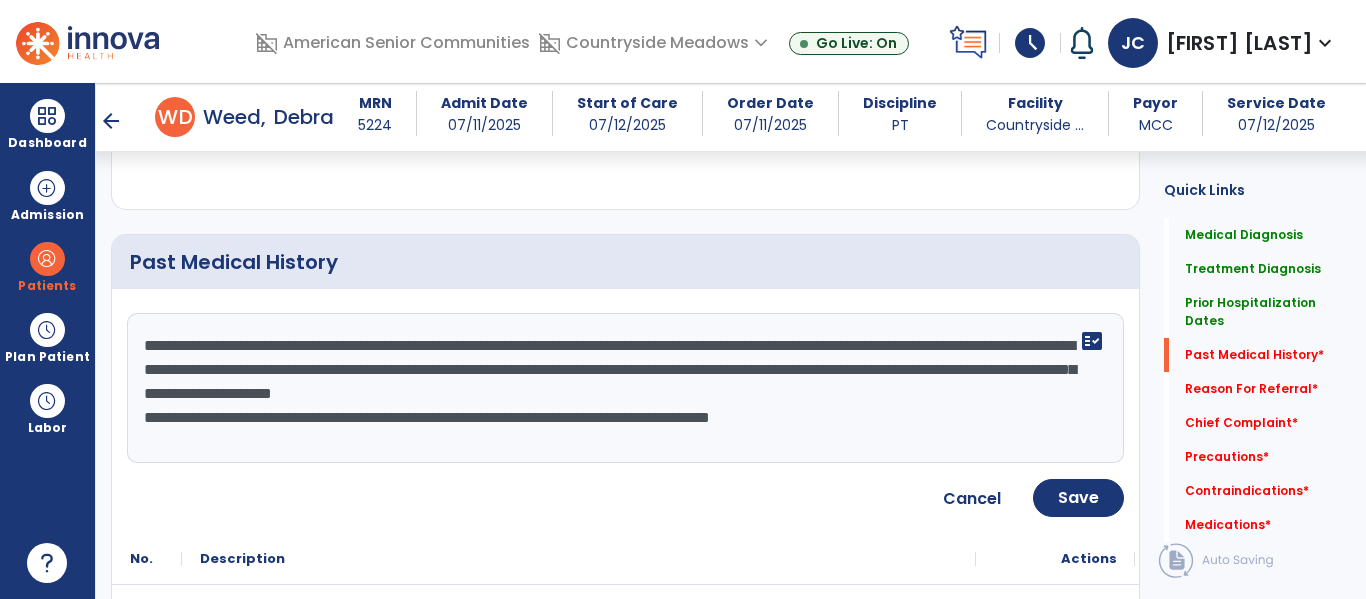 click on "**********" 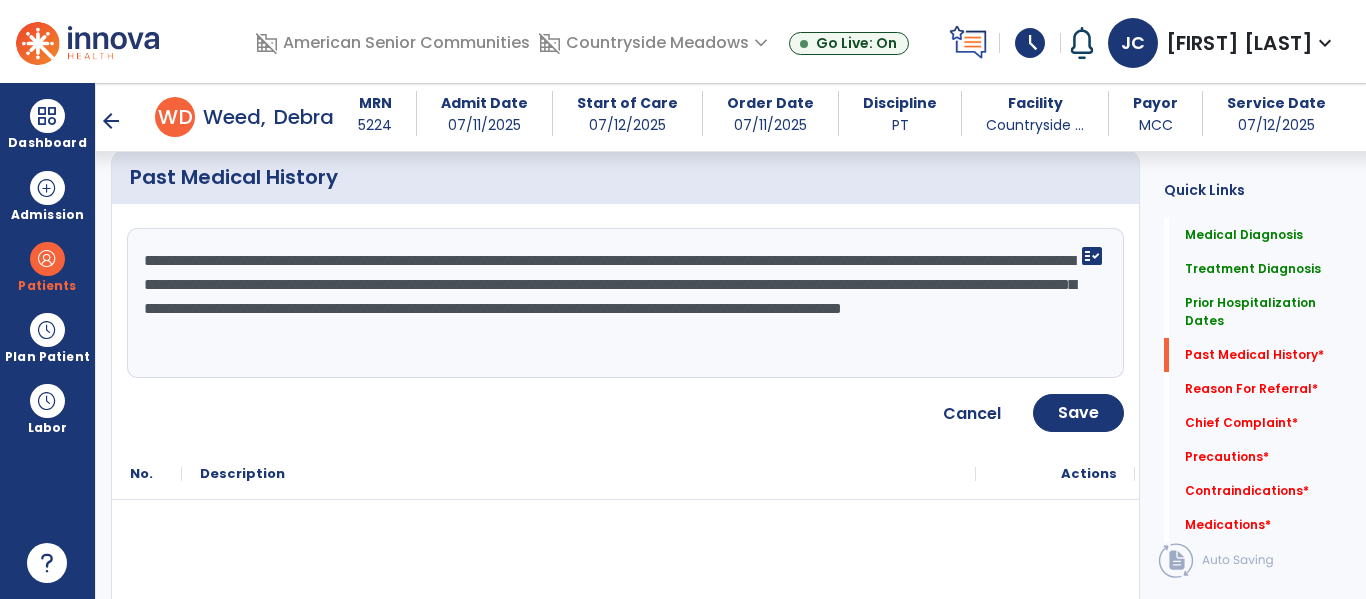scroll, scrollTop: 1194, scrollLeft: 0, axis: vertical 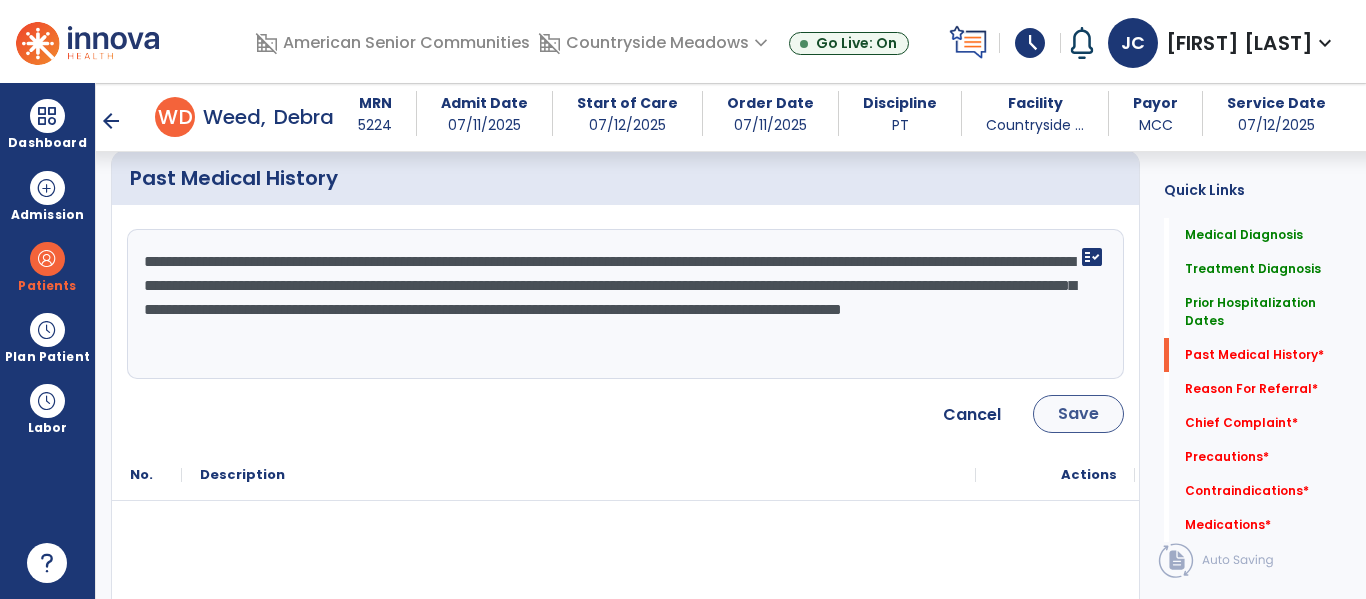 type on "**********" 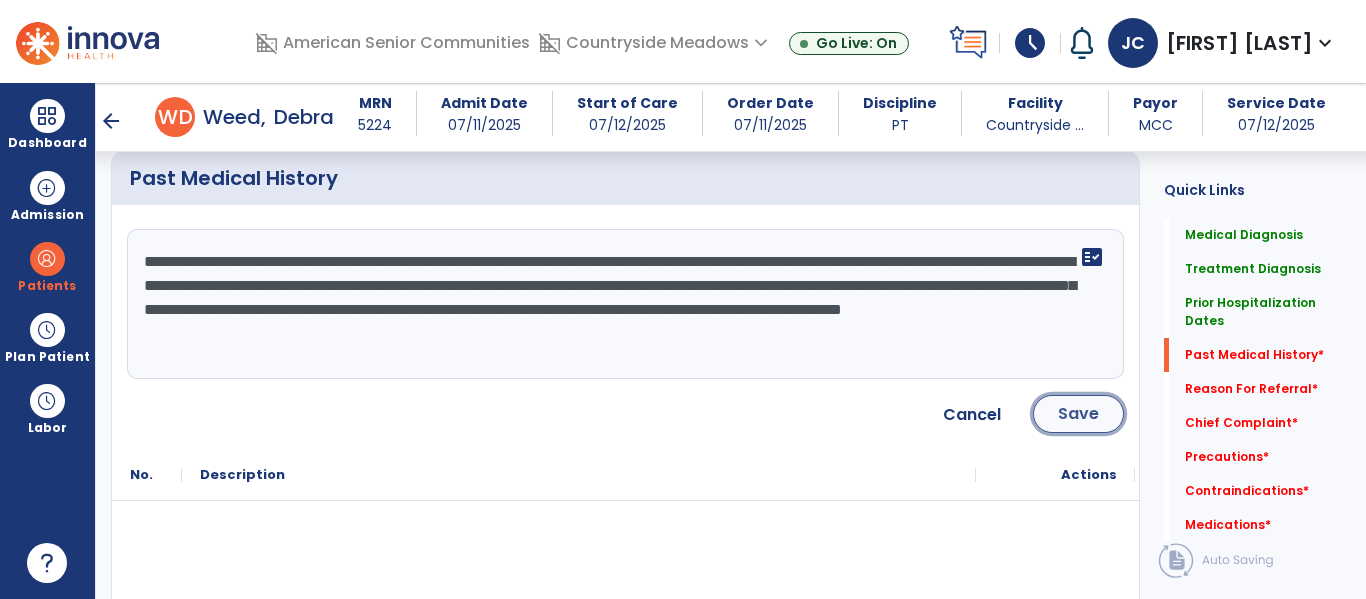 click on "Save" 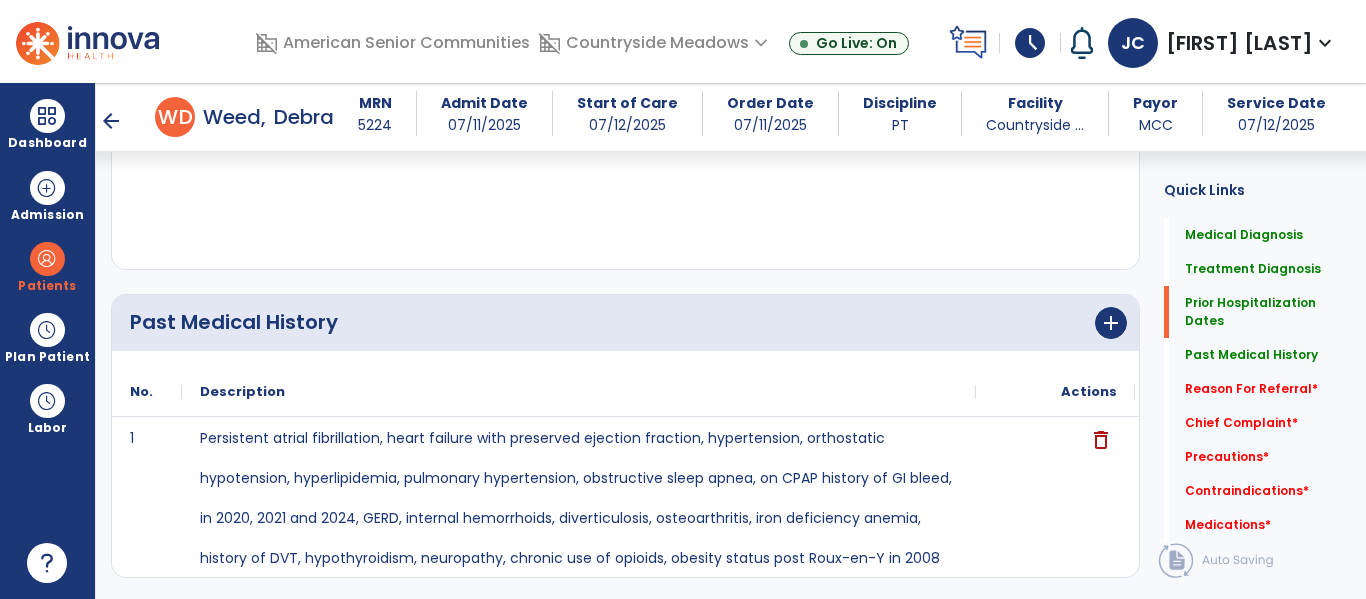 scroll, scrollTop: 1063, scrollLeft: 0, axis: vertical 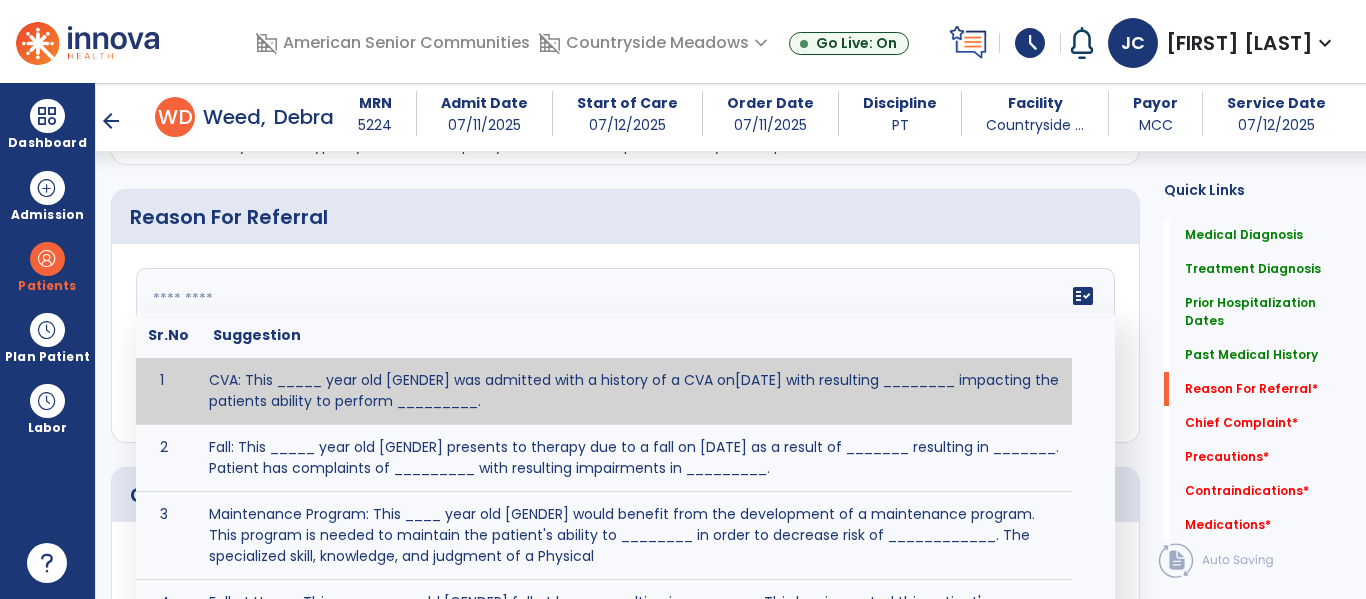 click 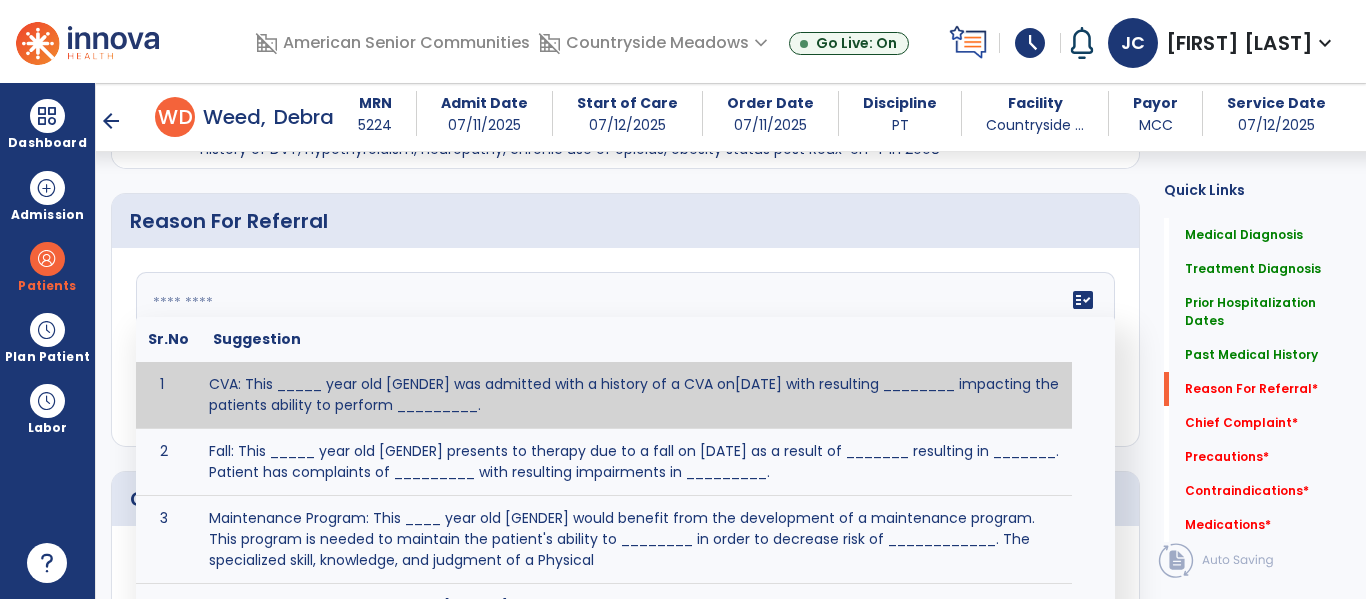 scroll, scrollTop: 1458, scrollLeft: 0, axis: vertical 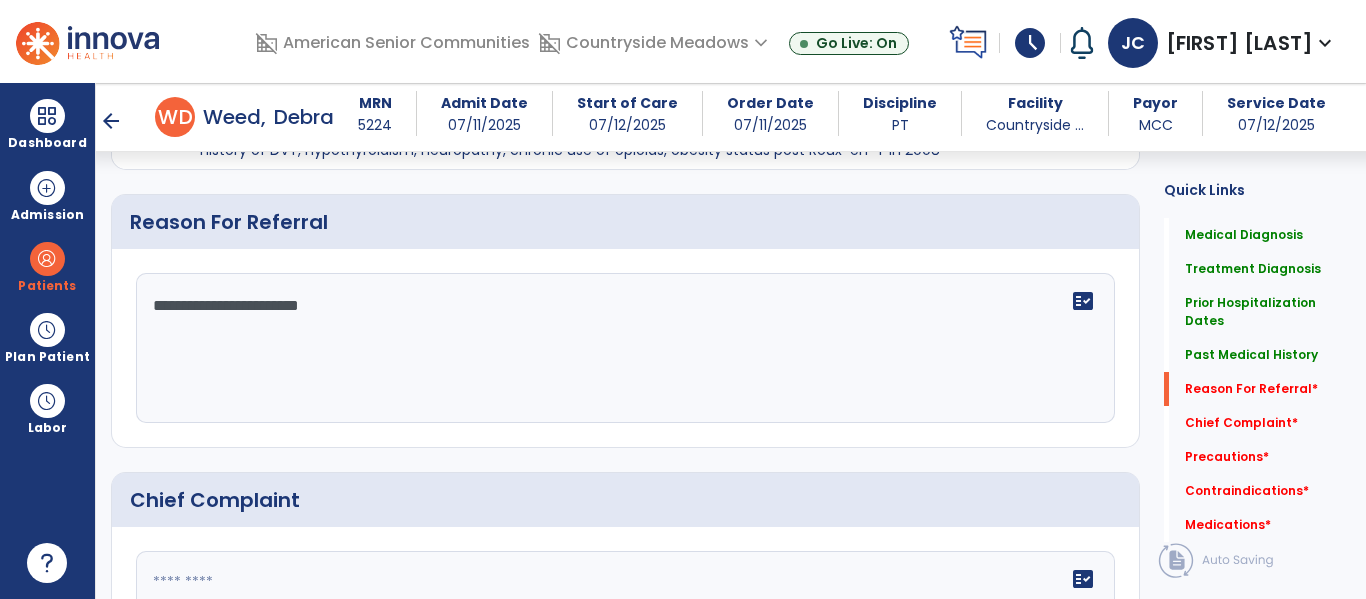 paste on "**********" 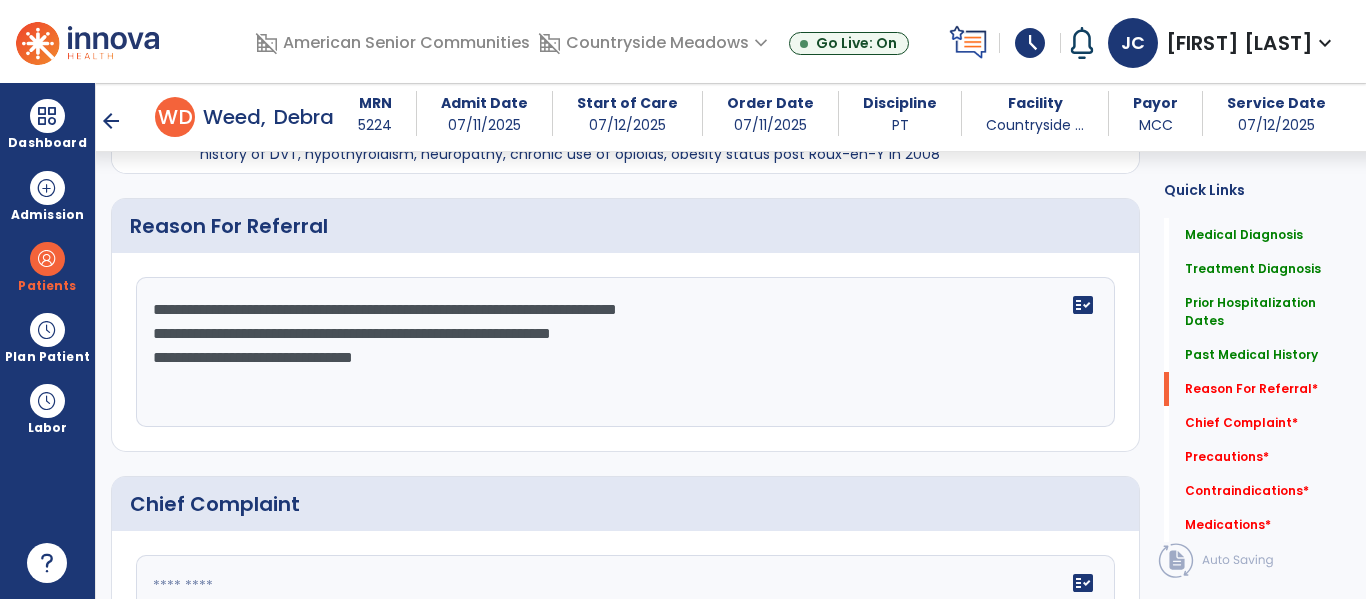 scroll, scrollTop: 1451, scrollLeft: 0, axis: vertical 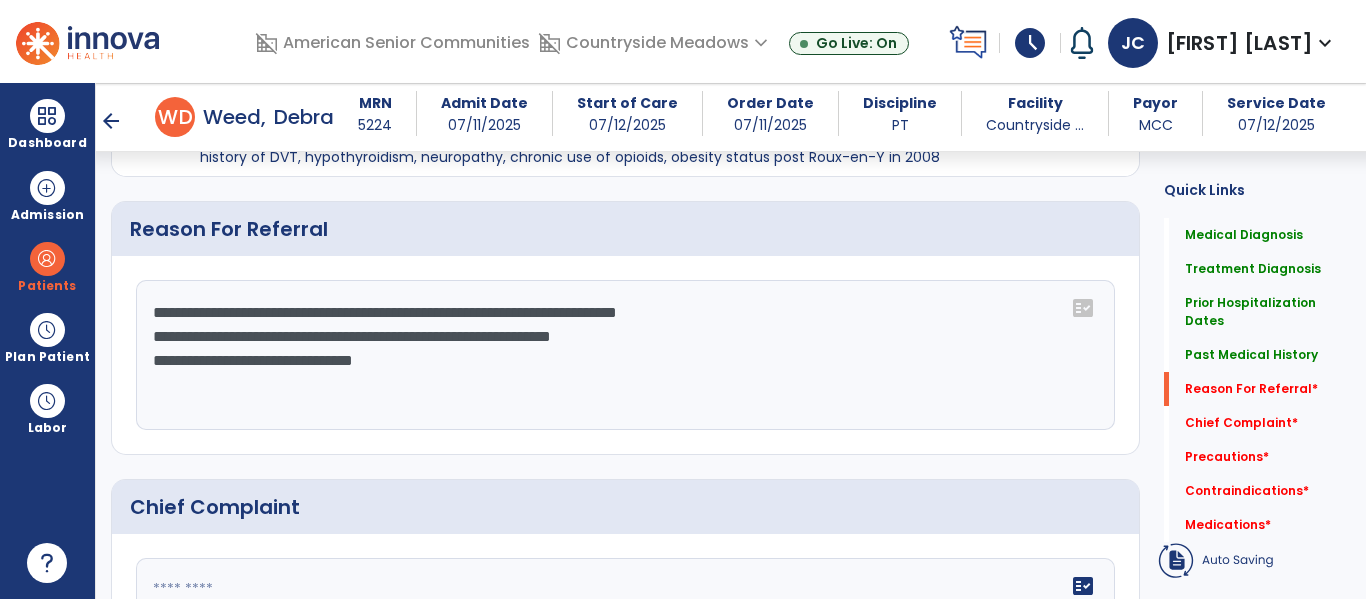 click on "**********" 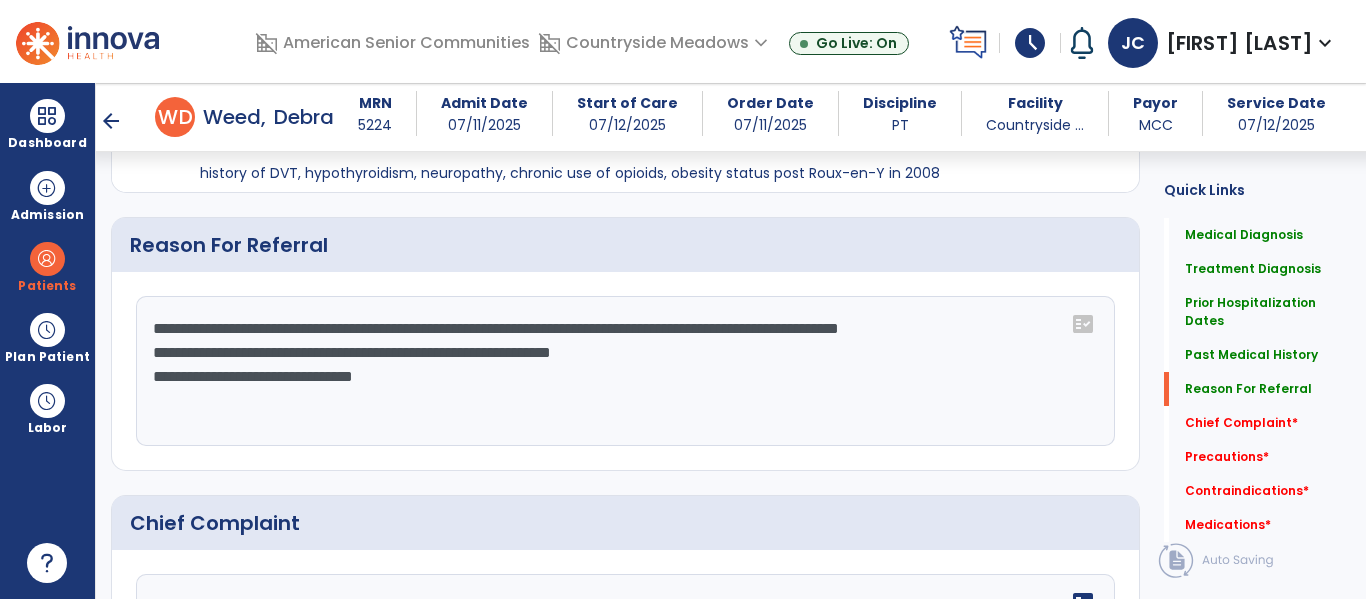 scroll, scrollTop: 1433, scrollLeft: 0, axis: vertical 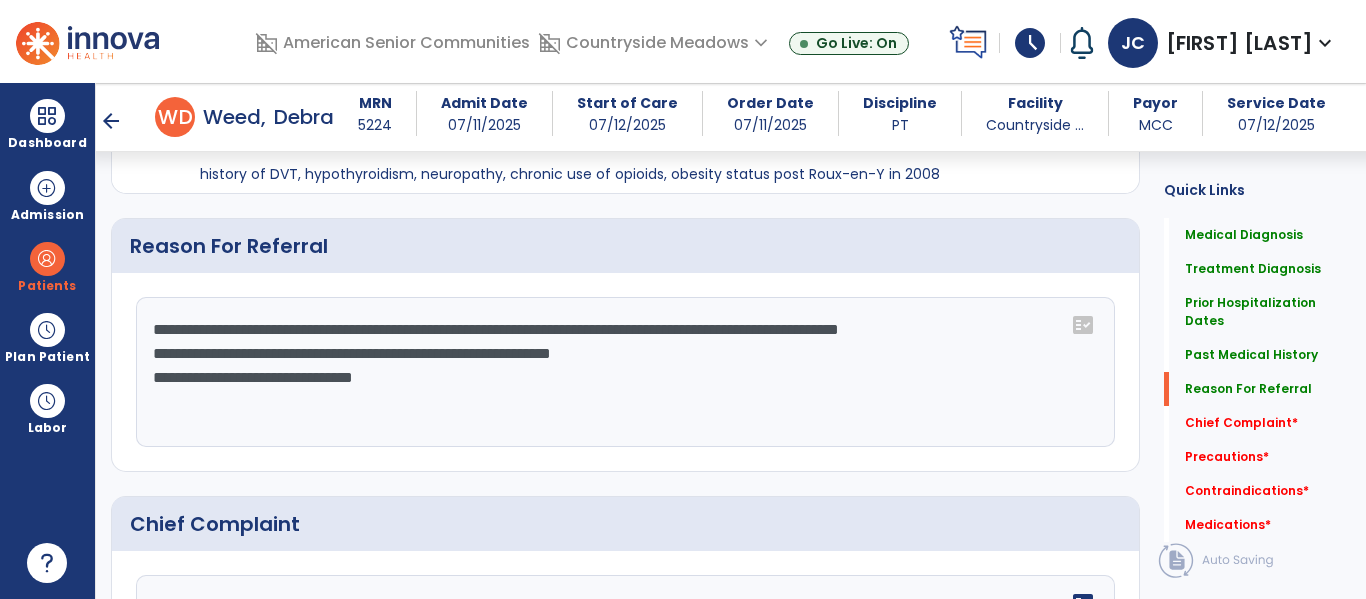 click on "**********" 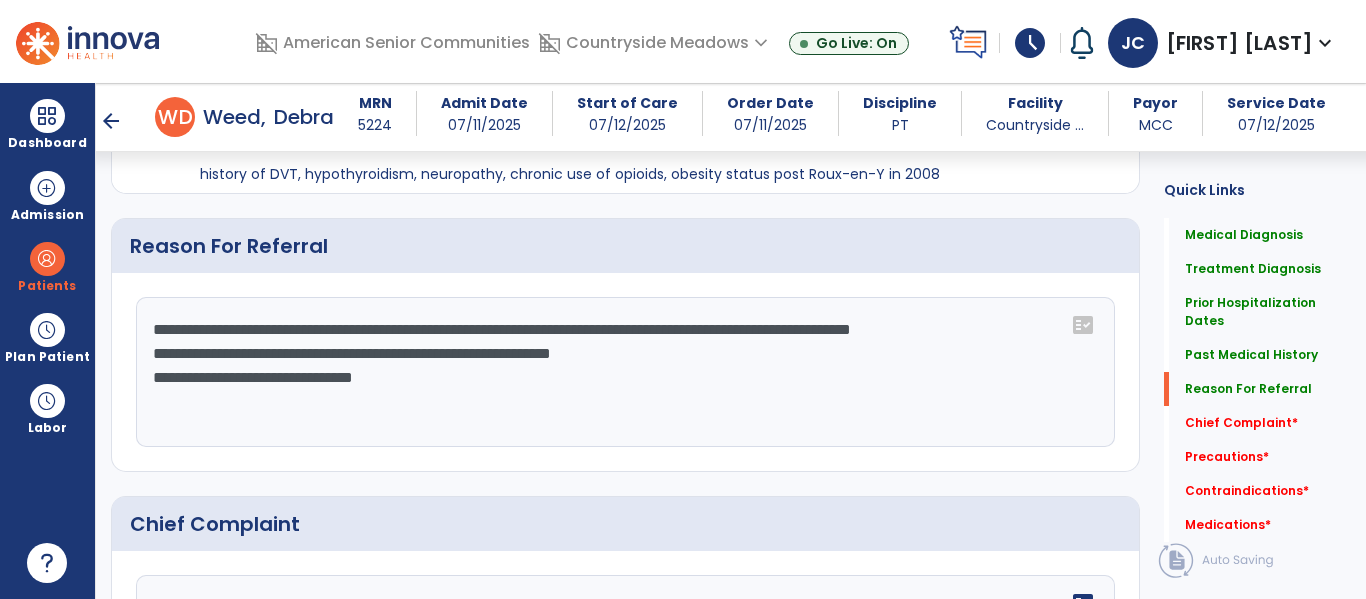 paste on "**********" 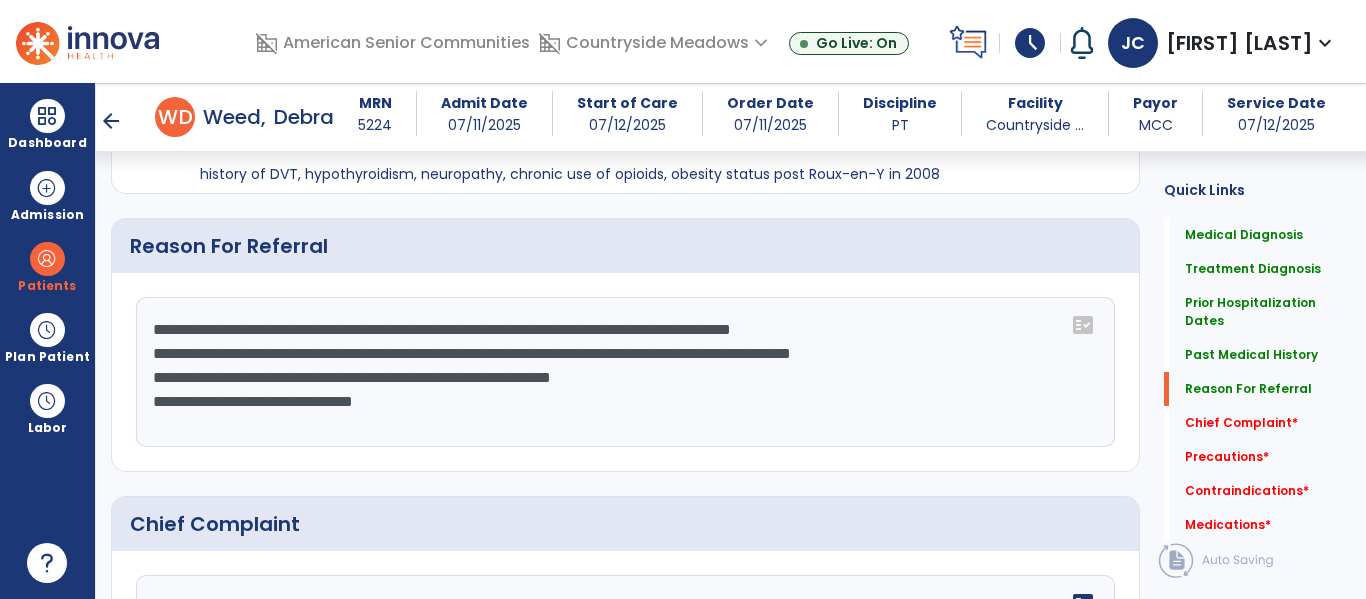 click on "**********" 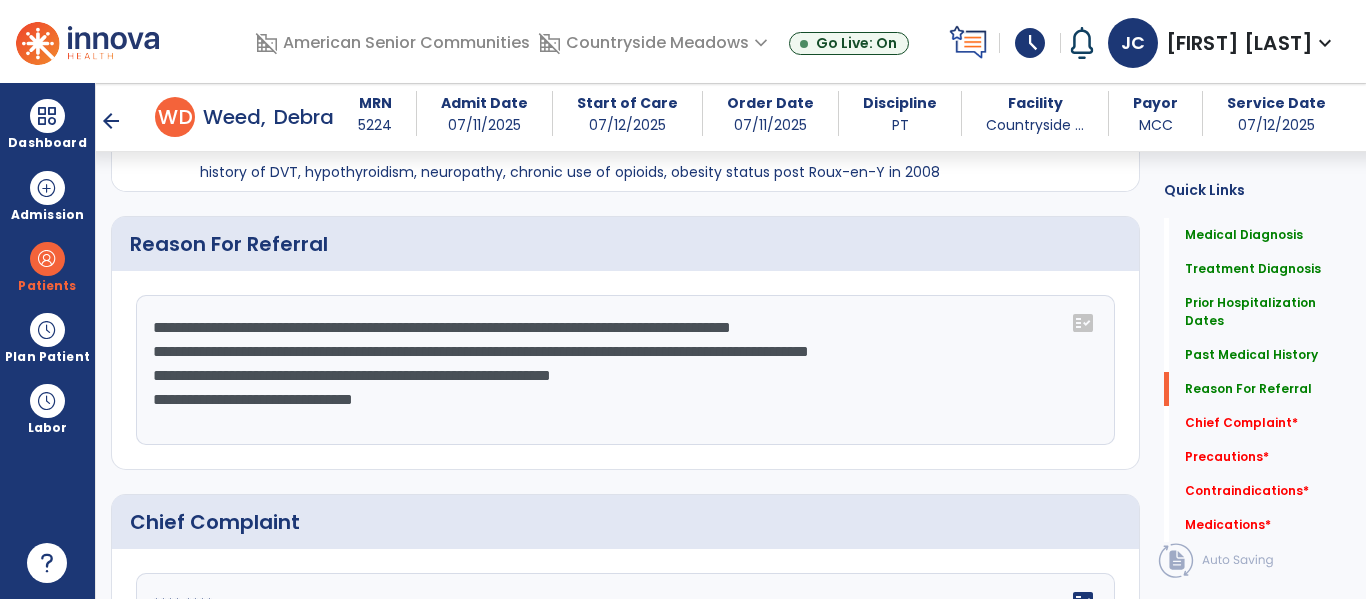 scroll, scrollTop: 1438, scrollLeft: 0, axis: vertical 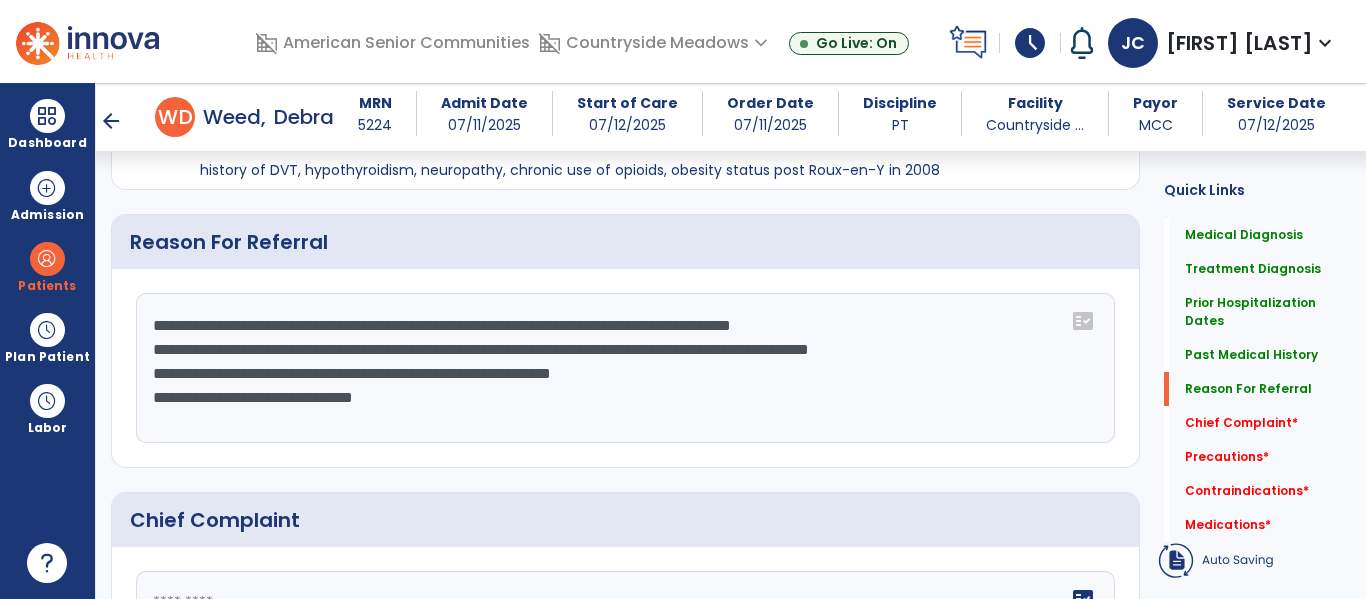 click on "**********" 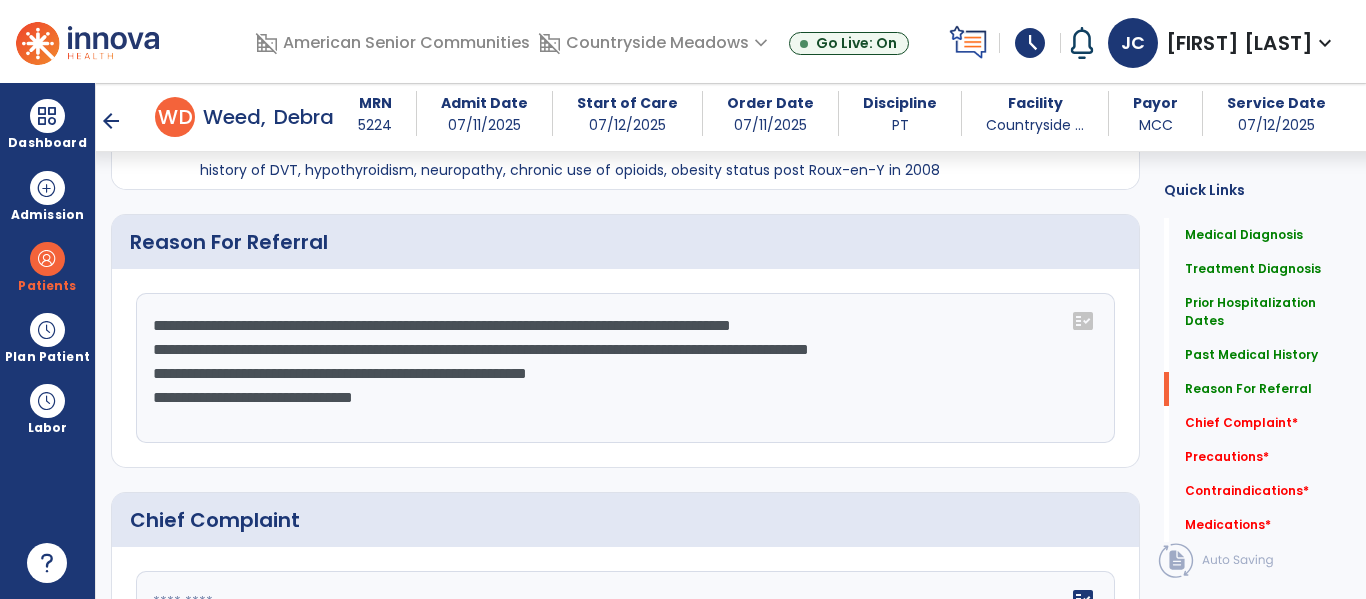 click on "**********" 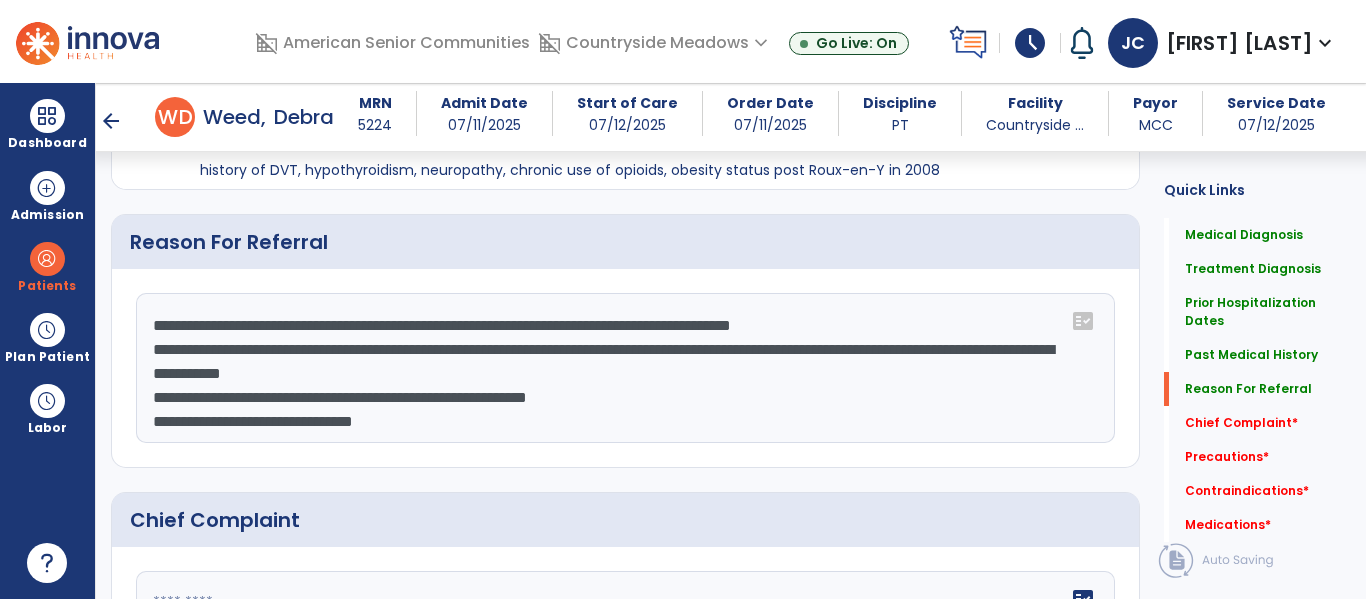 click on "**********" 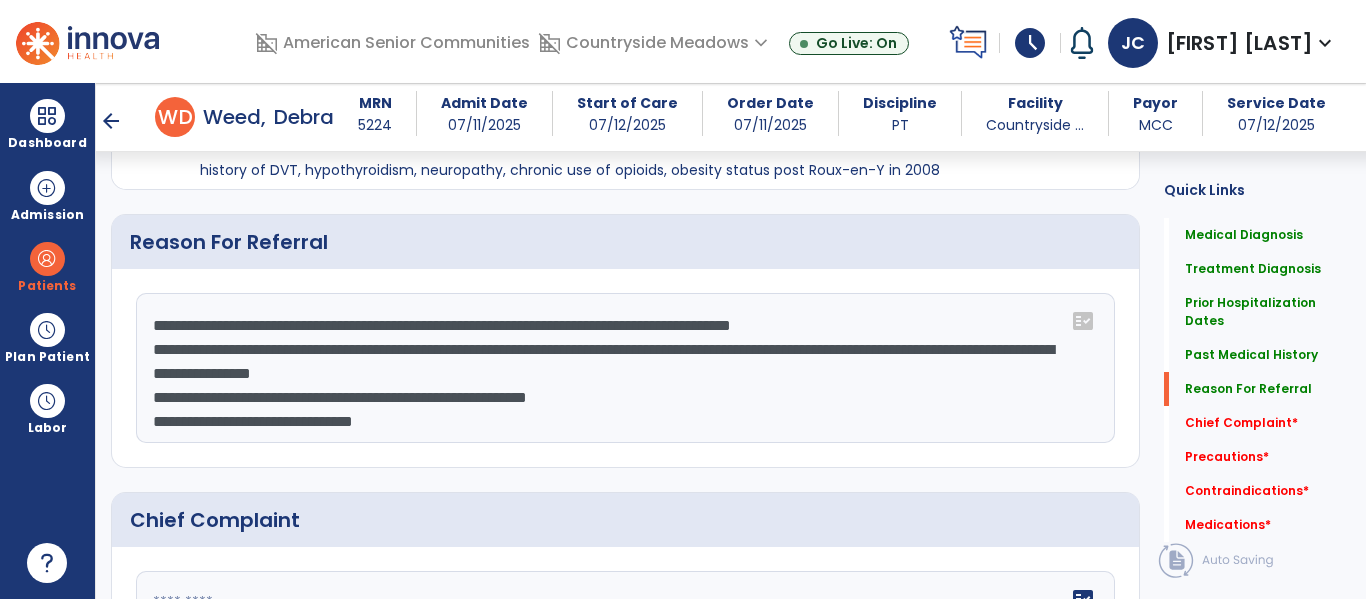 click on "**********" 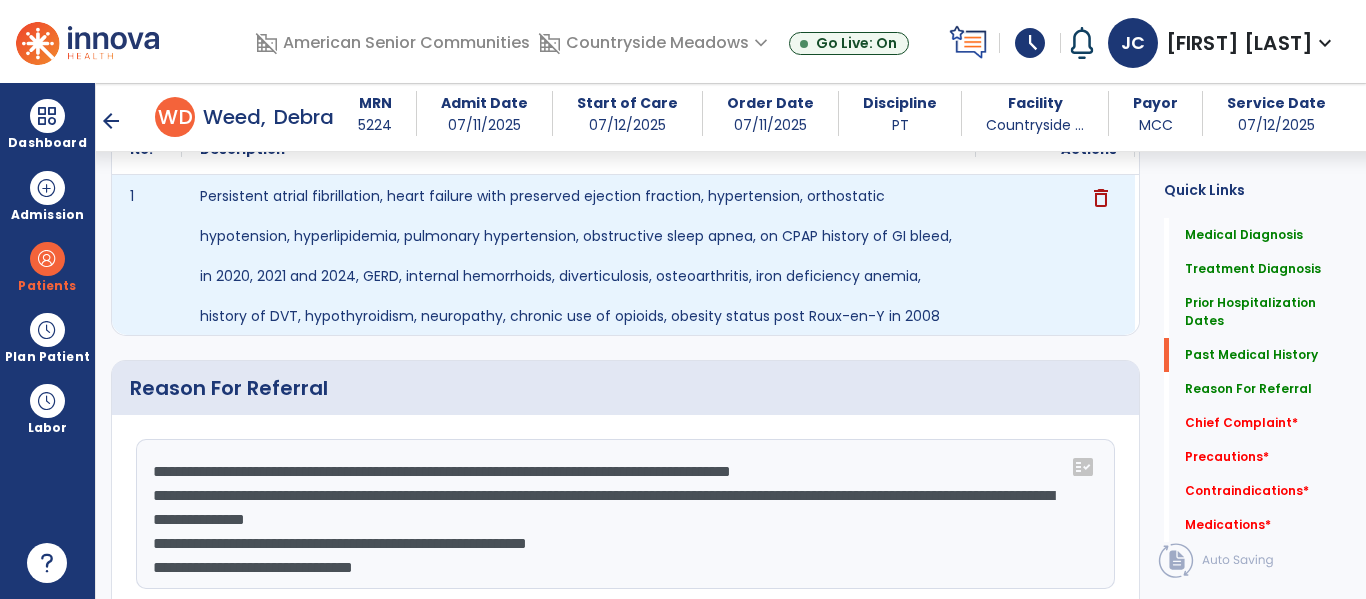 scroll, scrollTop: 1213, scrollLeft: 0, axis: vertical 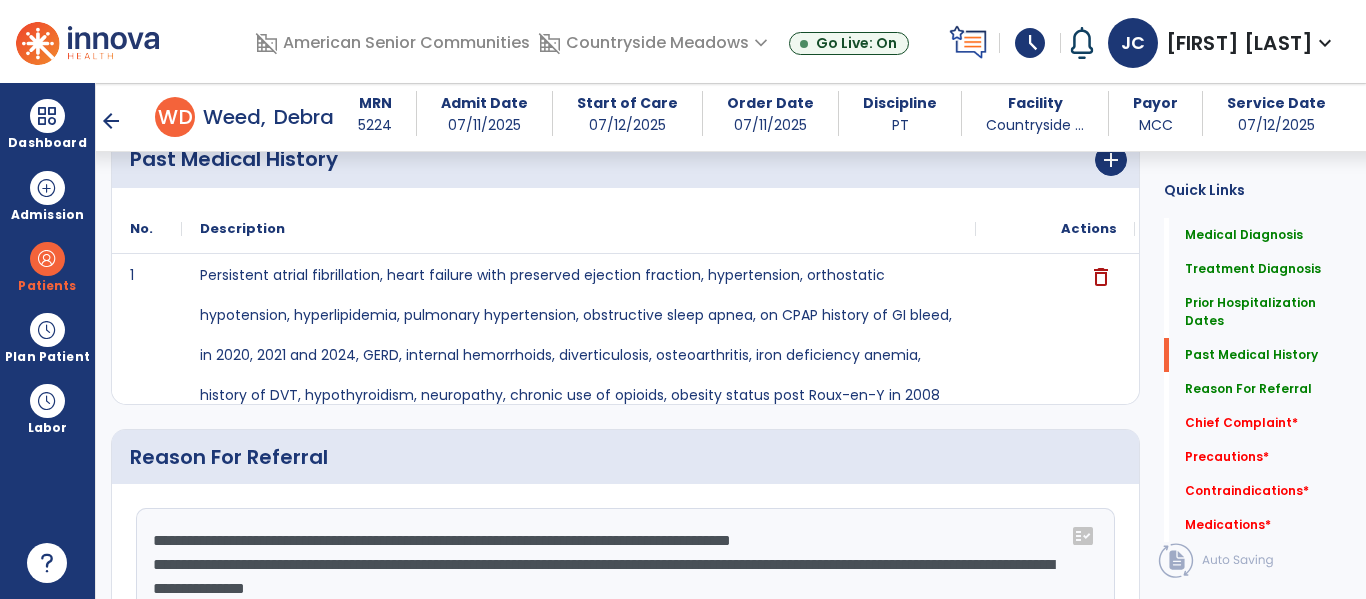 click on "**********" 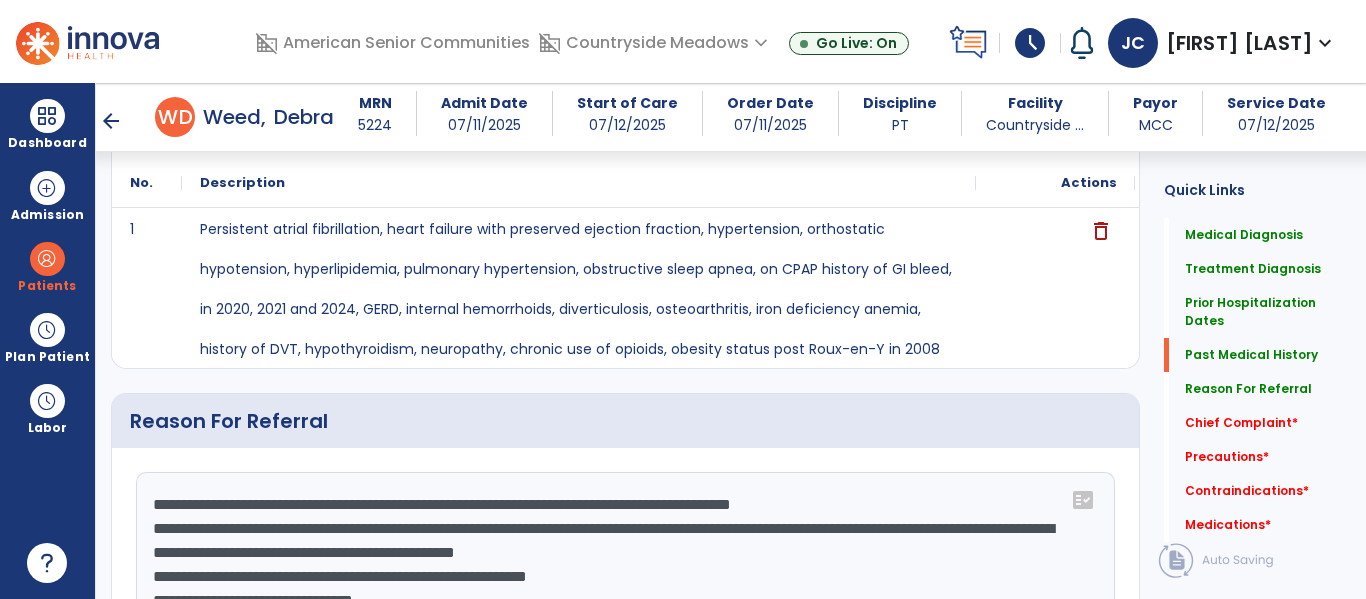 scroll, scrollTop: 1312, scrollLeft: 0, axis: vertical 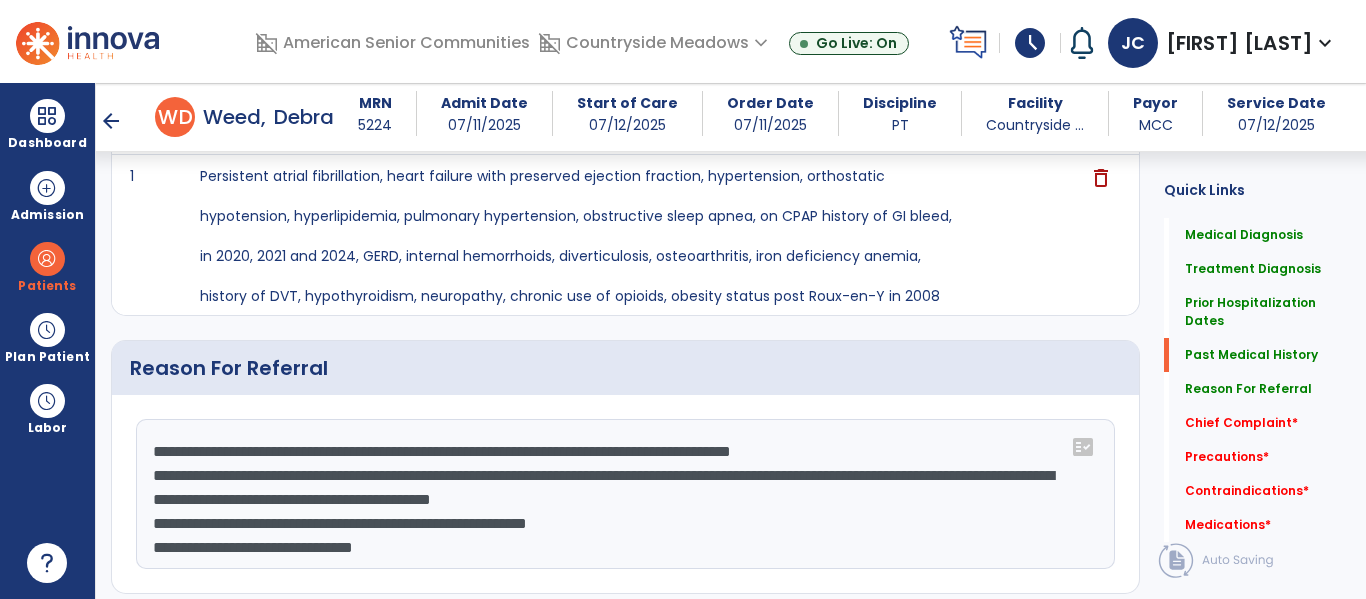 click on "**********" 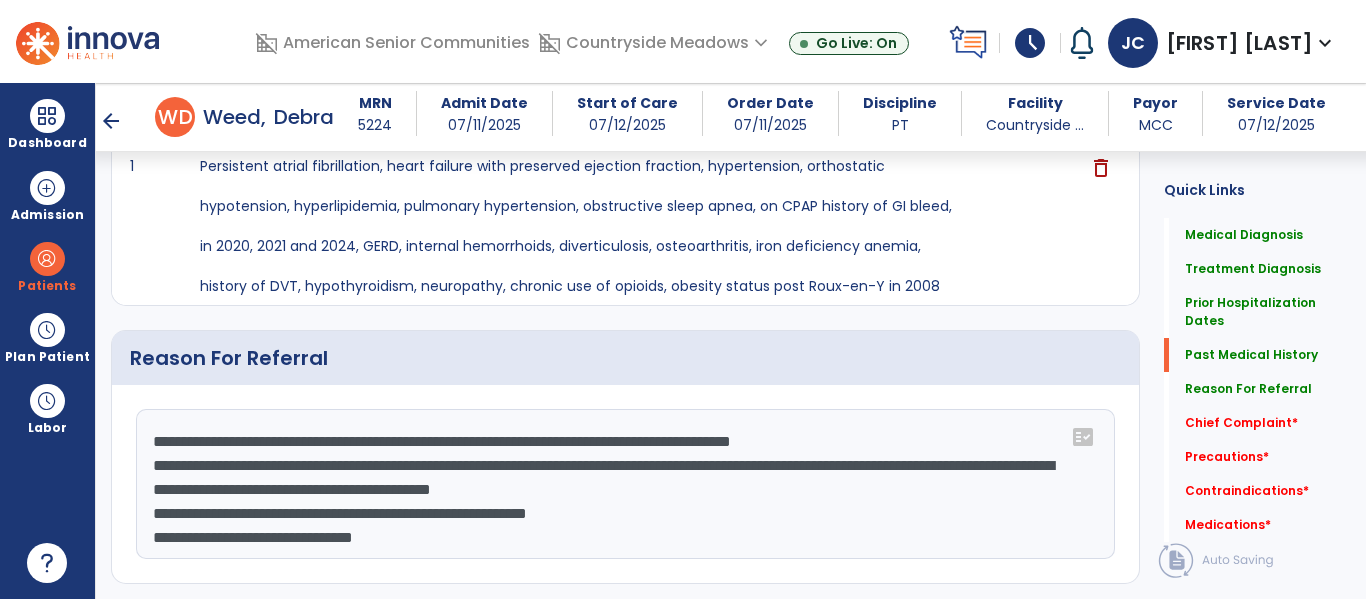 click on "**********" 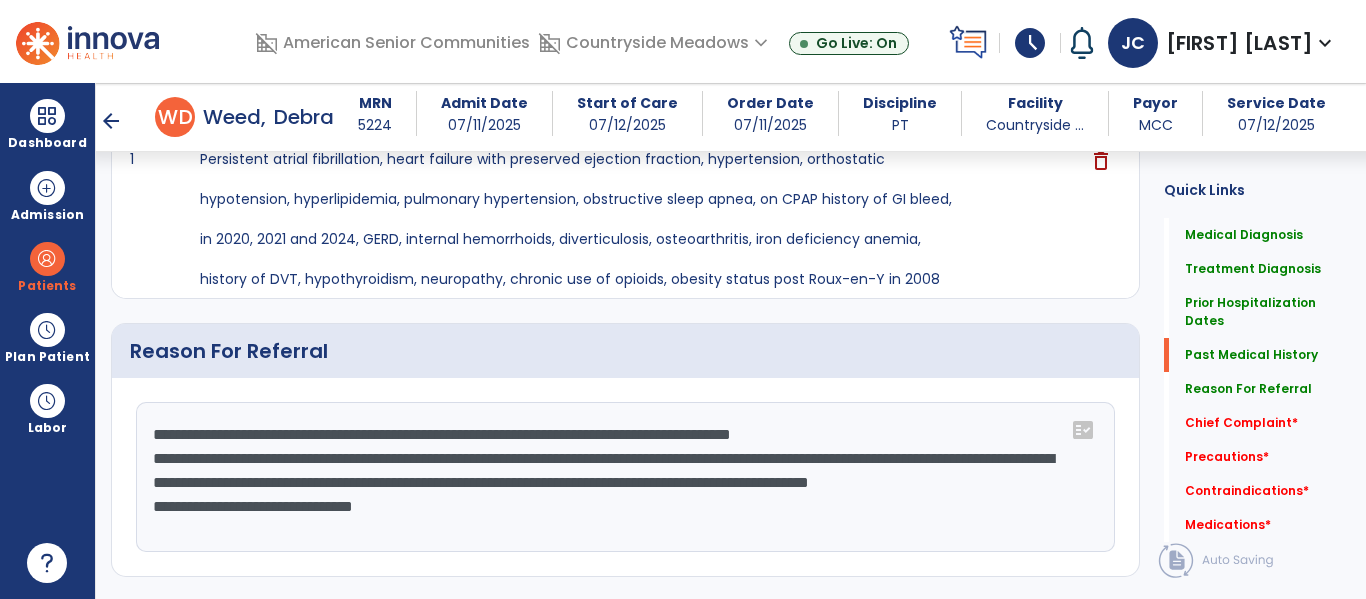 scroll, scrollTop: 1330, scrollLeft: 0, axis: vertical 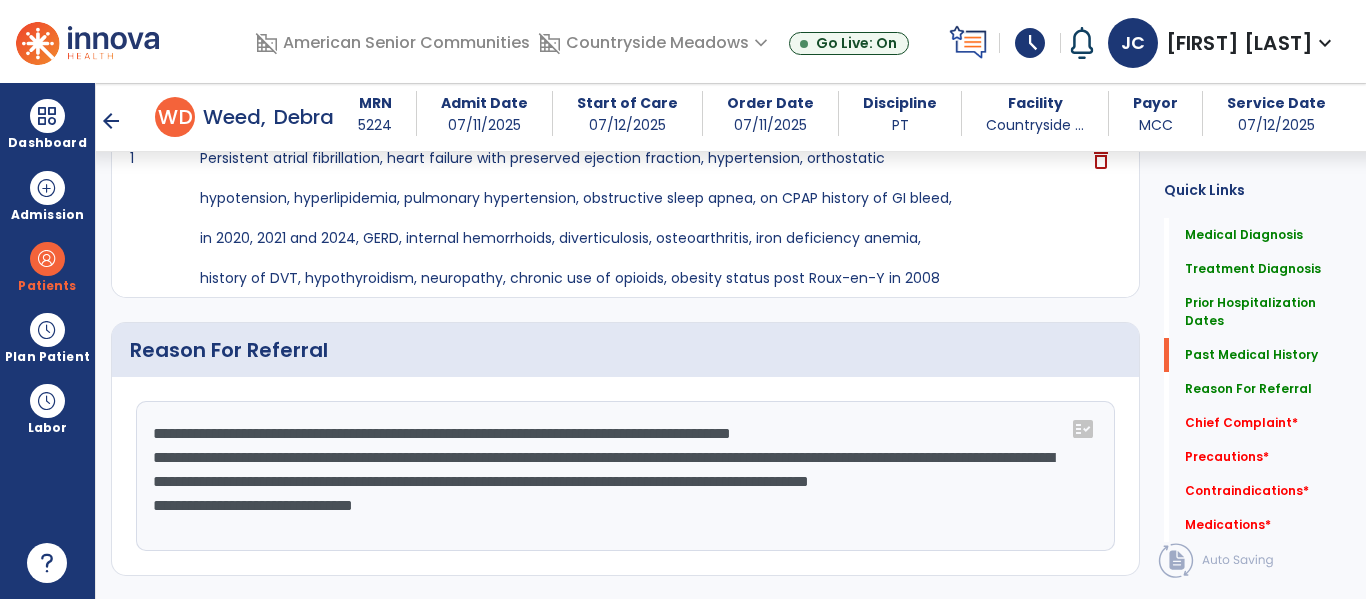 click on "**********" 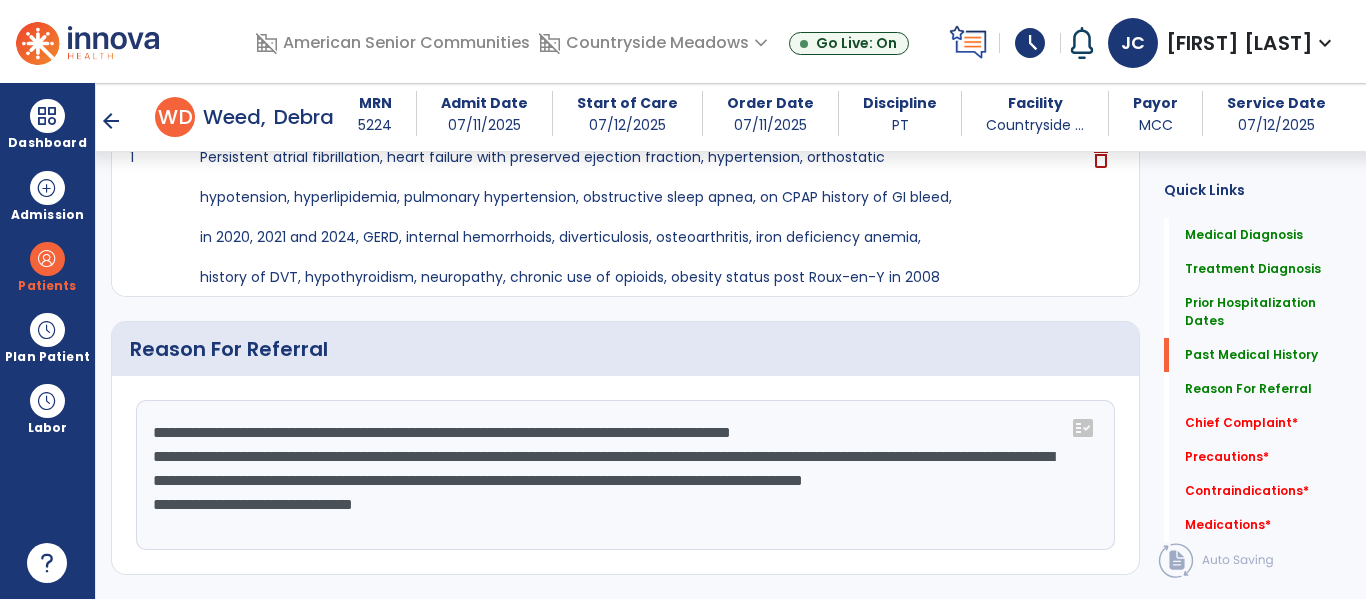 scroll, scrollTop: 1332, scrollLeft: 0, axis: vertical 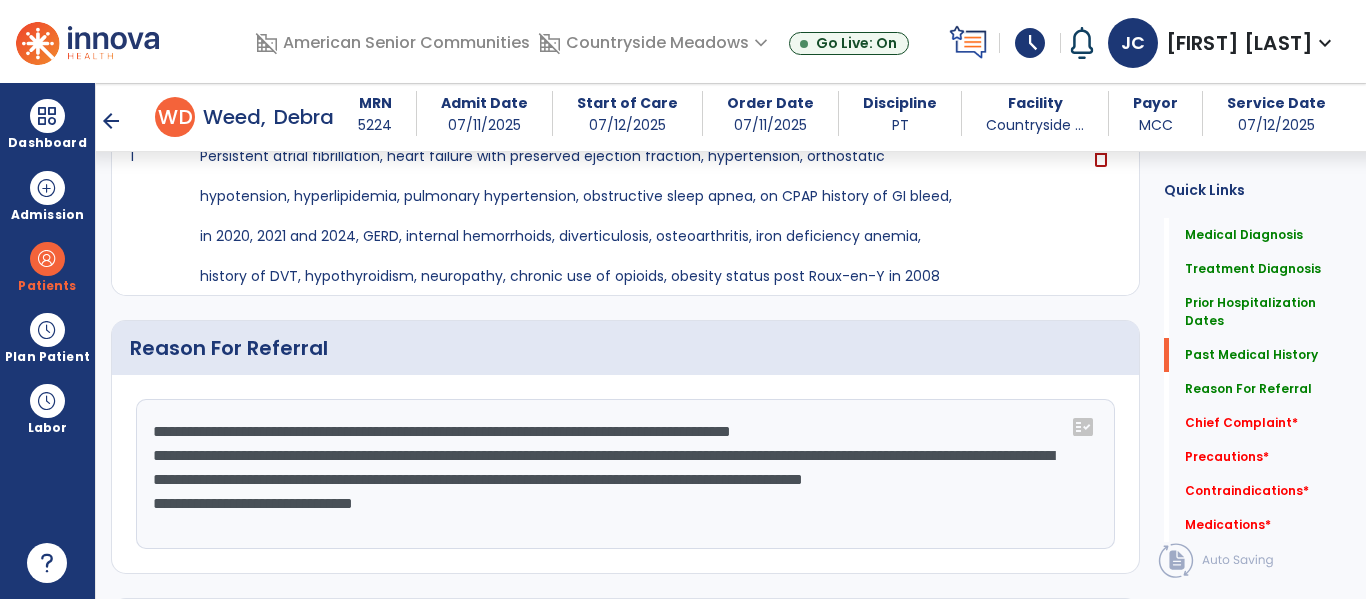 click on "**********" 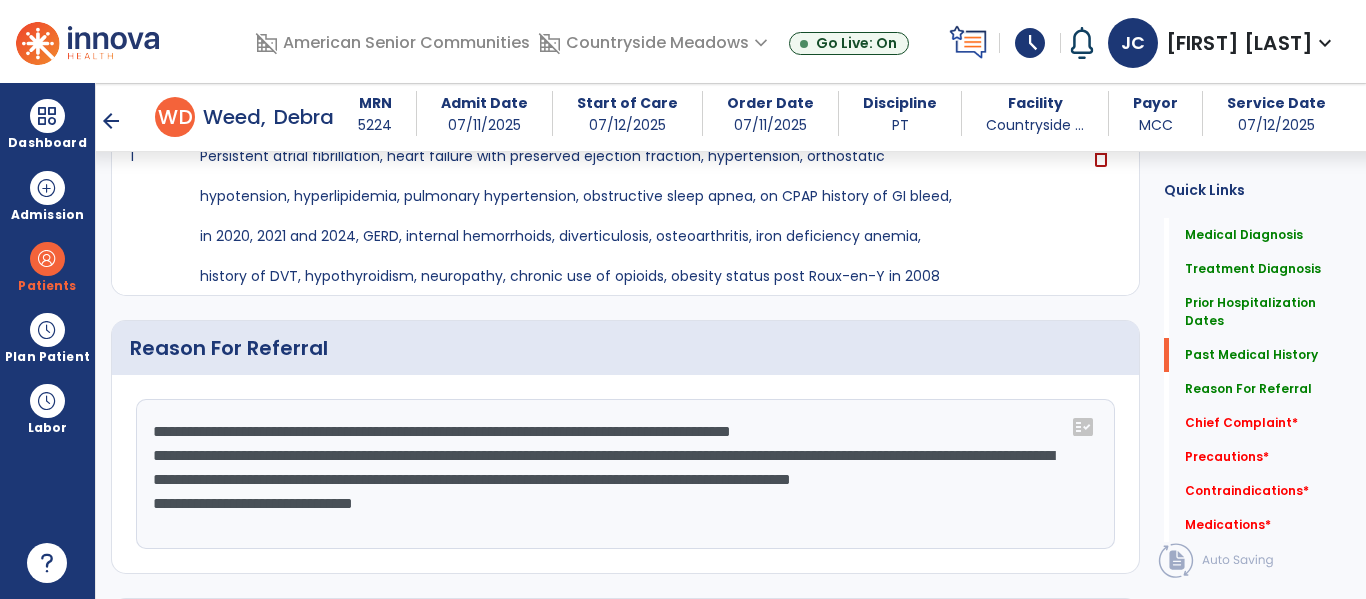scroll, scrollTop: 1333, scrollLeft: 0, axis: vertical 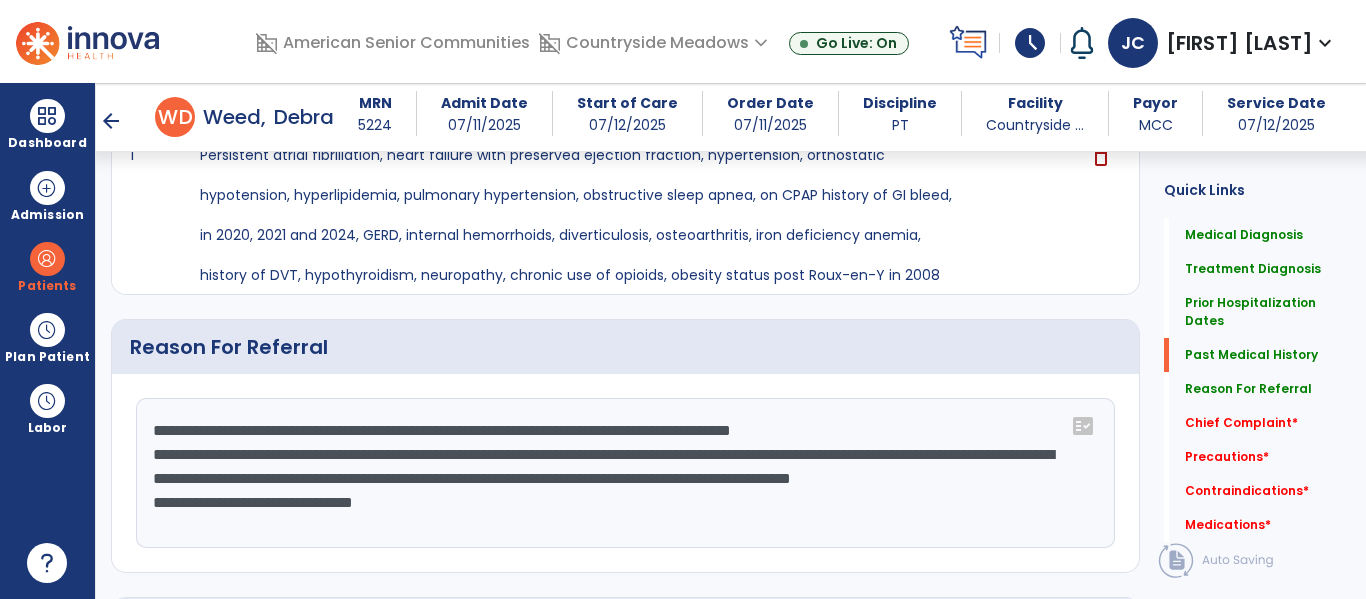 click on "**********" 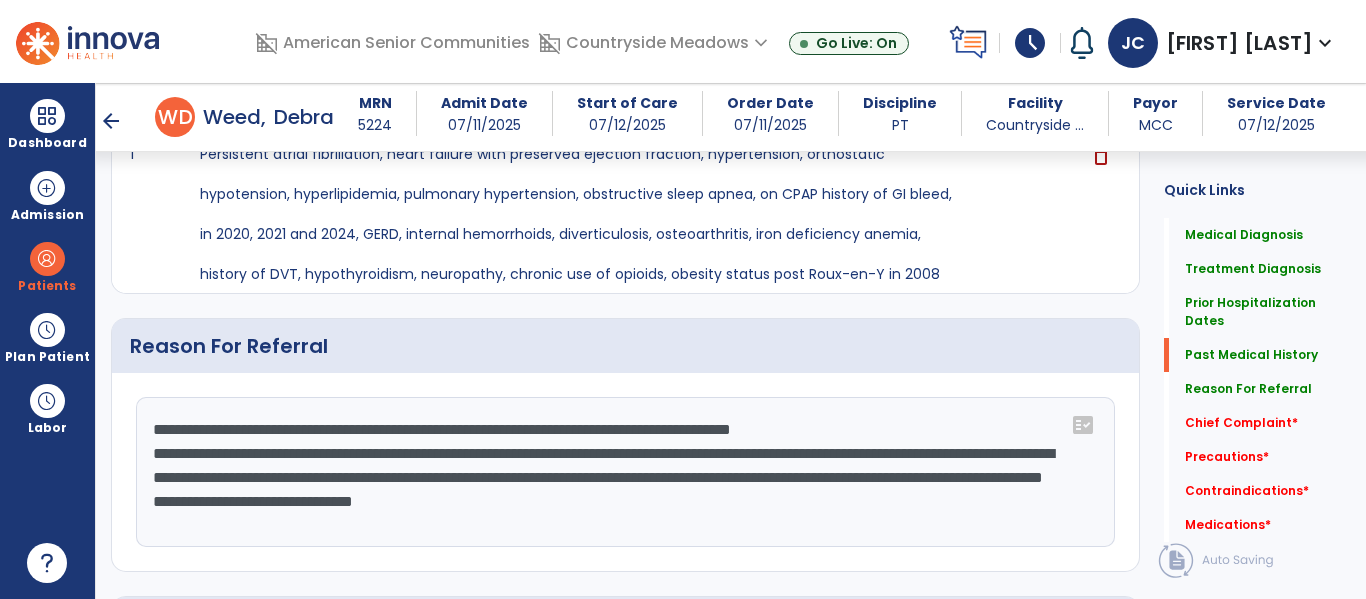 scroll, scrollTop: 1335, scrollLeft: 0, axis: vertical 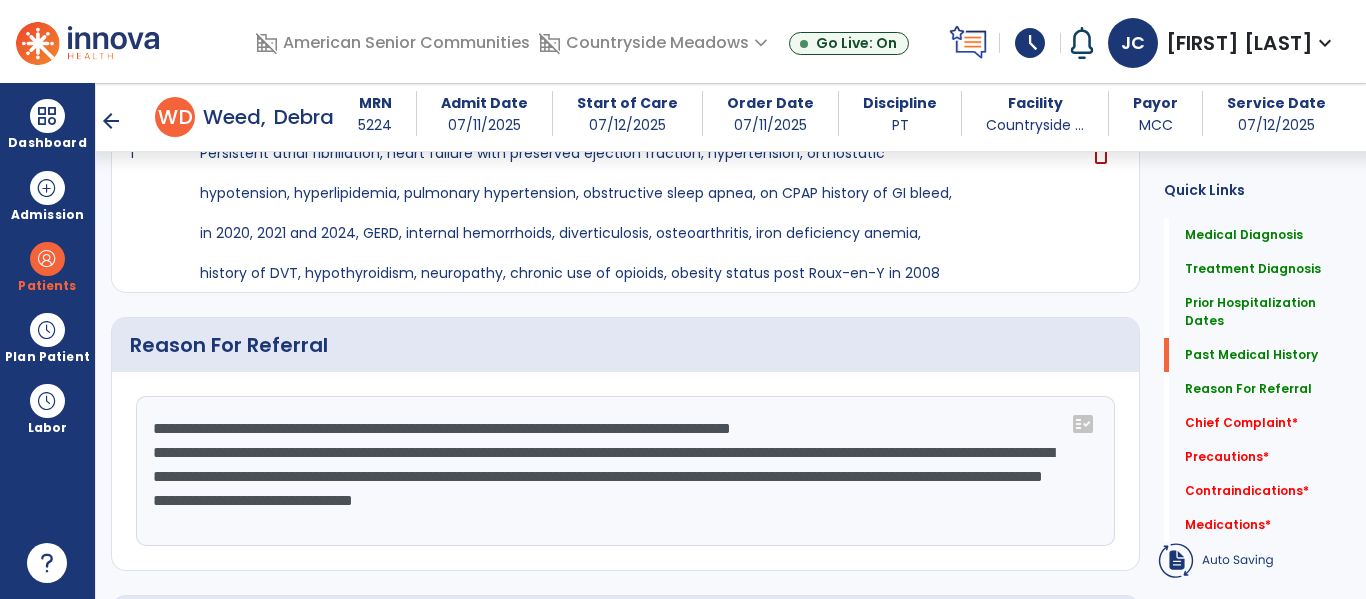 click on "**********" 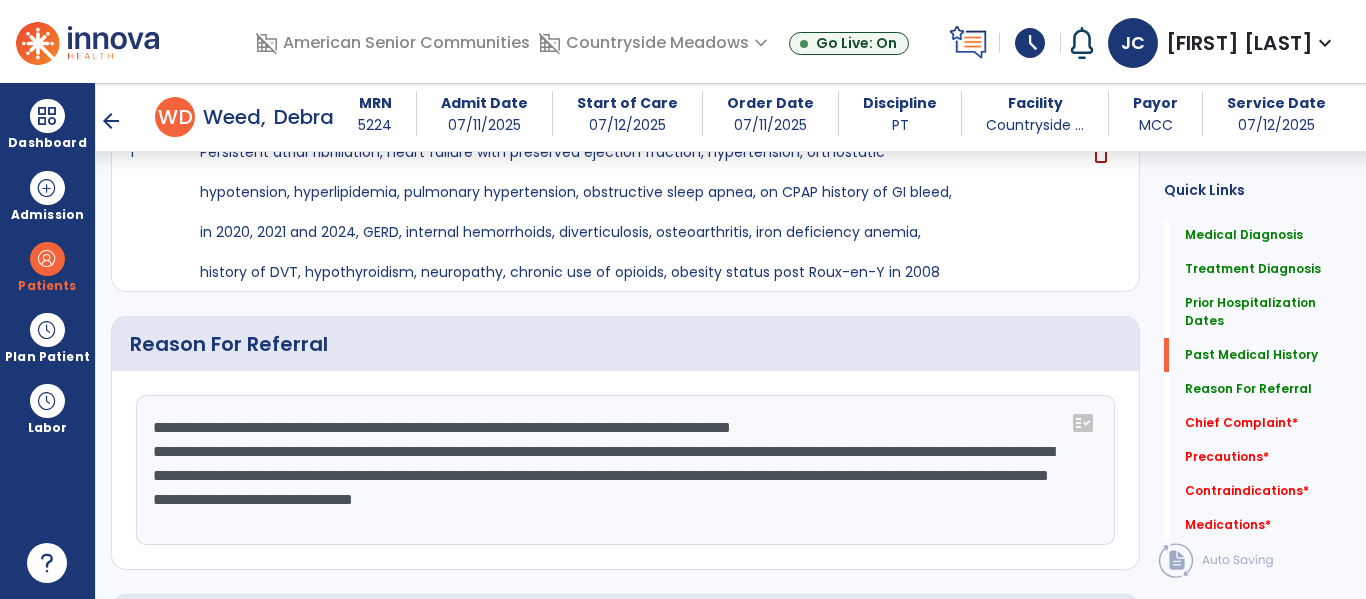 scroll, scrollTop: 1337, scrollLeft: 0, axis: vertical 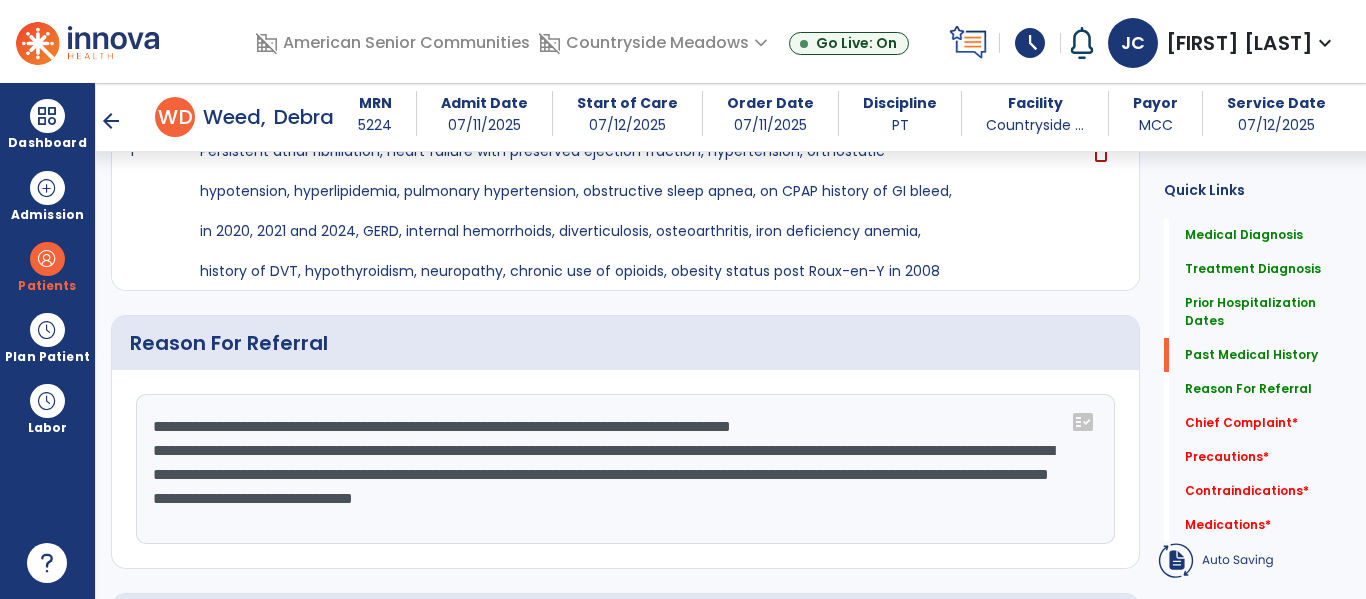 click on "**********" 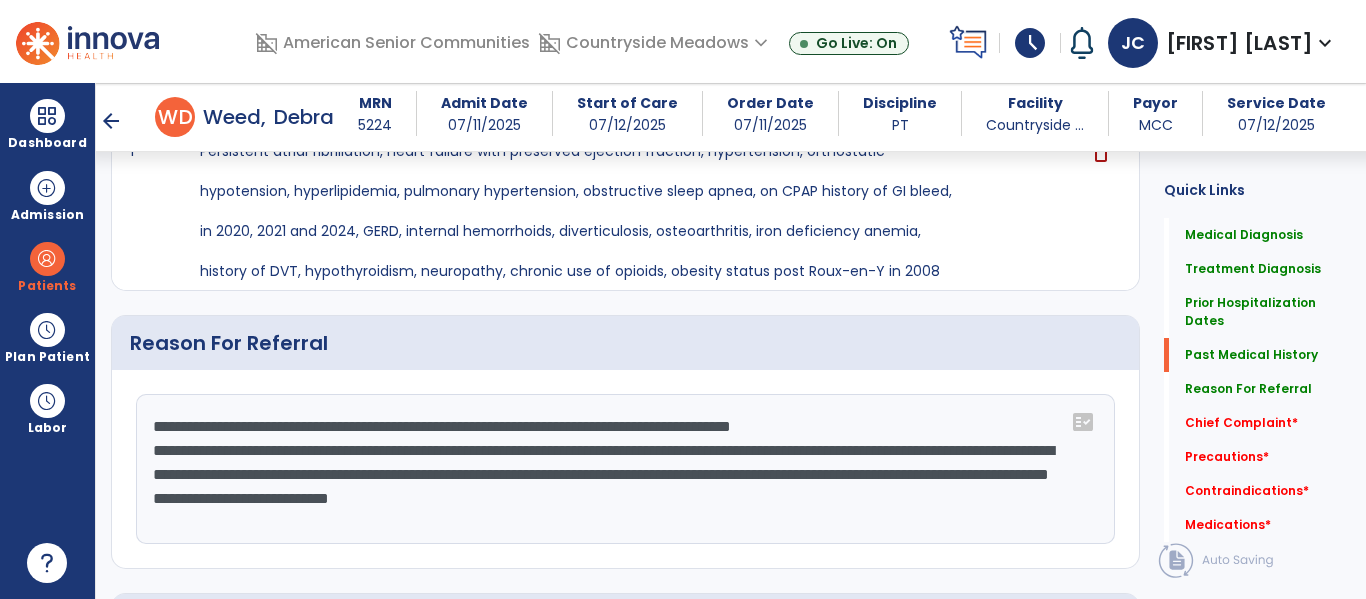 click on "**********" 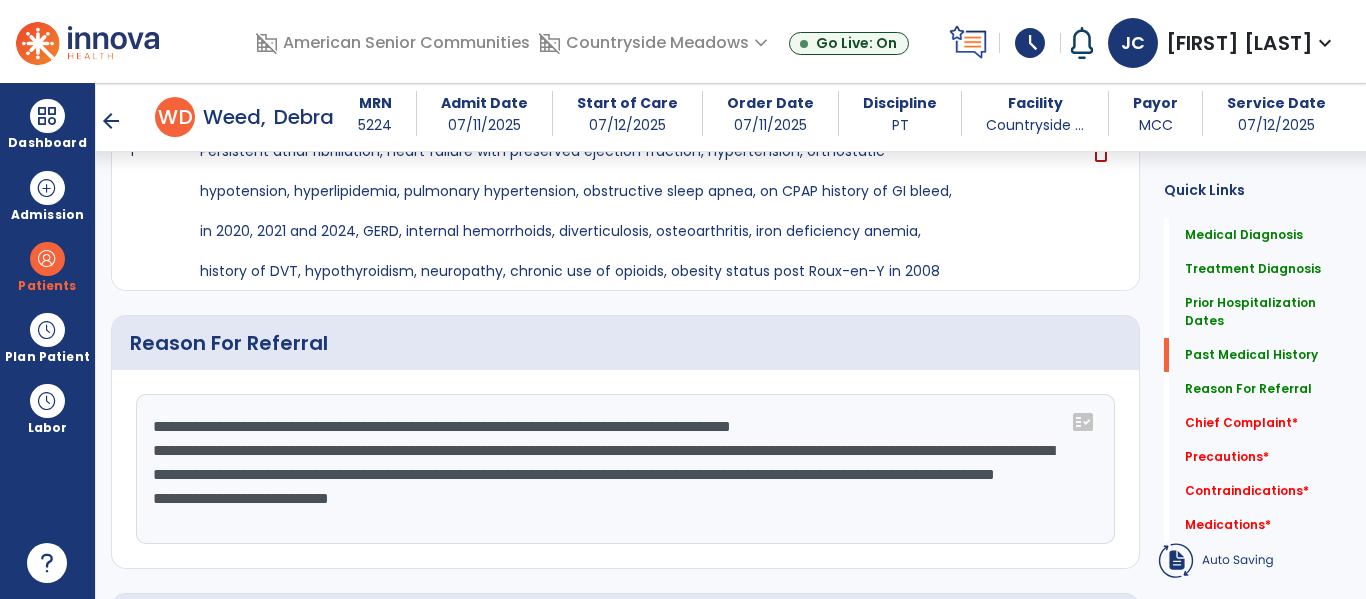 scroll, scrollTop: 1338, scrollLeft: 0, axis: vertical 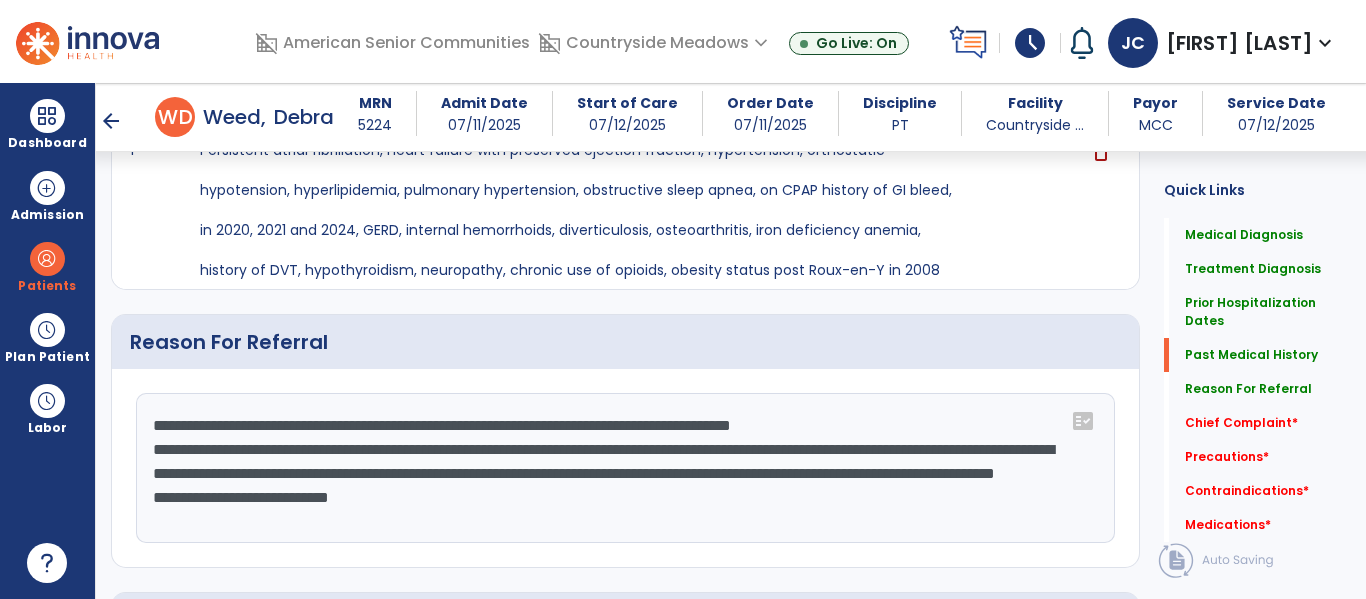 click on "**********" 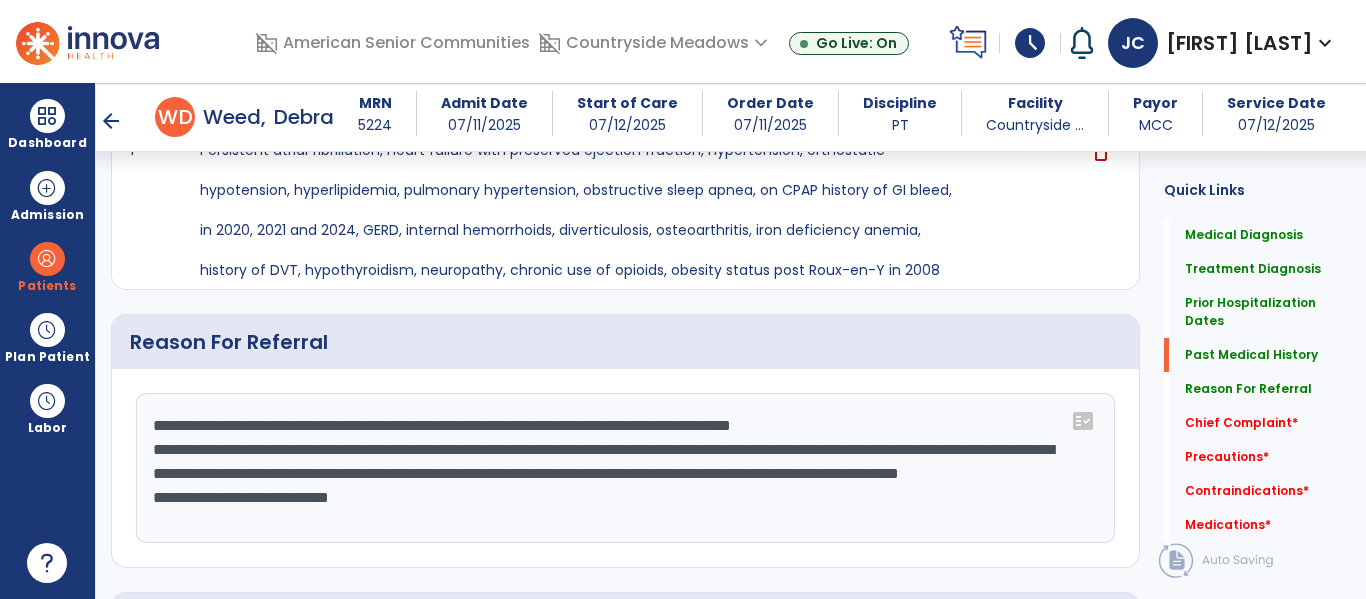 scroll, scrollTop: 1339, scrollLeft: 0, axis: vertical 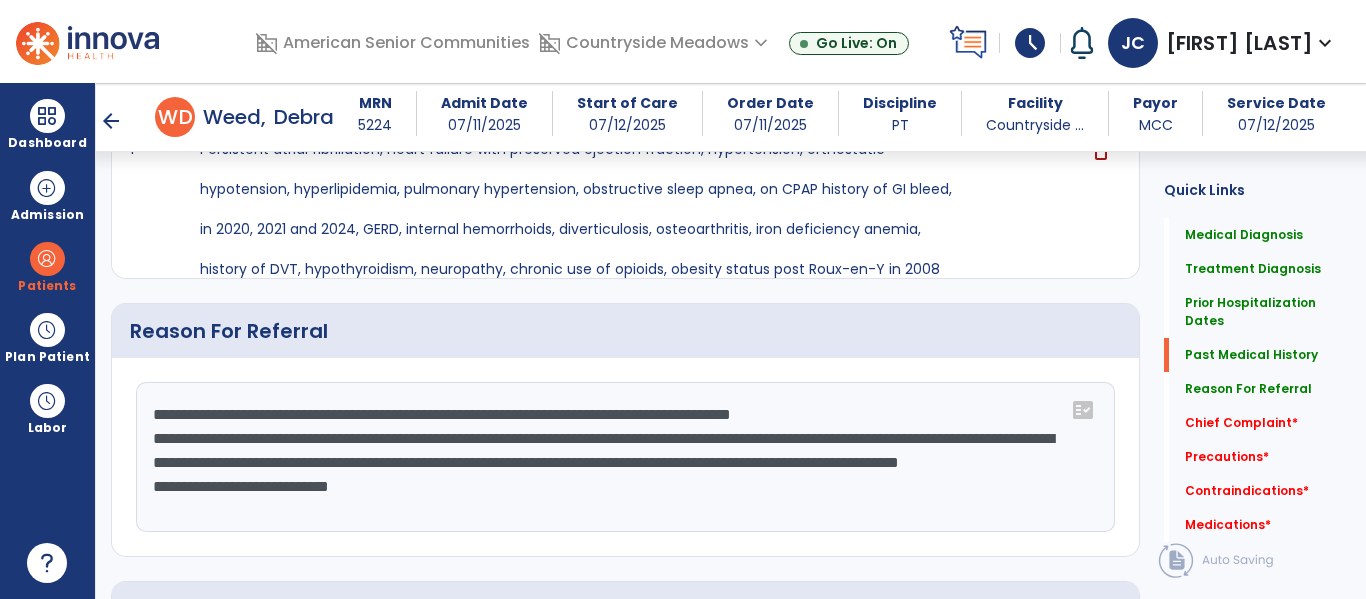 click on "**********" 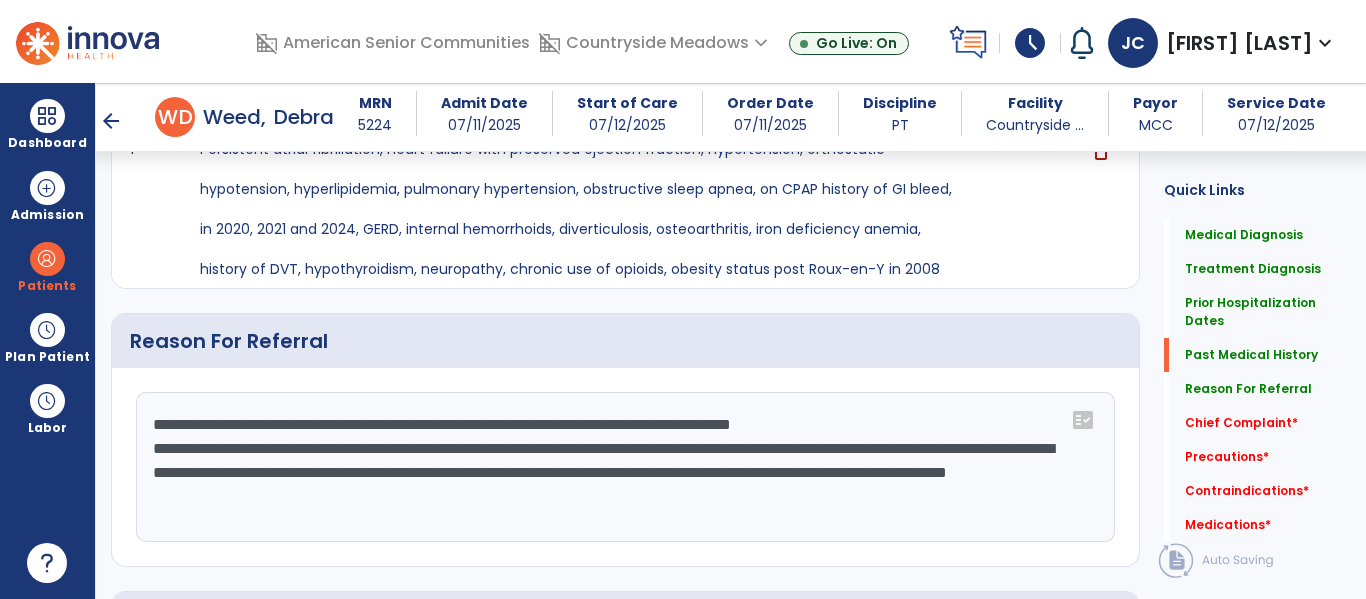 scroll, scrollTop: 1340, scrollLeft: 0, axis: vertical 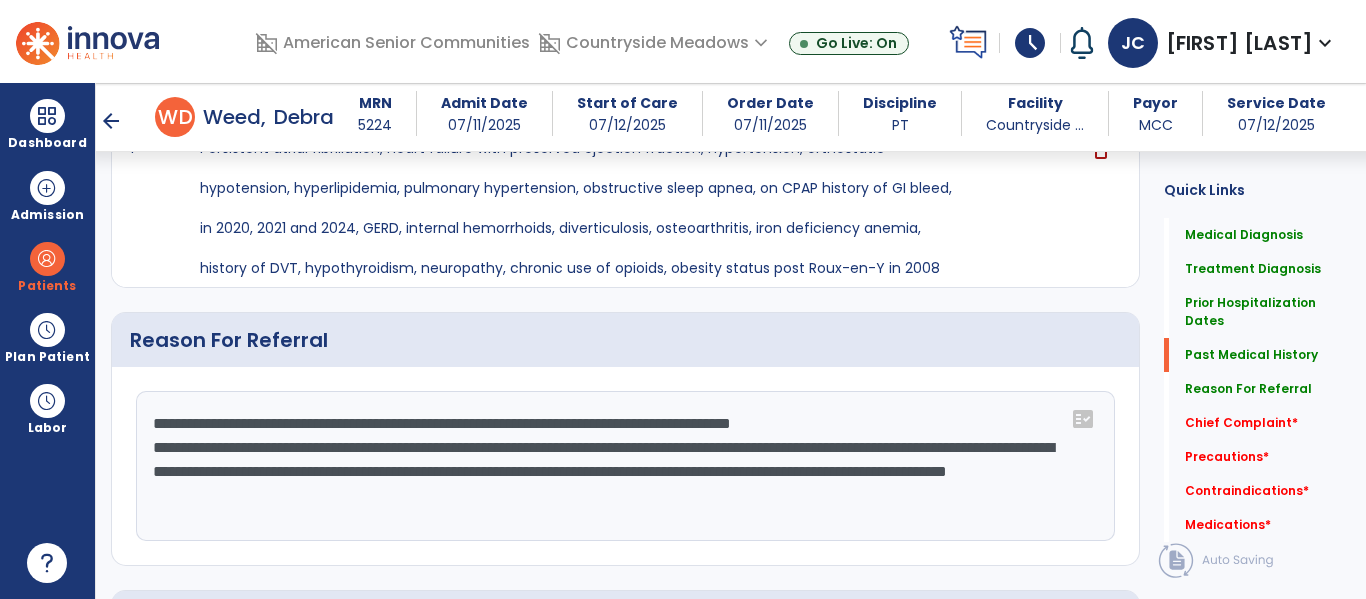click on "**********" 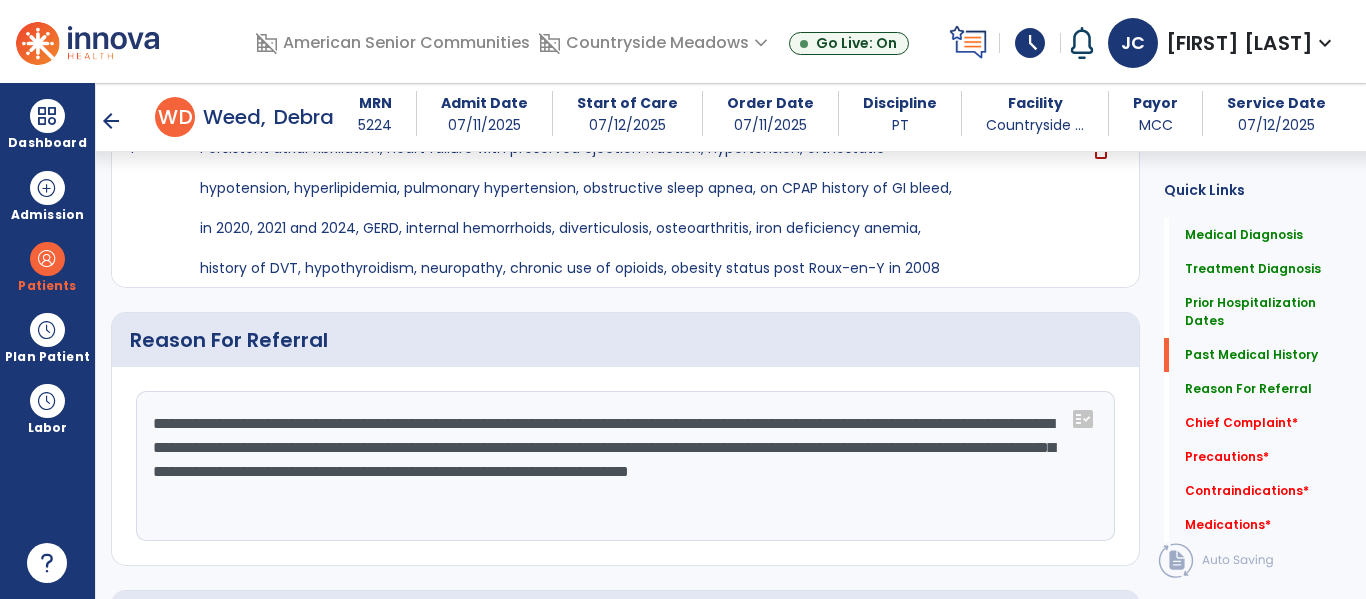 scroll, scrollTop: 1341, scrollLeft: 0, axis: vertical 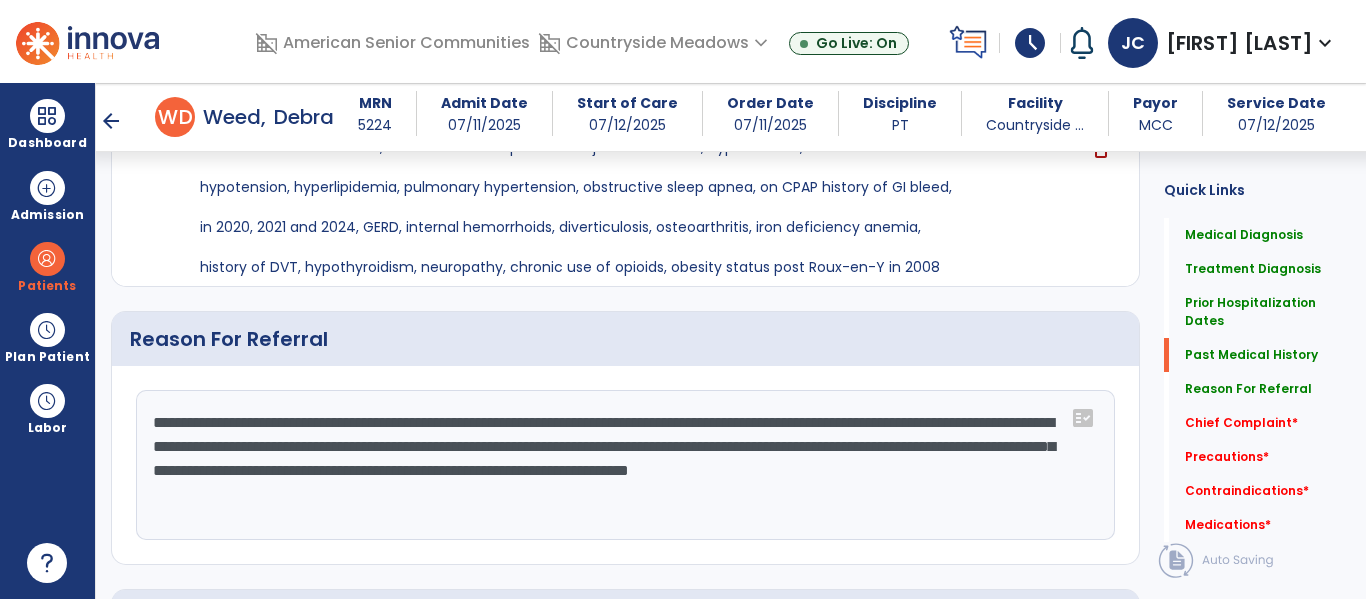 click on "**********" 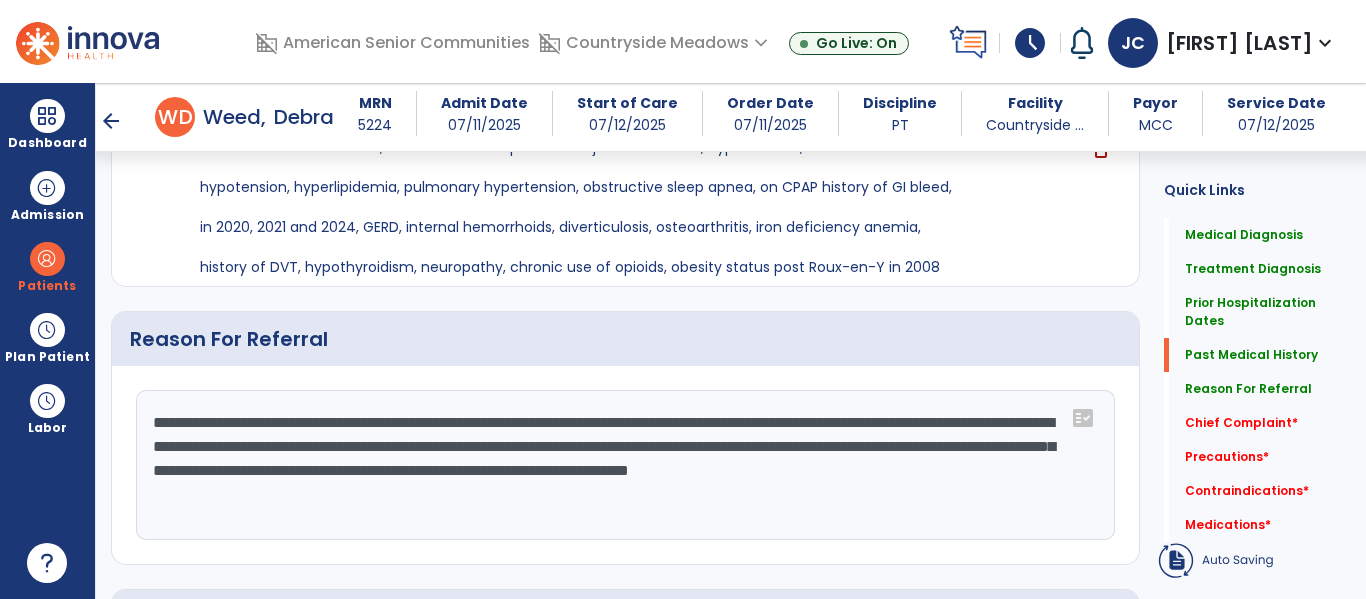 click on "**********" 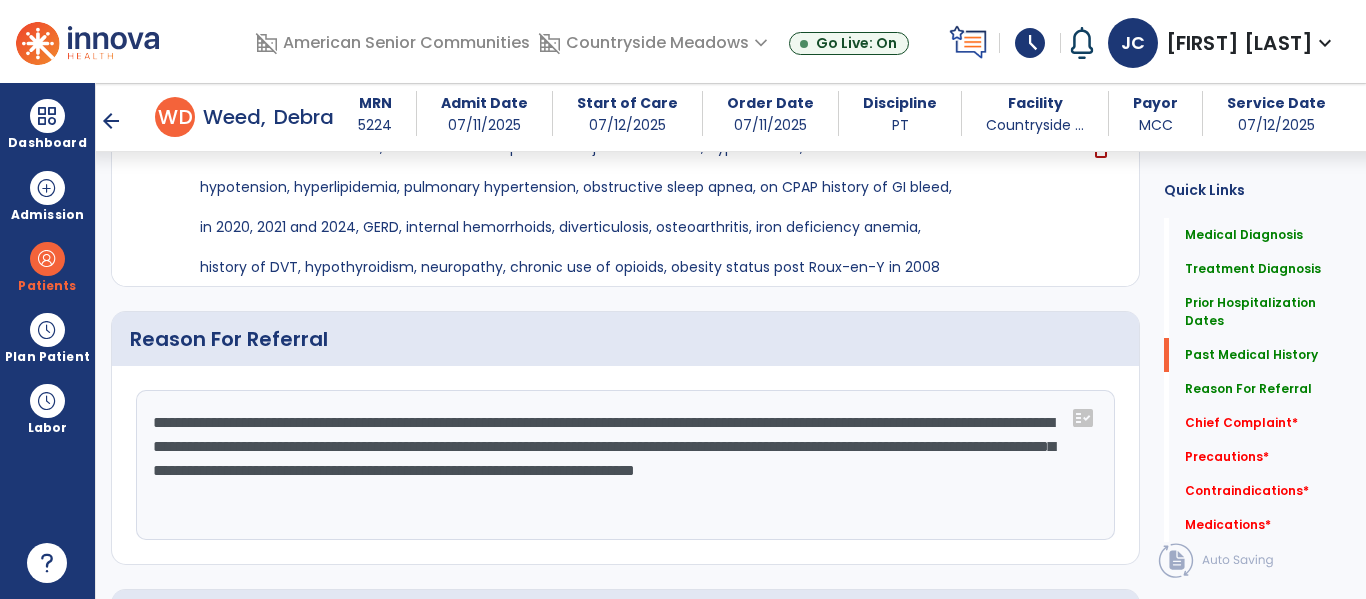 scroll, scrollTop: 1342, scrollLeft: 0, axis: vertical 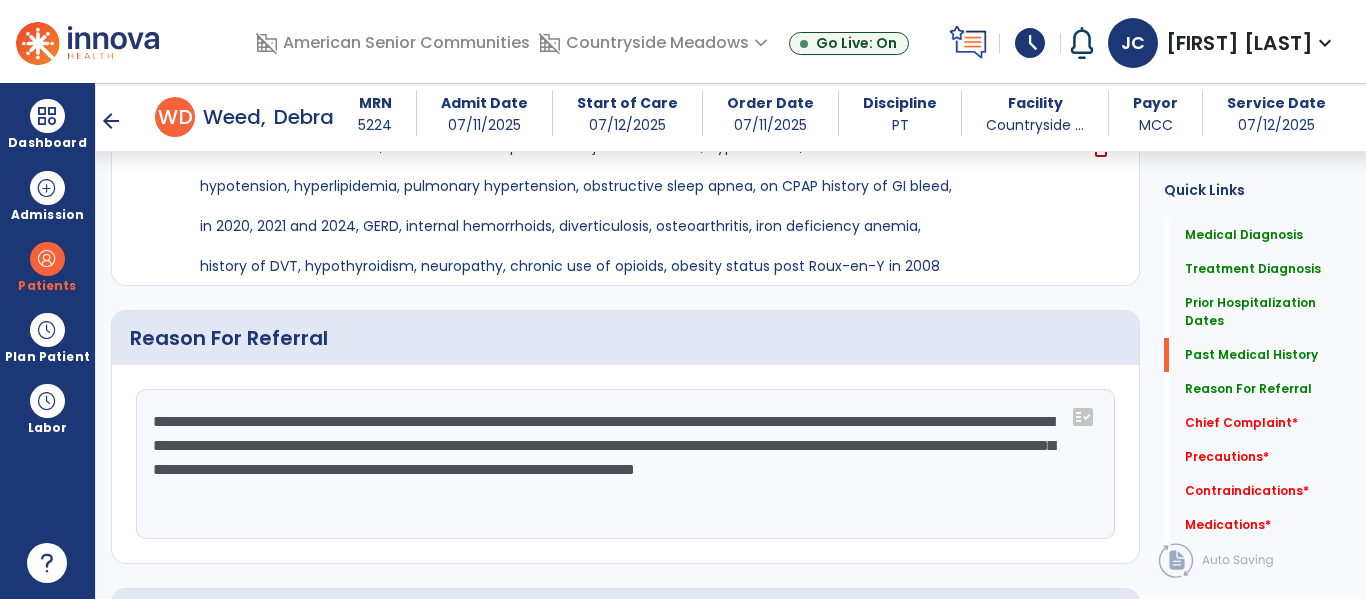 click on "**********" 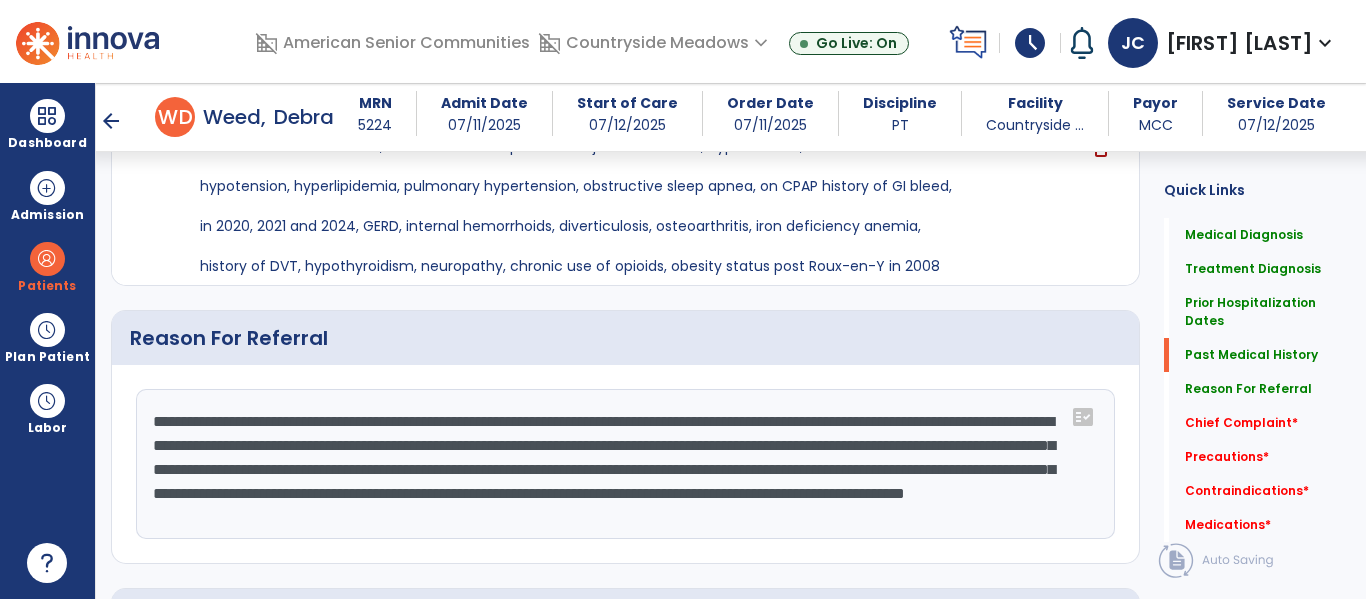 scroll, scrollTop: 16, scrollLeft: 0, axis: vertical 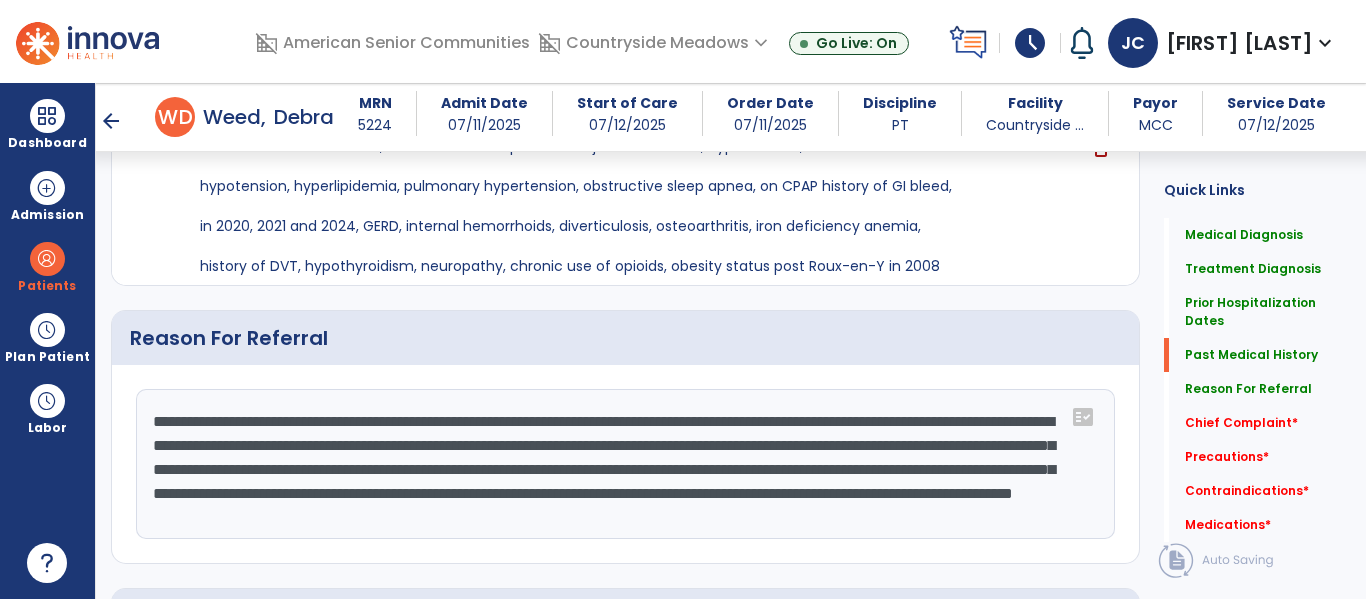 click on "Quick Links  Medical Diagnosis   Medical Diagnosis   Treatment Diagnosis   Treatment Diagnosis   Prior Hospitalization Dates   Prior Hospitalization Dates   Past Medical History   Past Medical History   Reason For Referral   Reason For Referral   Chief Complaint   *  Chief Complaint   *  Precautions   *  Precautions   *  Contraindications   *  Contraindications   *  Medications   *  Medications   *" 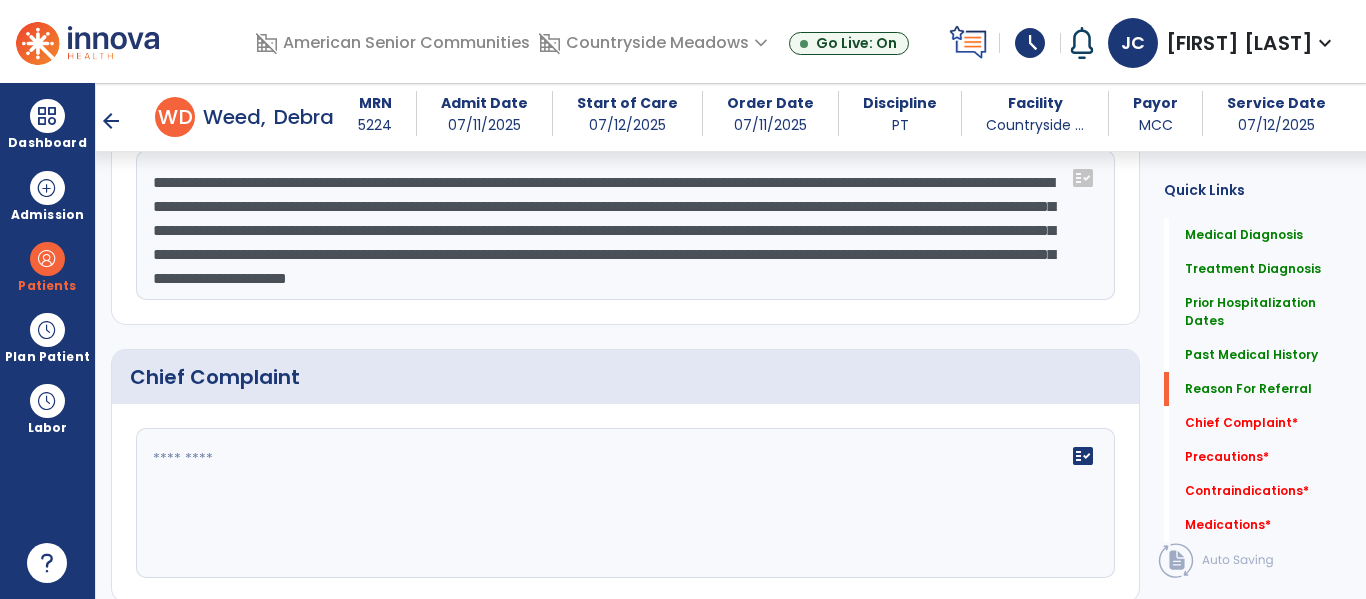 type on "**********" 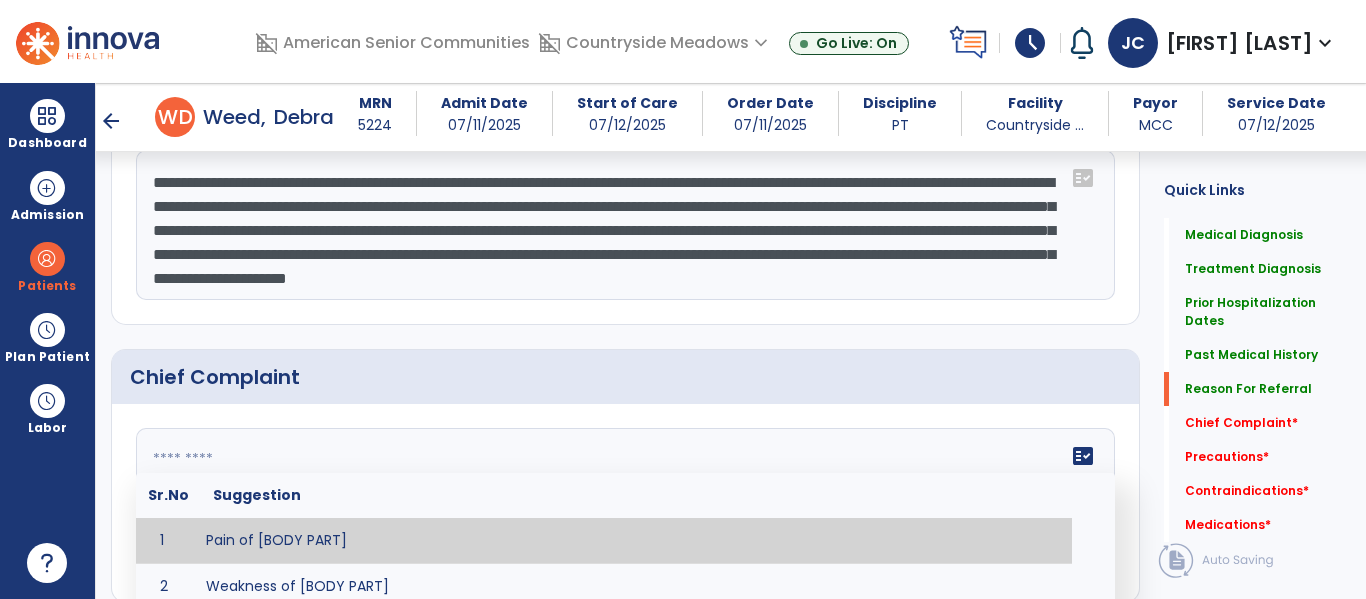 click on "fact_check  Sr.No Suggestion 1 Pain of [BODY PART] 2 Weakness of [BODY PART] 3 Instability of ________ 4 Functional limitations including ____________ 5 ADL's including ___________. 6 Inability to perform work related duties such as _________ 7 Inability to perform house hold duties such as __________. 8 Loss of balance. 9 Problems with gait including _________." 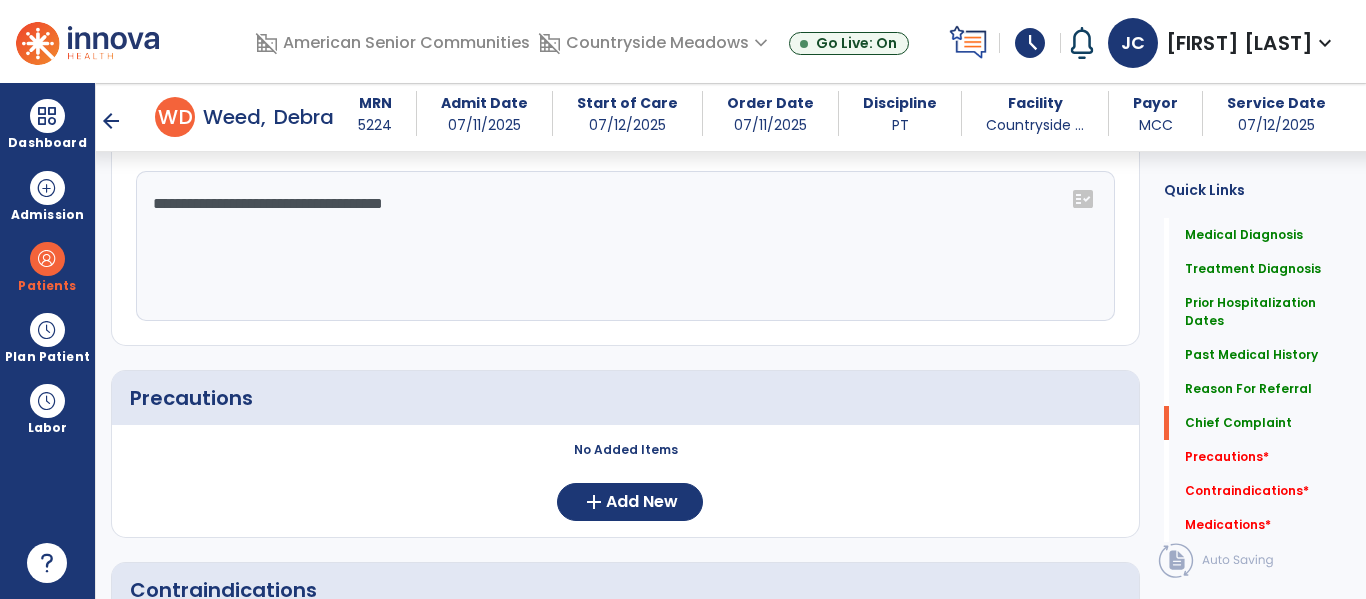 scroll, scrollTop: 1845, scrollLeft: 0, axis: vertical 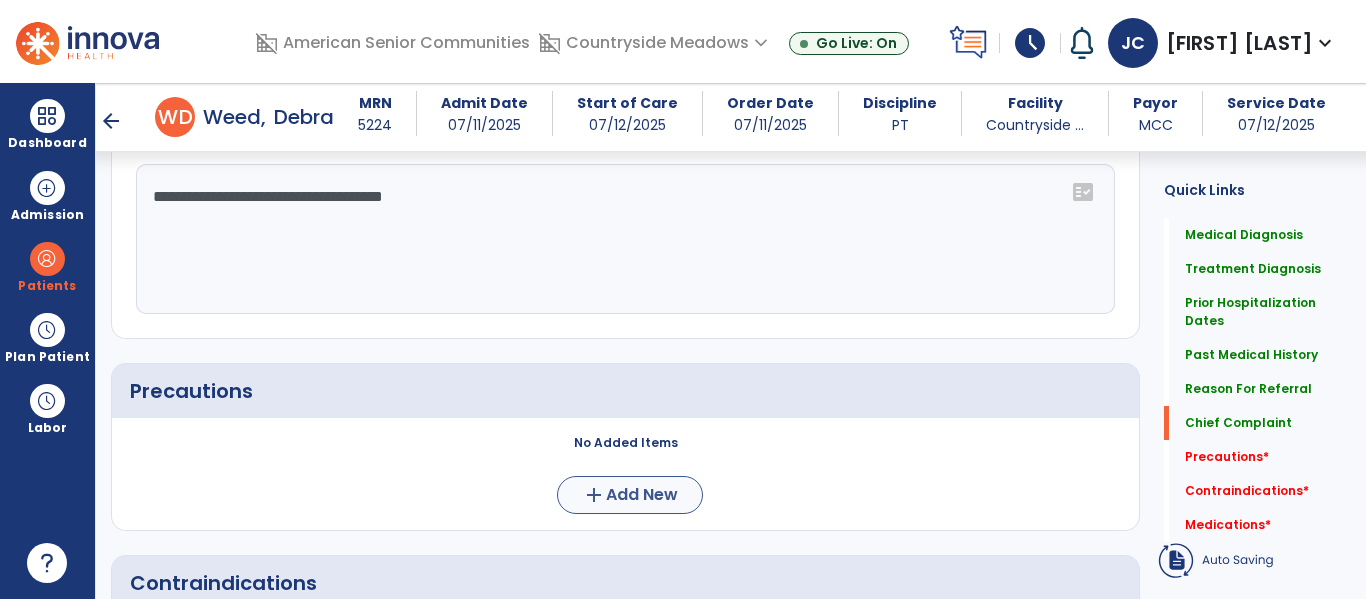 type on "**********" 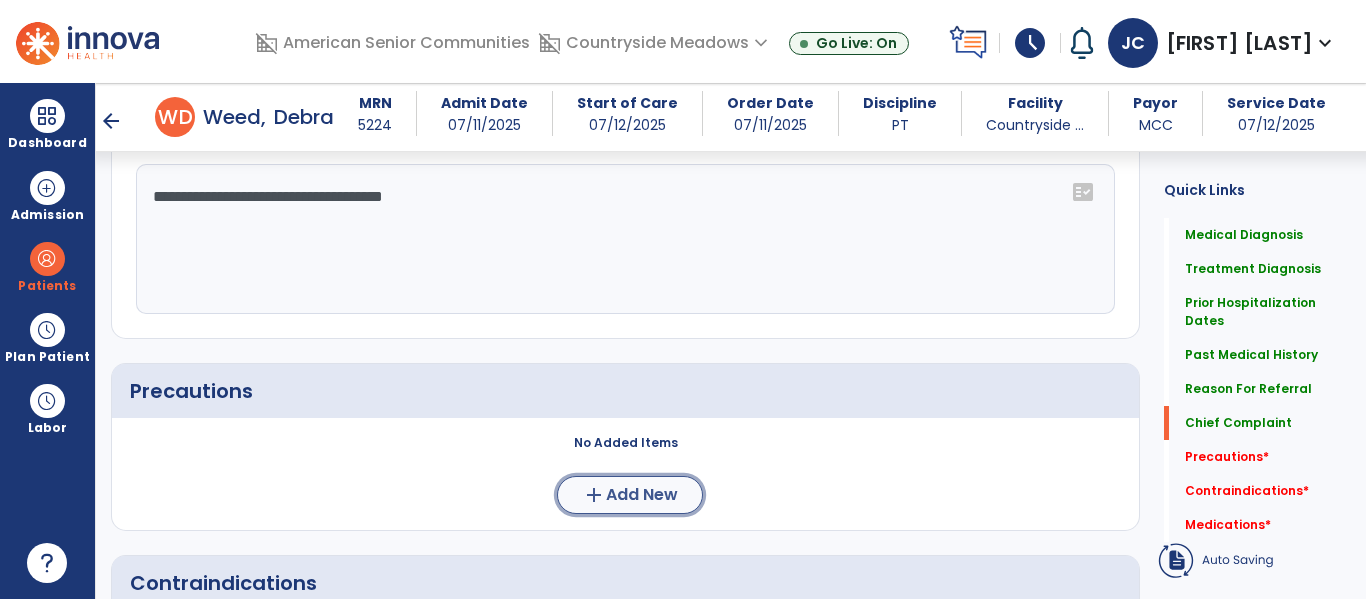 click on "Add New" 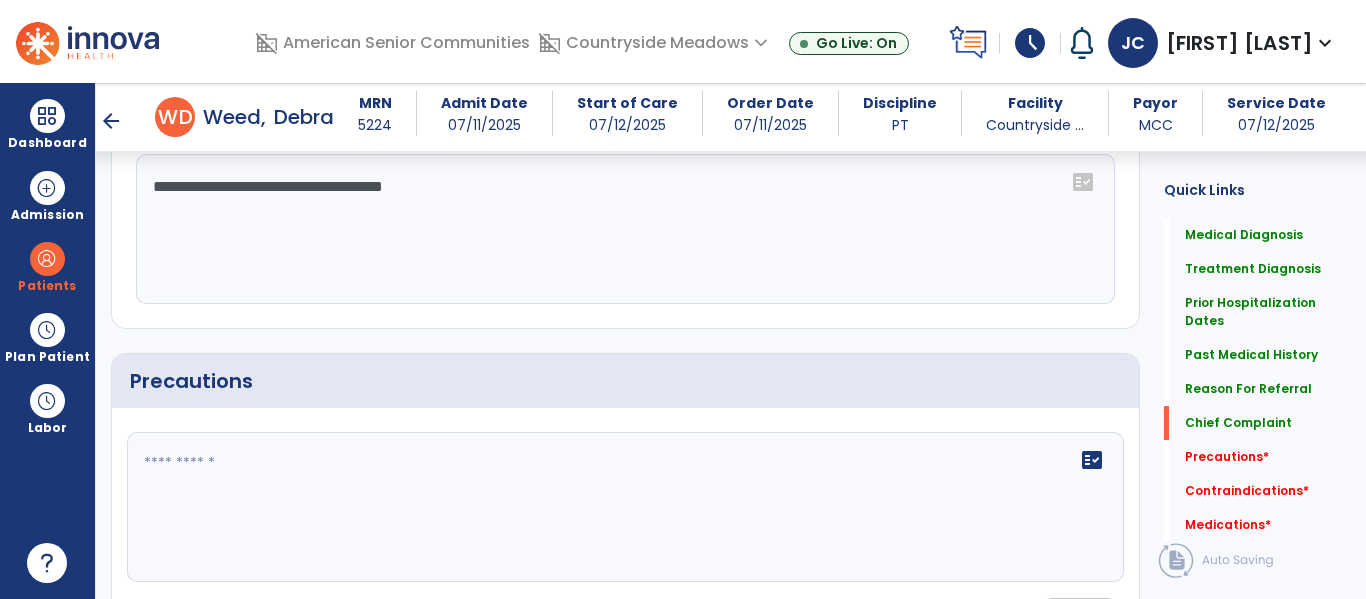 scroll, scrollTop: 1845, scrollLeft: 0, axis: vertical 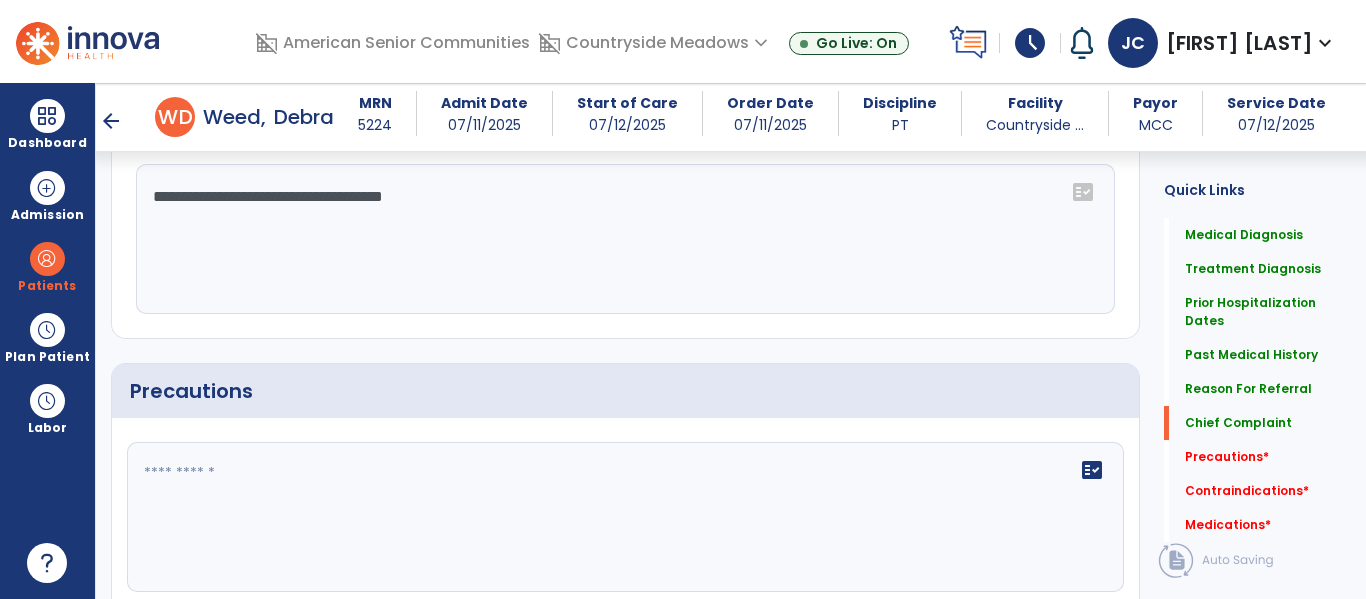 click 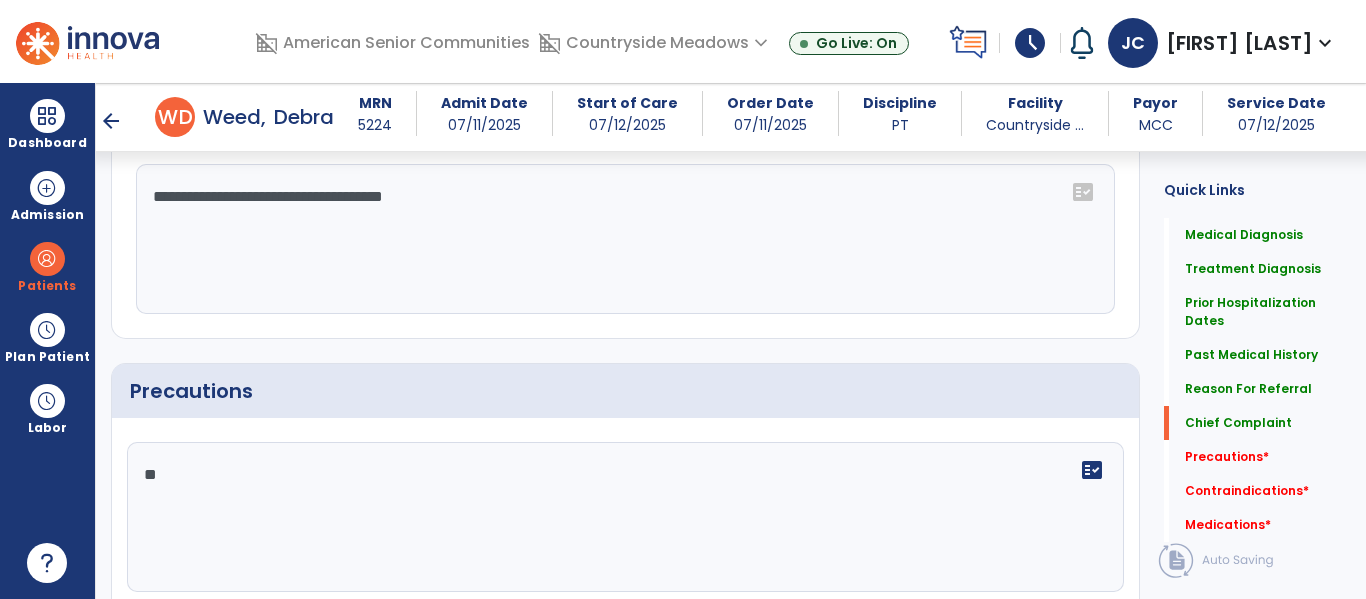 type on "*" 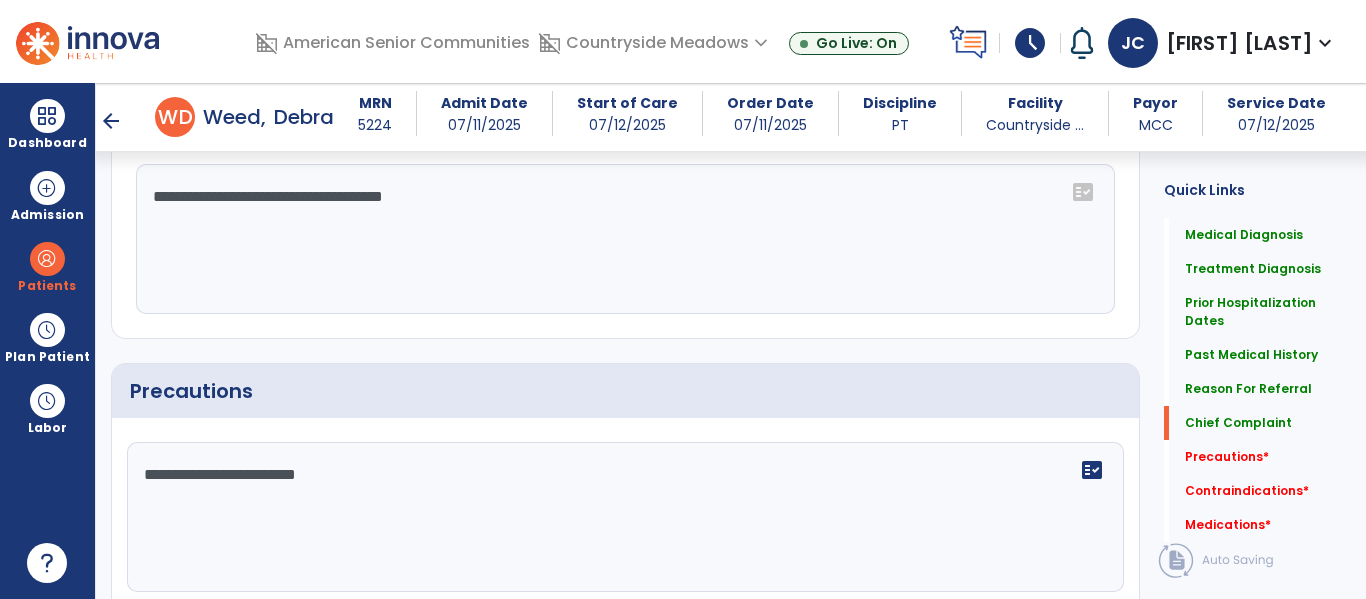 click on "**********" 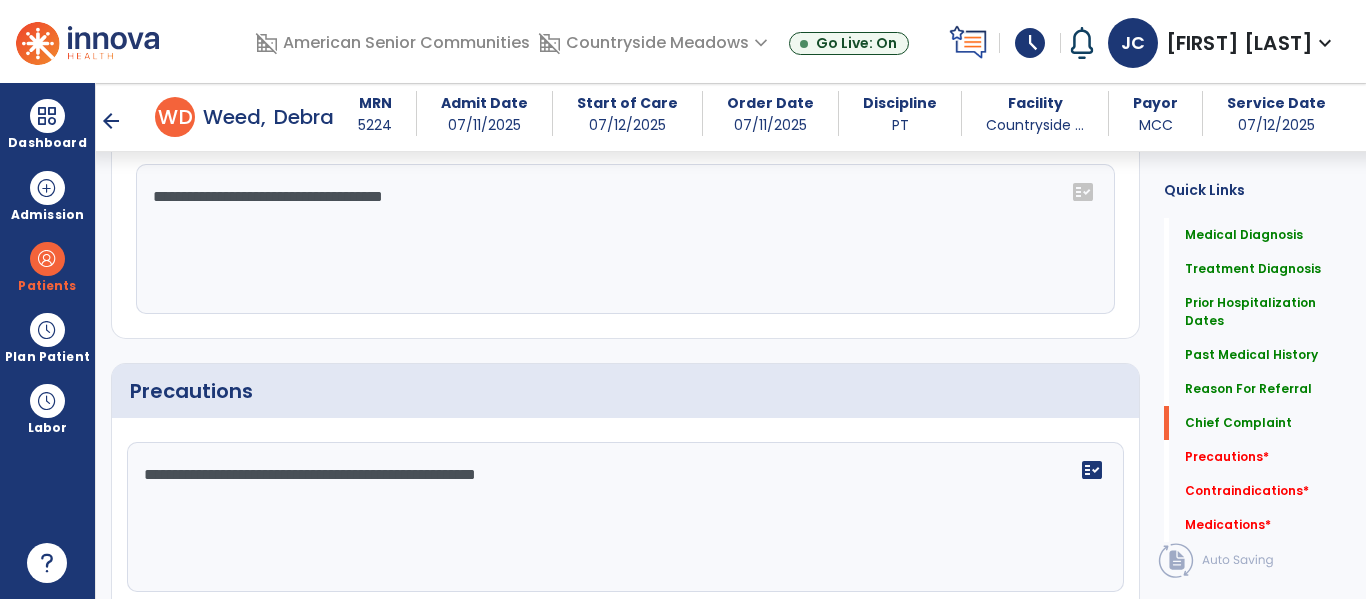 click on "**********" 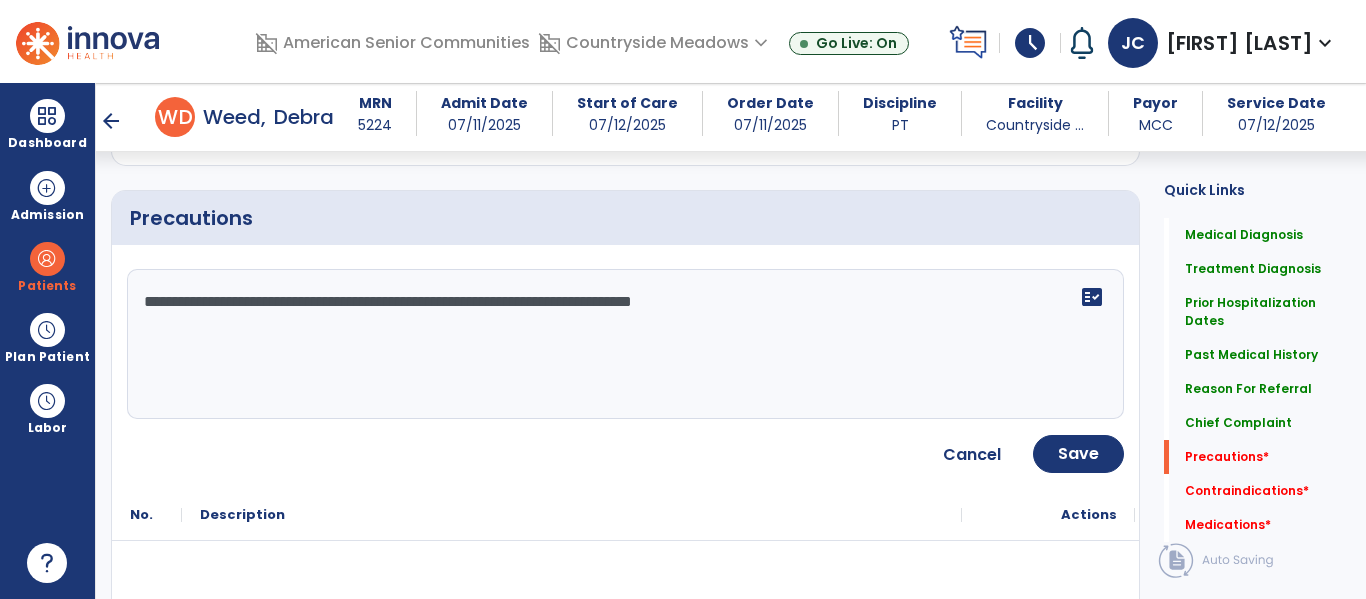 scroll, scrollTop: 2017, scrollLeft: 0, axis: vertical 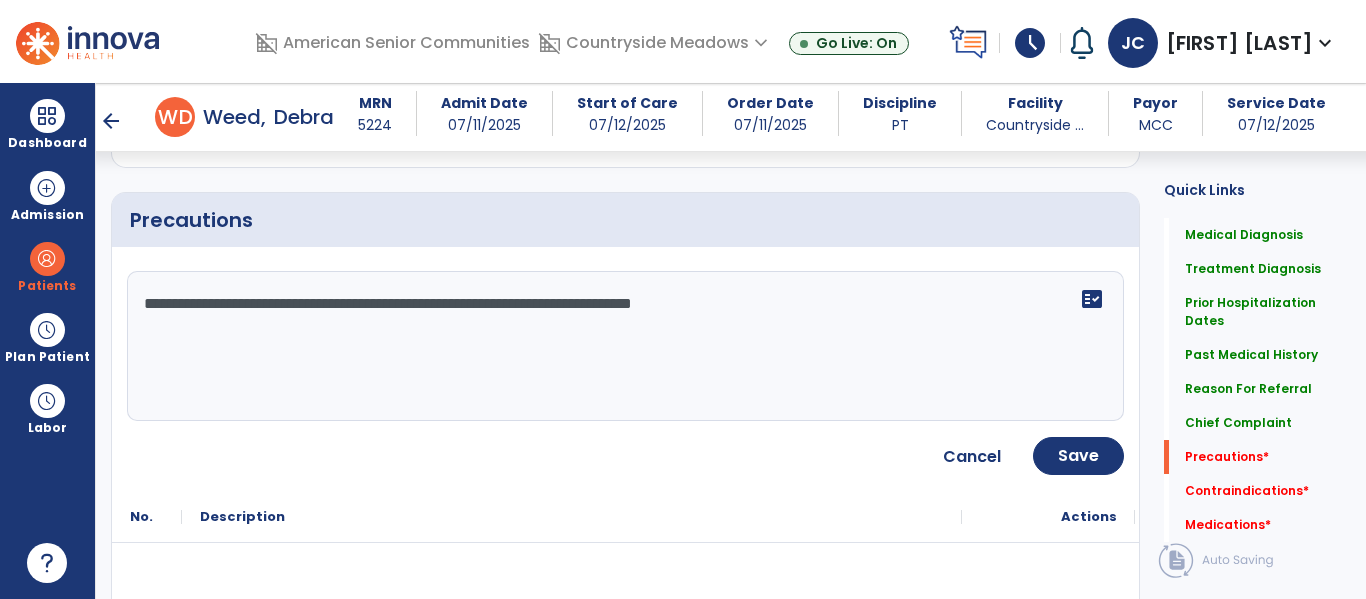 type on "**********" 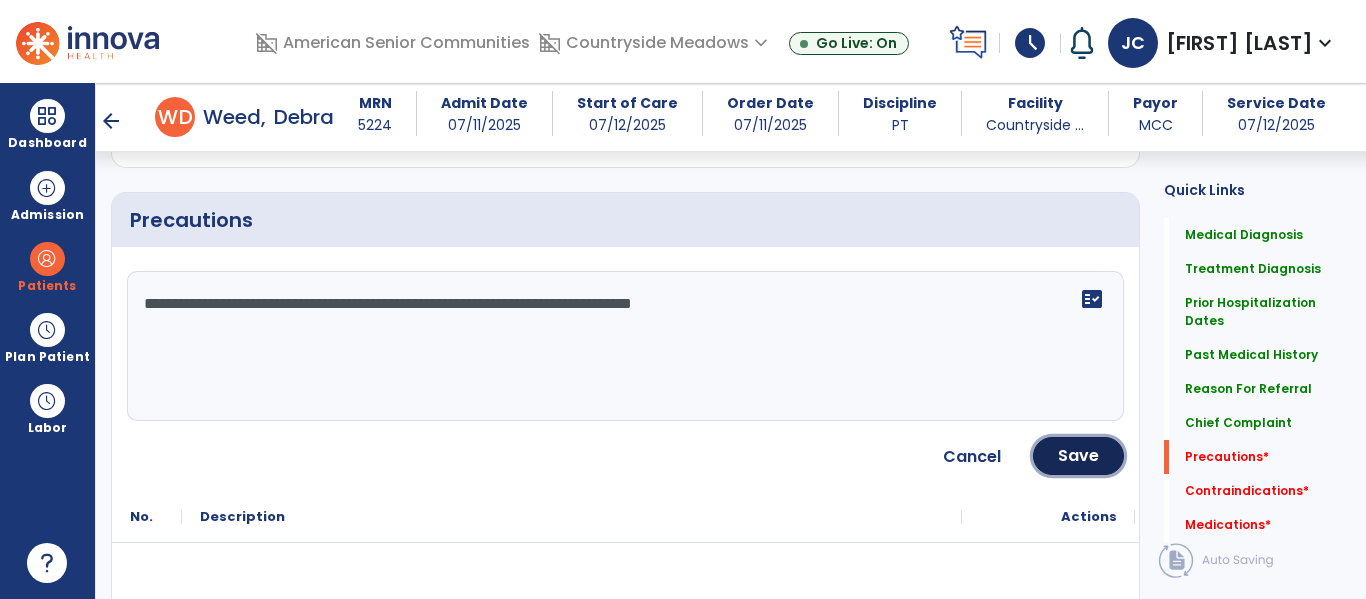 click on "Save" 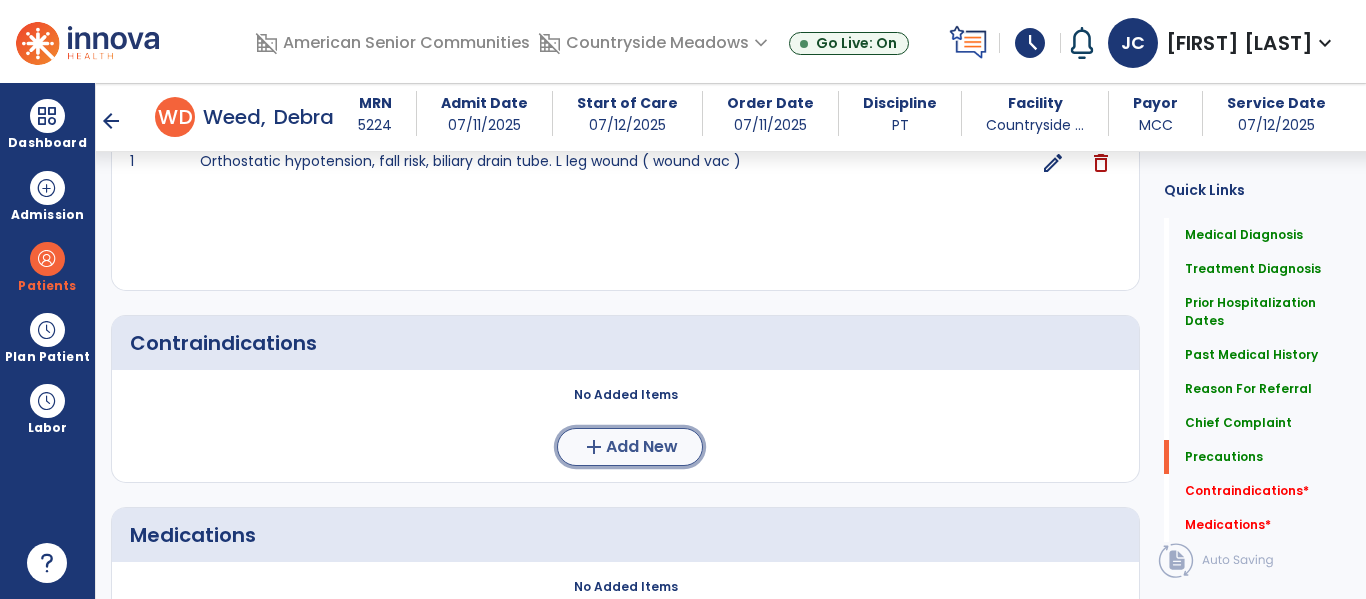 click on "add  Add New" 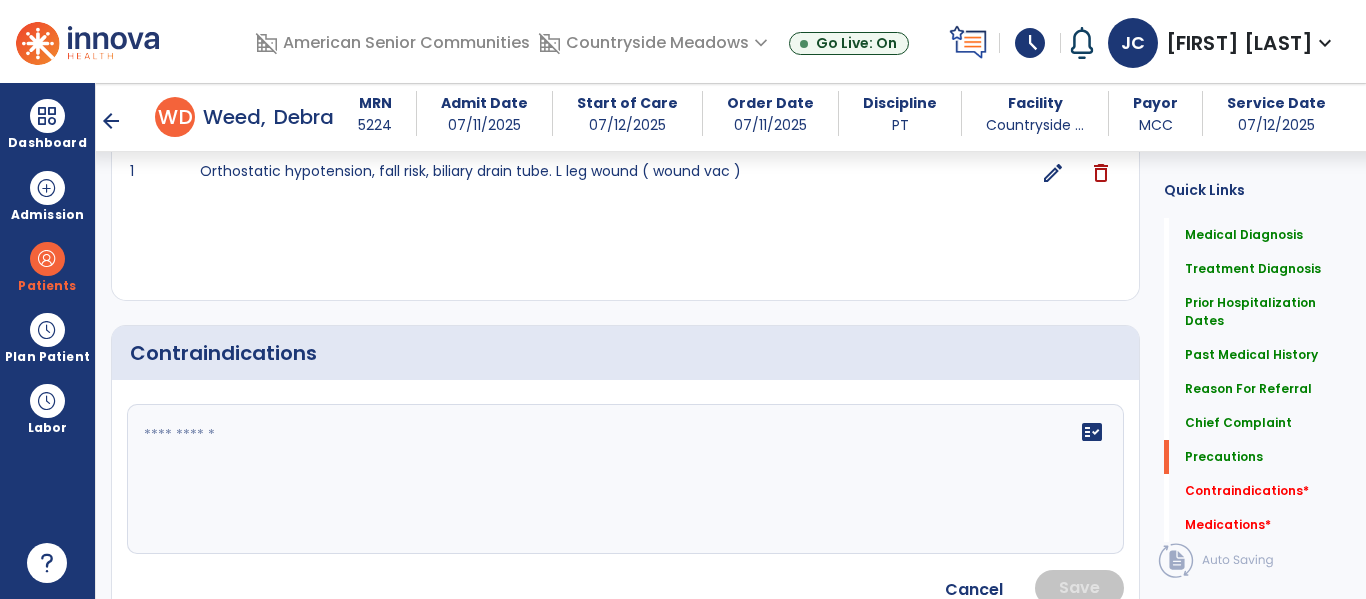 scroll, scrollTop: 2191, scrollLeft: 0, axis: vertical 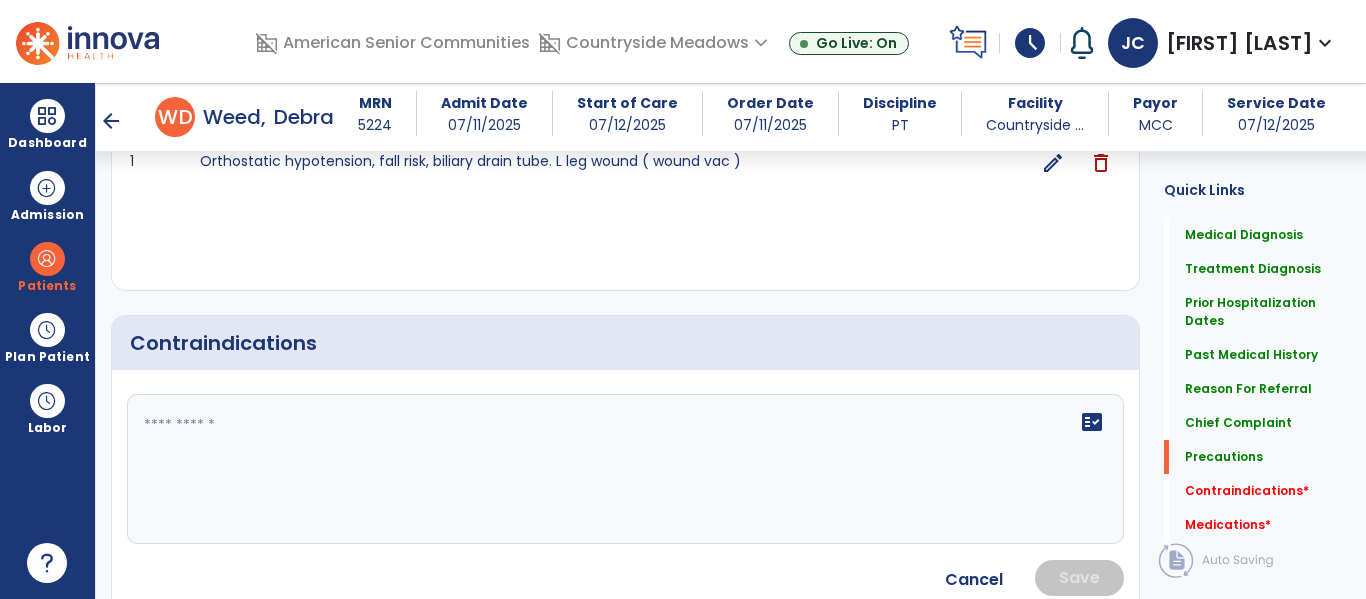 click 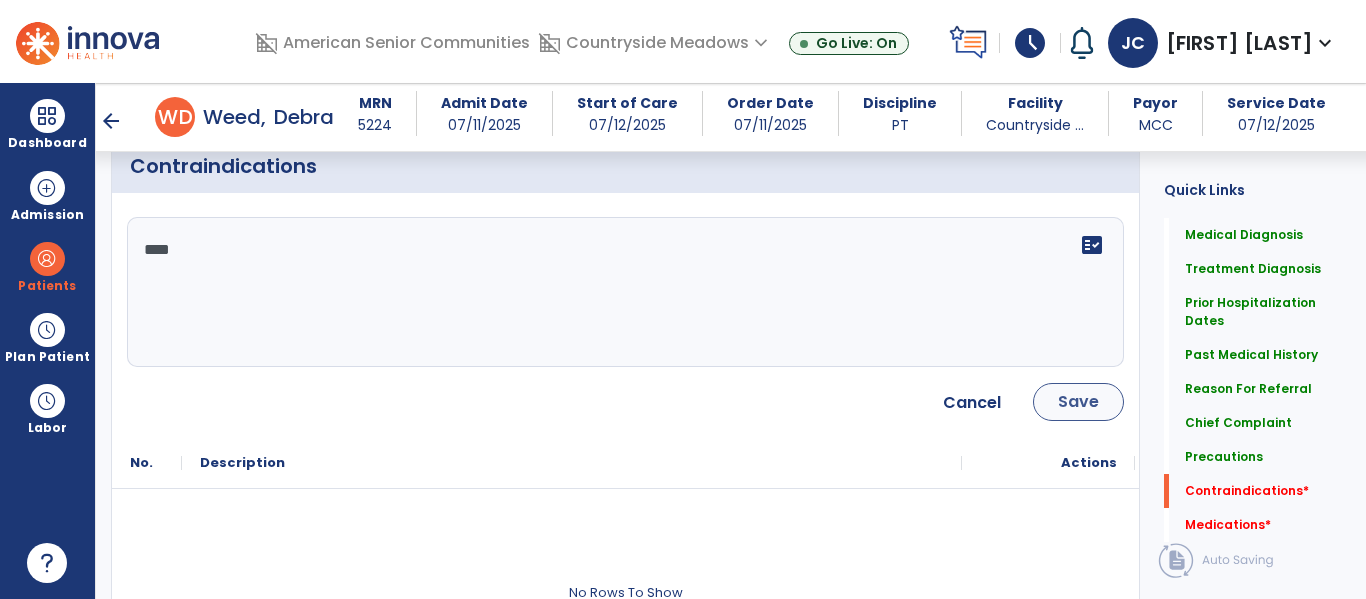 type on "****" 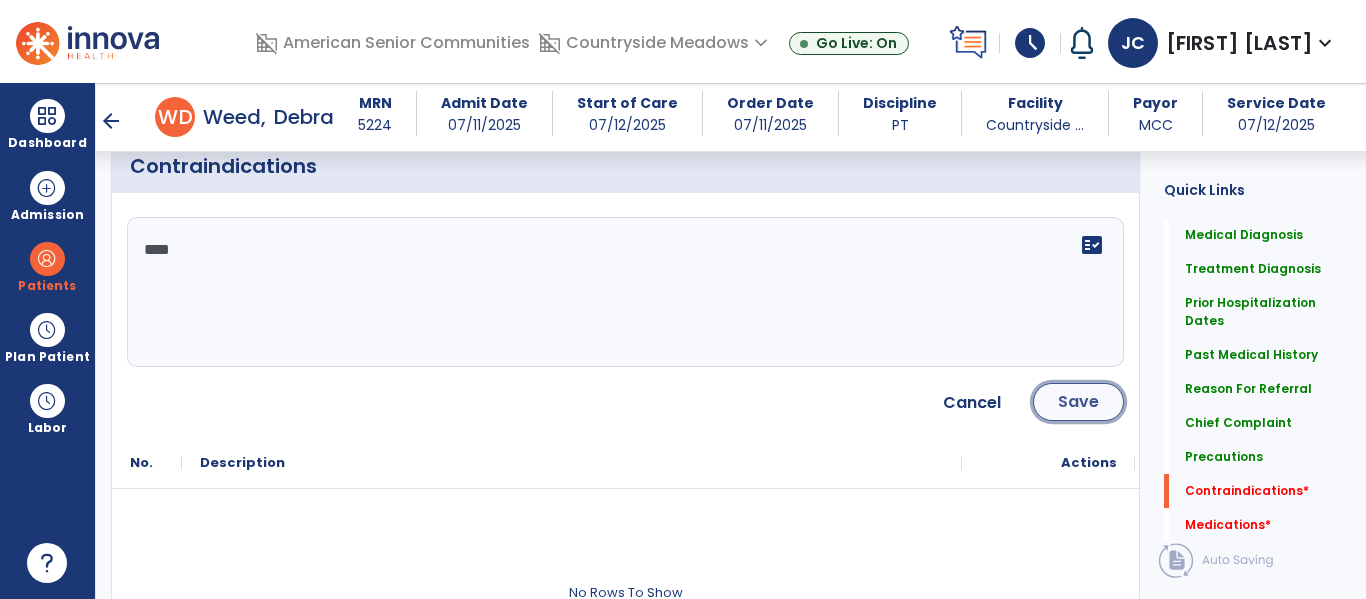 click on "Save" 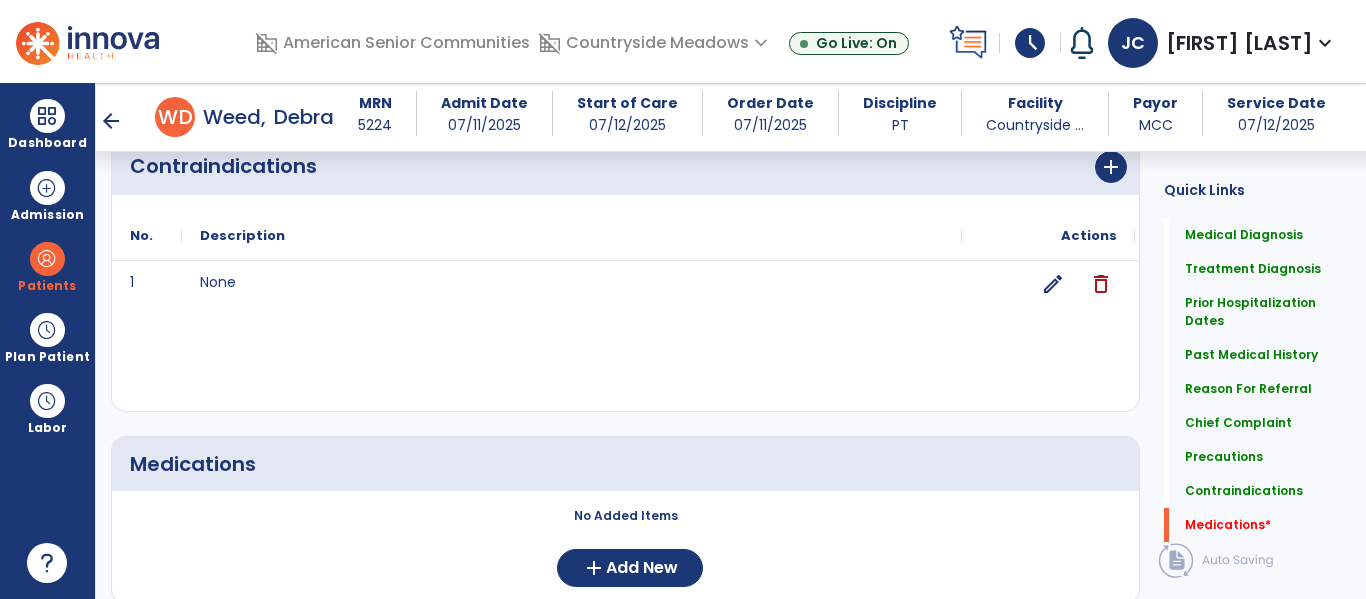 scroll, scrollTop: 2443, scrollLeft: 0, axis: vertical 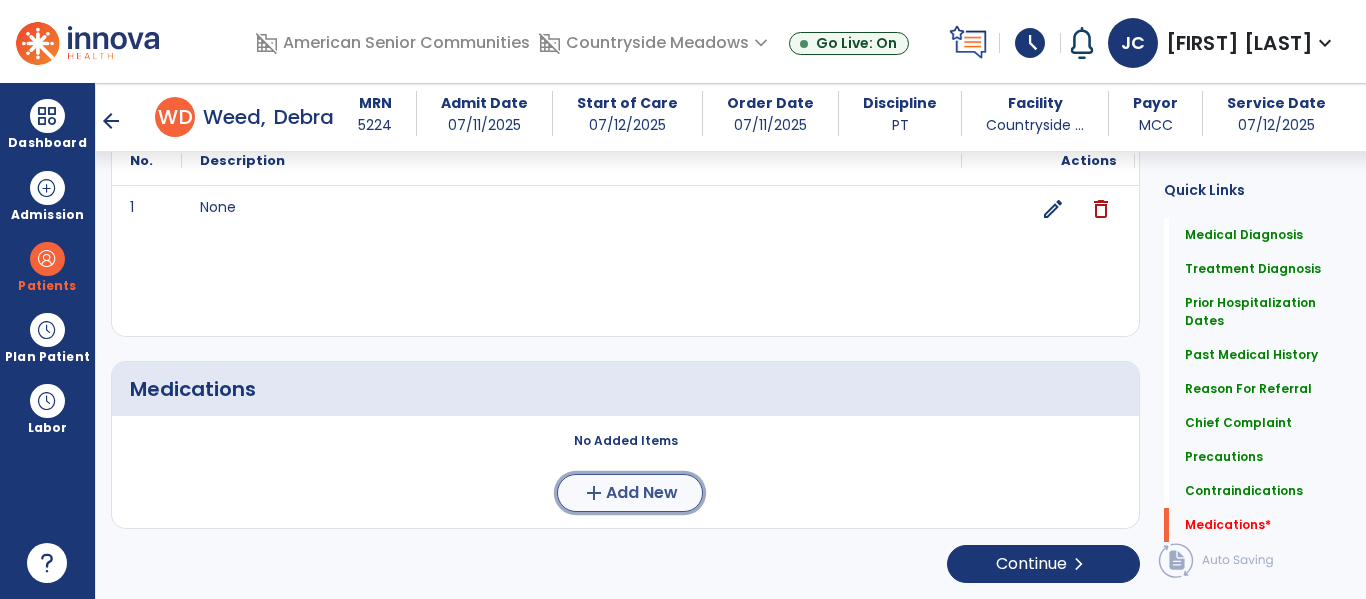 click on "Add New" 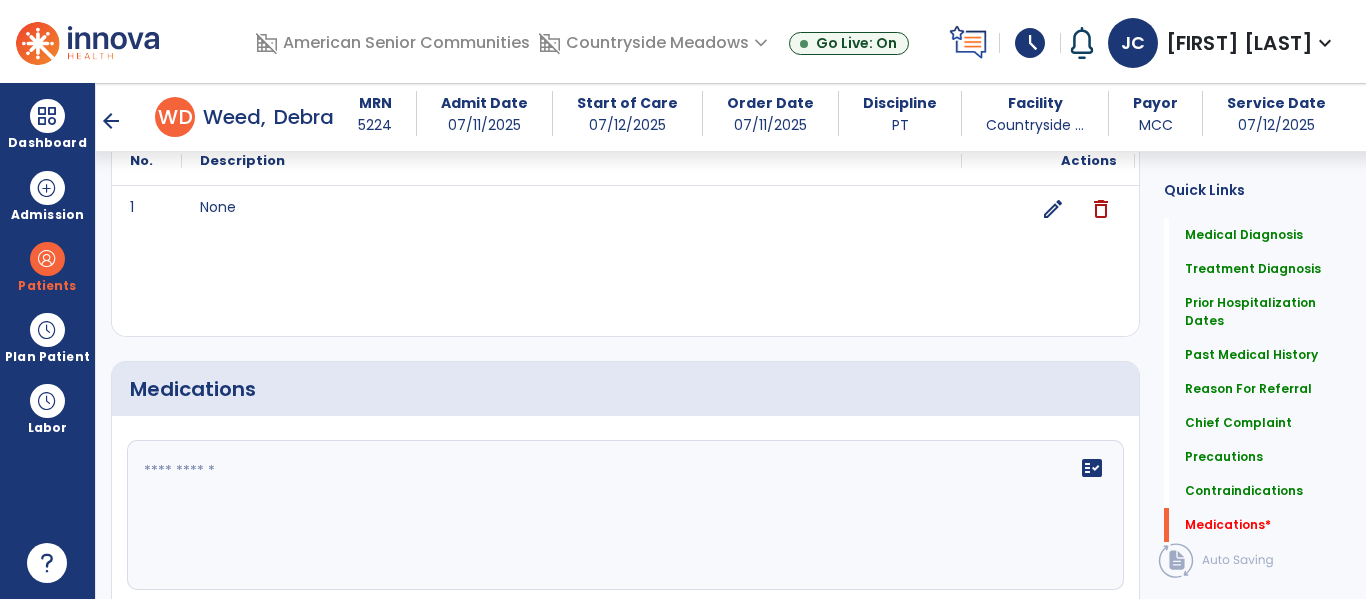 click 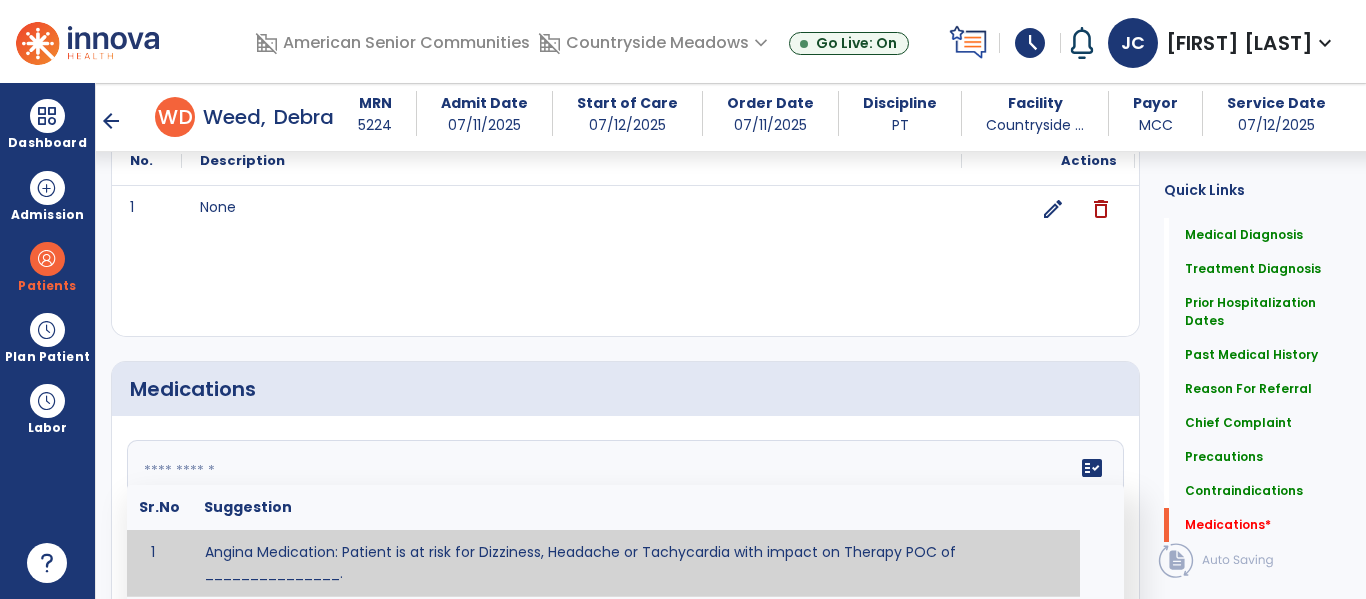 scroll, scrollTop: 2444, scrollLeft: 0, axis: vertical 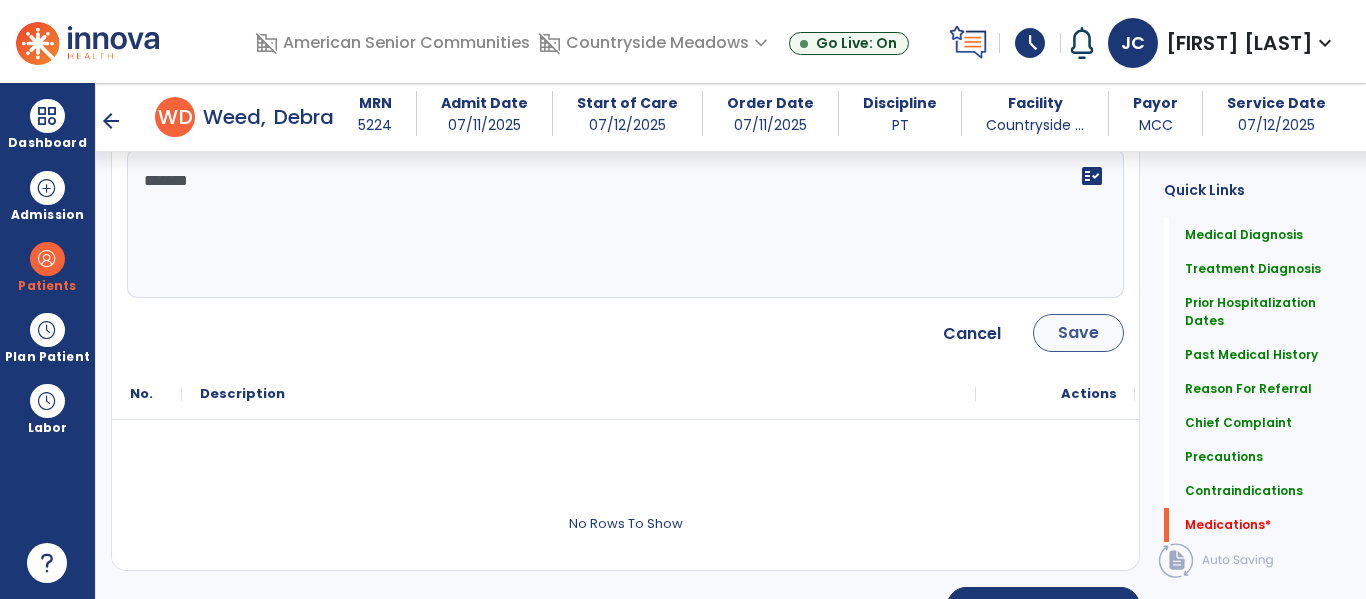 type on "*******" 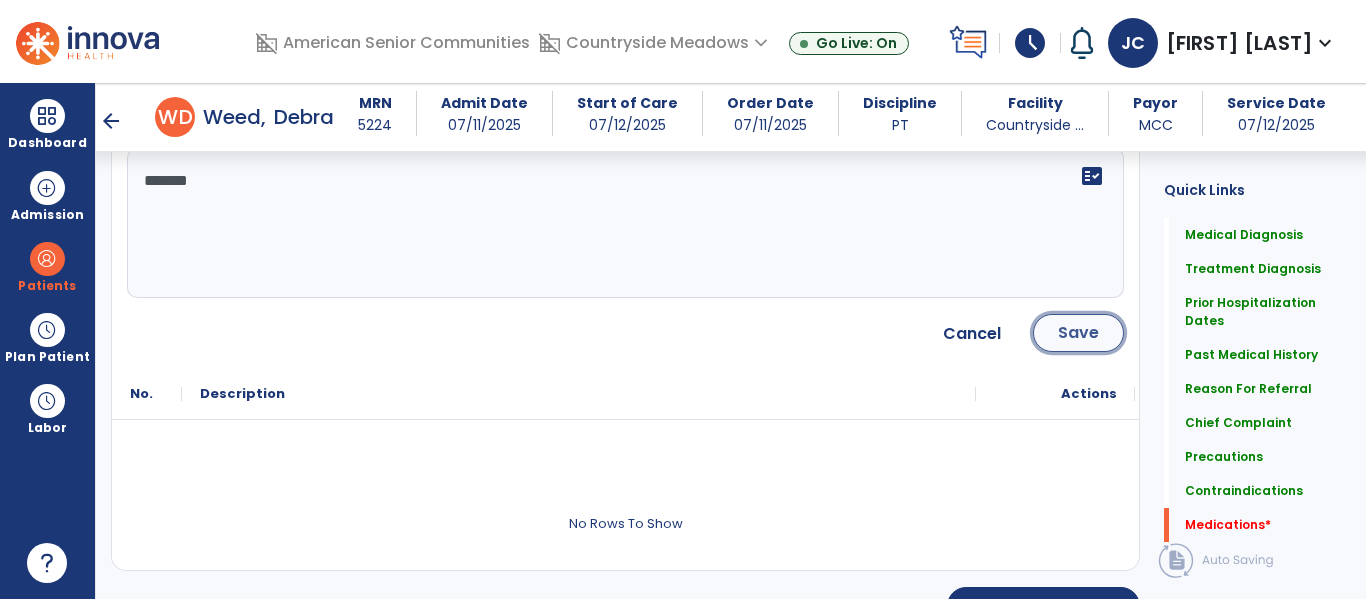 click on "Save" 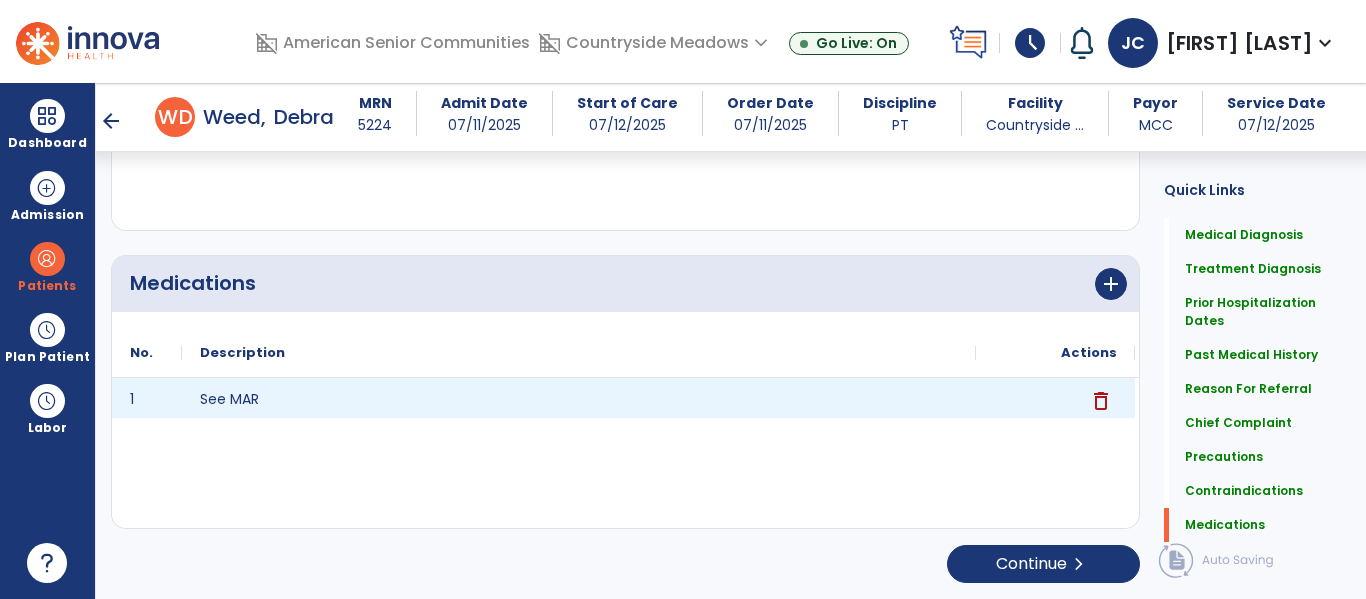 scroll, scrollTop: 2549, scrollLeft: 0, axis: vertical 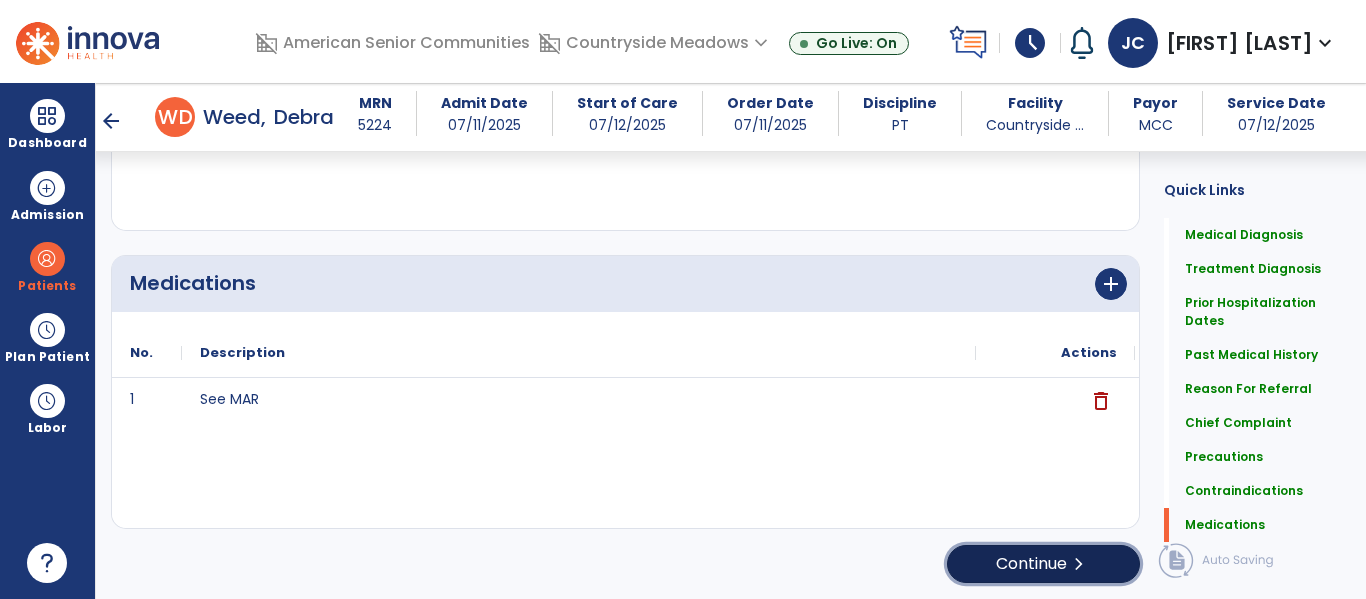 click on "Continue  chevron_right" 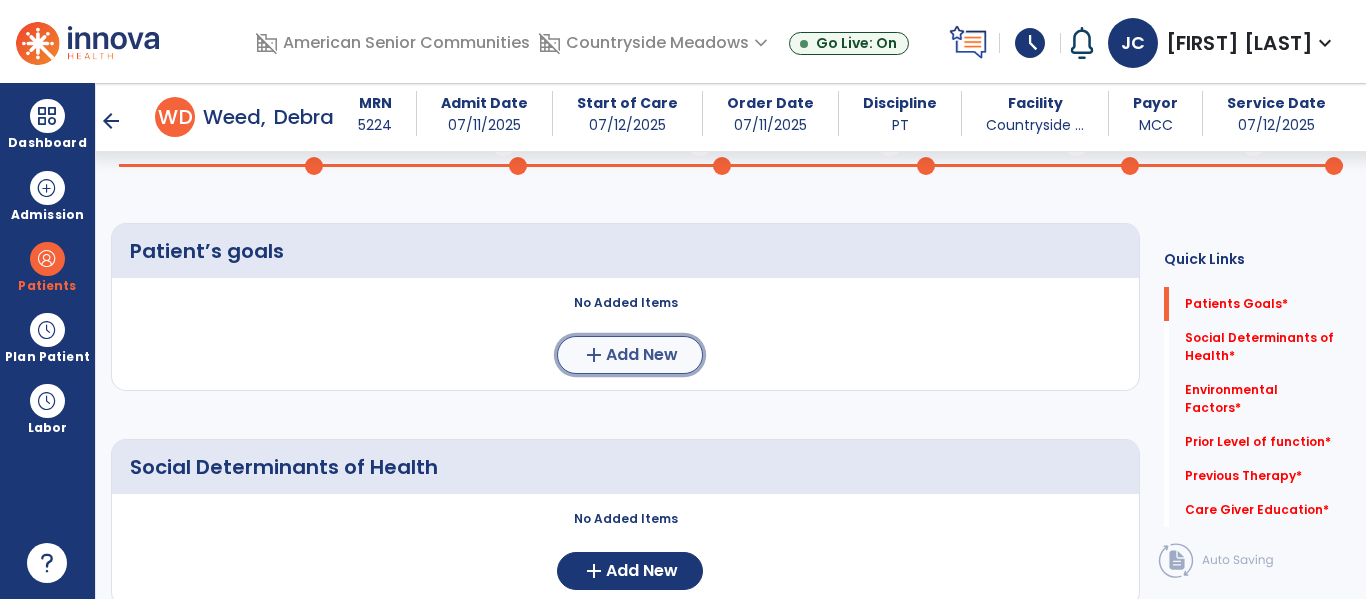 click on "Add New" 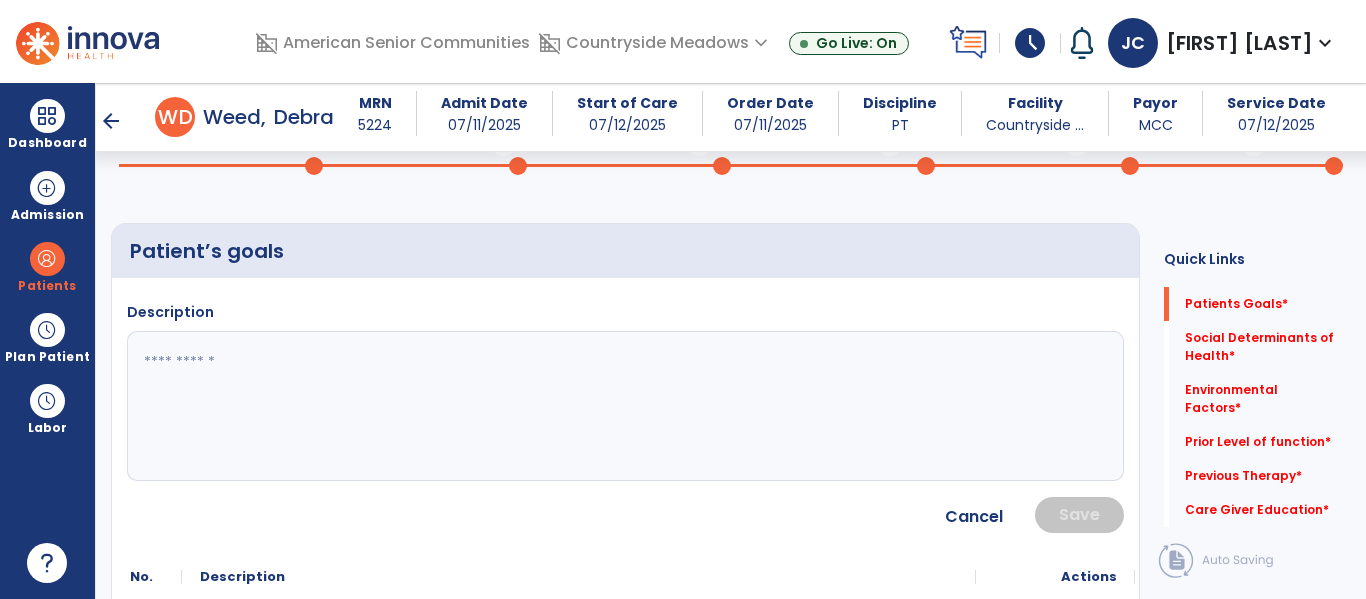 scroll, scrollTop: 106, scrollLeft: 0, axis: vertical 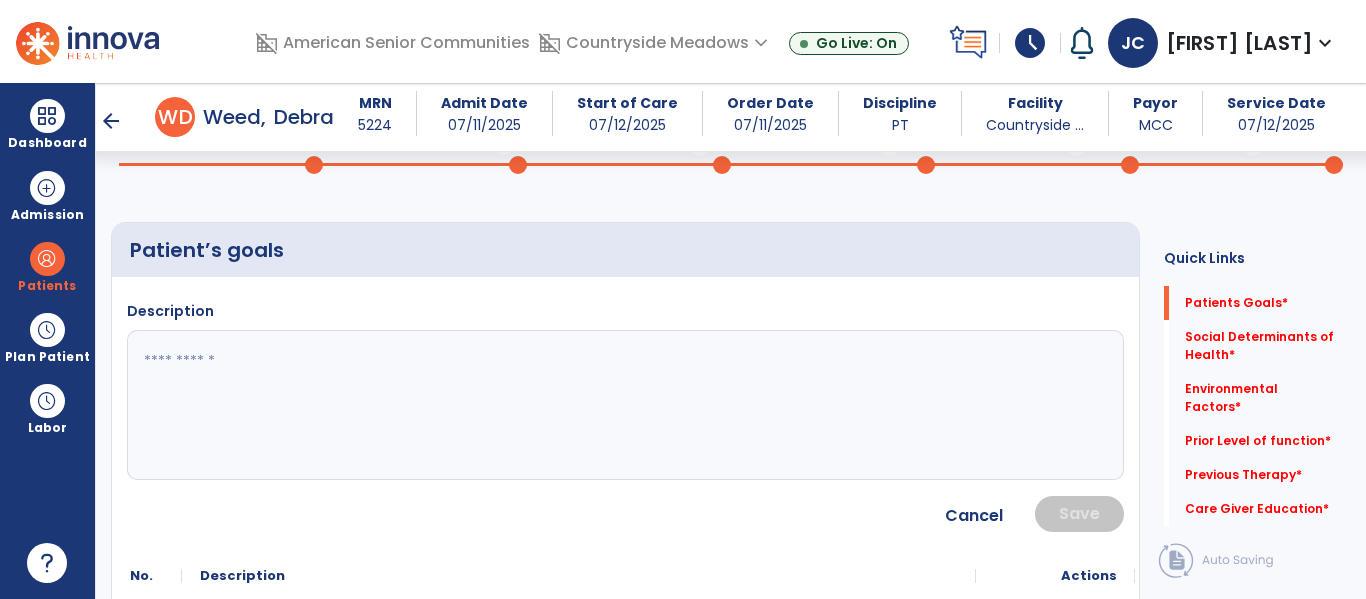 click 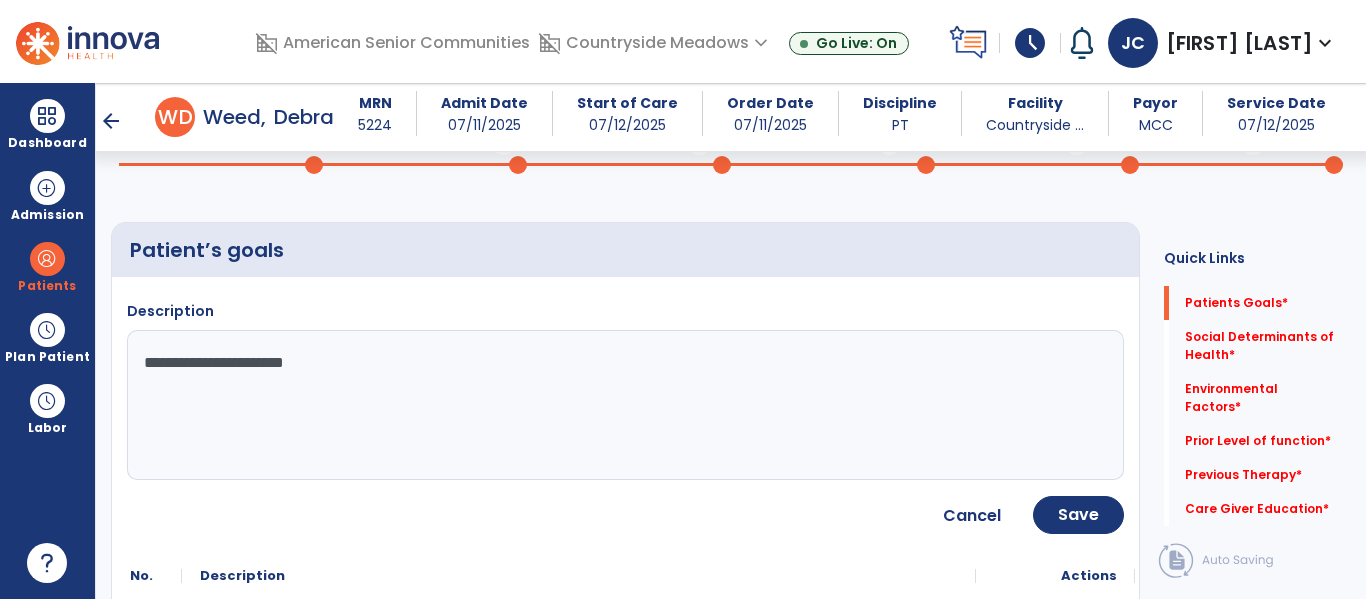 click on "**********" 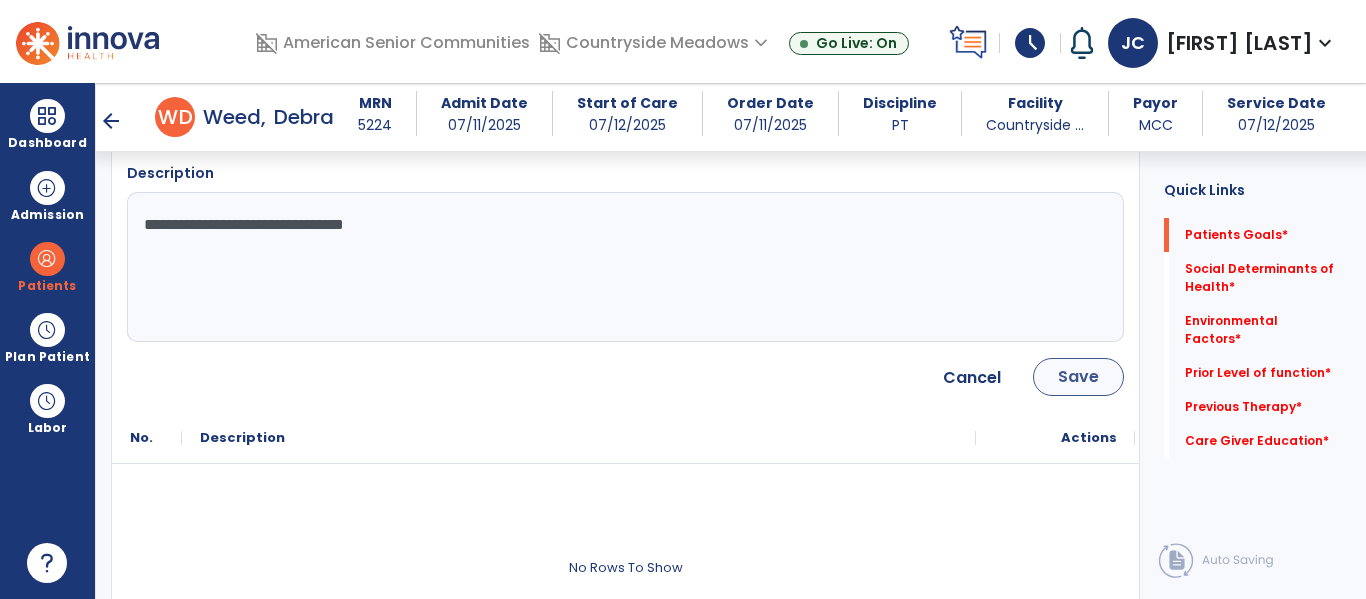 type on "**********" 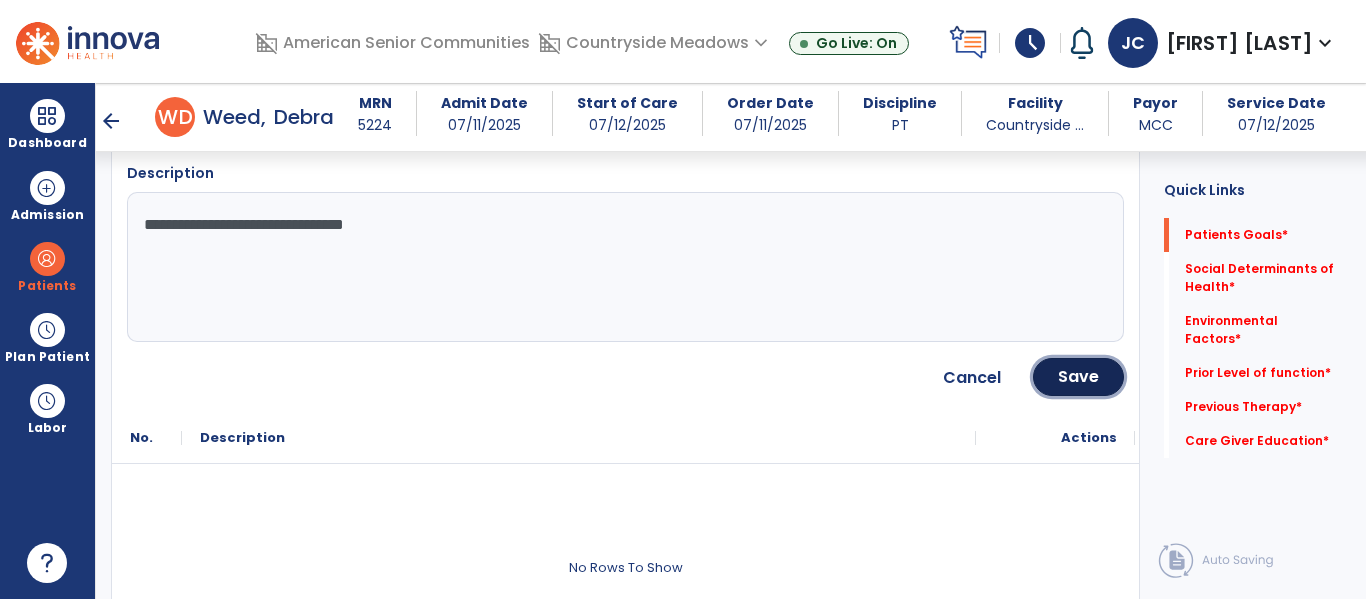 click on "Save" 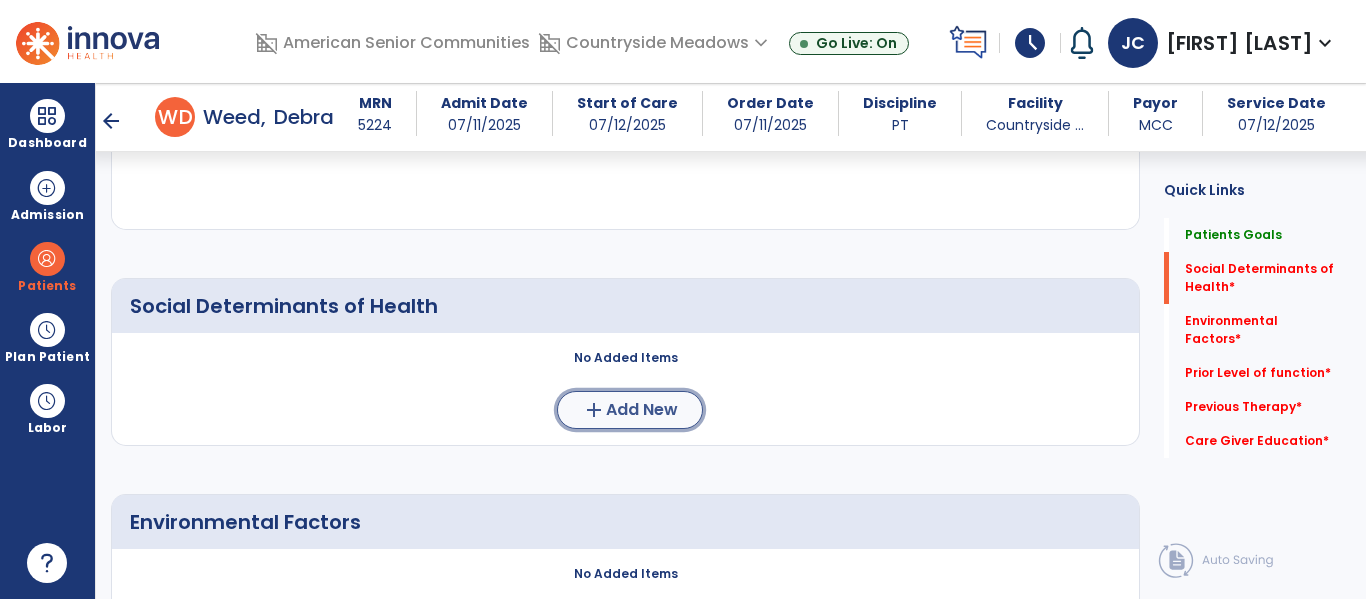 scroll, scrollTop: 365, scrollLeft: 0, axis: vertical 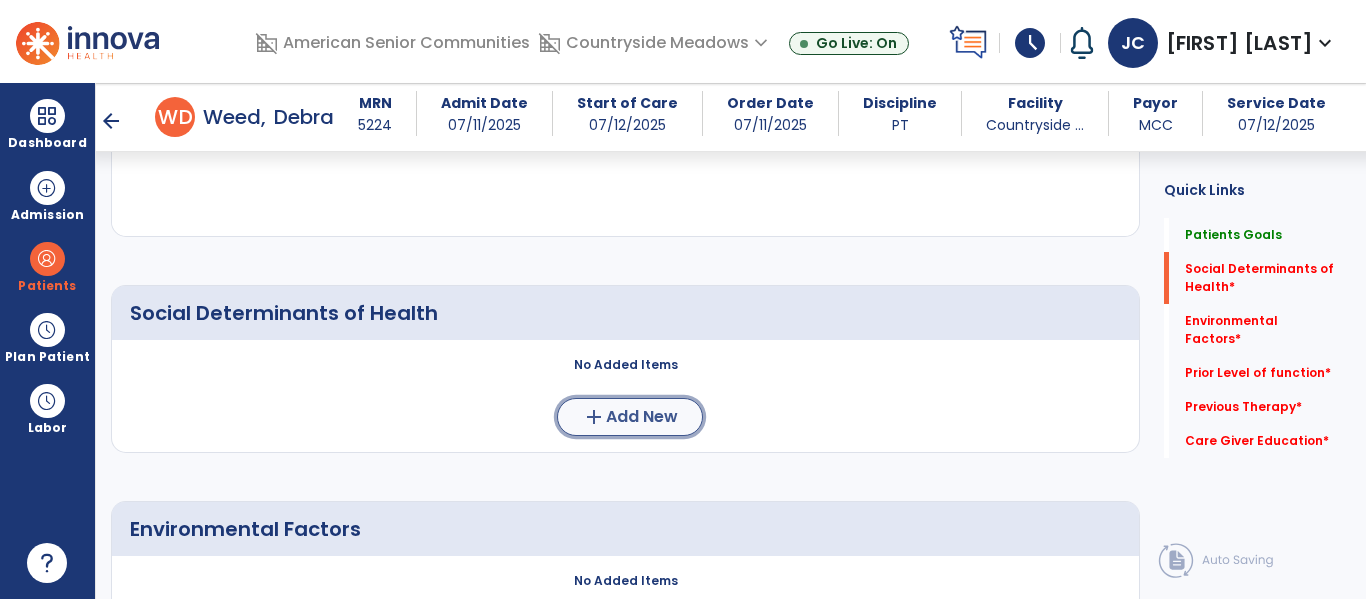 click on "Add New" 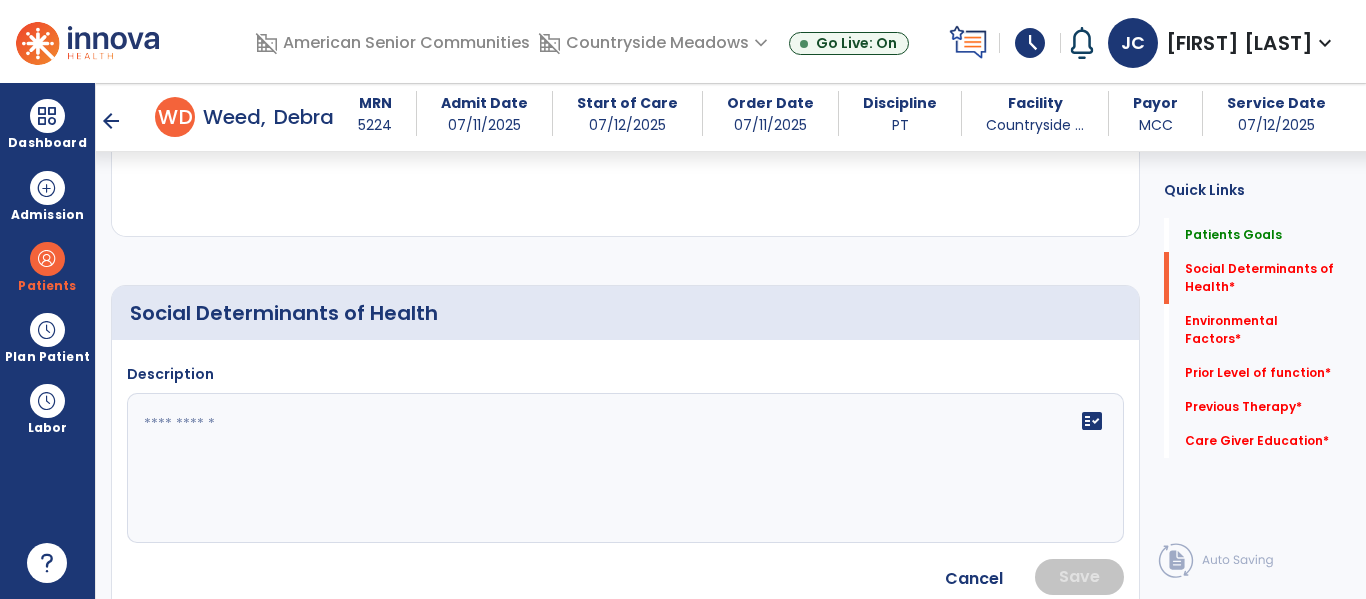 click on "fact_check" 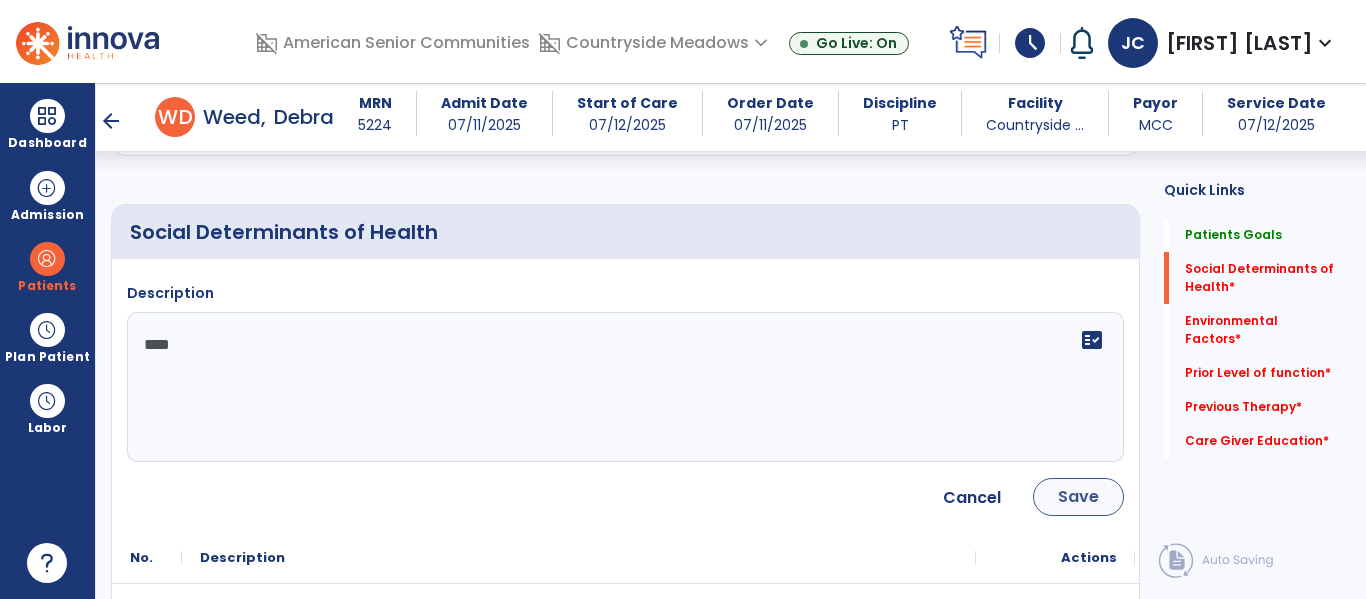 type on "****" 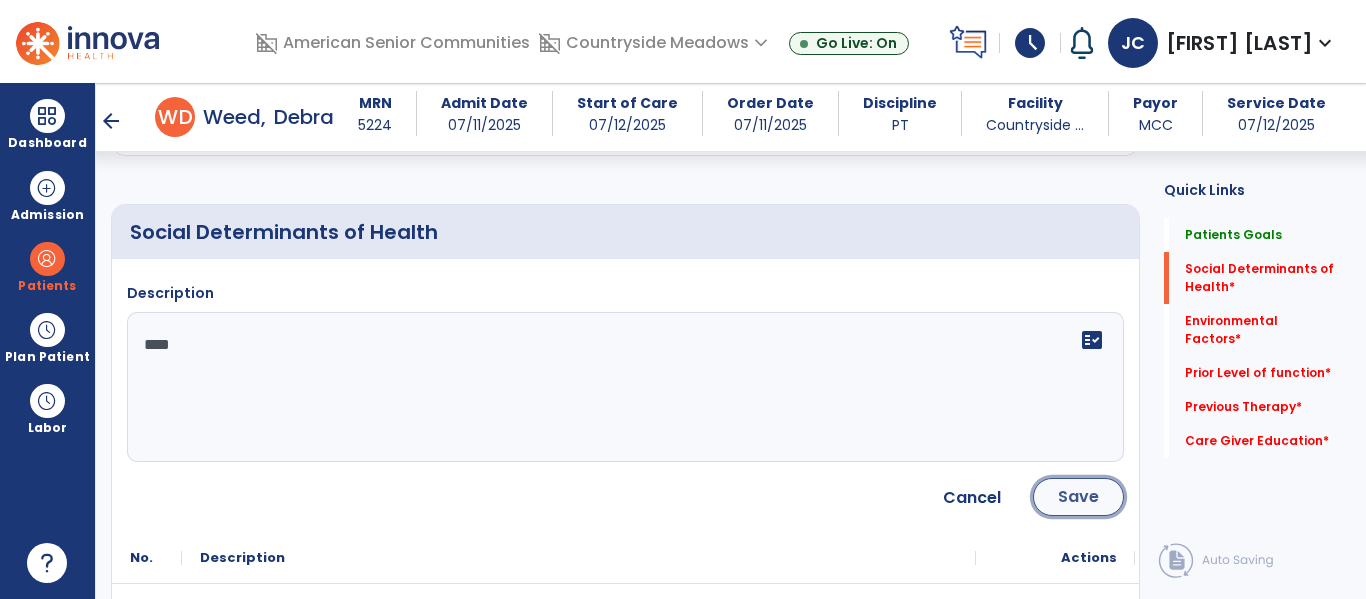 click on "Save" 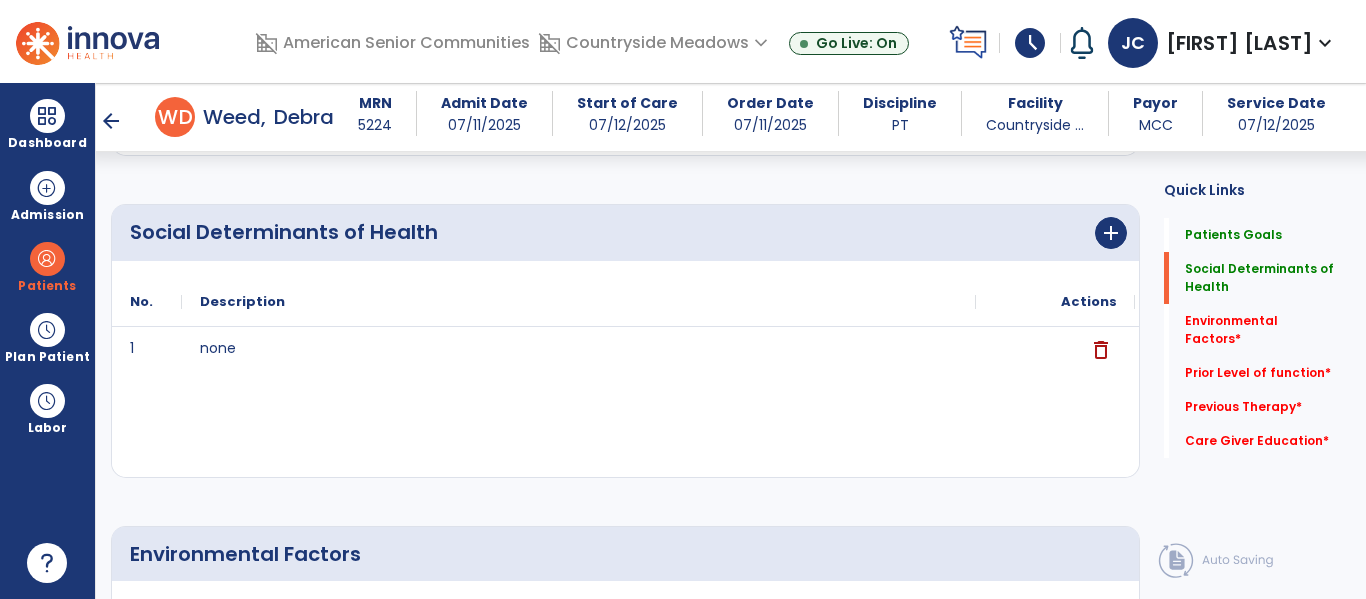 scroll, scrollTop: 615, scrollLeft: 0, axis: vertical 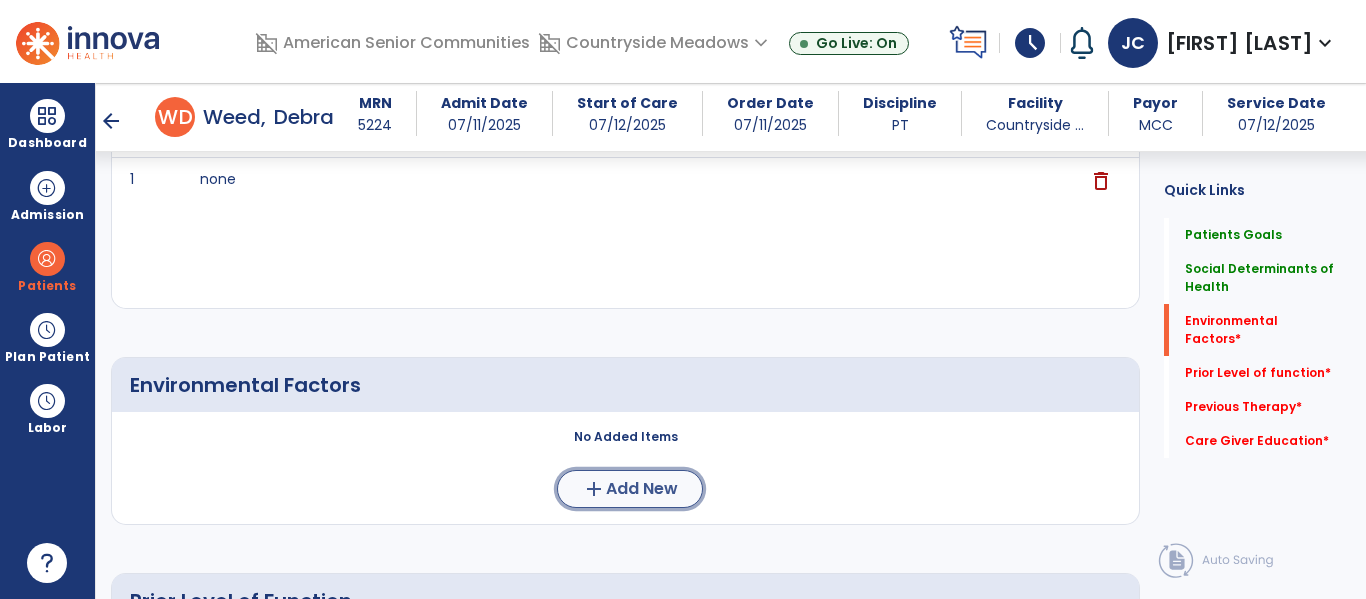 click on "Add New" 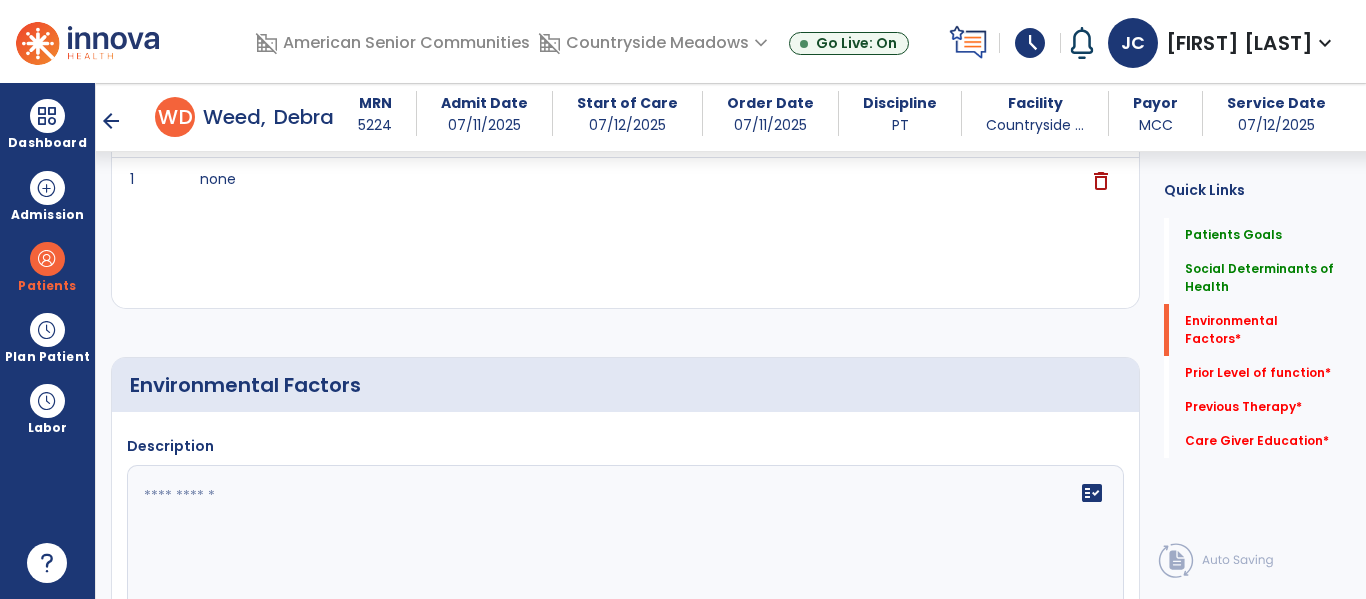 click on "fact_check" 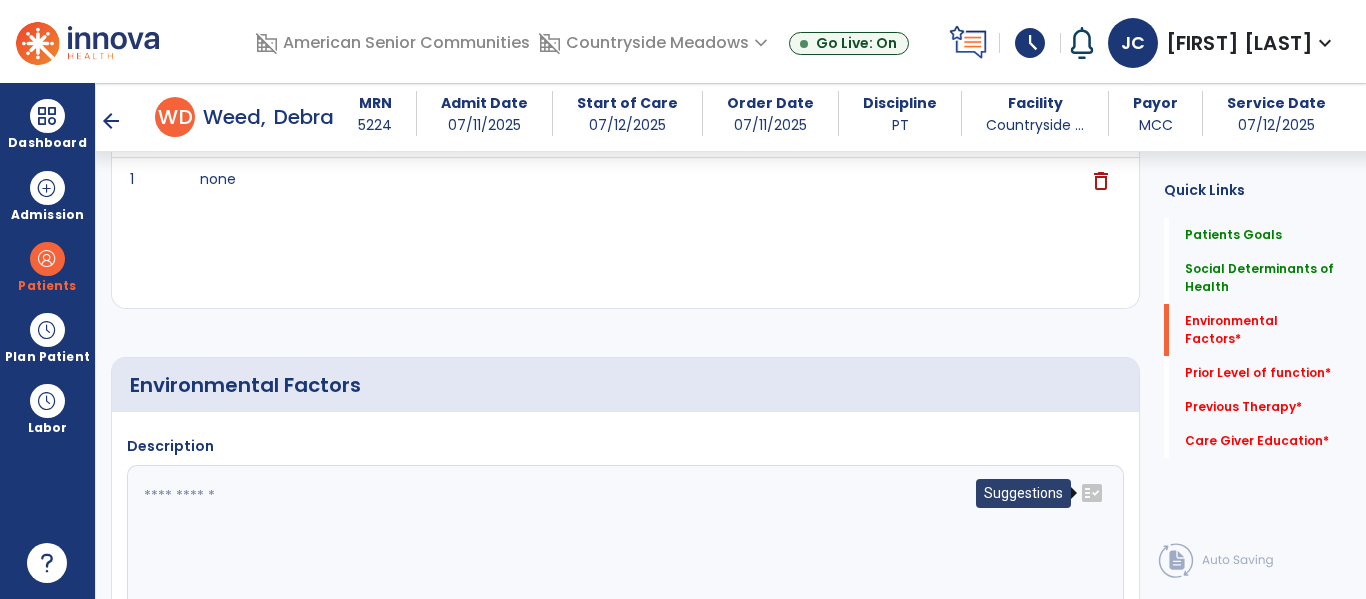 click on "fact_check" 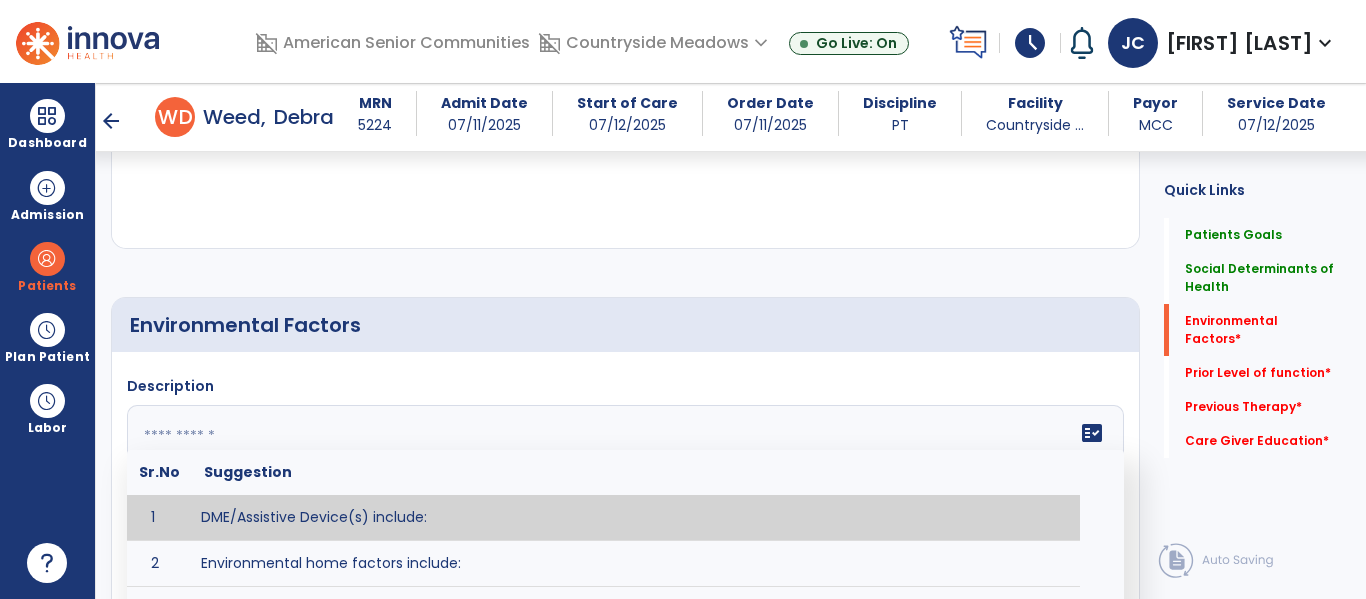 scroll, scrollTop: 703, scrollLeft: 0, axis: vertical 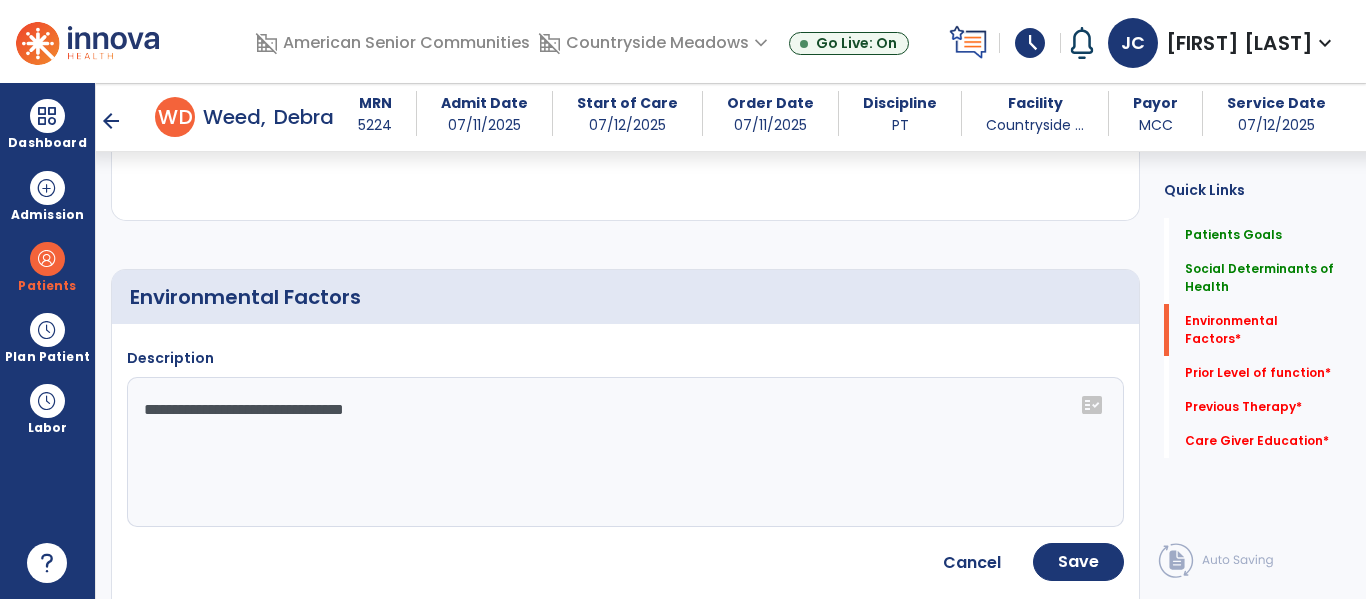 click on "**********" 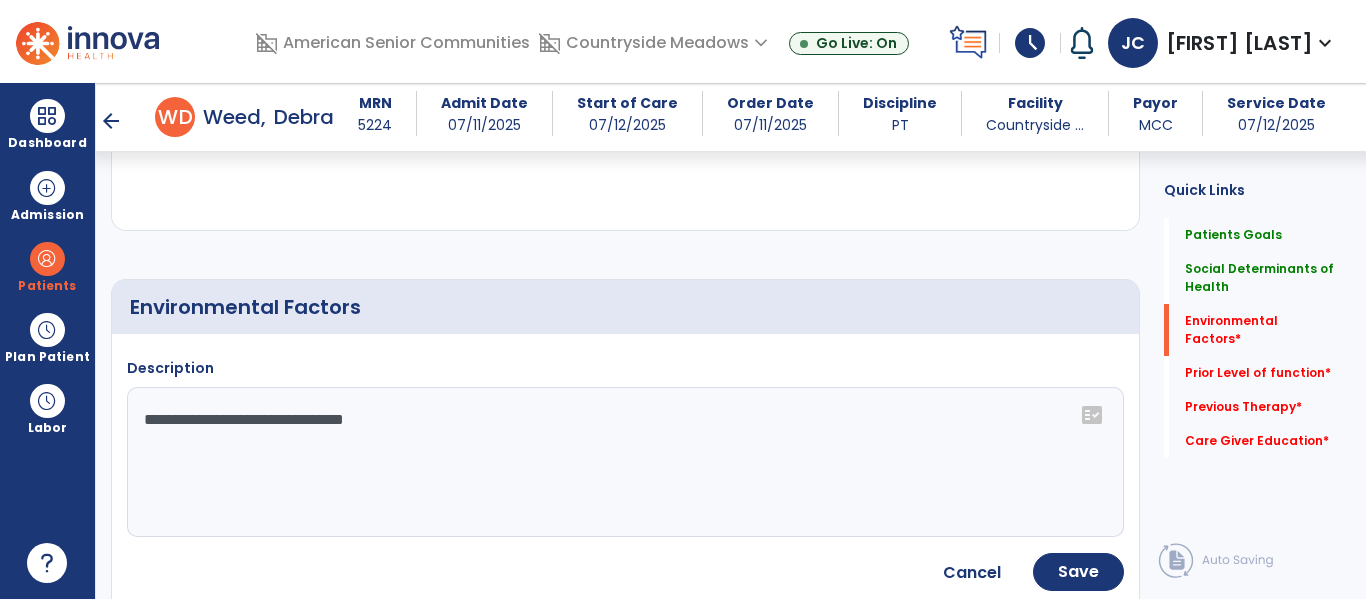 scroll, scrollTop: 690, scrollLeft: 0, axis: vertical 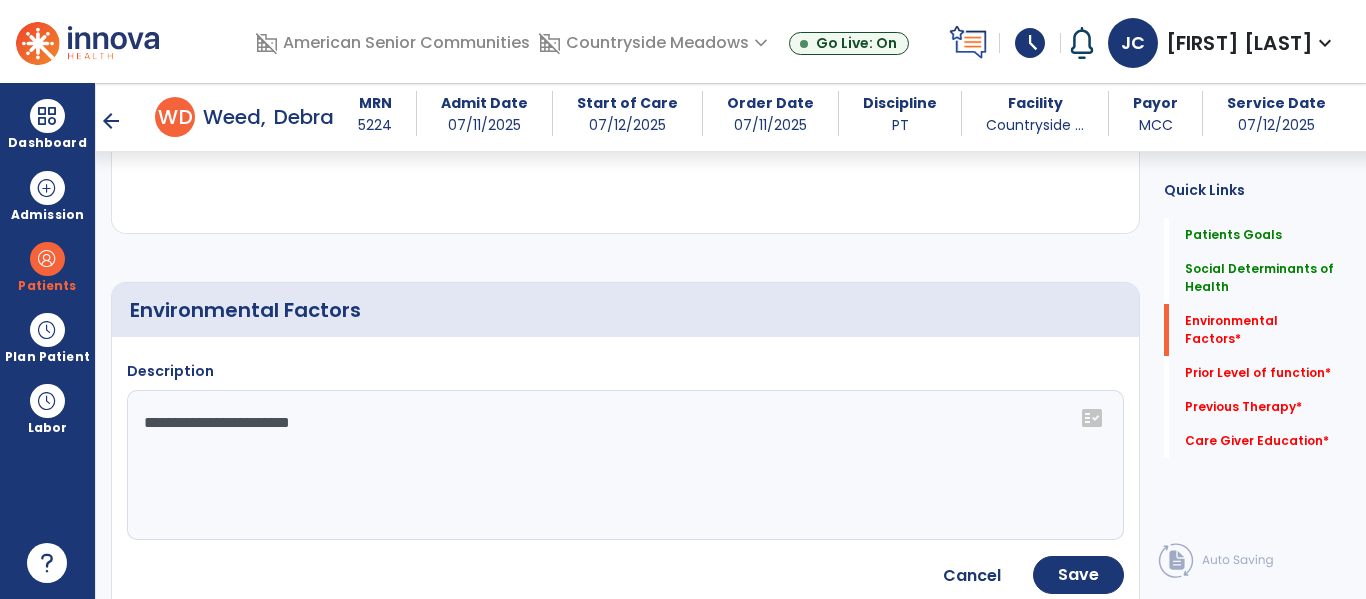click on "**********" 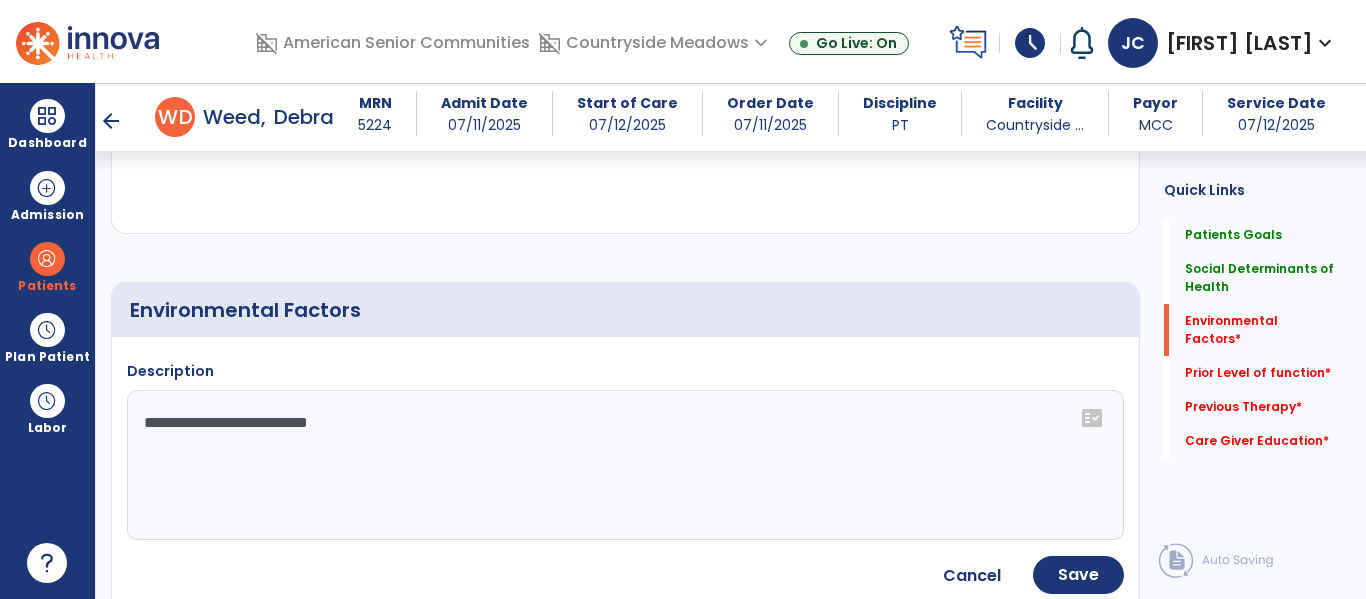 scroll, scrollTop: 689, scrollLeft: 0, axis: vertical 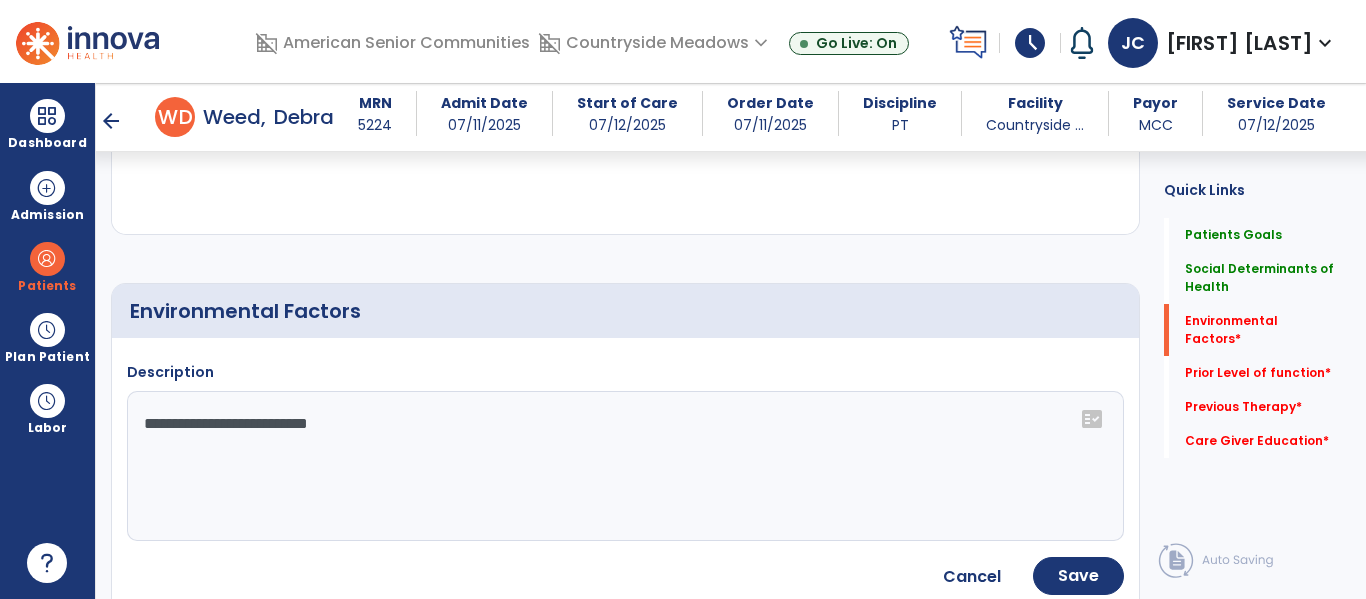 click on "**********" 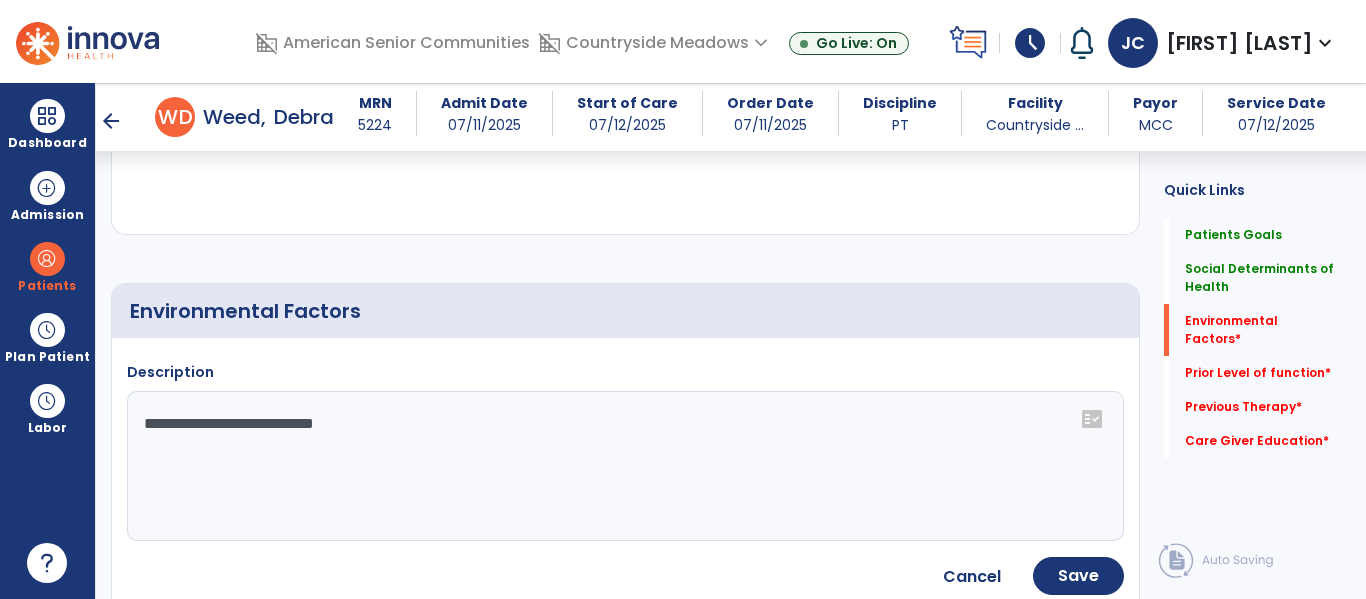 click on "fact_check" 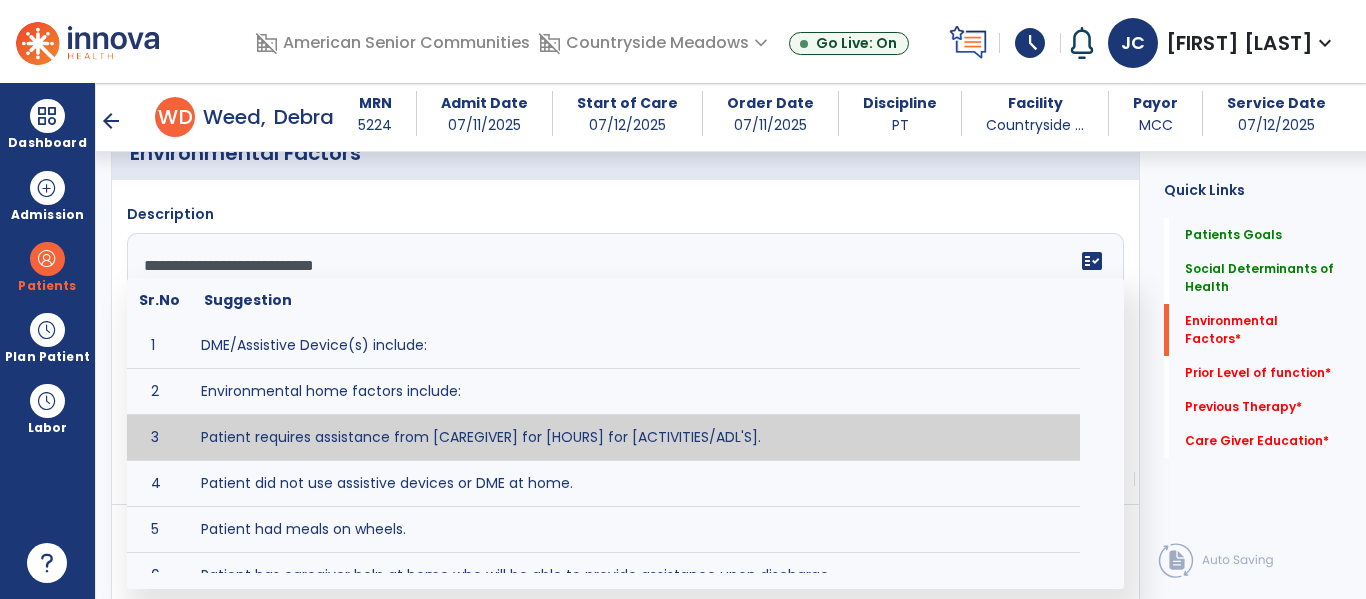 scroll, scrollTop: 854, scrollLeft: 0, axis: vertical 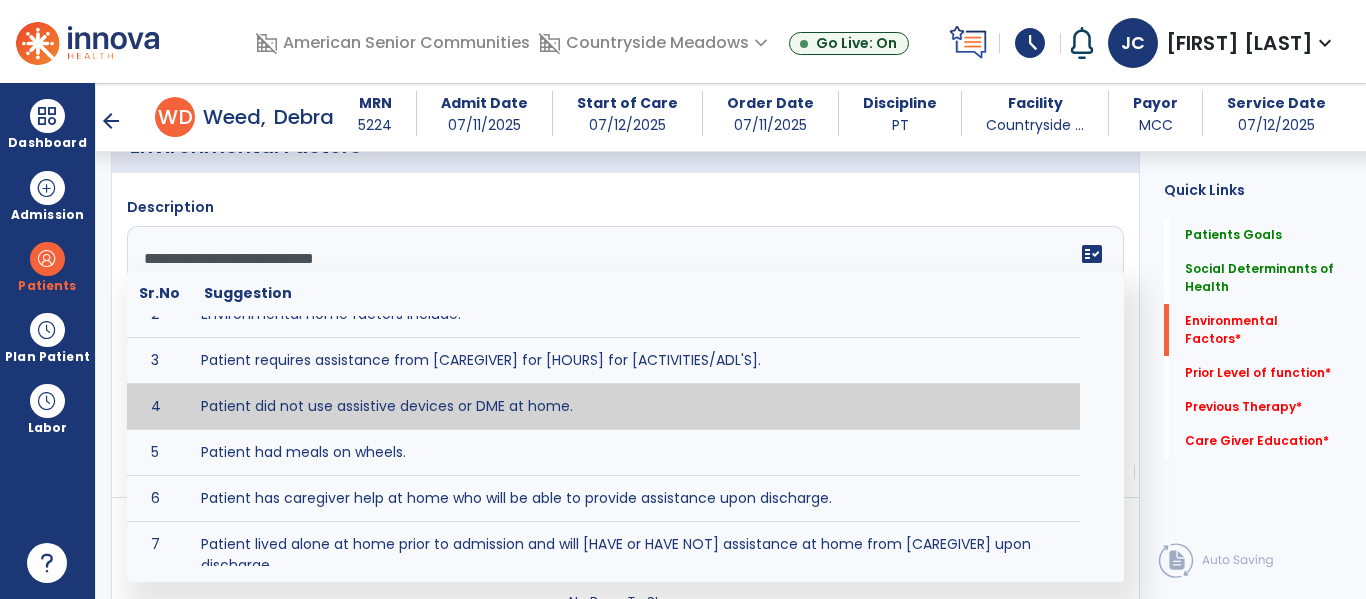 type on "**********" 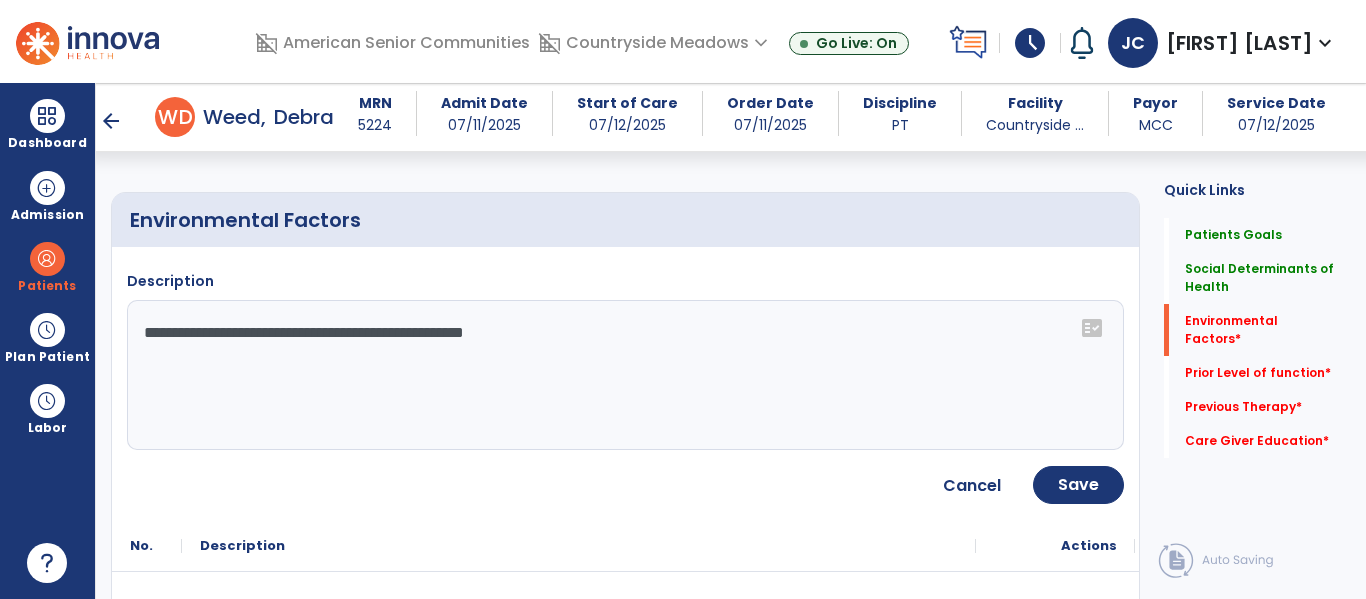 scroll, scrollTop: 625, scrollLeft: 0, axis: vertical 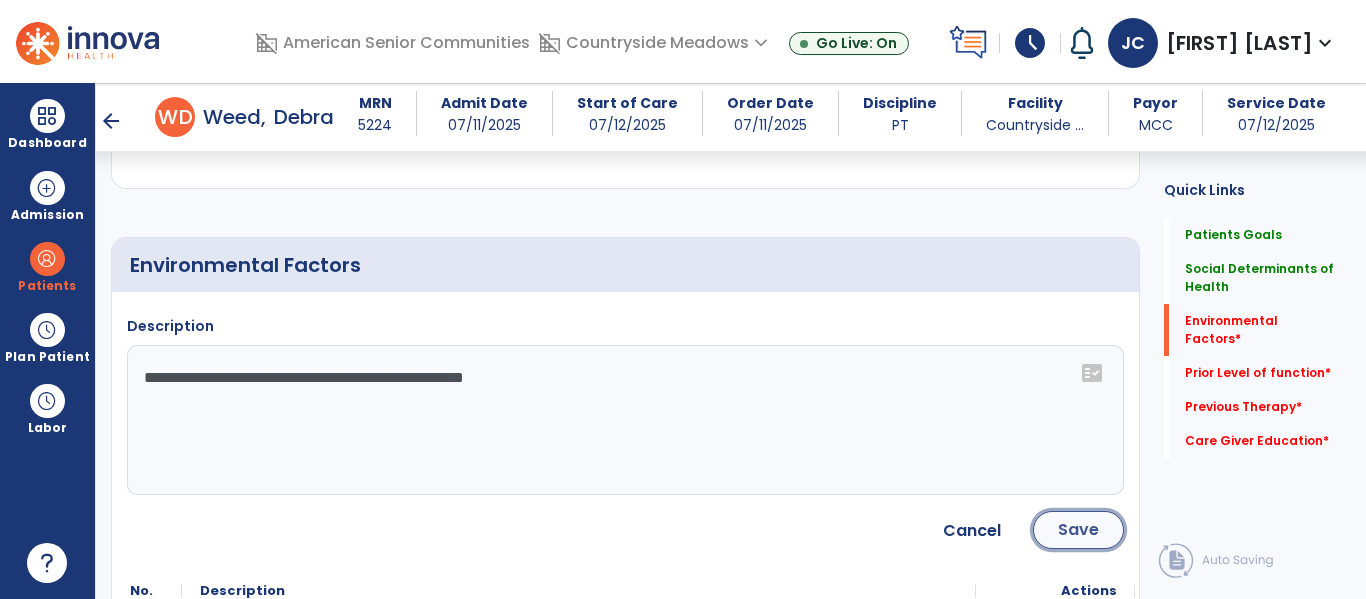 click on "Save" 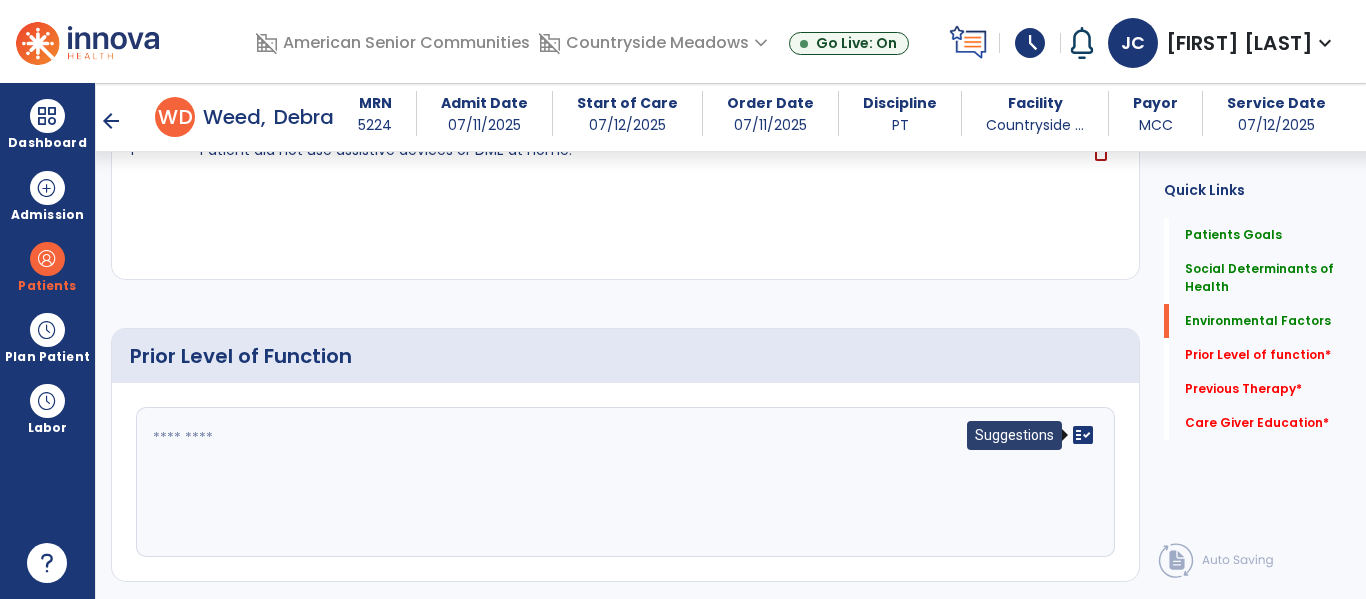 scroll, scrollTop: 965, scrollLeft: 0, axis: vertical 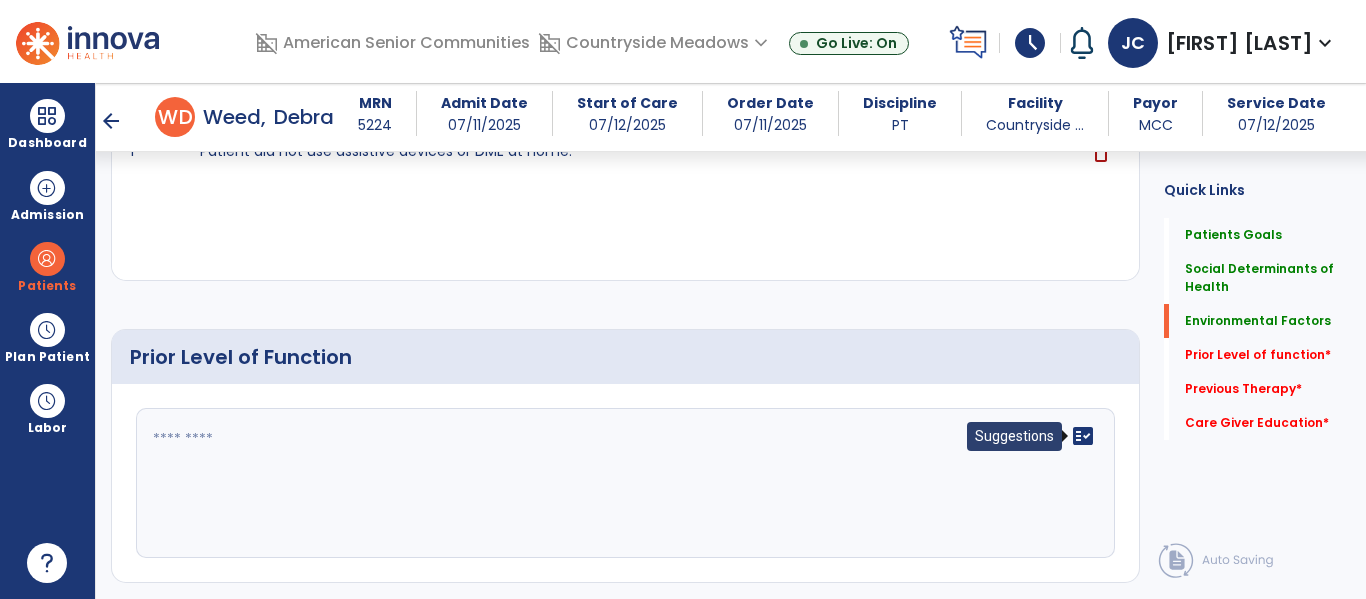 click on "fact_check" 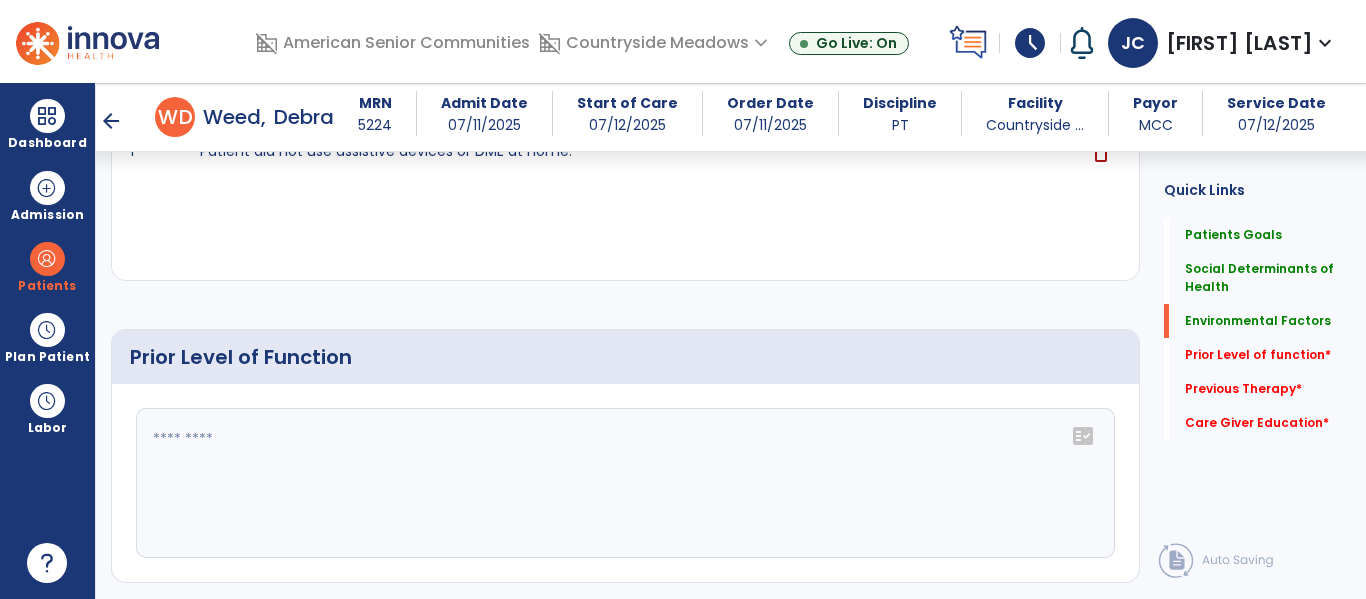 click 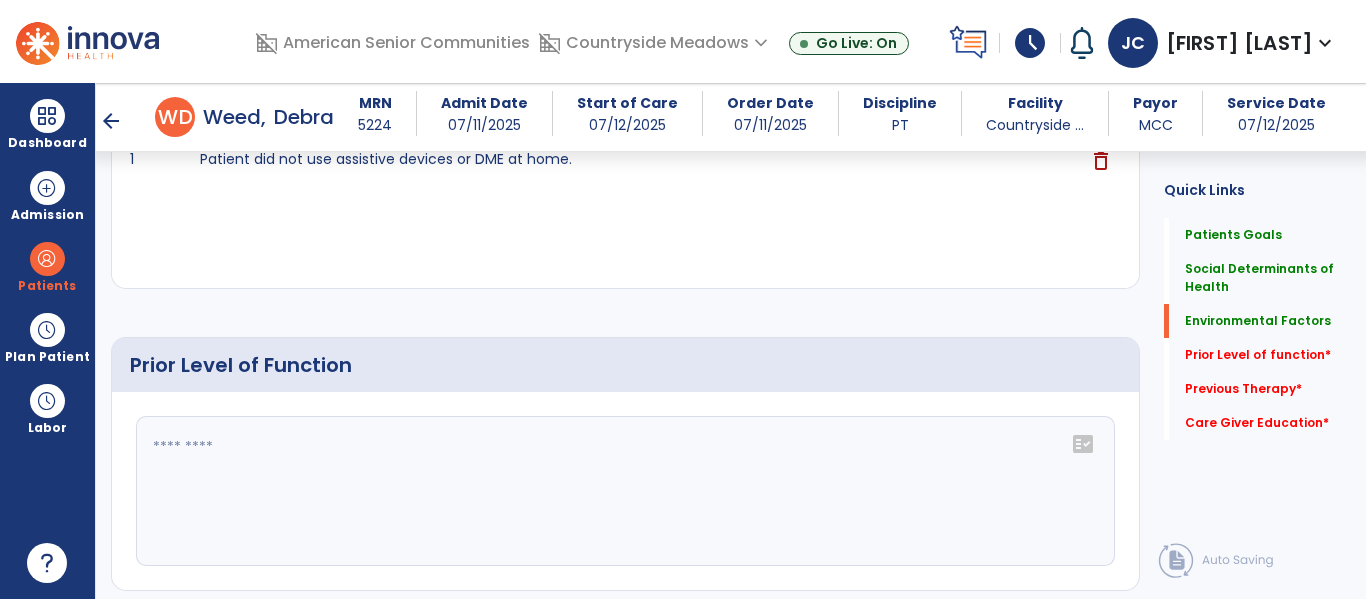 scroll, scrollTop: 954, scrollLeft: 0, axis: vertical 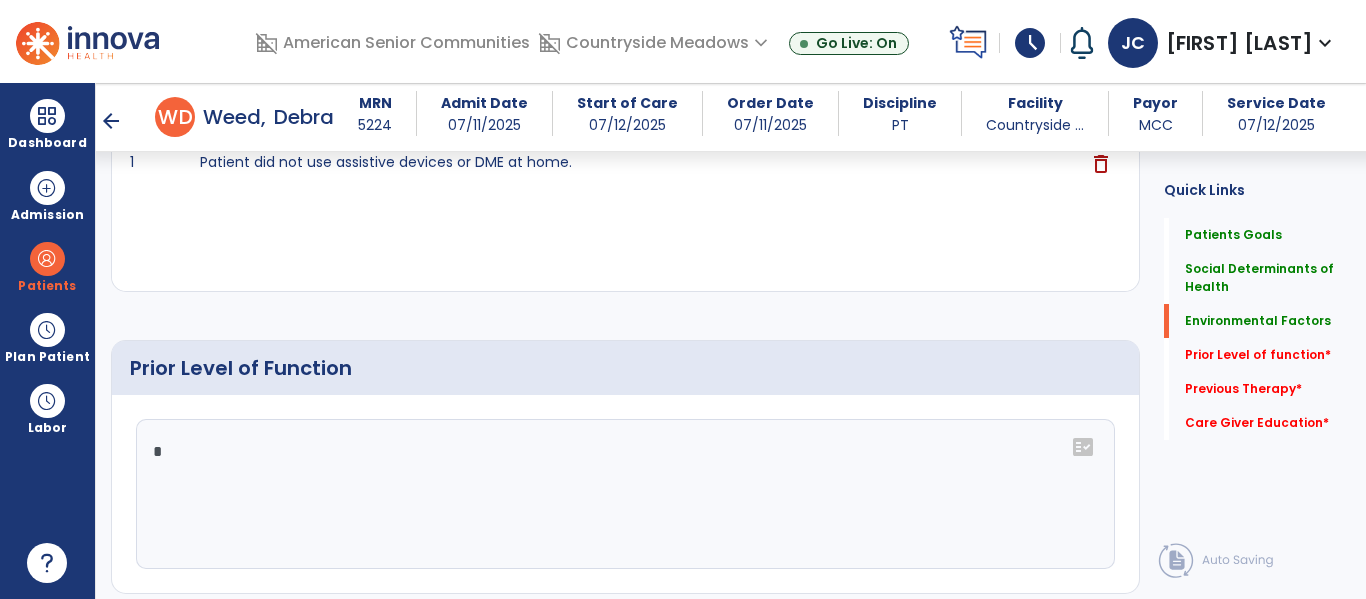 type on "**" 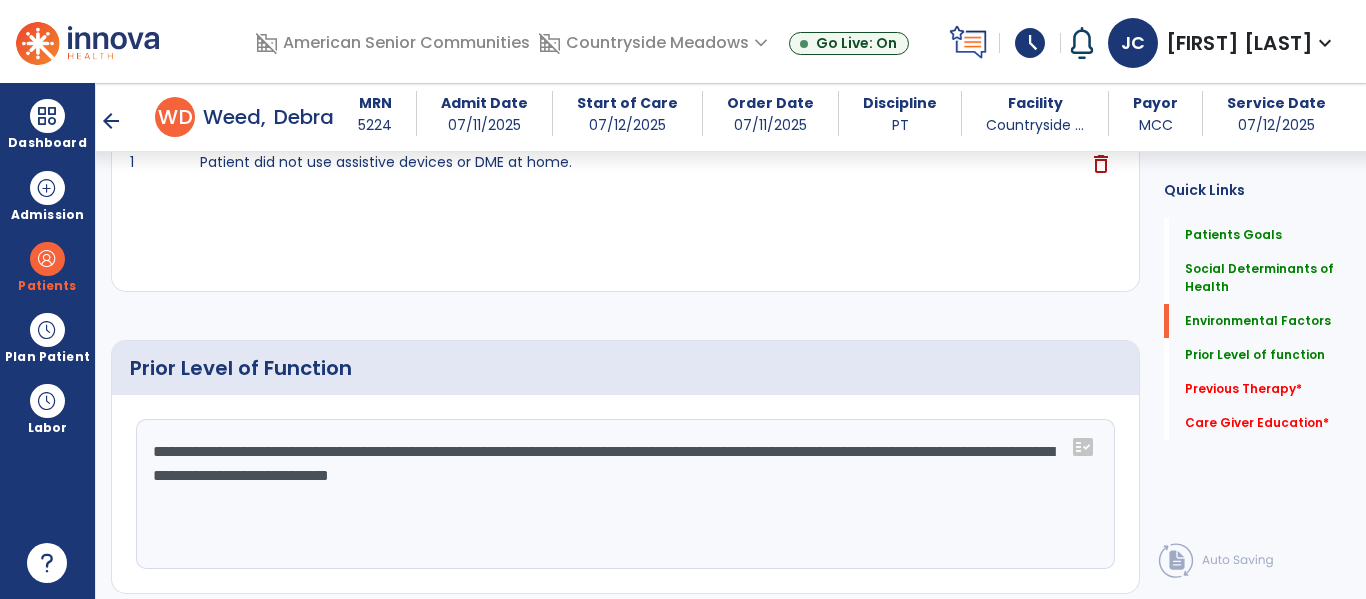 click on "**********" 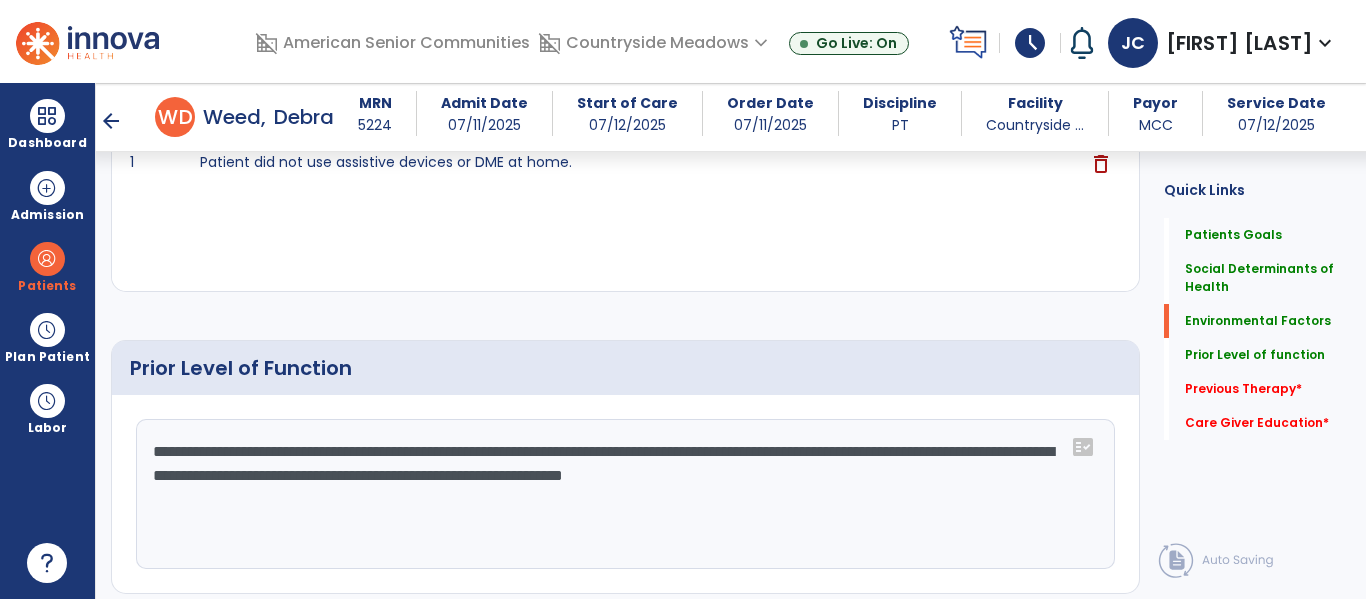 click on "**********" 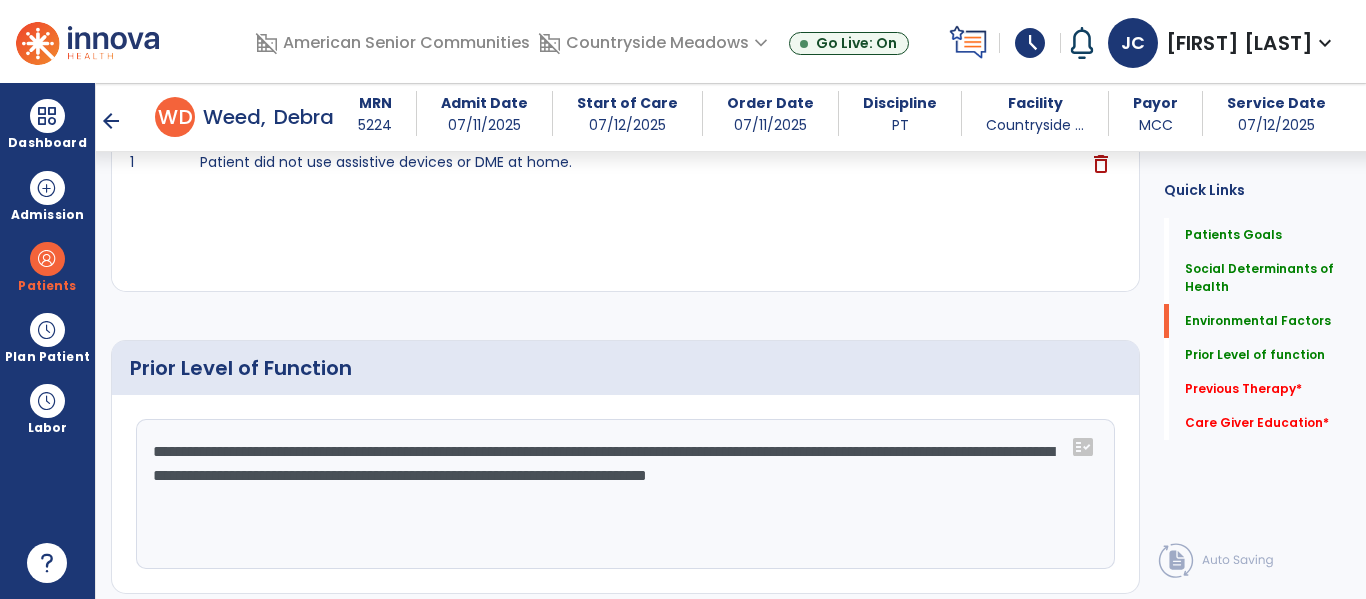 click on "**********" 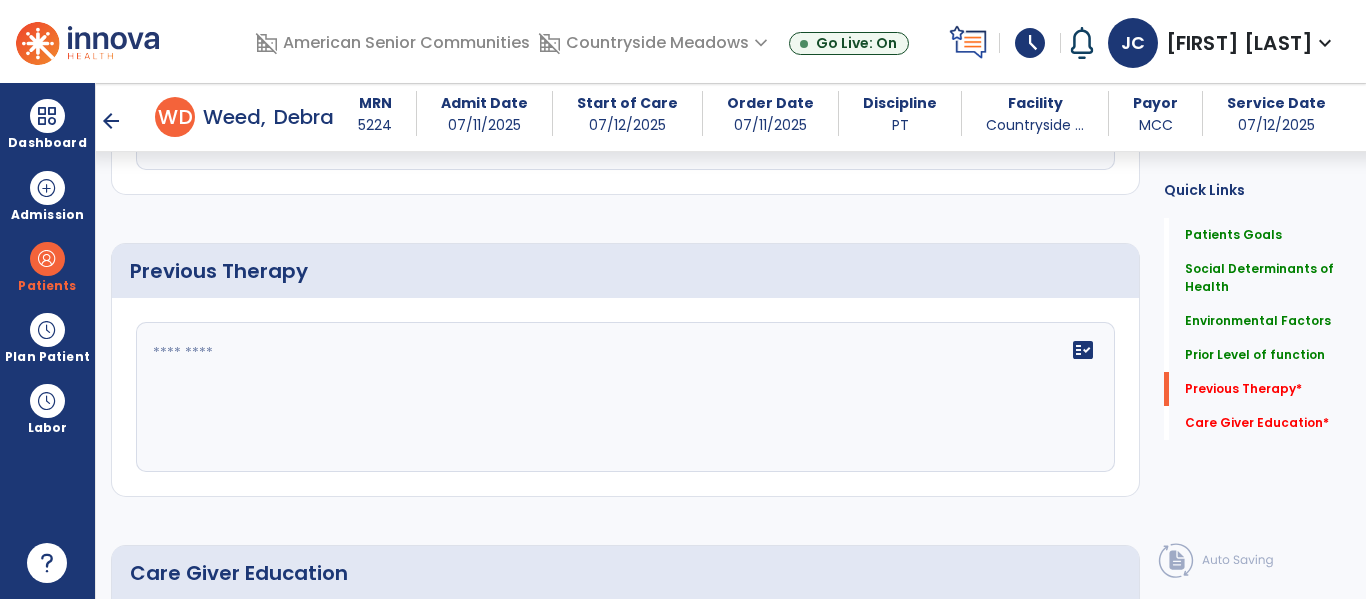 scroll, scrollTop: 1359, scrollLeft: 0, axis: vertical 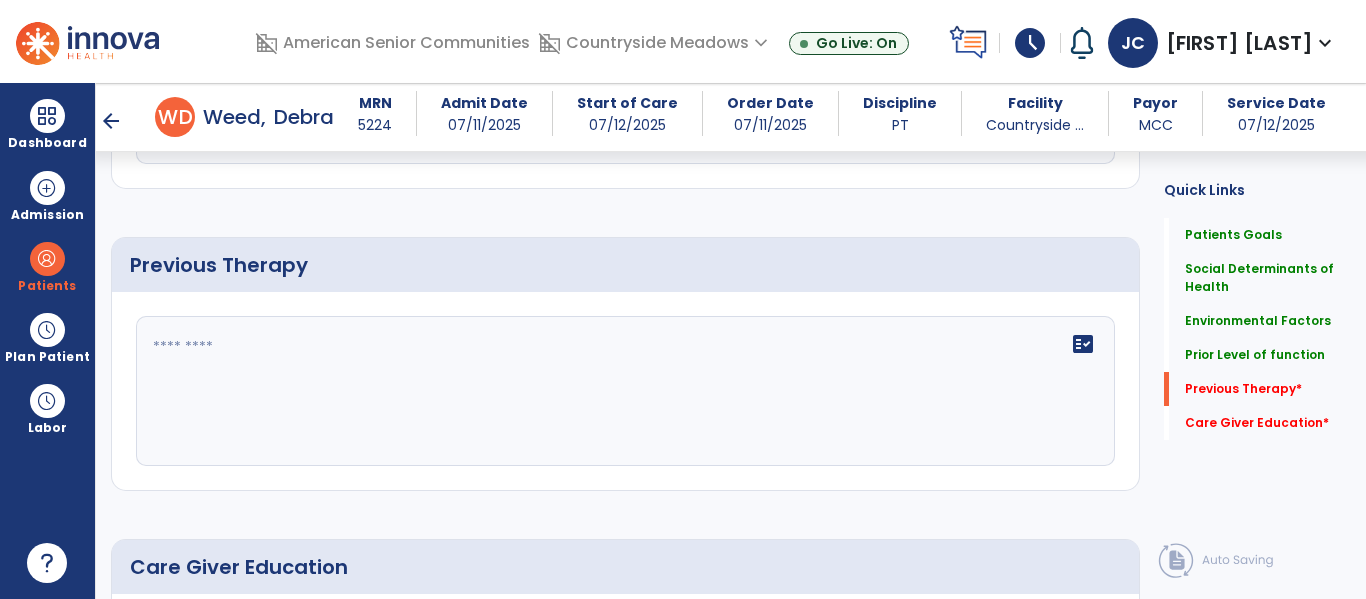 type on "**********" 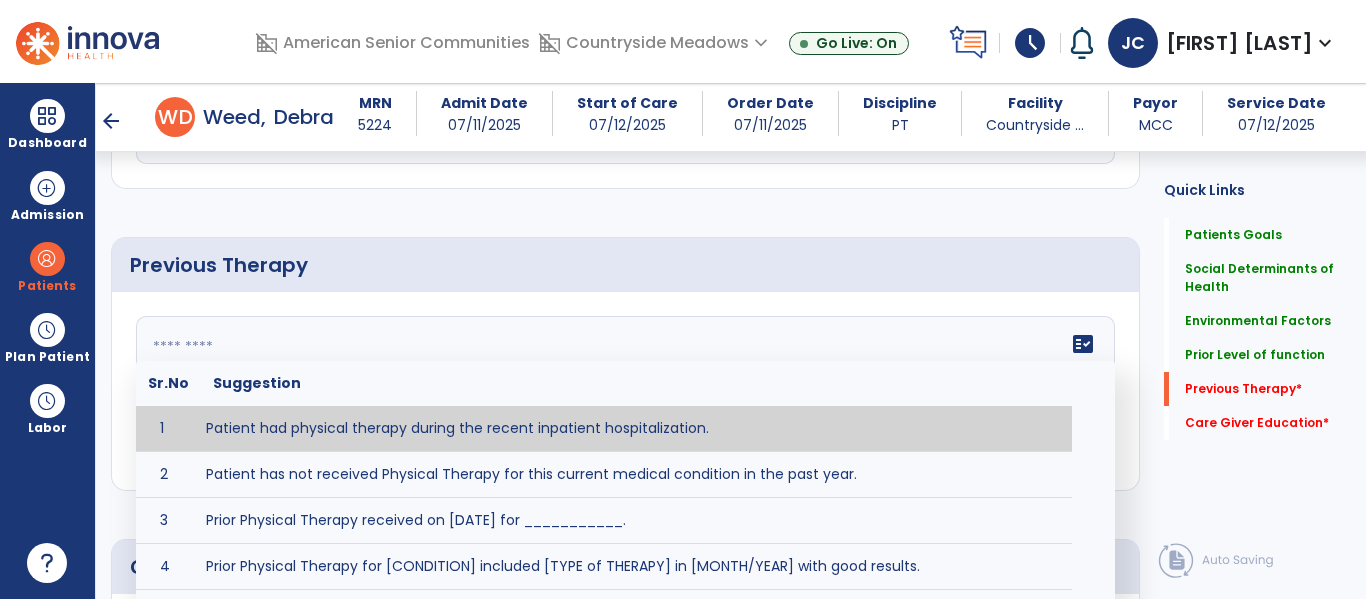 type on "**********" 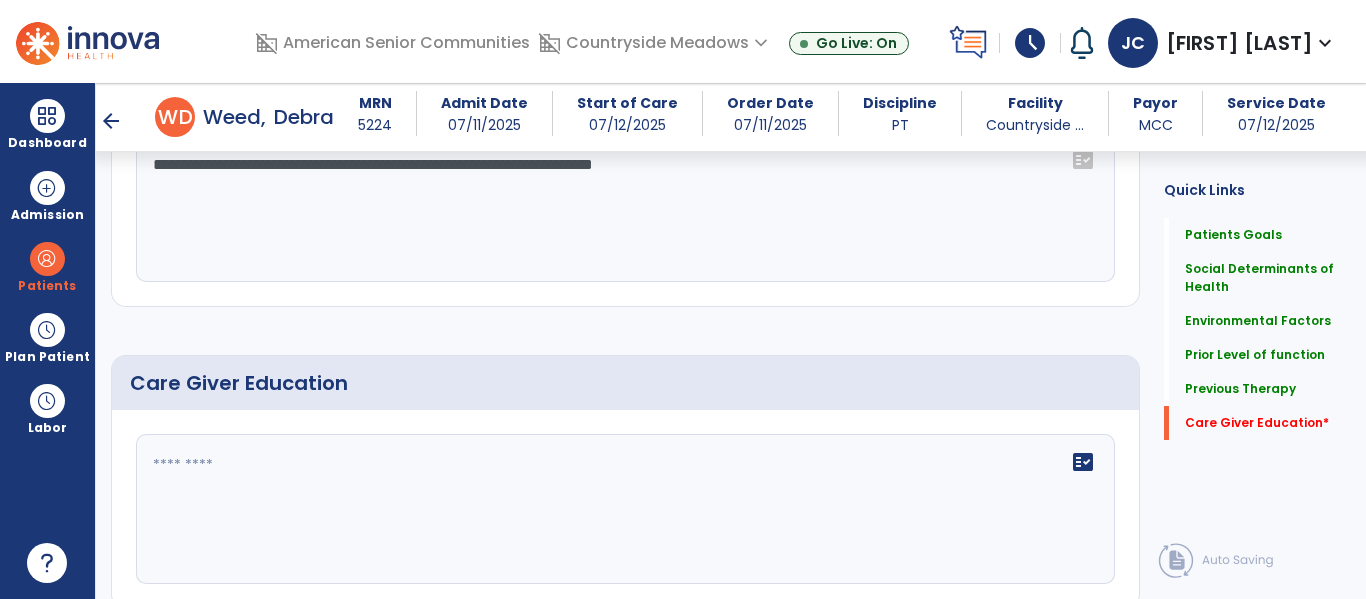 scroll, scrollTop: 1545, scrollLeft: 0, axis: vertical 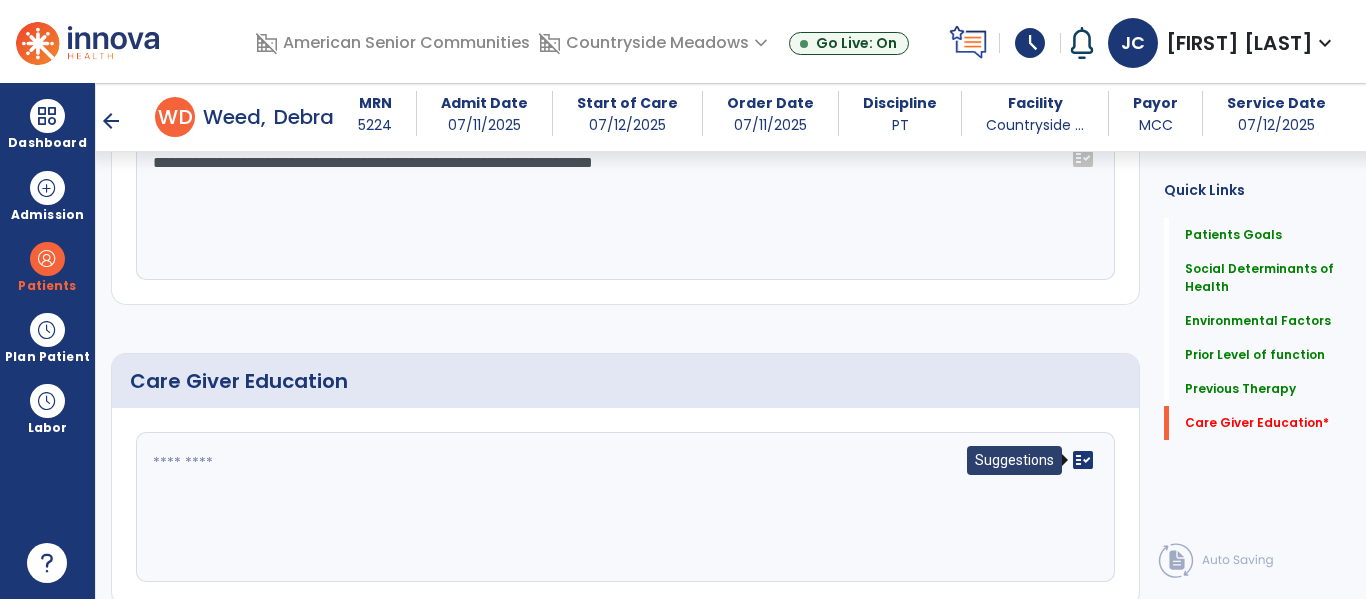 click on "fact_check" 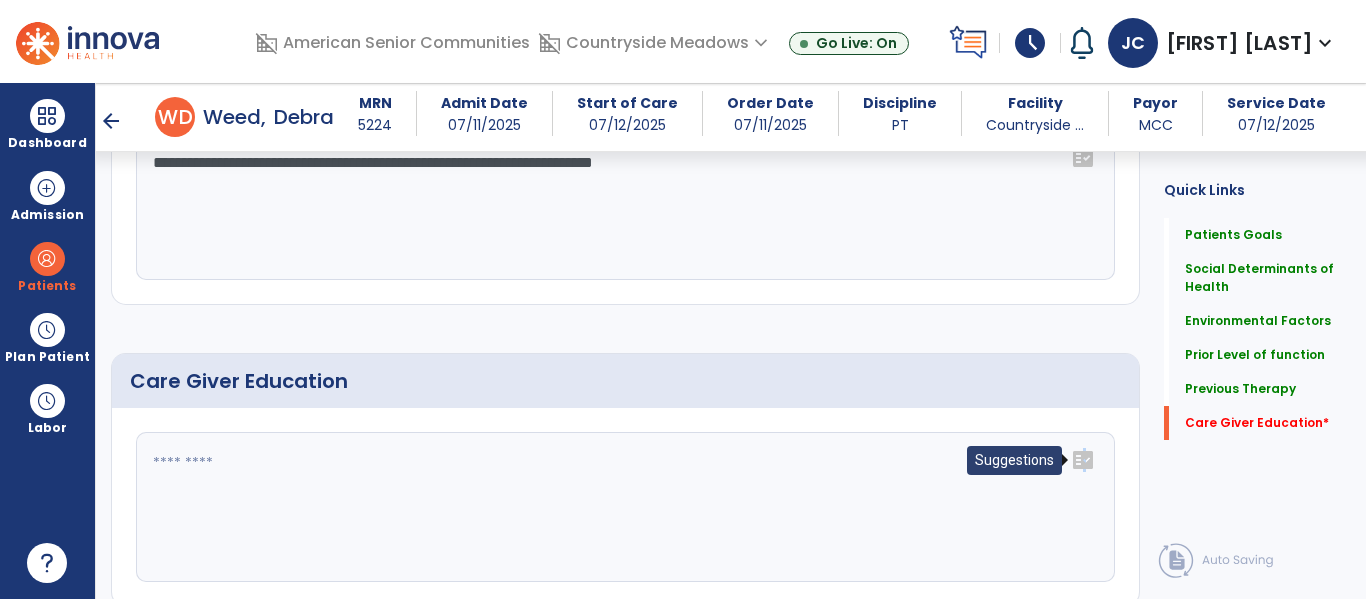 click on "fact_check" 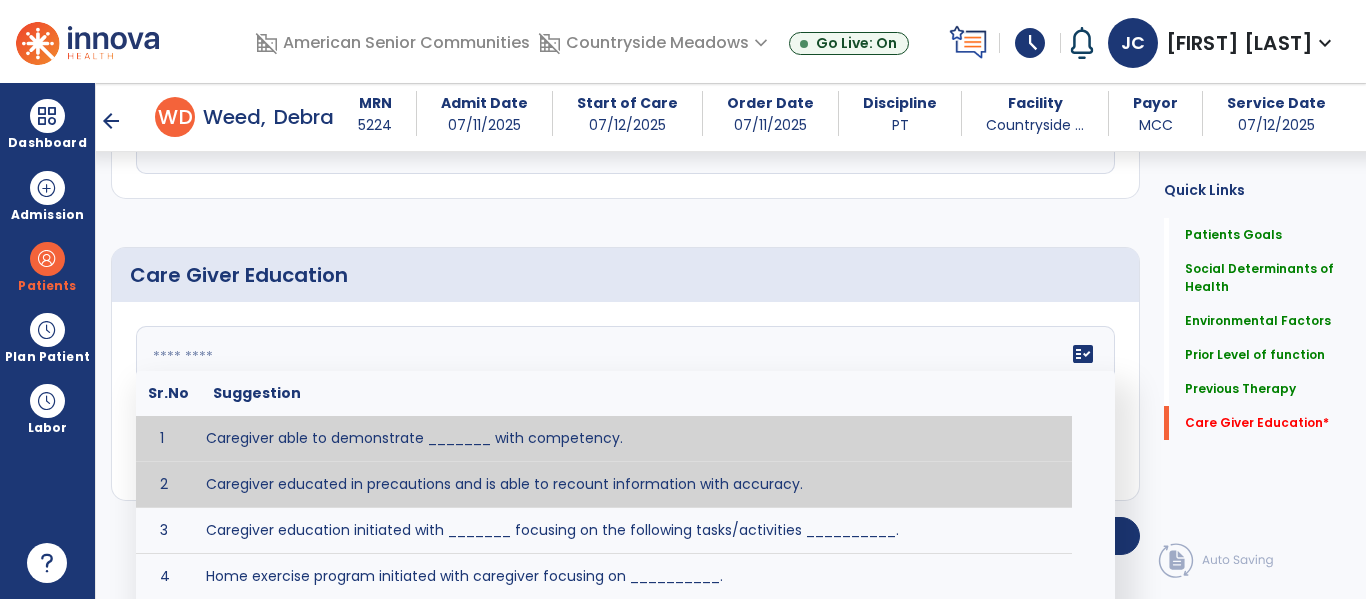 scroll, scrollTop: 1668, scrollLeft: 0, axis: vertical 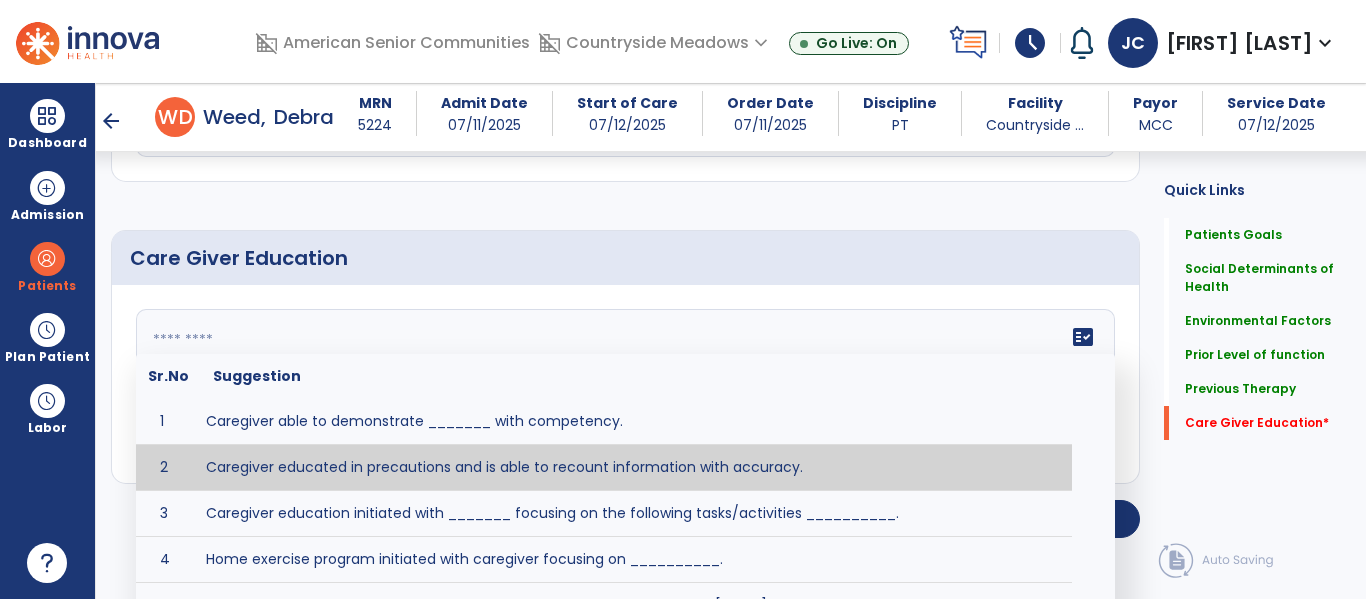 type on "**********" 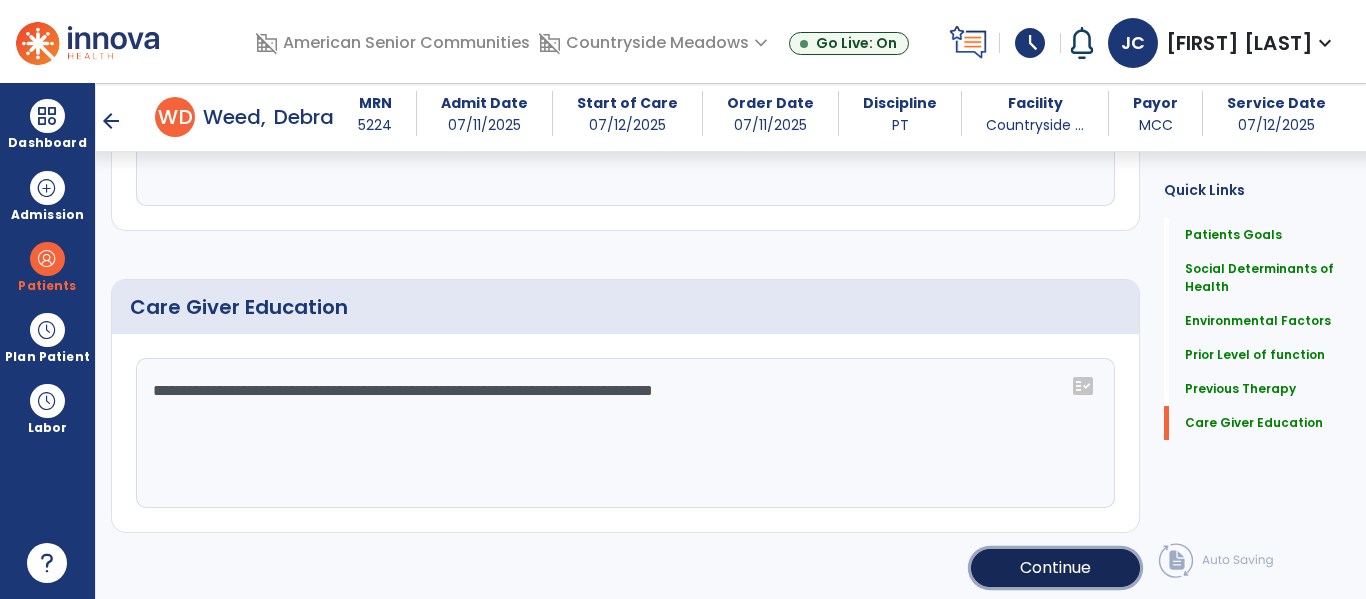 click on "Continue" 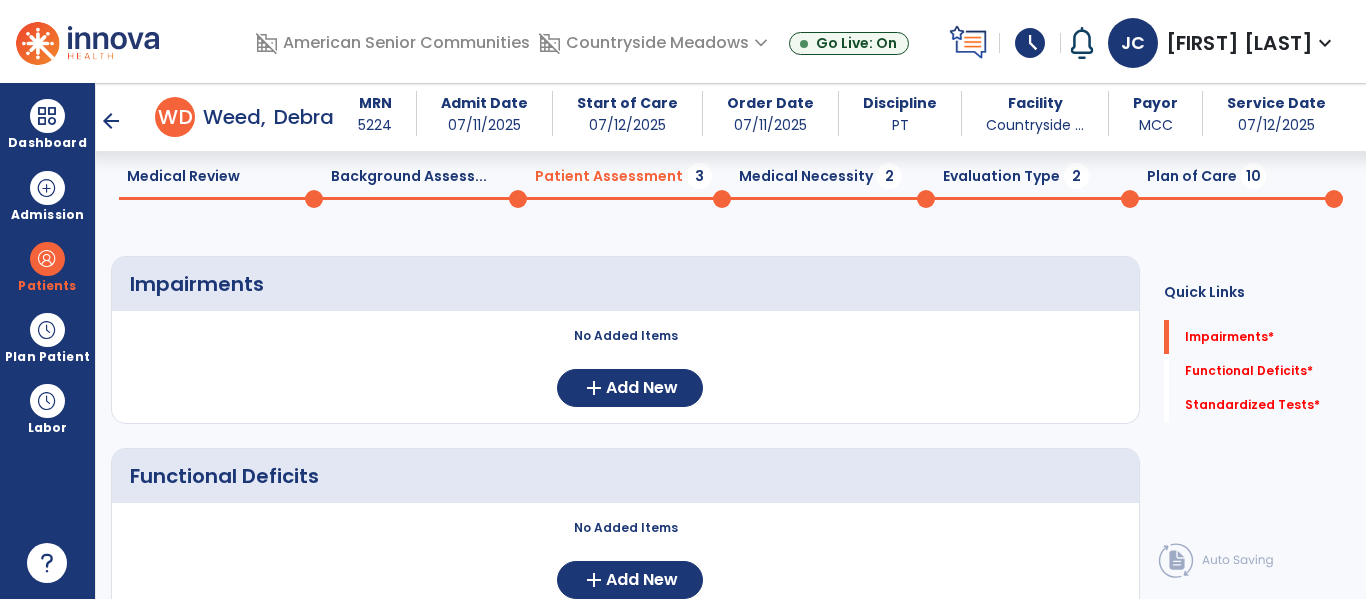 scroll, scrollTop: 80, scrollLeft: 0, axis: vertical 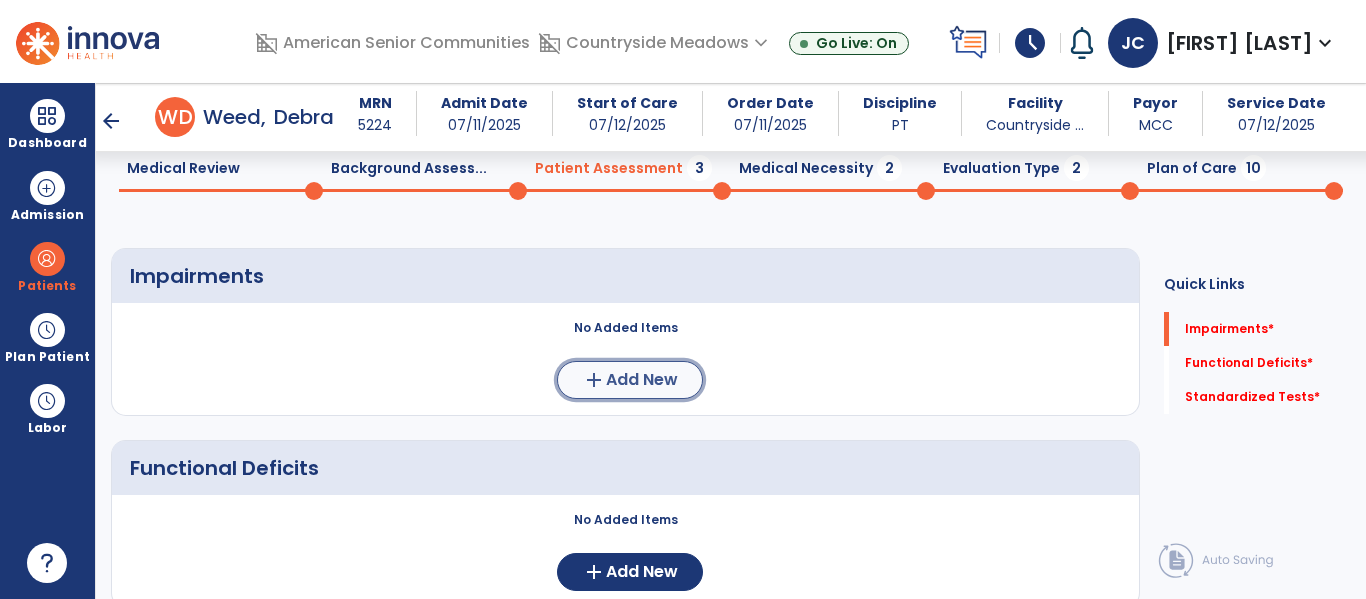 click on "Add New" 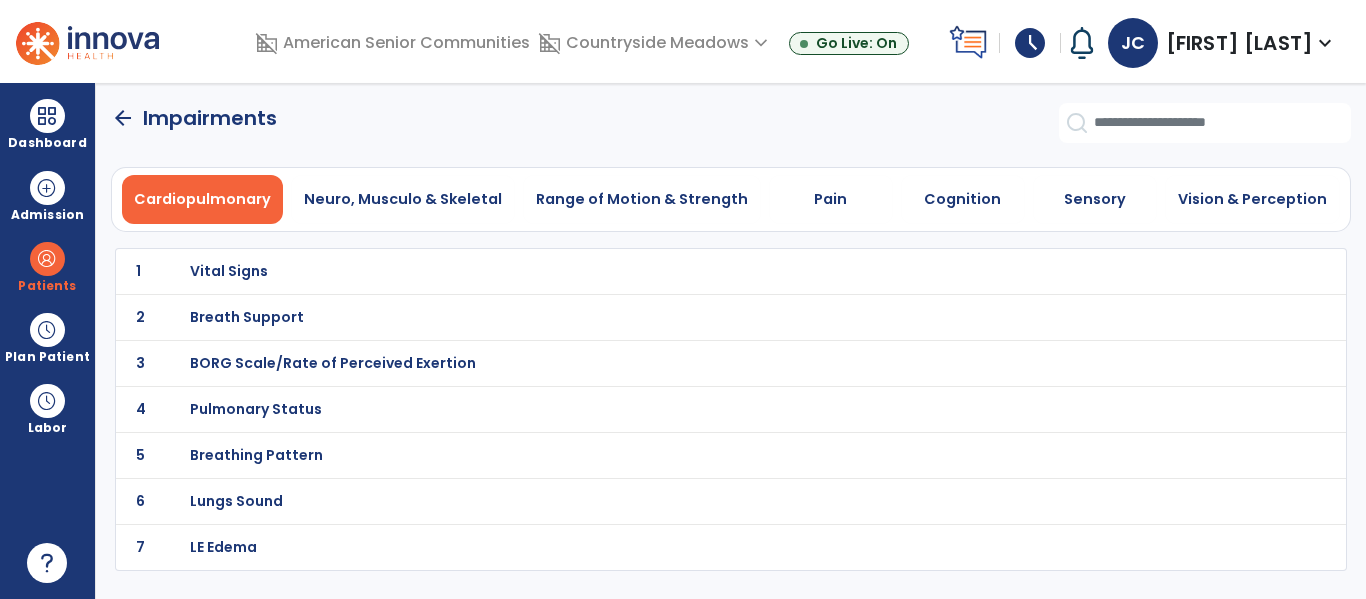 scroll, scrollTop: 0, scrollLeft: 0, axis: both 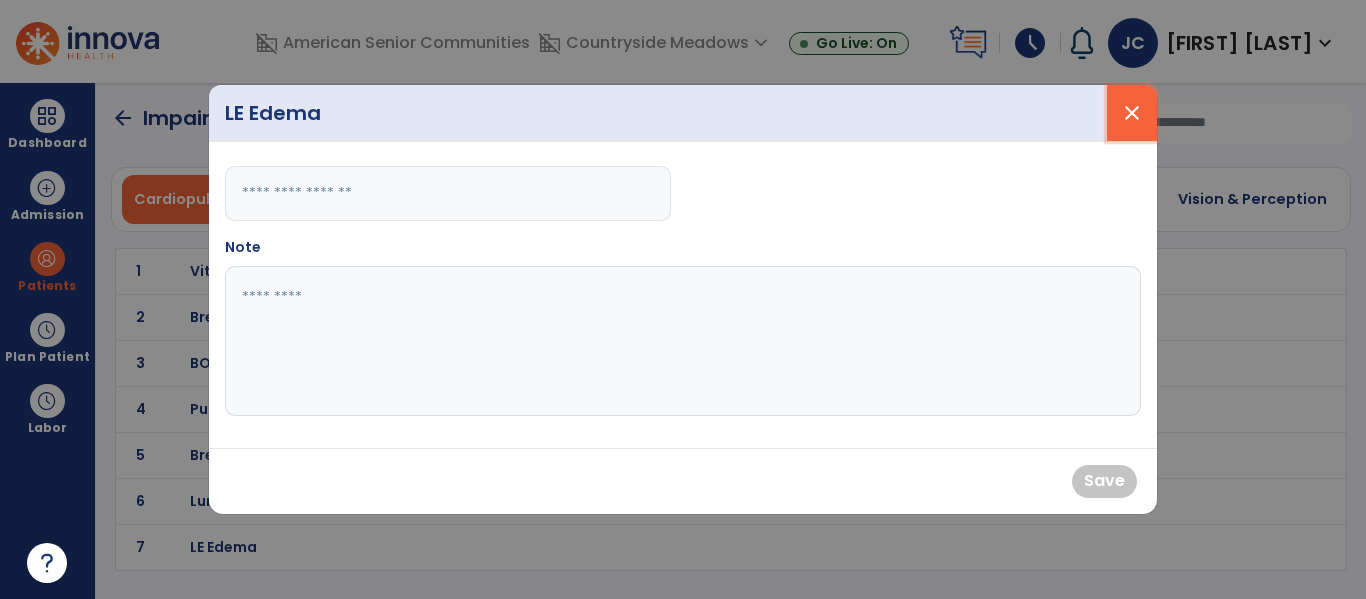 click on "close" at bounding box center (1132, 113) 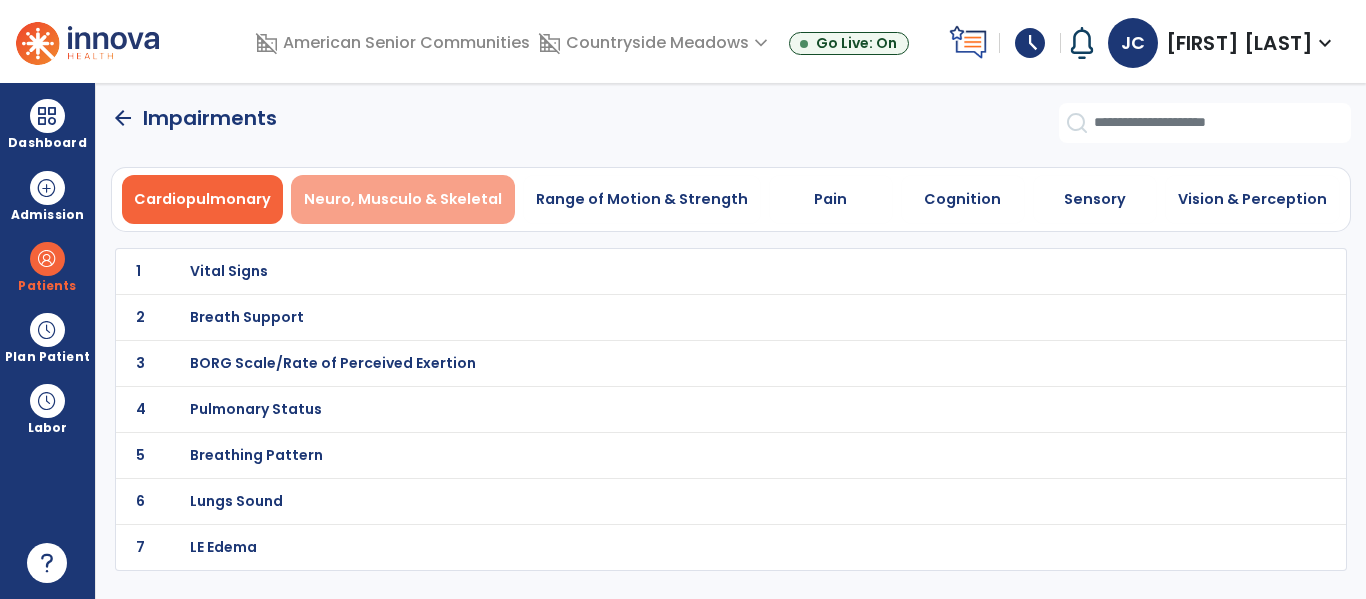 click on "Neuro, Musculo & Skeletal" at bounding box center (403, 199) 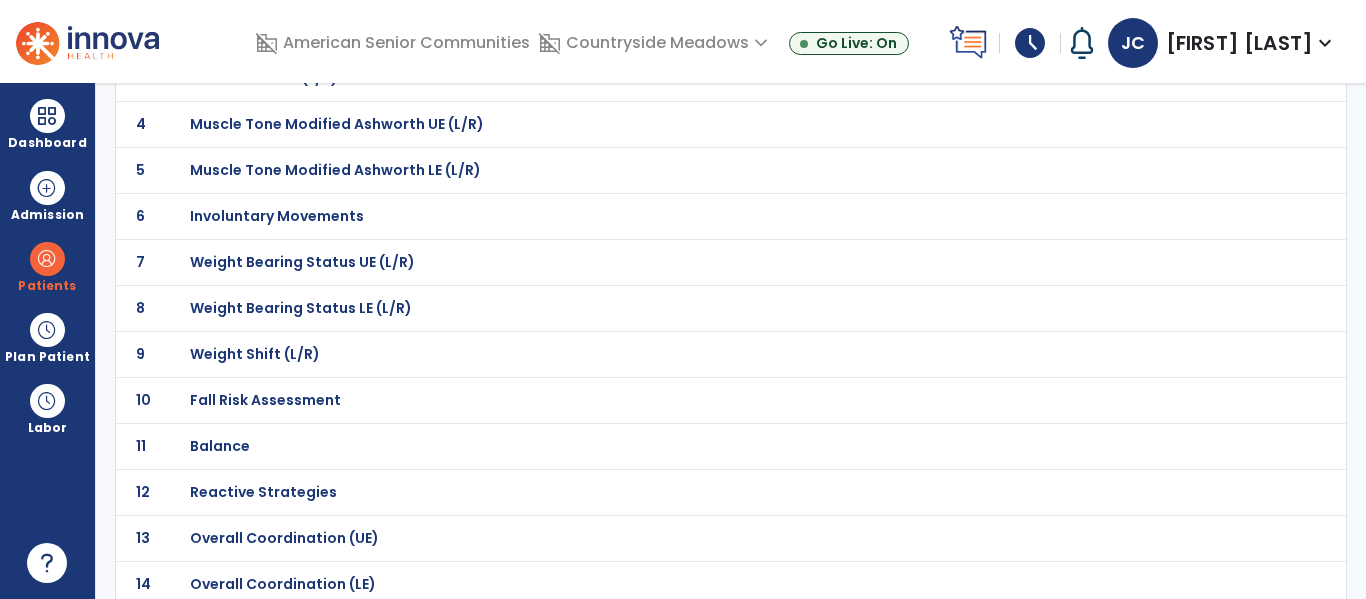 scroll, scrollTop: 288, scrollLeft: 0, axis: vertical 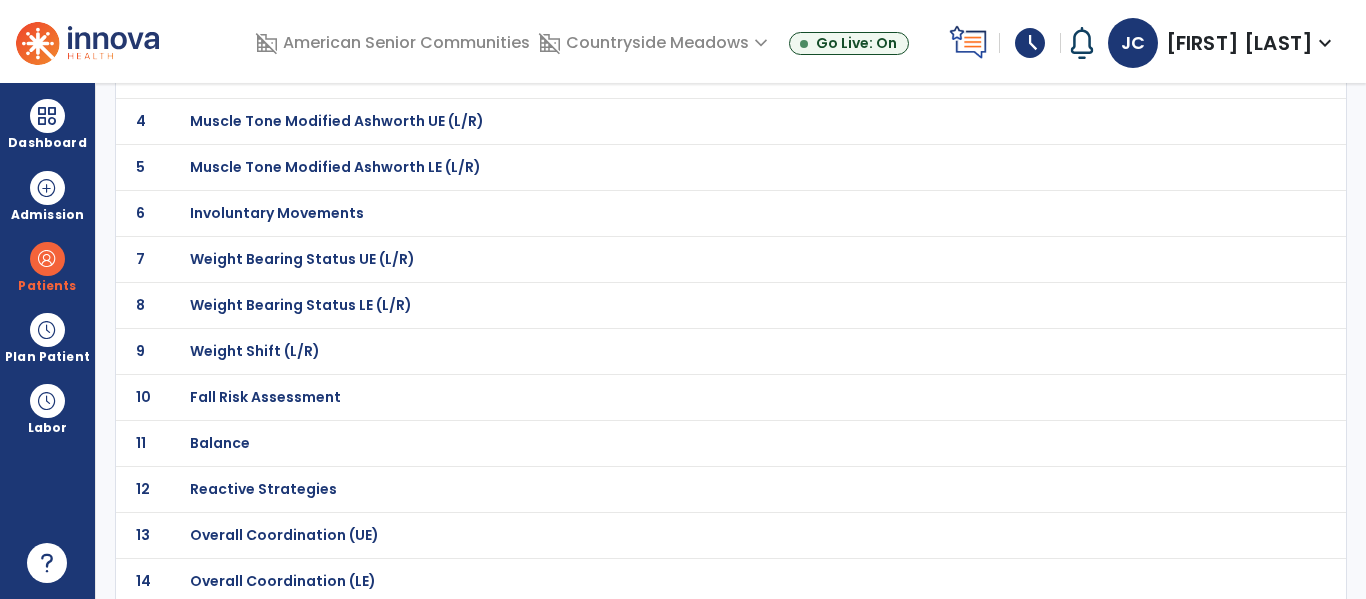 click on "Fall Risk Assessment" at bounding box center [687, -17] 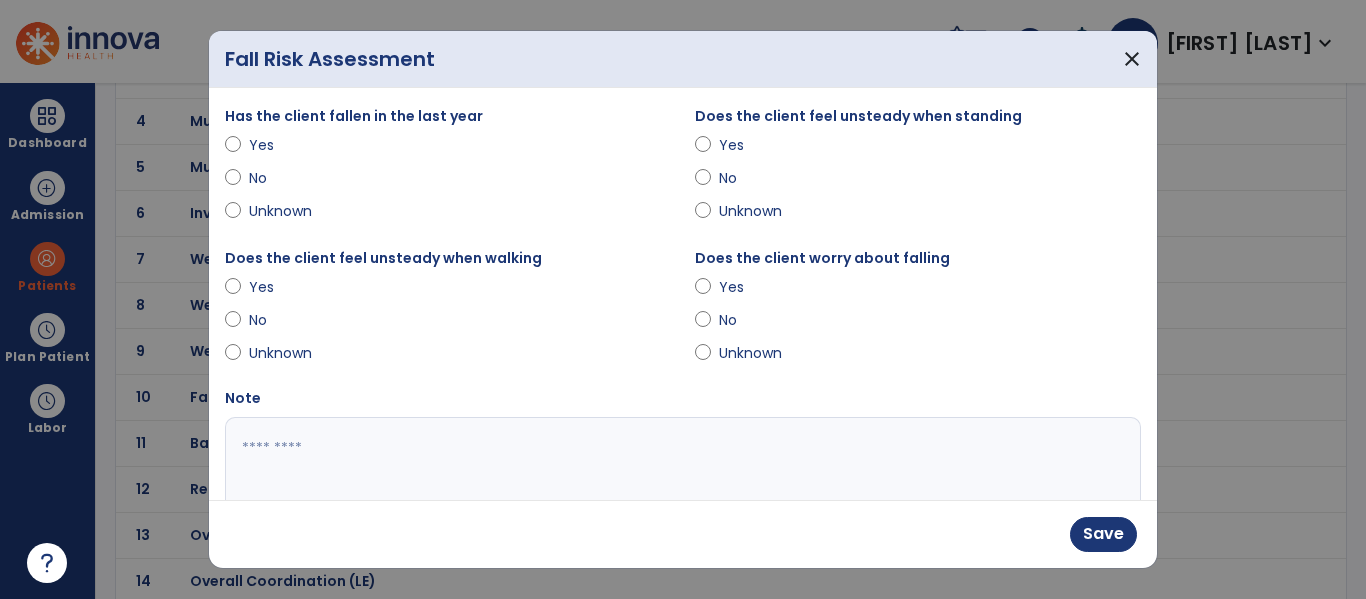 click on "Yes" at bounding box center (754, 145) 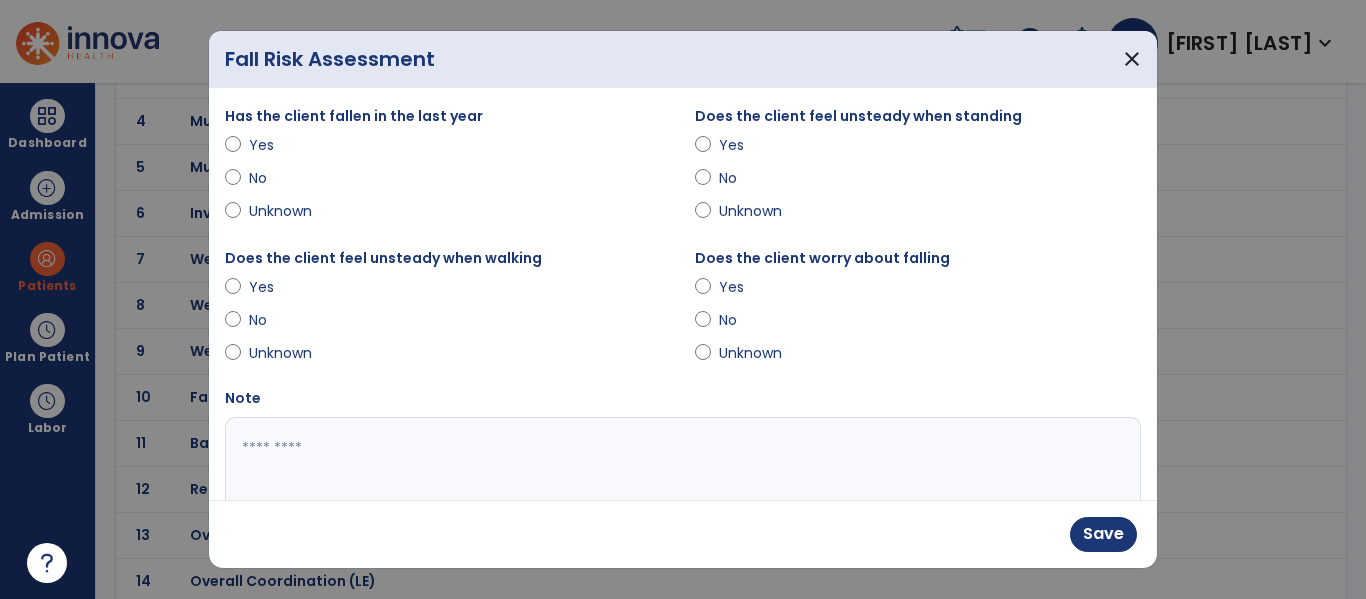 click at bounding box center (680, 492) 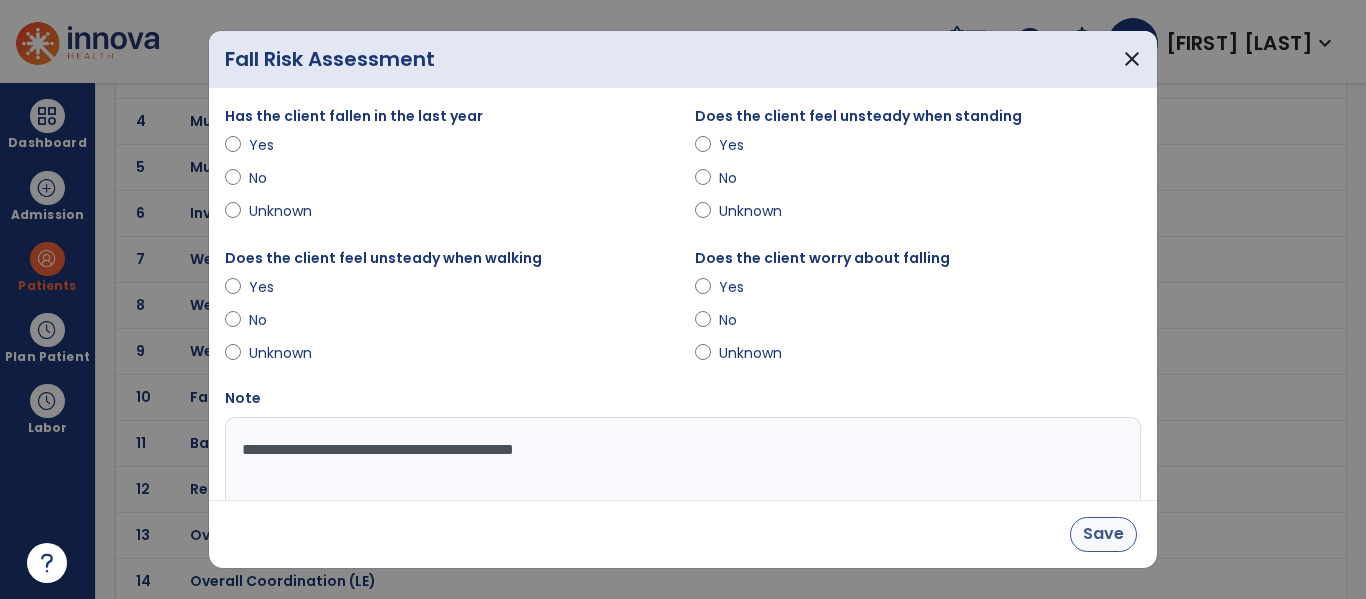 type on "**********" 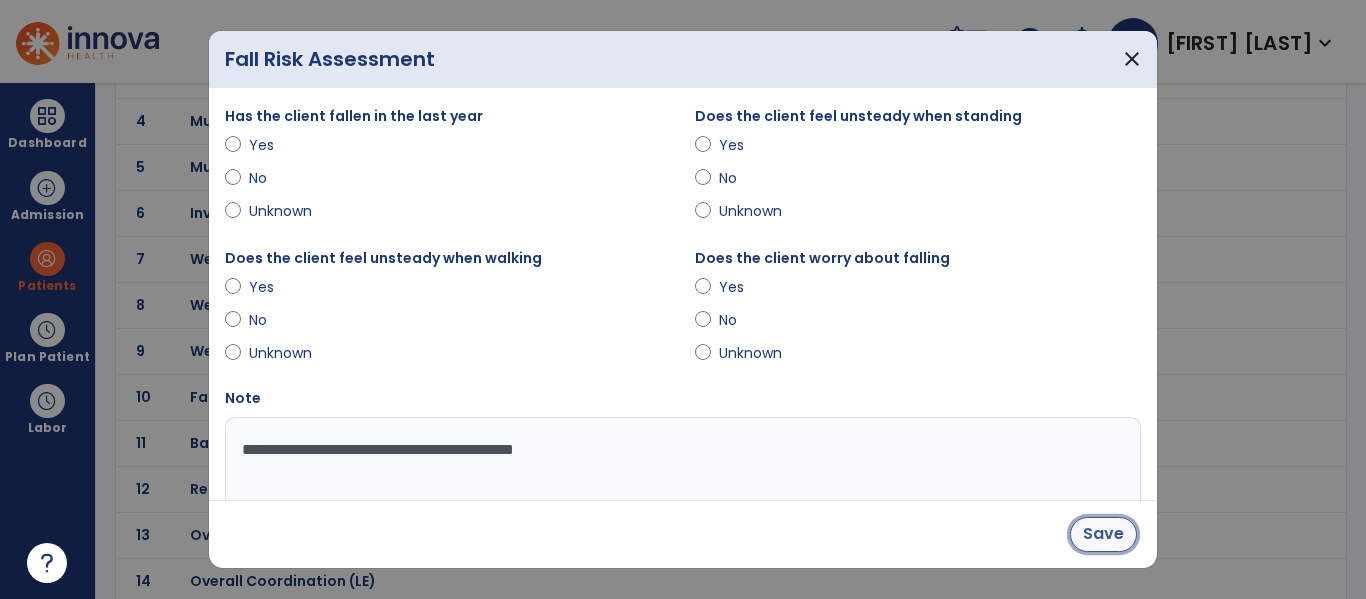 click on "Save" at bounding box center (1103, 534) 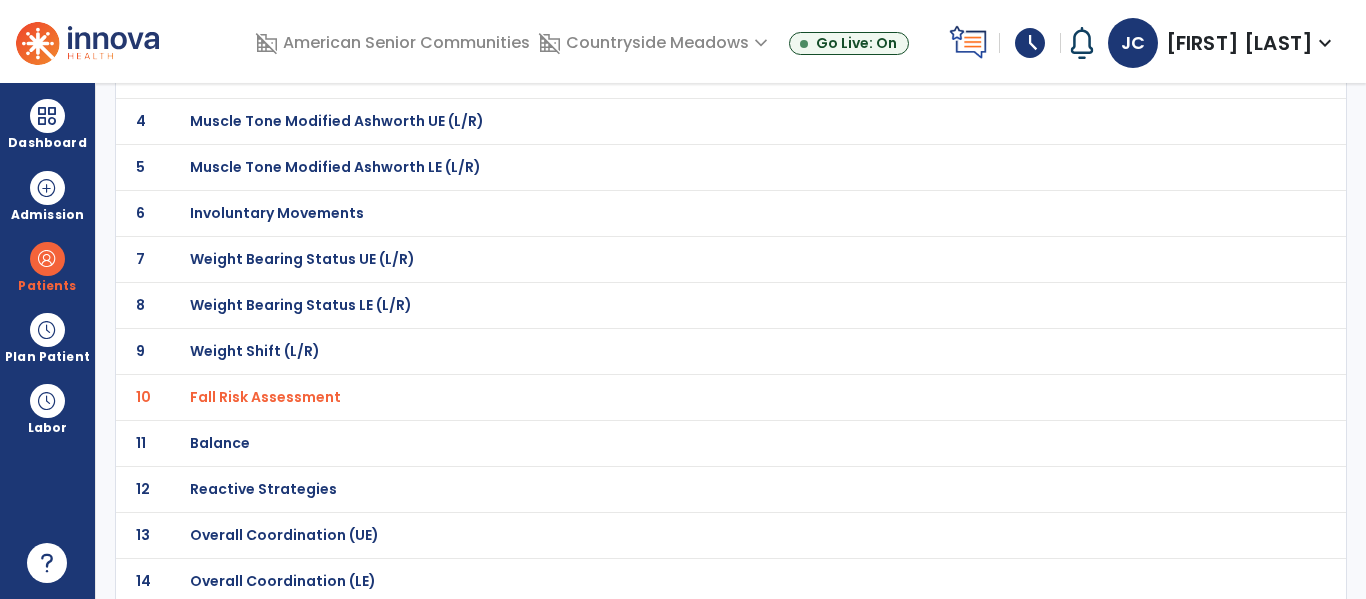 click on "11 Balance" 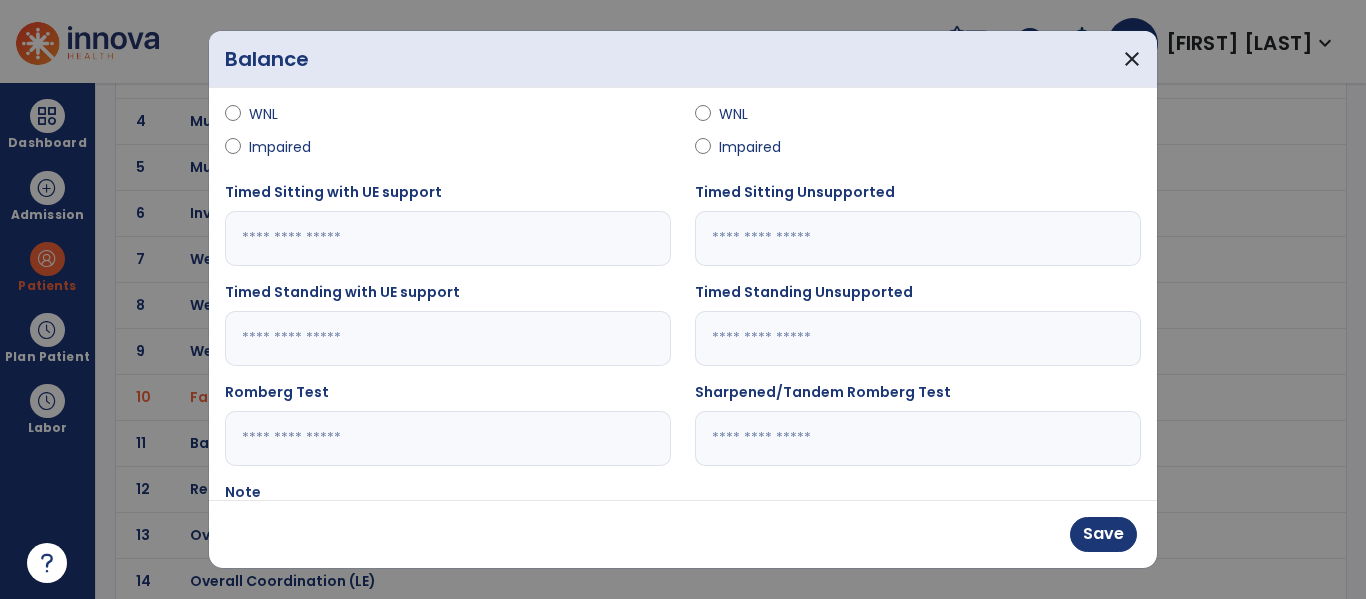 scroll, scrollTop: 399, scrollLeft: 0, axis: vertical 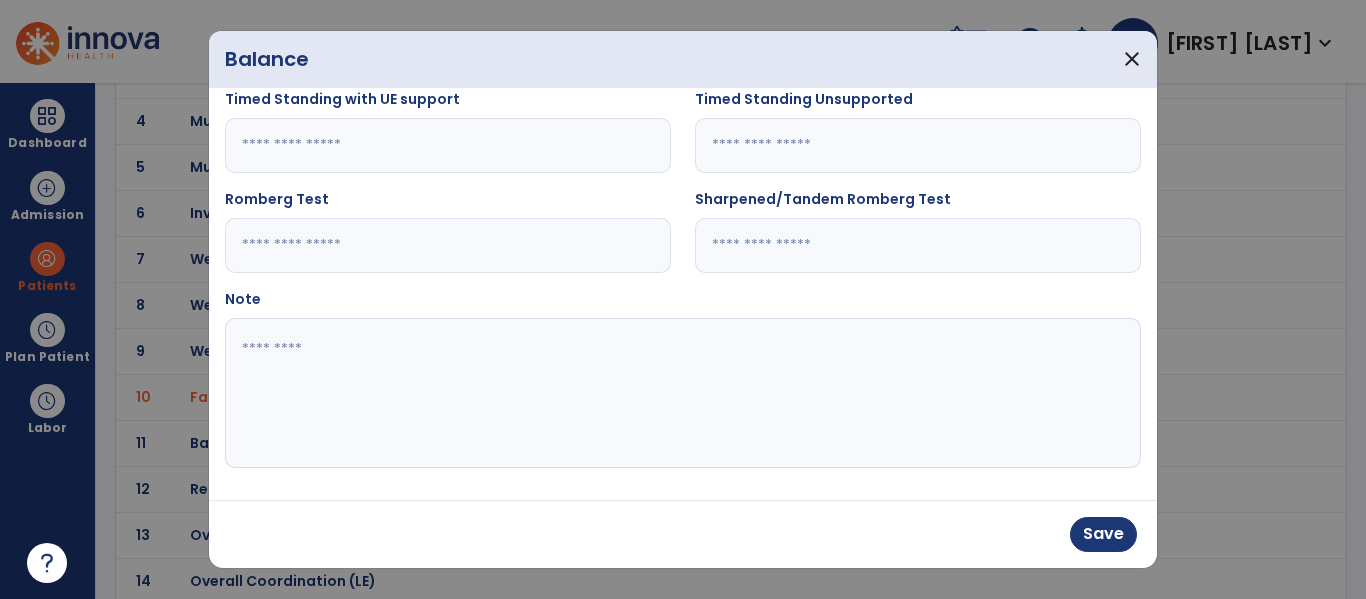 click at bounding box center (680, 393) 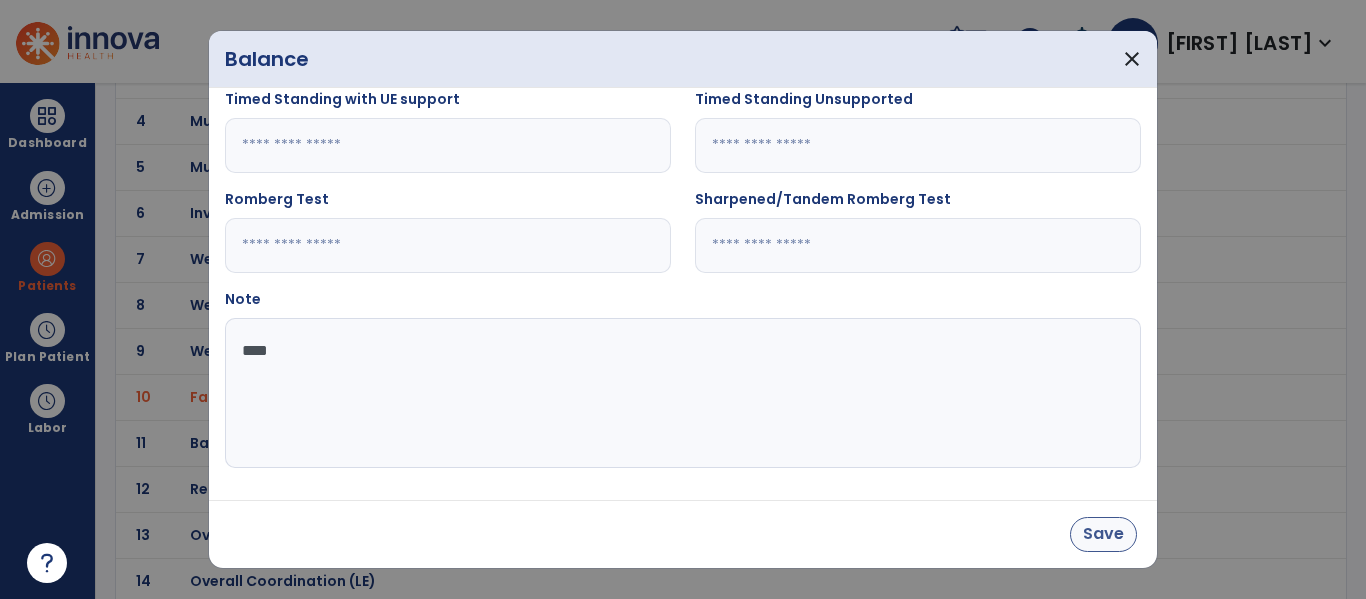 type on "****" 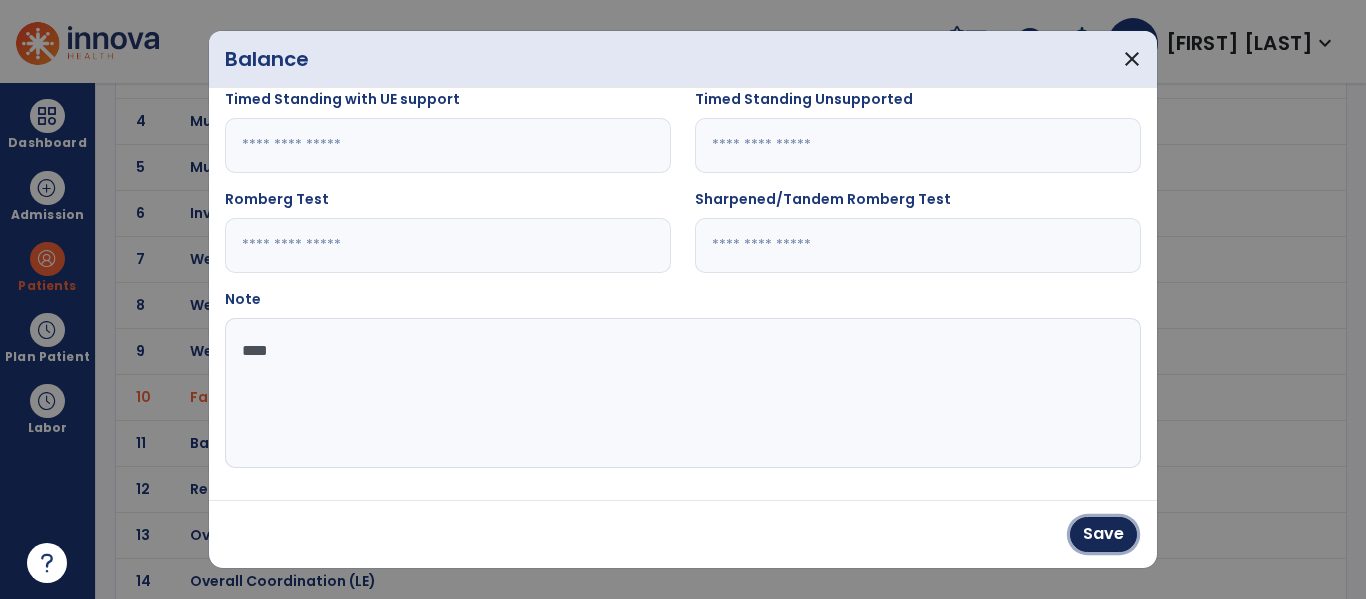 drag, startPoint x: 1103, startPoint y: 522, endPoint x: 1084, endPoint y: 507, distance: 24.207438 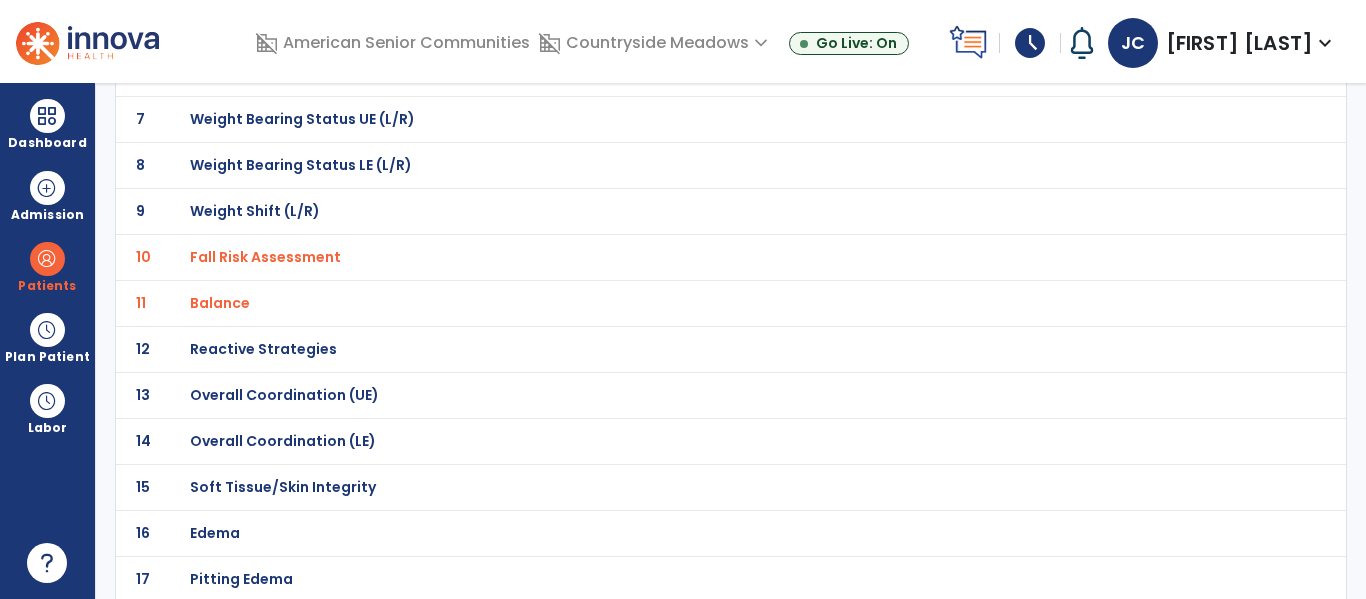 scroll, scrollTop: 455, scrollLeft: 0, axis: vertical 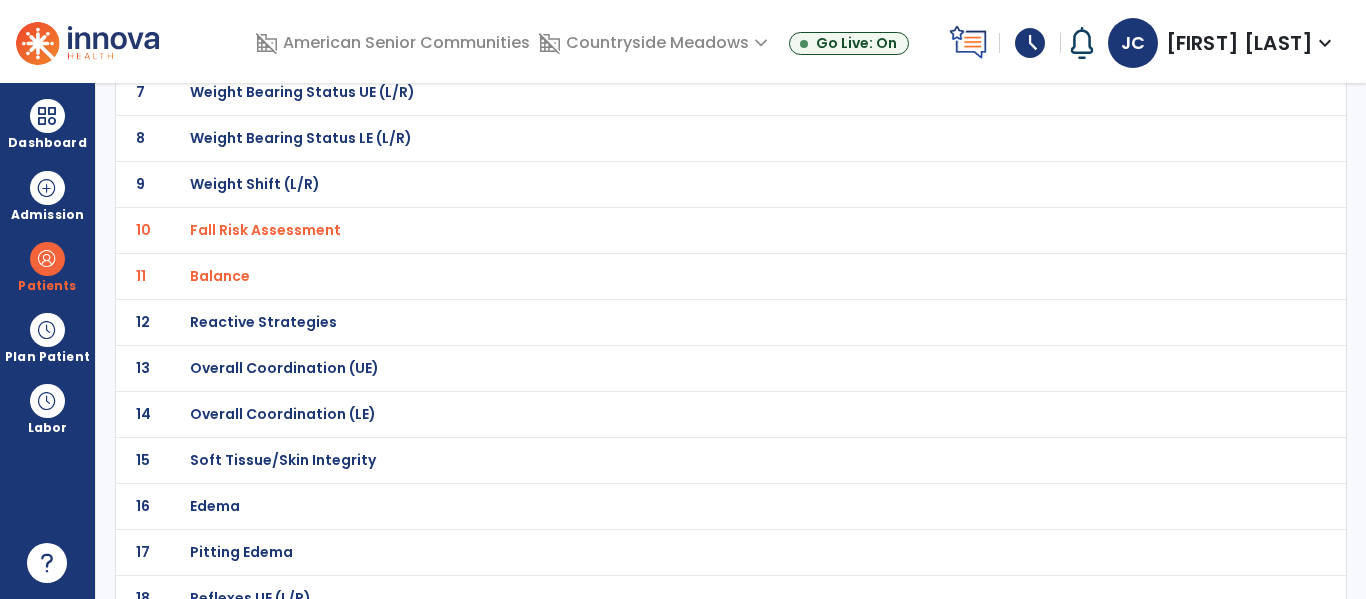 click on "12 Reactive Strategies" 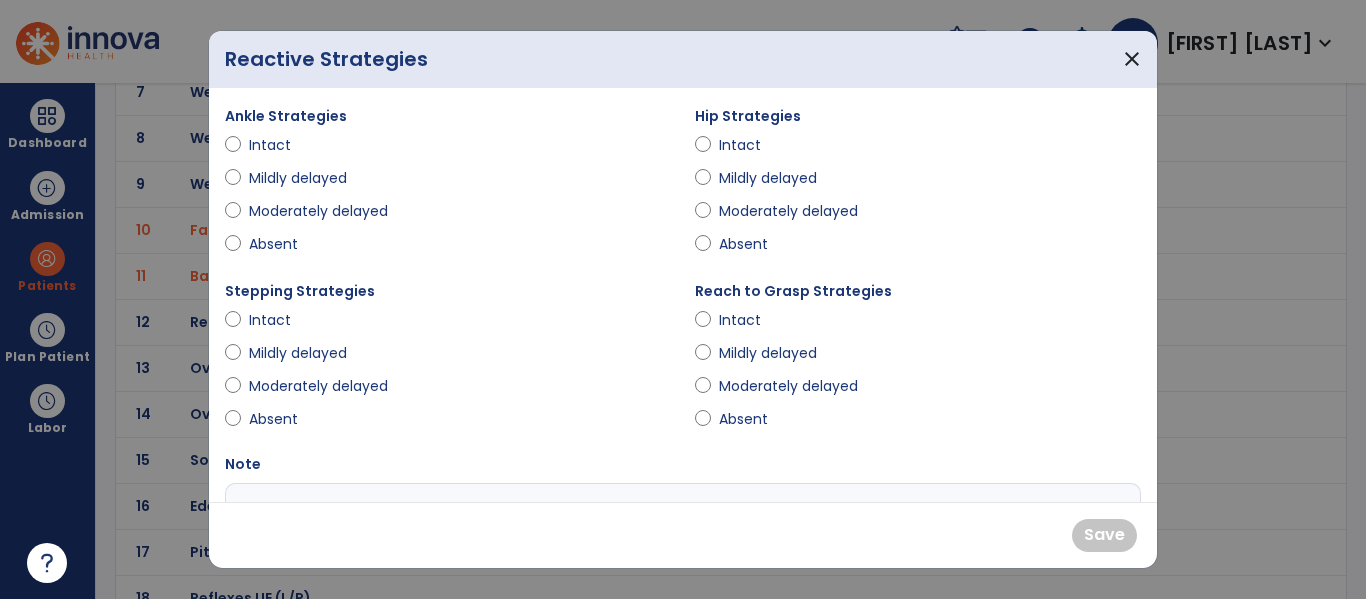 click on "Moderately delayed" at bounding box center [318, 211] 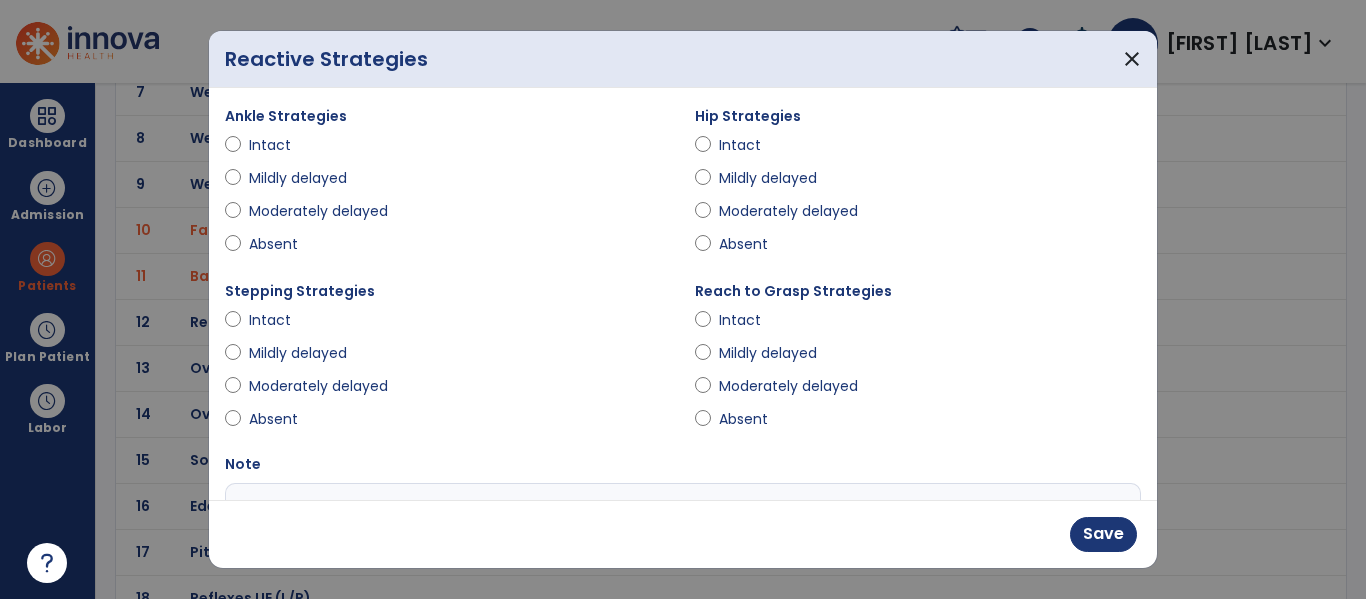 click on "Absent" at bounding box center (284, 244) 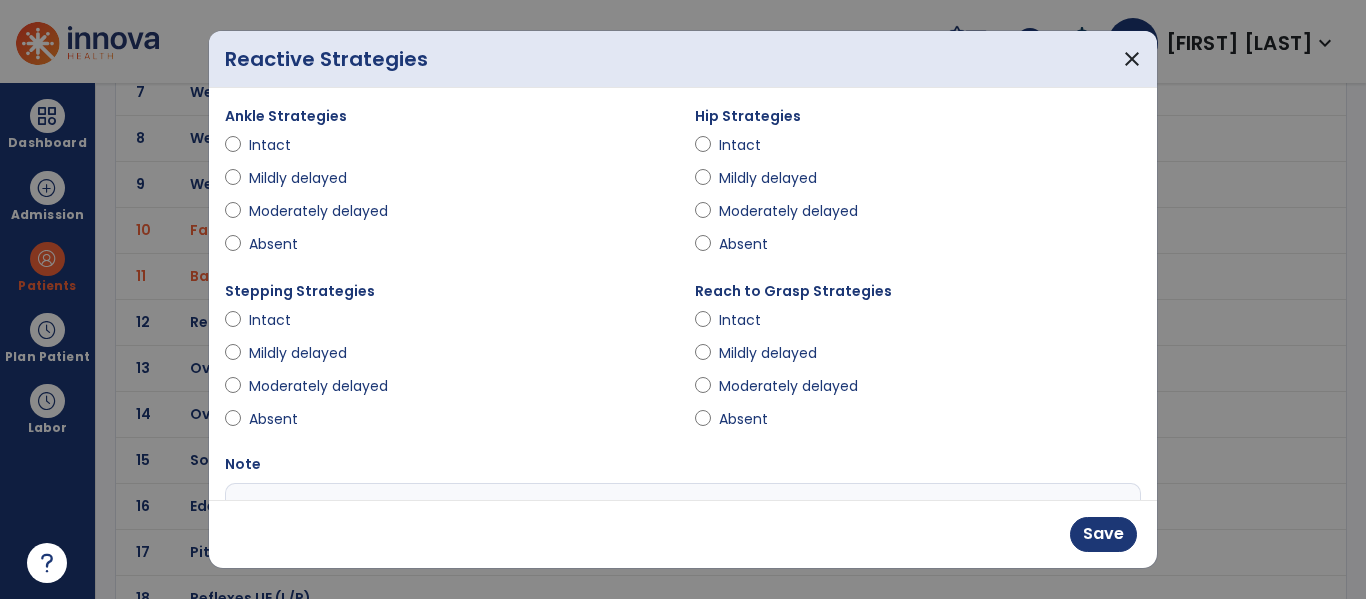 click on "Moderately delayed" at bounding box center [318, 211] 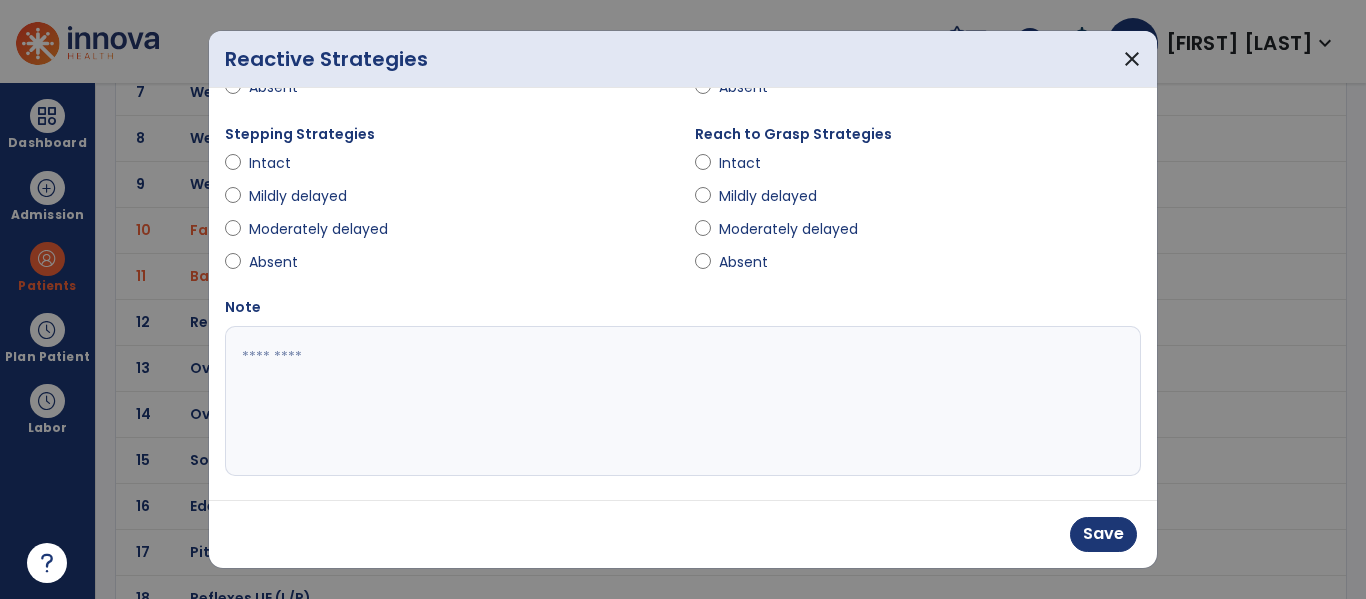 scroll, scrollTop: 165, scrollLeft: 0, axis: vertical 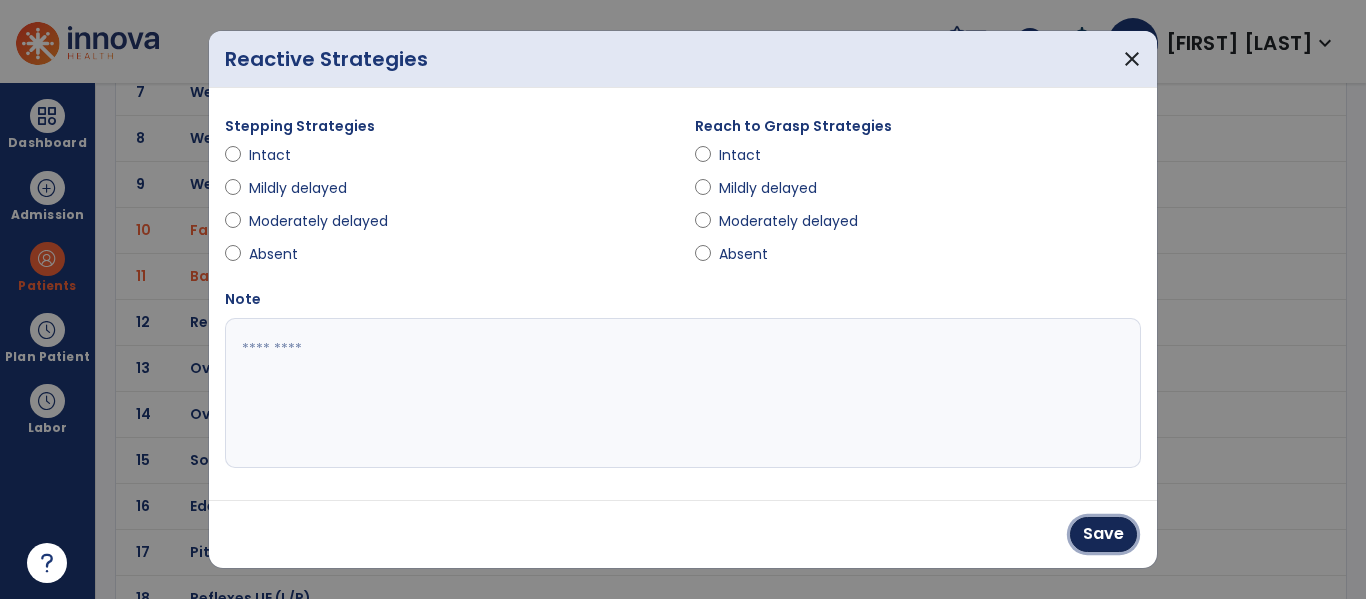 click on "Save" at bounding box center (1103, 534) 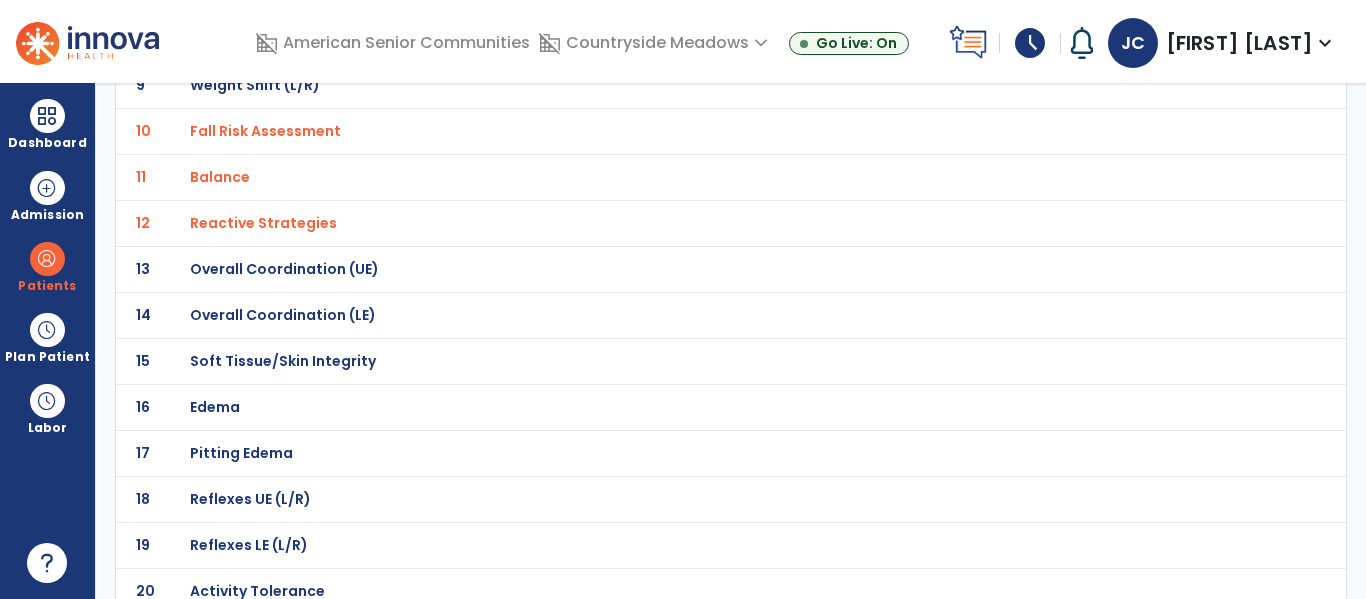 scroll, scrollTop: 546, scrollLeft: 0, axis: vertical 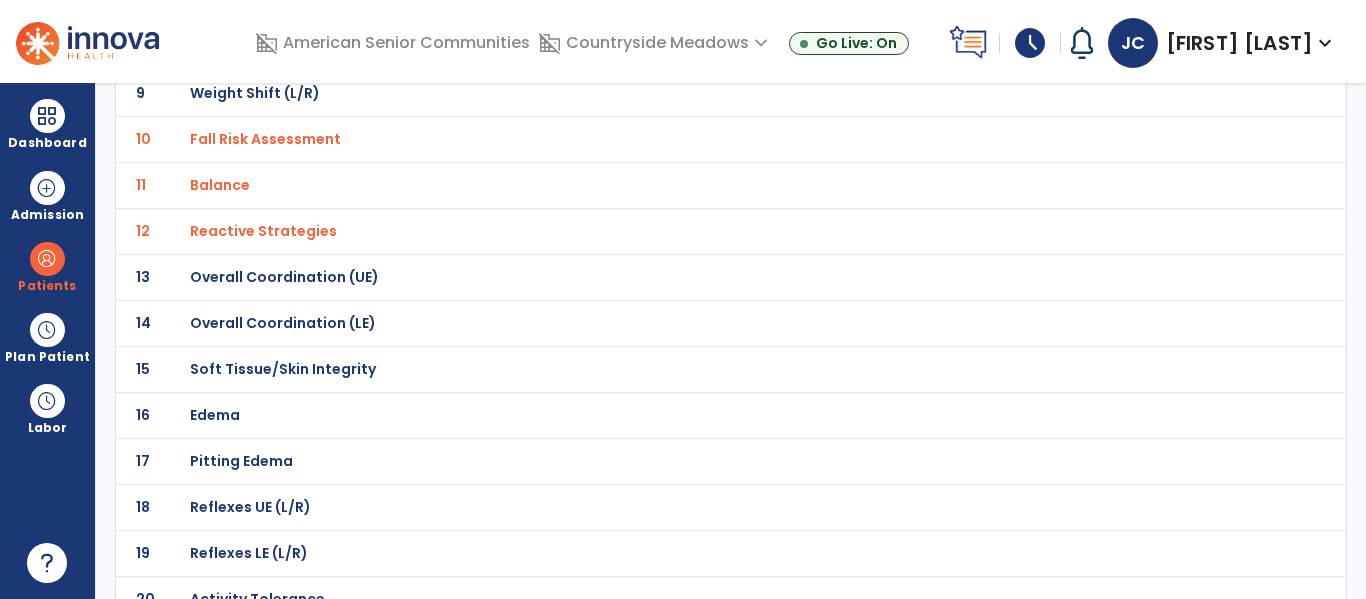 click on "Reactive Strategies" at bounding box center [687, -275] 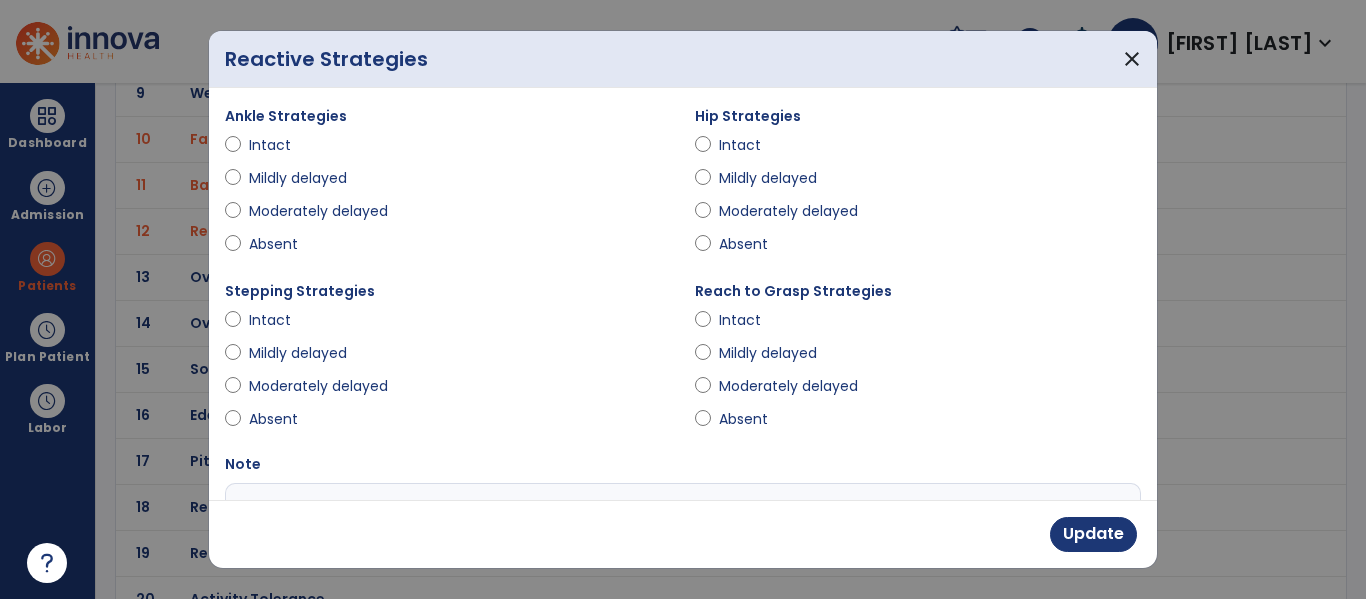 scroll, scrollTop: 1, scrollLeft: 0, axis: vertical 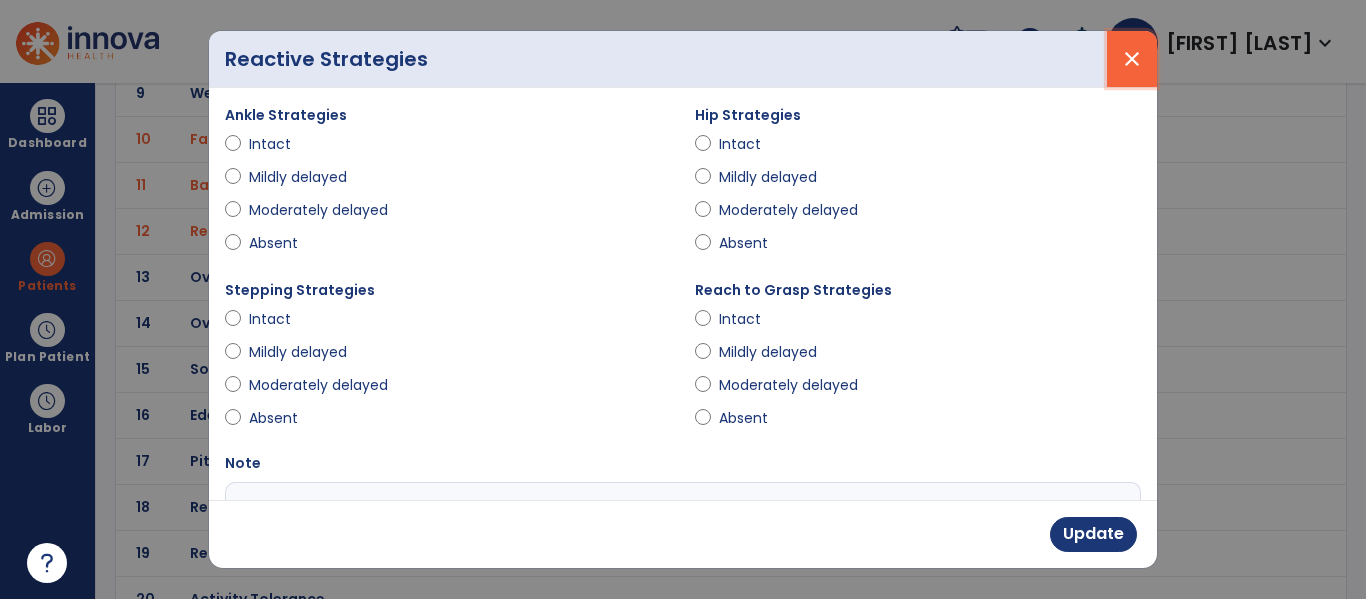 click on "close" at bounding box center [1132, 59] 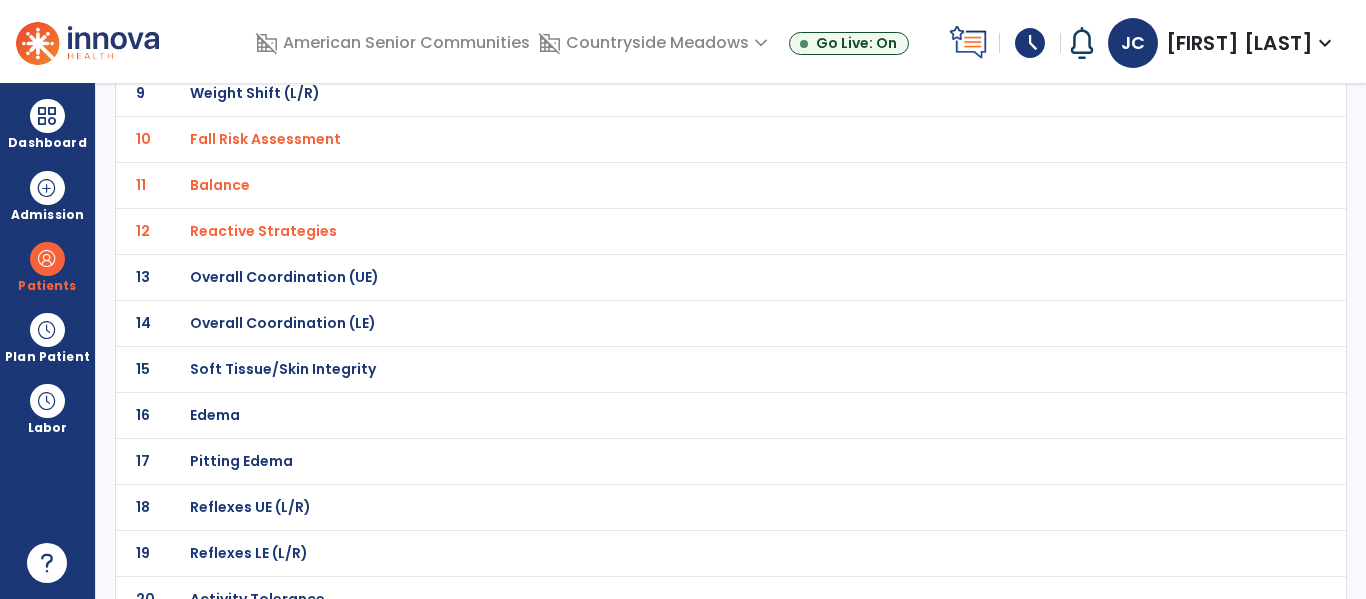 click on "Reactive Strategies" at bounding box center (687, -275) 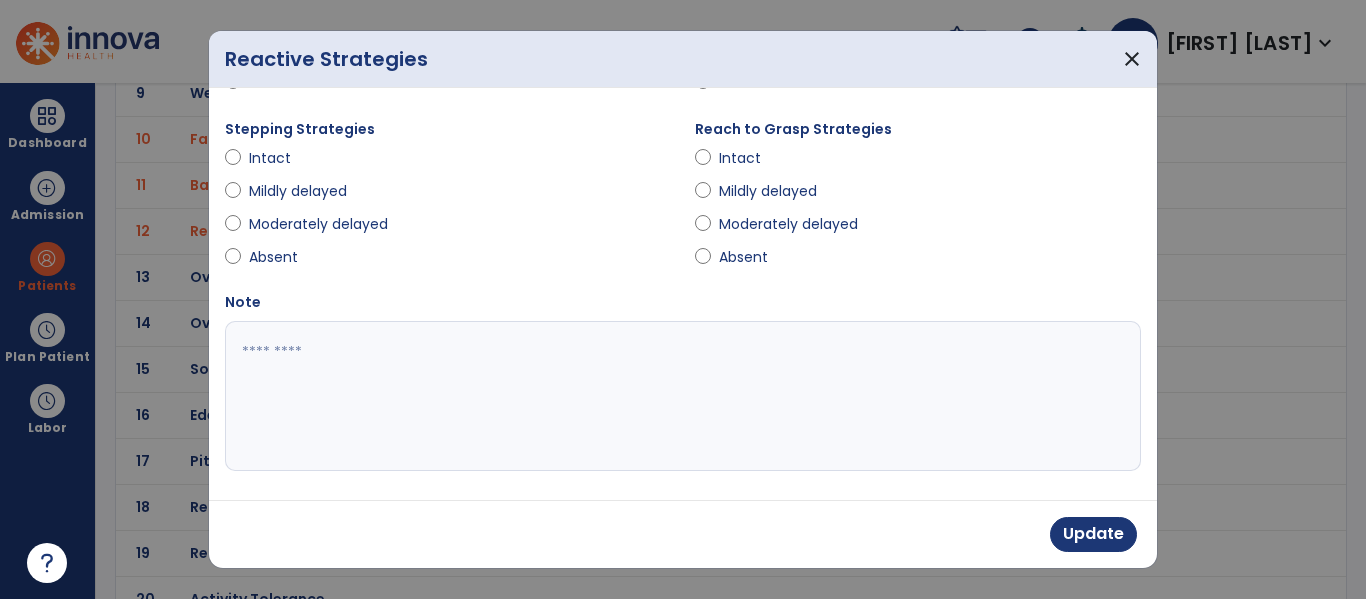scroll, scrollTop: 160, scrollLeft: 0, axis: vertical 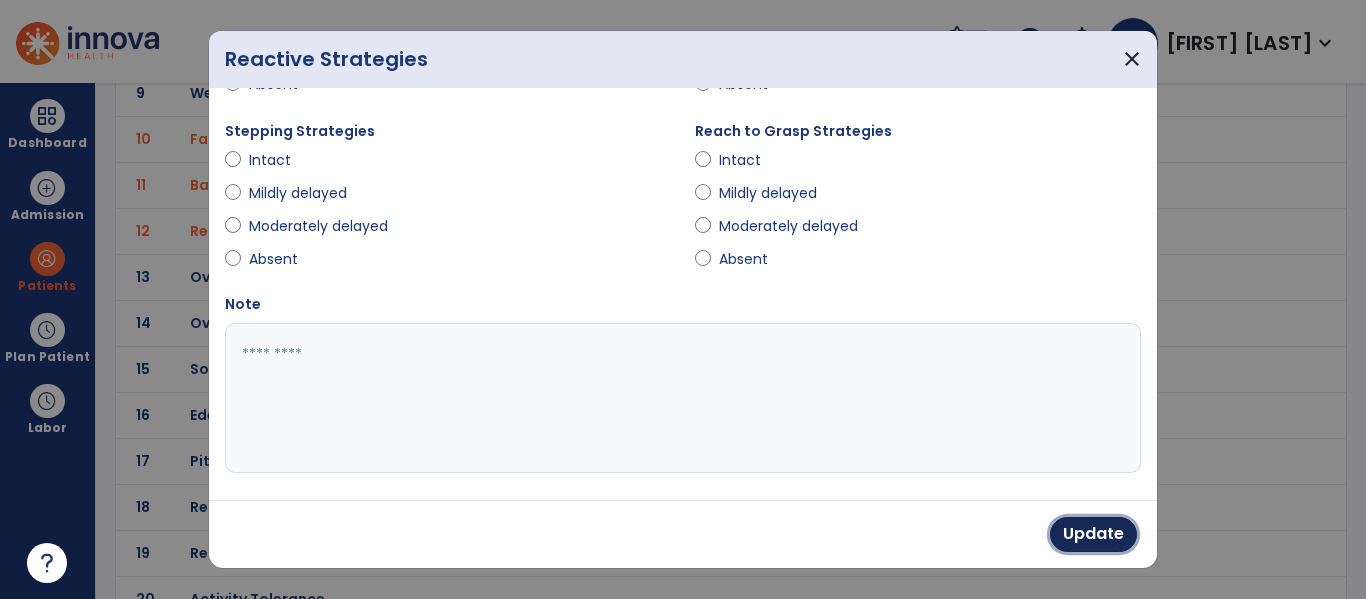 click on "Update" at bounding box center [1093, 534] 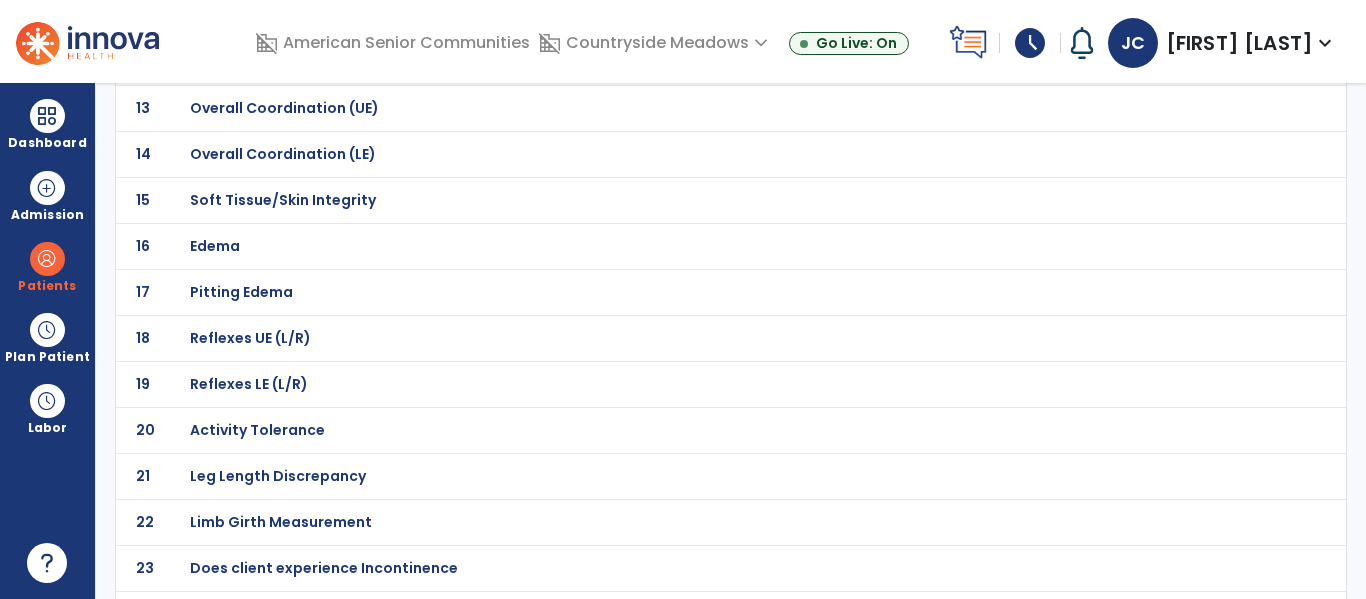 scroll, scrollTop: 714, scrollLeft: 0, axis: vertical 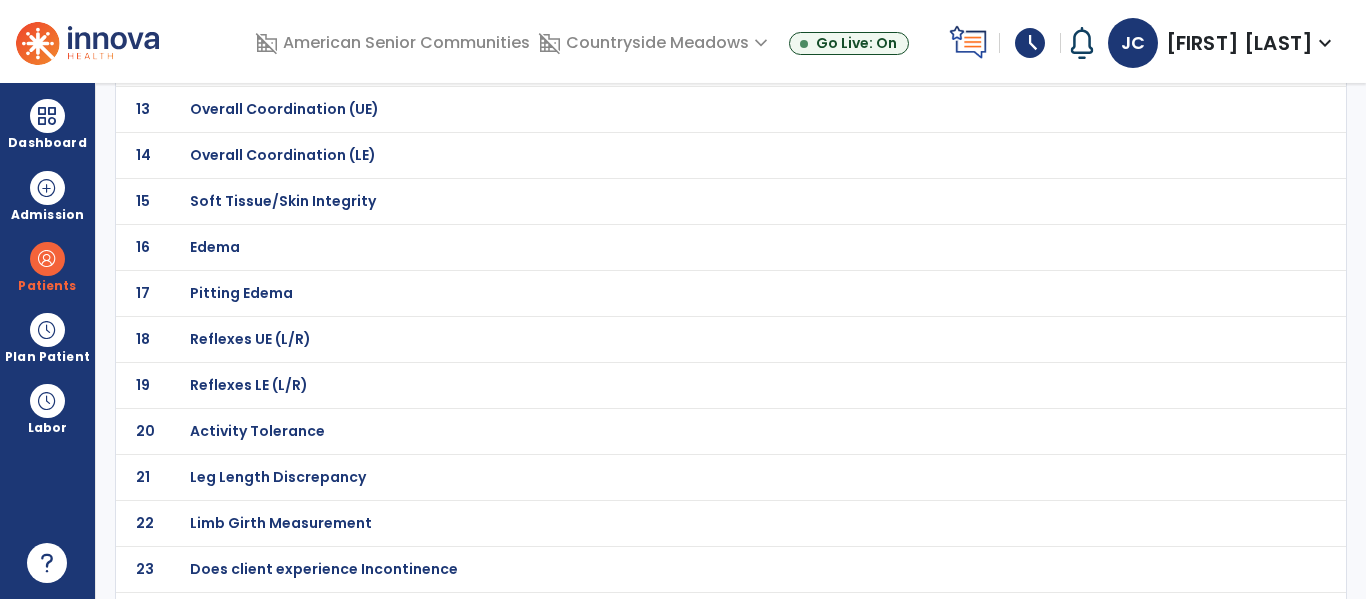 click on "Edema" at bounding box center [687, -443] 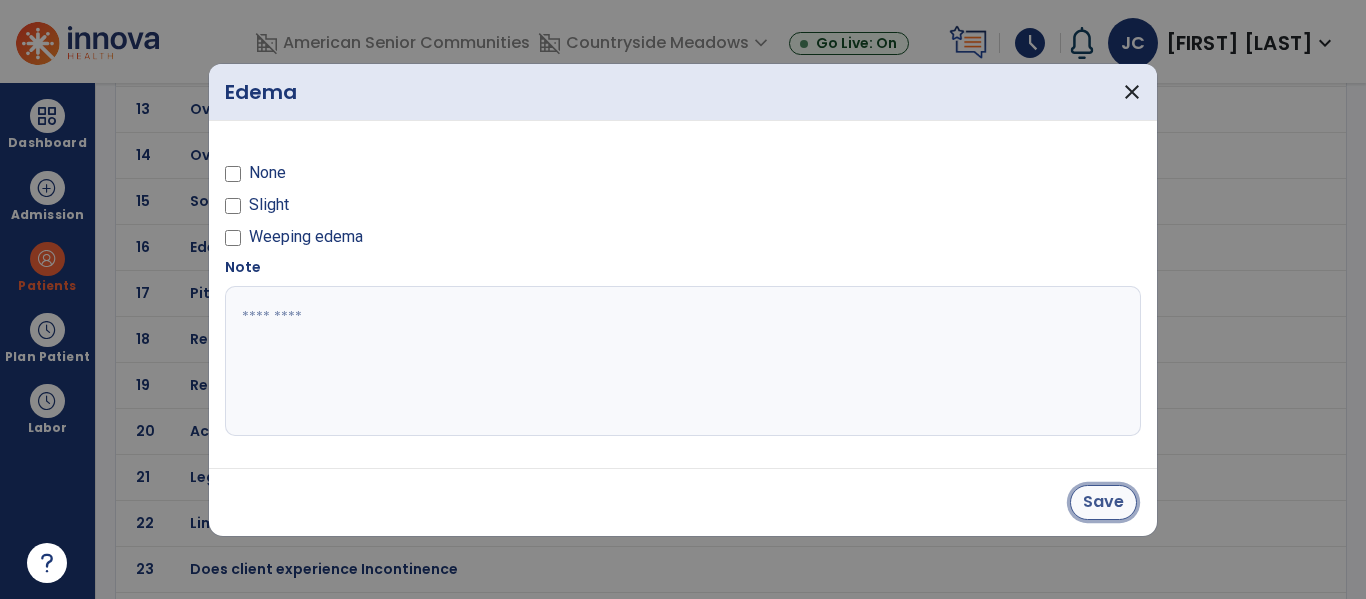 click on "Save" at bounding box center (1103, 502) 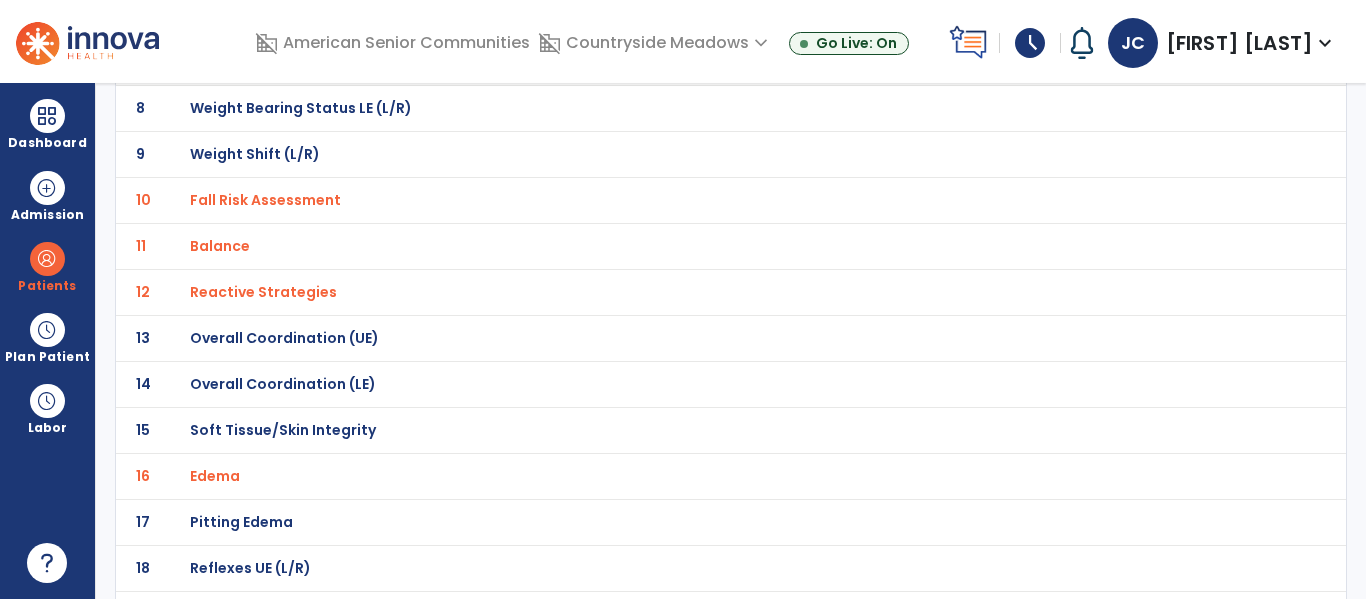 scroll, scrollTop: 438, scrollLeft: 0, axis: vertical 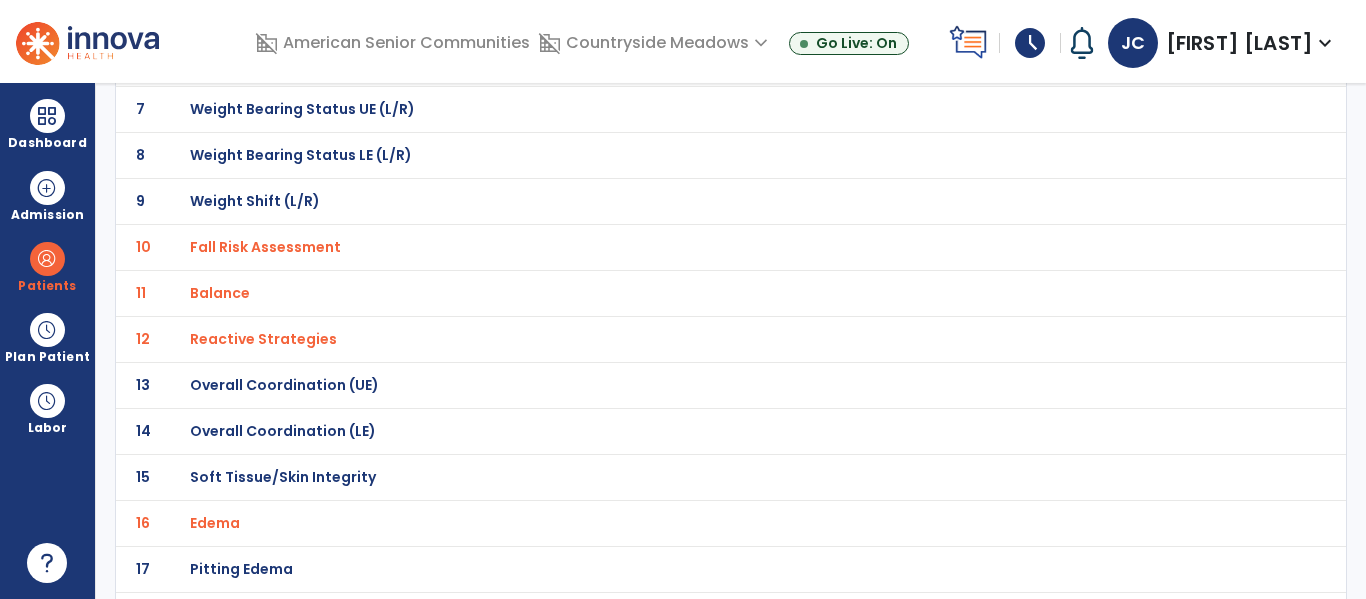 click on "Reactive Strategies" at bounding box center (687, -167) 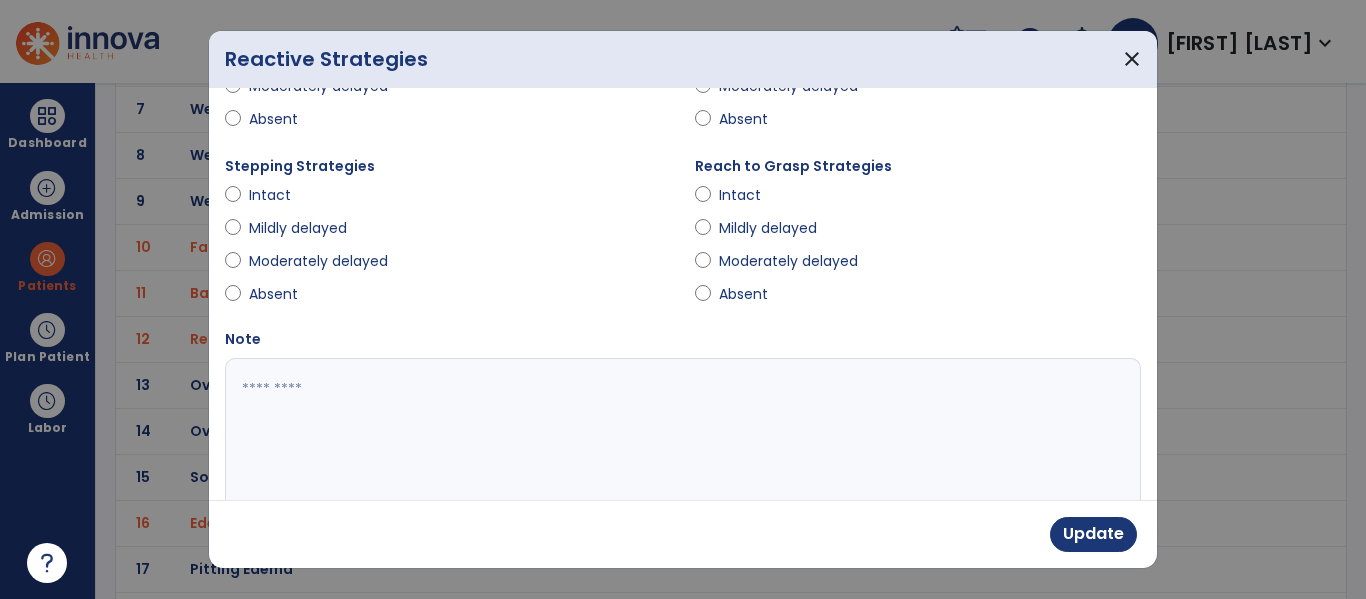 scroll, scrollTop: 0, scrollLeft: 0, axis: both 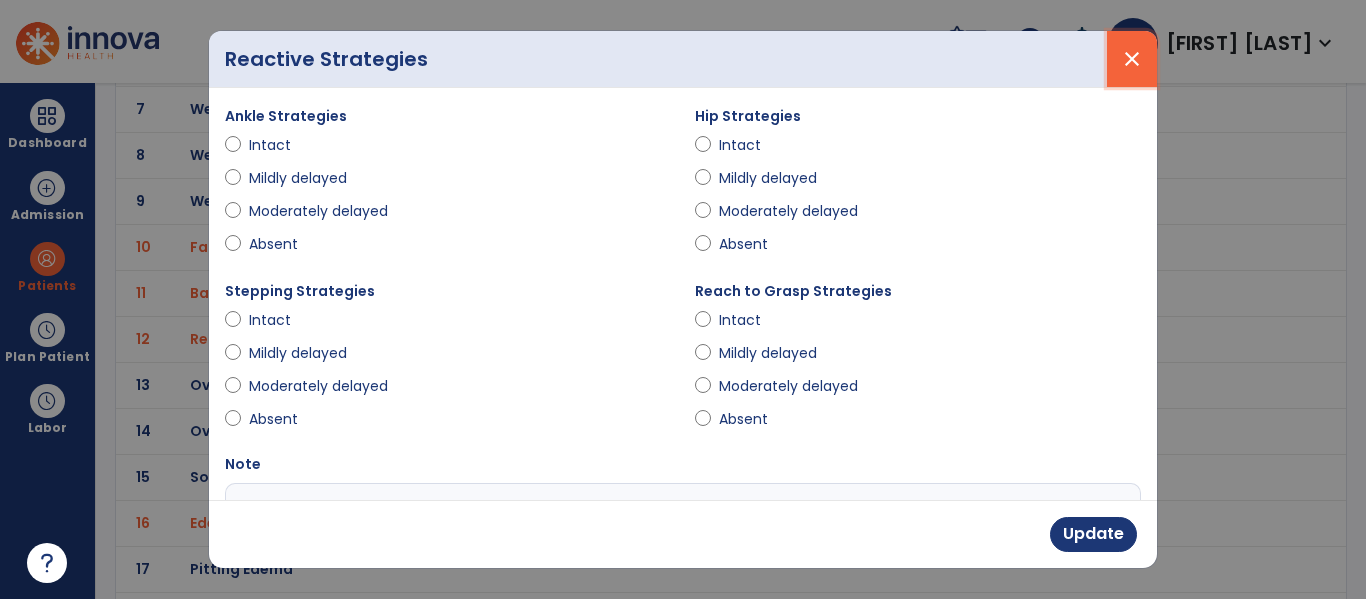click on "close" at bounding box center [1132, 59] 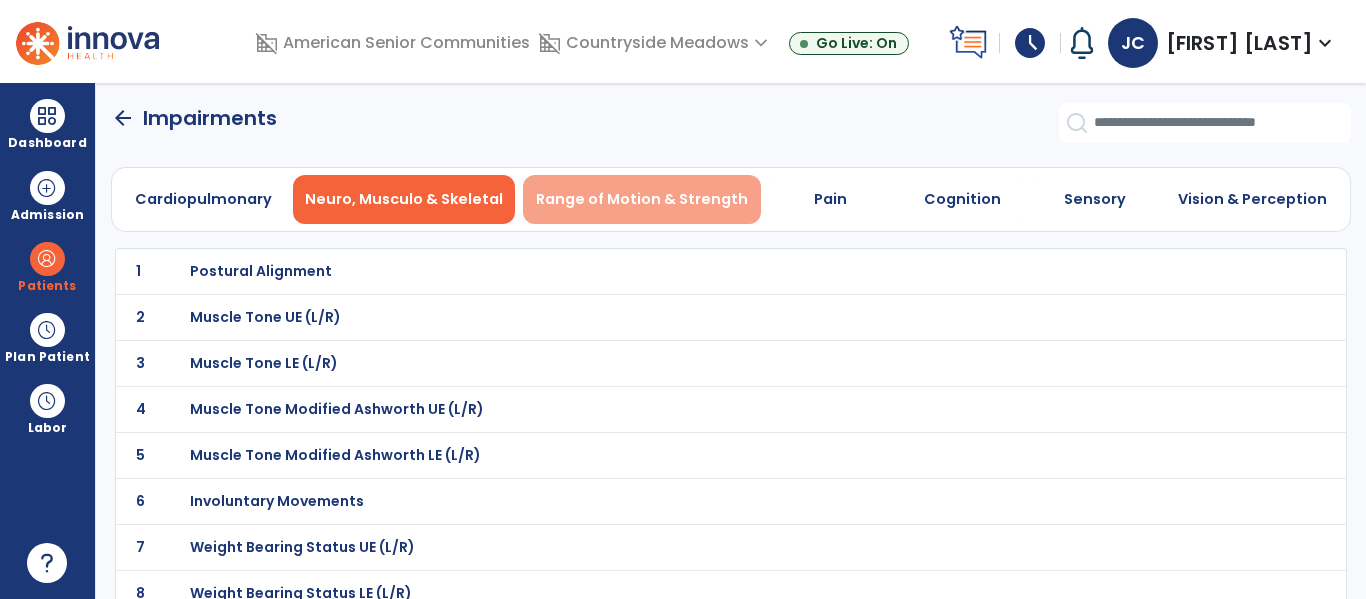scroll, scrollTop: 2, scrollLeft: 0, axis: vertical 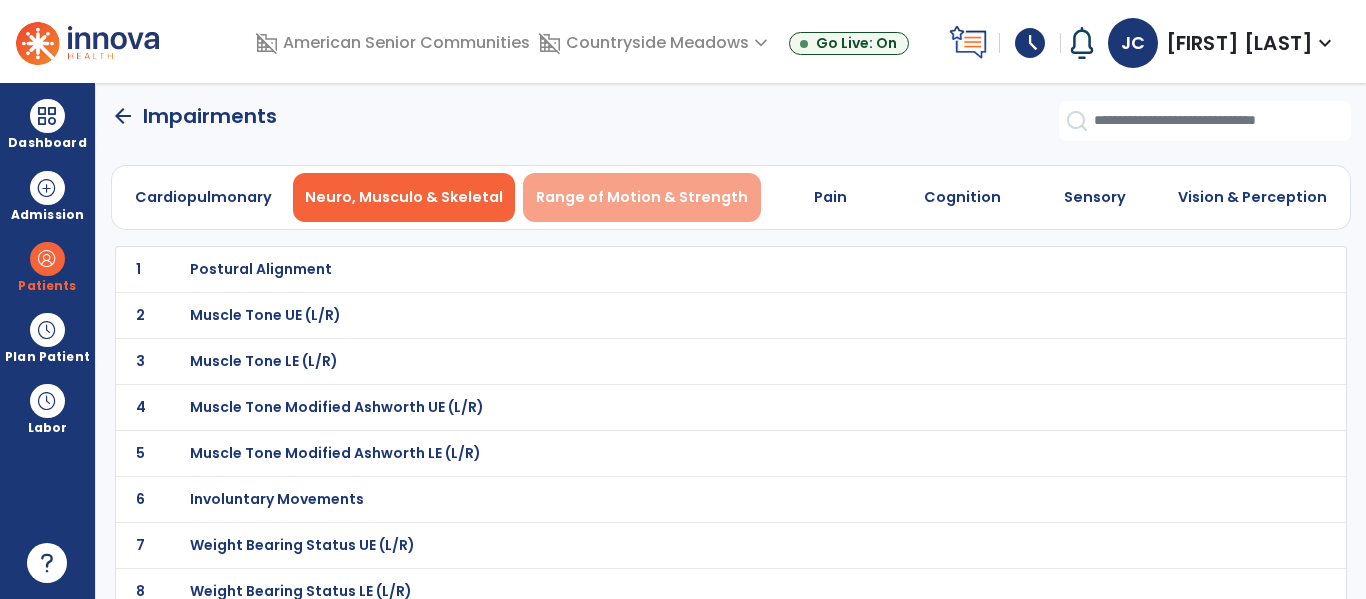 click on "Range of Motion & Strength" at bounding box center (642, 197) 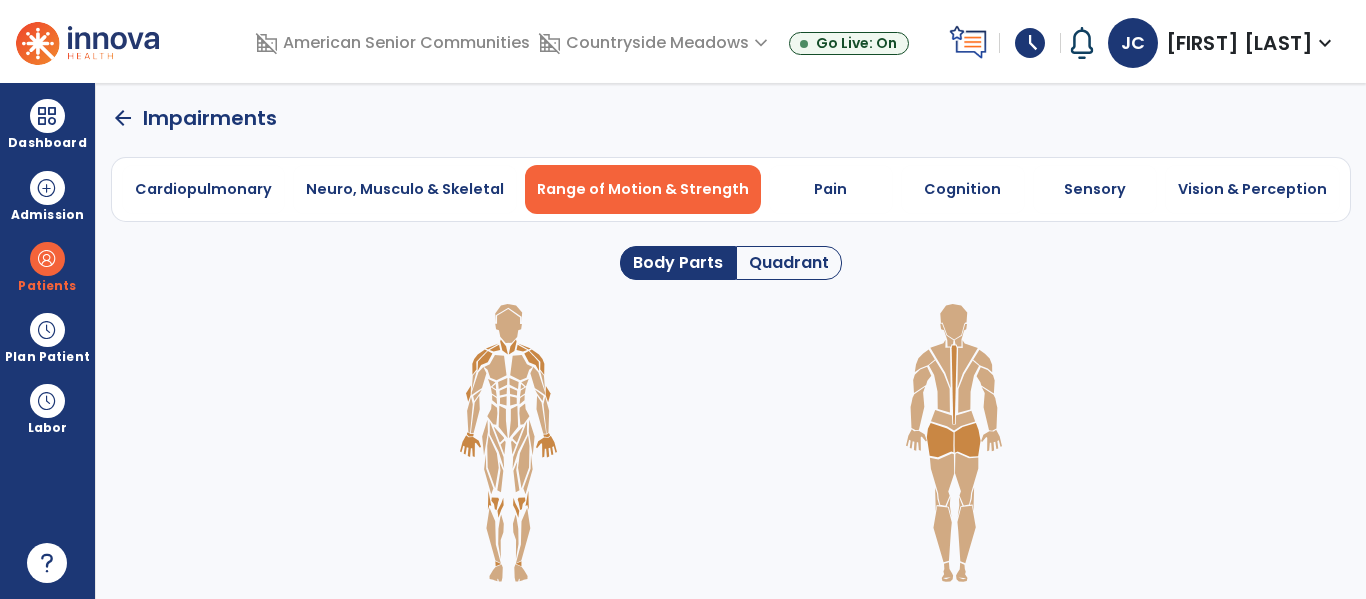 scroll, scrollTop: 0, scrollLeft: 0, axis: both 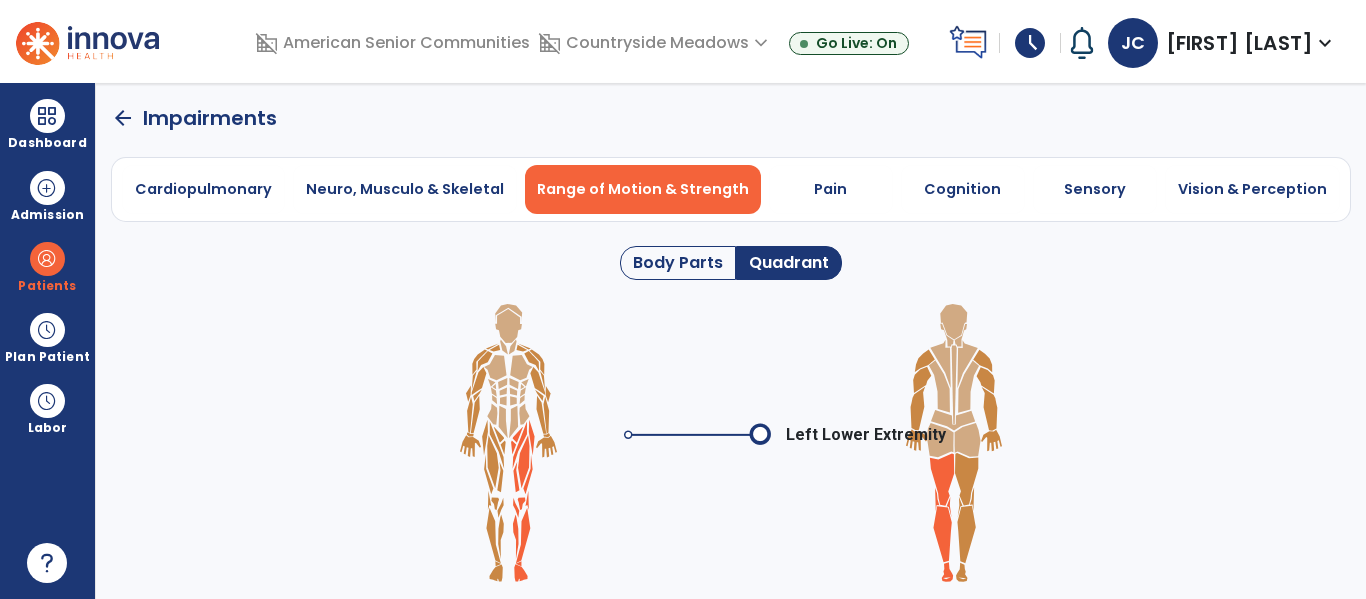 click 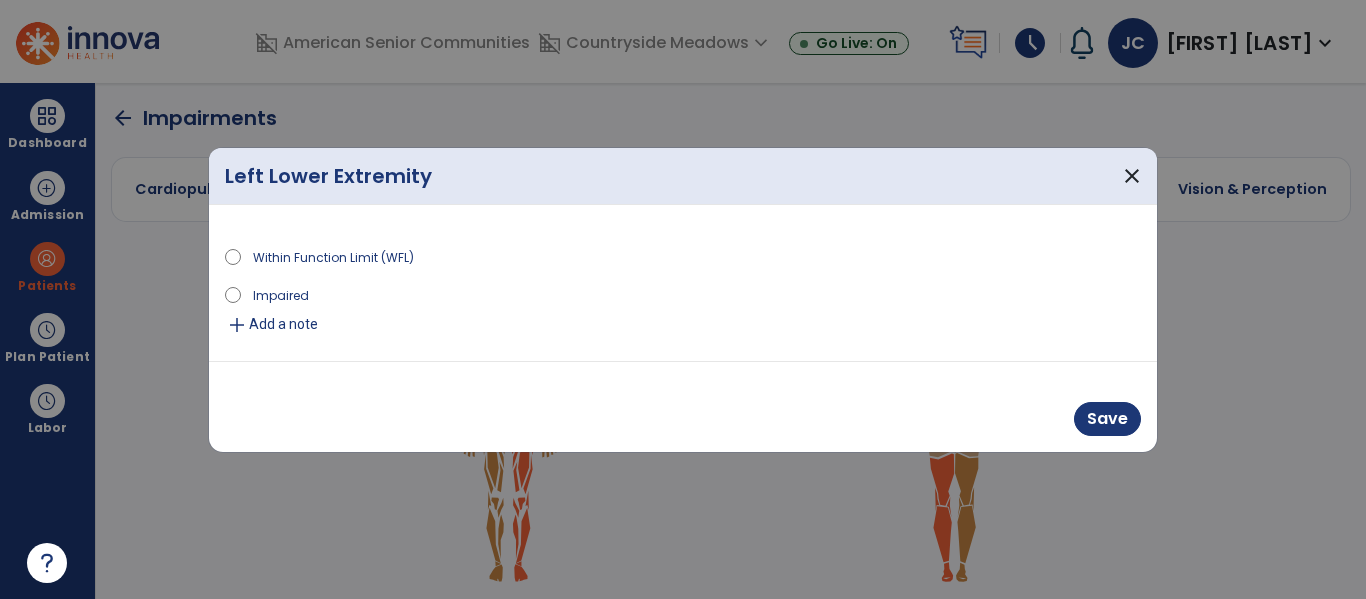 click on "Impaired" at bounding box center [683, 298] 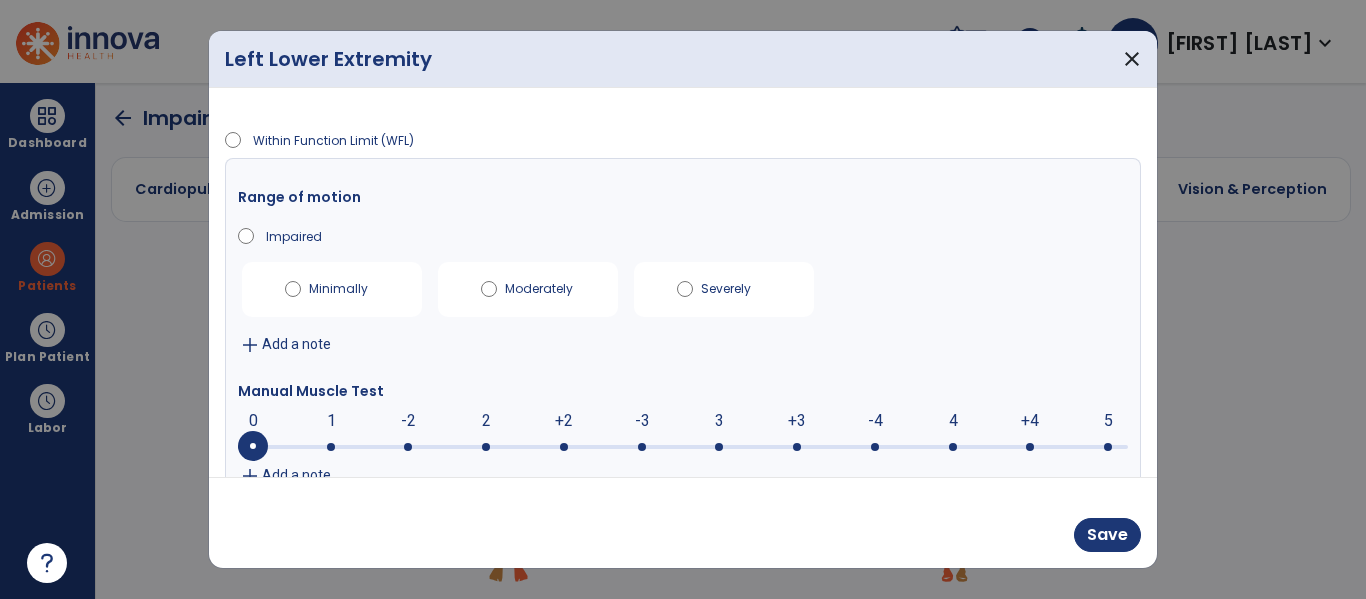 click at bounding box center (719, 447) 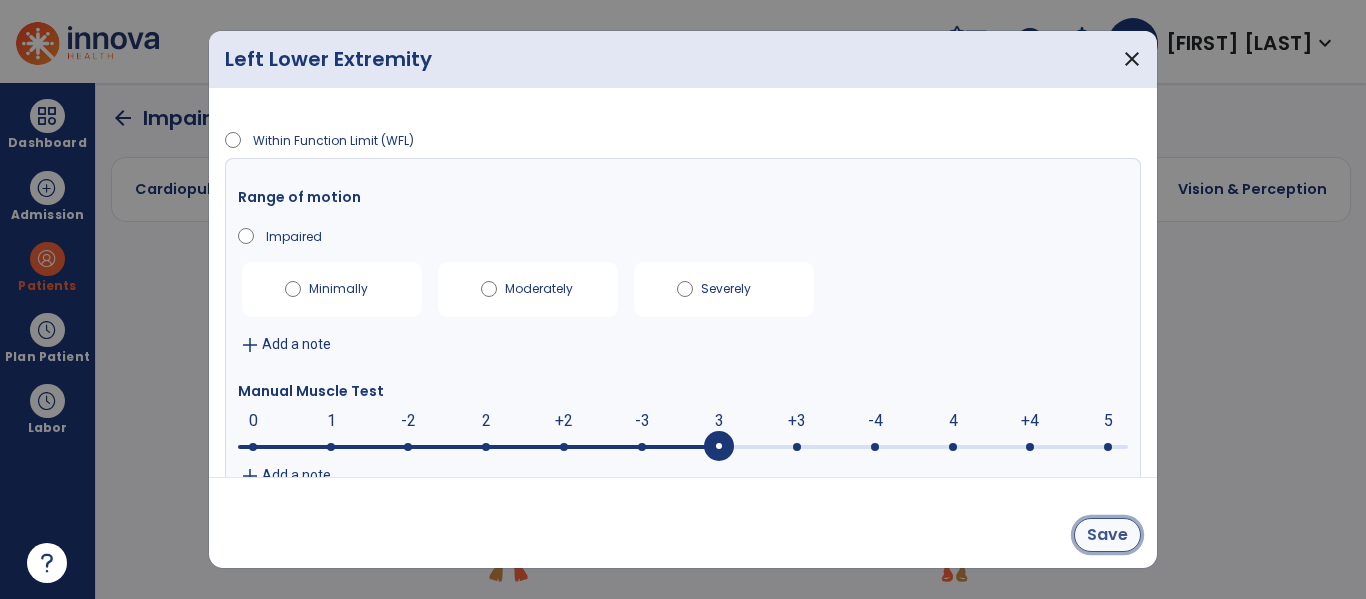 click on "Save" at bounding box center (1107, 535) 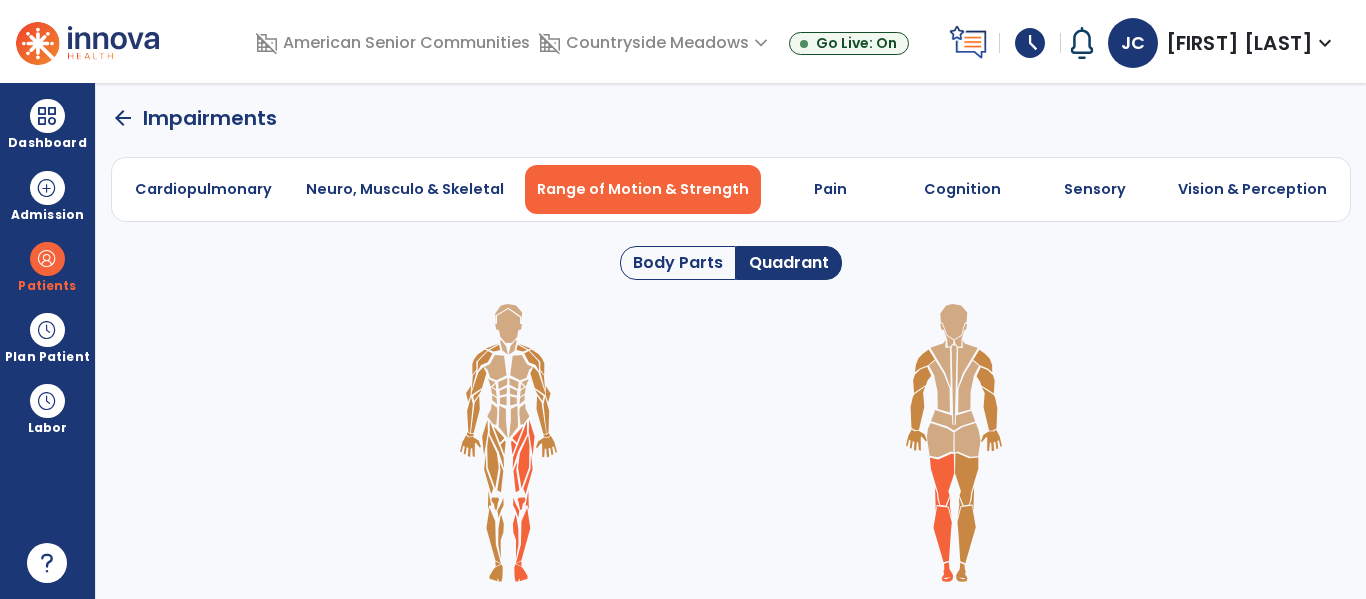 click 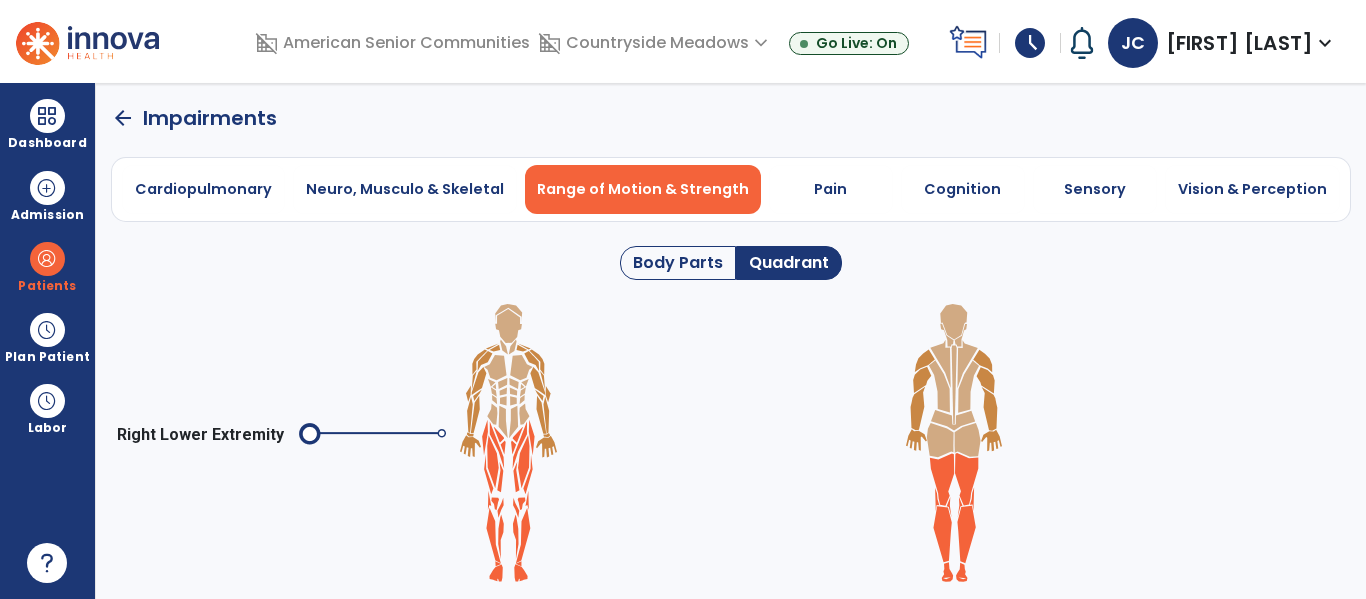 click 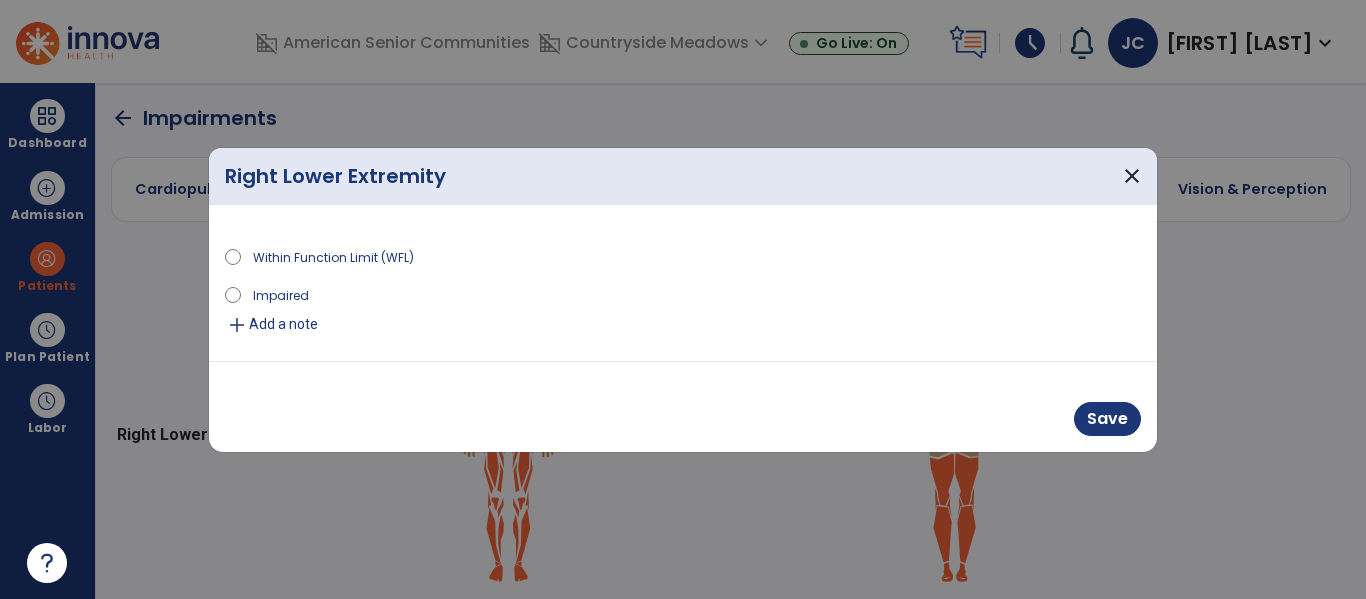 click on "Impaired" at bounding box center [683, 298] 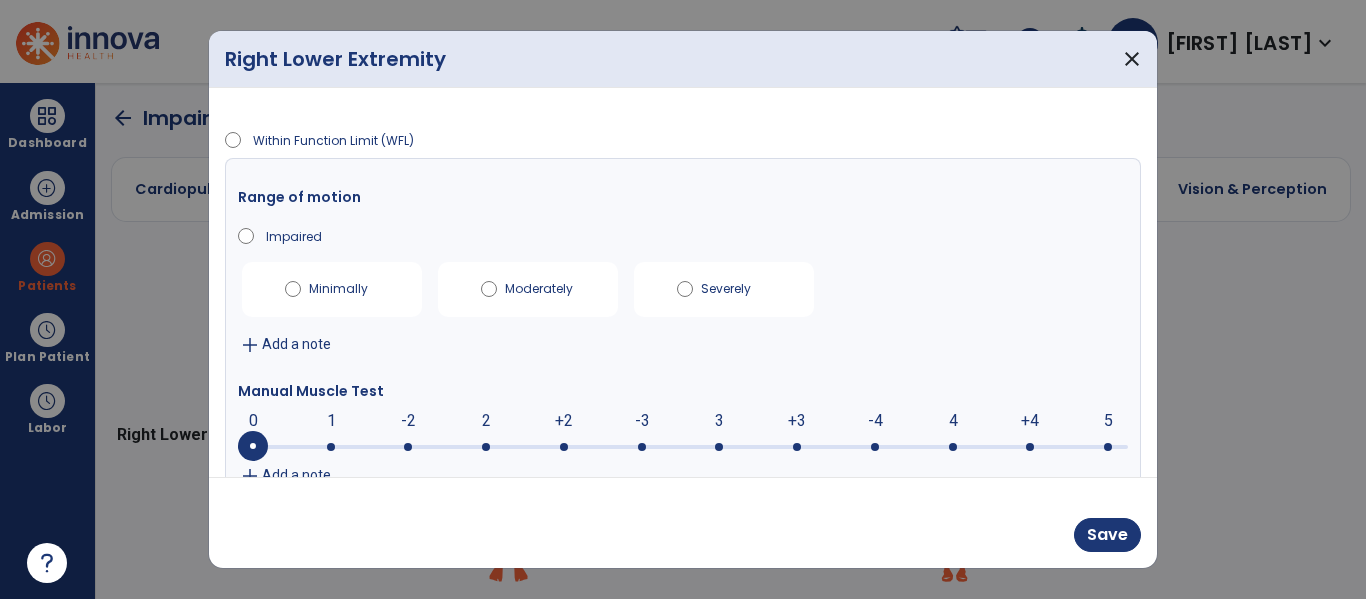 click at bounding box center (719, 447) 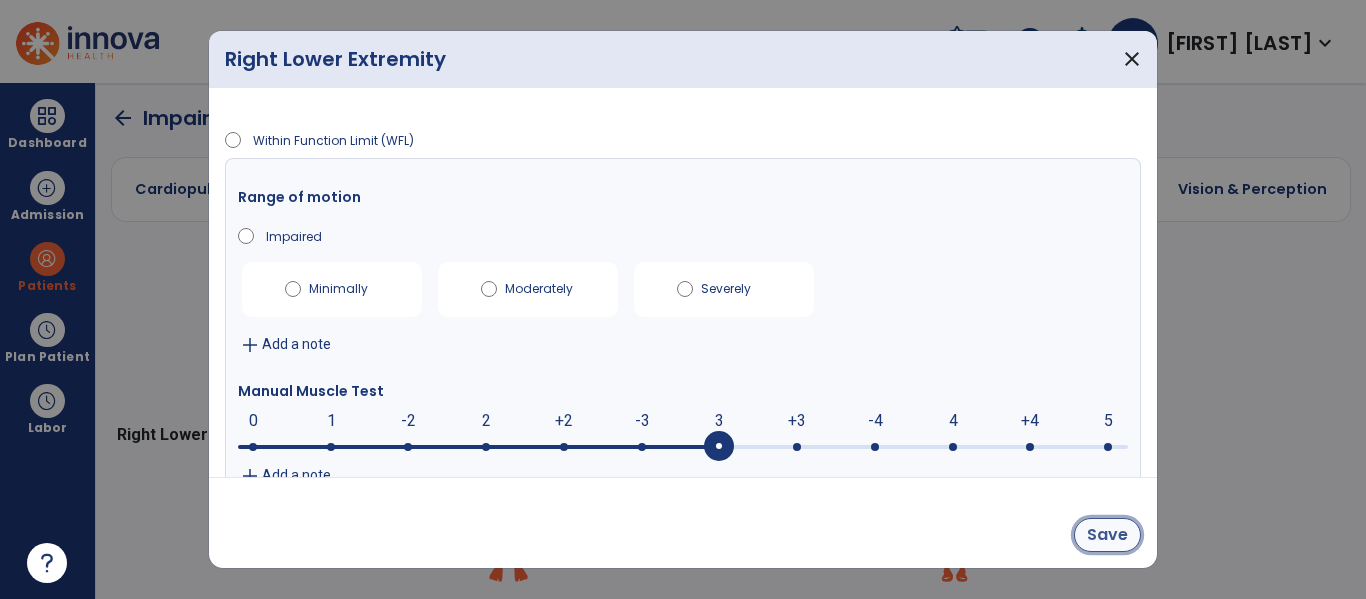 click on "Save" at bounding box center (1107, 535) 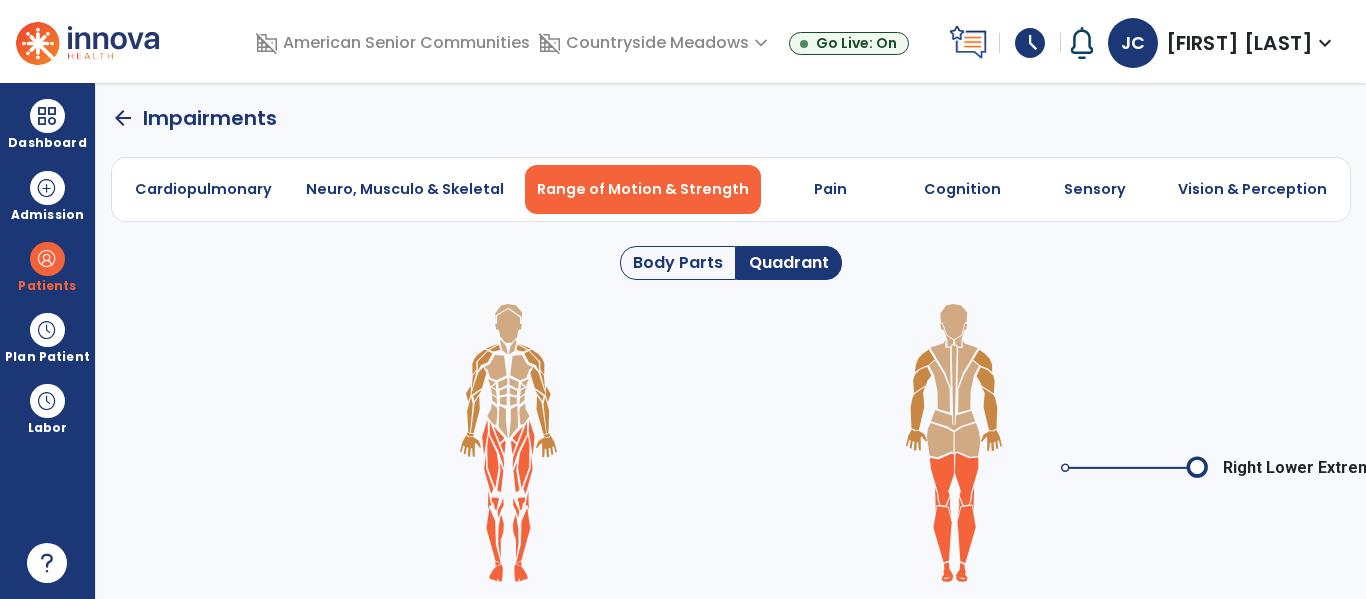 click on "arrow_back" 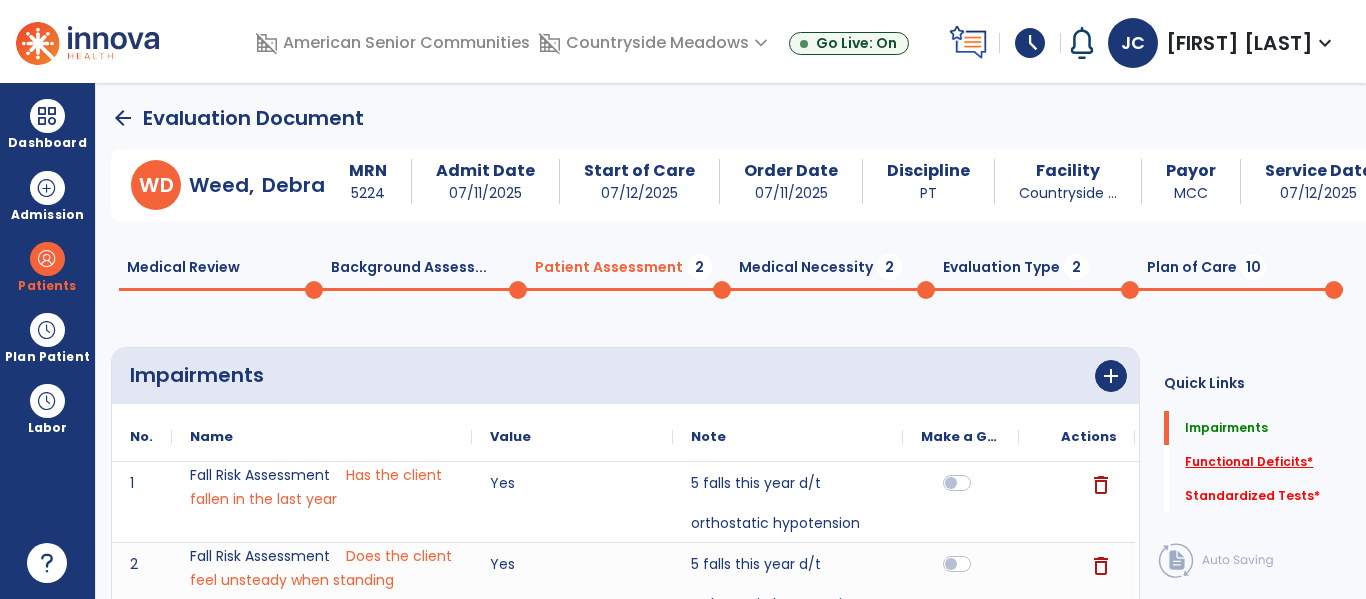 click on "Functional Deficits   *" 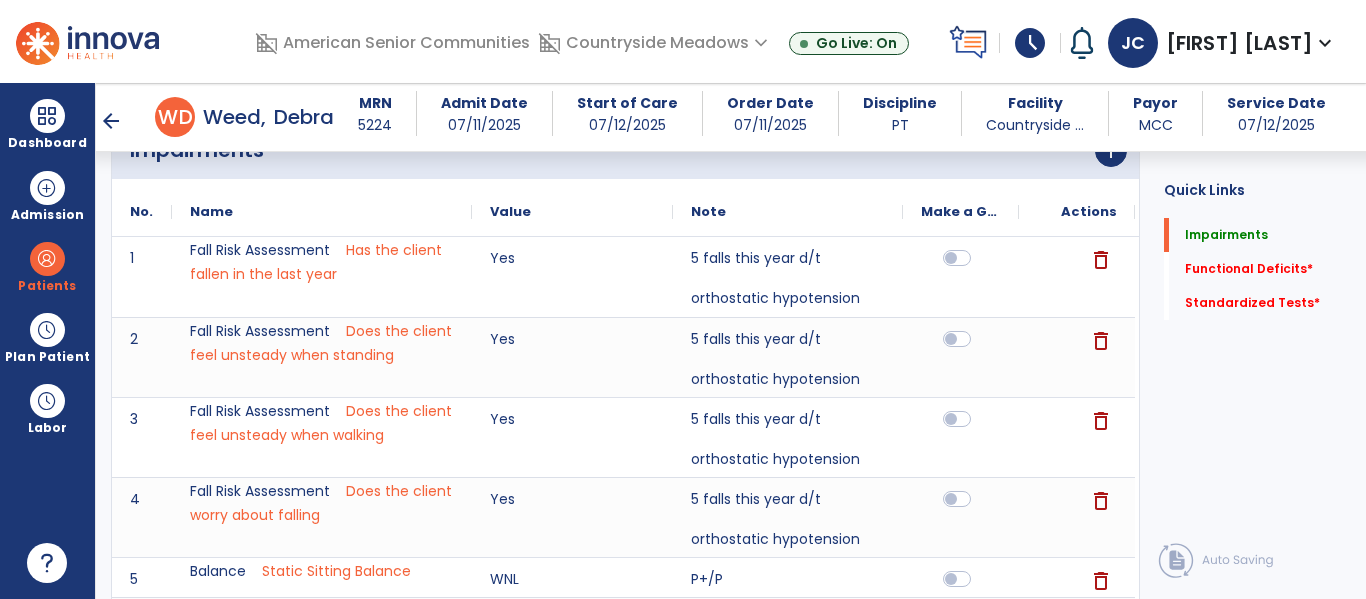 scroll, scrollTop: 1087, scrollLeft: 0, axis: vertical 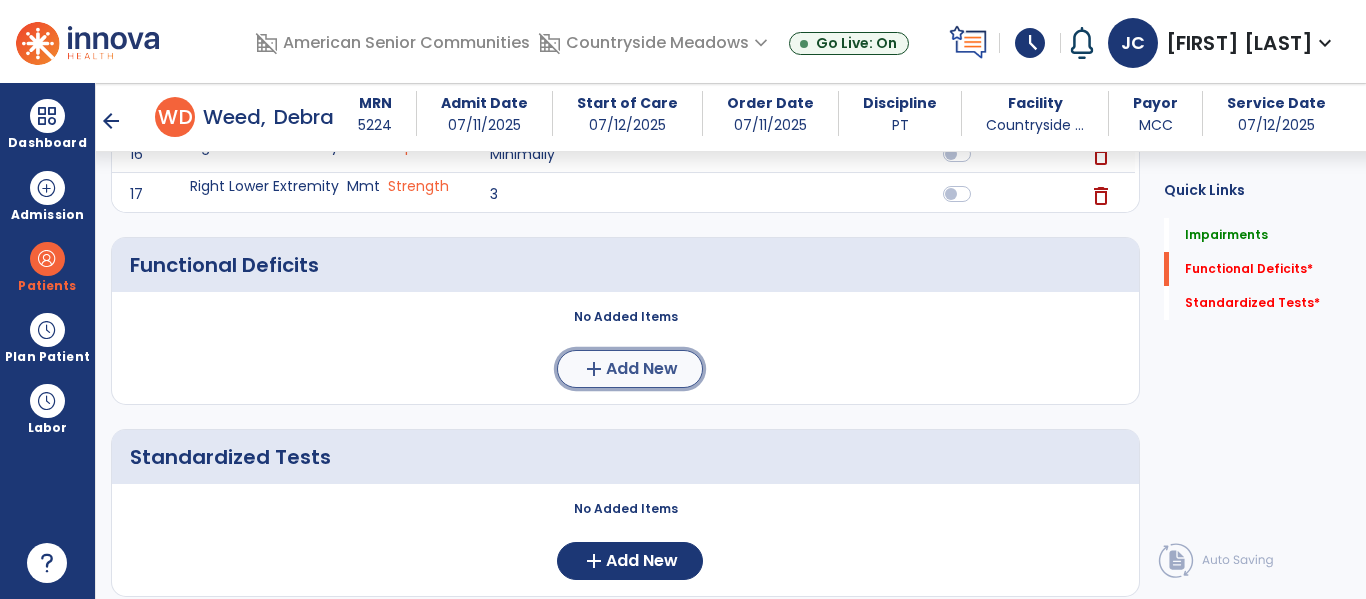 click on "Add New" 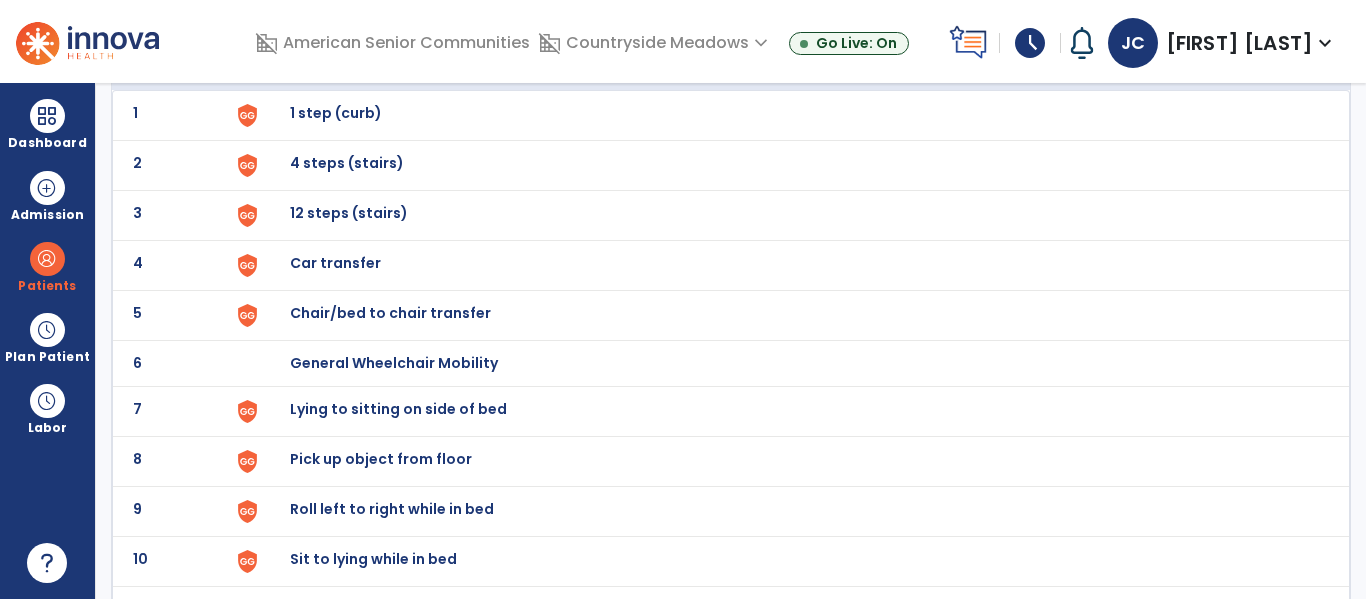 scroll, scrollTop: 154, scrollLeft: 0, axis: vertical 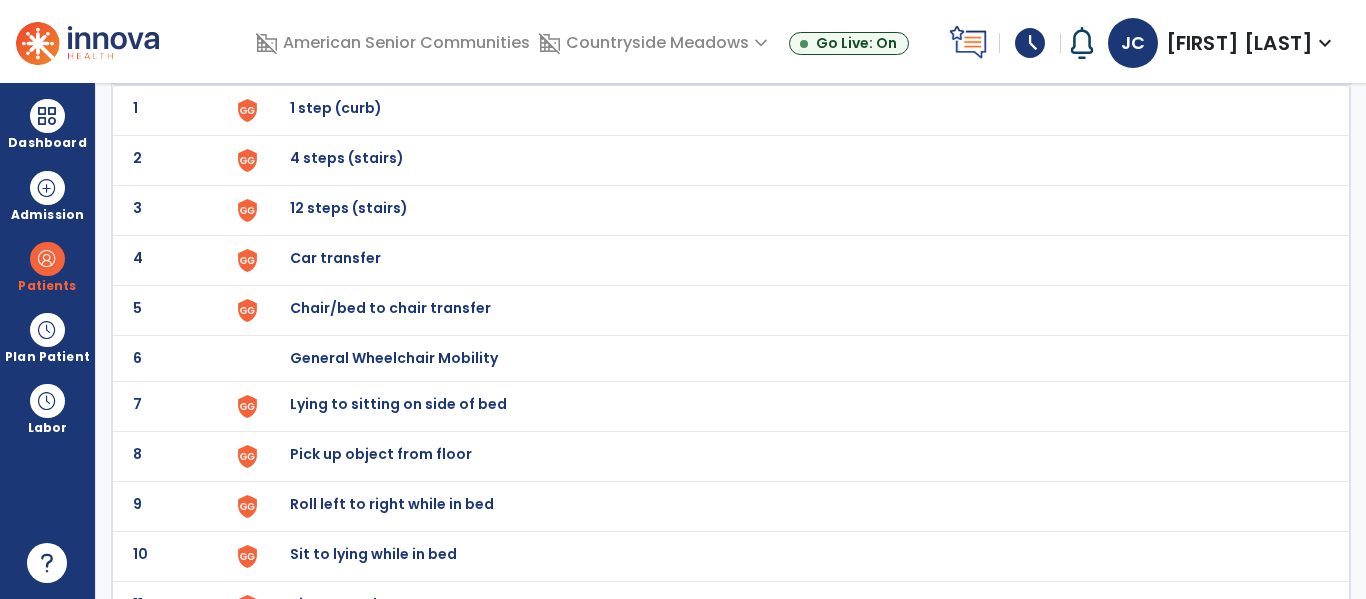 click on "Chair/bed to chair transfer" at bounding box center (789, 110) 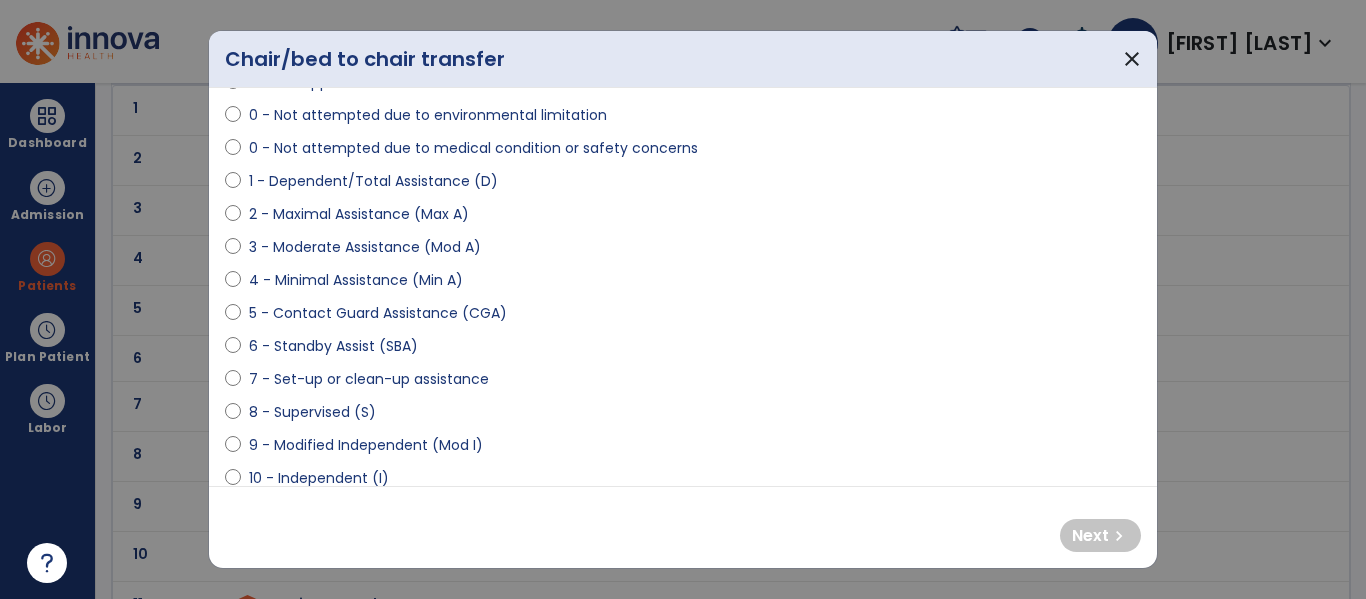 scroll, scrollTop: 161, scrollLeft: 0, axis: vertical 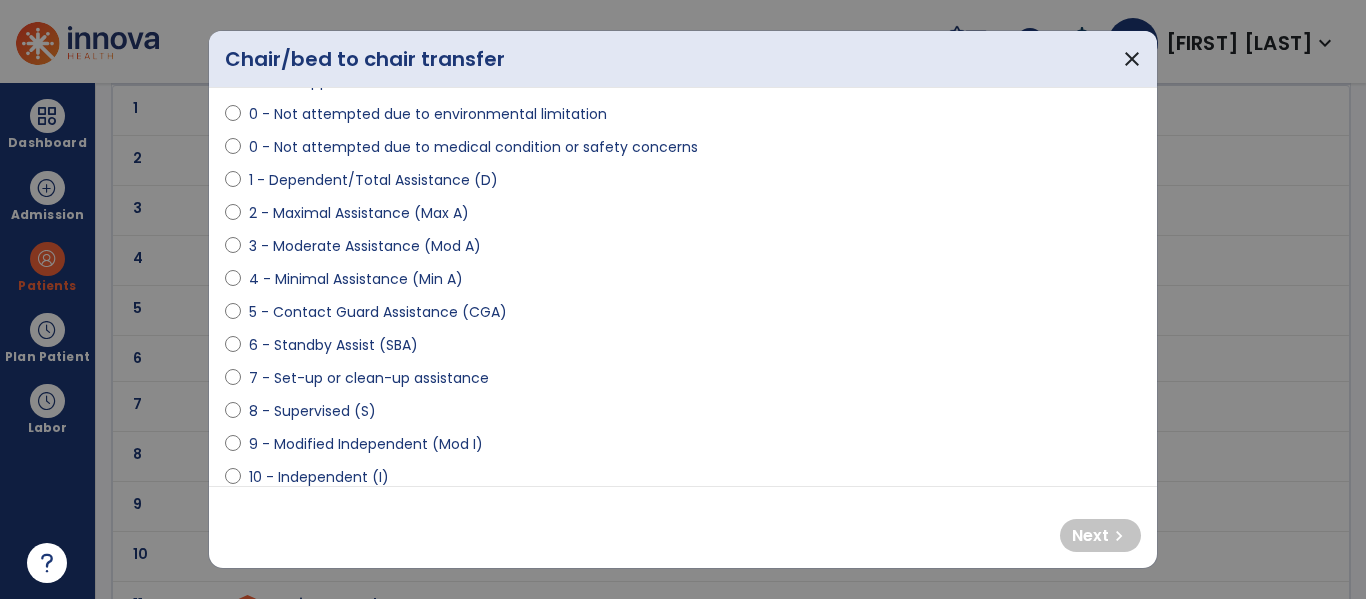 select on "**********" 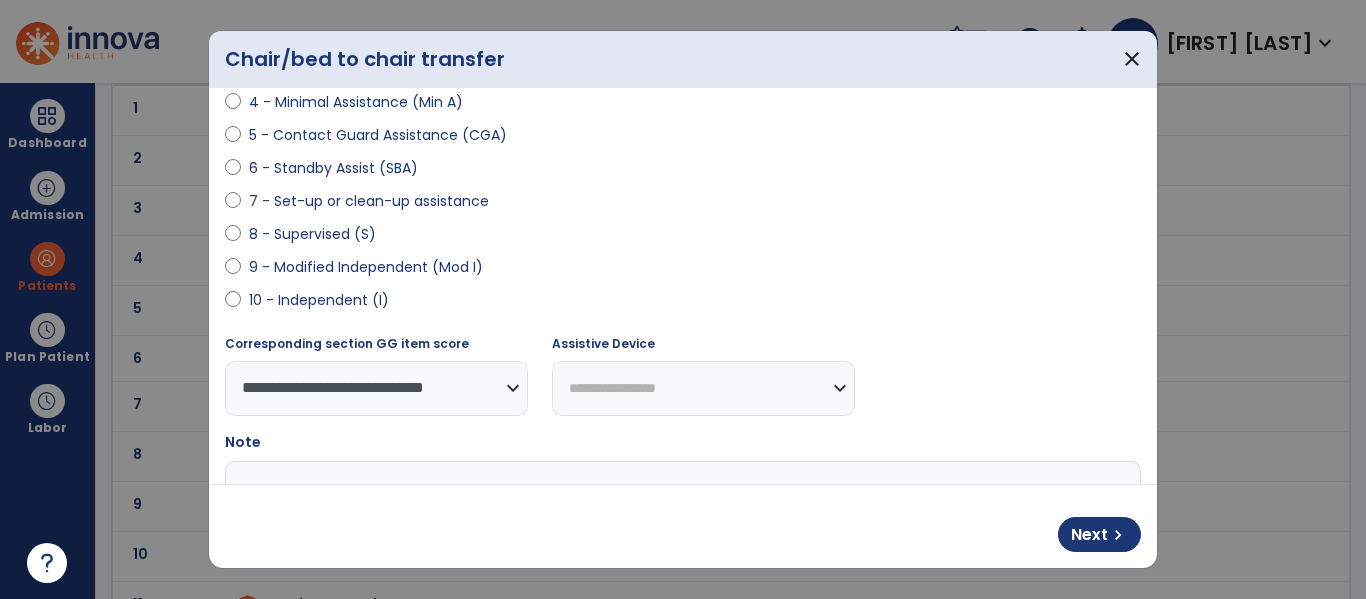 click on "**********" at bounding box center [703, 388] 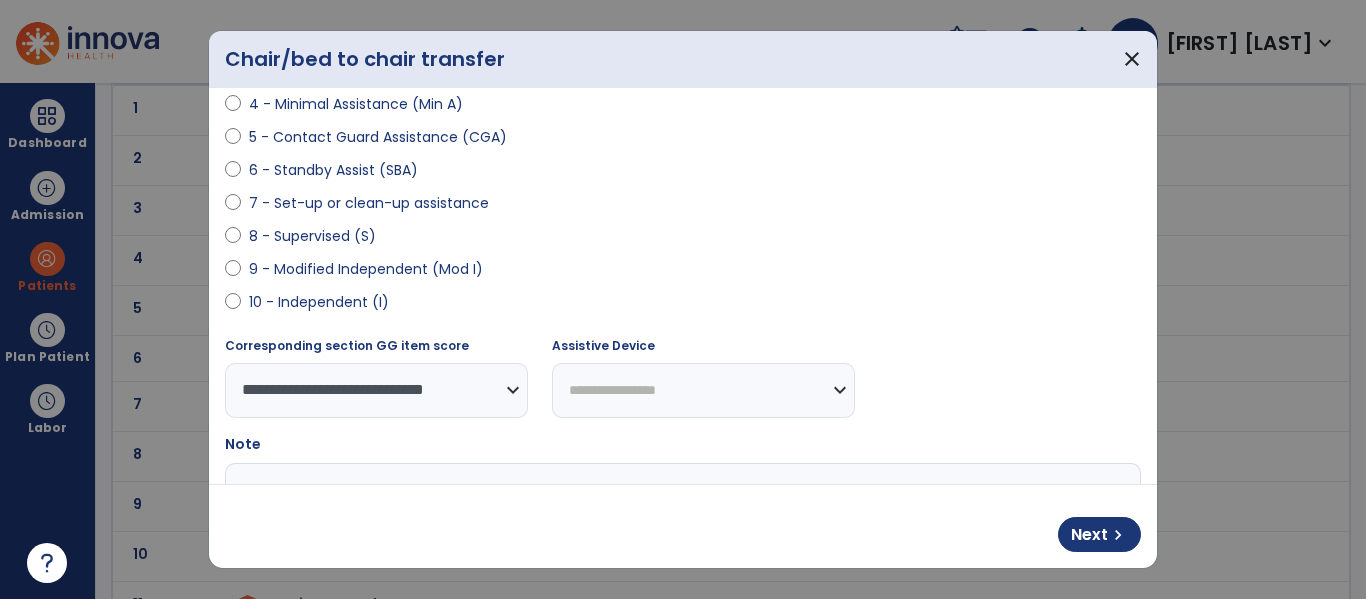 click on "**********" at bounding box center (703, 390) 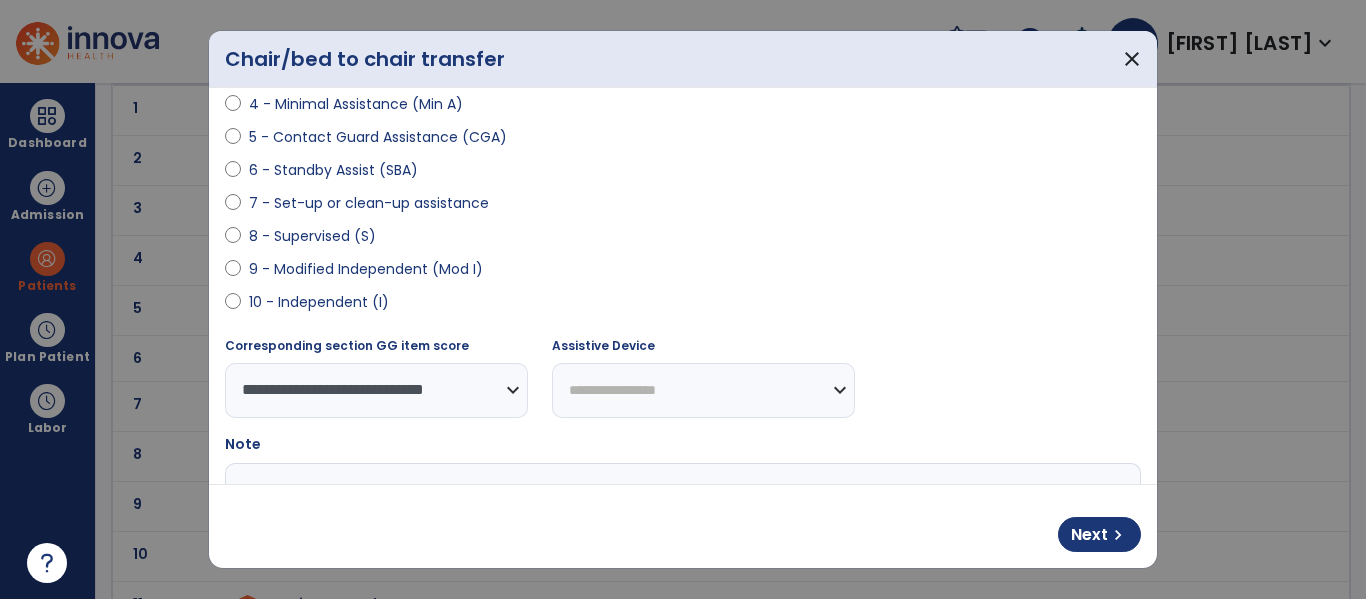 select on "**********" 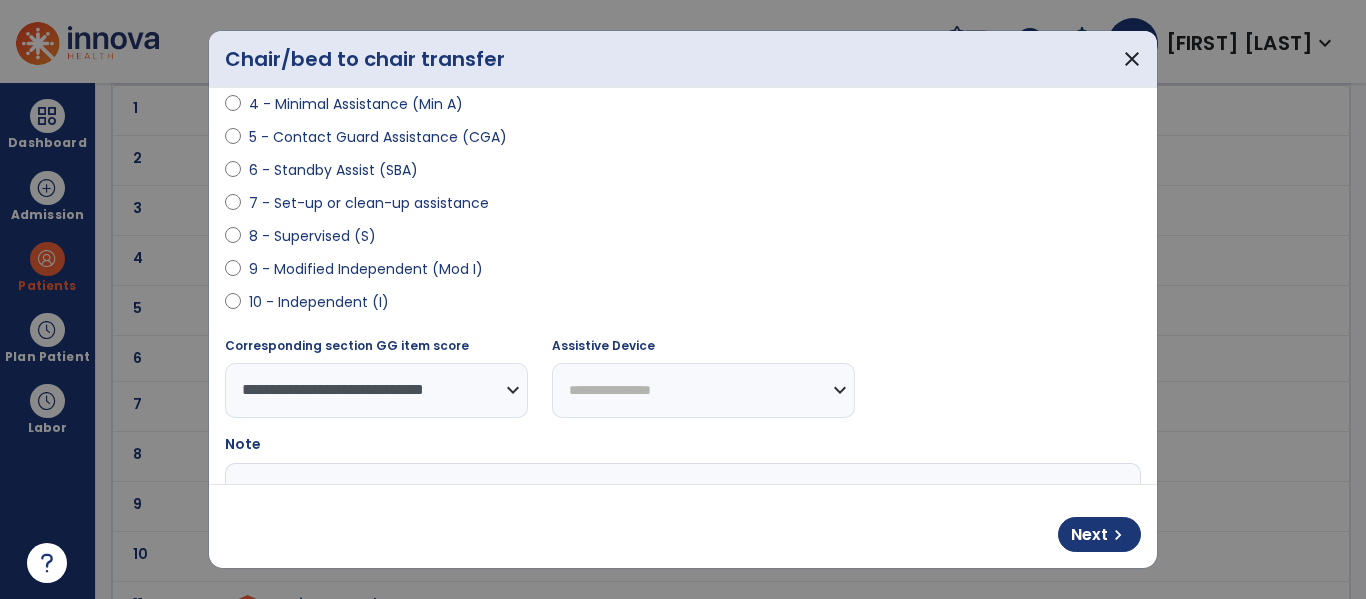 click on "**********" at bounding box center [703, 390] 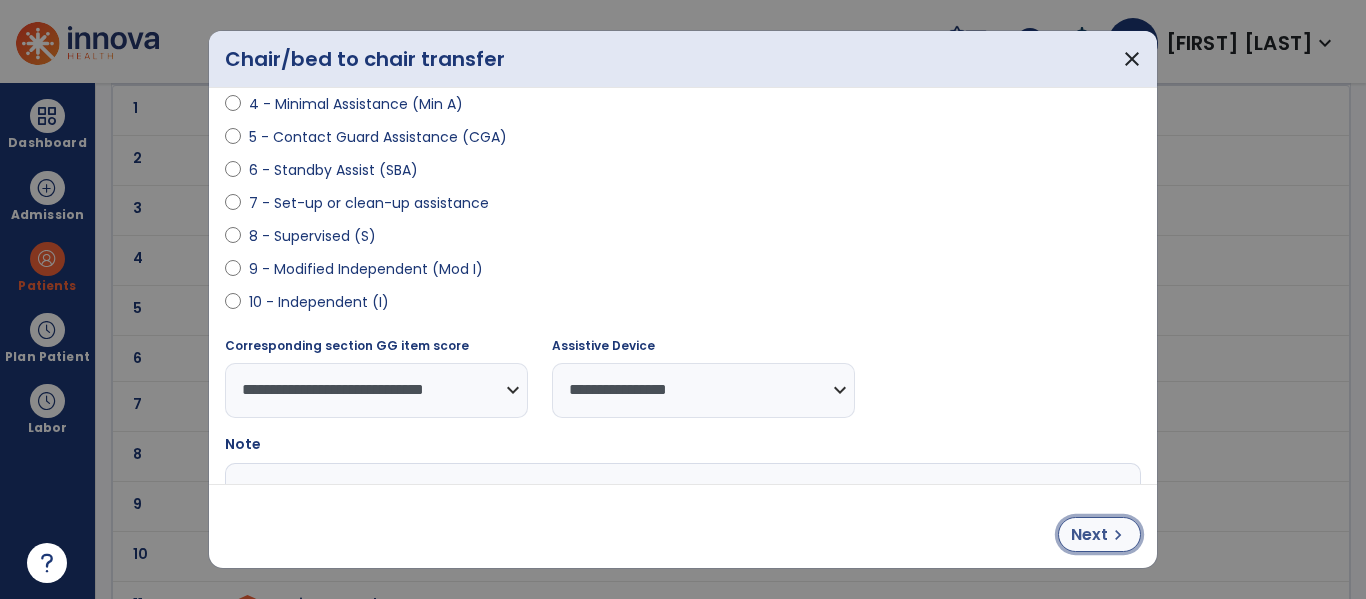 click on "chevron_right" at bounding box center (1118, 535) 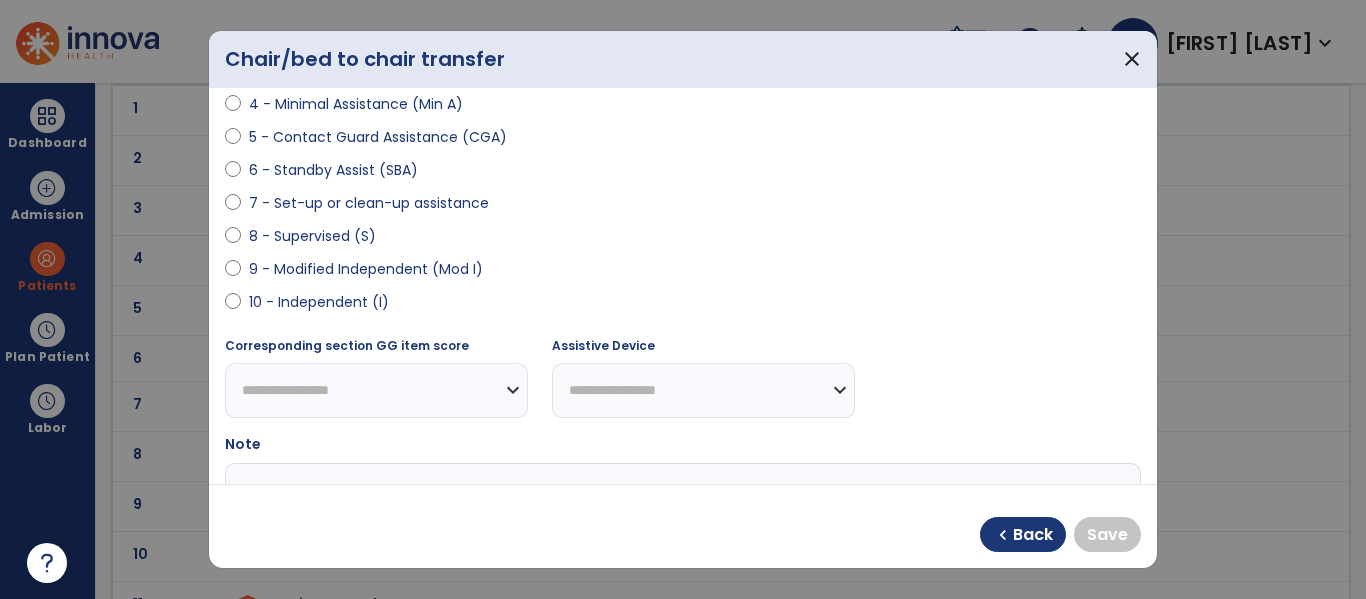 click on "10 - Independent (I)" at bounding box center (319, 302) 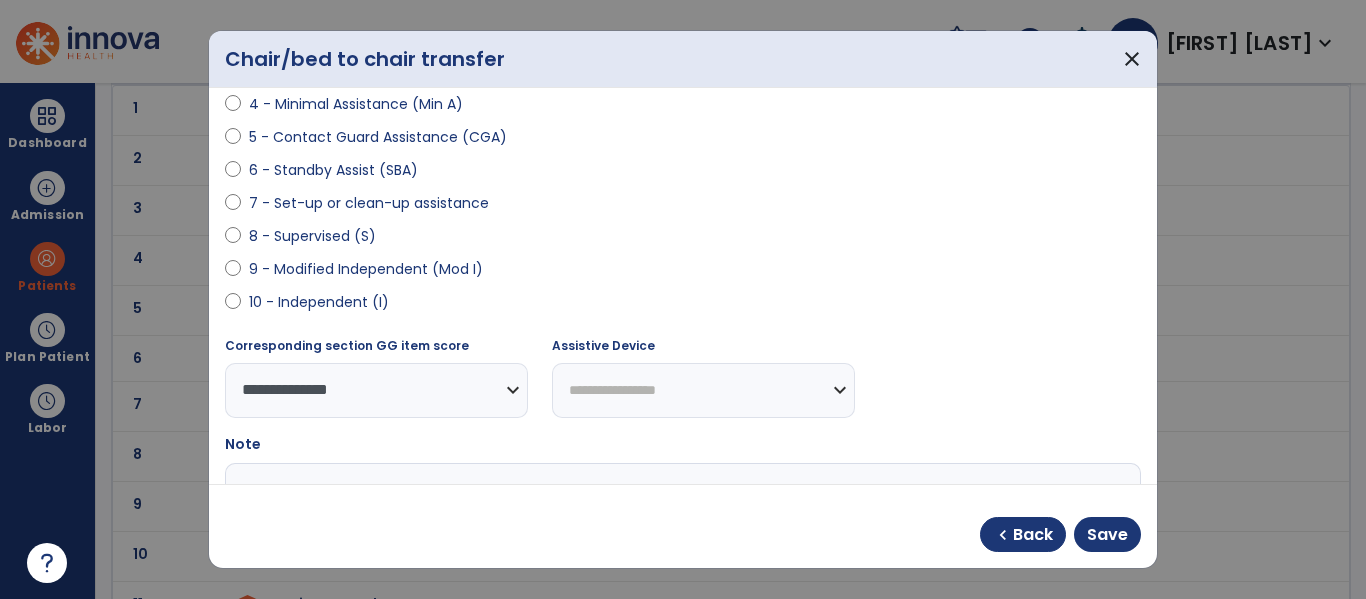 drag, startPoint x: 673, startPoint y: 390, endPoint x: 682, endPoint y: 365, distance: 26.57066 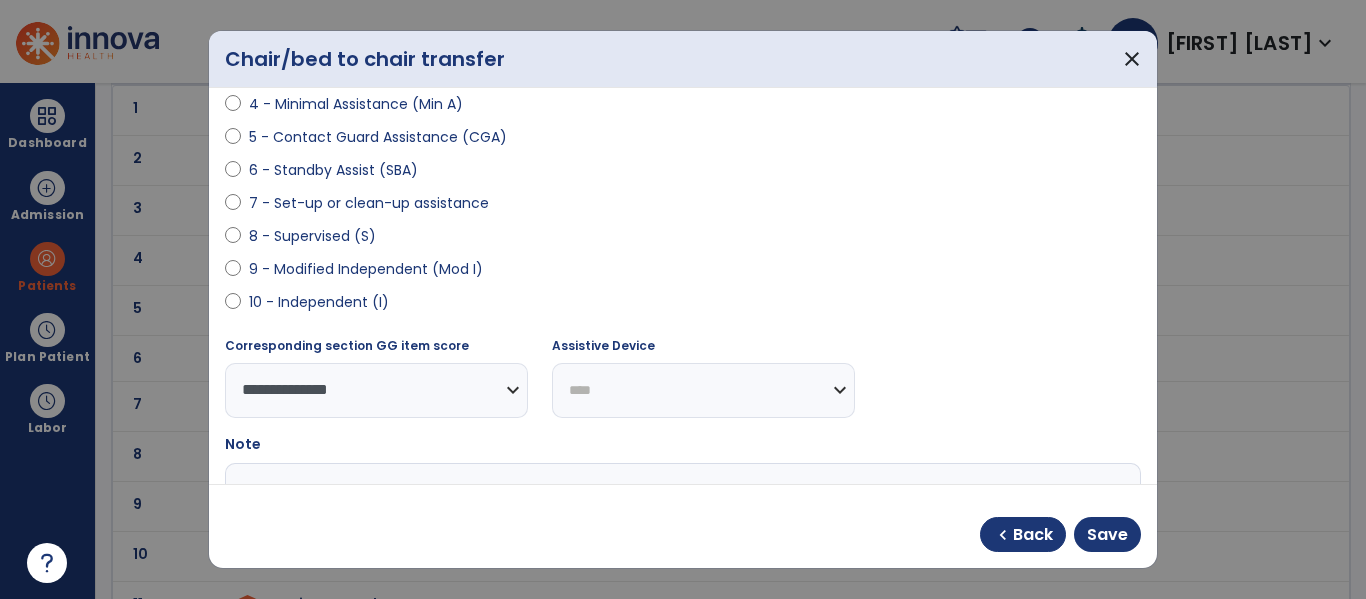 click on "**********" at bounding box center (703, 390) 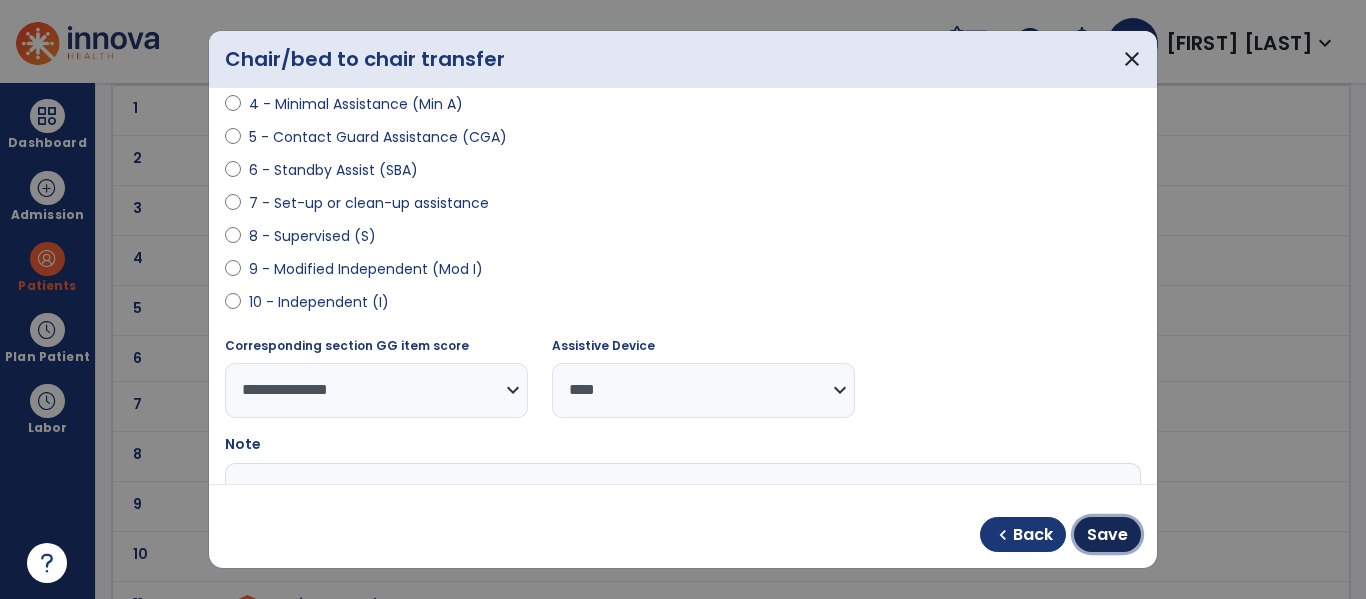 drag, startPoint x: 1107, startPoint y: 532, endPoint x: 1033, endPoint y: 482, distance: 89.30846 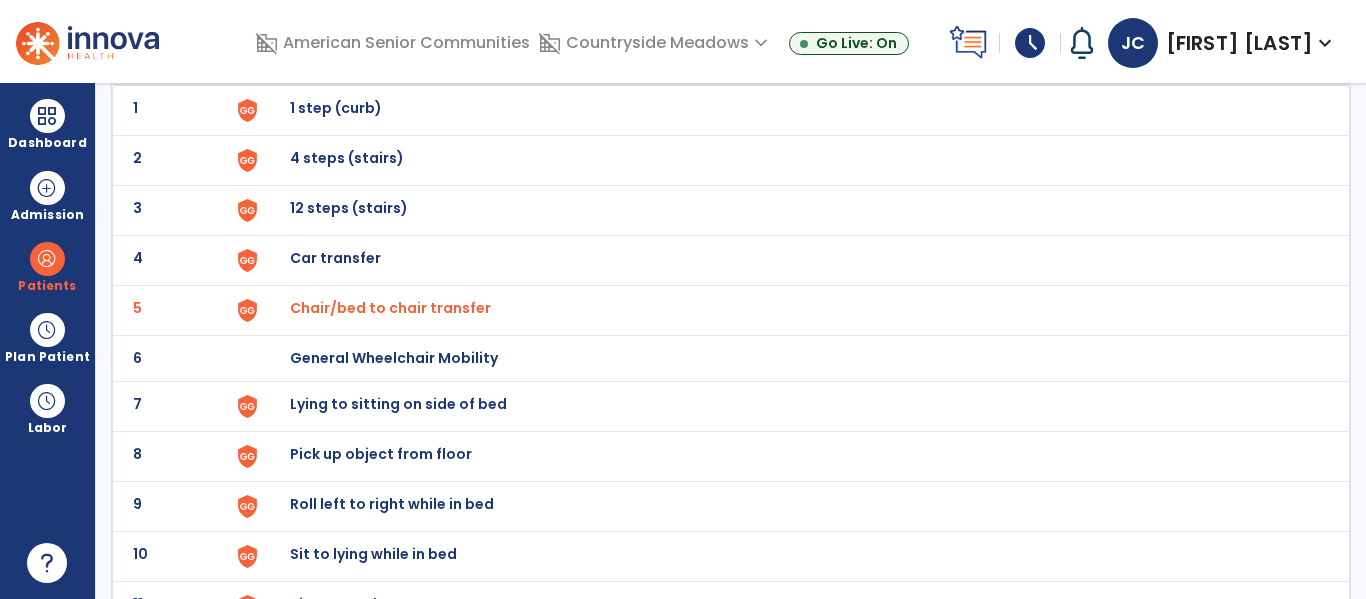 click on "Lying to sitting on side of bed" at bounding box center (789, 110) 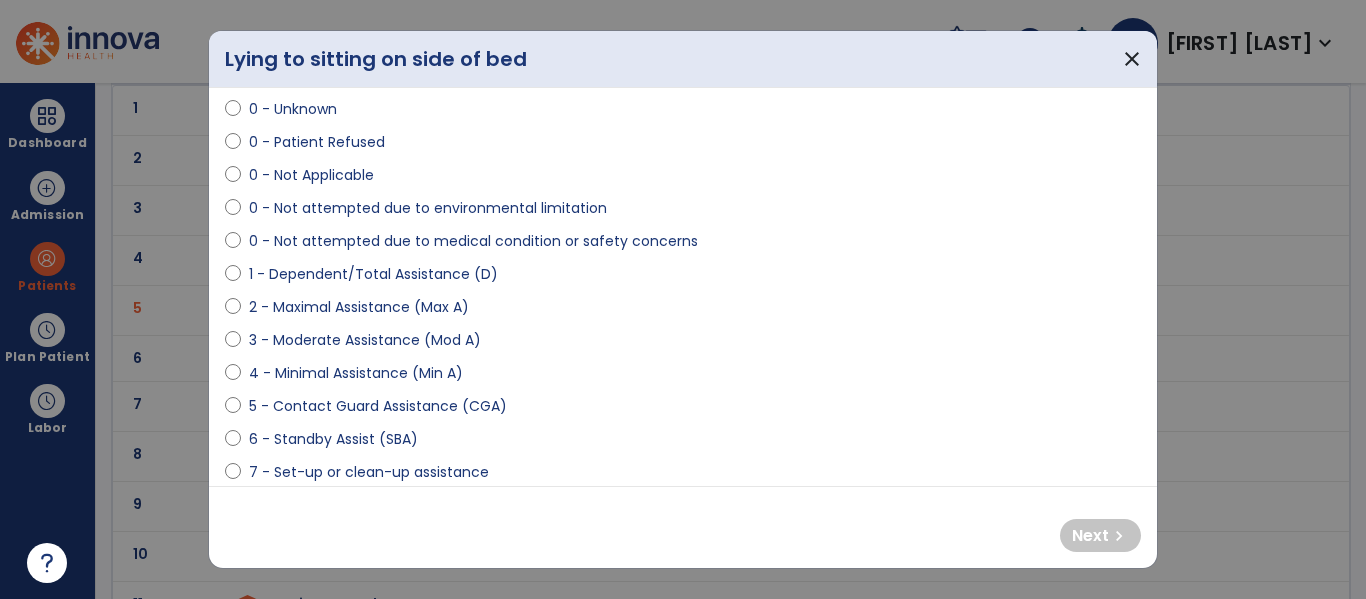 click on "4 - Minimal Assistance (Min A)" at bounding box center (356, 373) 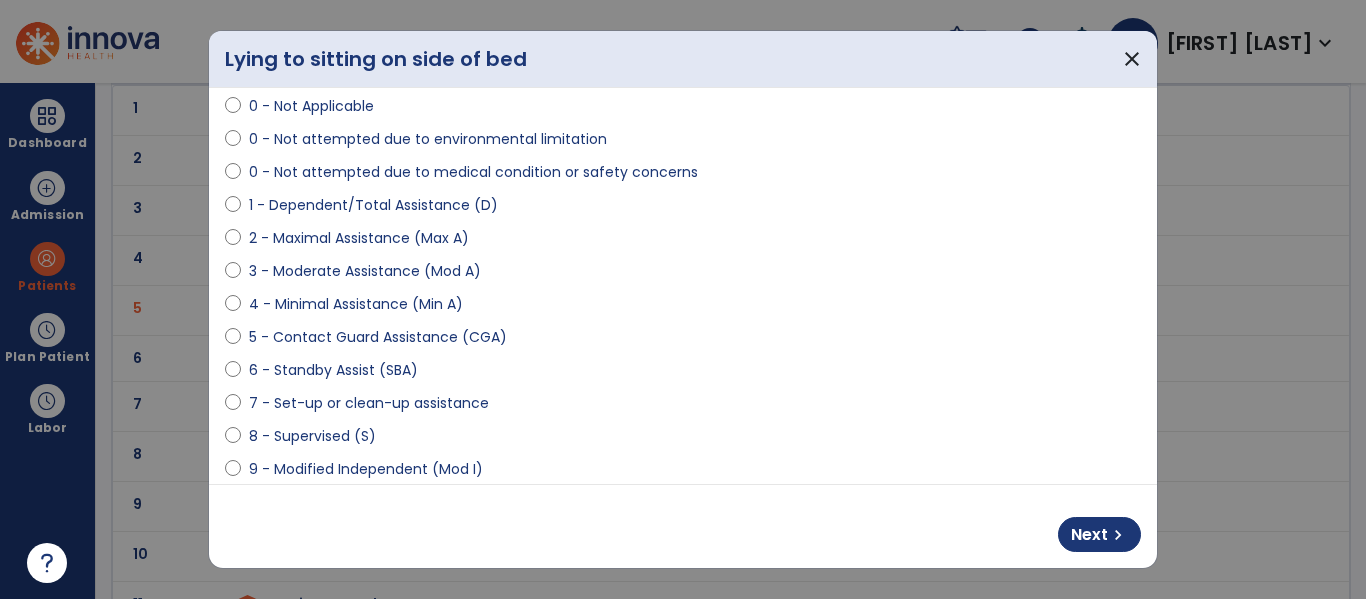 scroll, scrollTop: 168, scrollLeft: 0, axis: vertical 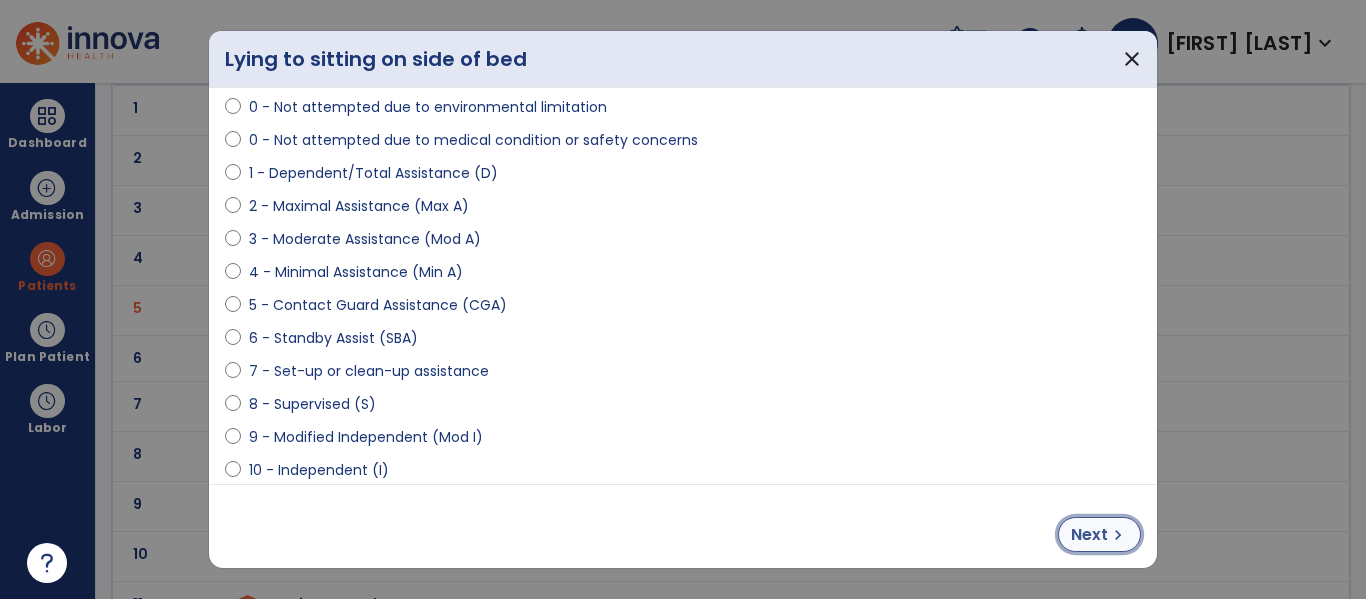 click on "Next" at bounding box center (1089, 535) 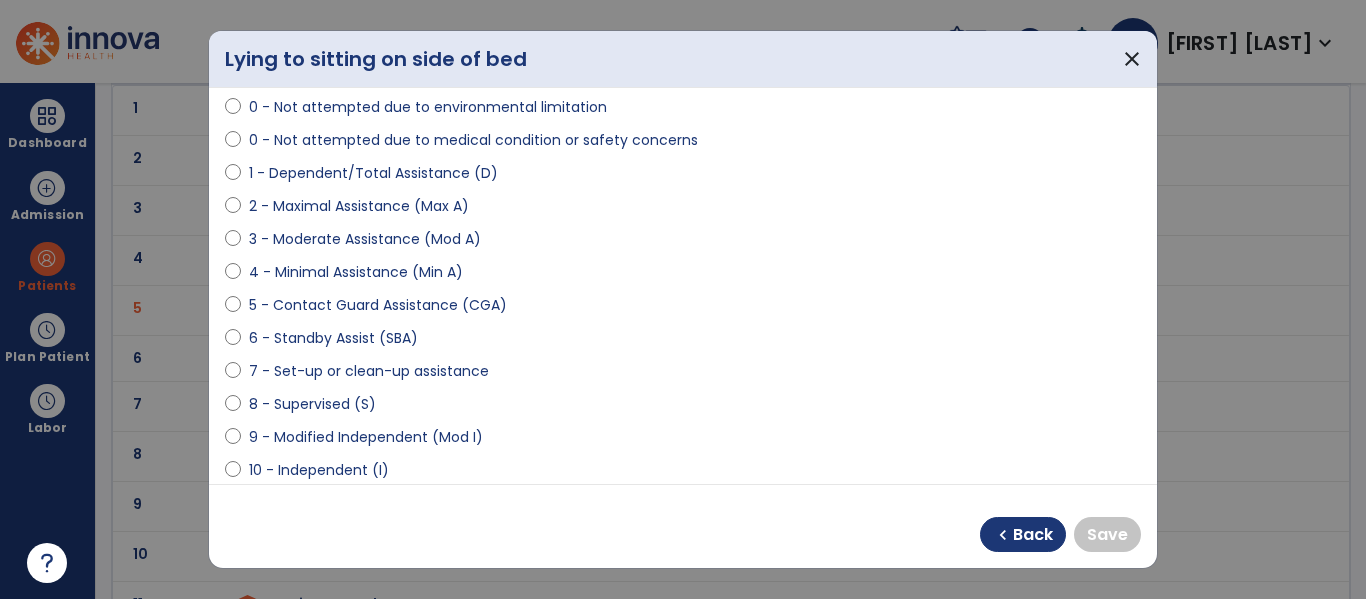 click on "9 - Modified Independent (Mod I)" at bounding box center [366, 437] 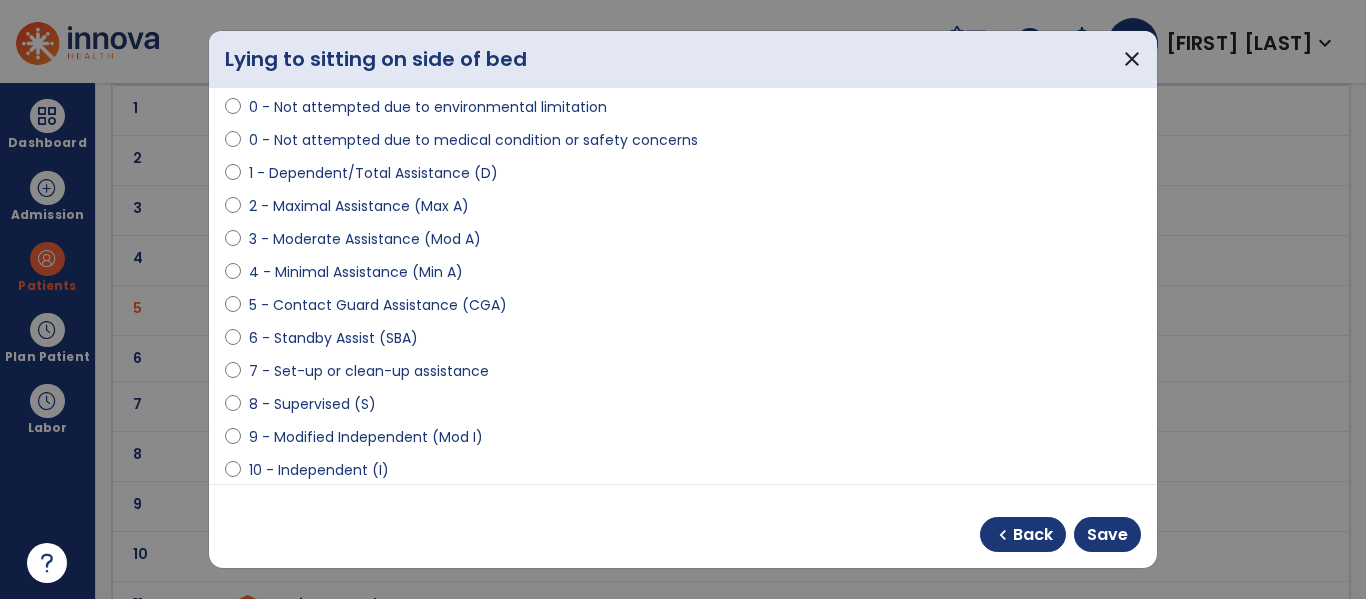 click on "10 - Independent (I)" at bounding box center [319, 470] 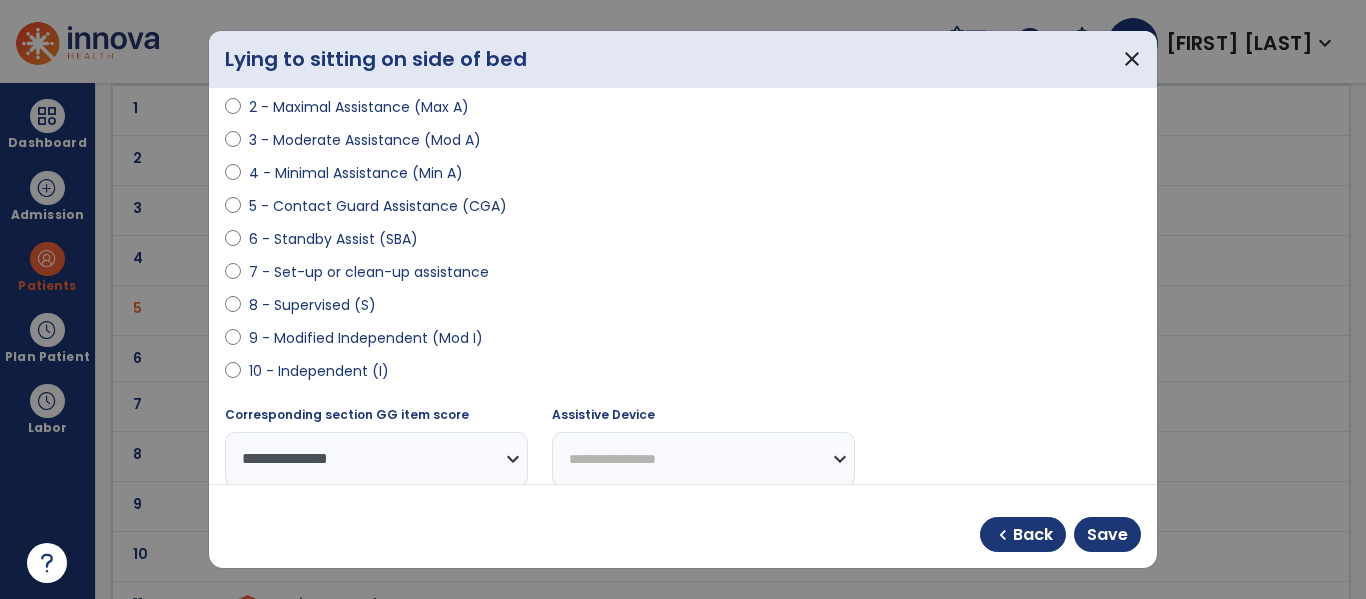 scroll, scrollTop: 302, scrollLeft: 0, axis: vertical 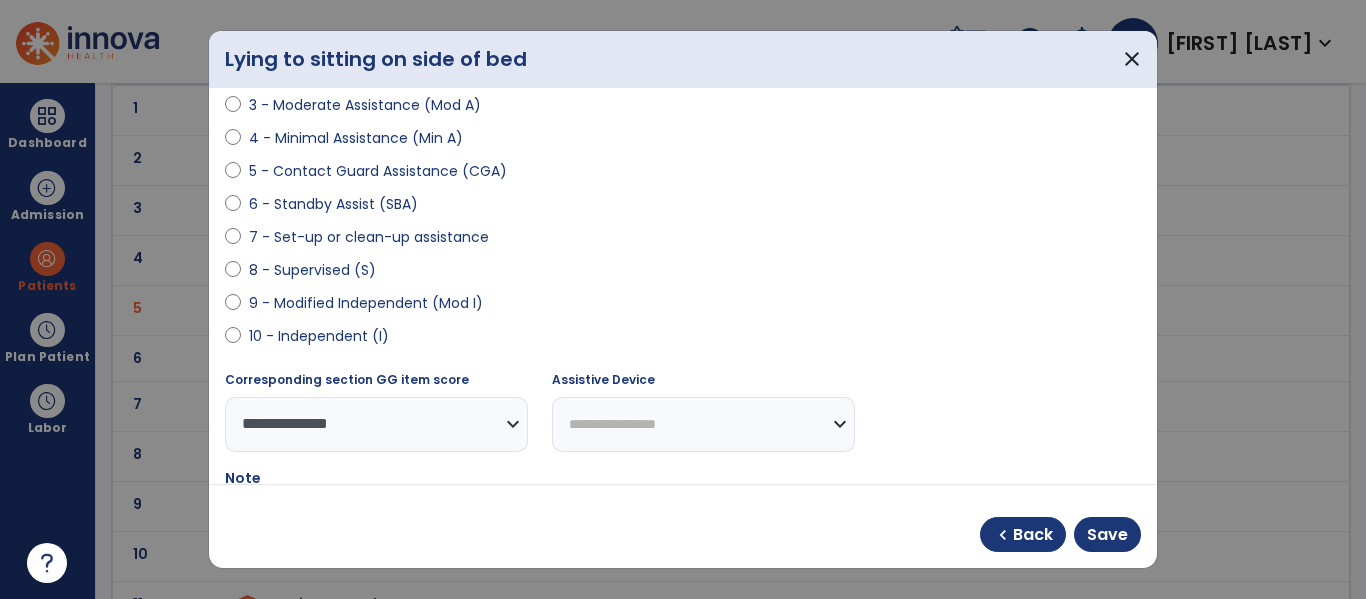 click on "**********" at bounding box center (703, 424) 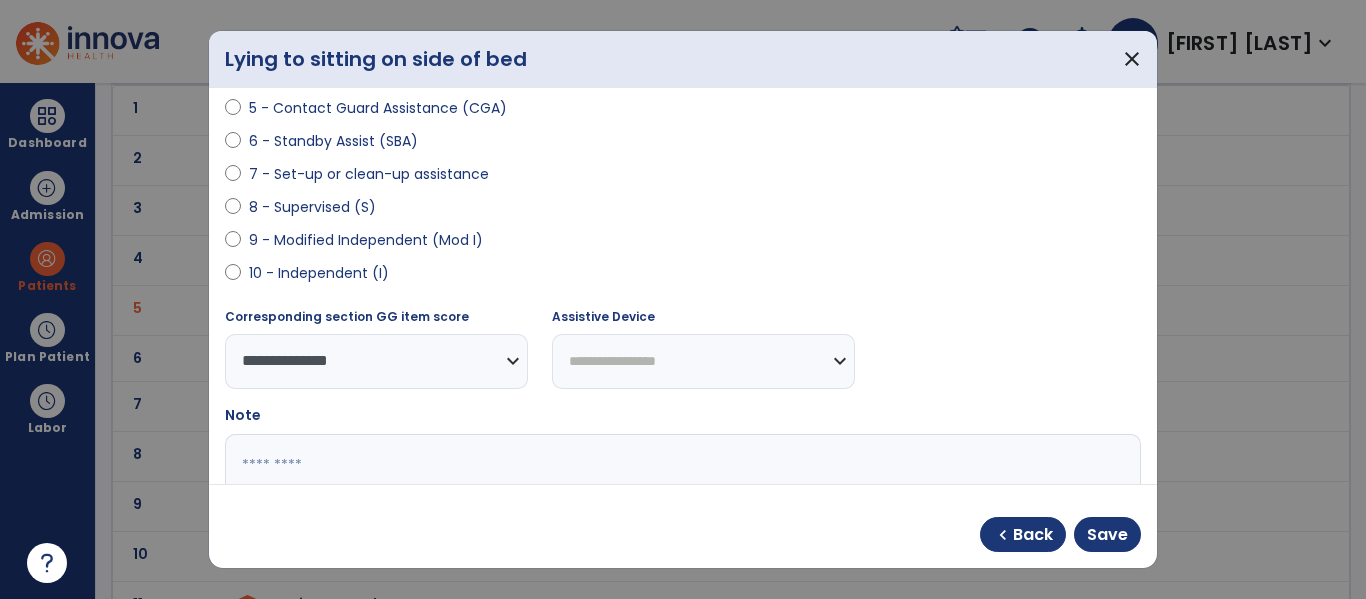 scroll, scrollTop: 374, scrollLeft: 0, axis: vertical 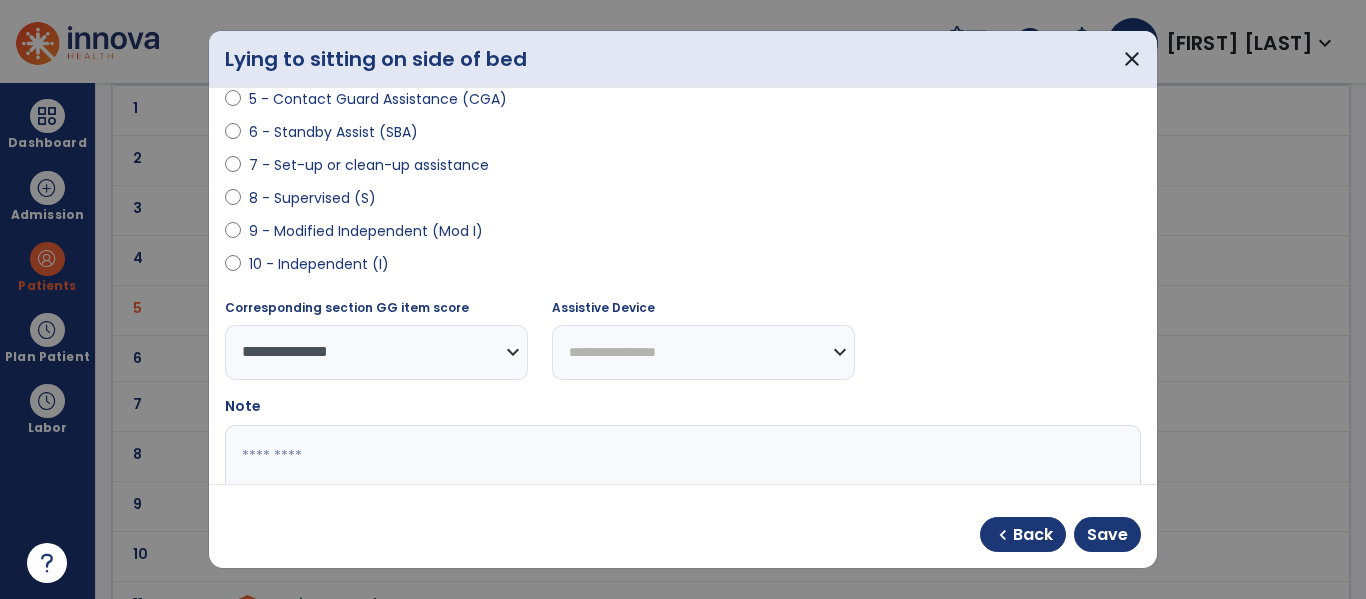 click on "**********" at bounding box center [703, 352] 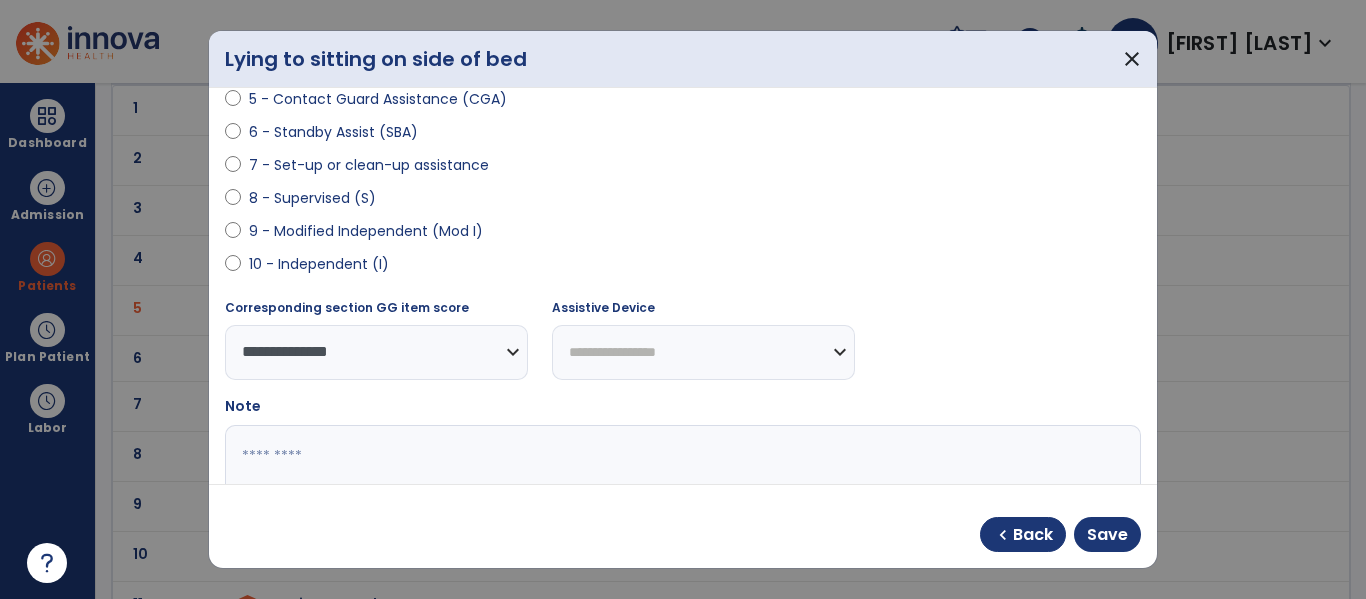 select on "****" 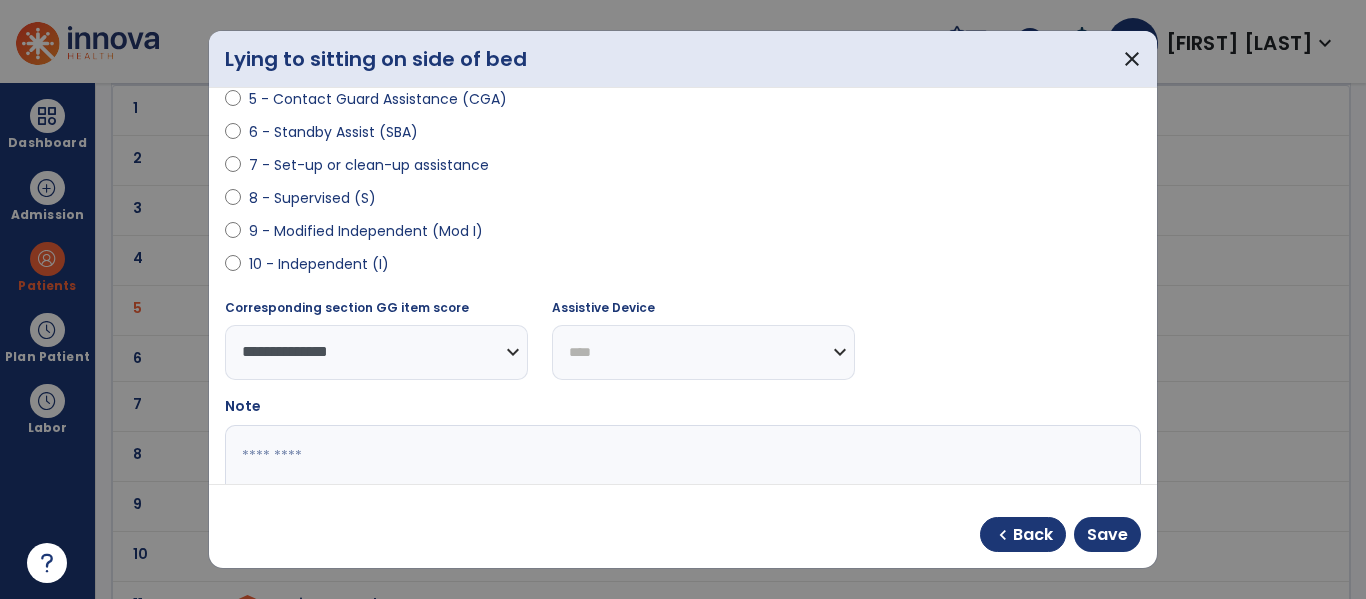 click on "**********" at bounding box center [703, 352] 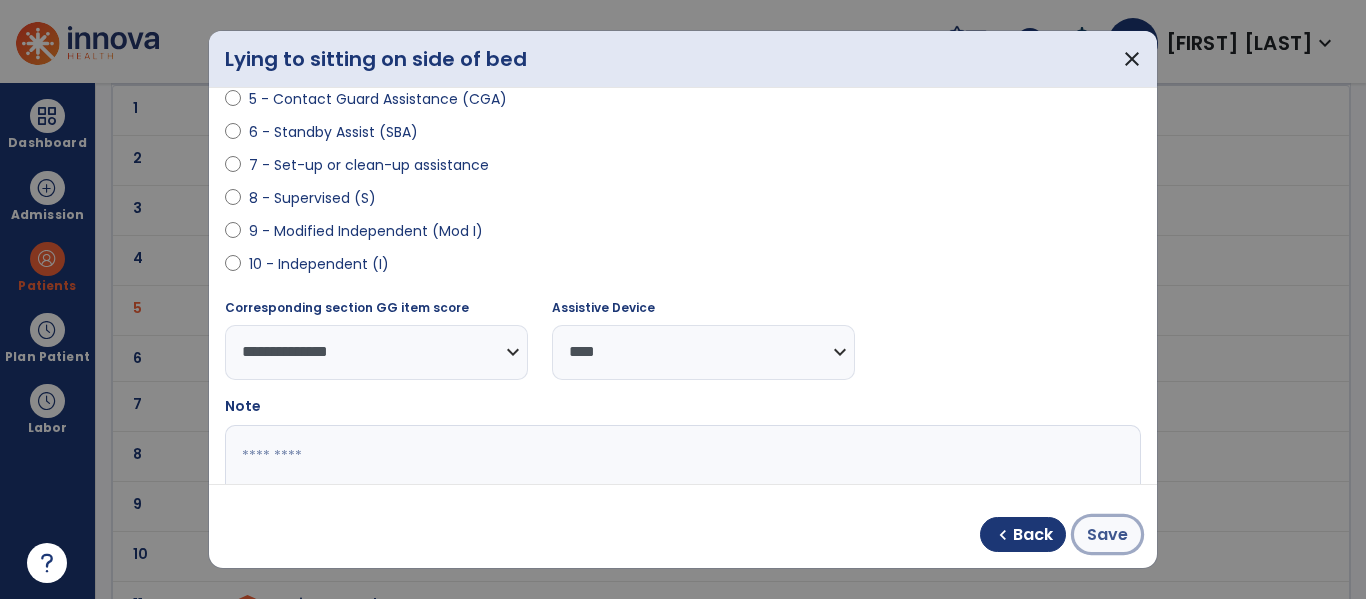 click on "Save" at bounding box center [1107, 535] 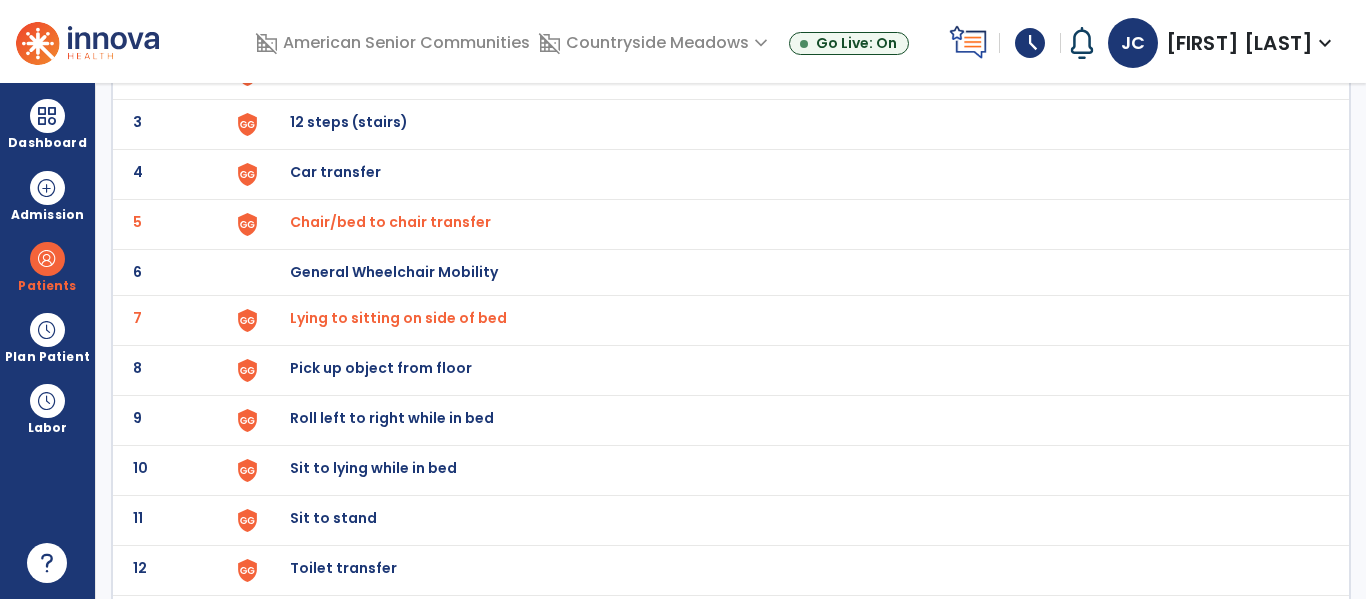 scroll, scrollTop: 253, scrollLeft: 0, axis: vertical 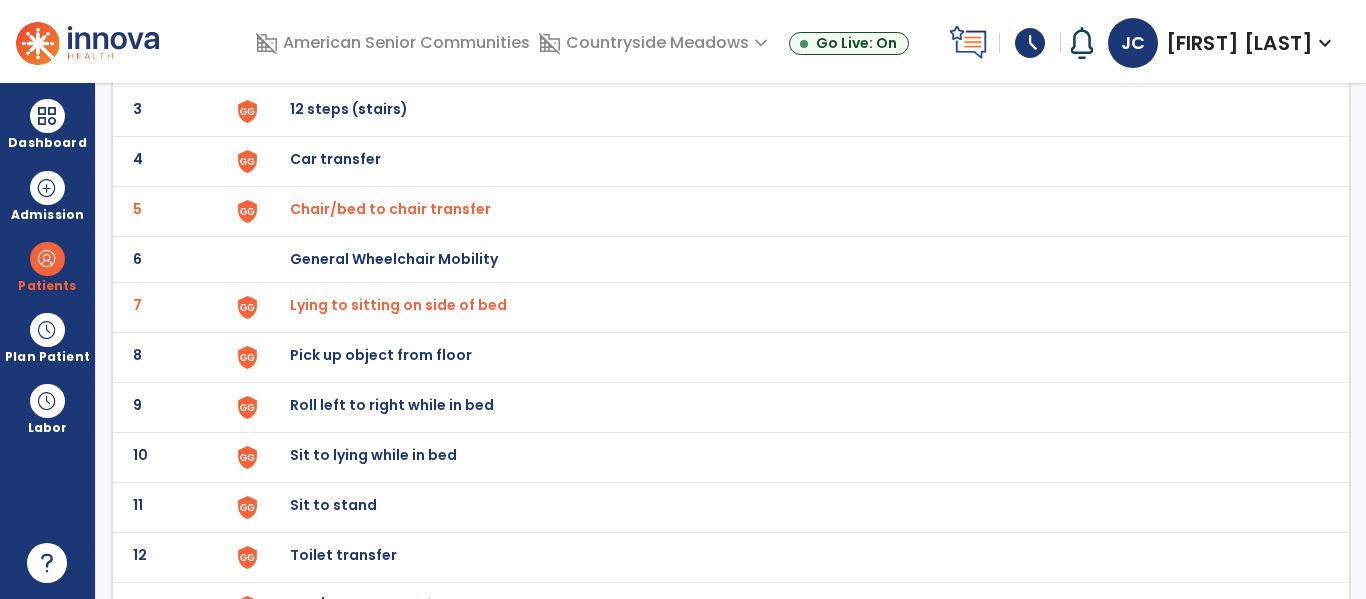 click on "Plan Patient" at bounding box center [47, 266] 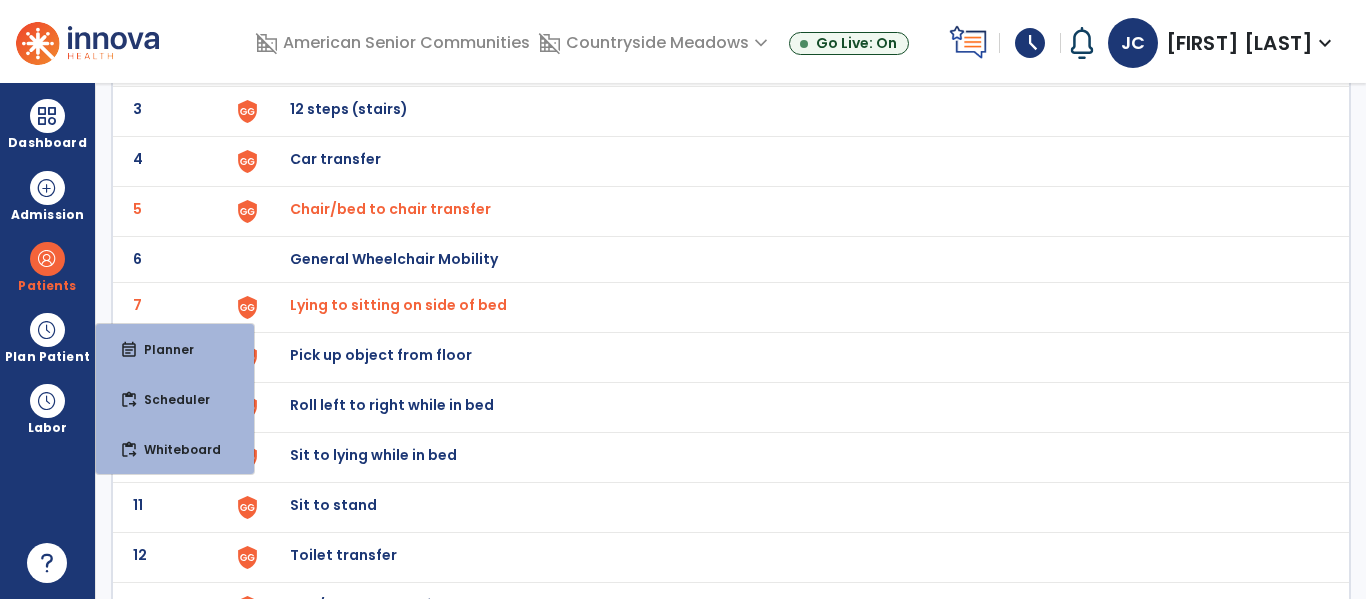 click on "Pick up object from floor" at bounding box center [789, 11] 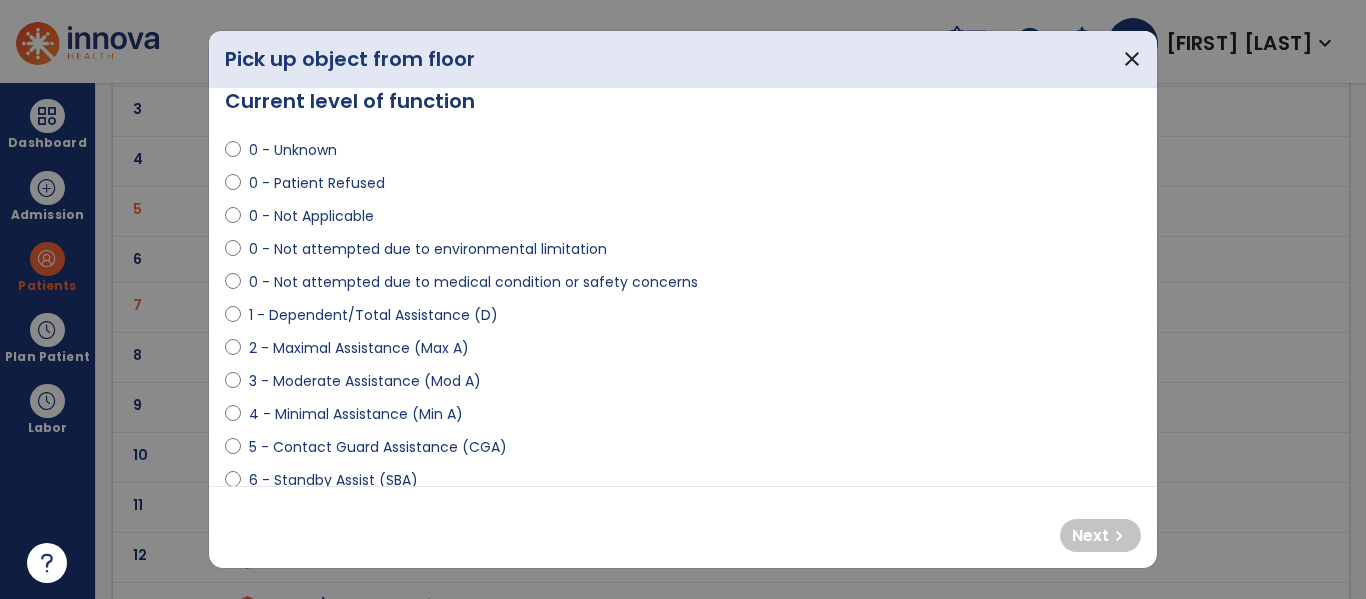 scroll, scrollTop: 33, scrollLeft: 0, axis: vertical 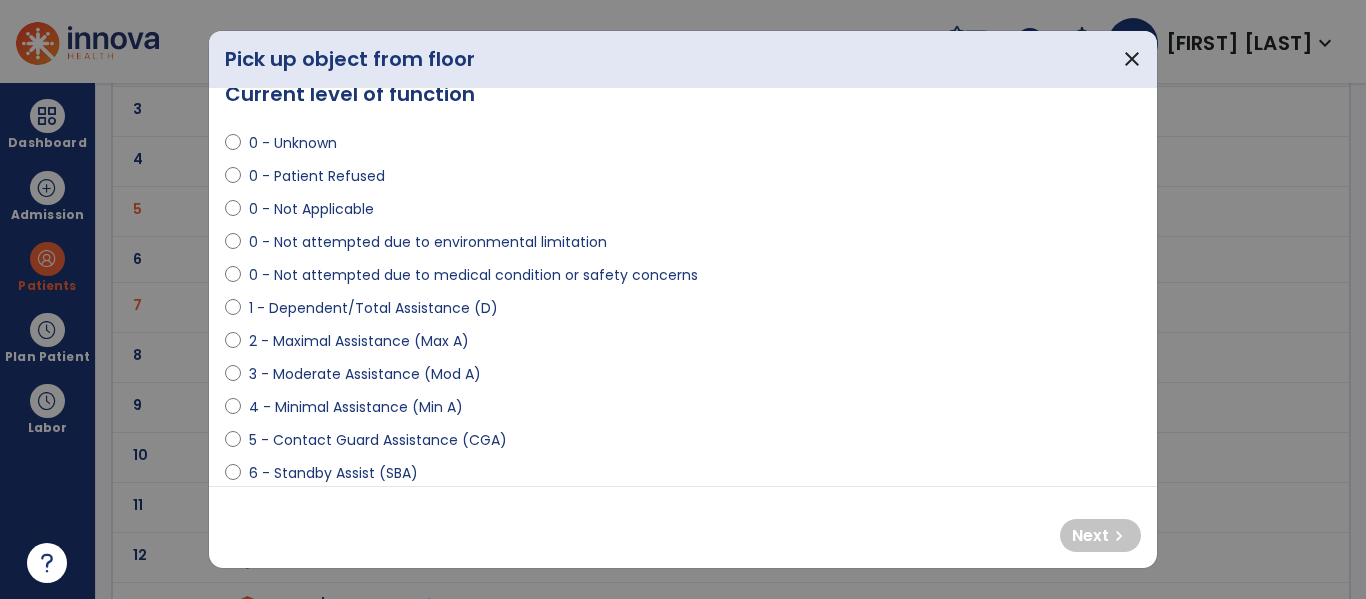 click on "0 - Not attempted due to medical condition or safety concerns" at bounding box center (473, 275) 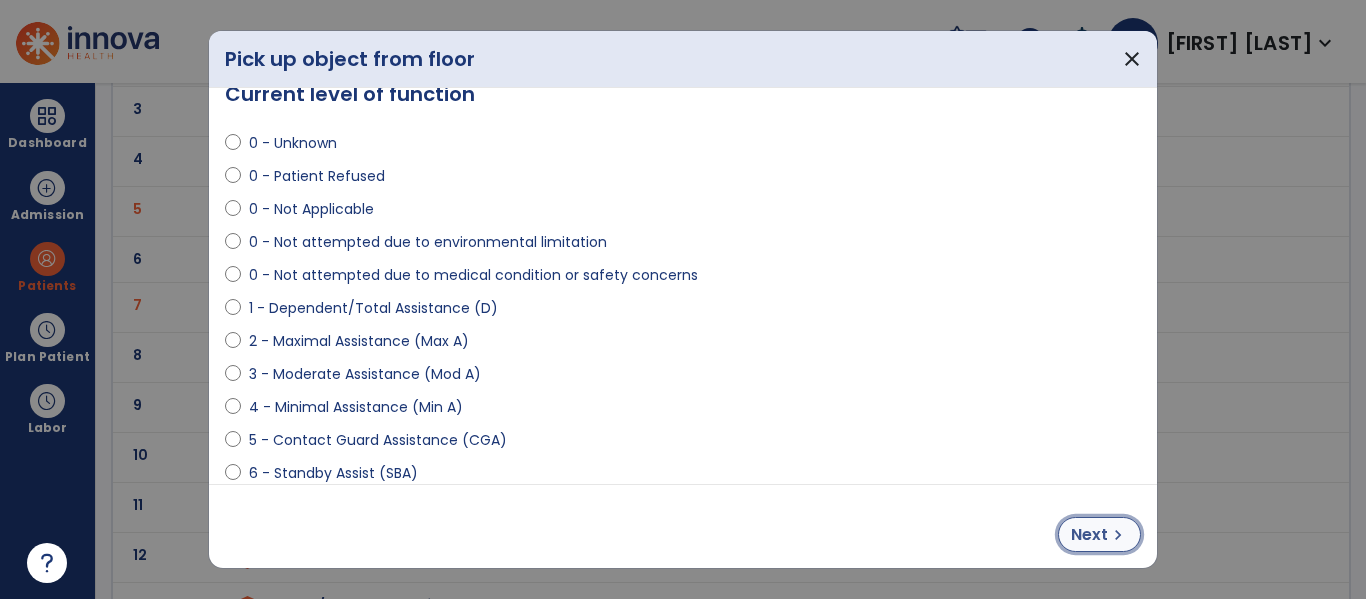 click on "Next" at bounding box center (1089, 535) 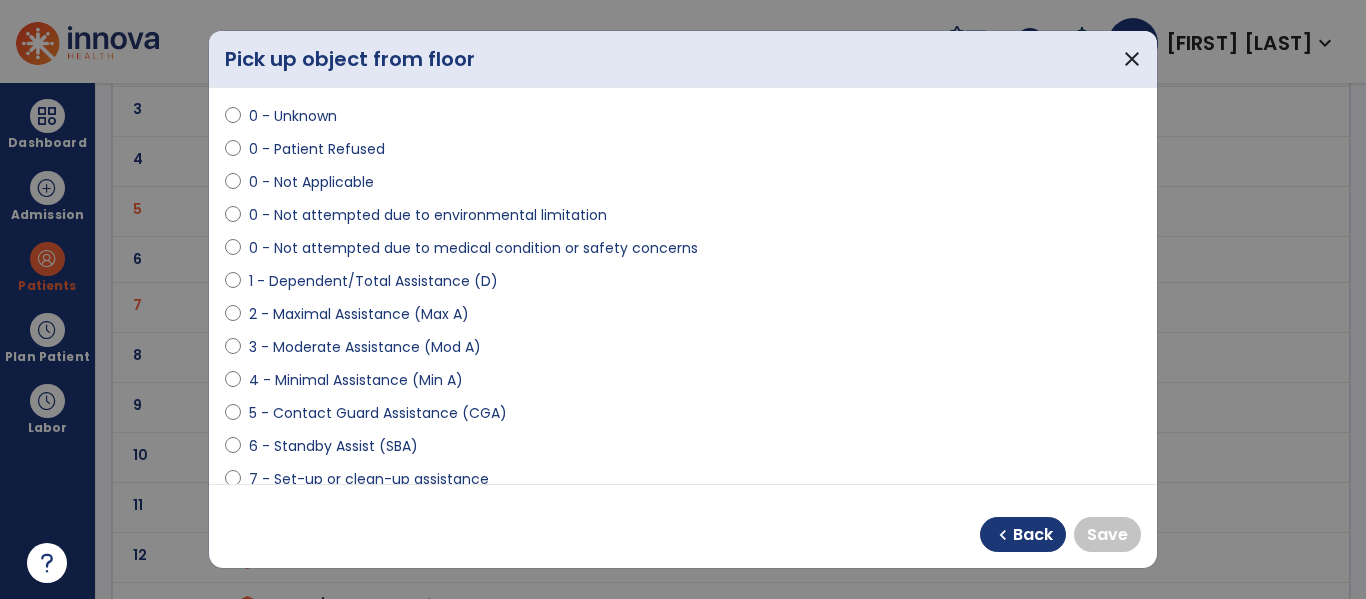 scroll, scrollTop: 134, scrollLeft: 0, axis: vertical 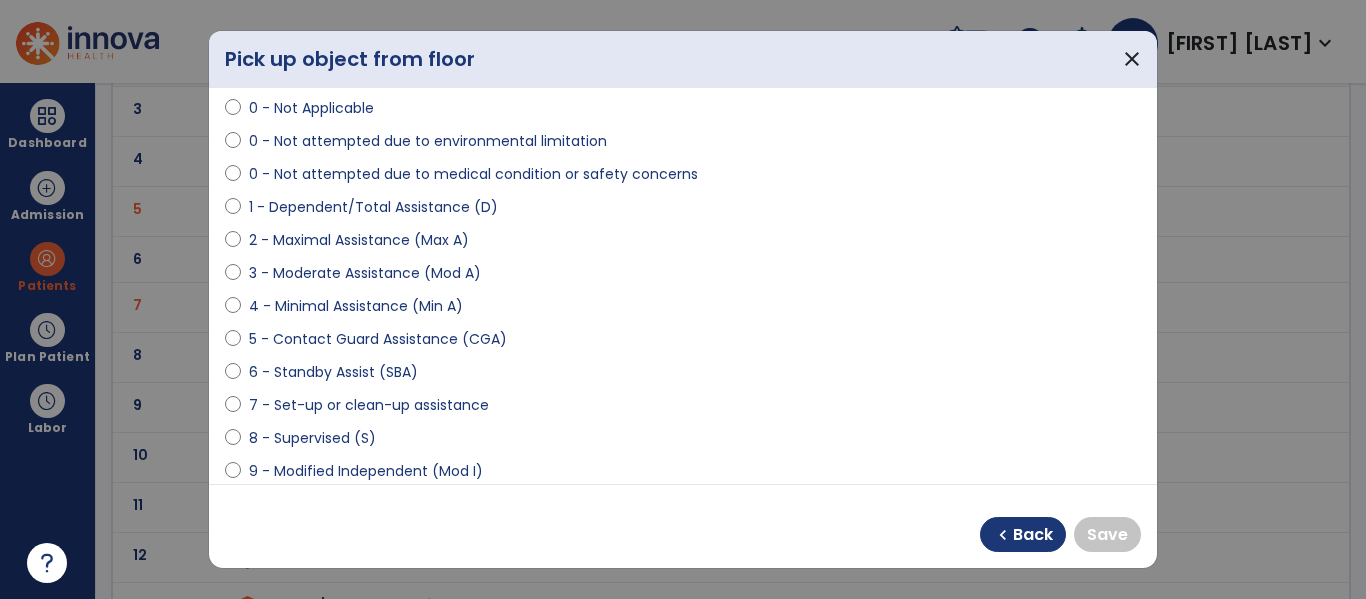 click on "9 - Modified Independent (Mod I)" at bounding box center (366, 471) 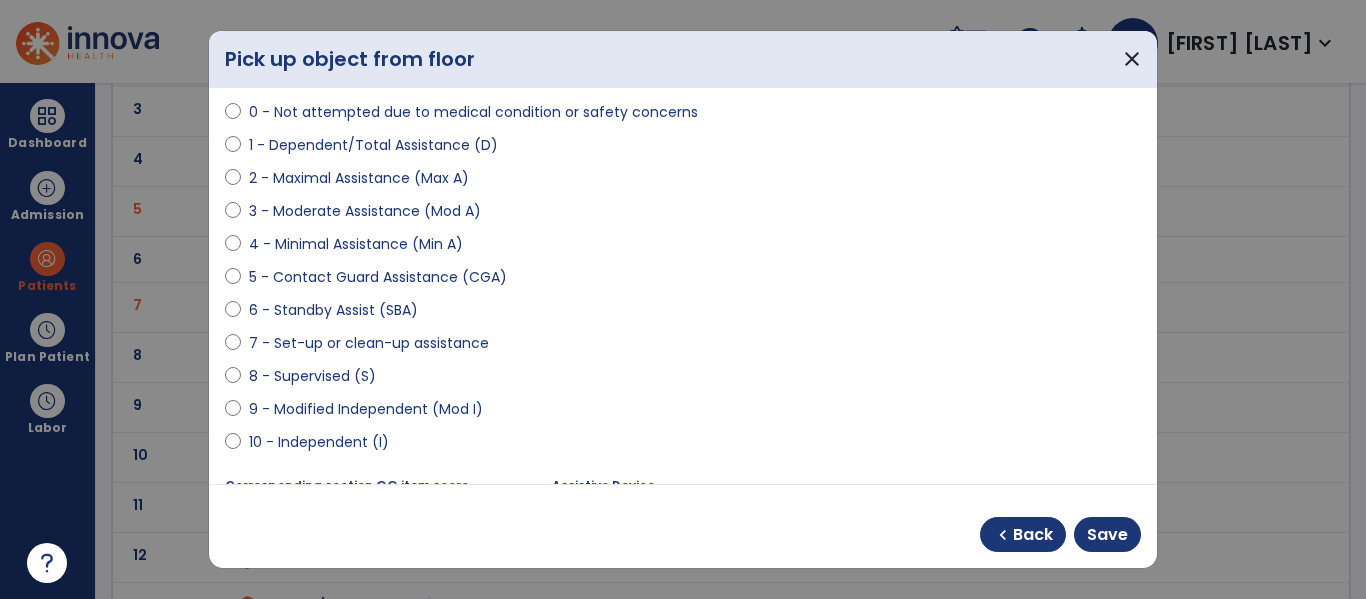 scroll, scrollTop: 201, scrollLeft: 0, axis: vertical 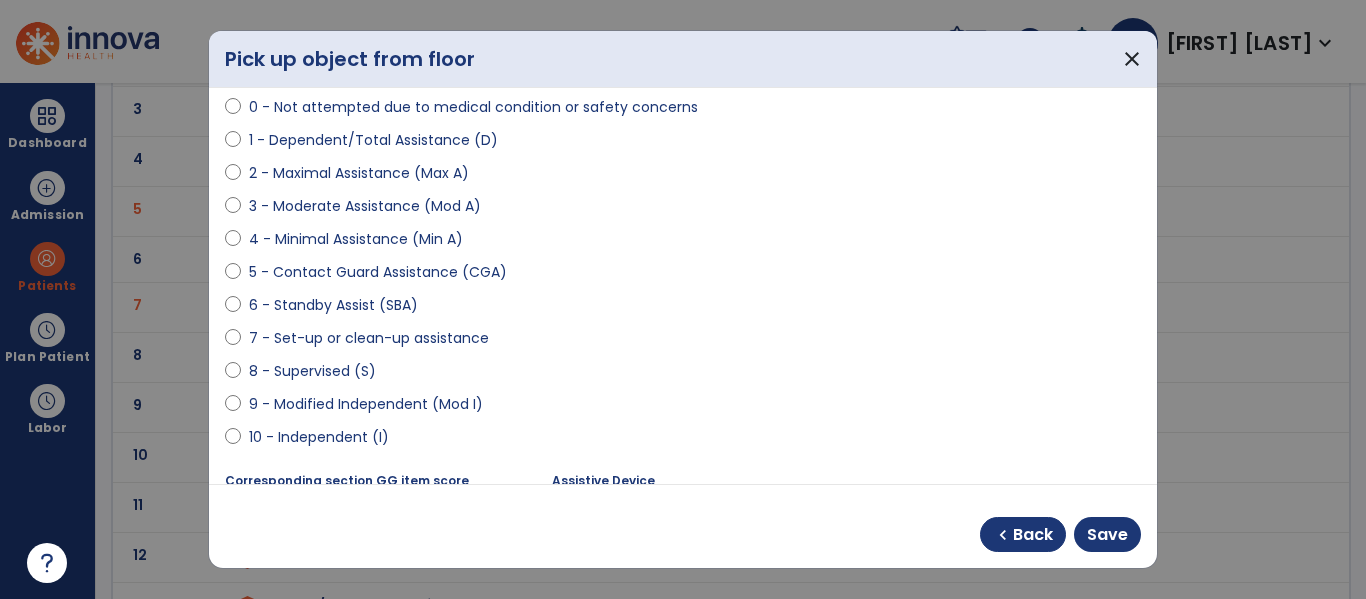 click on "10 - Independent (I)" at bounding box center [319, 437] 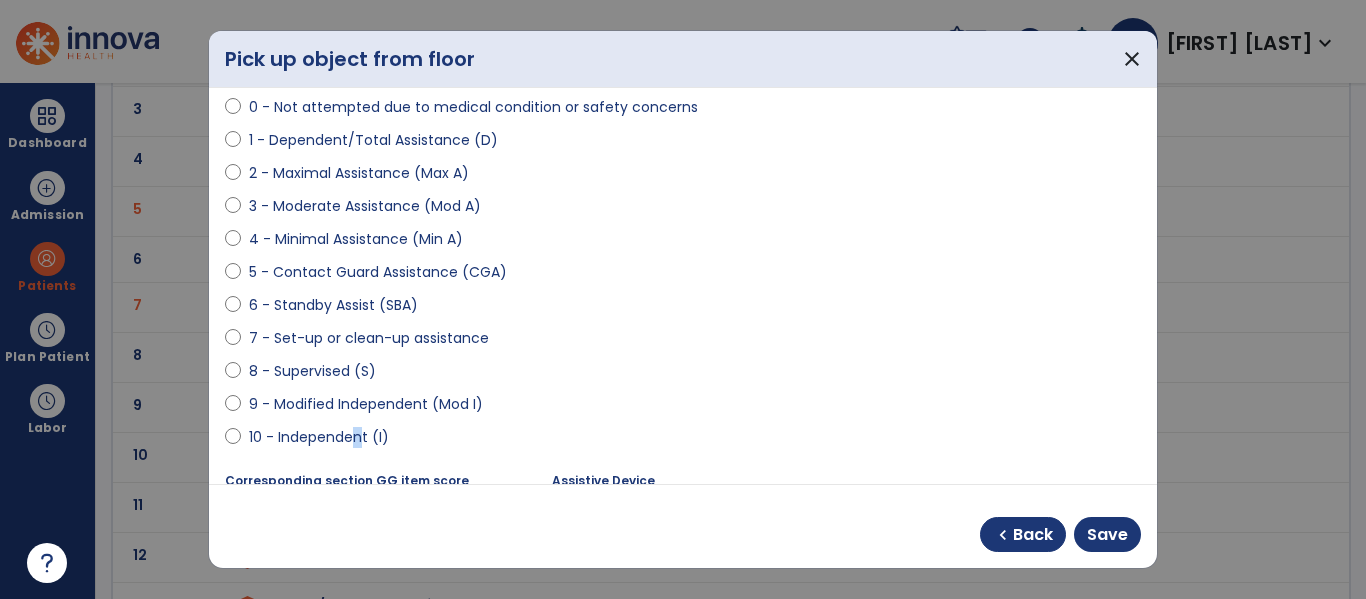 click on "10 - Independent (I)" at bounding box center (319, 437) 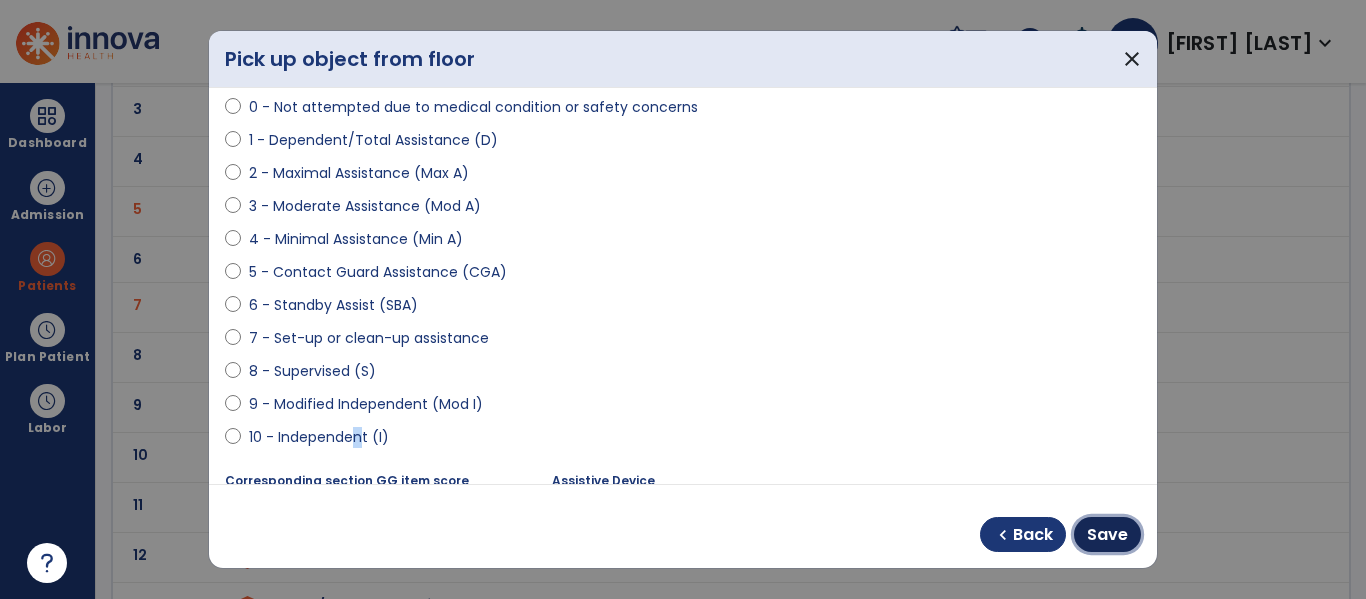 click on "Save" at bounding box center (1107, 535) 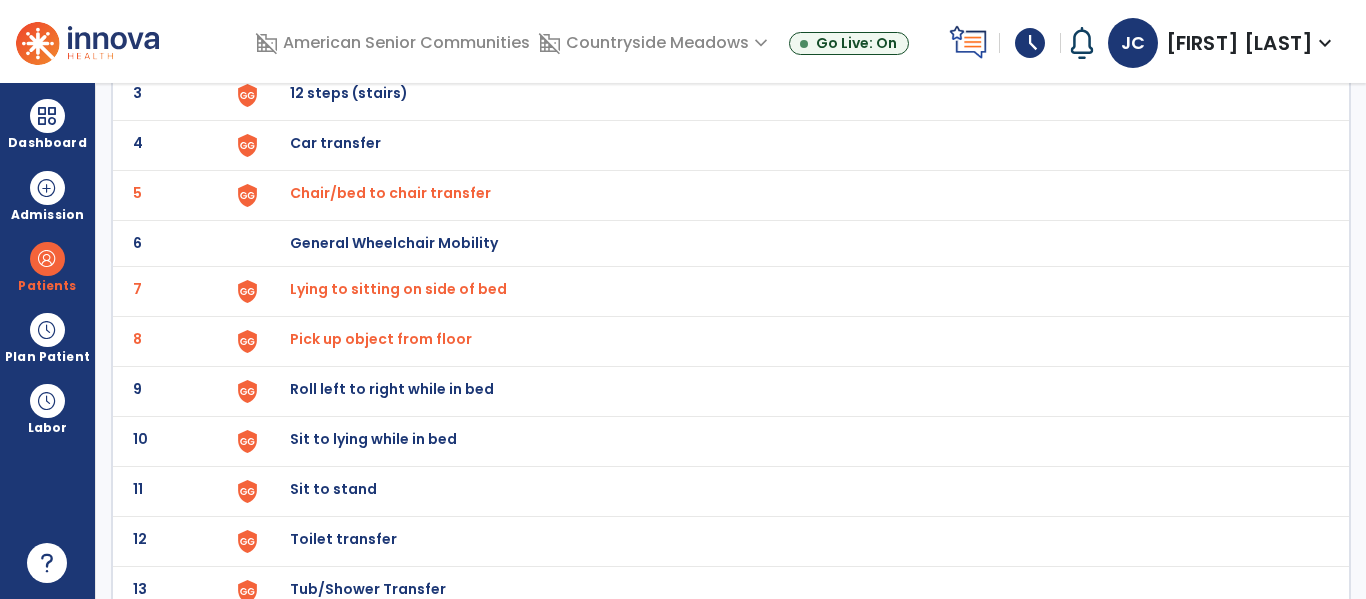 scroll, scrollTop: 308, scrollLeft: 0, axis: vertical 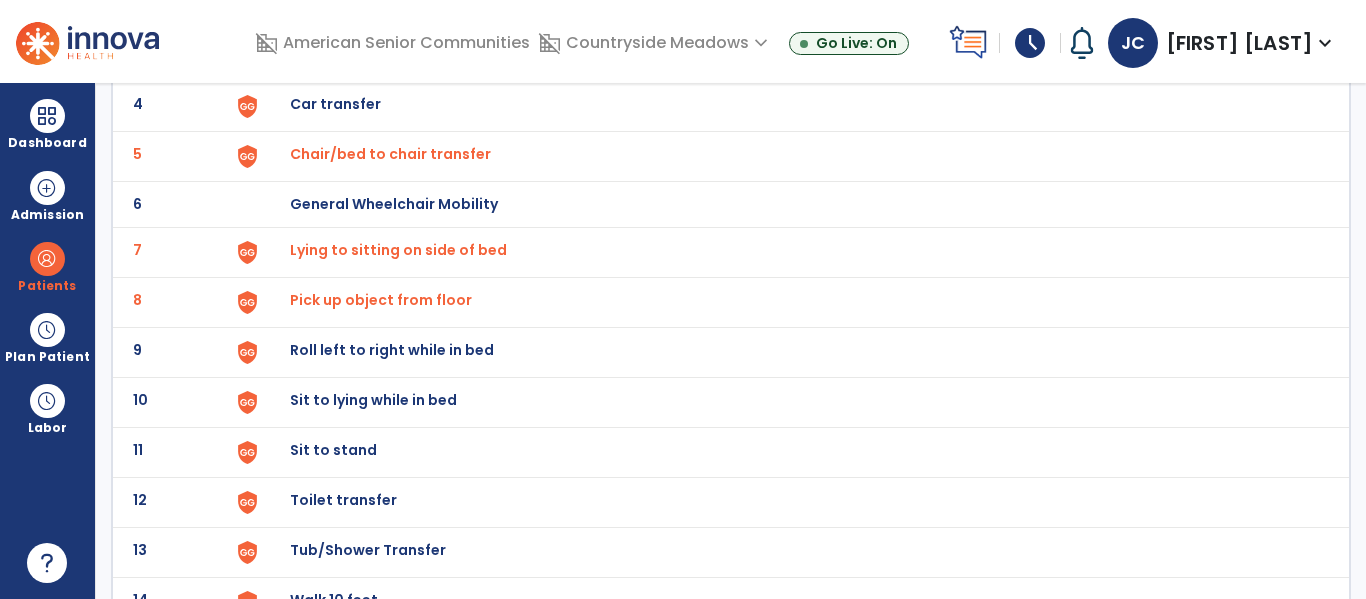 click on "Roll left to right while in bed" at bounding box center (789, -44) 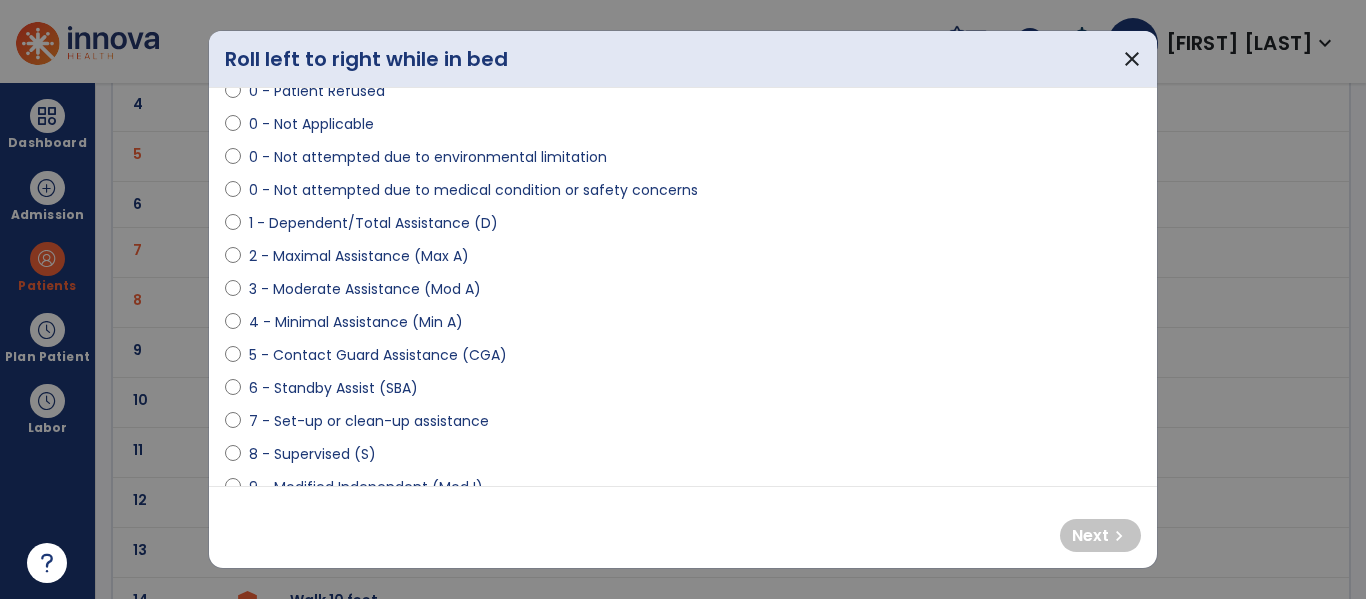 click on "4 - Minimal Assistance (Min A)" at bounding box center [356, 322] 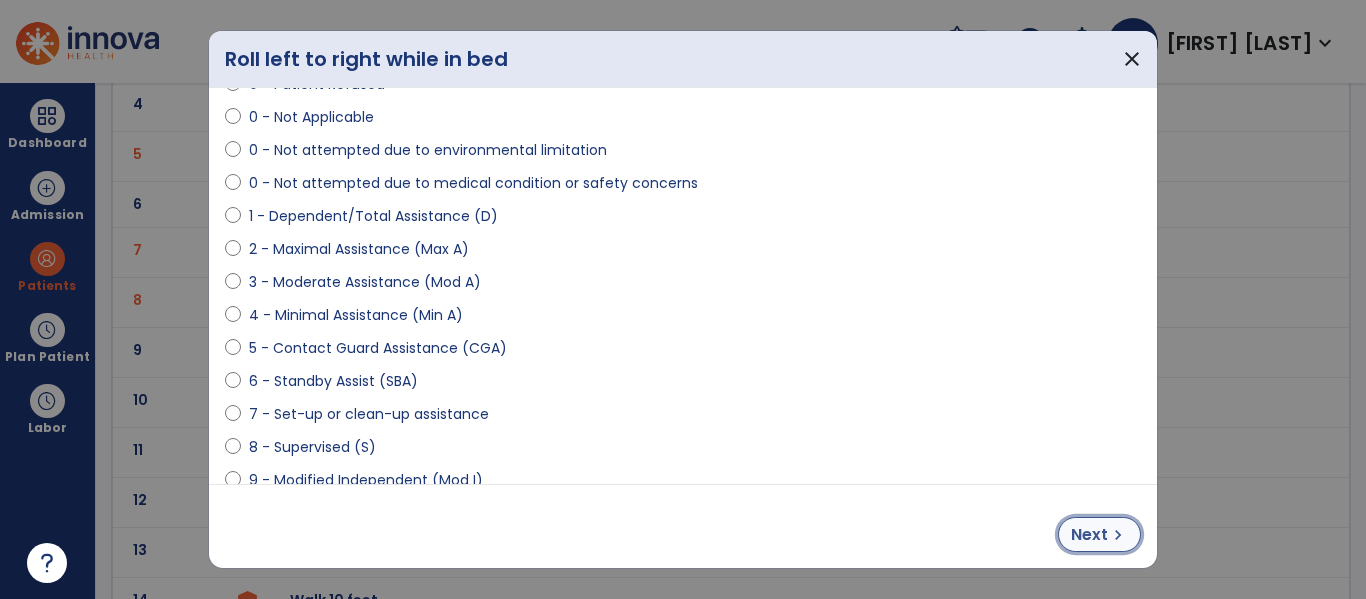 click on "Next" at bounding box center (1089, 535) 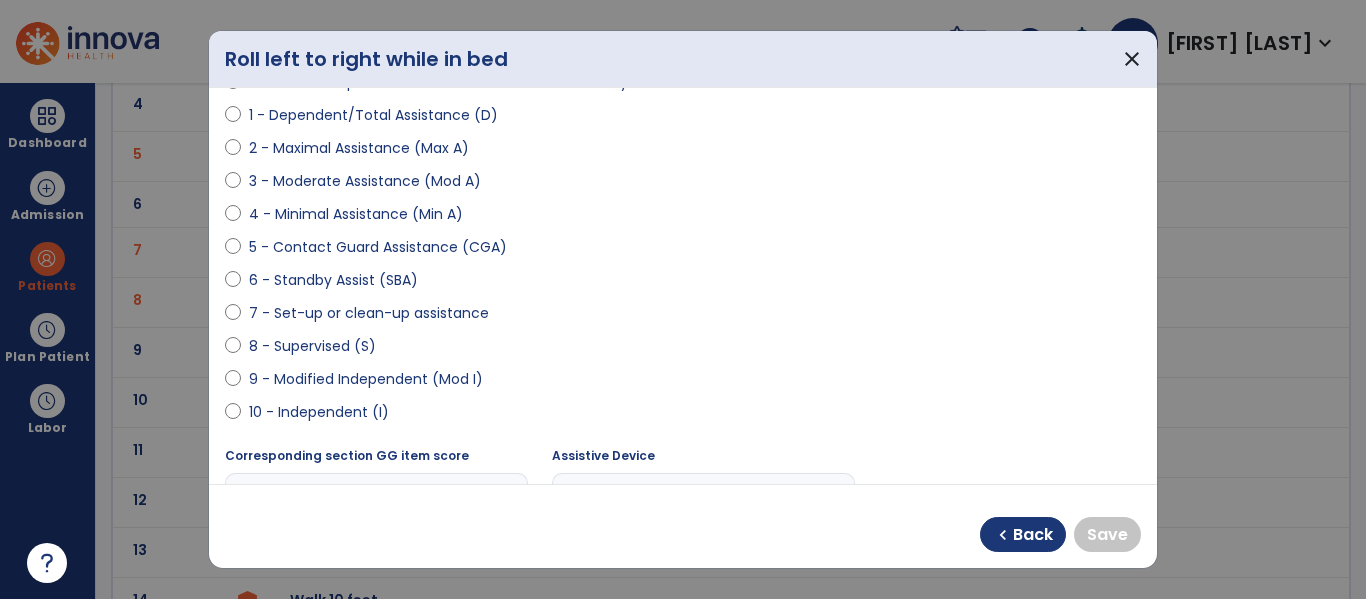 scroll, scrollTop: 245, scrollLeft: 0, axis: vertical 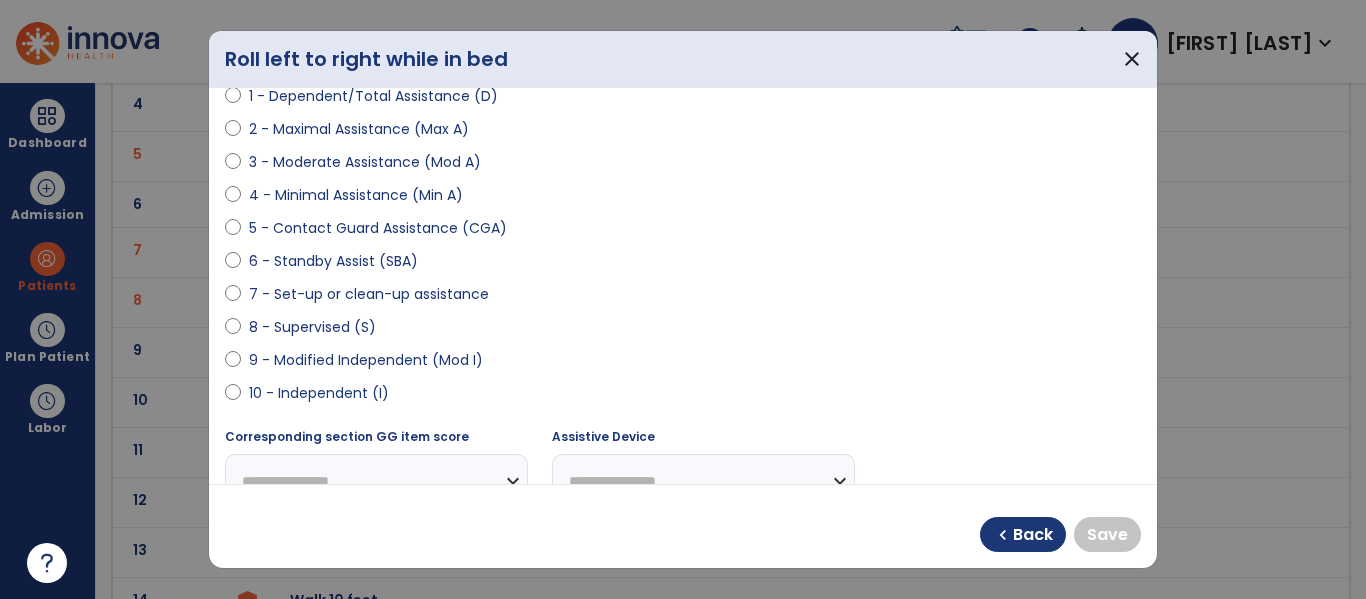 click on "10 - Independent (I)" at bounding box center (319, 393) 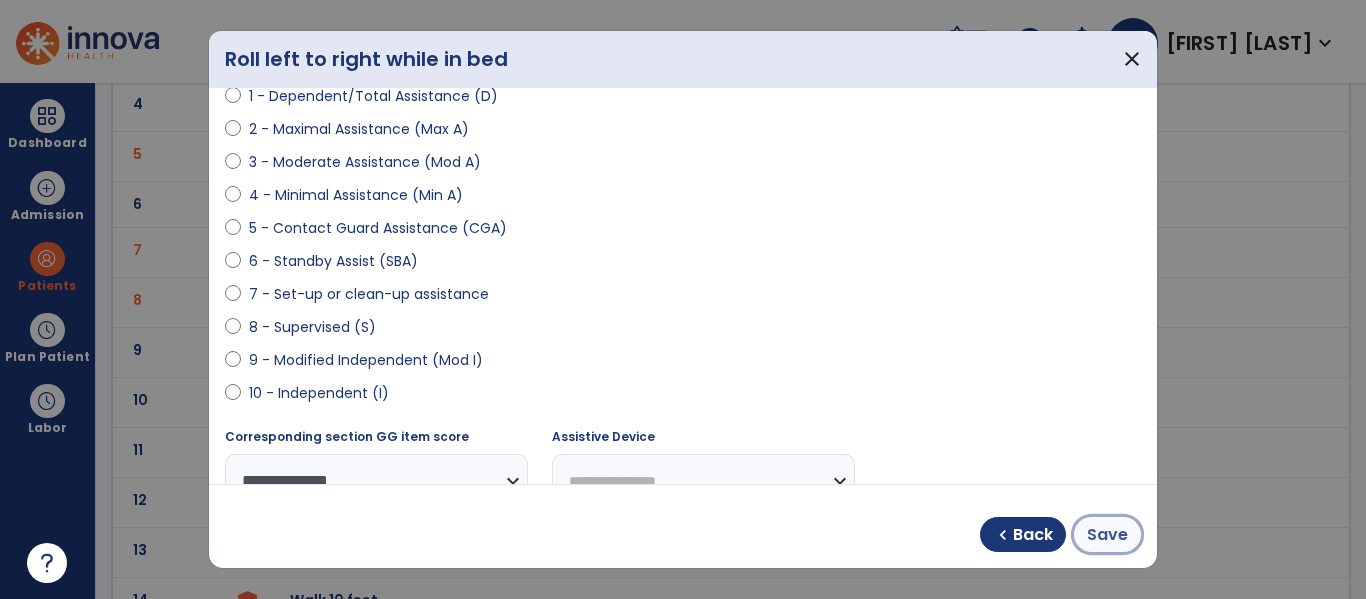 click on "Save" at bounding box center [1107, 535] 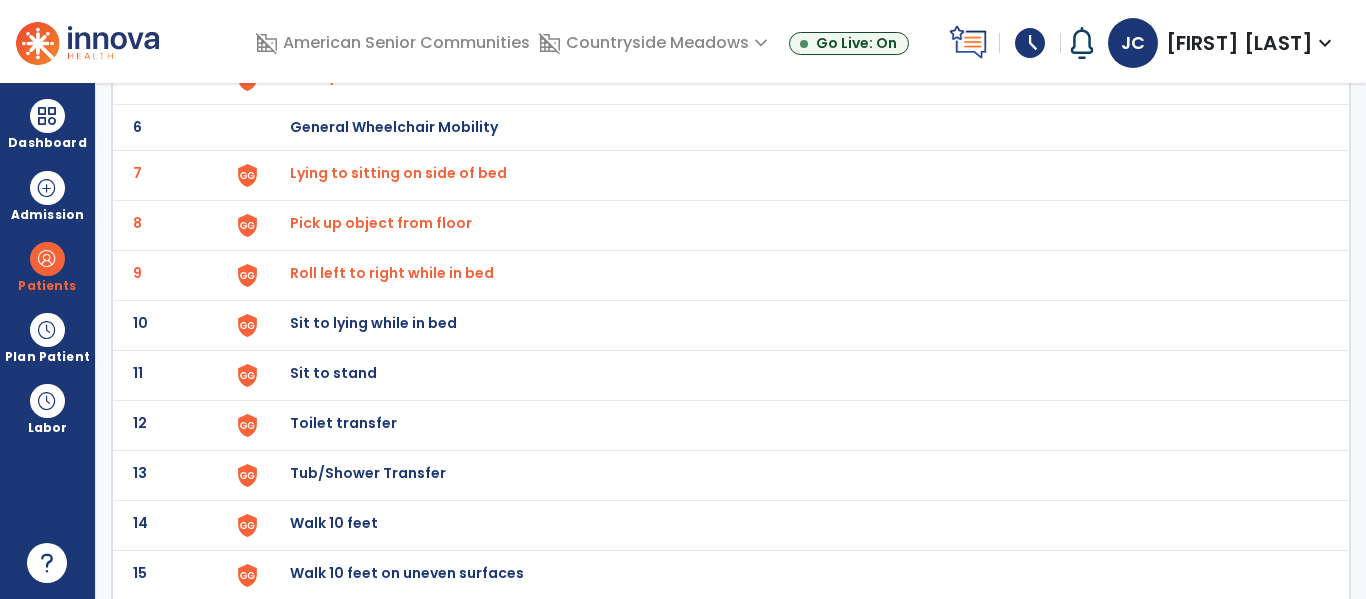scroll, scrollTop: 396, scrollLeft: 0, axis: vertical 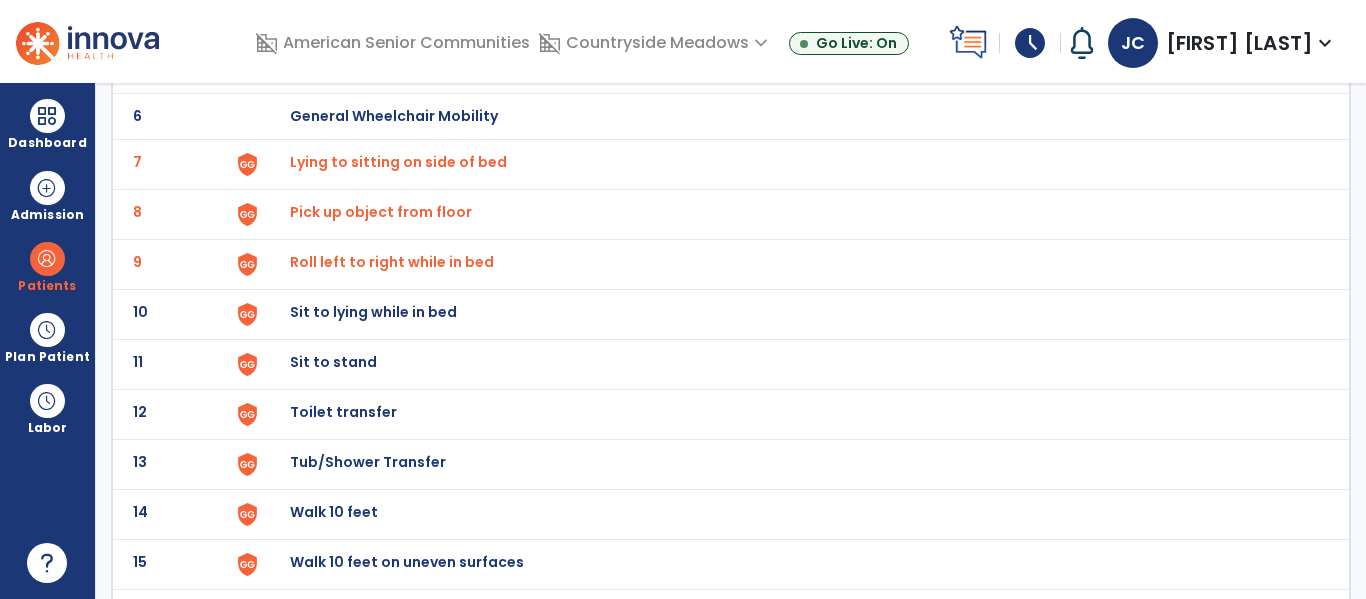 click on "Sit to lying while in bed" at bounding box center (789, -132) 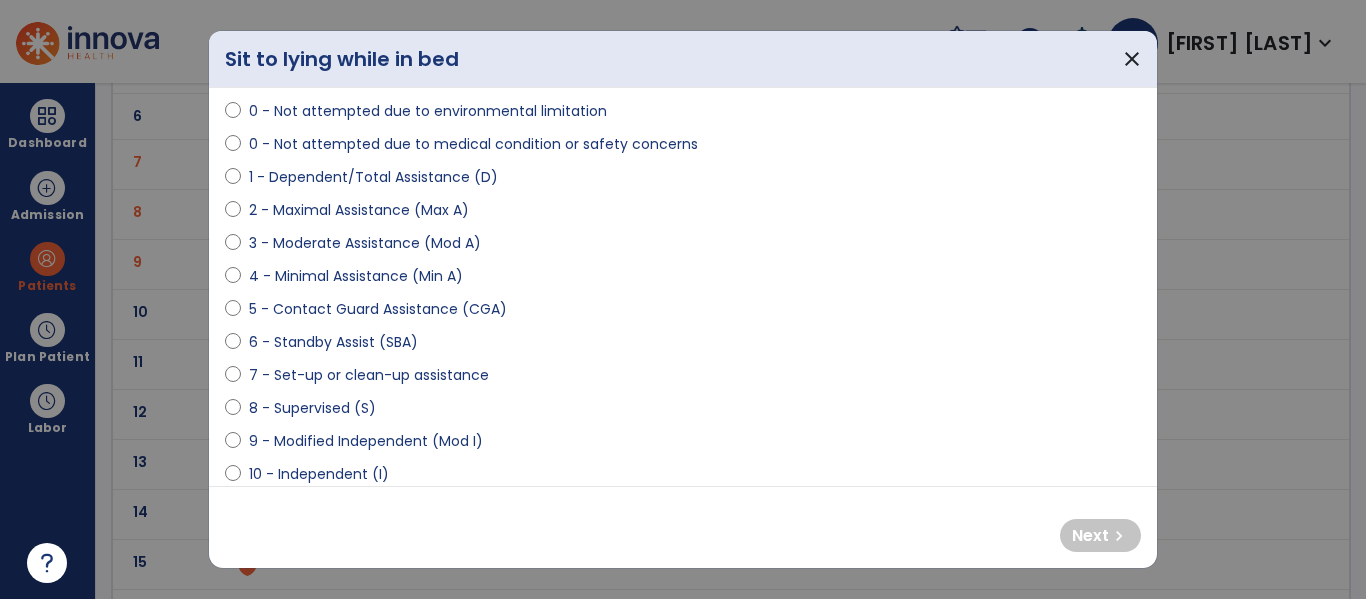 click on "4 - Minimal Assistance (Min A)" at bounding box center [356, 276] 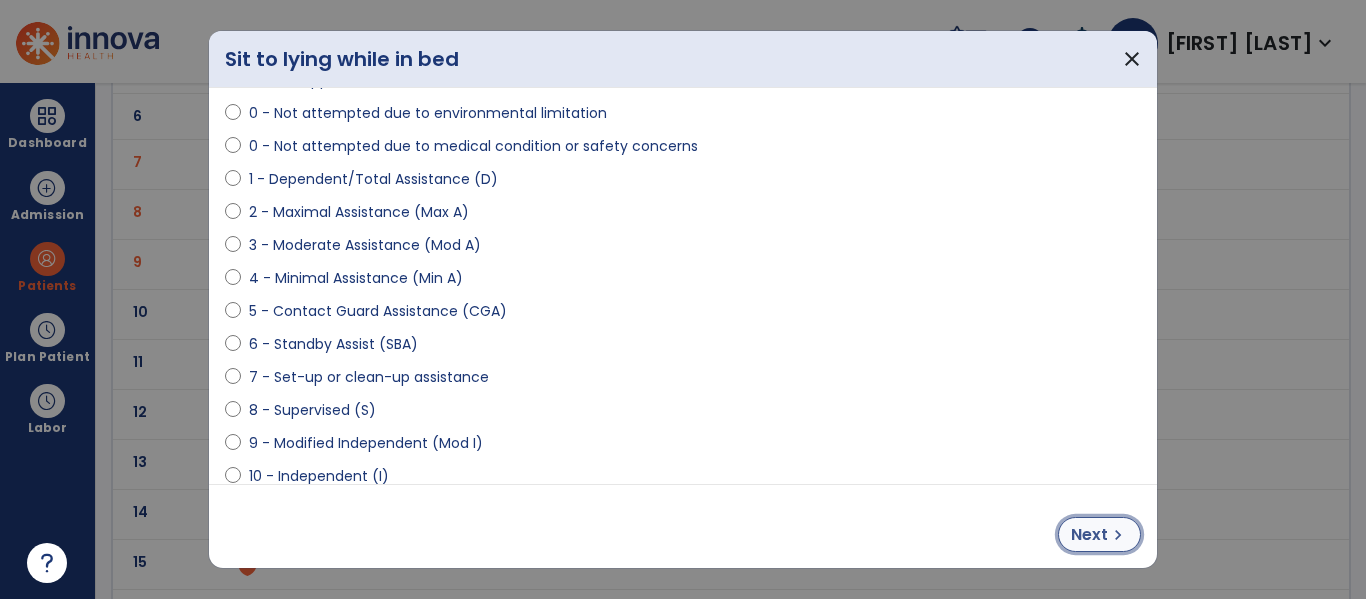 click on "Next" at bounding box center (1089, 535) 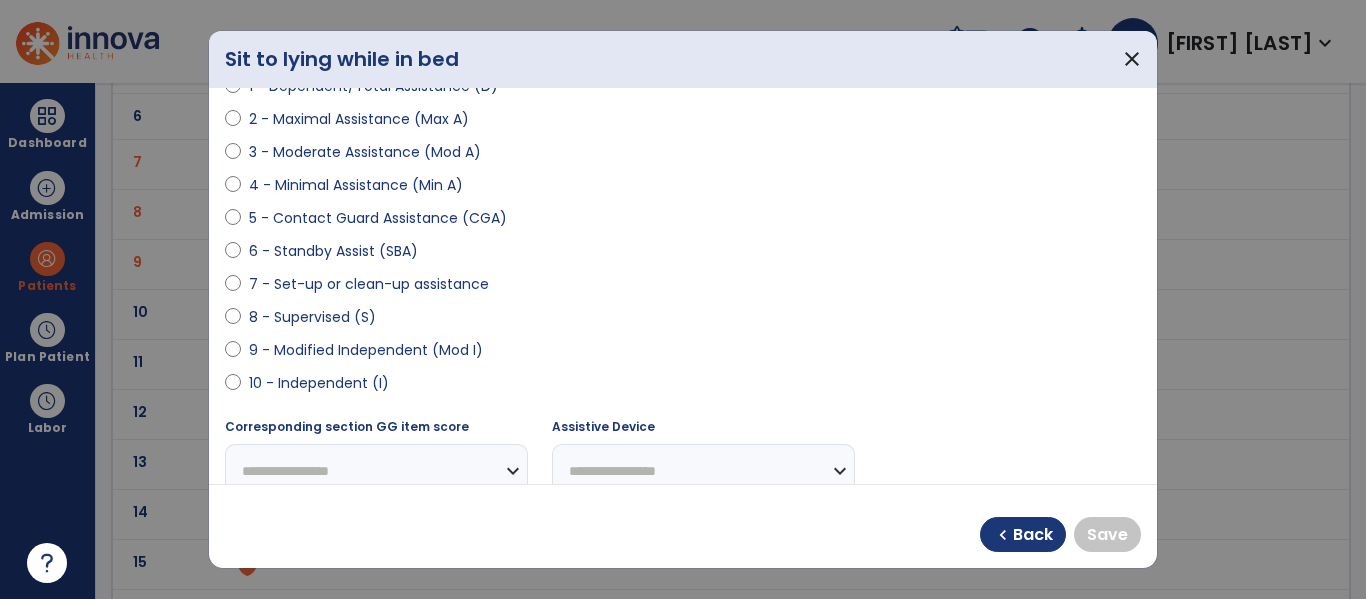 scroll, scrollTop: 271, scrollLeft: 0, axis: vertical 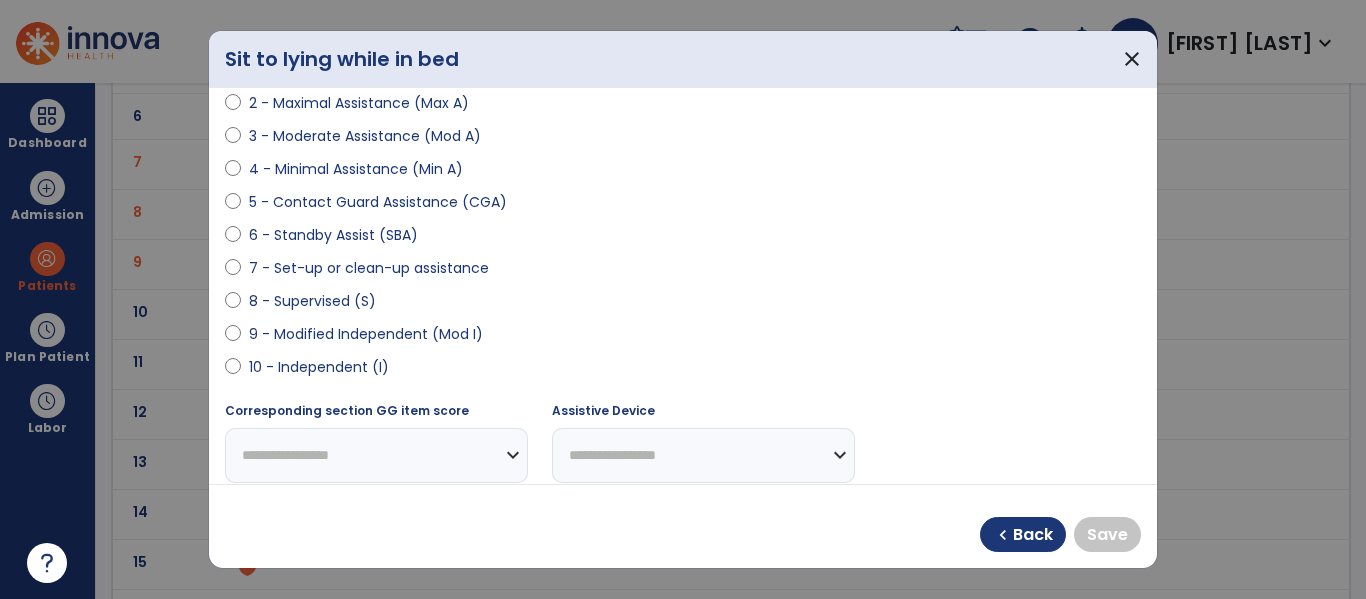 click on "10 - Independent (I)" at bounding box center [319, 367] 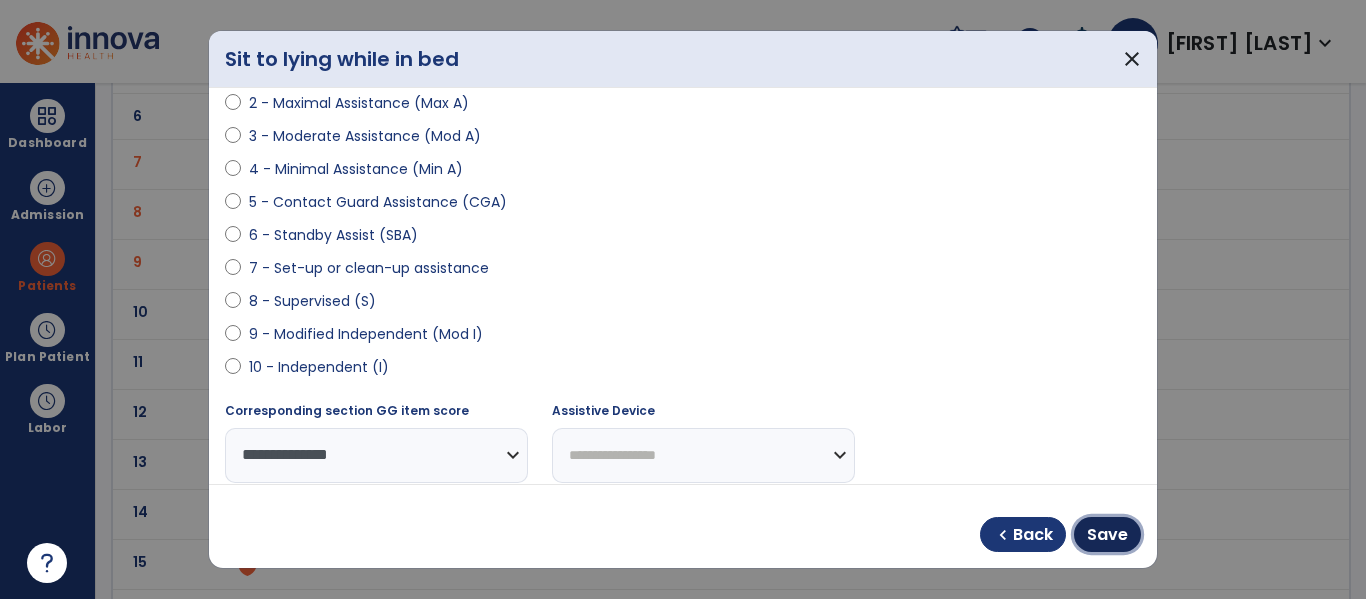 click on "Save" at bounding box center (1107, 534) 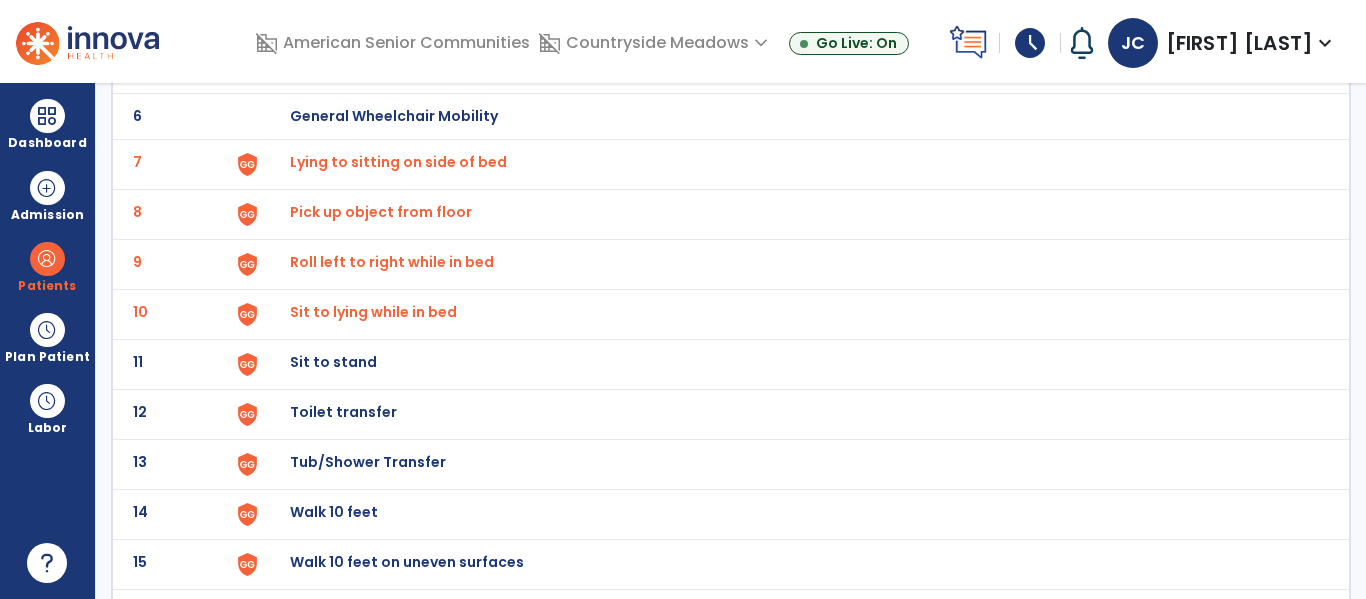 scroll, scrollTop: 397, scrollLeft: 0, axis: vertical 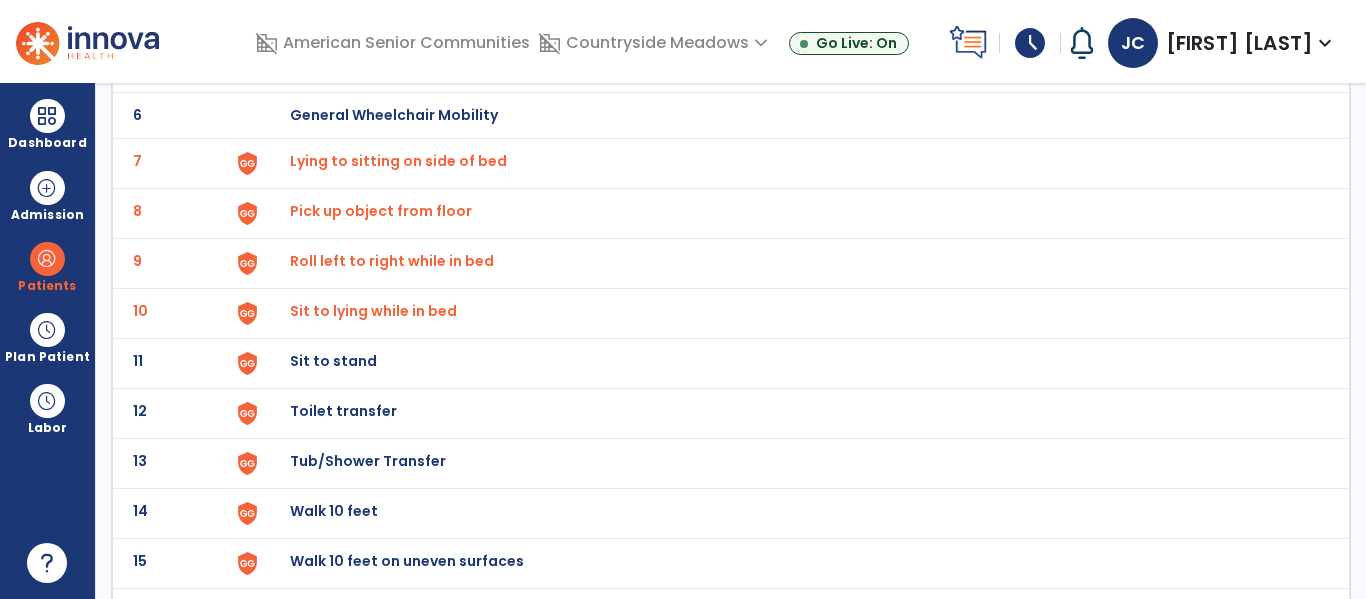 click on "Sit to stand" at bounding box center [789, -133] 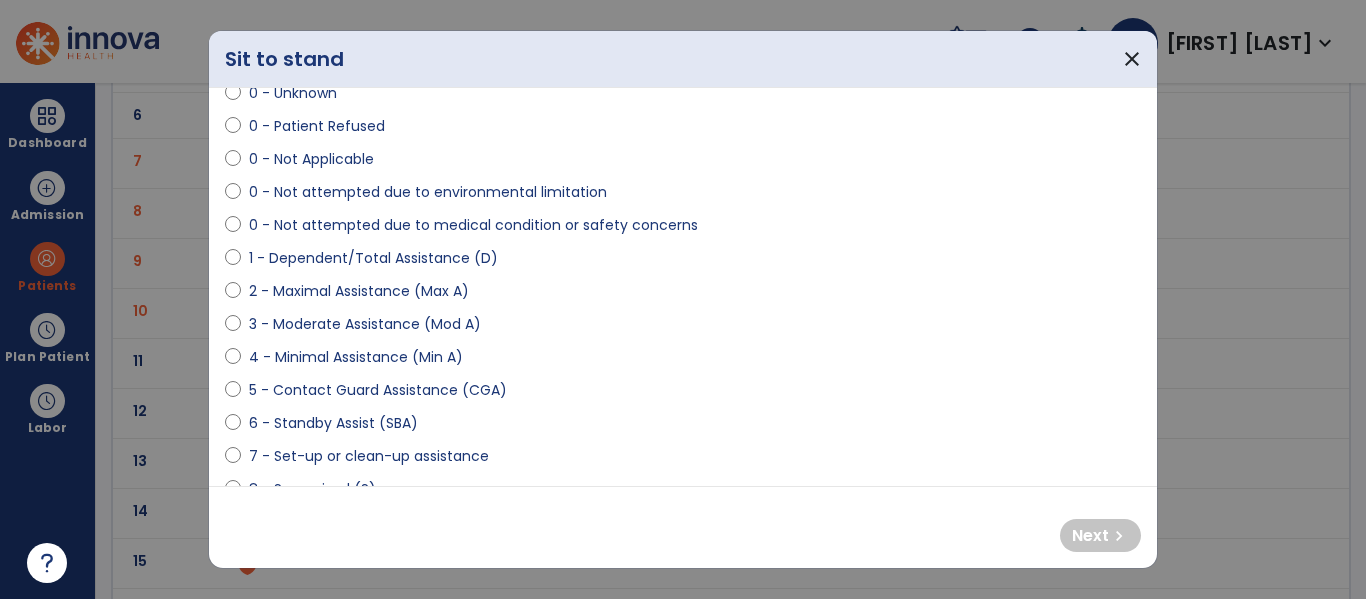 scroll, scrollTop: 85, scrollLeft: 0, axis: vertical 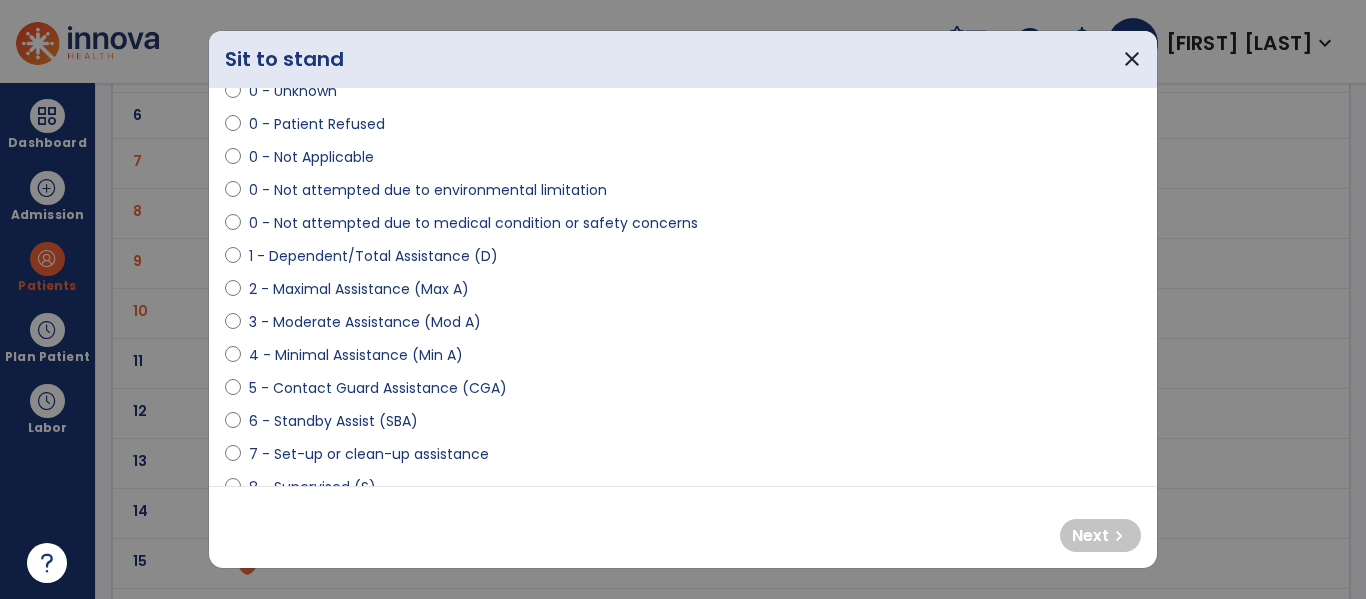 click on "3 - Moderate Assistance (Mod A)" at bounding box center [365, 322] 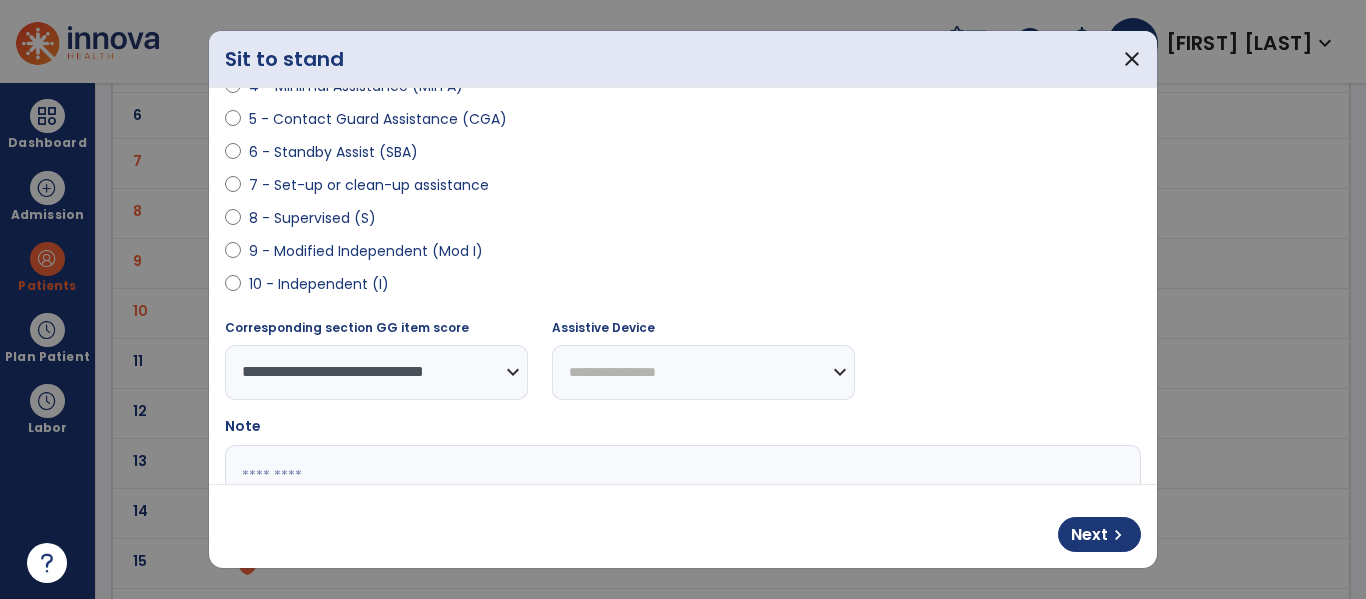 scroll, scrollTop: 356, scrollLeft: 0, axis: vertical 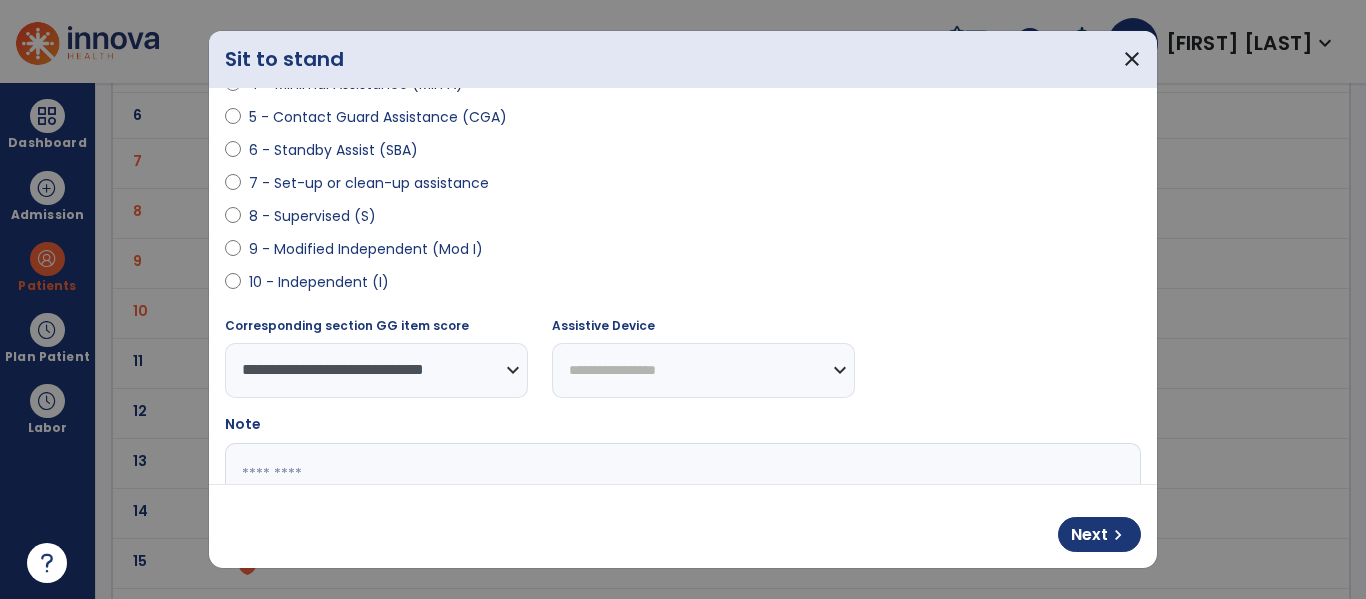 click on "**********" at bounding box center [703, 370] 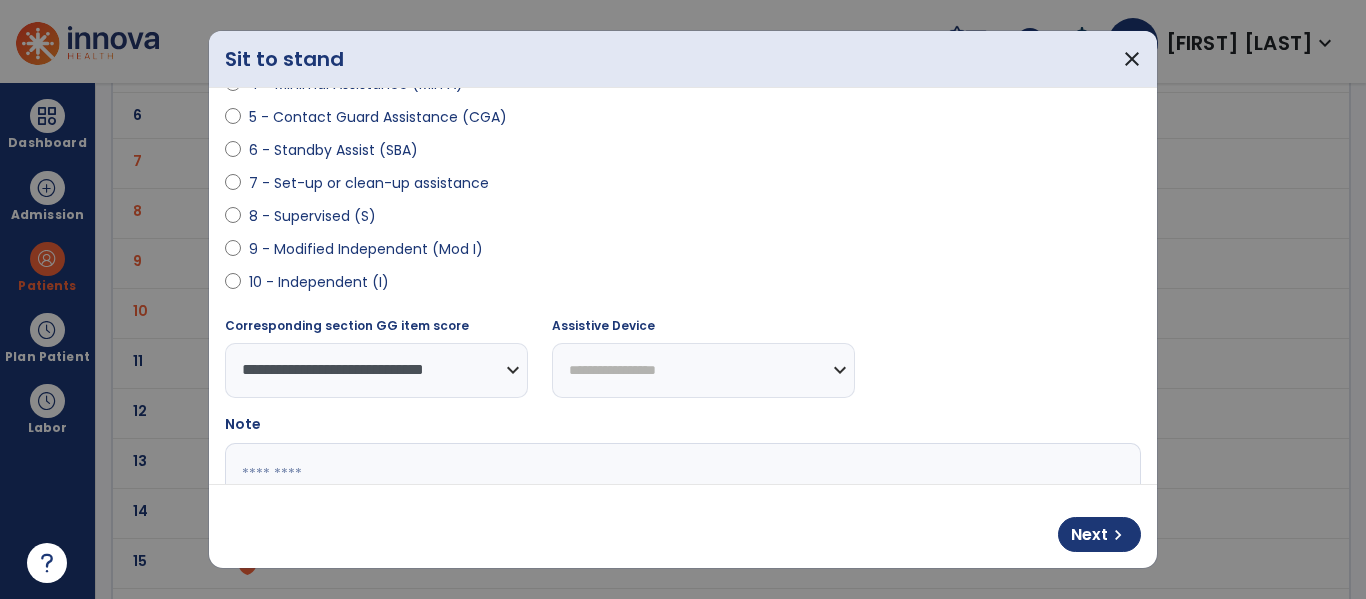 select on "**********" 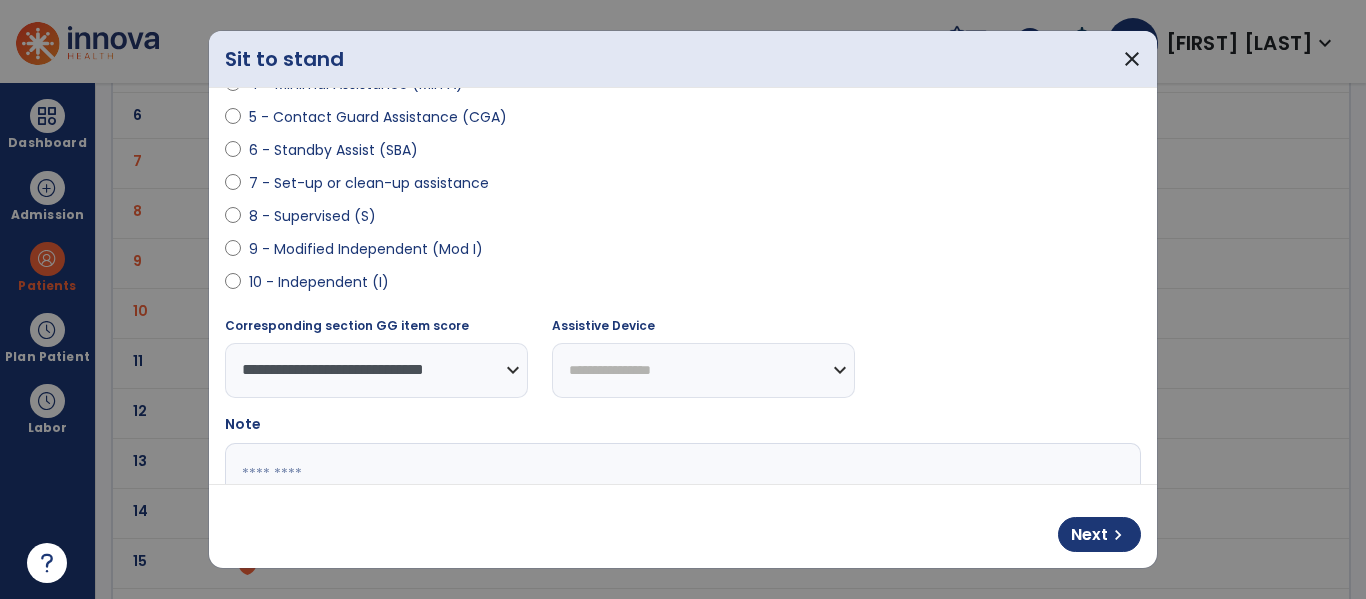 click on "**********" at bounding box center [703, 370] 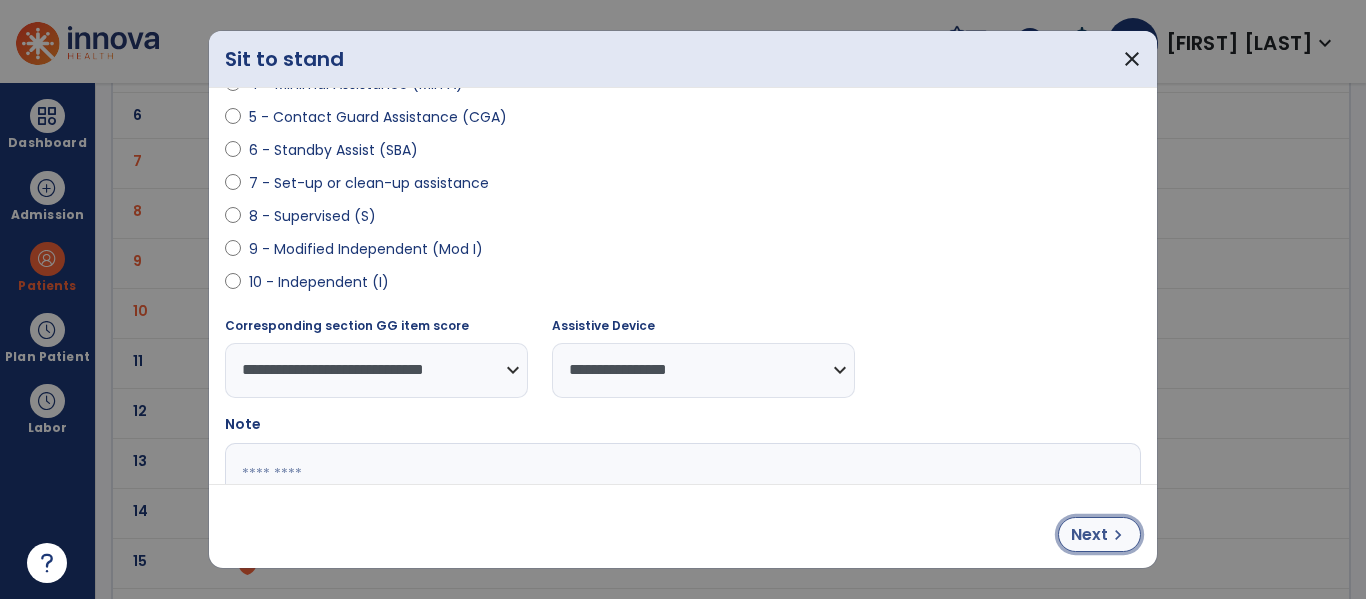 click on "chevron_right" at bounding box center [1118, 535] 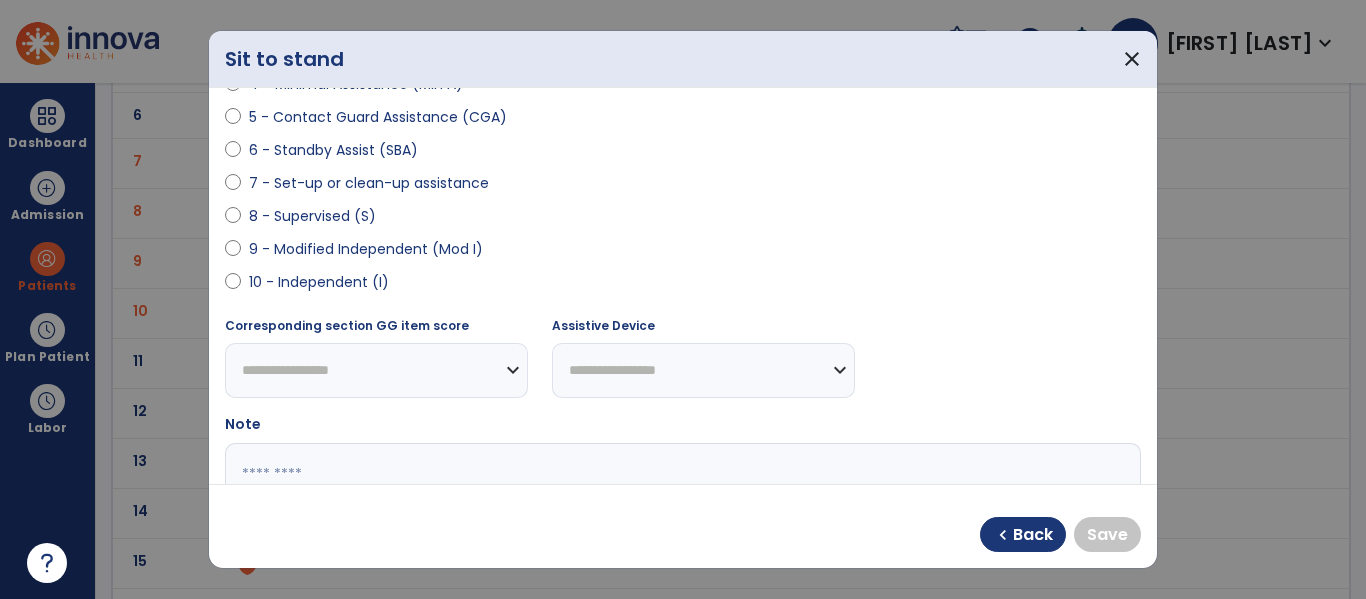 click on "9 - Modified Independent (Mod I)" at bounding box center [366, 249] 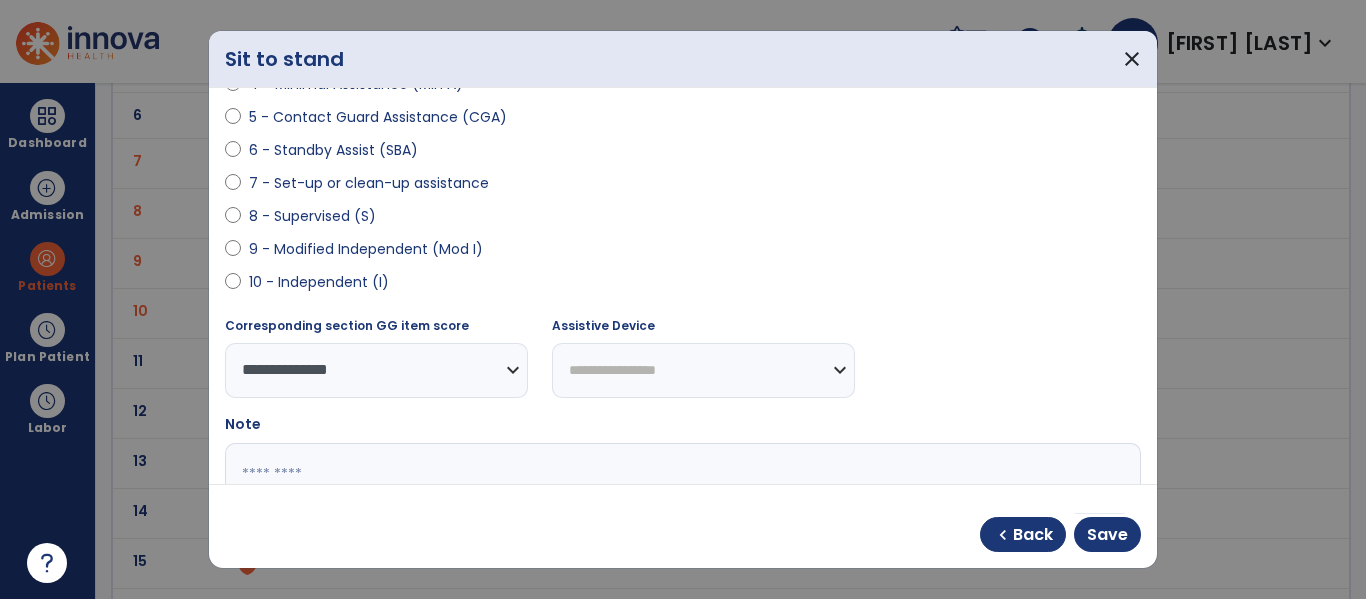 click on "10 - Independent (I)" at bounding box center [319, 282] 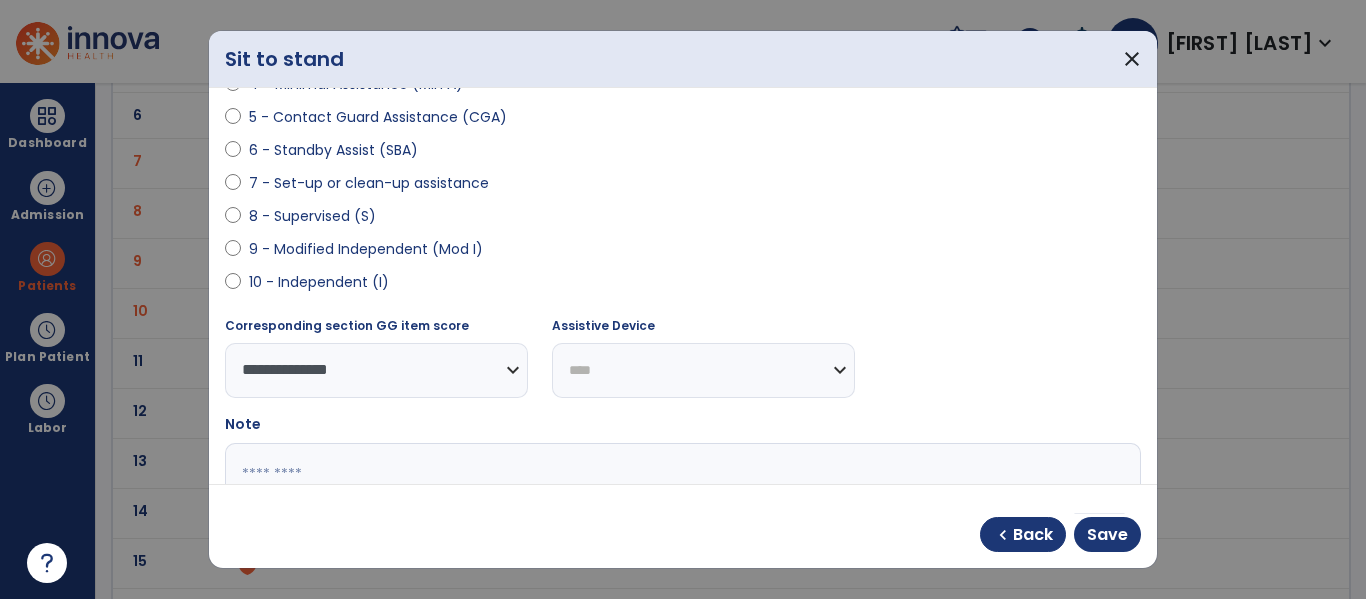 click on "**********" at bounding box center (703, 370) 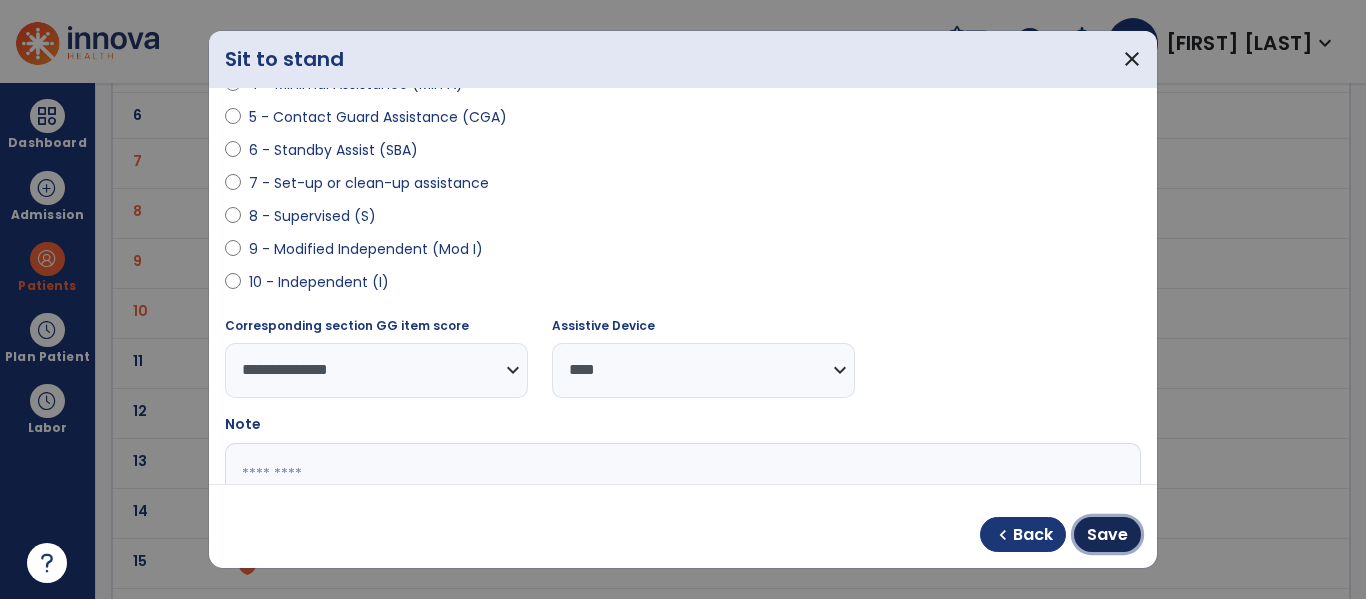 click on "Save" at bounding box center (1107, 535) 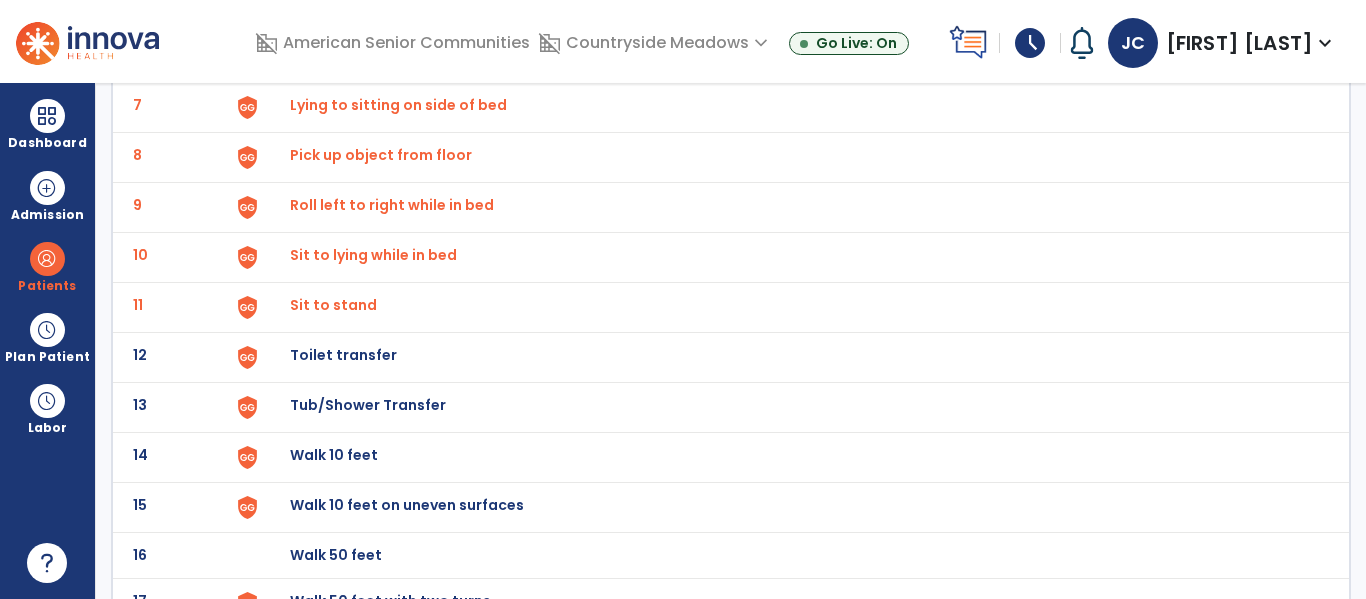 scroll, scrollTop: 452, scrollLeft: 0, axis: vertical 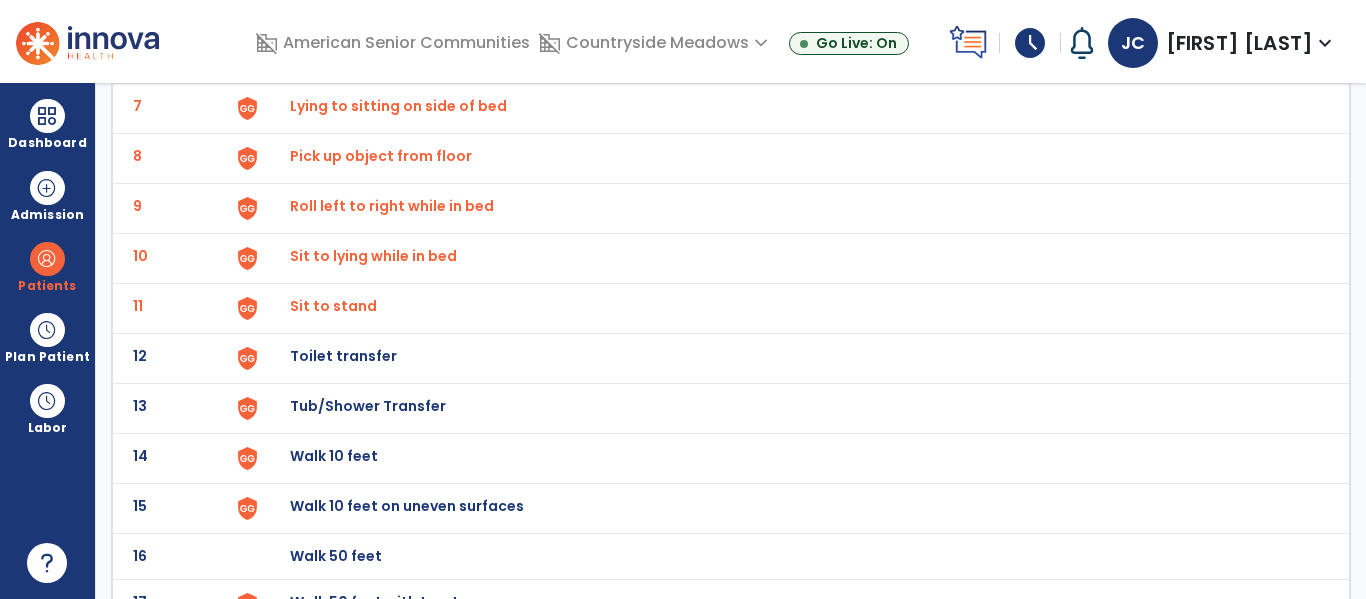 click on "Toilet transfer" at bounding box center [789, -188] 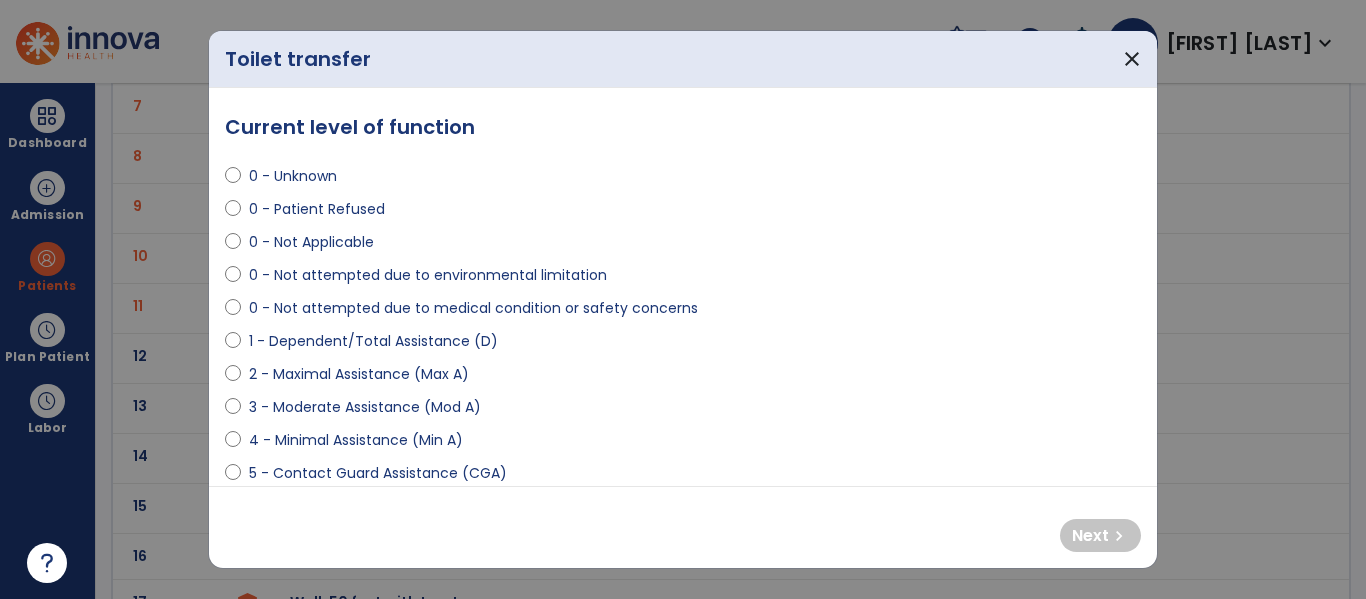 click on "0 - Not attempted due to medical condition or safety concerns" at bounding box center [473, 308] 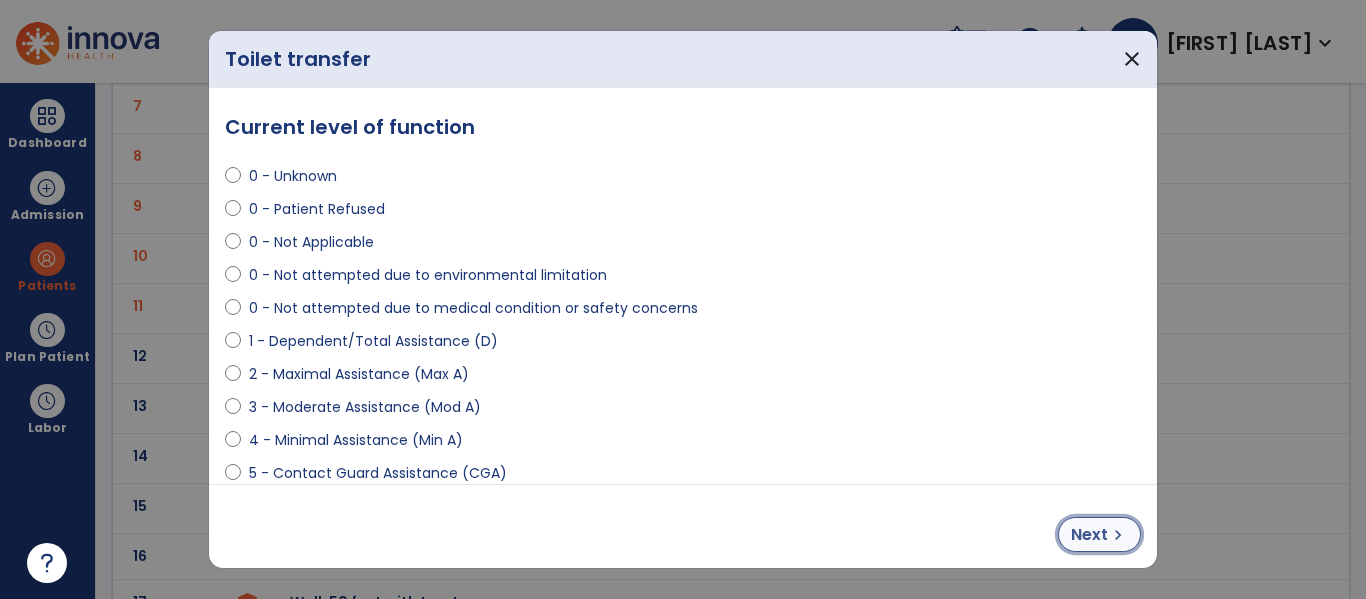 click on "Next" at bounding box center [1089, 535] 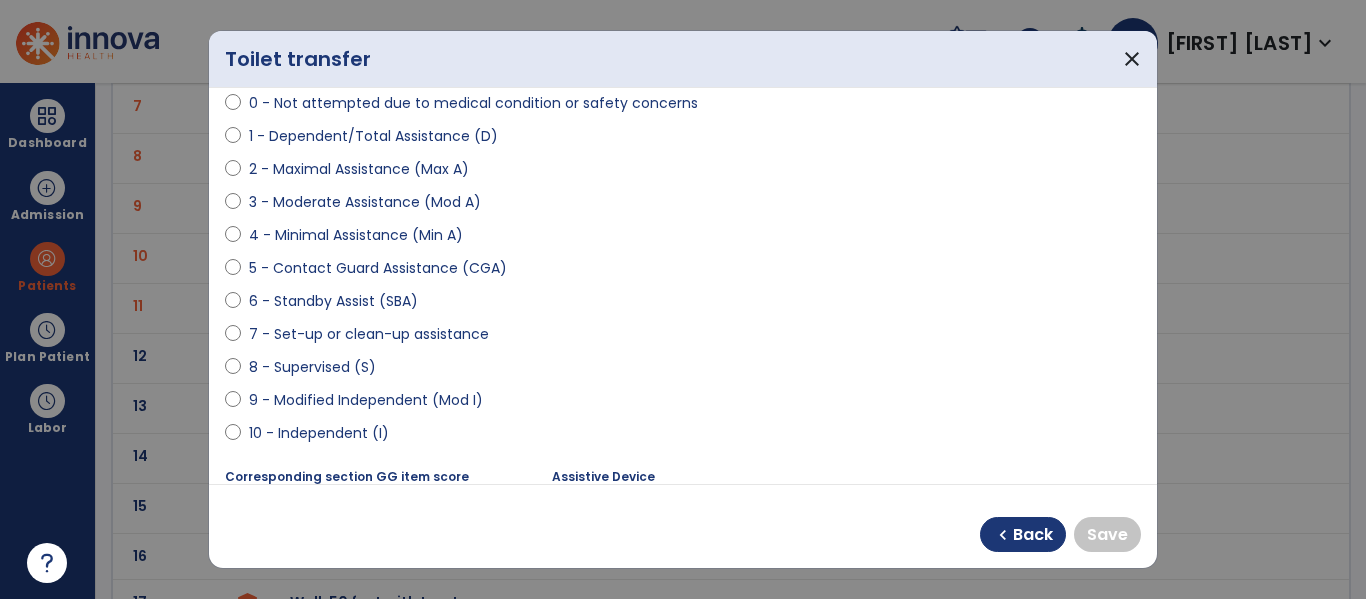 scroll, scrollTop: 206, scrollLeft: 0, axis: vertical 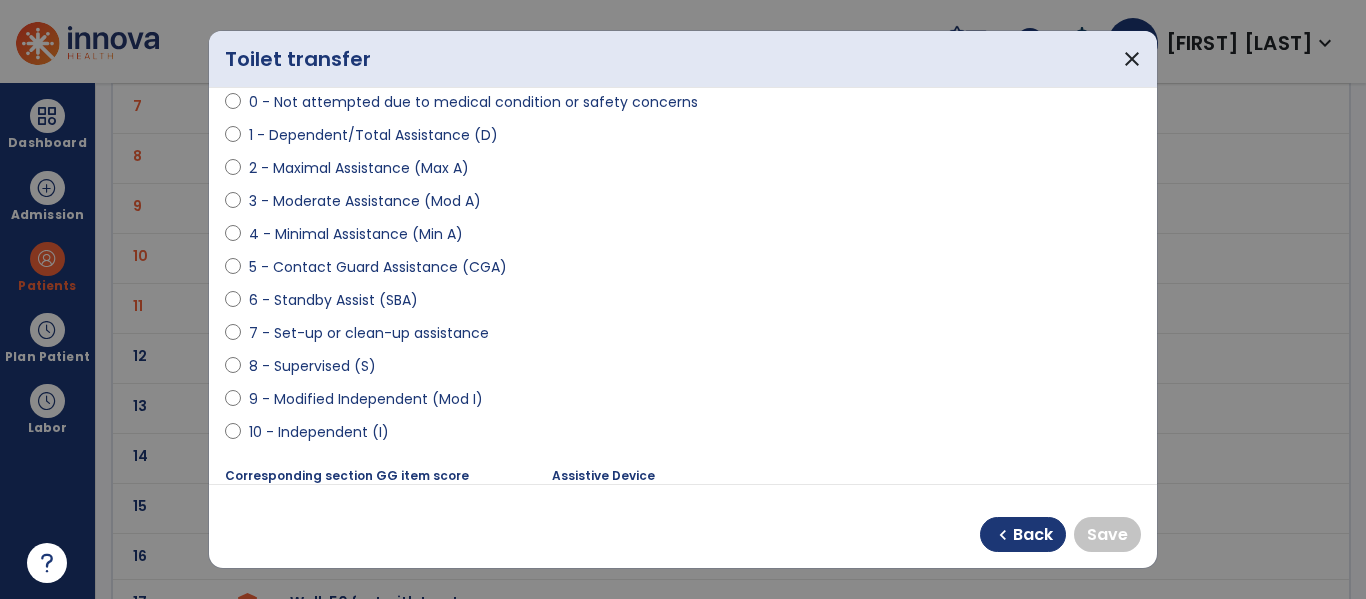 click on "10 - Independent (I)" at bounding box center [319, 432] 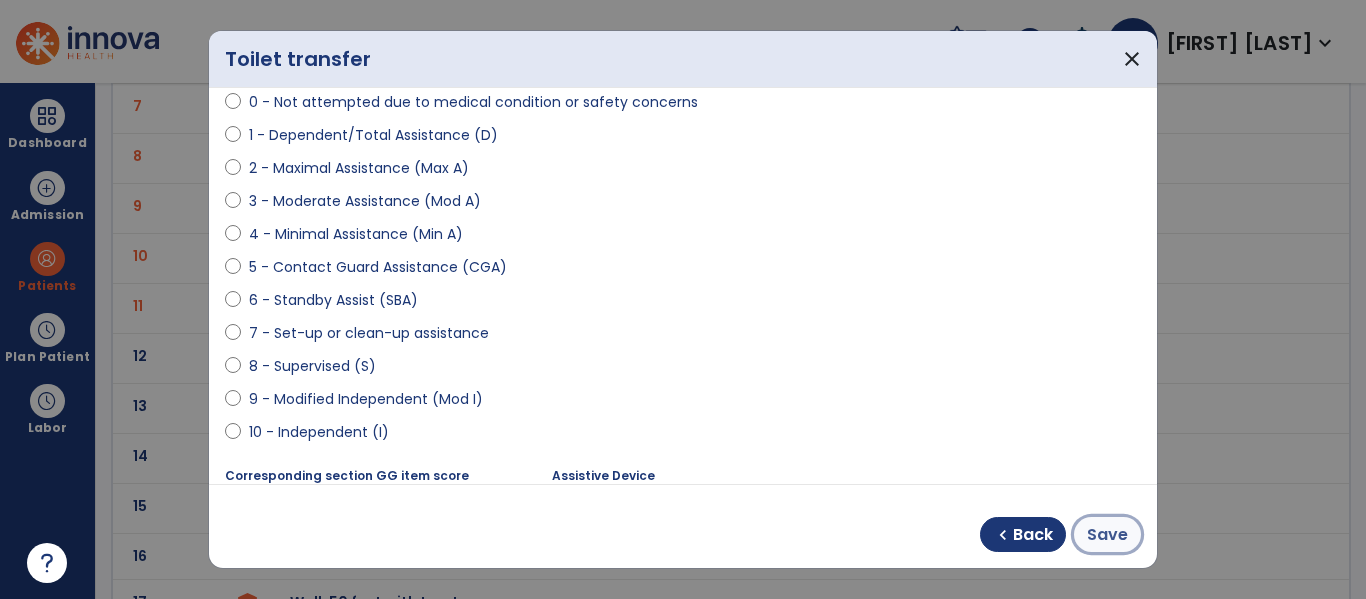 click on "Save" at bounding box center (1107, 535) 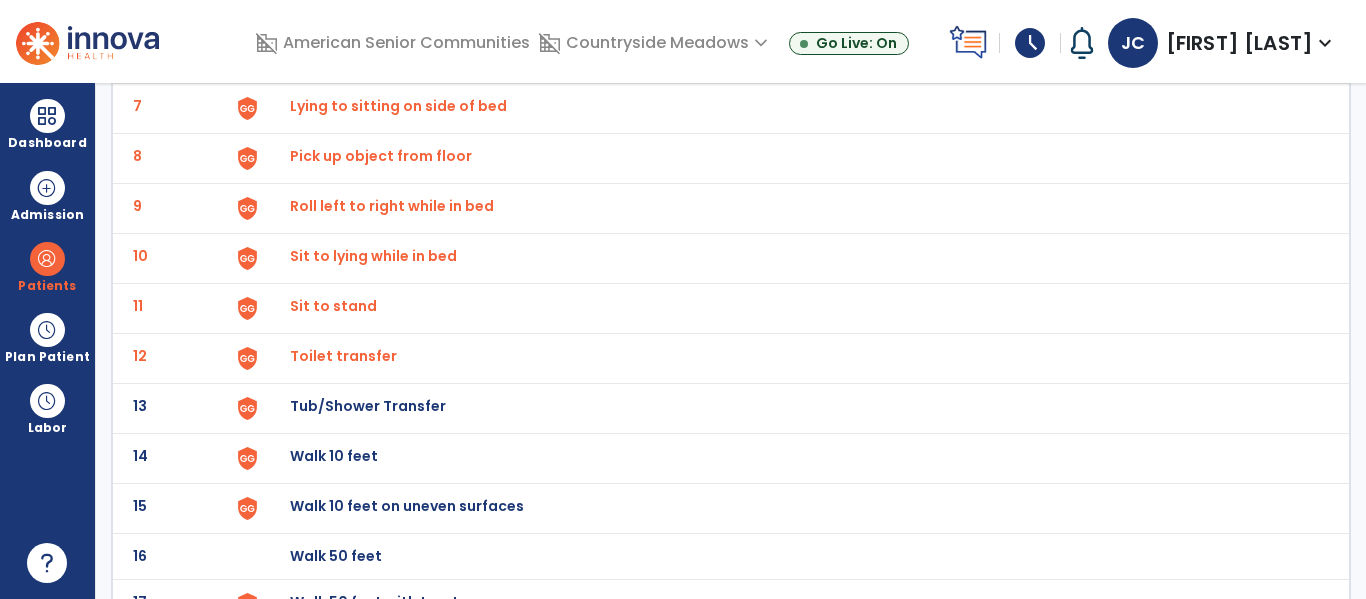 click on "Tub/Shower Transfer" at bounding box center [789, -188] 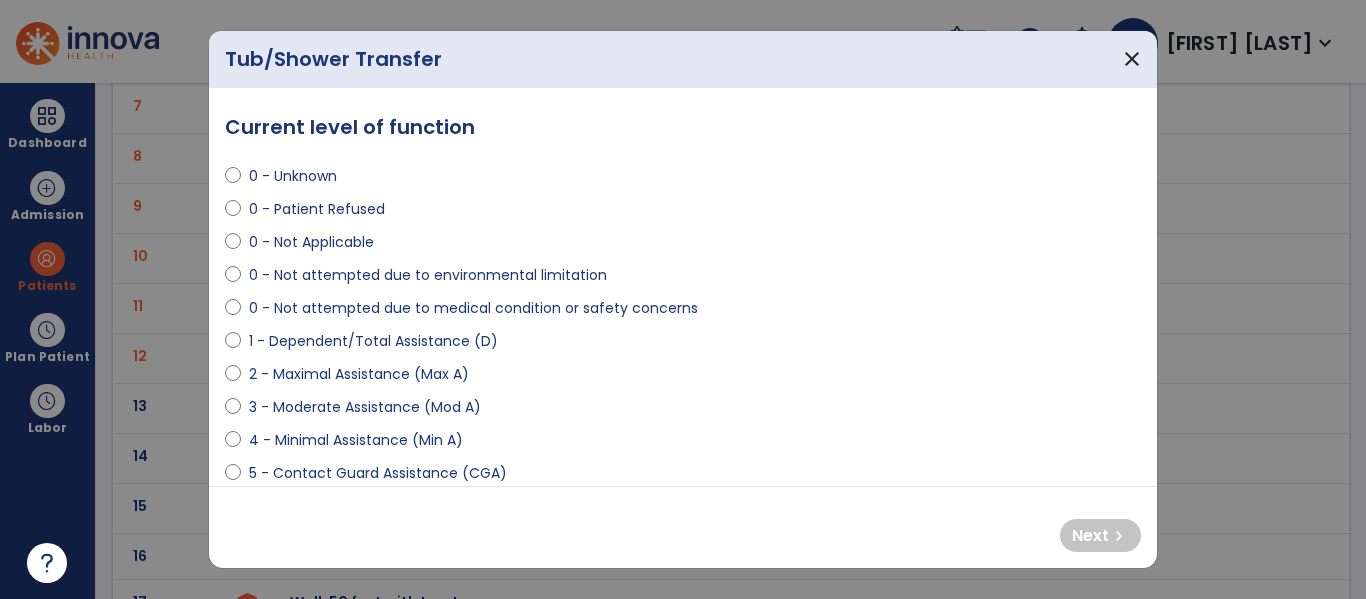 click on "0 - Not attempted due to medical condition or safety concerns" at bounding box center [473, 308] 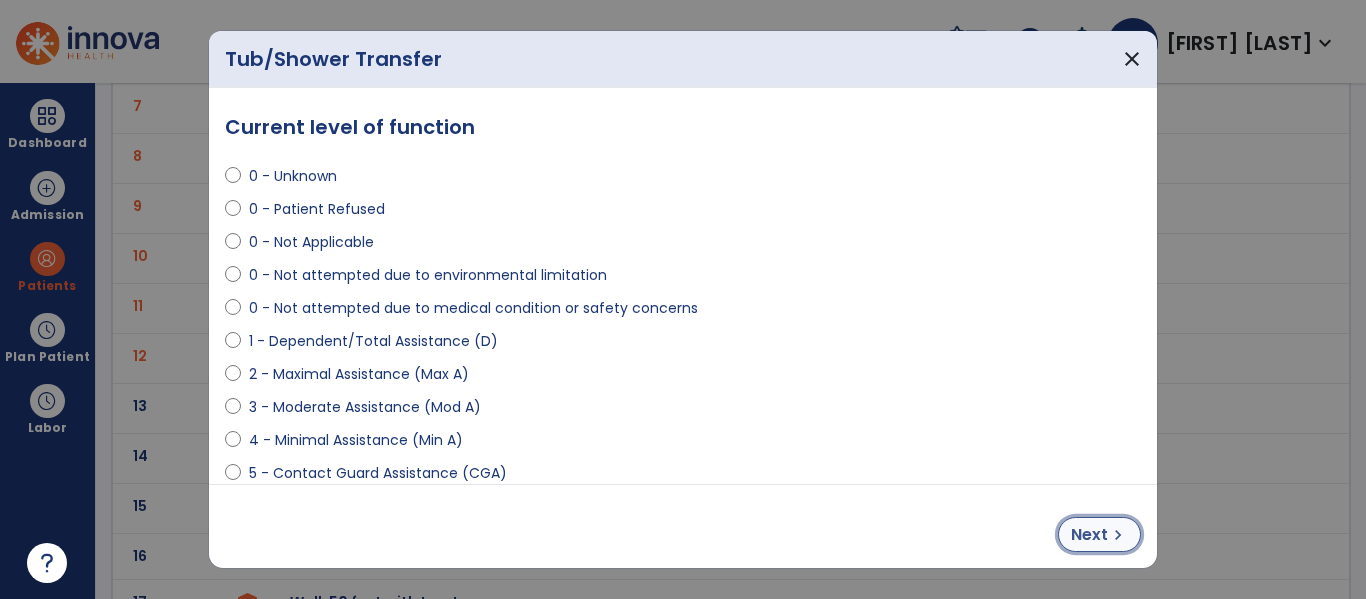 click on "Next" at bounding box center (1089, 535) 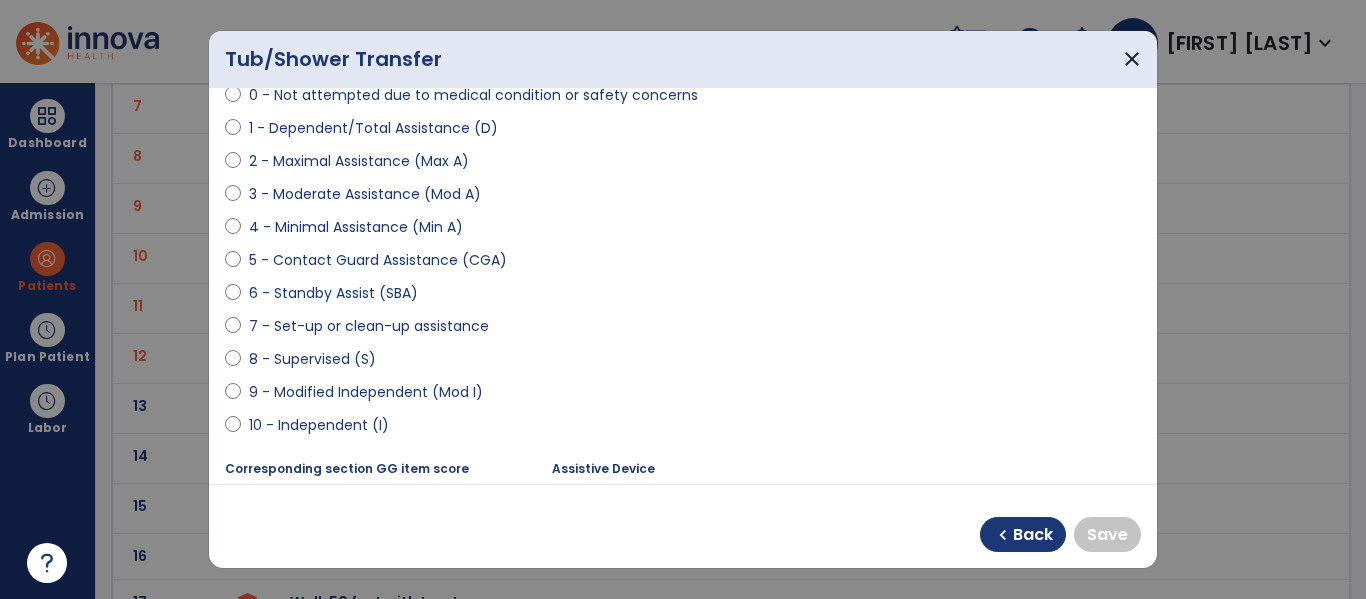 click on "10 - Independent (I)" at bounding box center [319, 425] 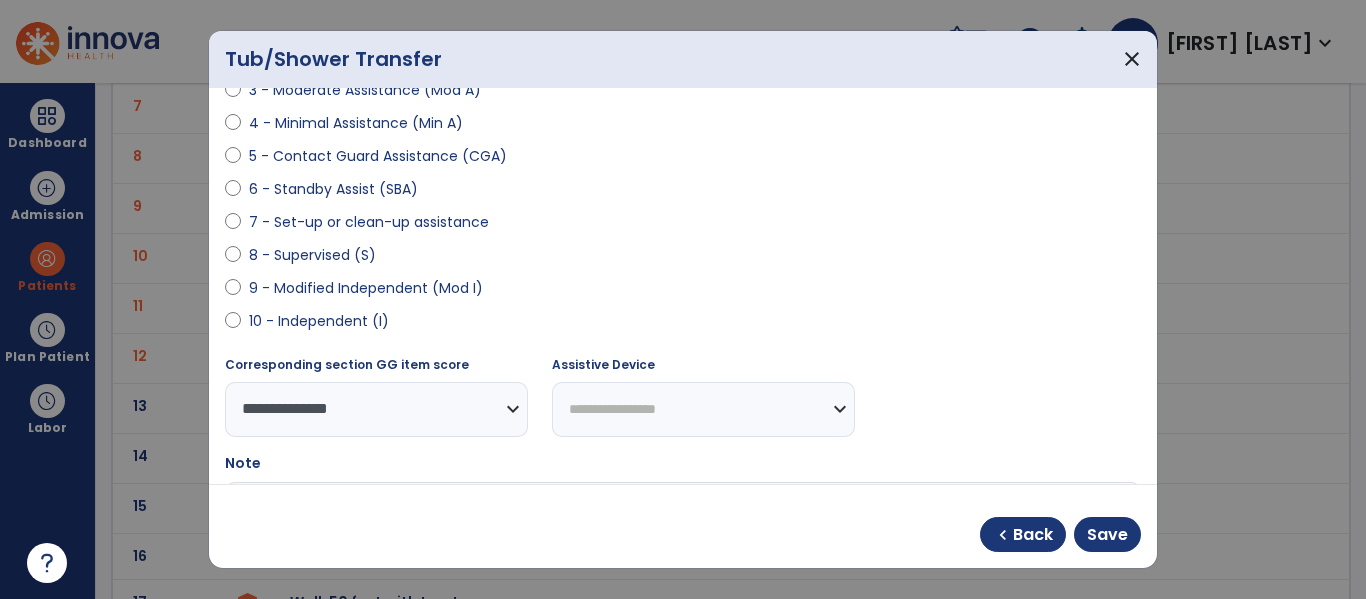scroll, scrollTop: 346, scrollLeft: 0, axis: vertical 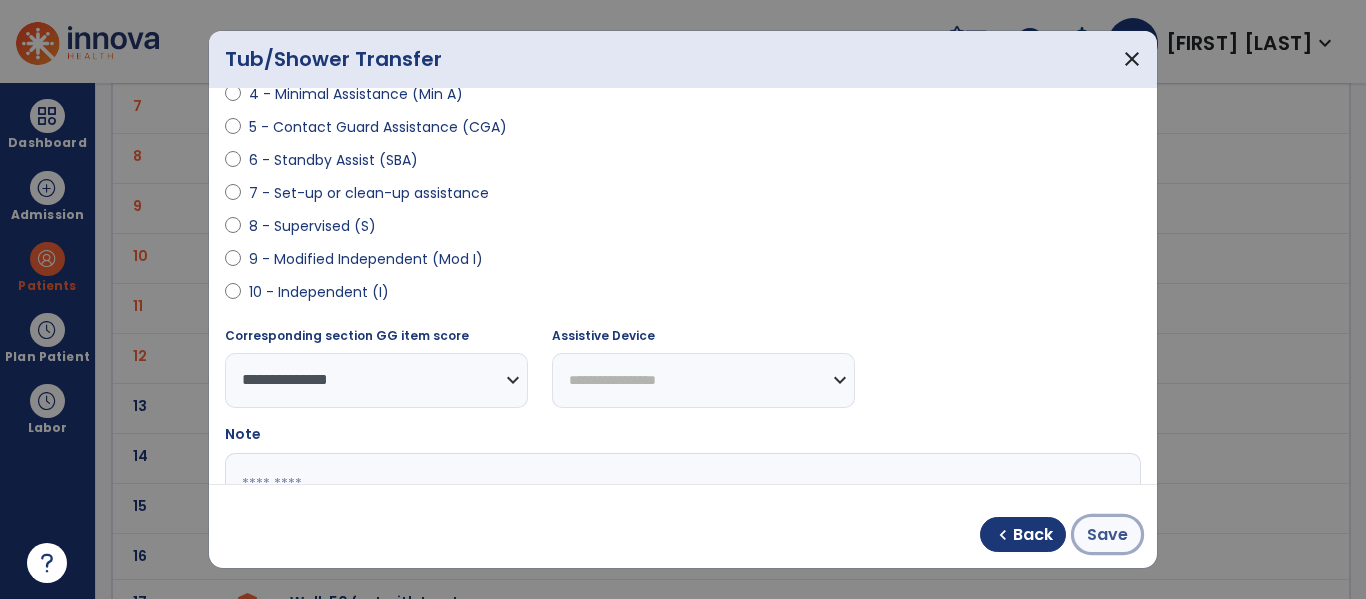 click on "Save" at bounding box center [1107, 535] 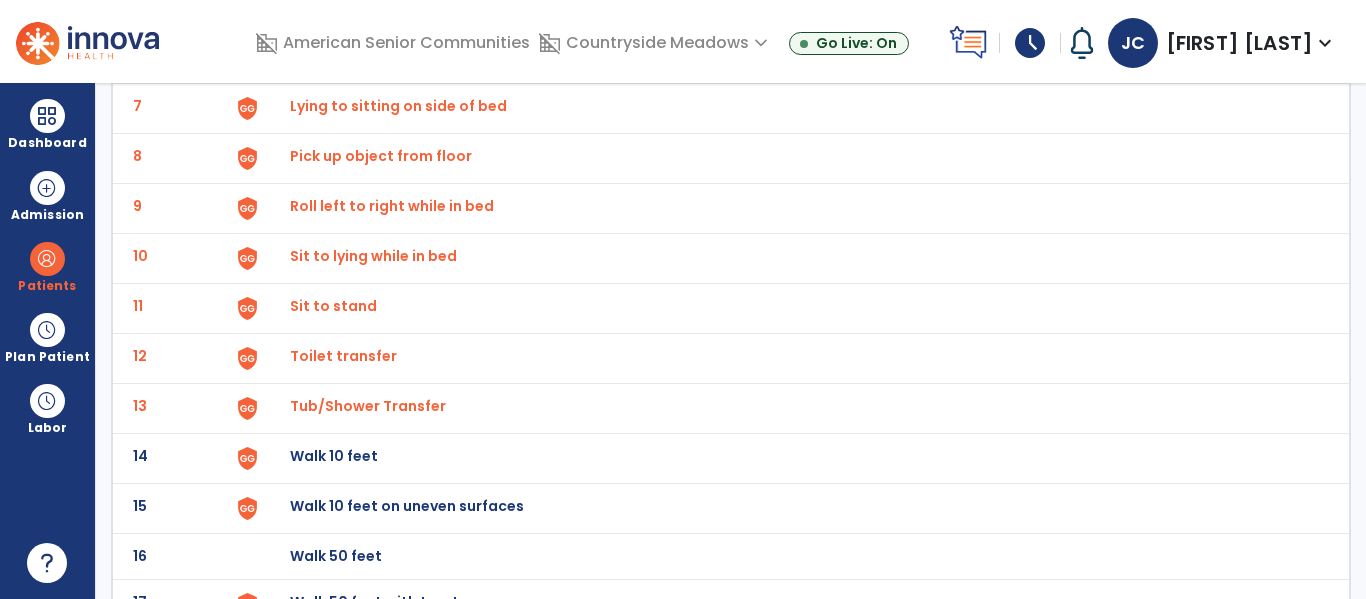 scroll, scrollTop: 454, scrollLeft: 0, axis: vertical 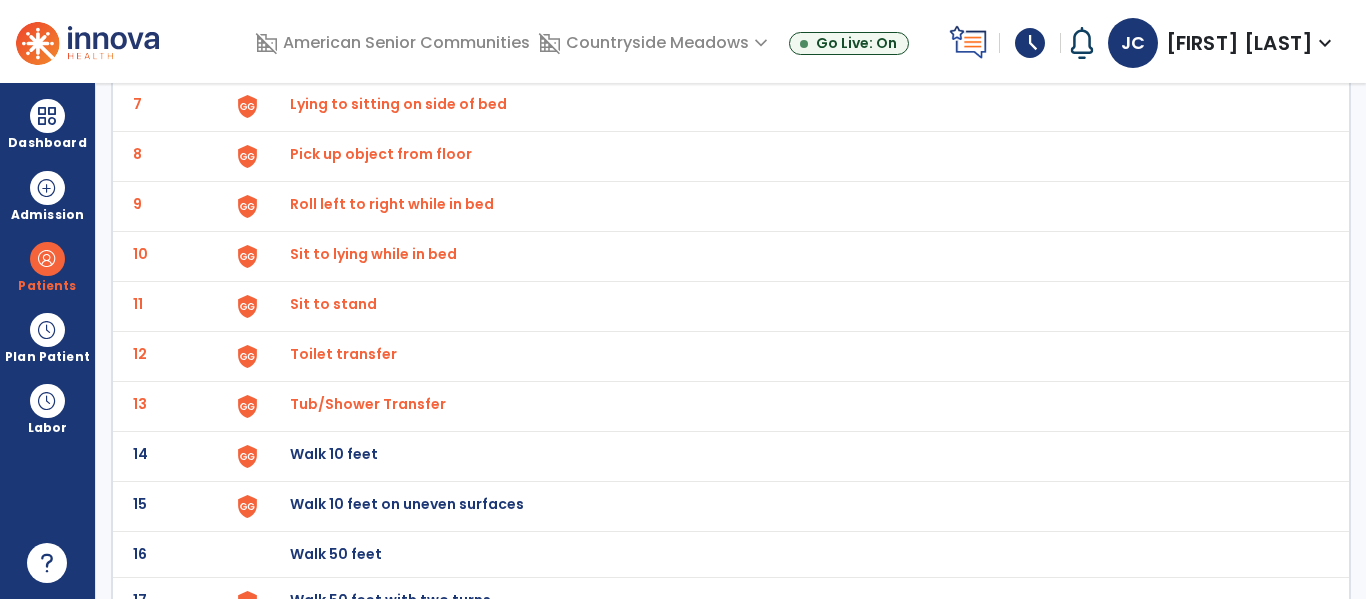 click on "Walk 10 feet" at bounding box center [789, -190] 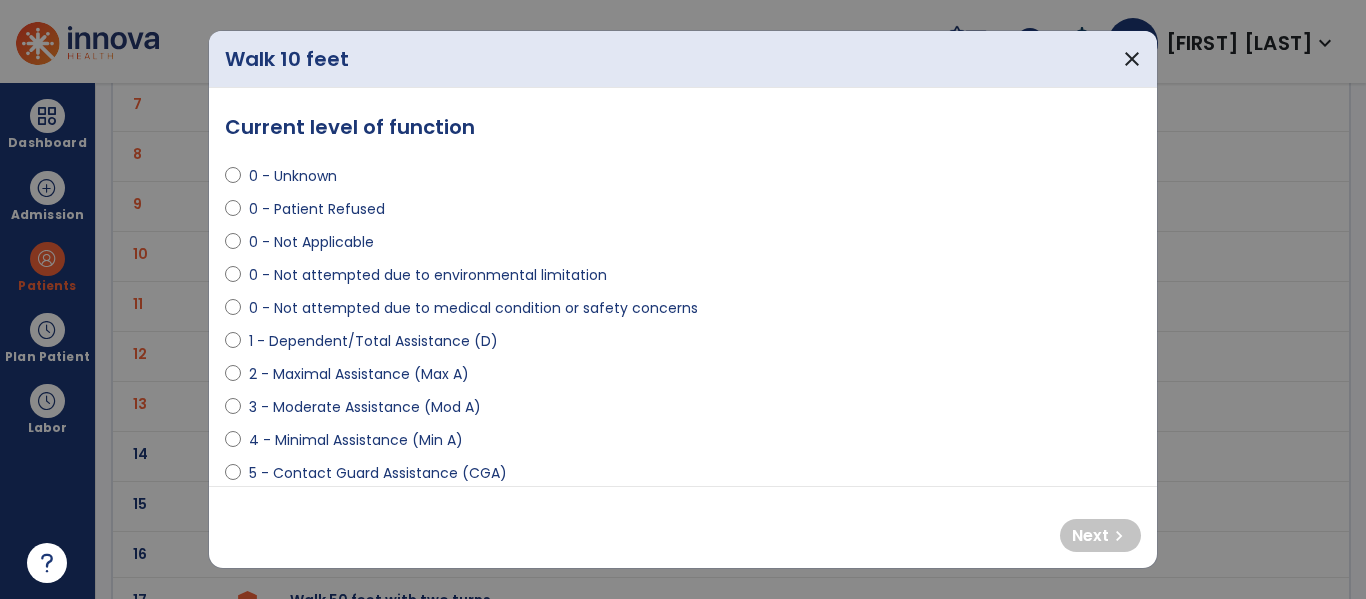 click on "0 - Not attempted due to medical condition or safety concerns" at bounding box center (473, 308) 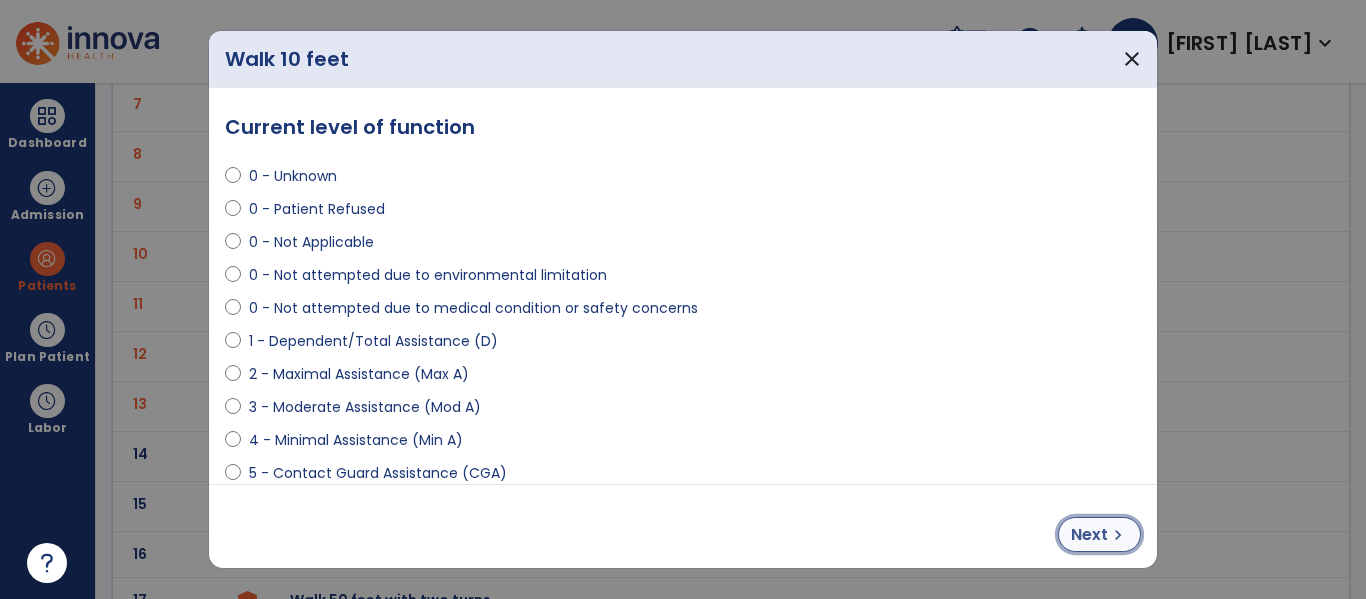 click on "Next" at bounding box center (1089, 535) 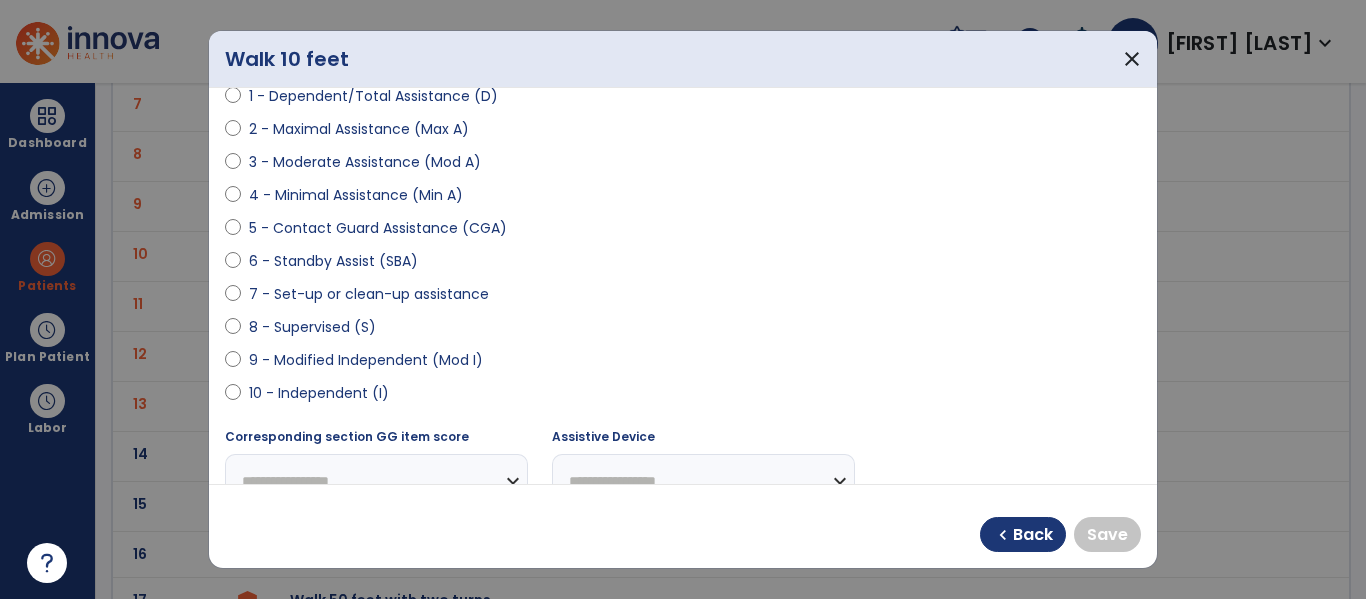scroll, scrollTop: 246, scrollLeft: 0, axis: vertical 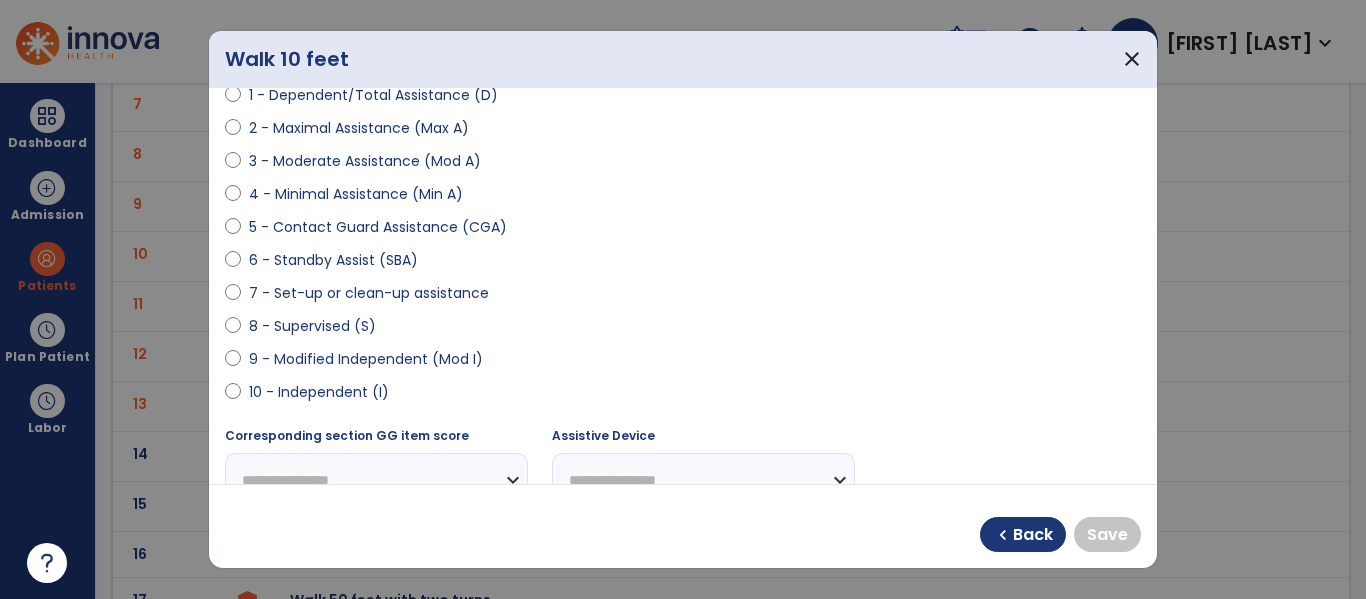 click on "10 - Independent (I)" at bounding box center (319, 392) 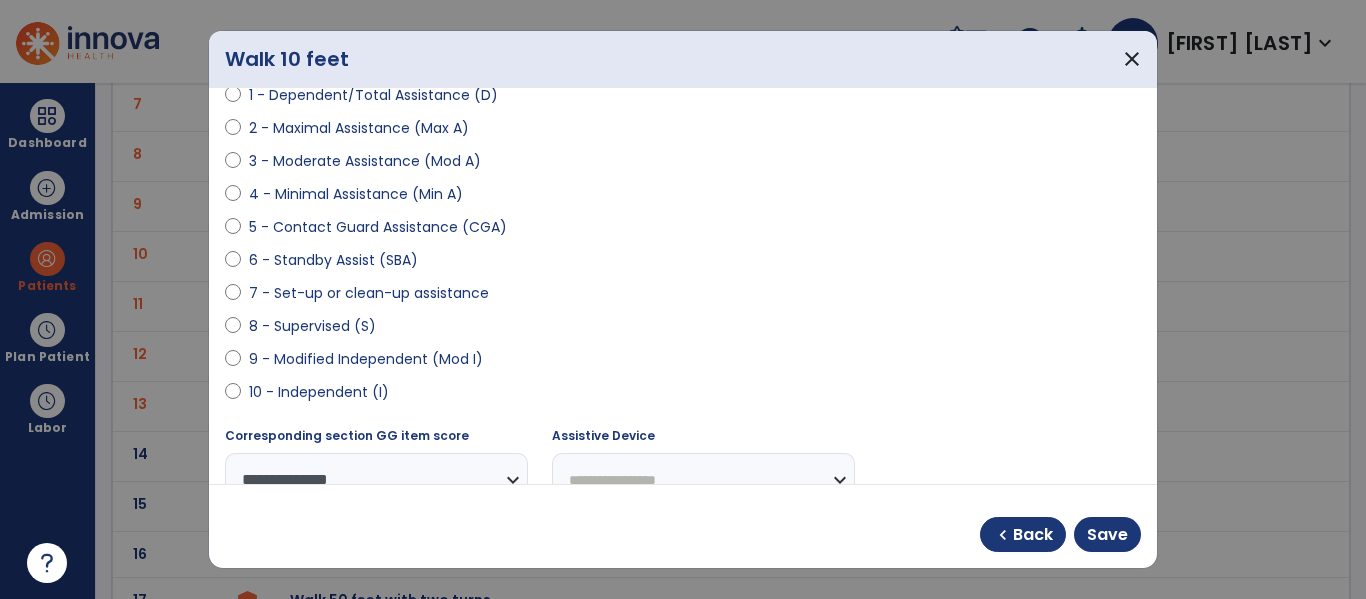 click on "**********" at bounding box center (703, 480) 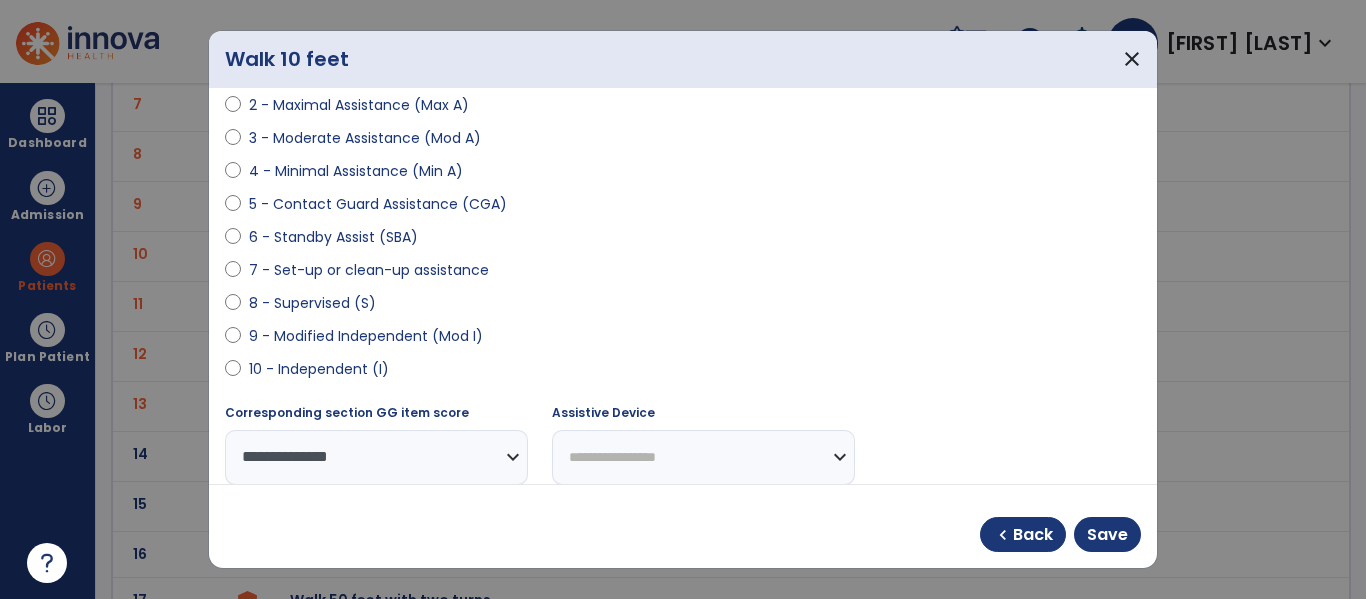 select on "****" 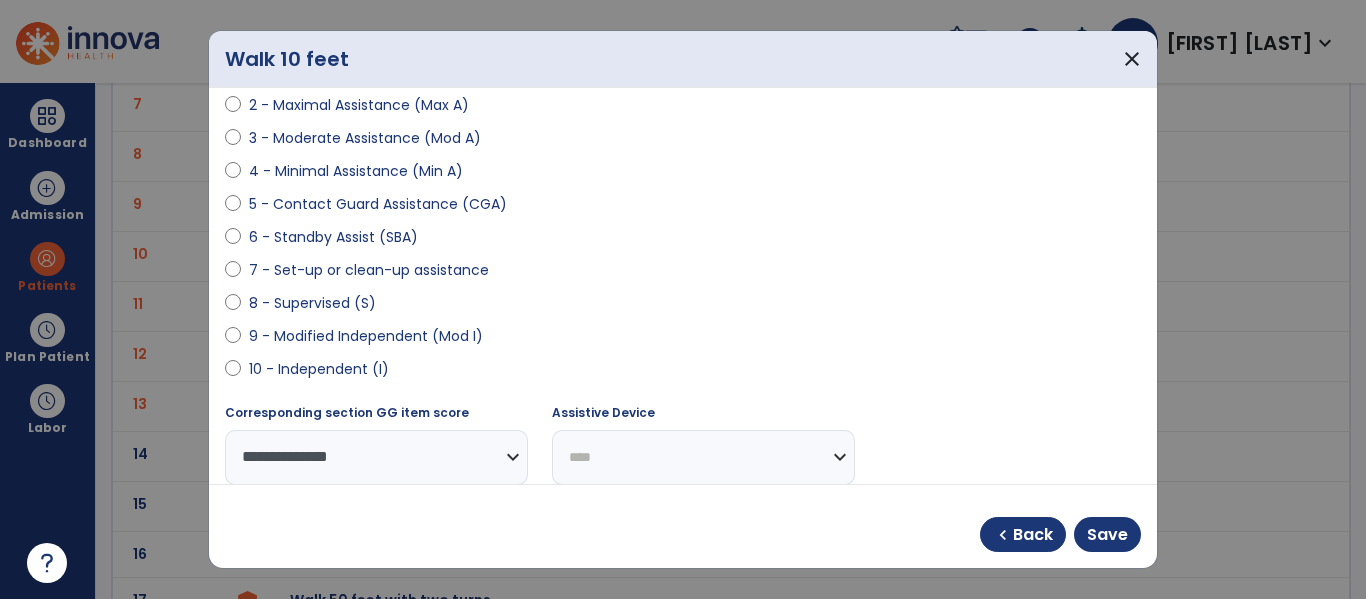 click on "**********" at bounding box center [703, 457] 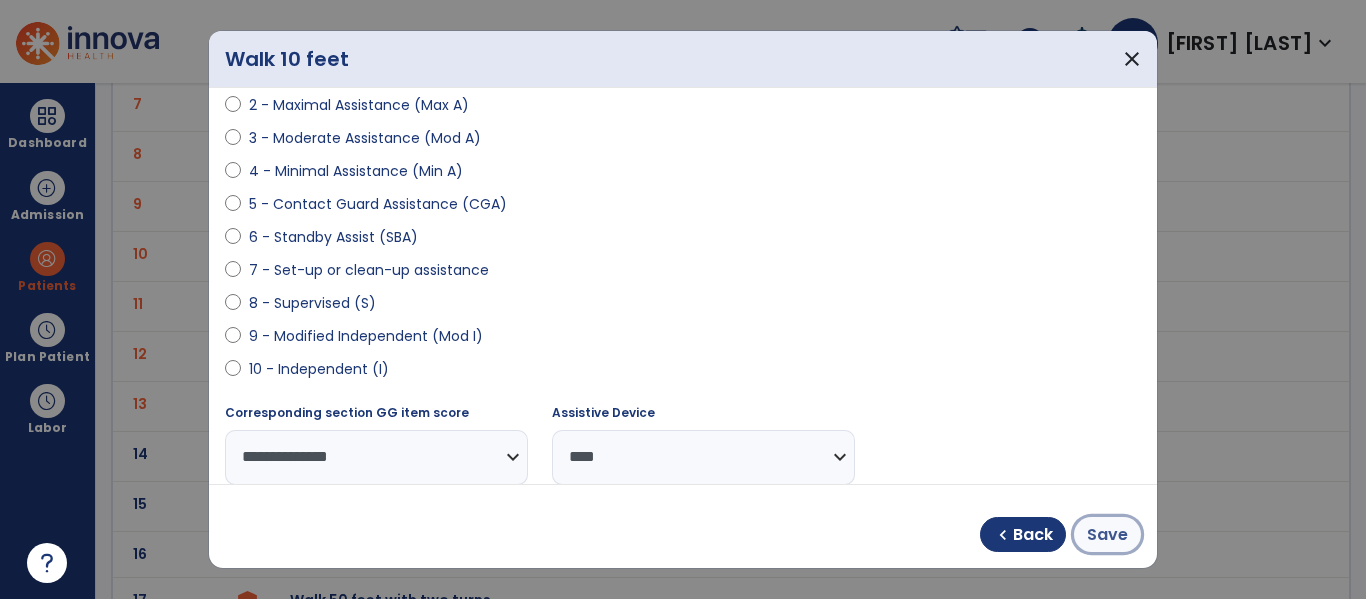 click on "Save" at bounding box center (1107, 534) 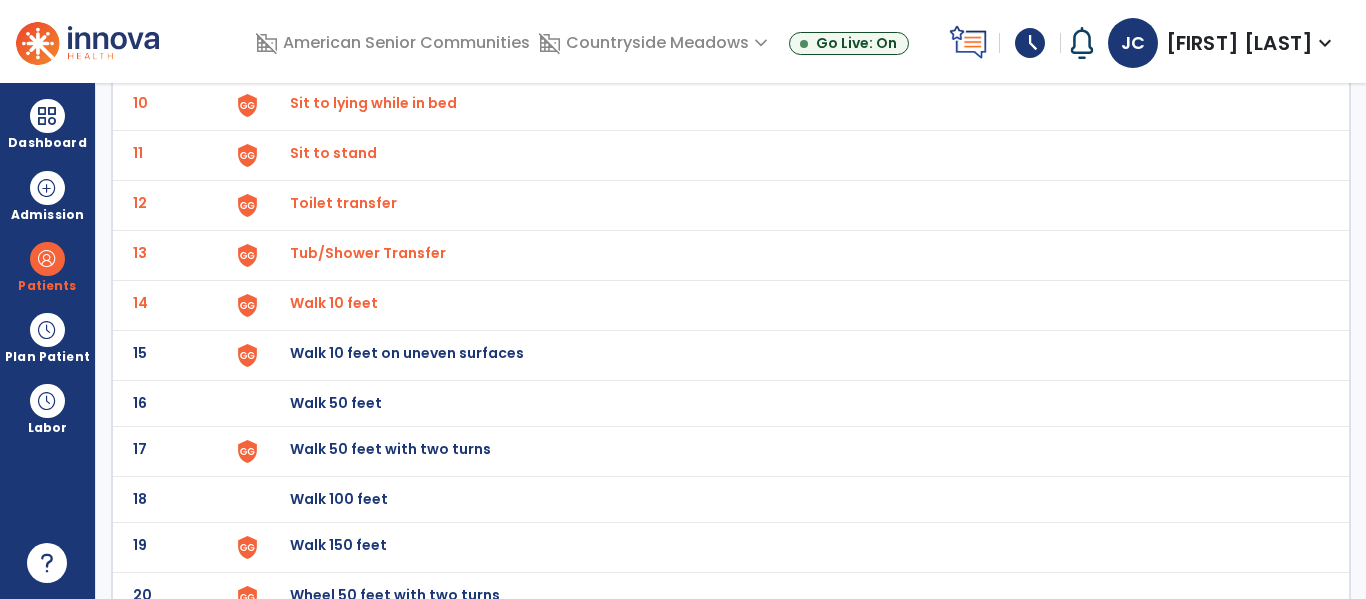 scroll, scrollTop: 603, scrollLeft: 0, axis: vertical 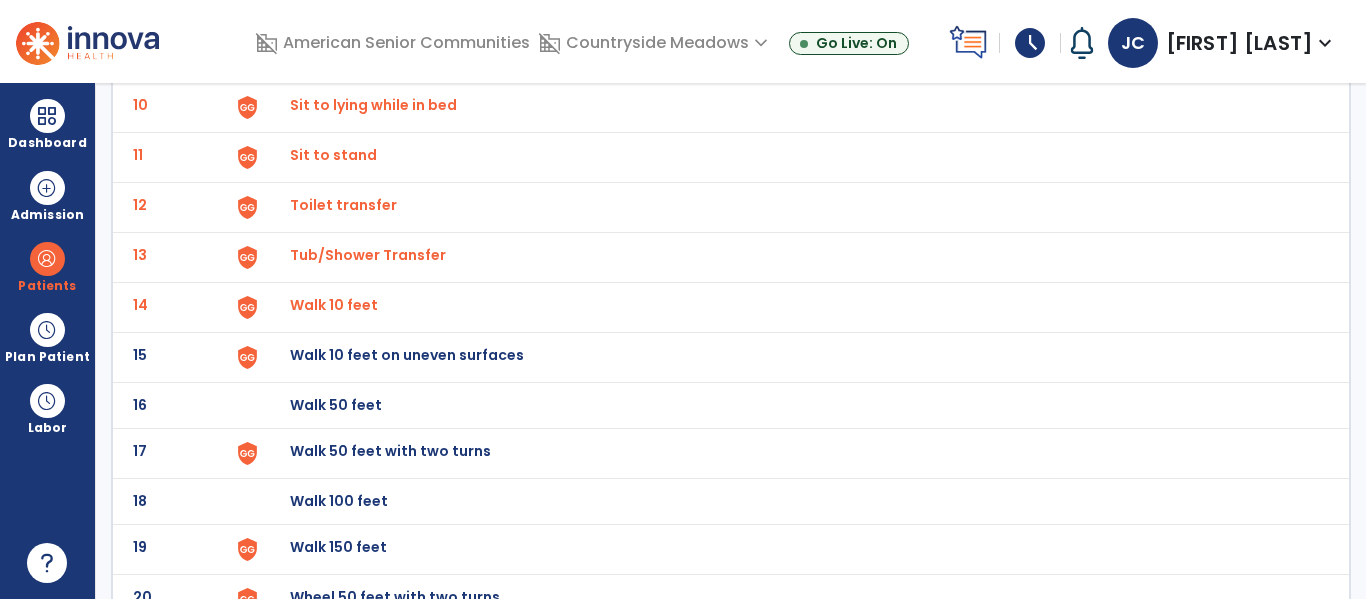 click on "Walk 10 feet on uneven surfaces" at bounding box center (789, -339) 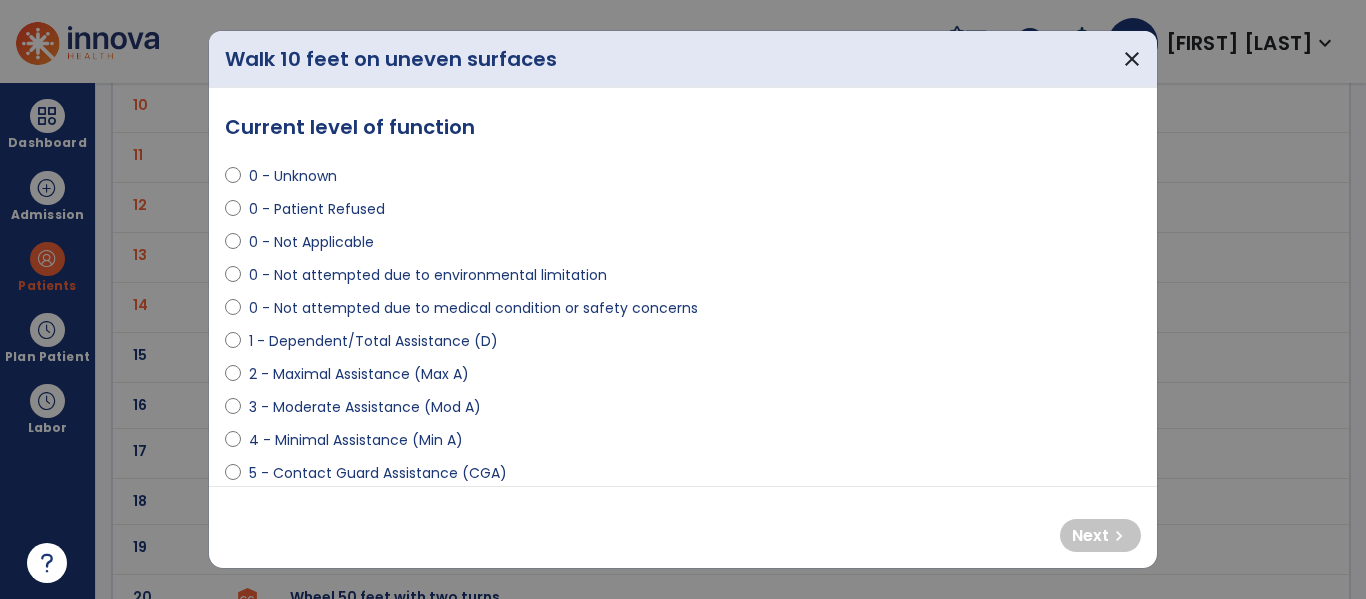 drag, startPoint x: 464, startPoint y: 308, endPoint x: 478, endPoint y: 315, distance: 15.652476 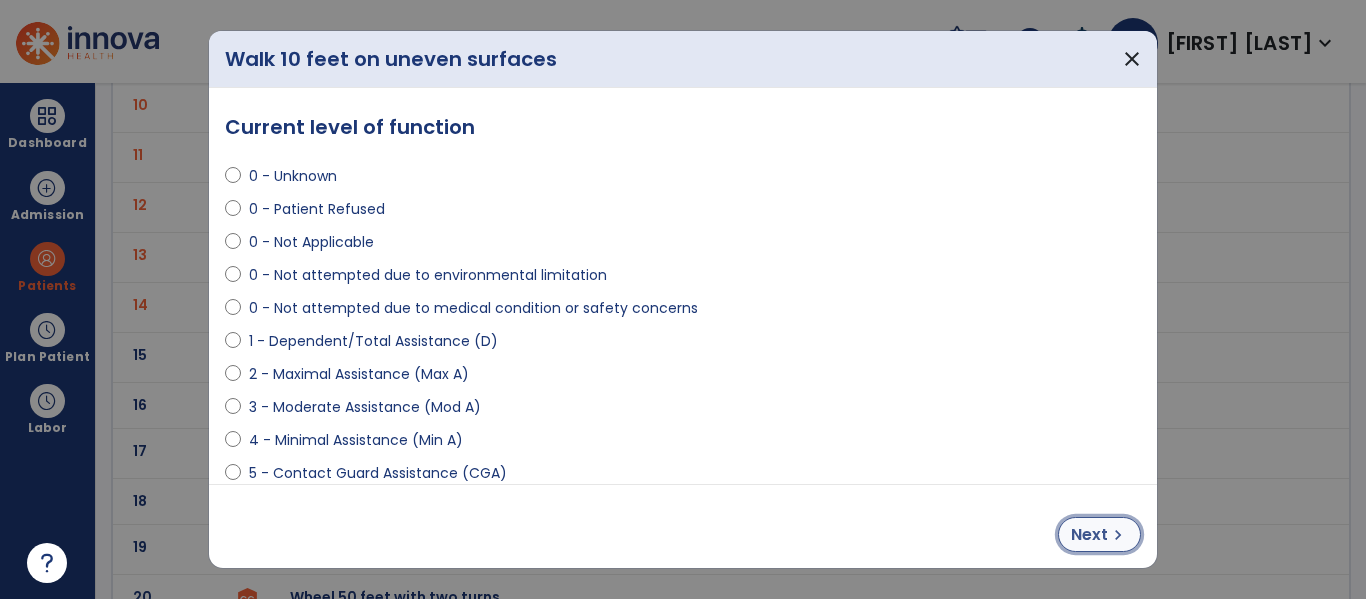 click on "Next" at bounding box center (1089, 535) 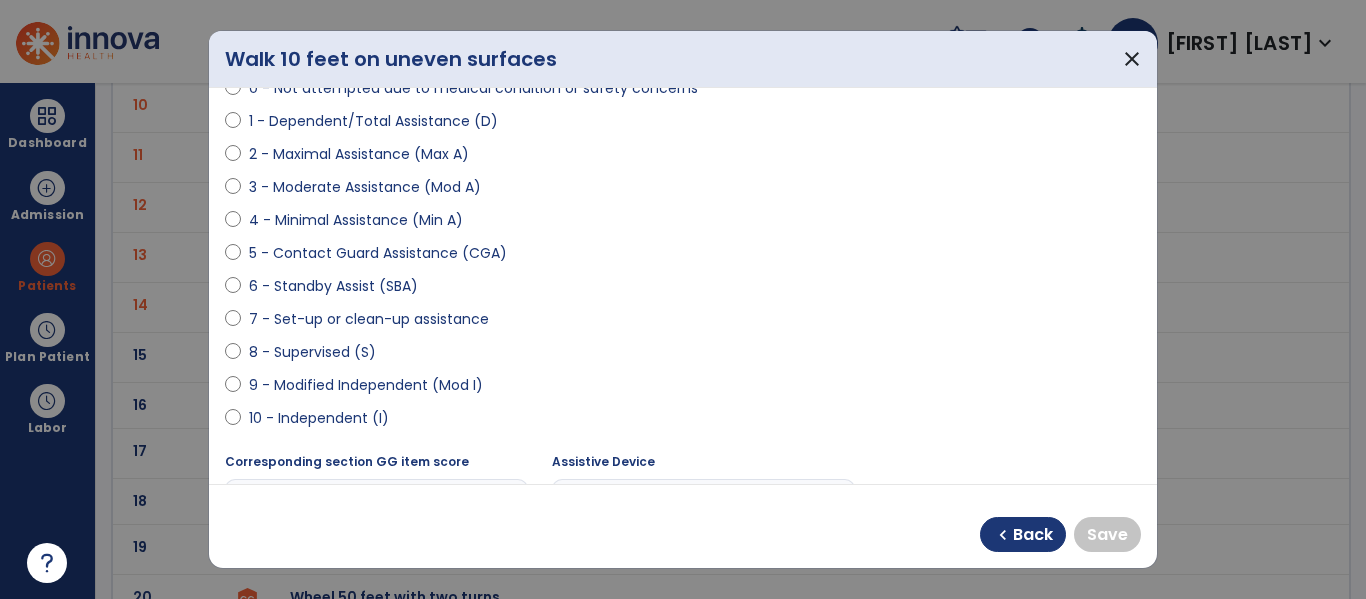 scroll, scrollTop: 219, scrollLeft: 0, axis: vertical 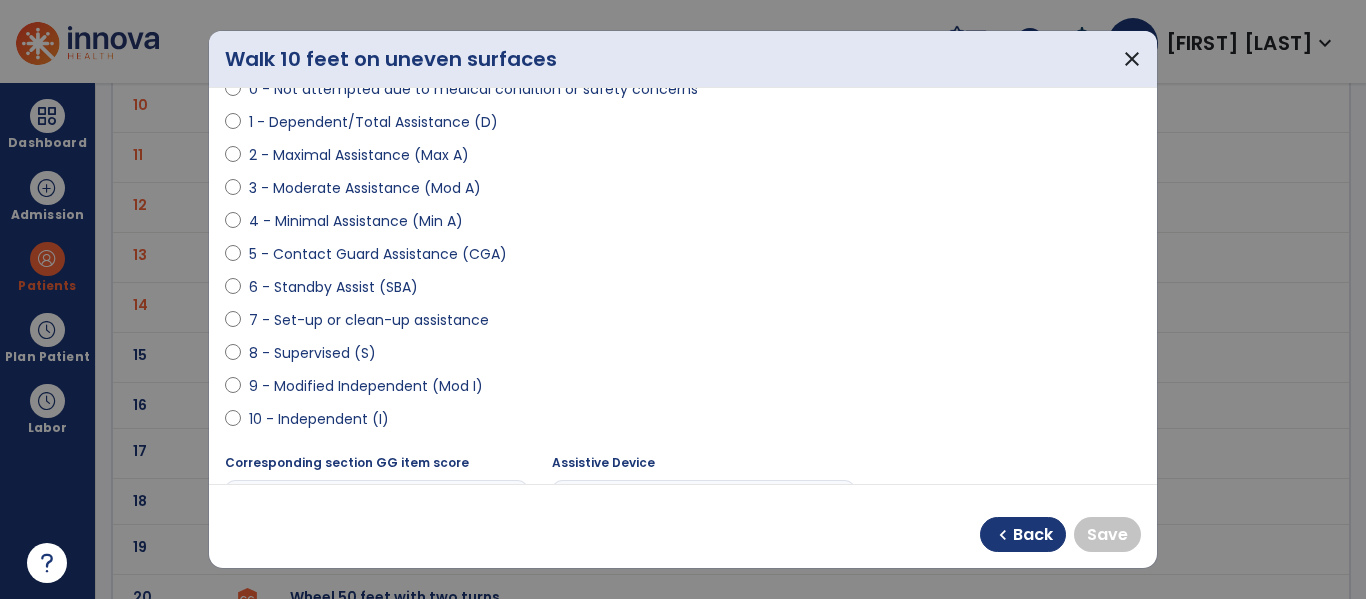 click on "10 - Independent (I)" at bounding box center (319, 419) 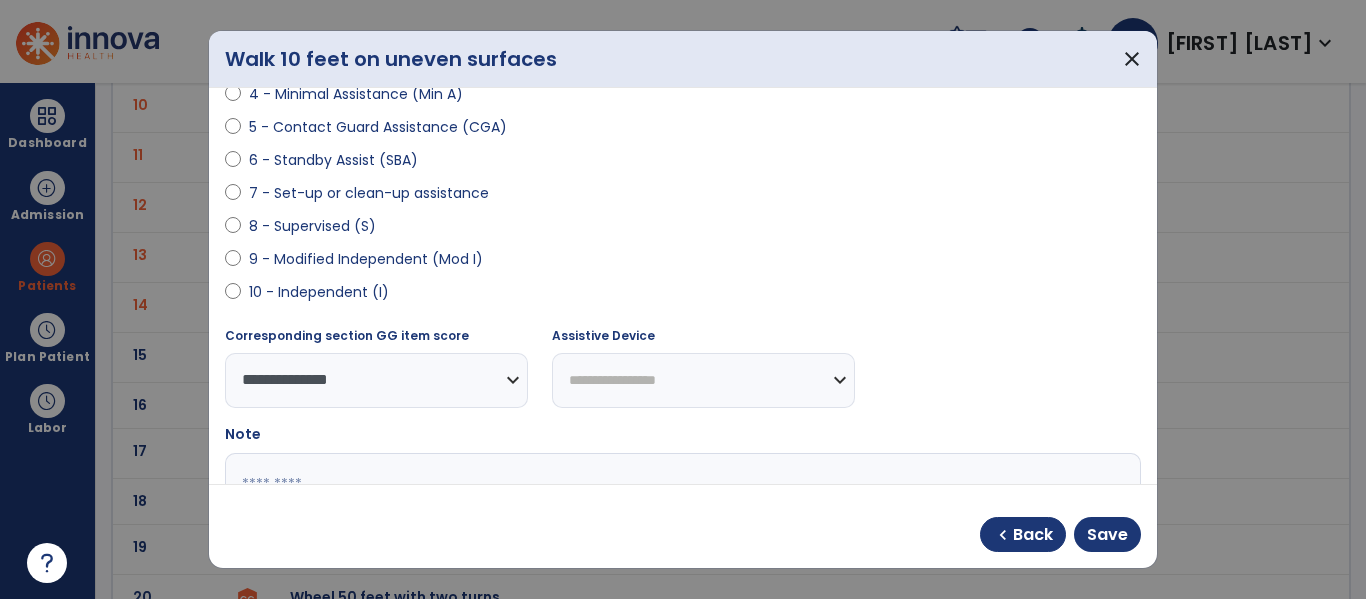 scroll, scrollTop: 364, scrollLeft: 0, axis: vertical 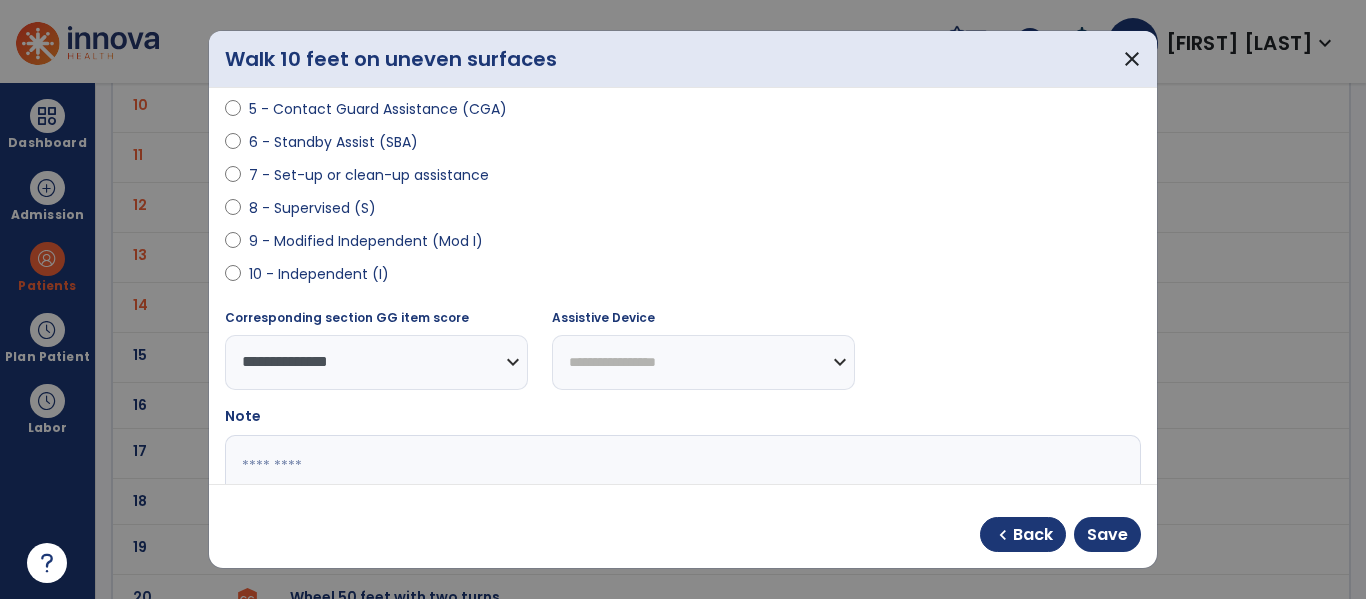 click on "**********" at bounding box center (703, 362) 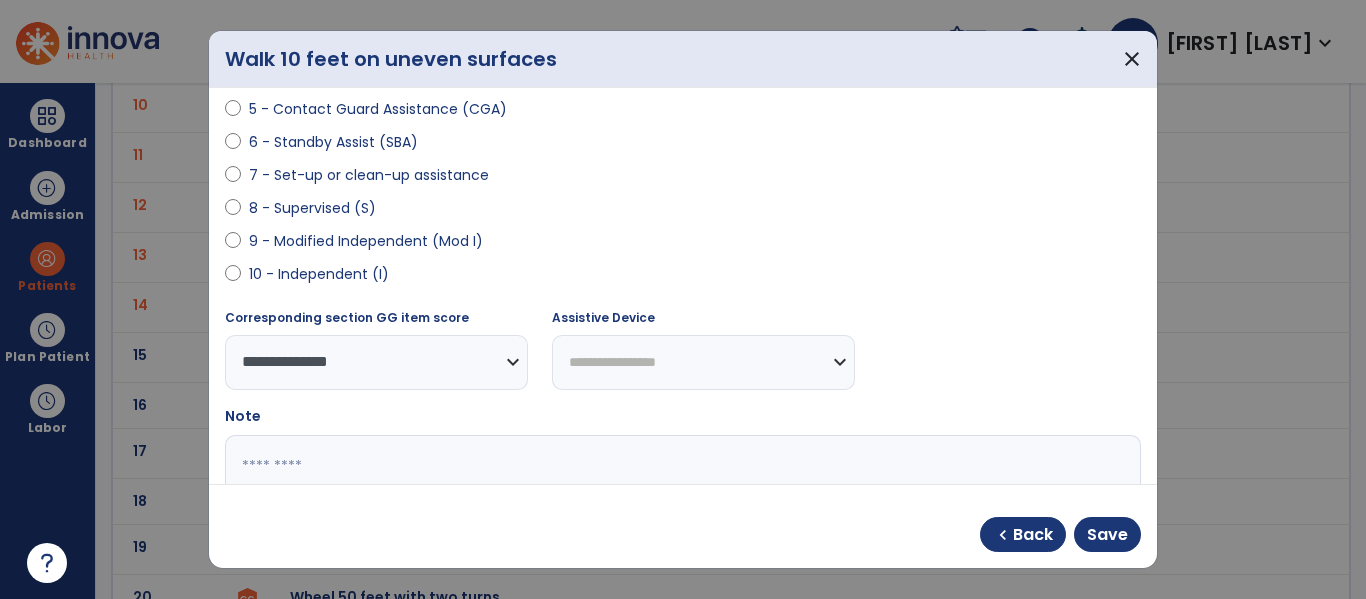 select on "****" 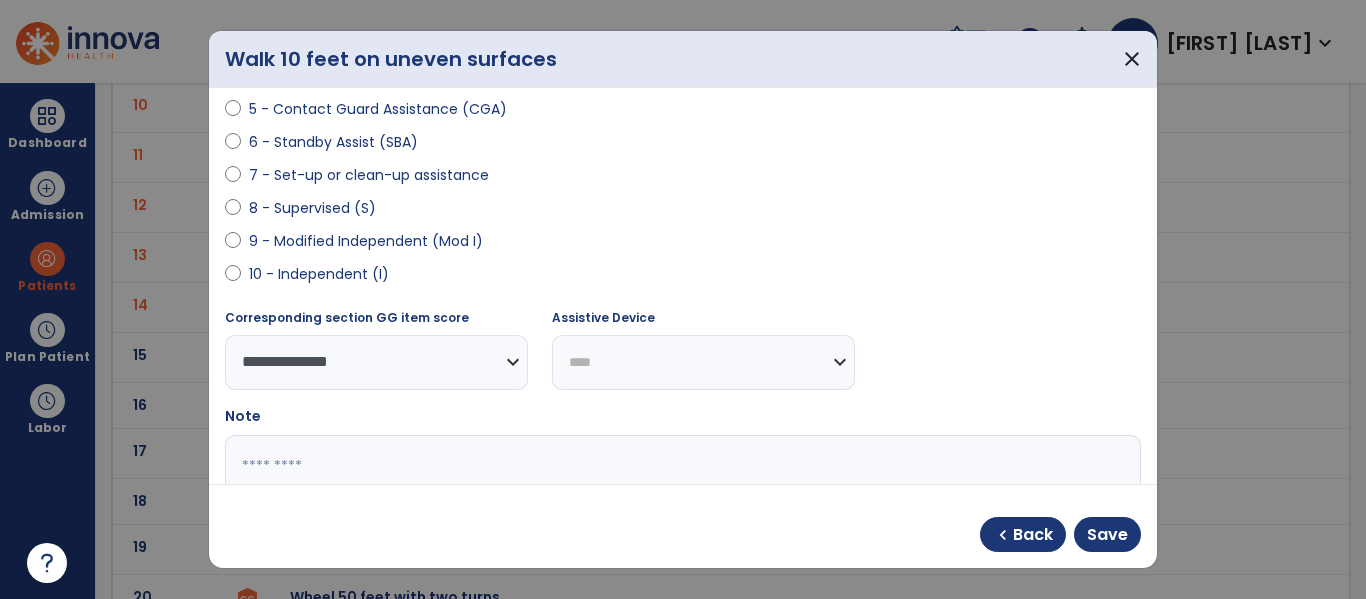 click on "**********" at bounding box center [703, 362] 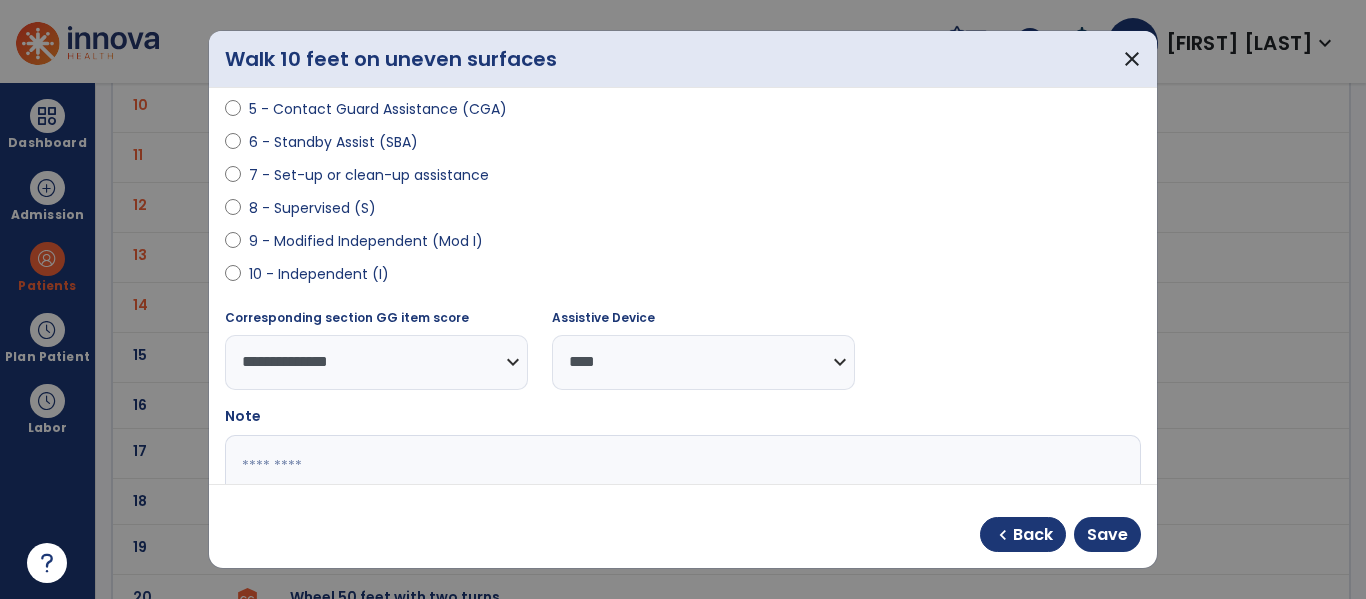 scroll, scrollTop: 363, scrollLeft: 0, axis: vertical 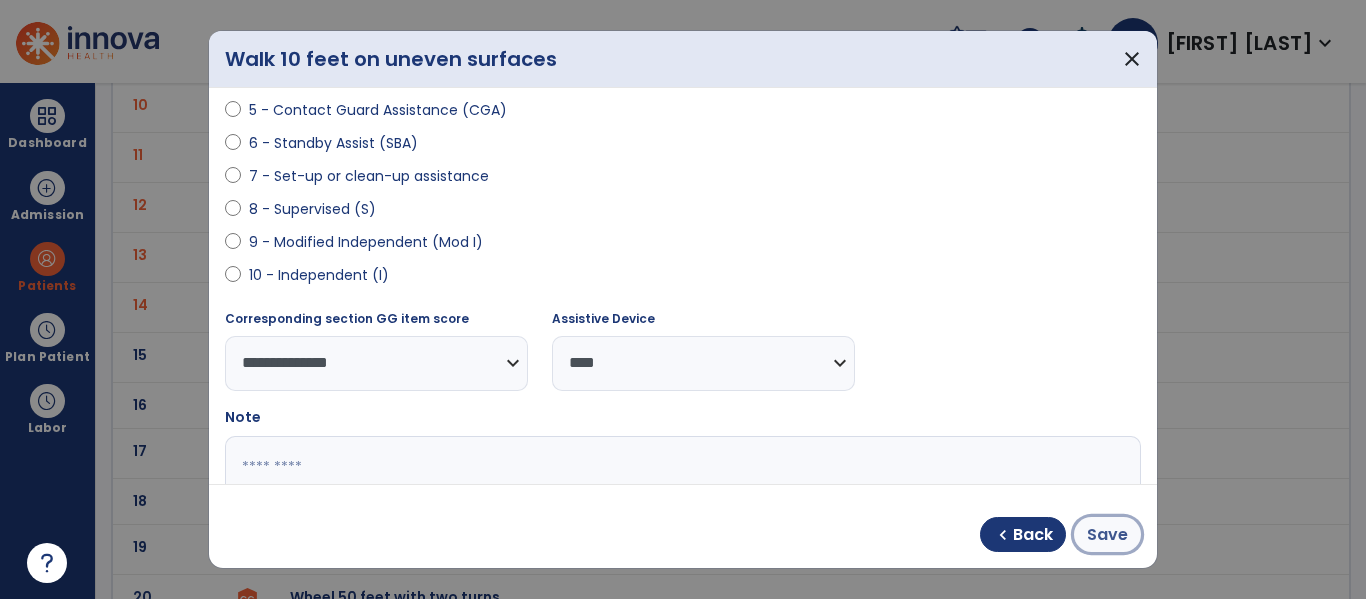 click on "Save" at bounding box center [1107, 534] 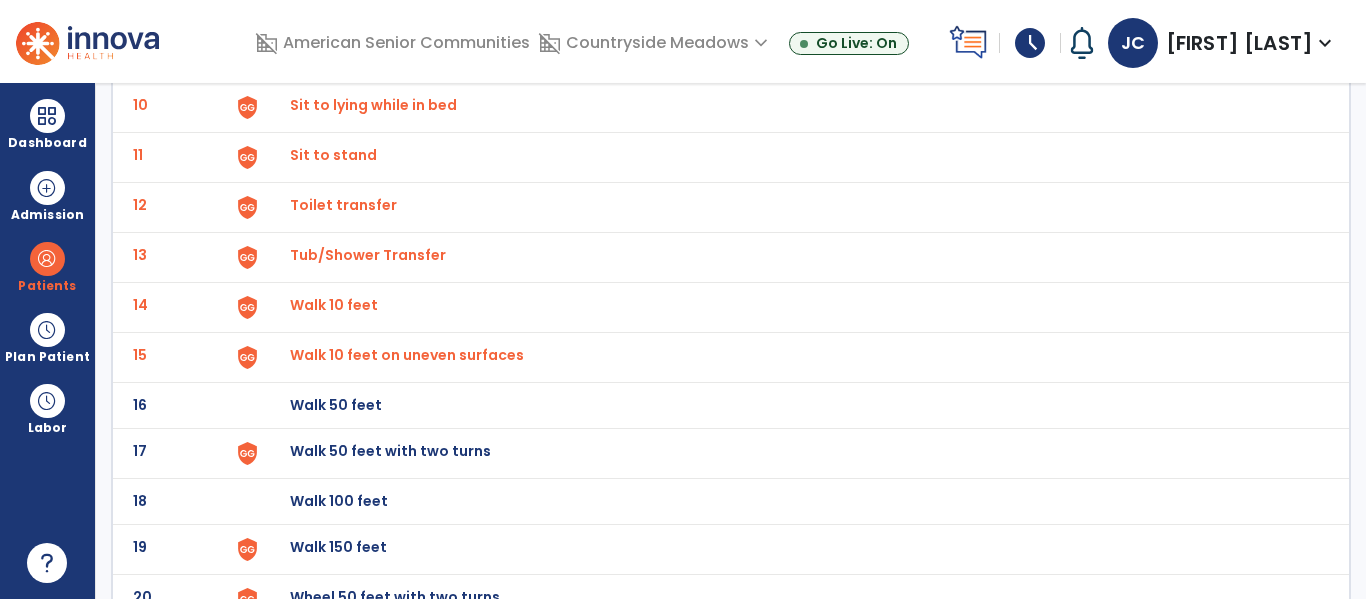 click on "Walk 50 feet" at bounding box center [789, -339] 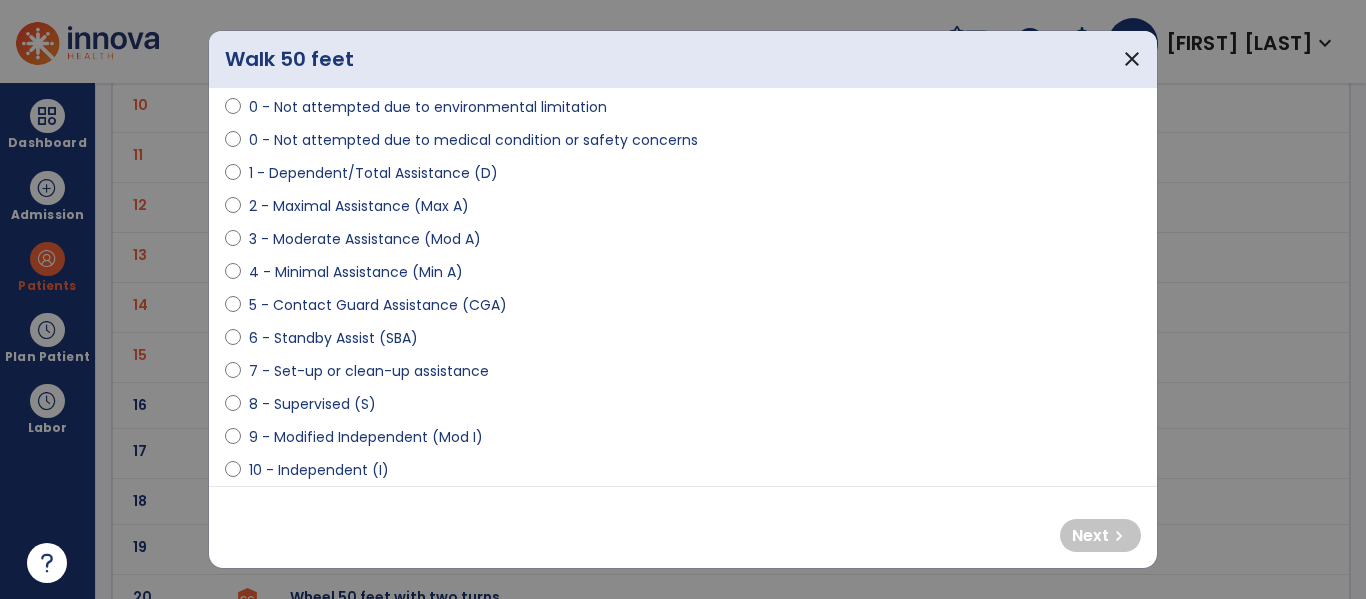 scroll, scrollTop: 0, scrollLeft: 0, axis: both 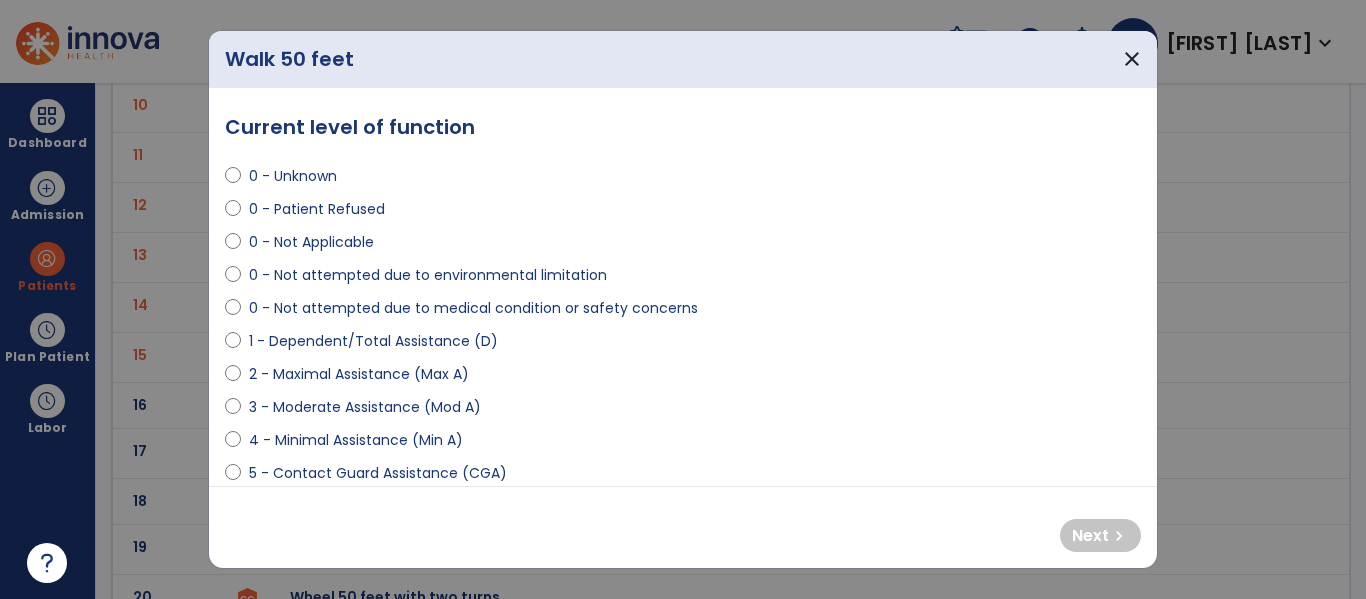 click on "0 - Not attempted due to medical condition or safety concerns" at bounding box center [473, 308] 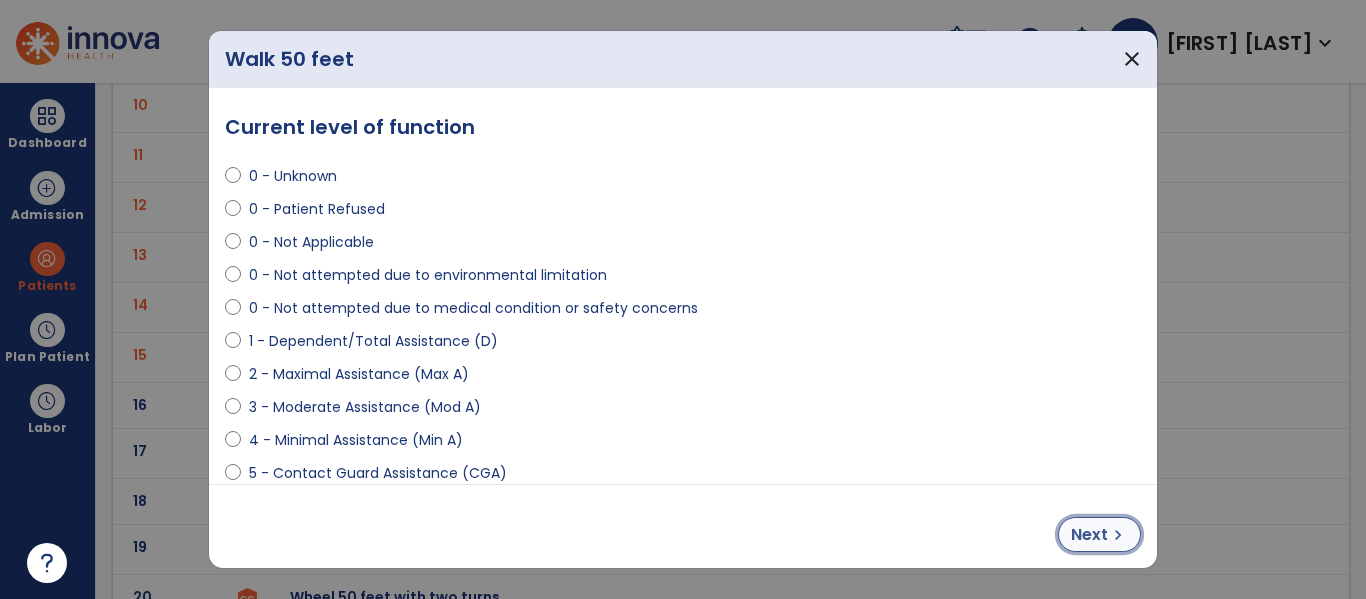 click on "Next" at bounding box center [1089, 535] 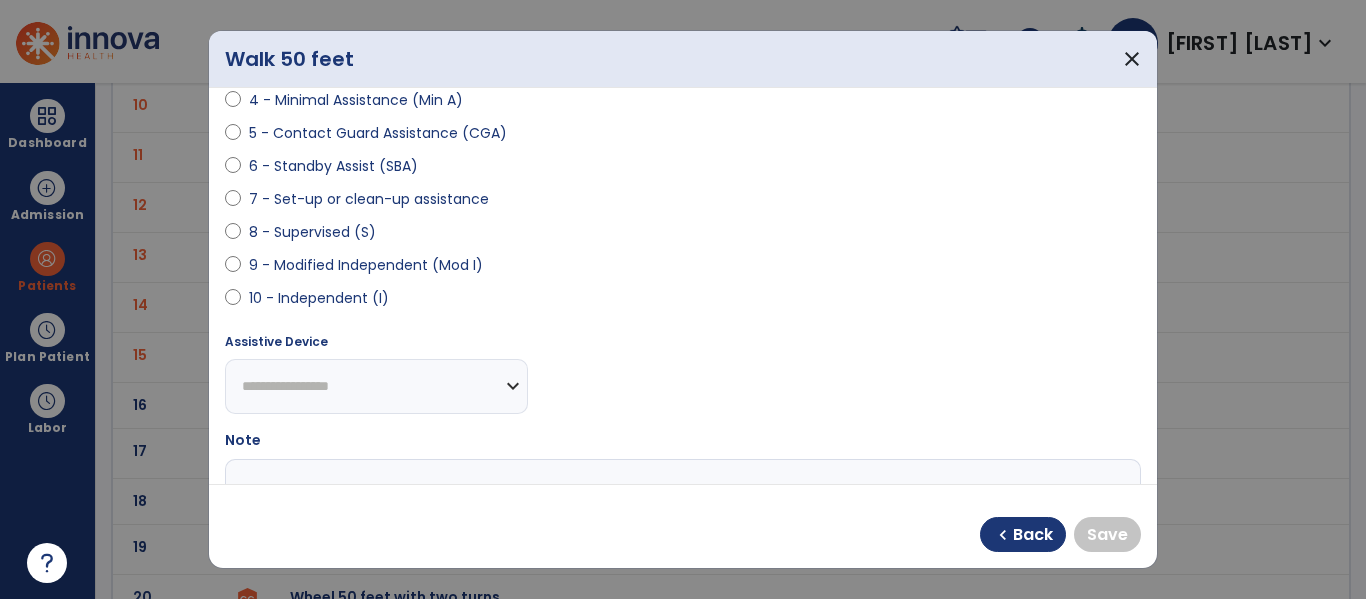 scroll, scrollTop: 341, scrollLeft: 0, axis: vertical 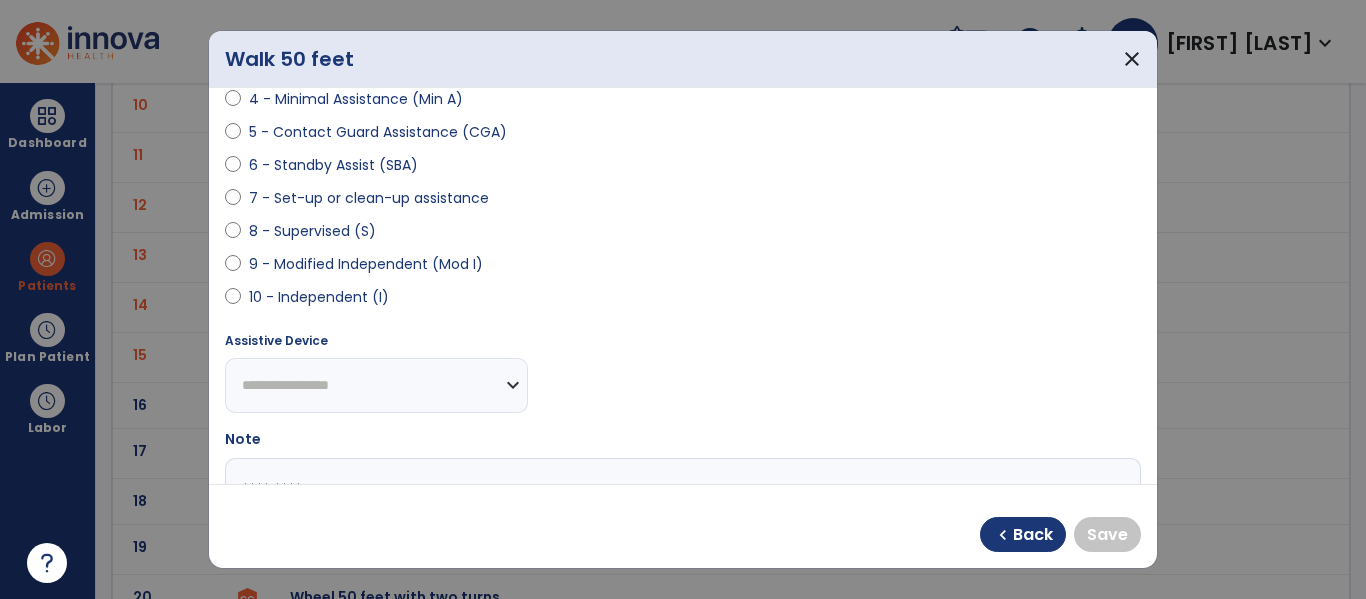 click on "**********" at bounding box center (376, 385) 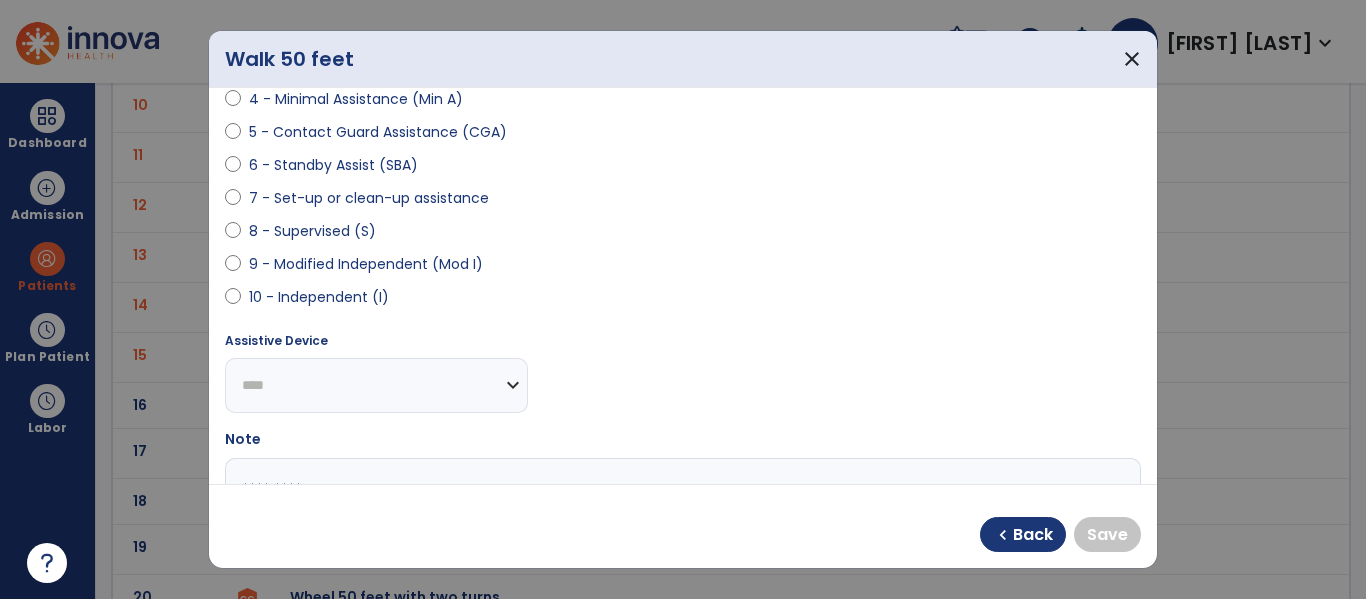 click on "**********" at bounding box center [376, 385] 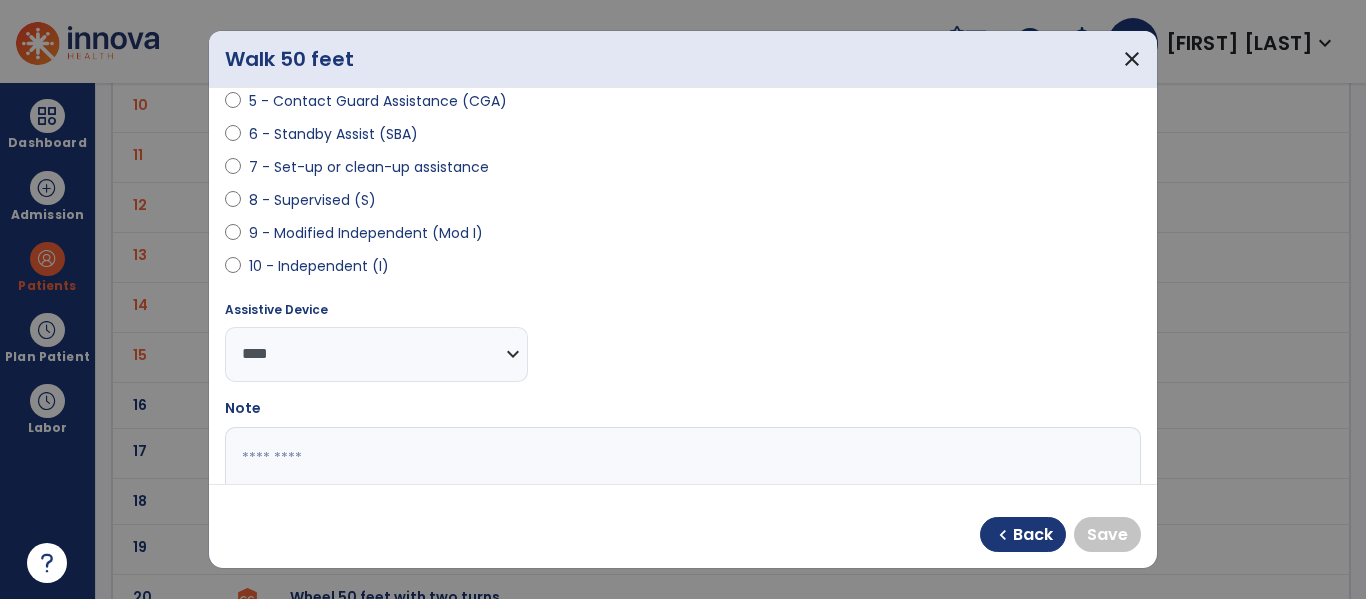 scroll, scrollTop: 366, scrollLeft: 0, axis: vertical 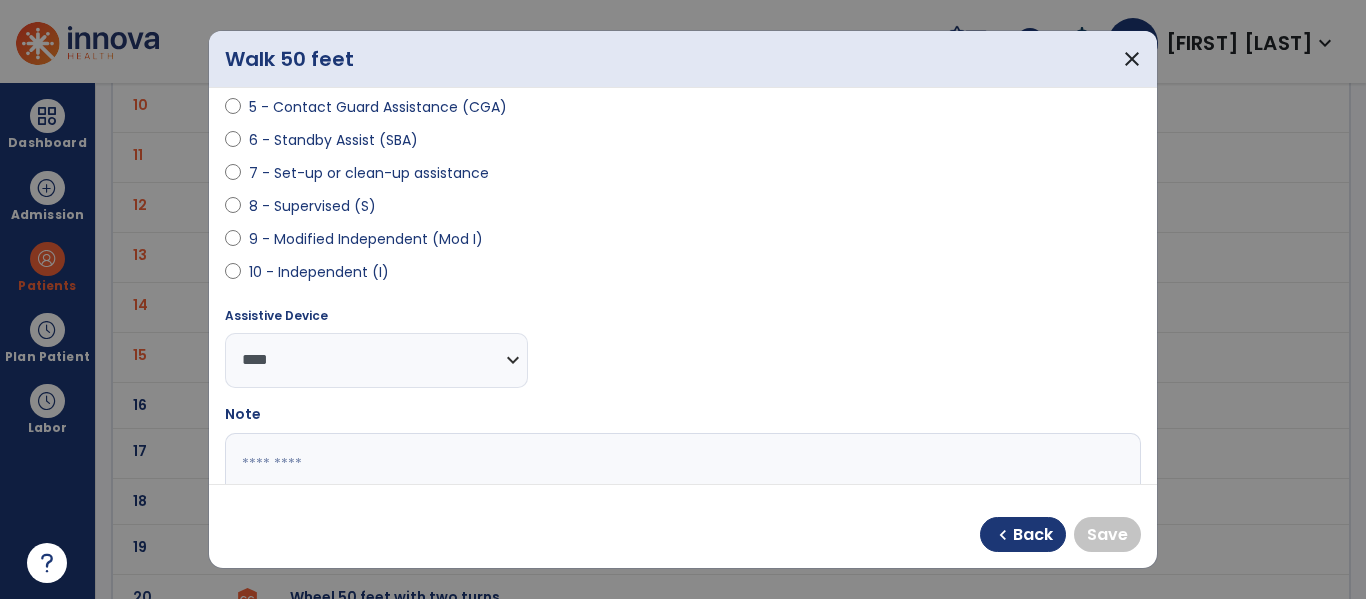 click on "9 - Modified Independent (Mod I)" at bounding box center (683, 243) 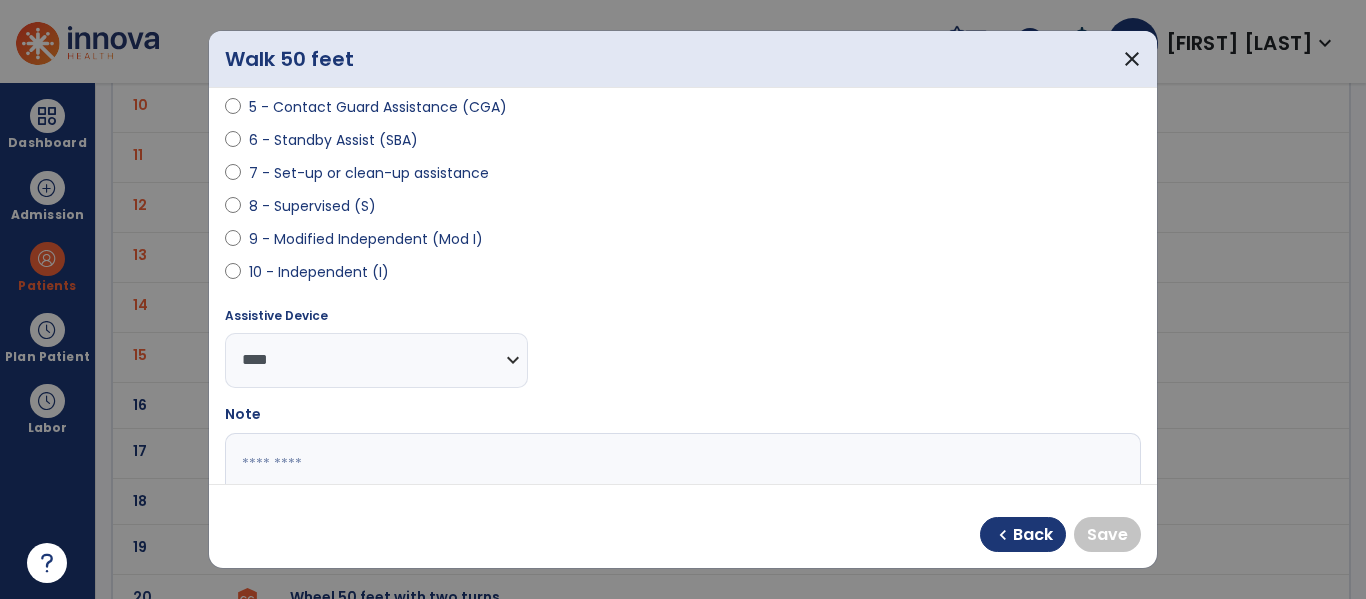 click on "10 - Independent (I)" at bounding box center [319, 272] 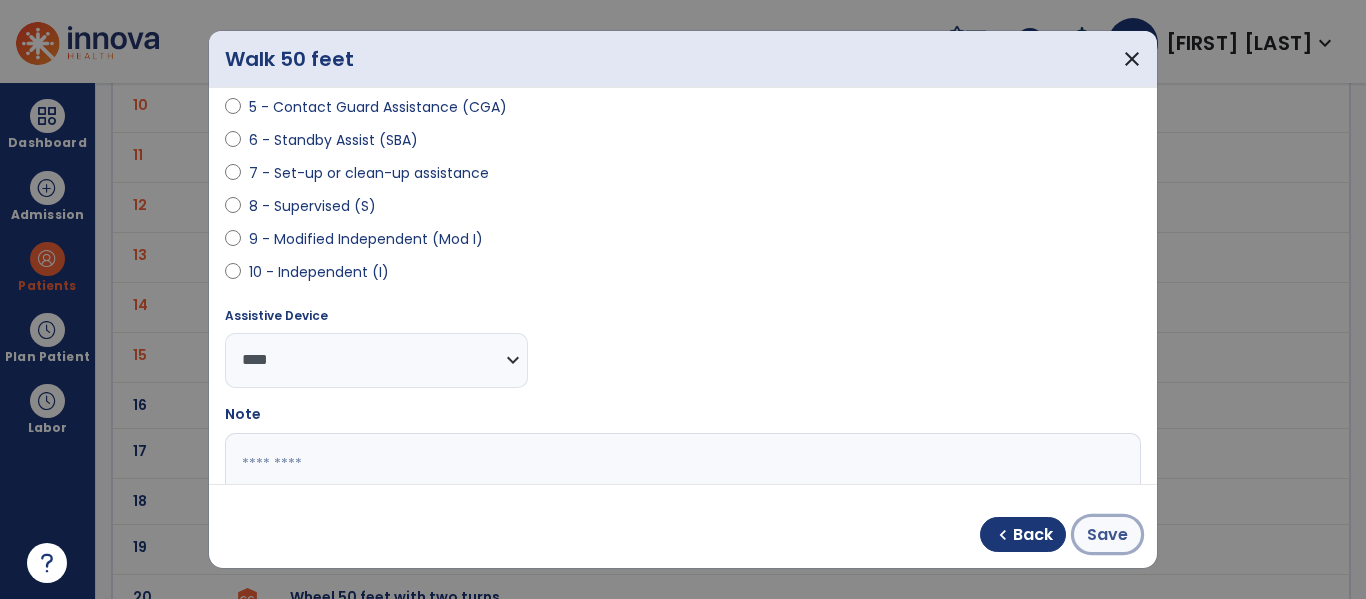 click on "Save" at bounding box center [1107, 535] 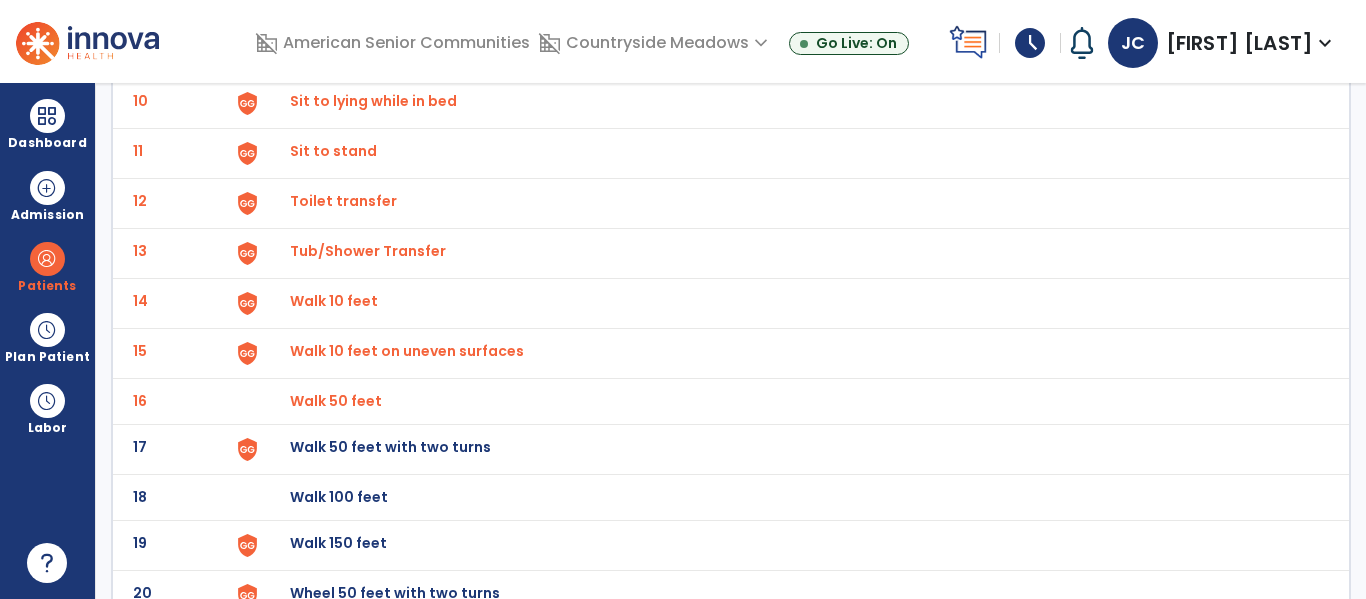 scroll, scrollTop: 608, scrollLeft: 0, axis: vertical 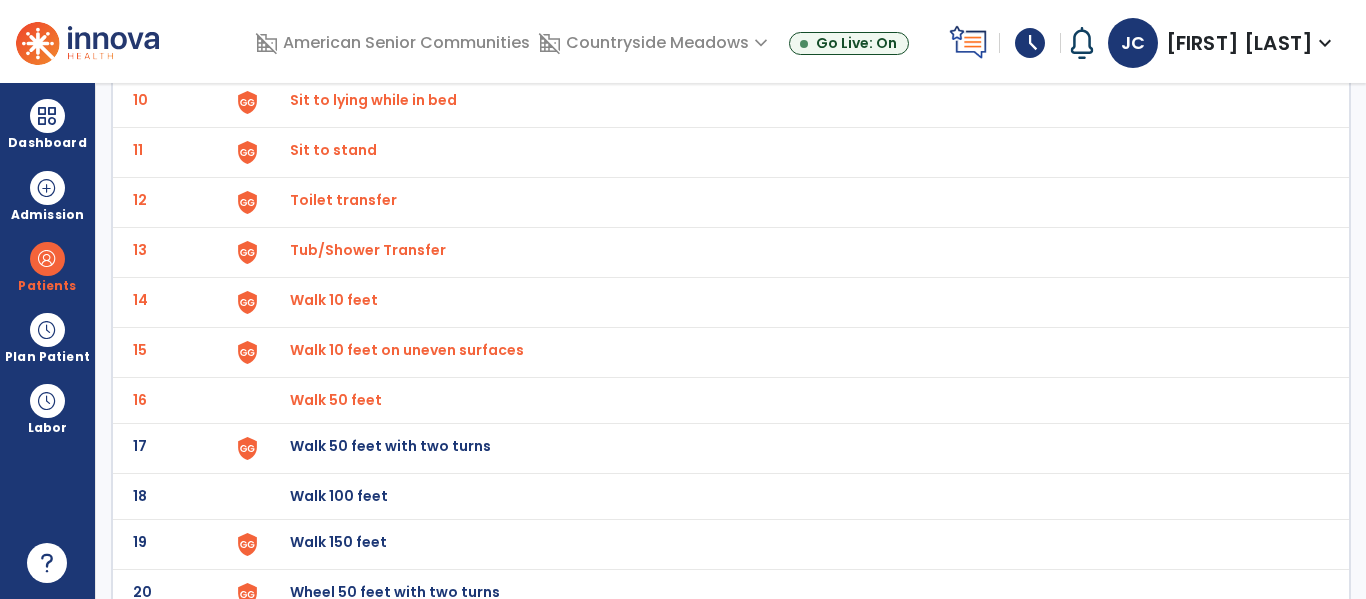 click on "Walk 50 feet with two turns" at bounding box center [789, -344] 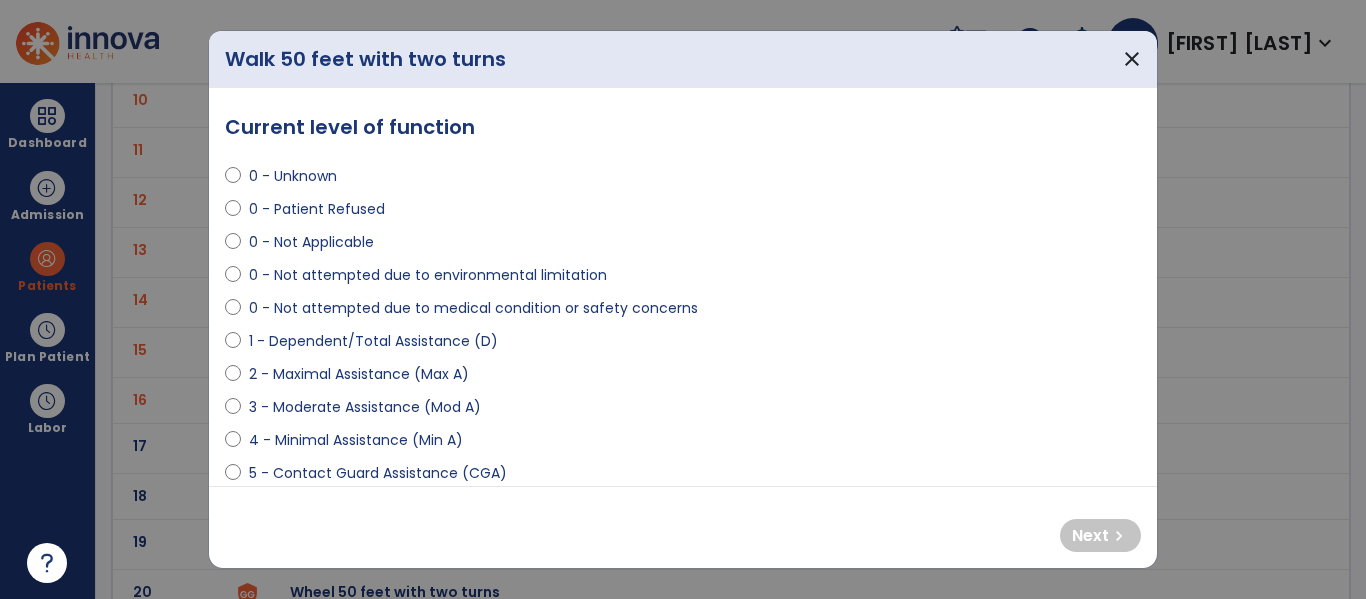 click on "0 - Not attempted due to medical condition or safety concerns" at bounding box center [473, 308] 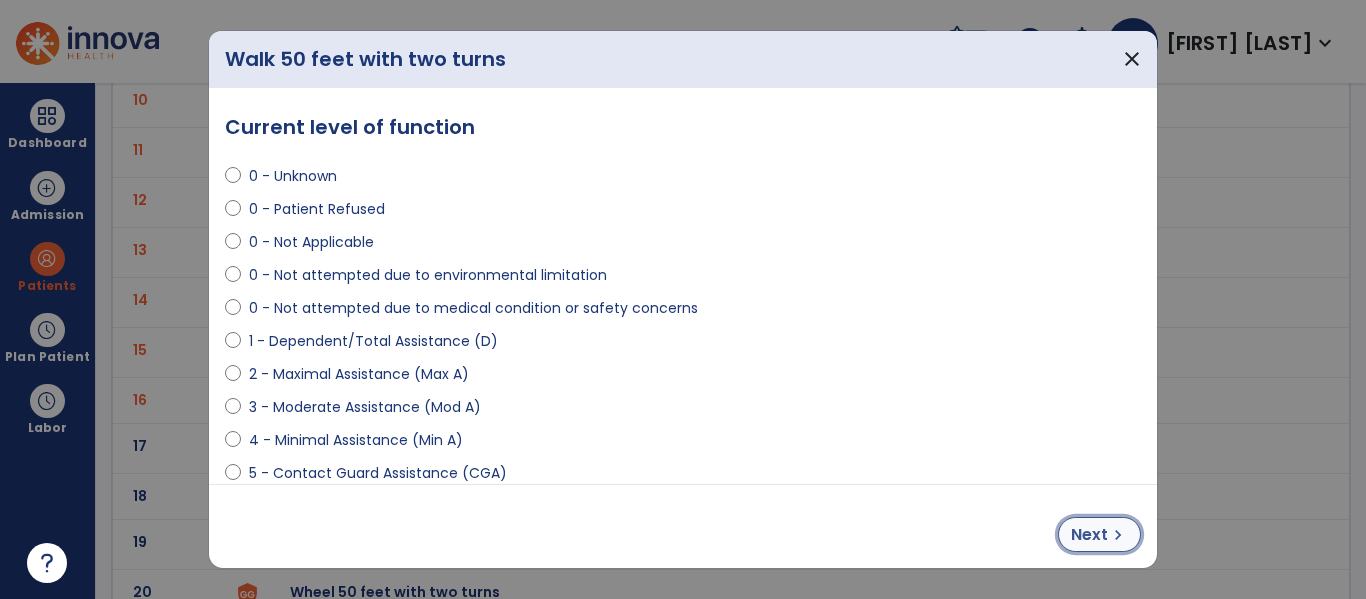click on "Next" at bounding box center [1089, 535] 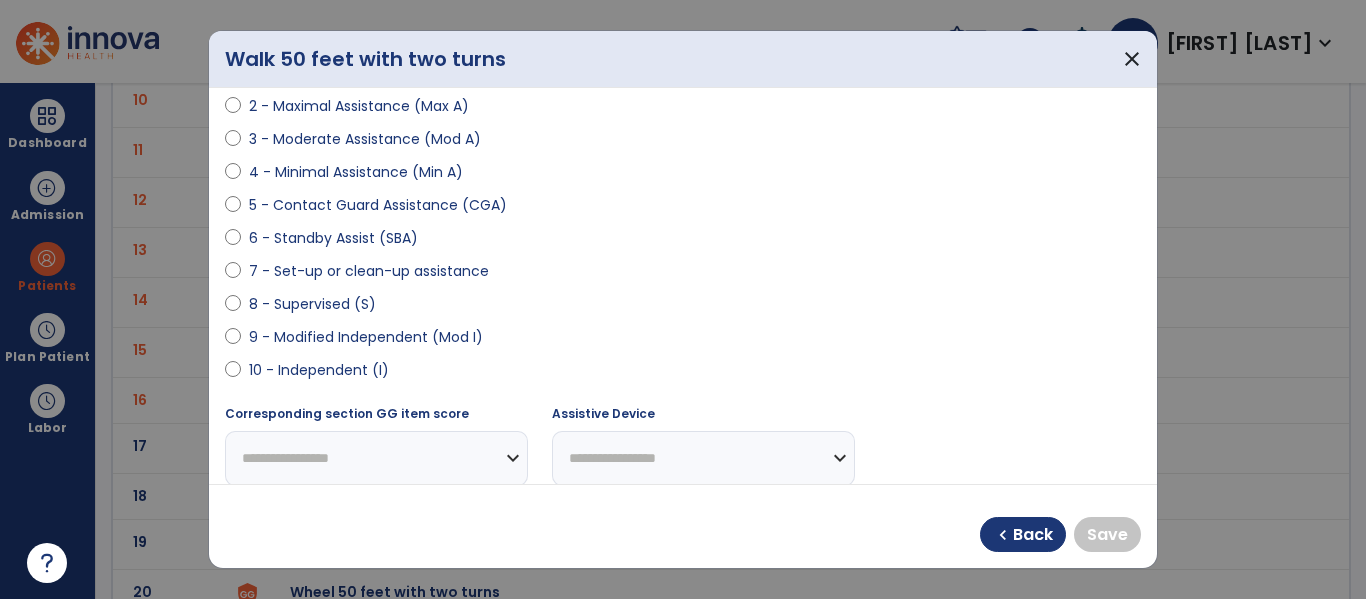 scroll, scrollTop: 287, scrollLeft: 0, axis: vertical 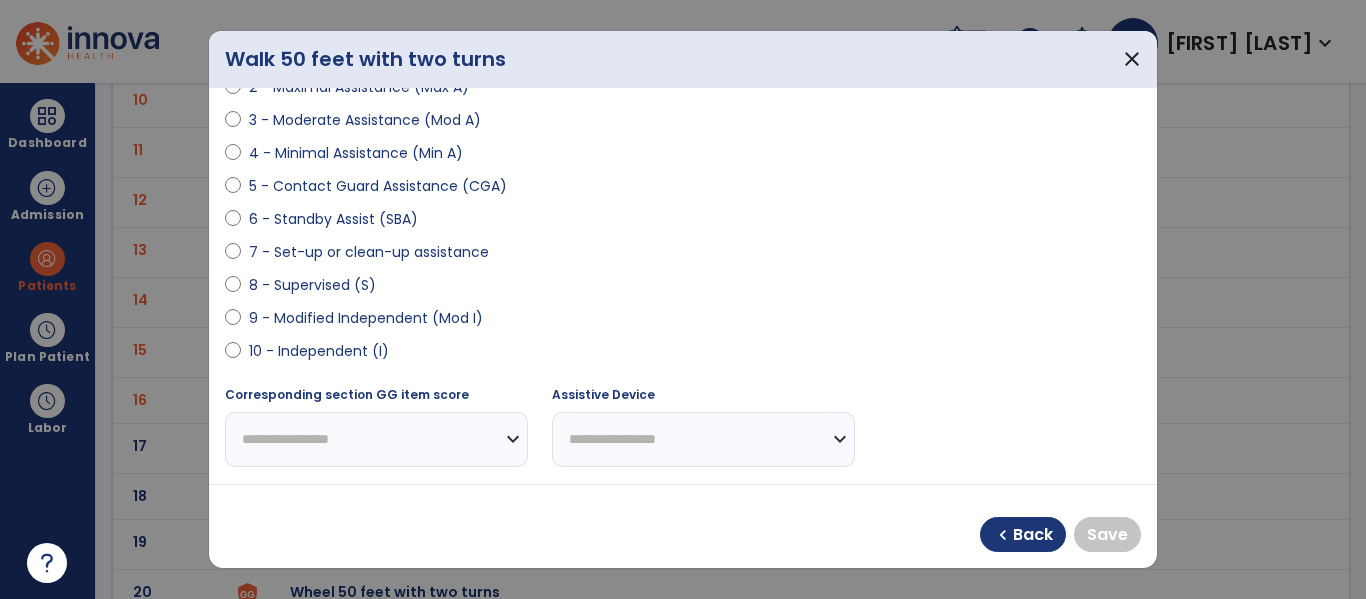 click on "10 - Independent (I)" at bounding box center (319, 351) 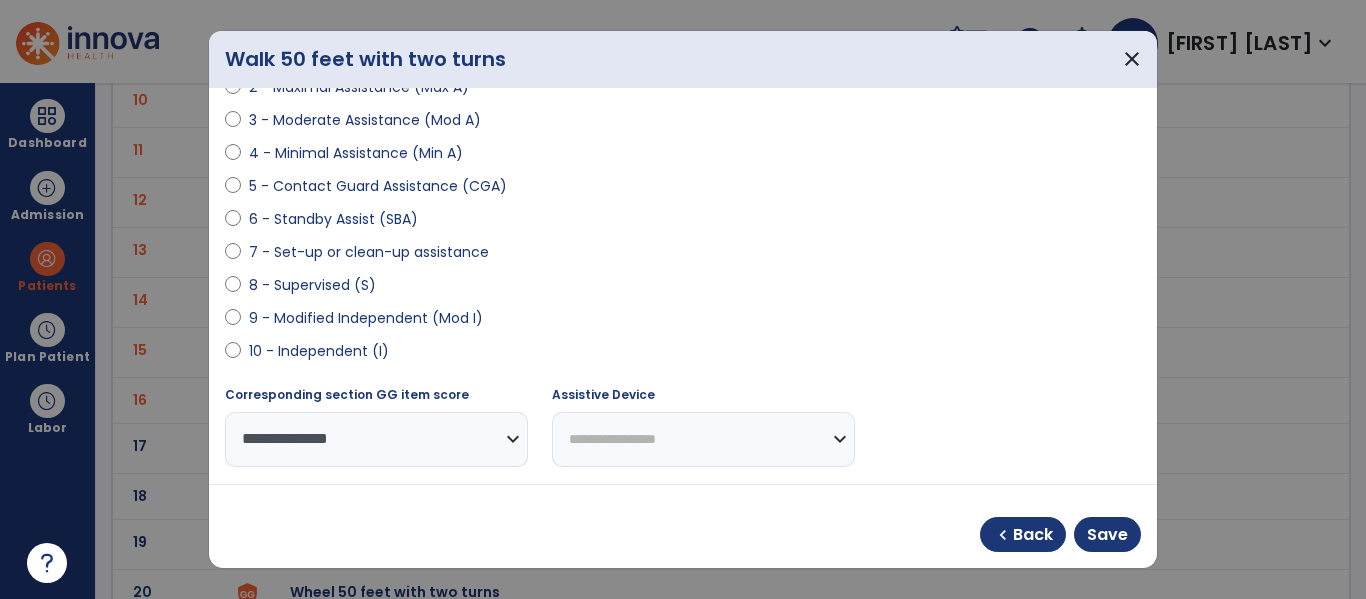 click on "**********" at bounding box center [703, 439] 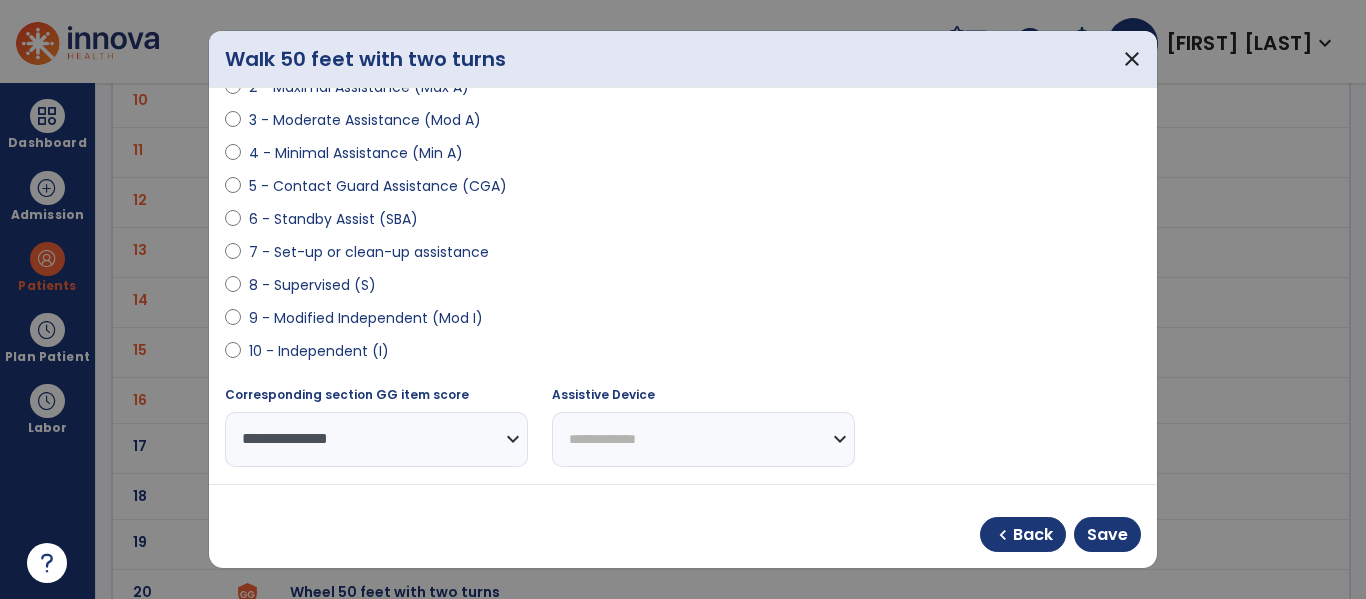 click on "**********" at bounding box center [703, 439] 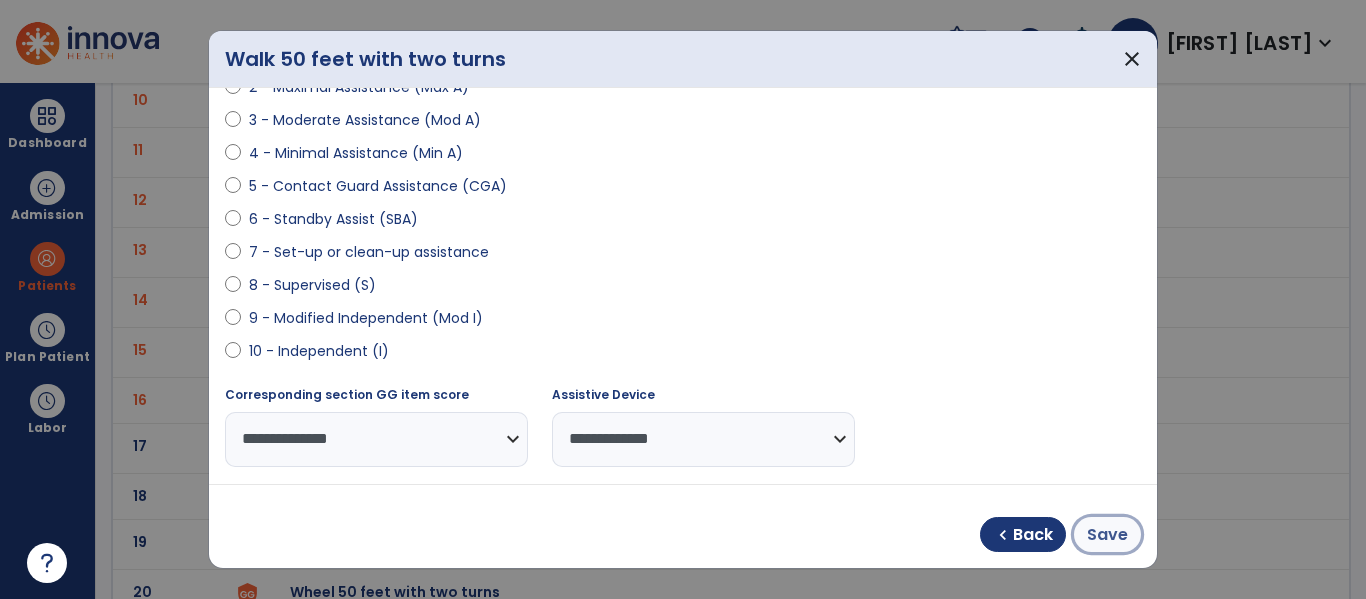 click on "Save" at bounding box center (1107, 535) 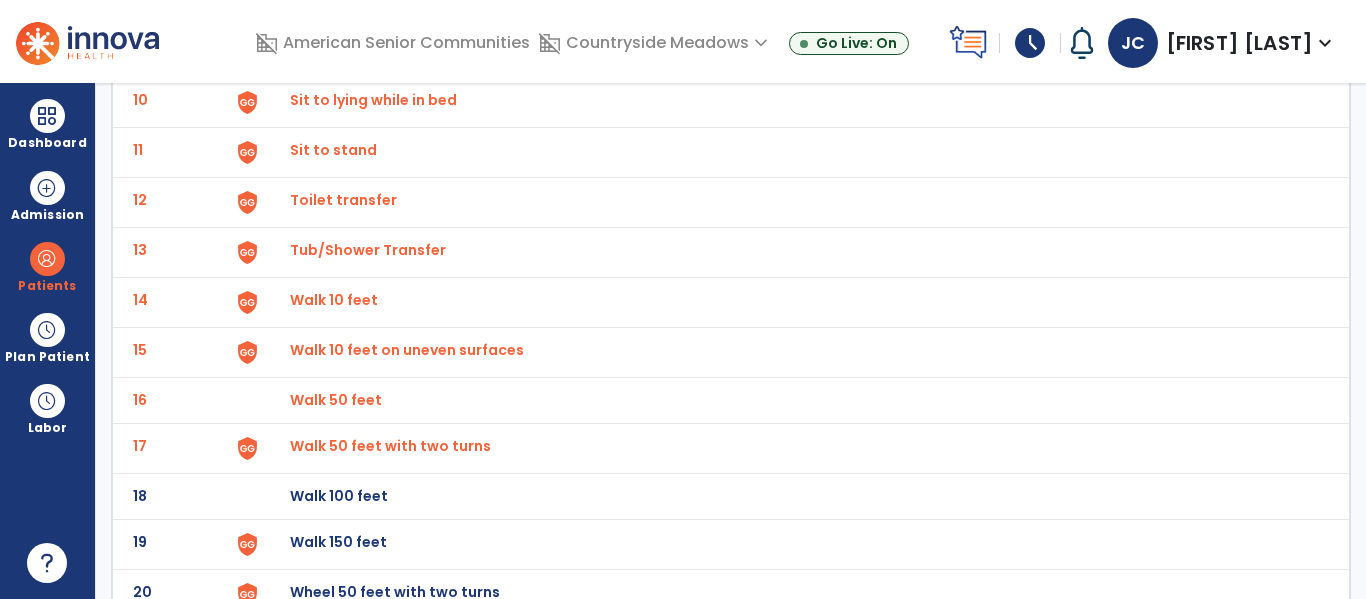 click on "Walk 50 feet with two turns" at bounding box center [789, -344] 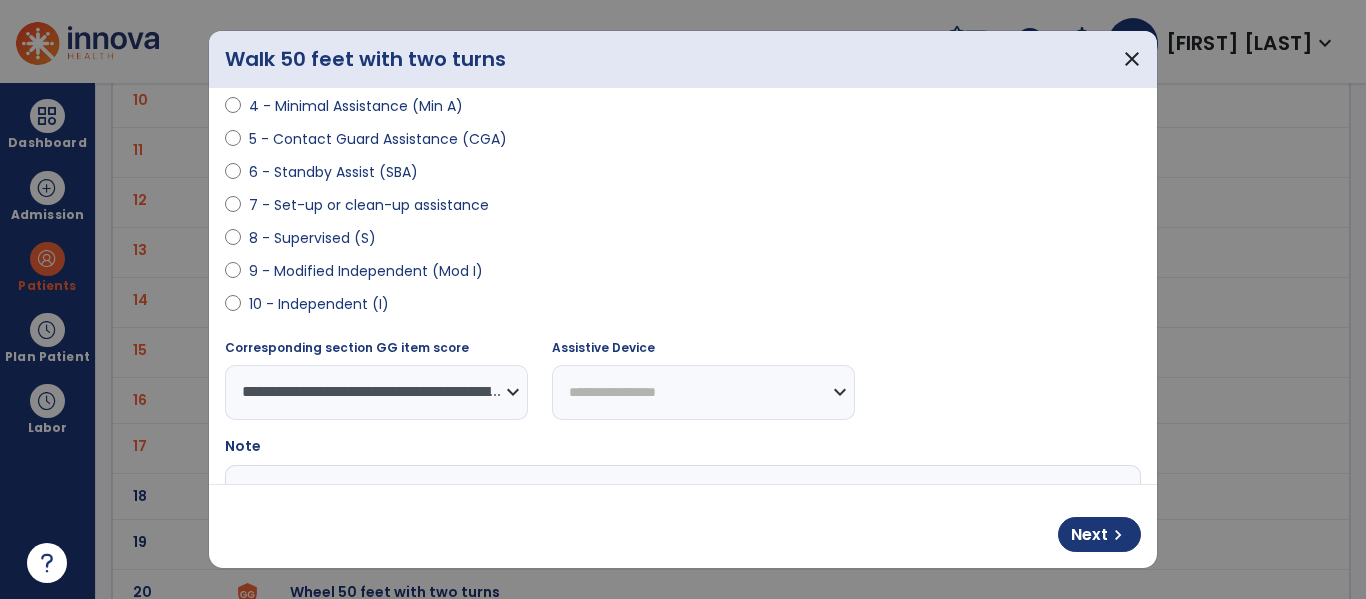 scroll, scrollTop: 333, scrollLeft: 0, axis: vertical 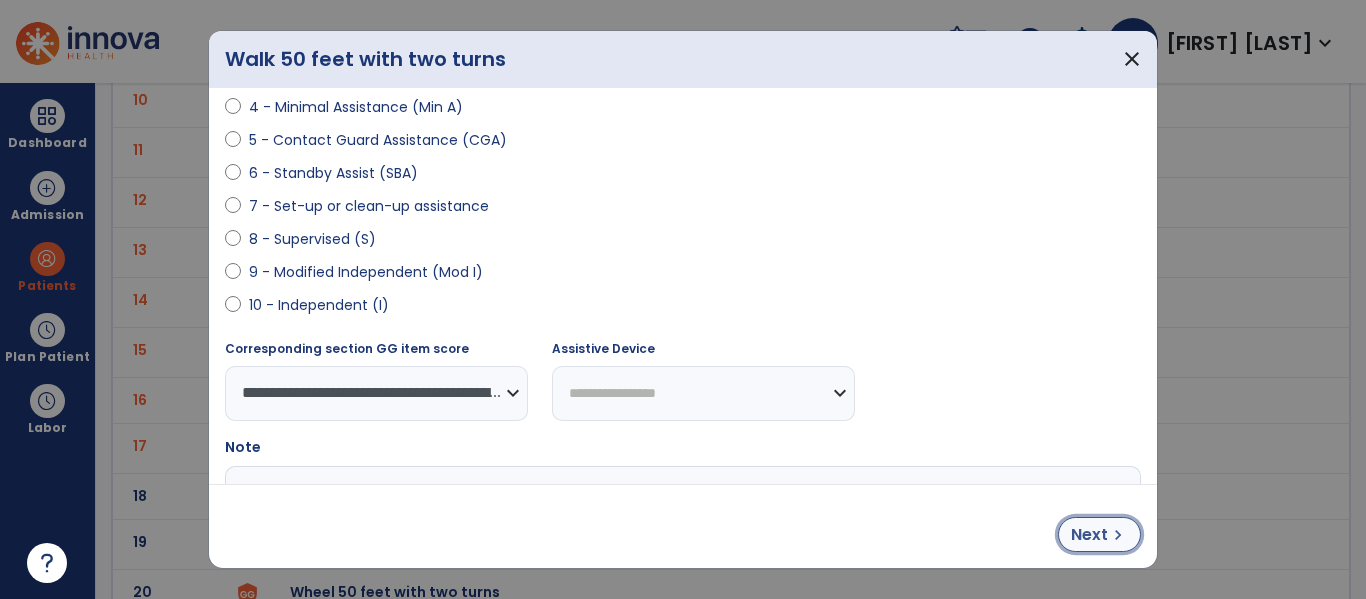 click on "Next" at bounding box center (1089, 535) 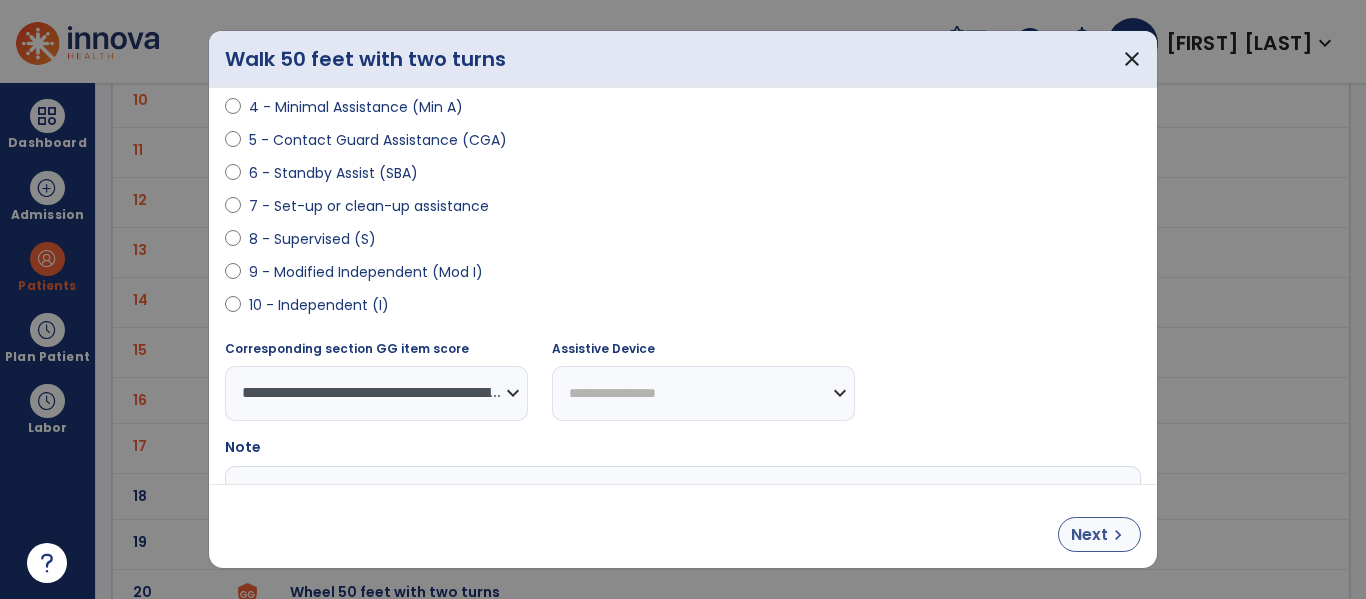 select on "**********" 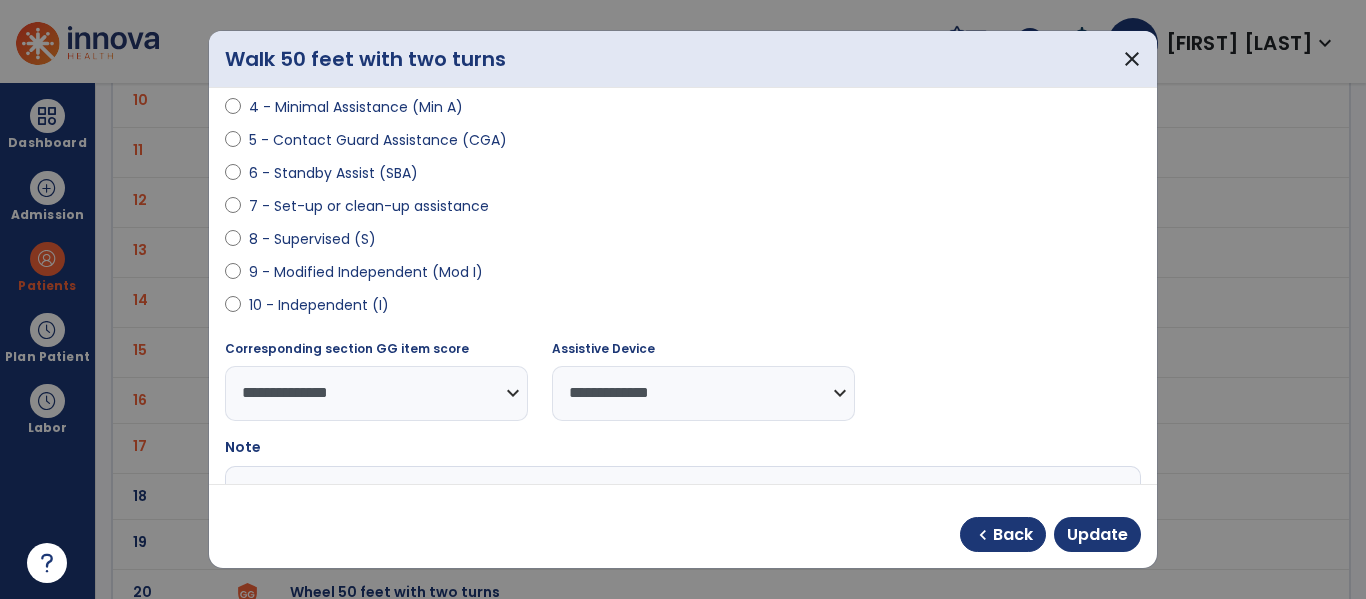 click on "**********" at bounding box center [703, 393] 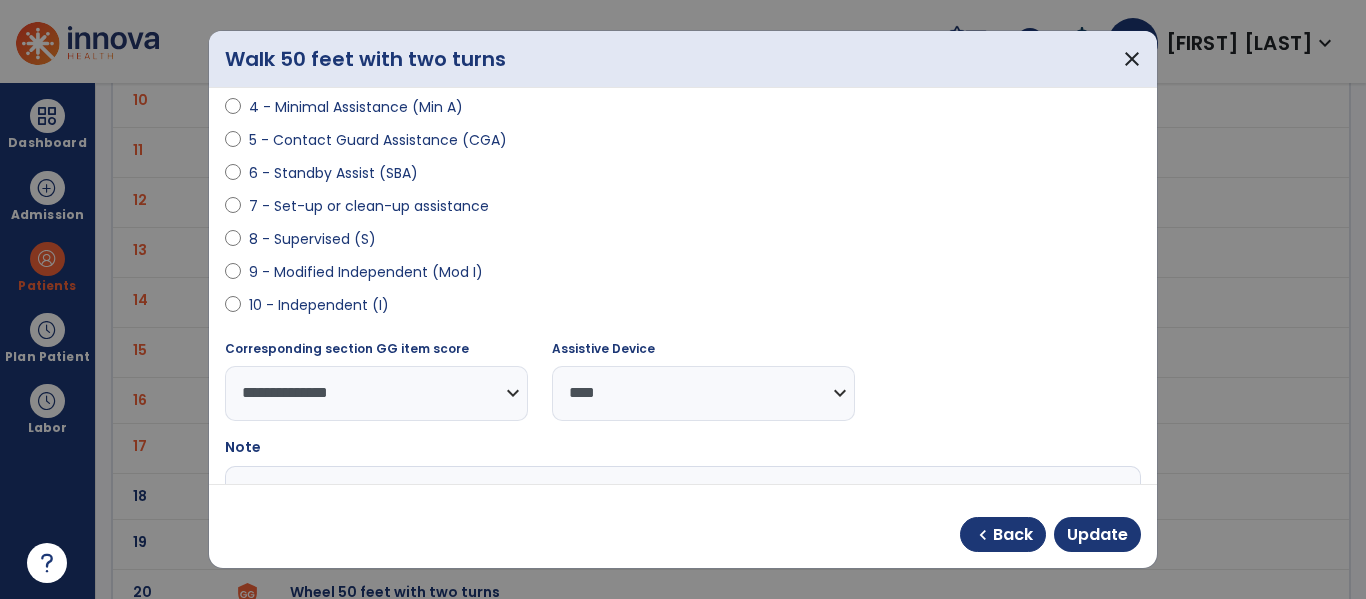 click on "**********" at bounding box center (703, 393) 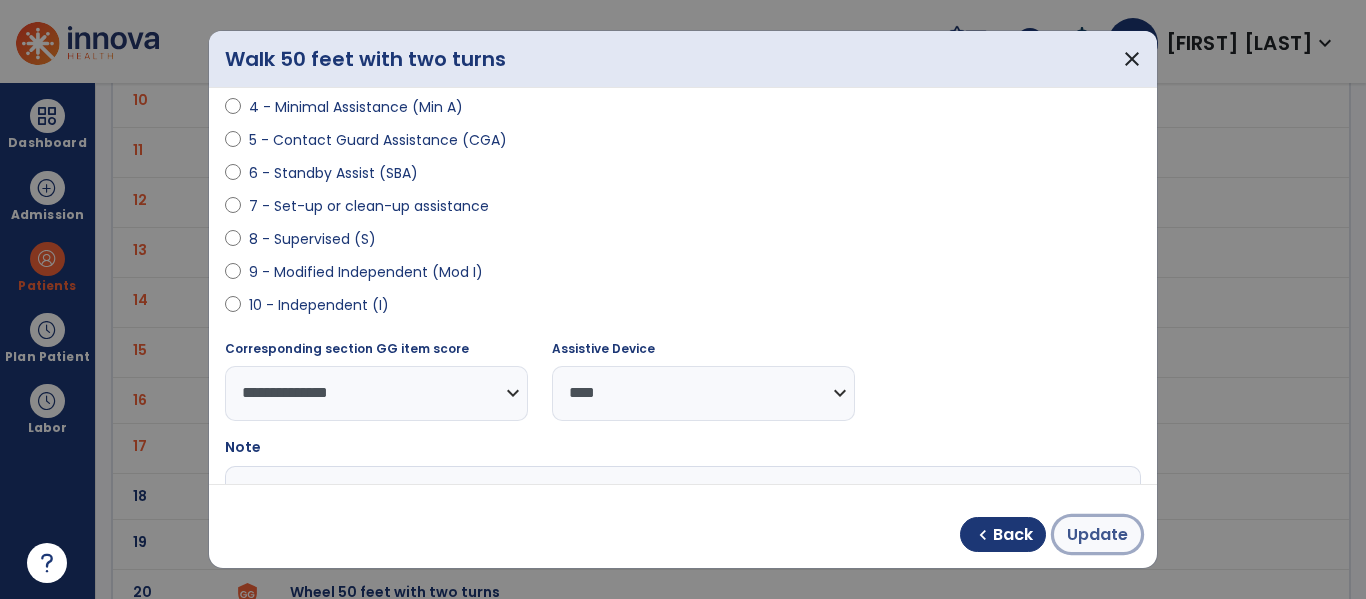 click on "Update" at bounding box center (1097, 535) 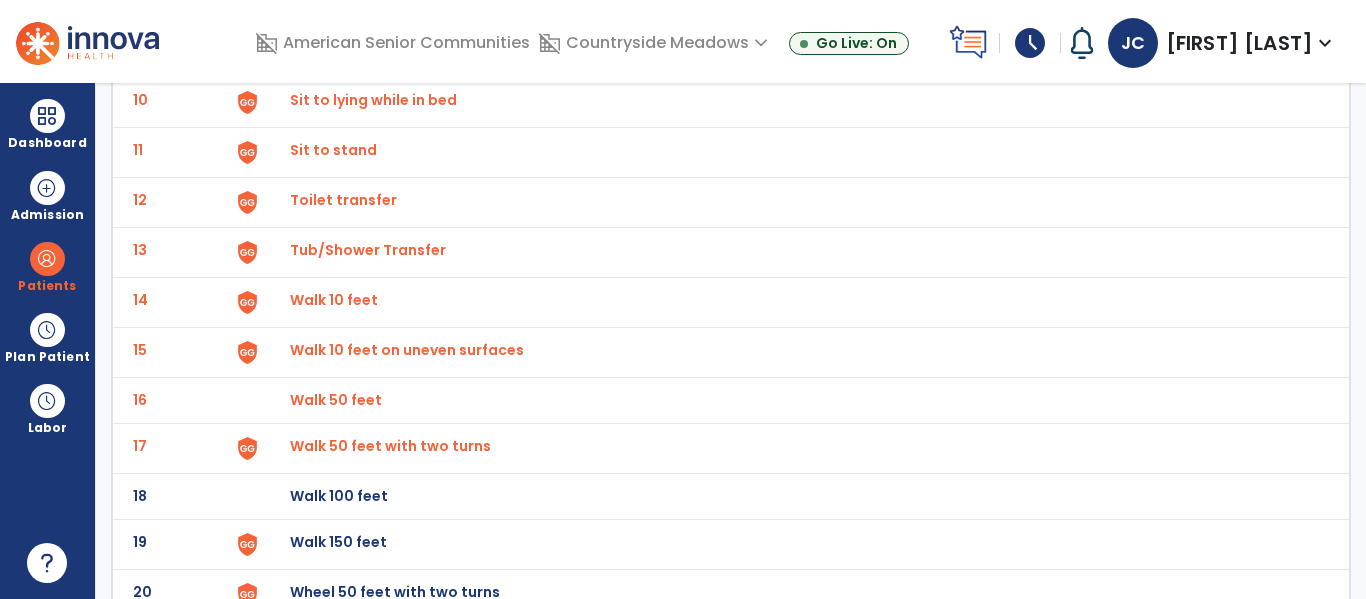 click on "18 Walk 100 feet" 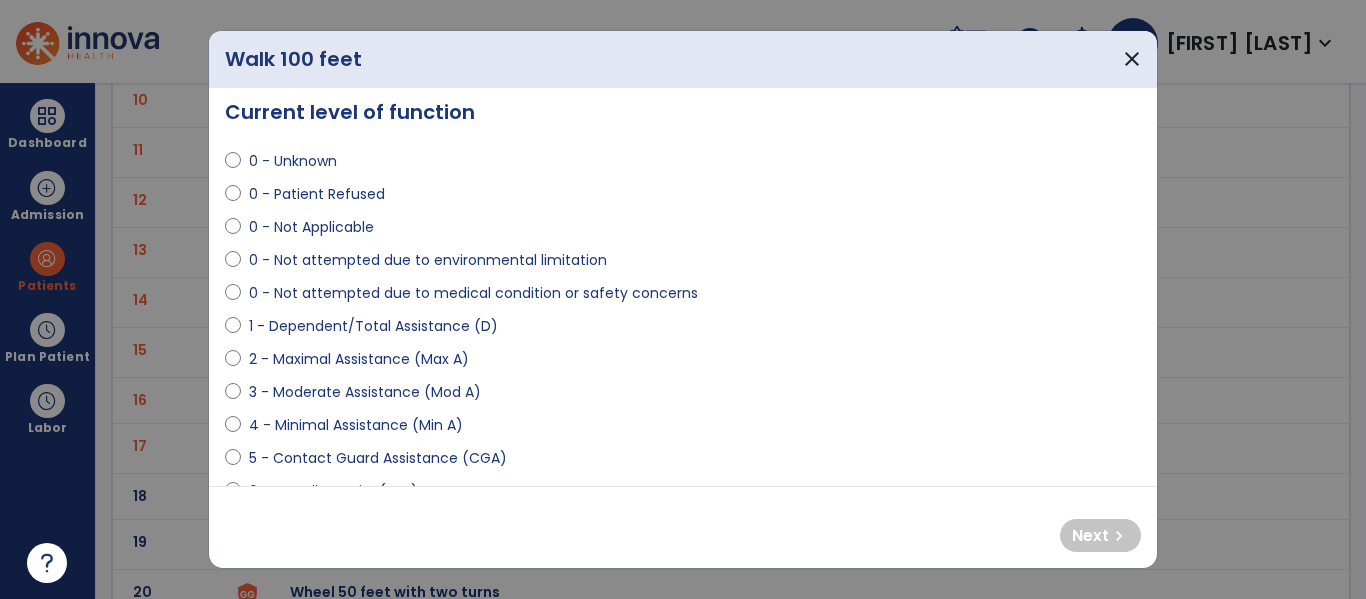 click on "0 - Not attempted due to medical condition or safety concerns" at bounding box center [473, 293] 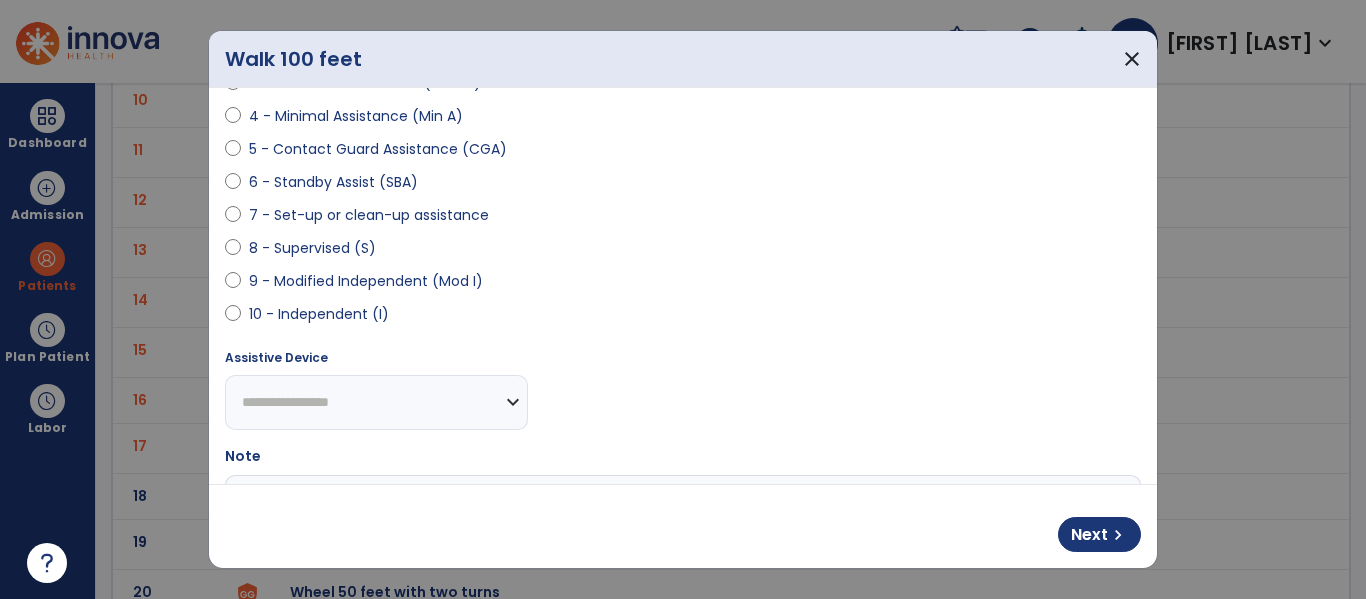 scroll, scrollTop: 379, scrollLeft: 0, axis: vertical 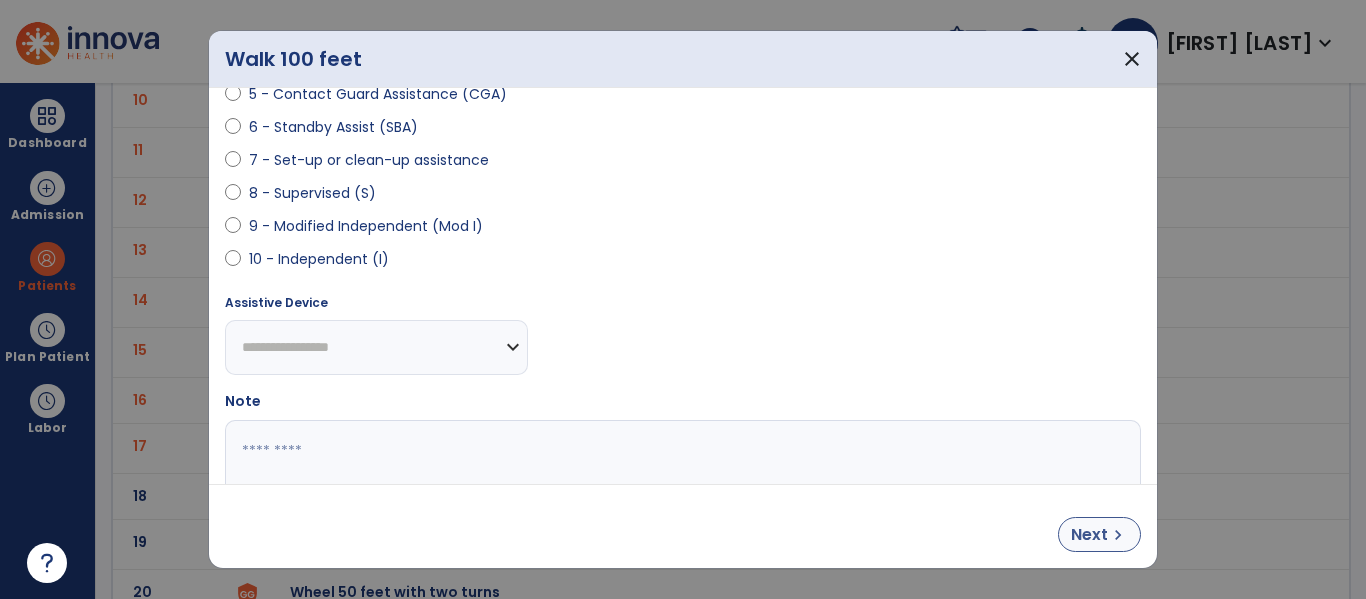 drag, startPoint x: 1035, startPoint y: 514, endPoint x: 1068, endPoint y: 526, distance: 35.1141 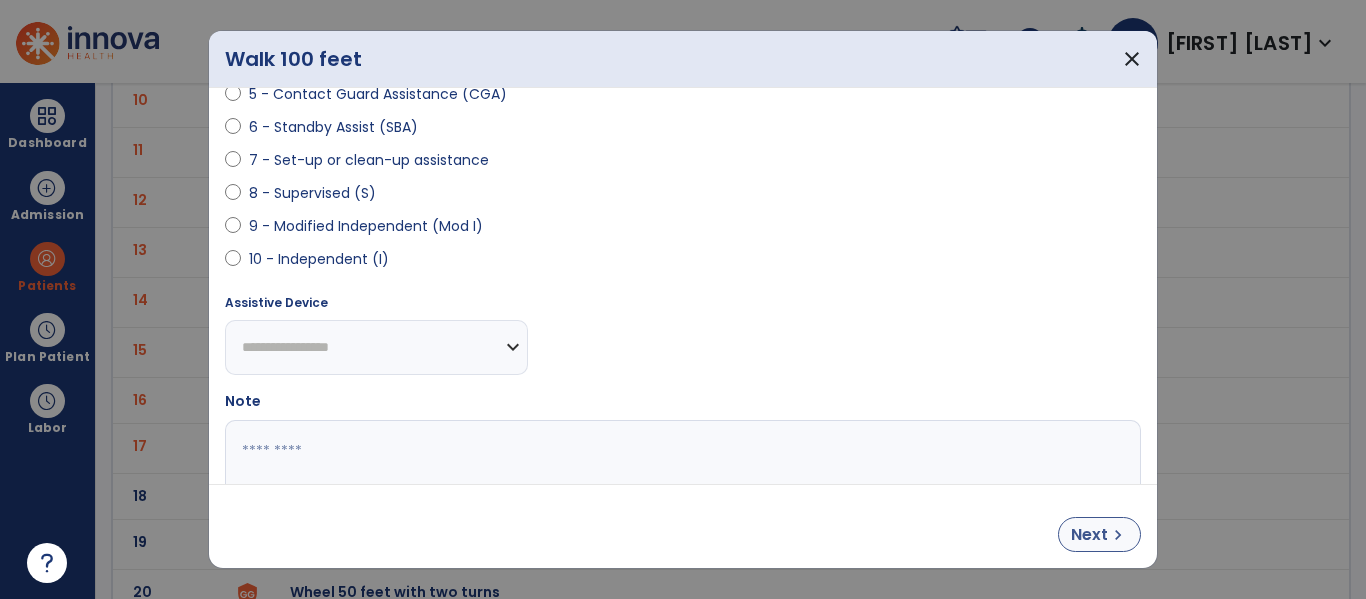 click on "Next  chevron_right" at bounding box center (683, 526) 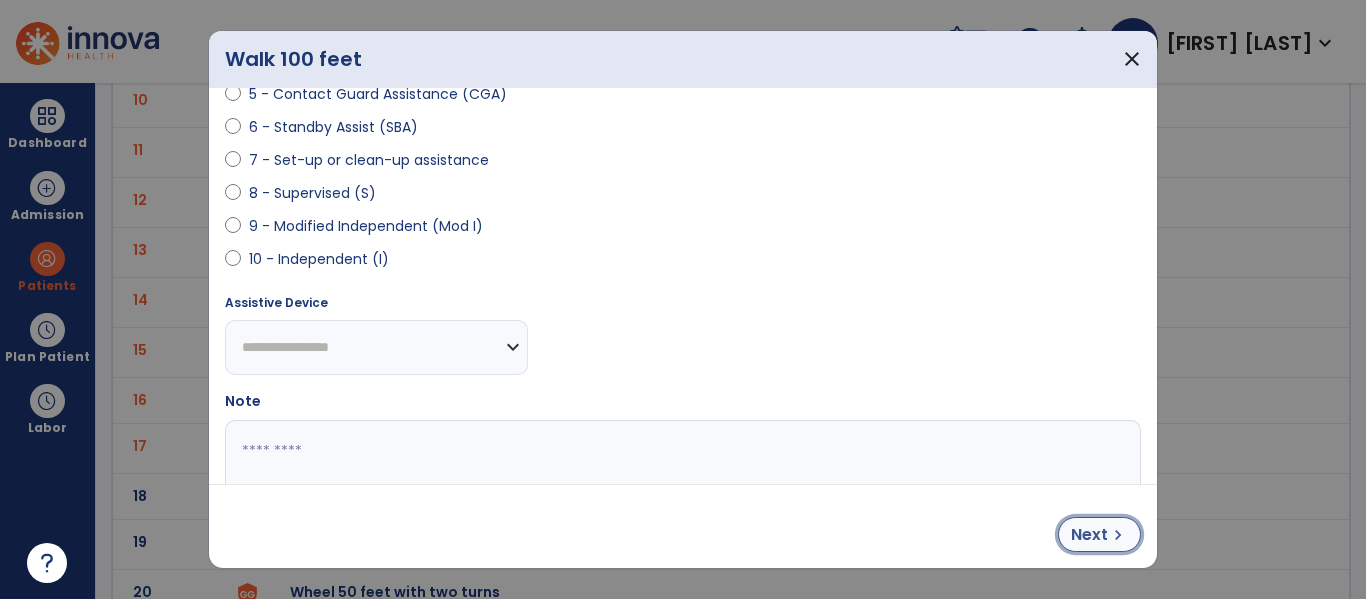 click on "Next" at bounding box center (1089, 535) 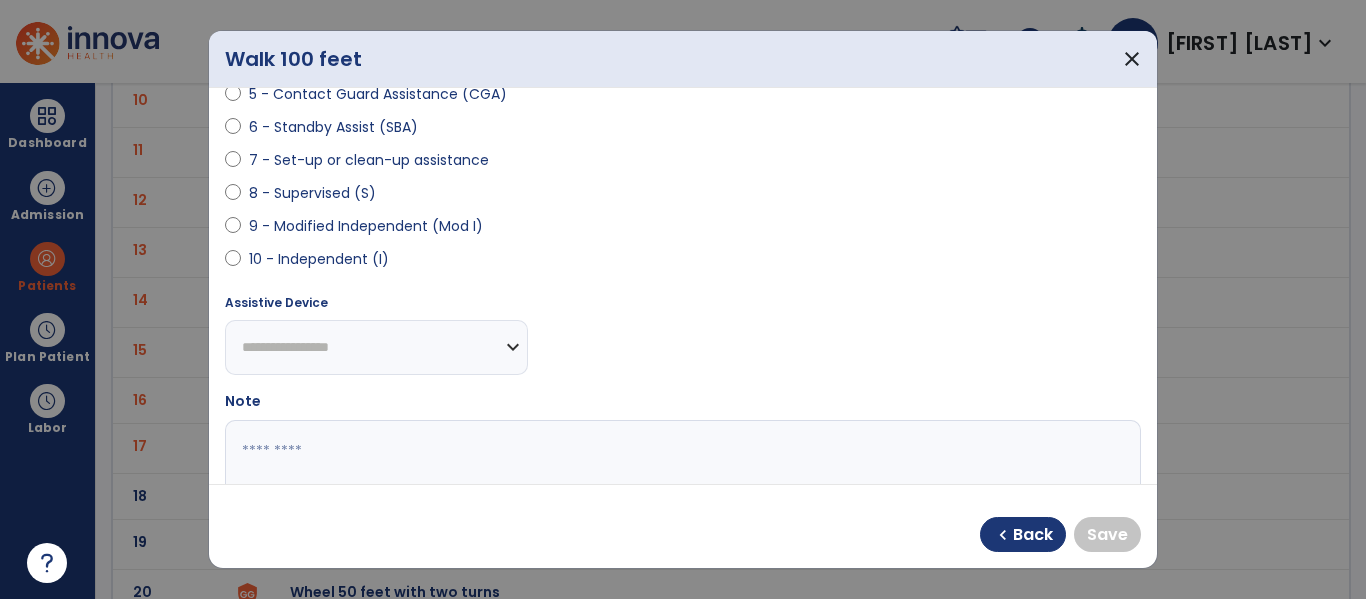 click on "10 - Independent (I)" at bounding box center [319, 259] 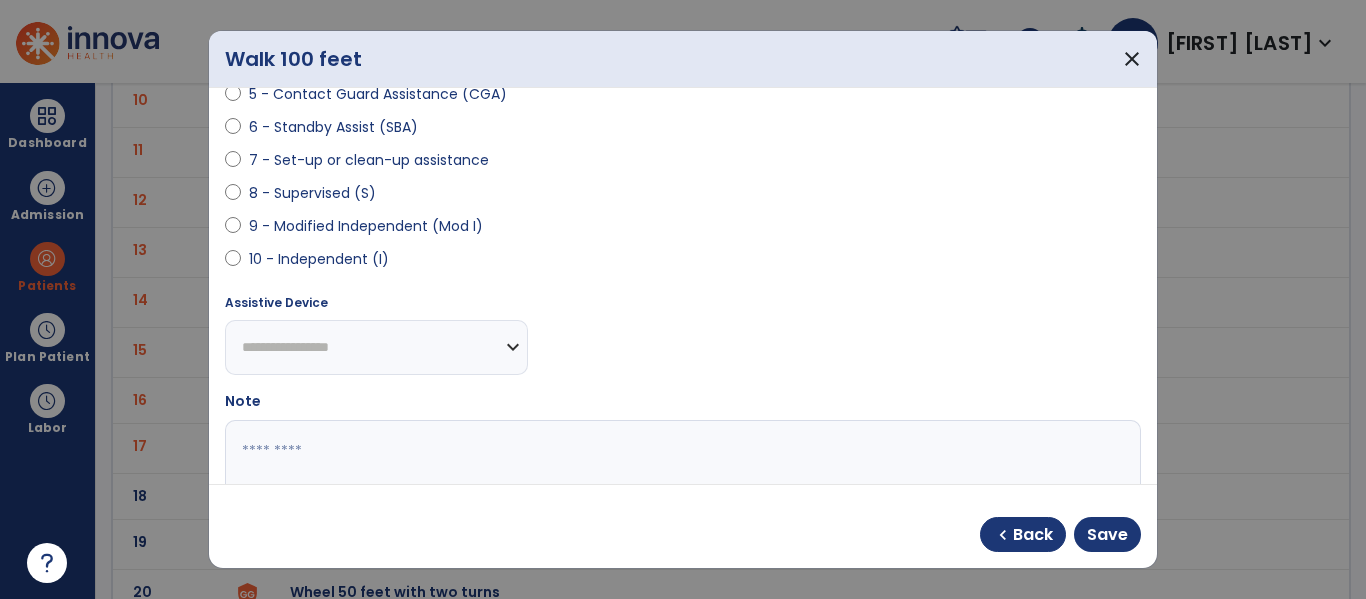 click on "**********" at bounding box center [376, 347] 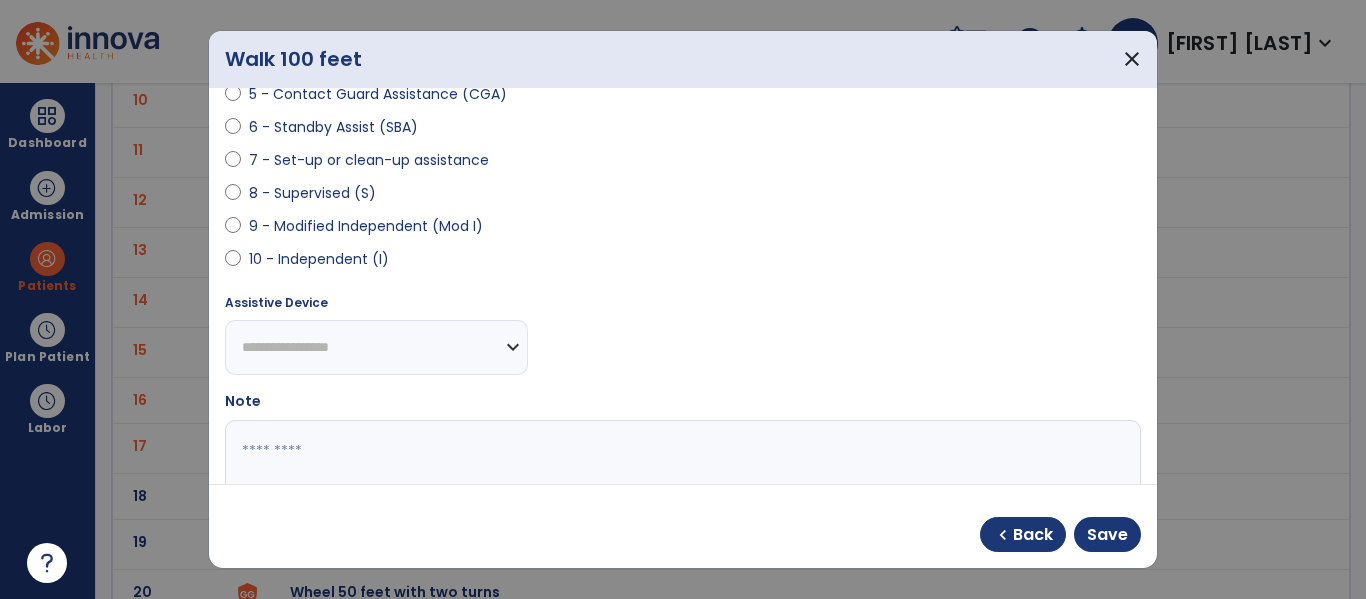 select on "****" 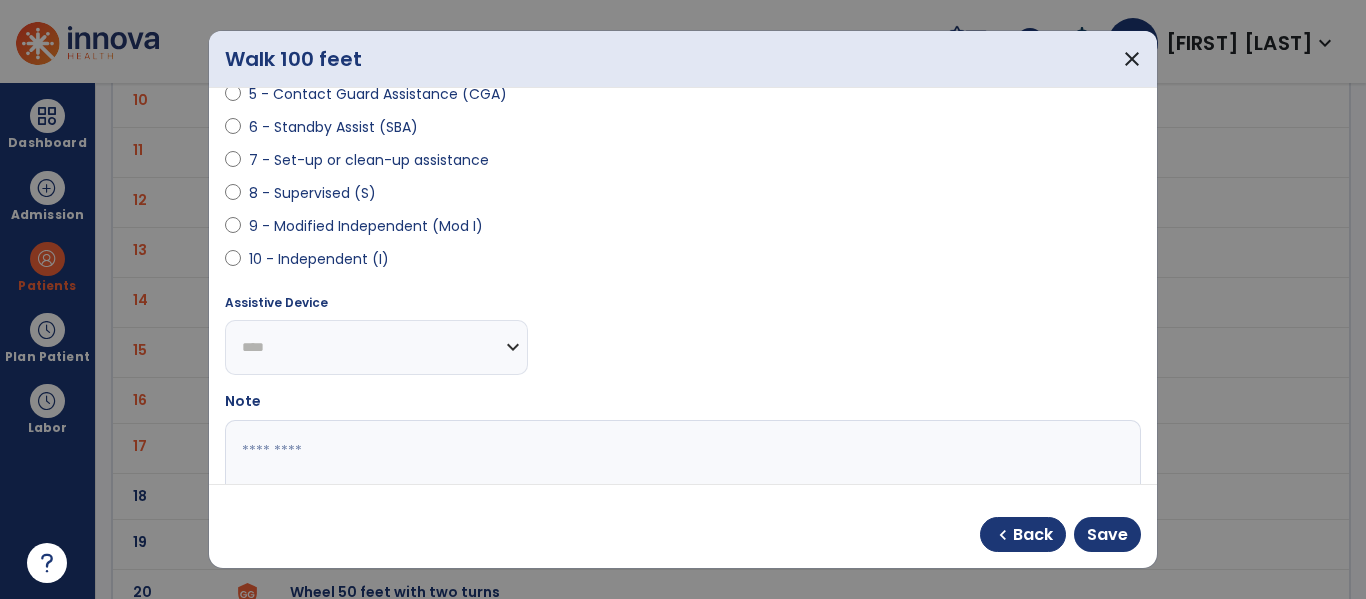 click on "**********" at bounding box center (376, 347) 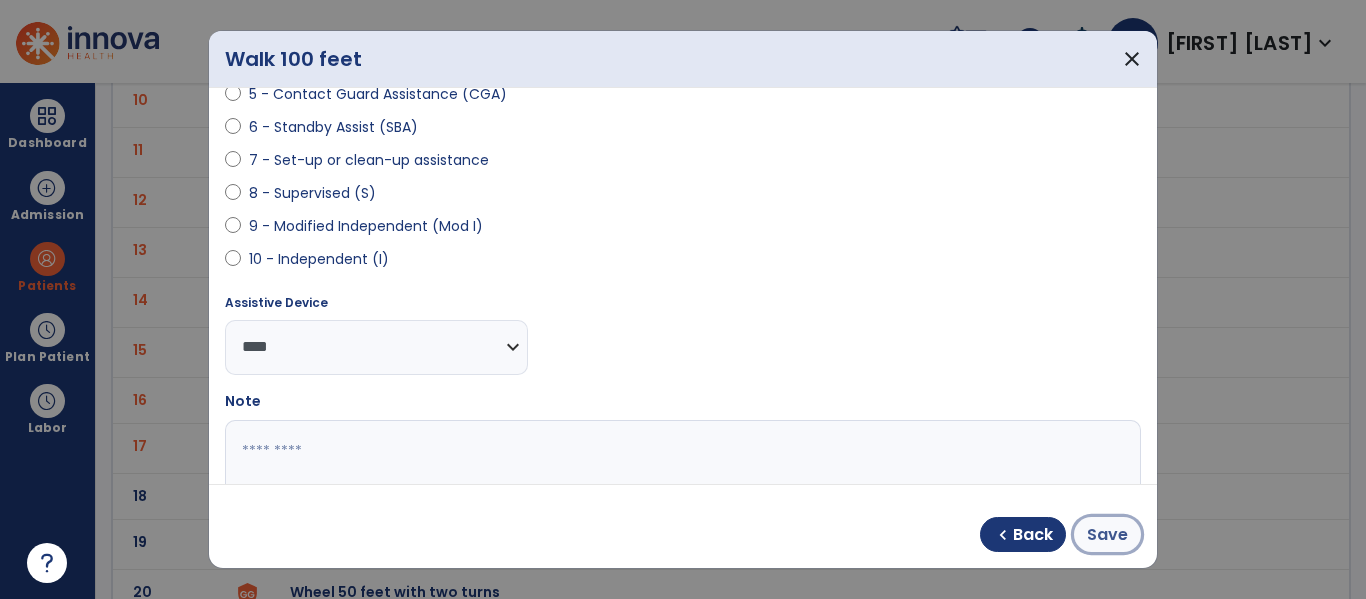 click on "Save" at bounding box center [1107, 535] 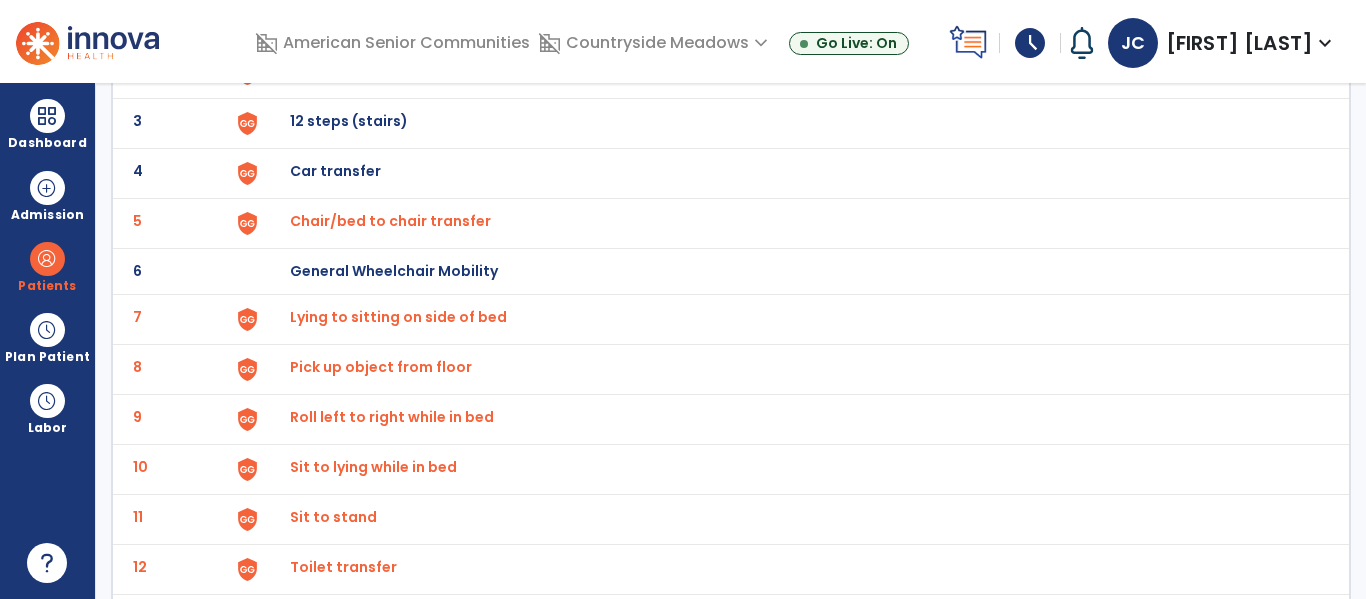 scroll, scrollTop: 0, scrollLeft: 0, axis: both 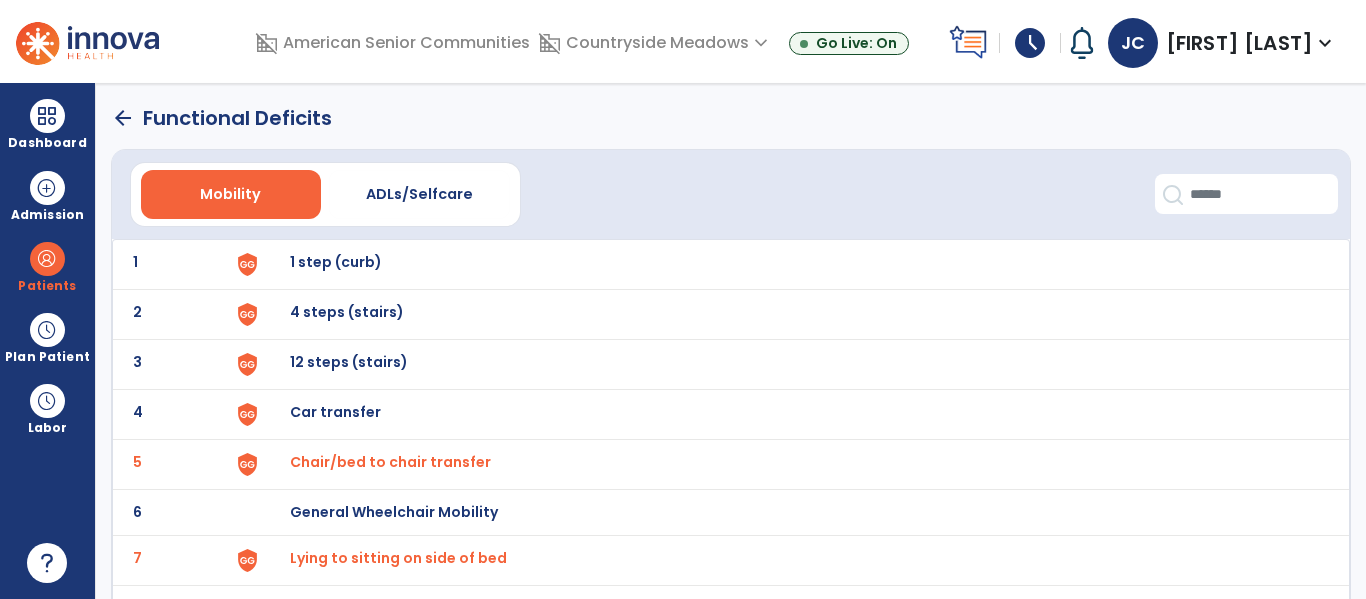 click on "arrow_back" 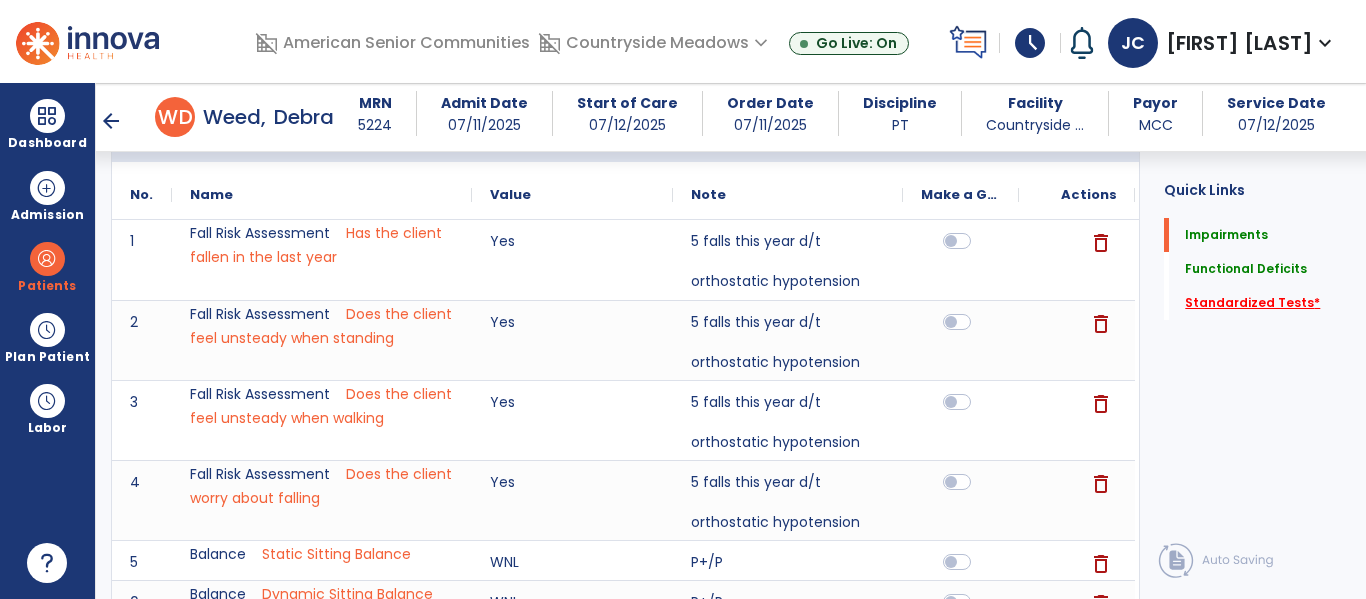 click on "Standardized Tests   *" 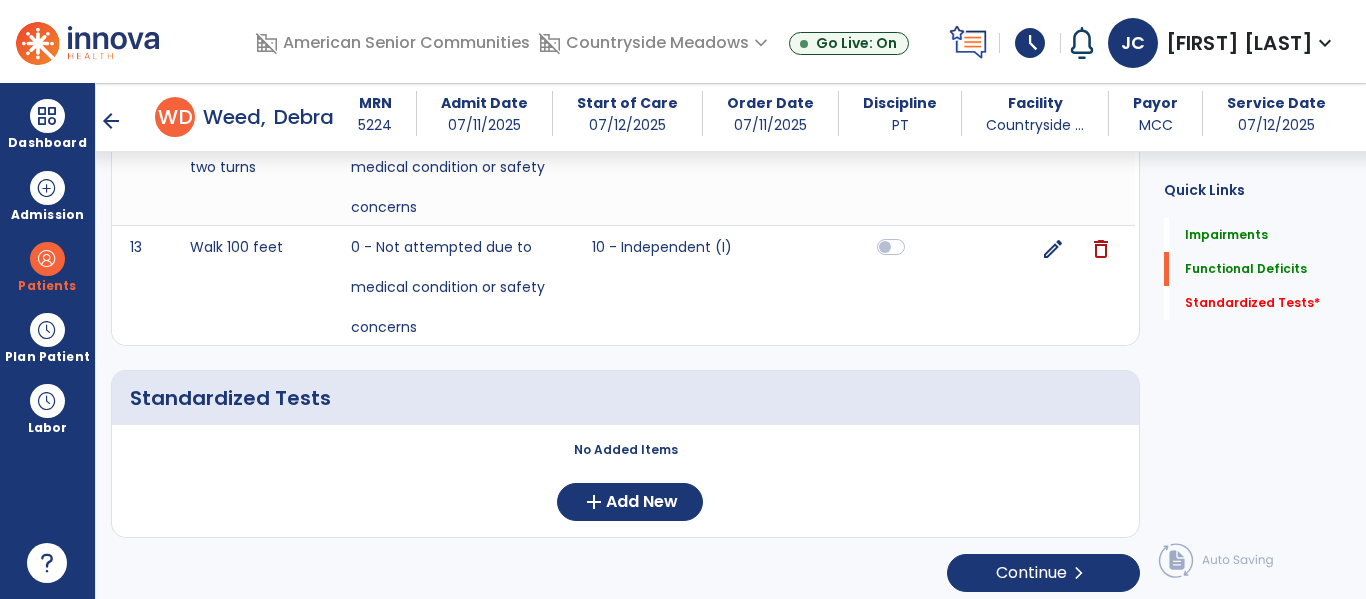 scroll, scrollTop: 2463, scrollLeft: 0, axis: vertical 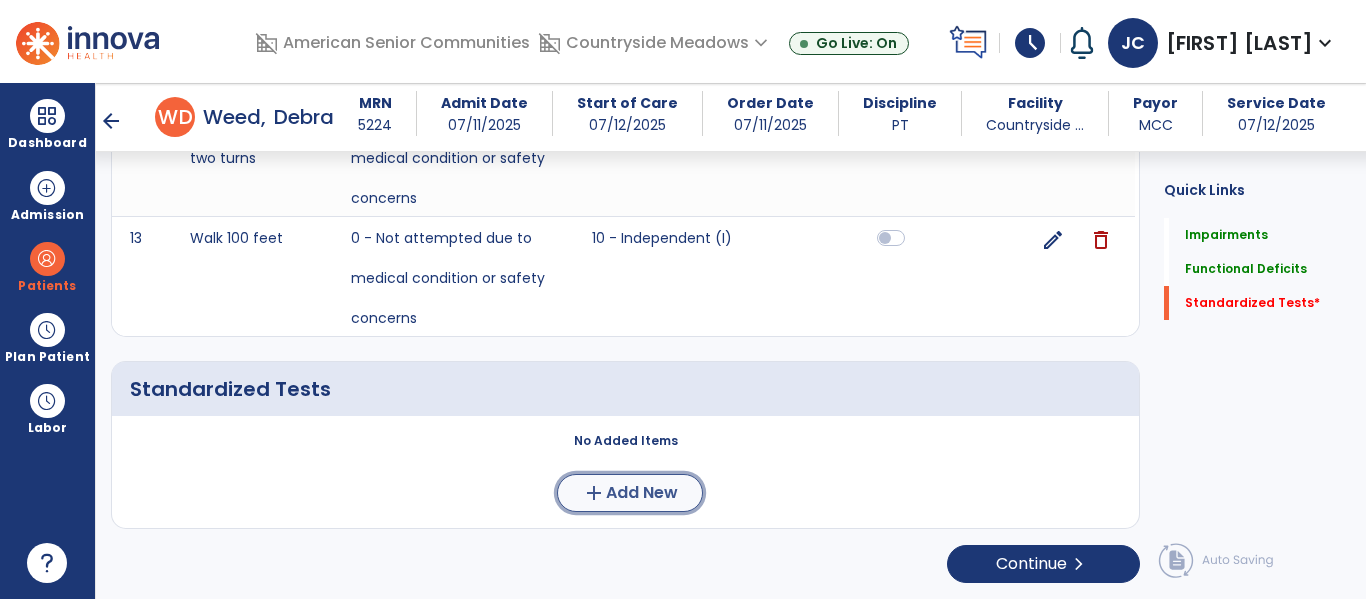 click on "Add New" 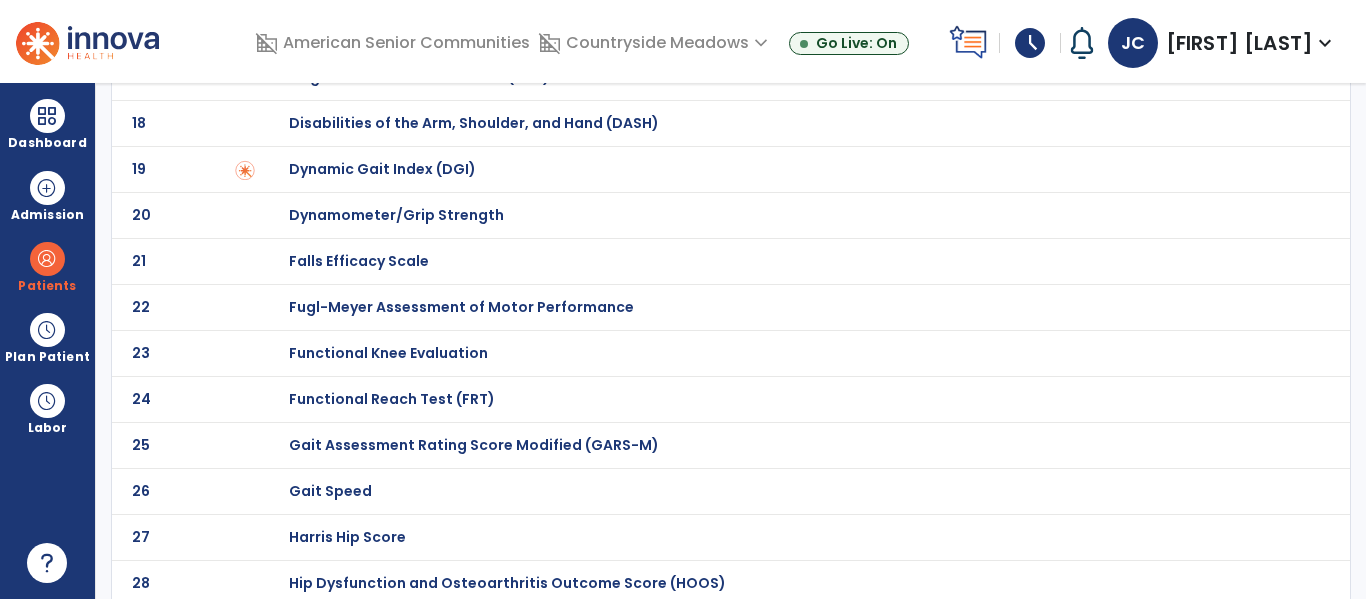 scroll, scrollTop: 878, scrollLeft: 0, axis: vertical 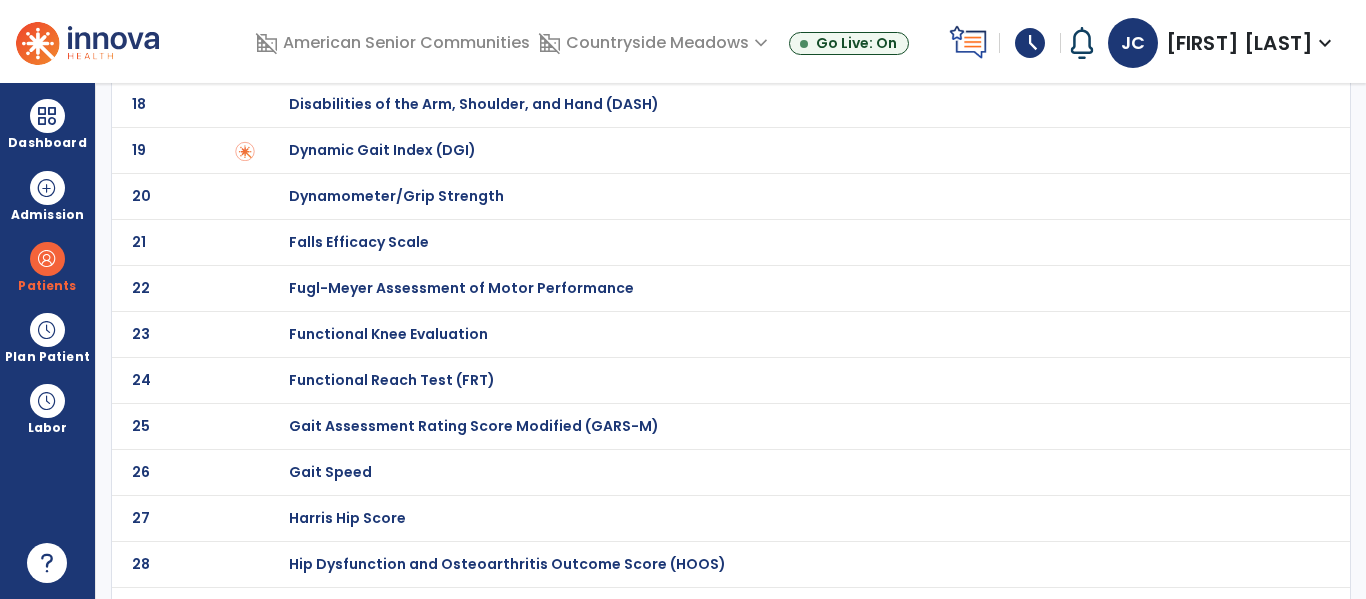 click on "Functional Reach Test (FRT)" at bounding box center (360, -678) 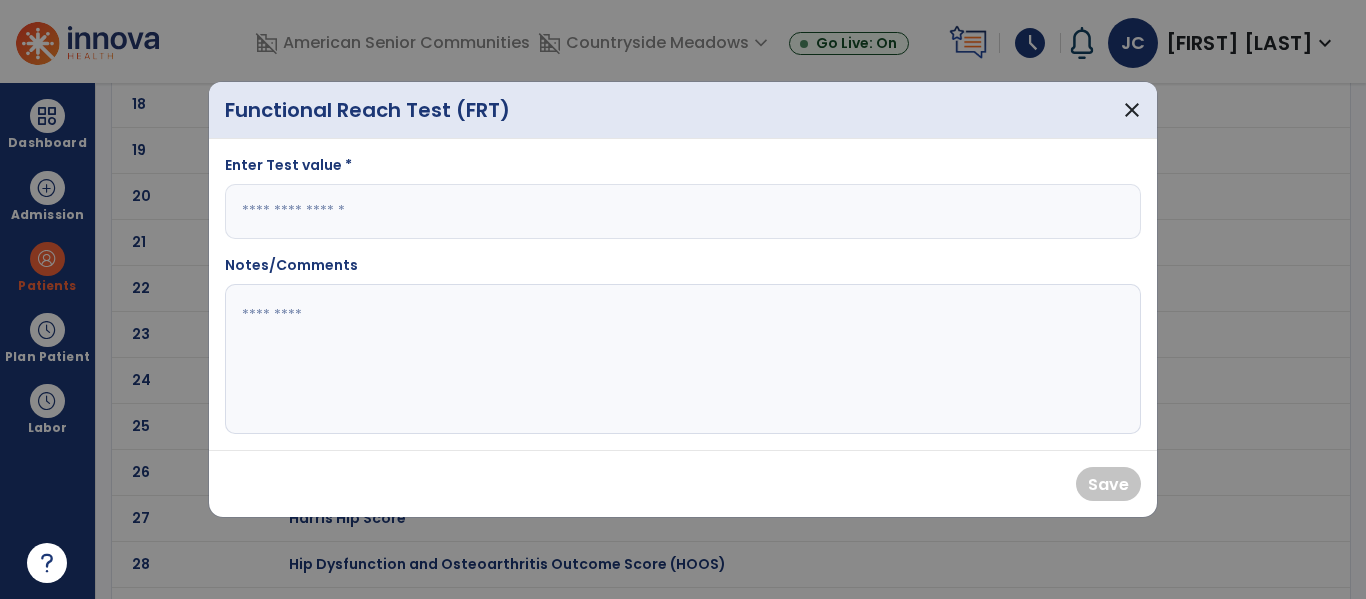 click at bounding box center (683, 211) 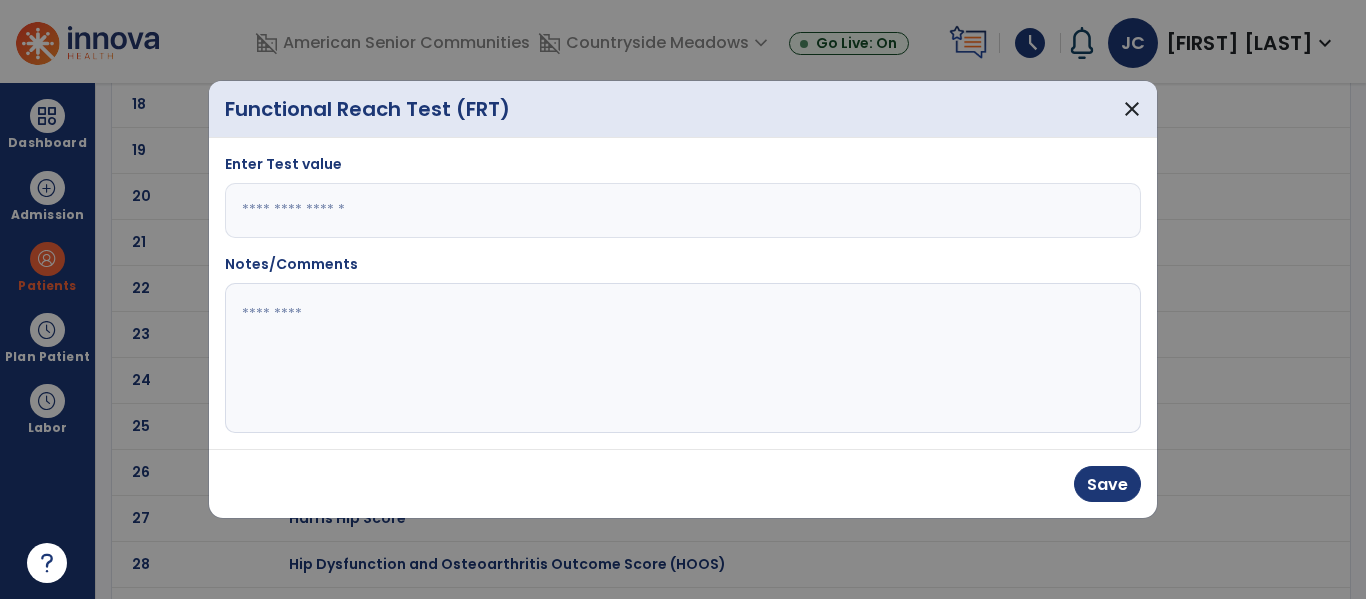 type on "*" 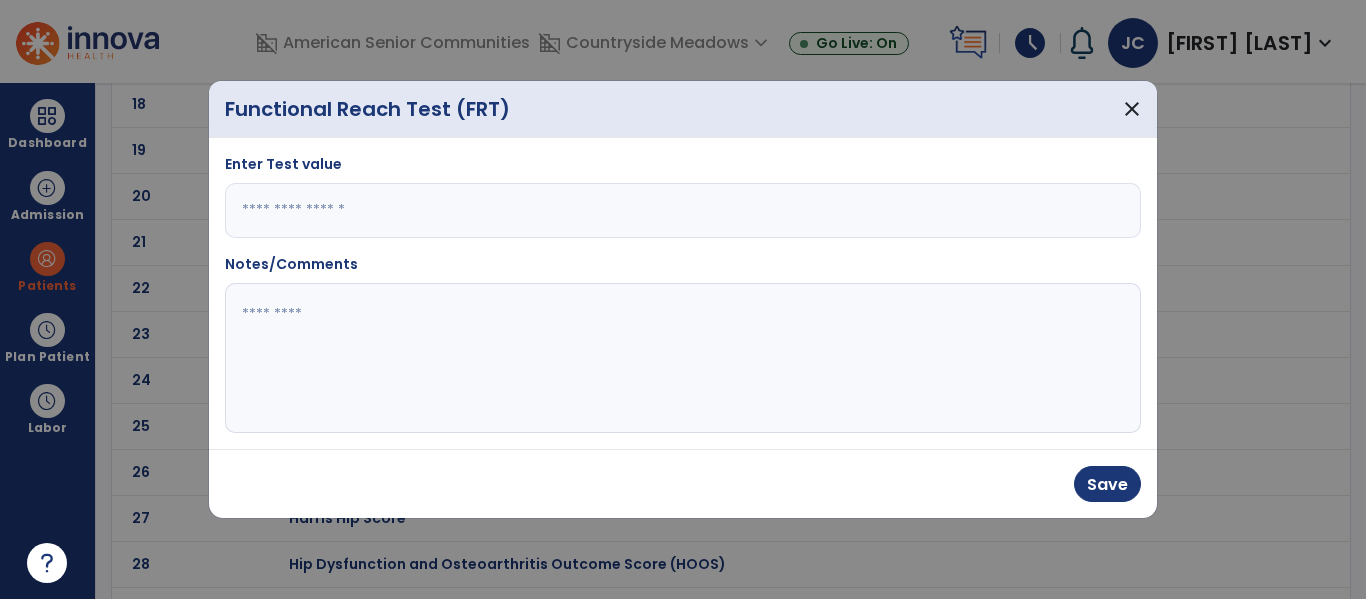 click 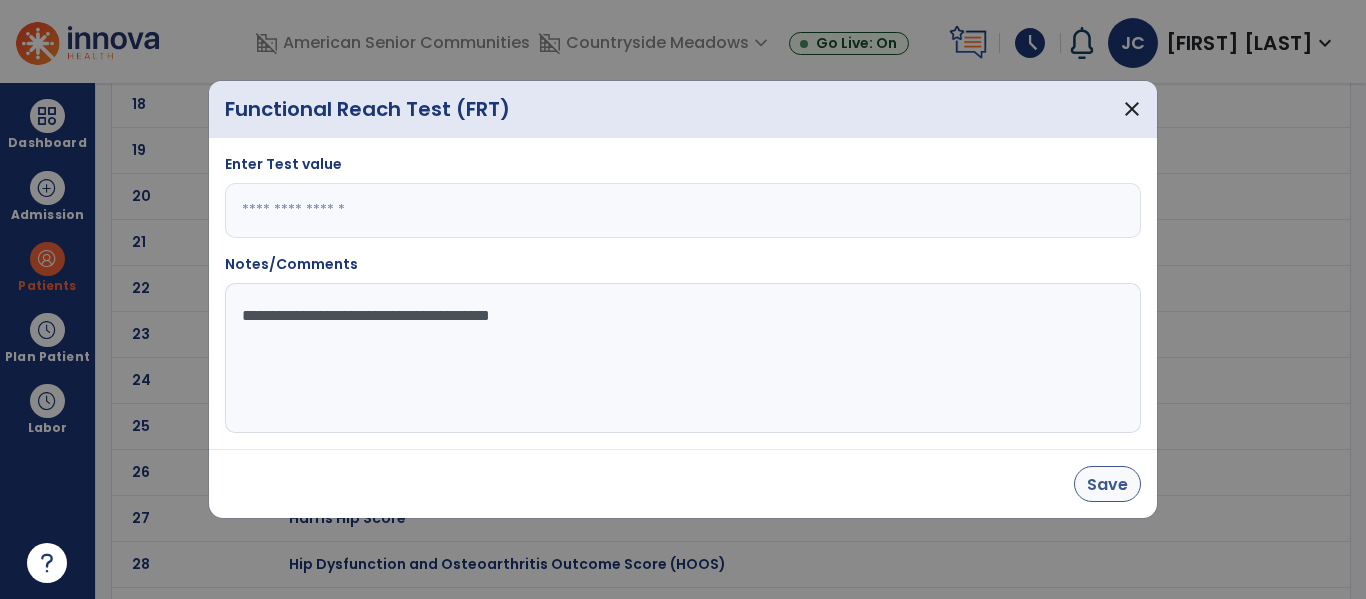 type on "**********" 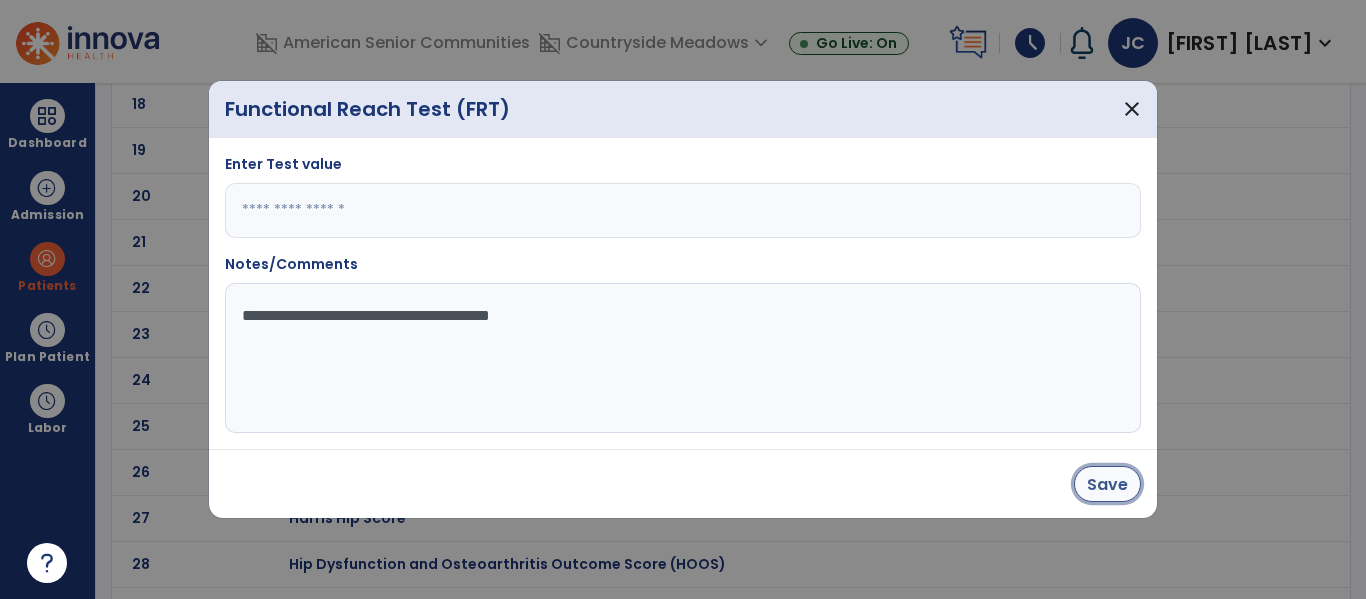 click on "Save" at bounding box center (1107, 484) 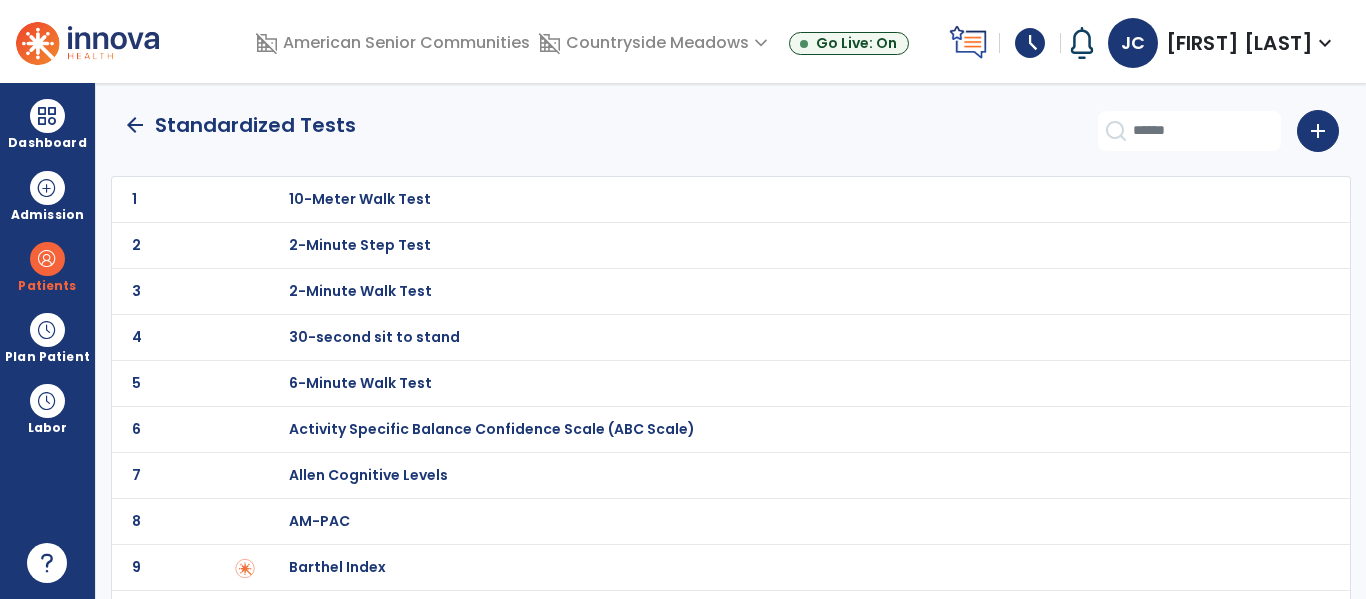 scroll, scrollTop: 0, scrollLeft: 0, axis: both 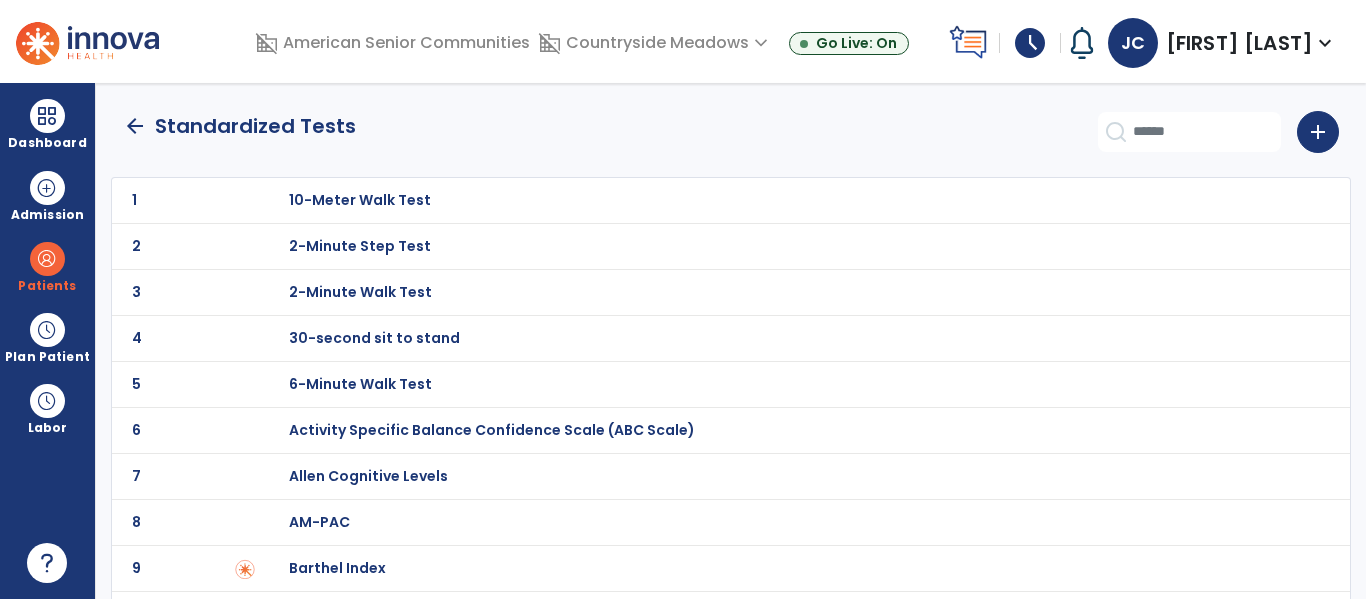 click on "arrow_back" 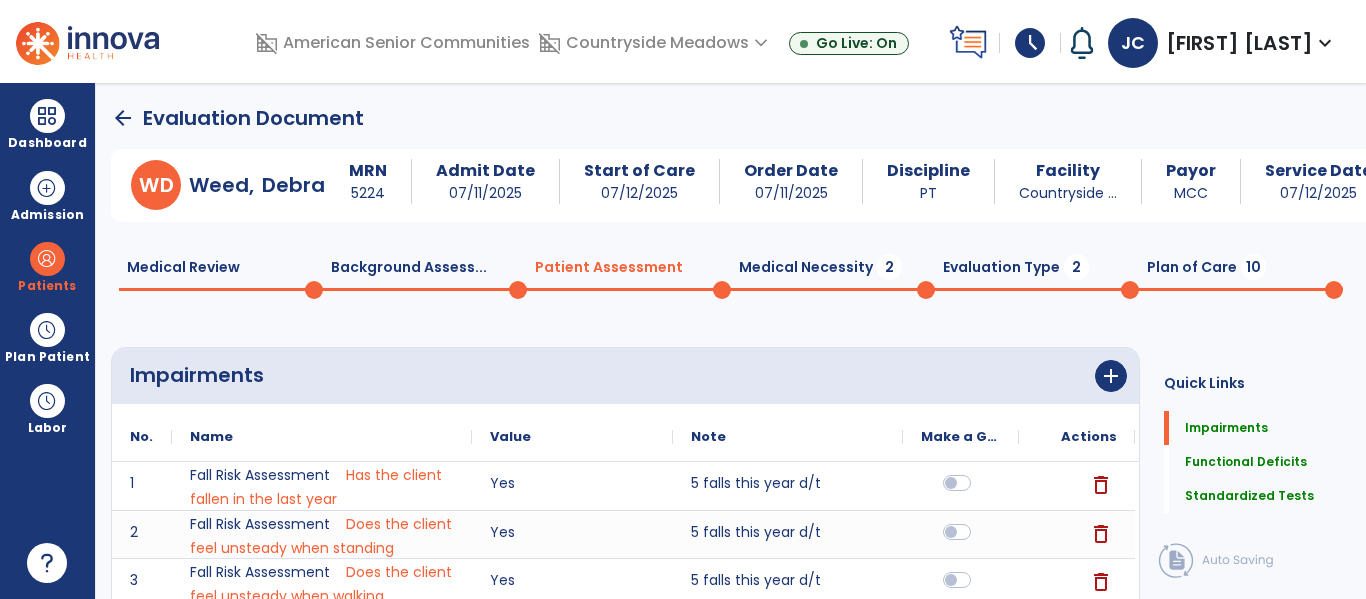 scroll, scrollTop: 20, scrollLeft: 0, axis: vertical 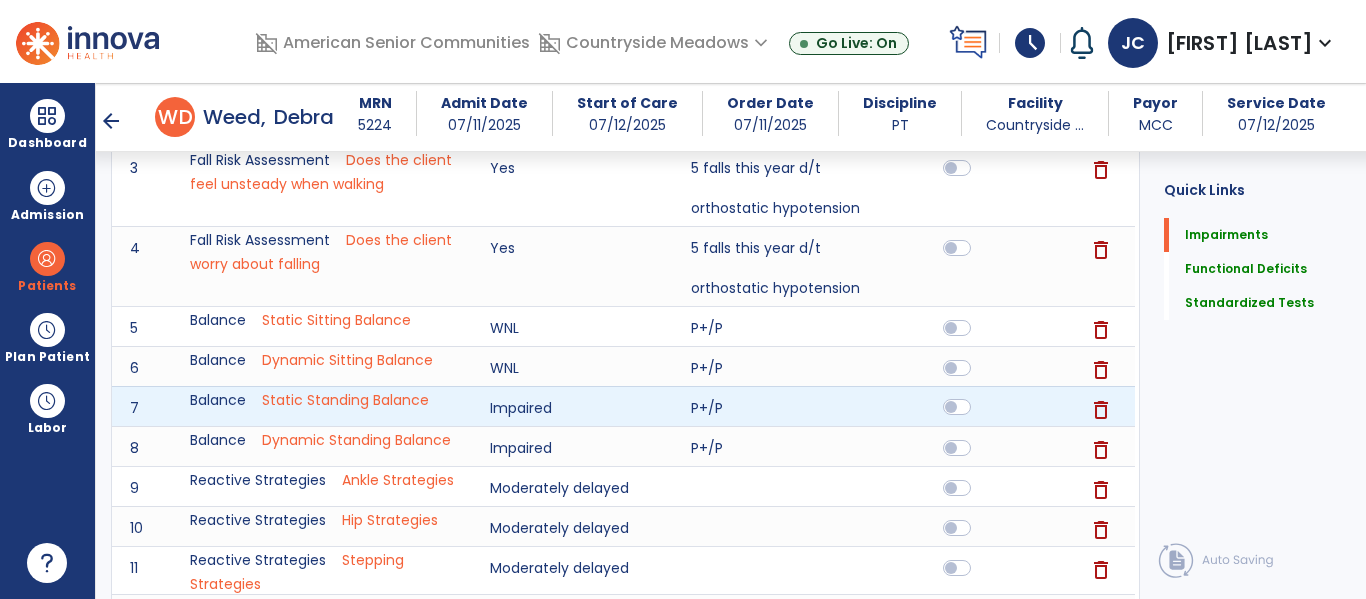 click 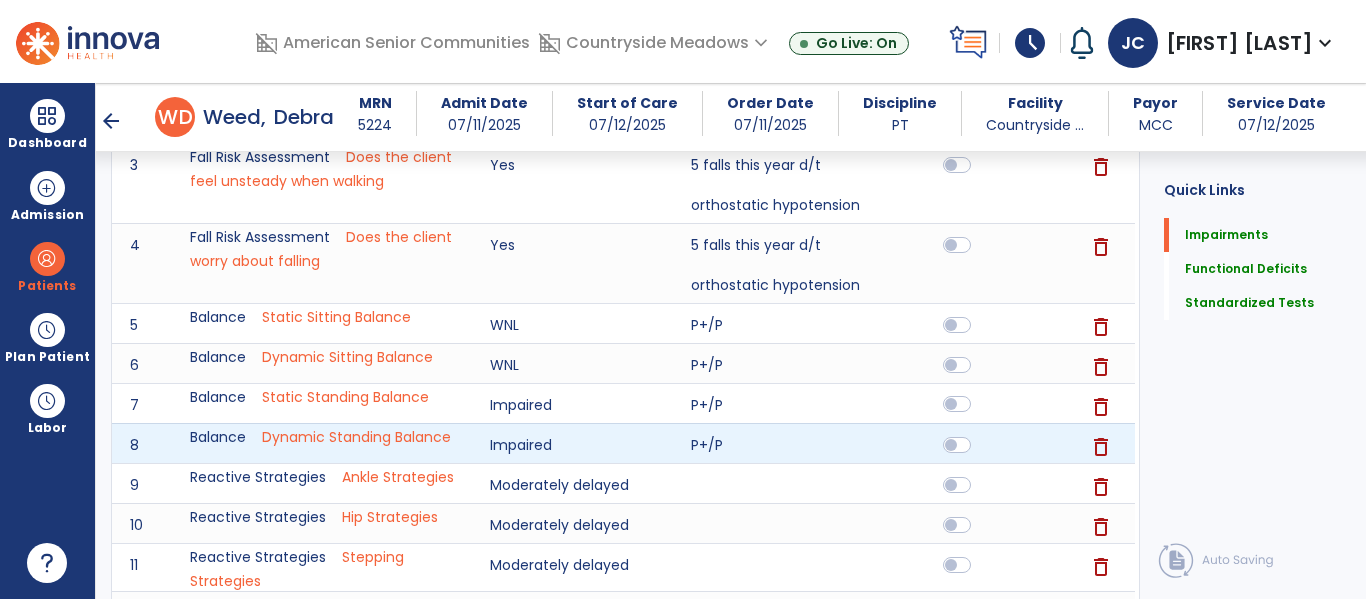 scroll, scrollTop: 461, scrollLeft: 0, axis: vertical 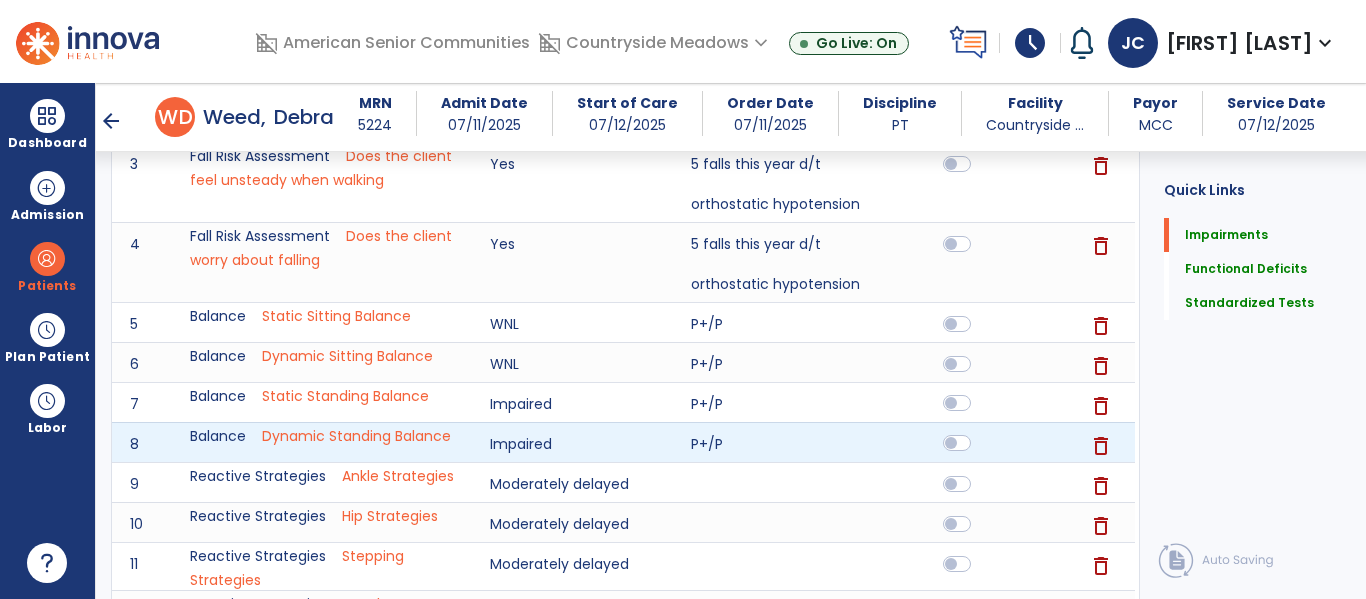 click 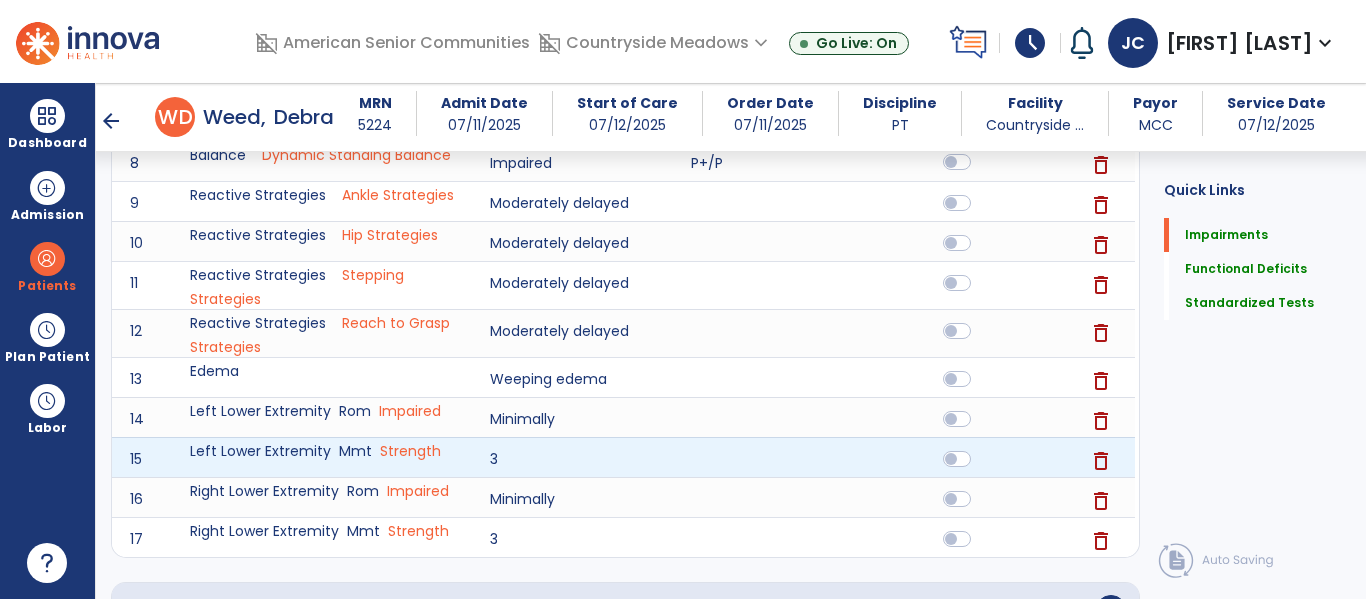 scroll, scrollTop: 776, scrollLeft: 0, axis: vertical 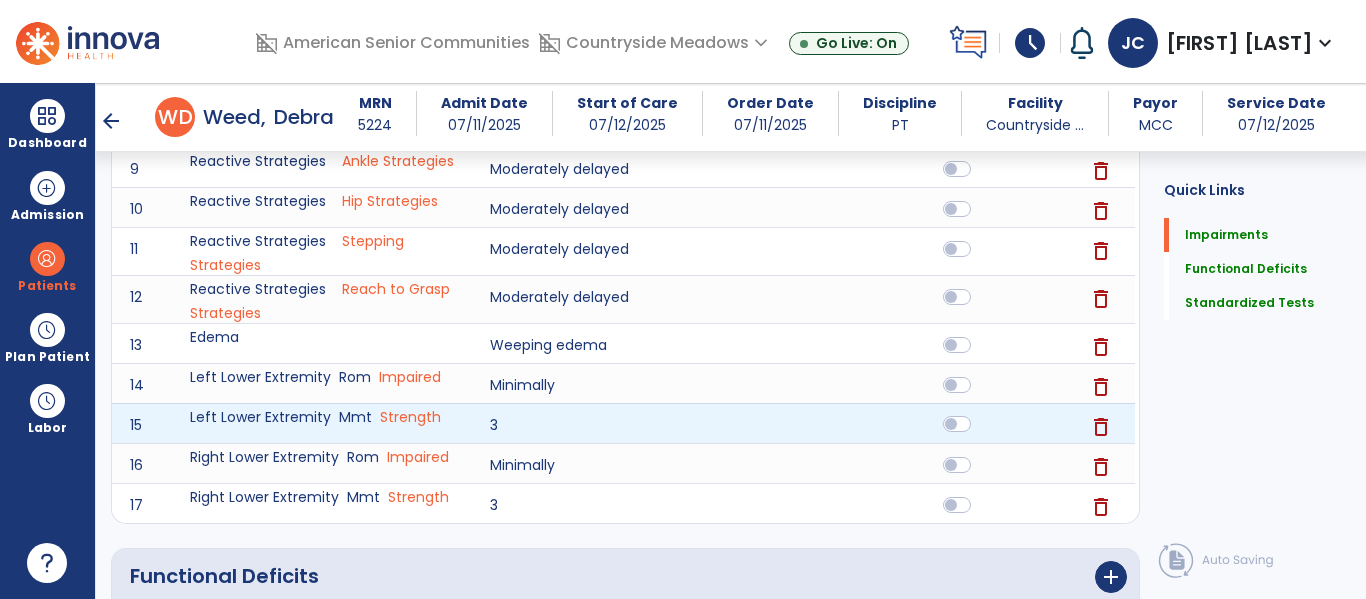 click 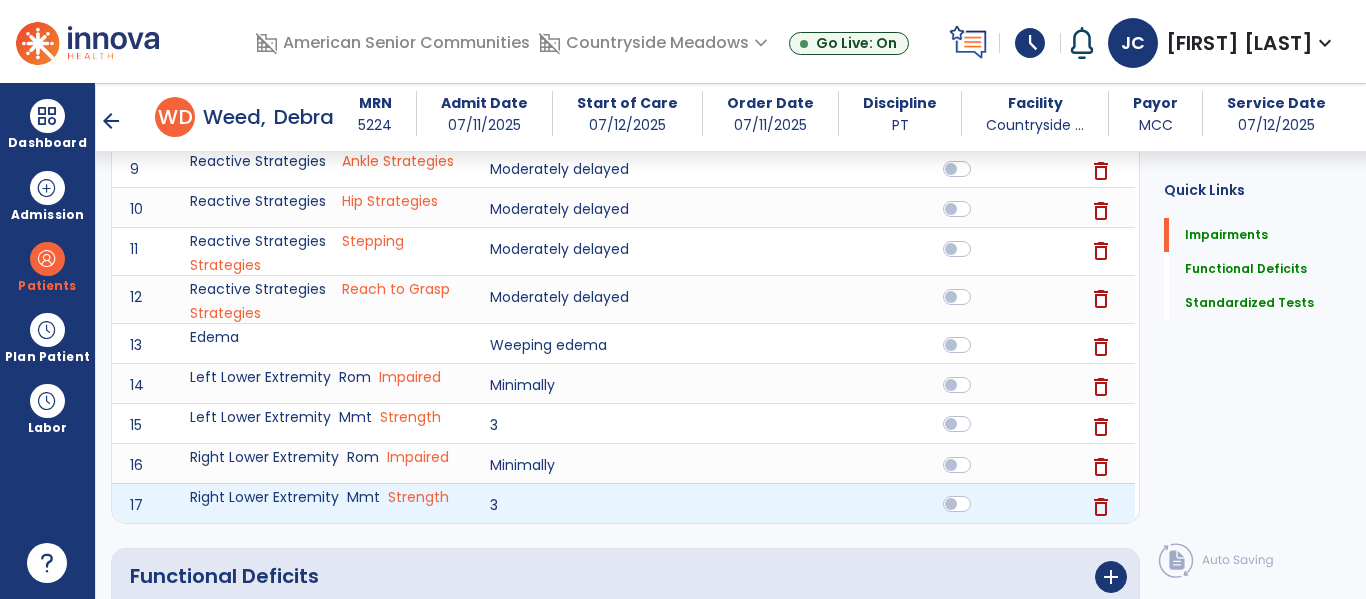 click 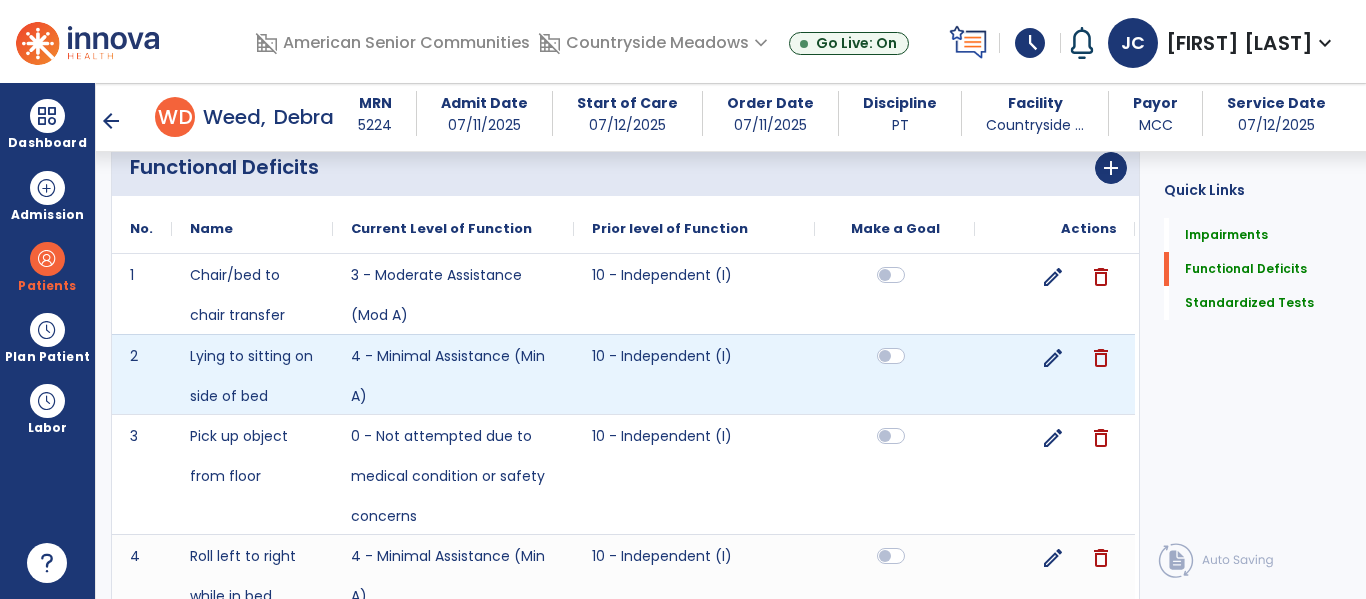 scroll, scrollTop: 1182, scrollLeft: 0, axis: vertical 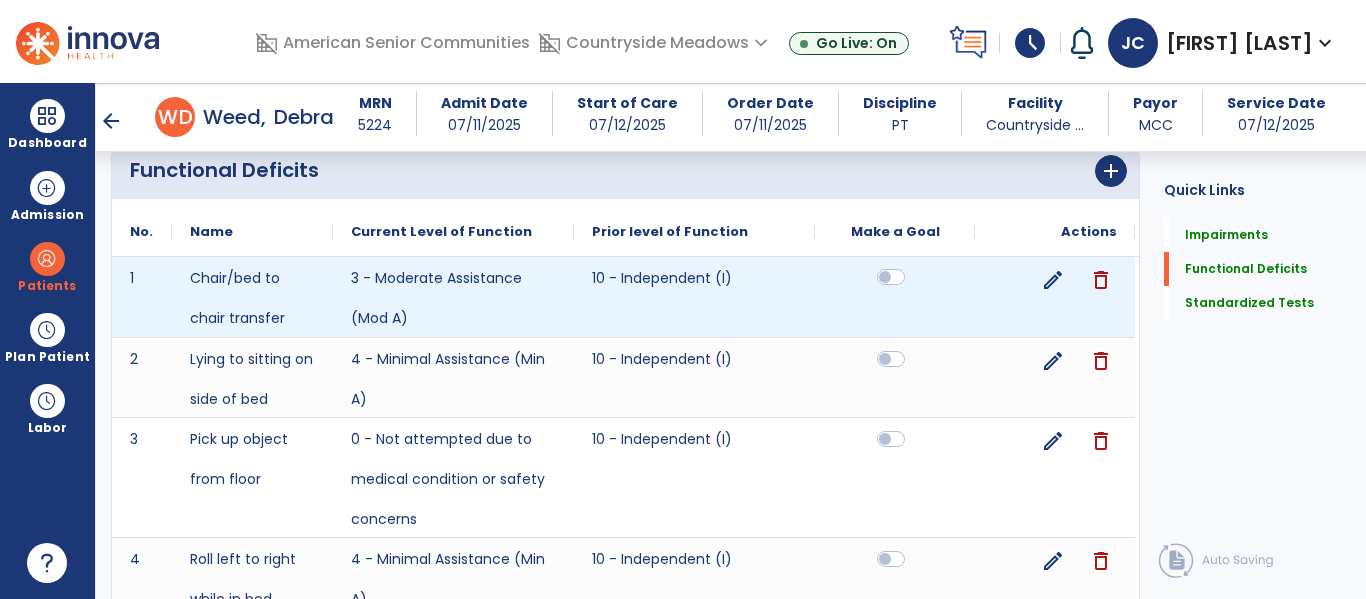click 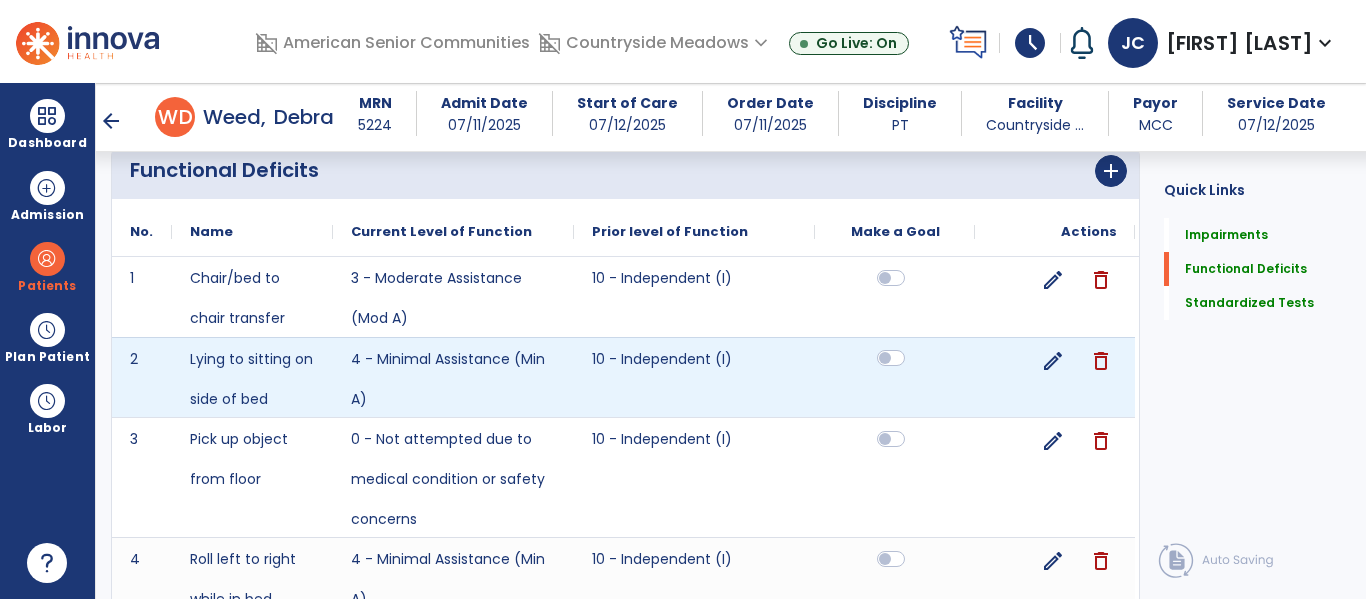 click 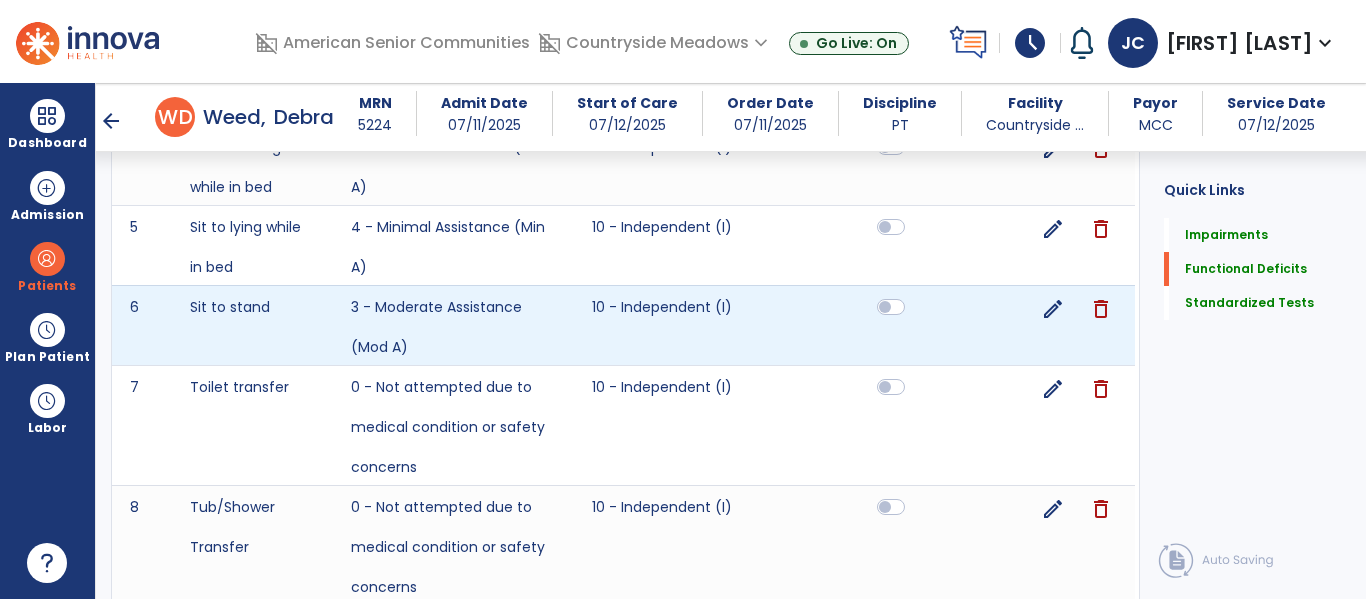 scroll, scrollTop: 1593, scrollLeft: 0, axis: vertical 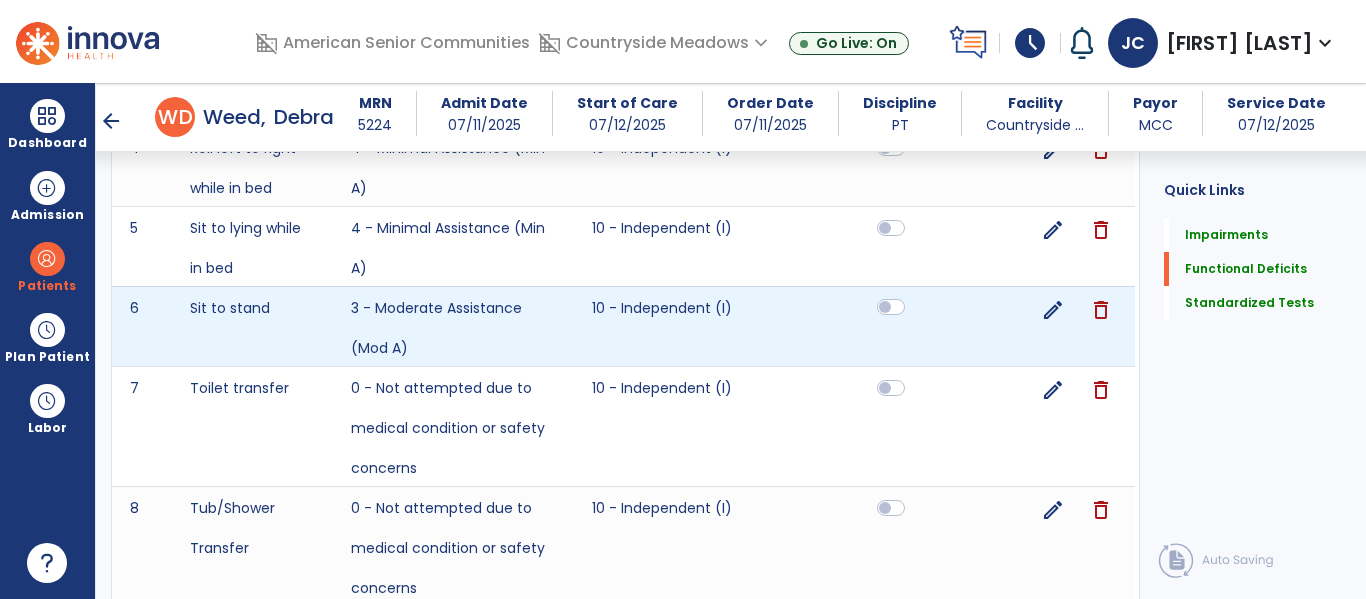 click 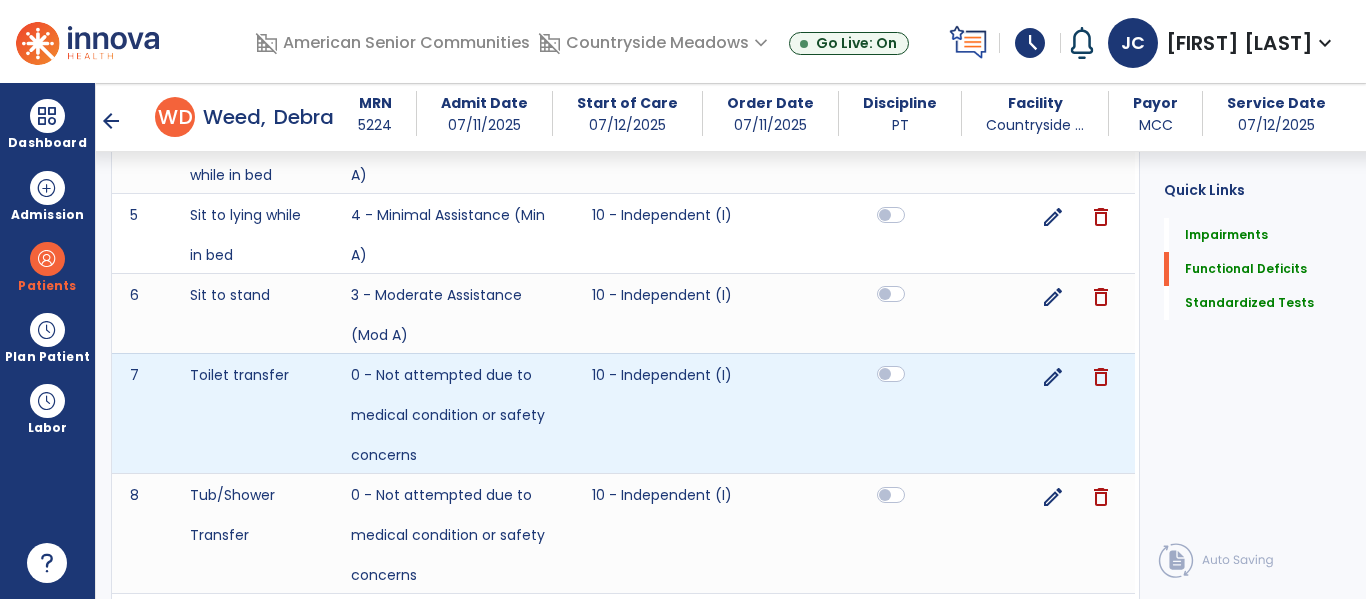 click 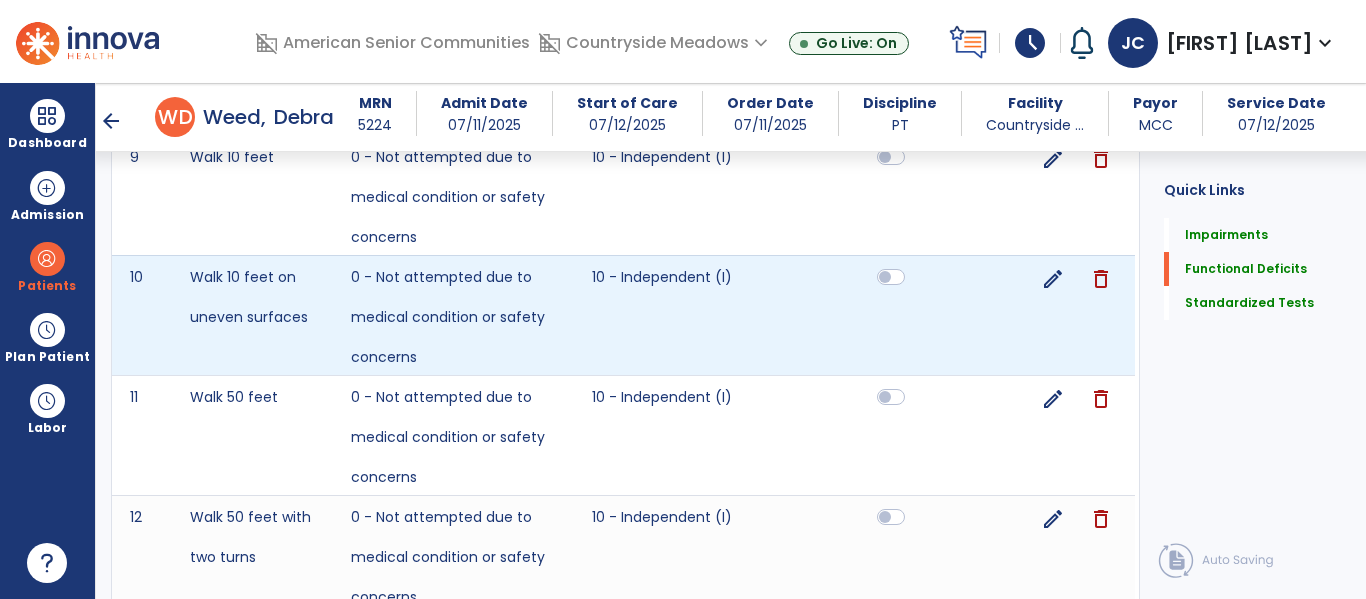 scroll, scrollTop: 2091, scrollLeft: 0, axis: vertical 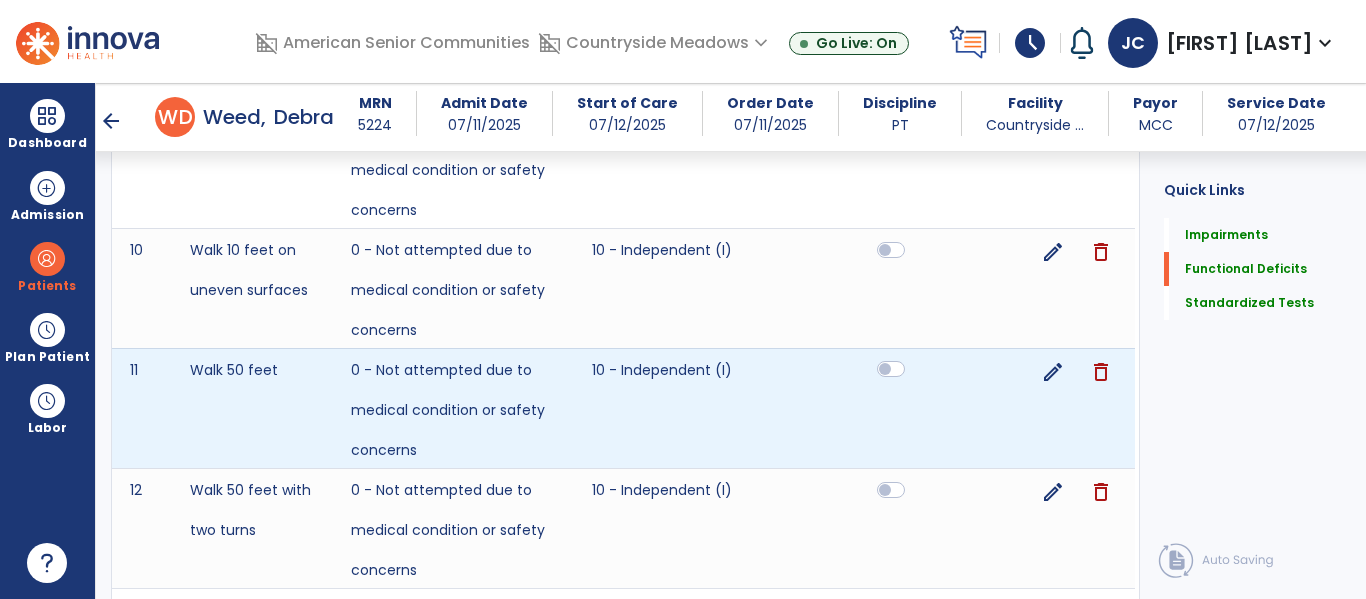 click 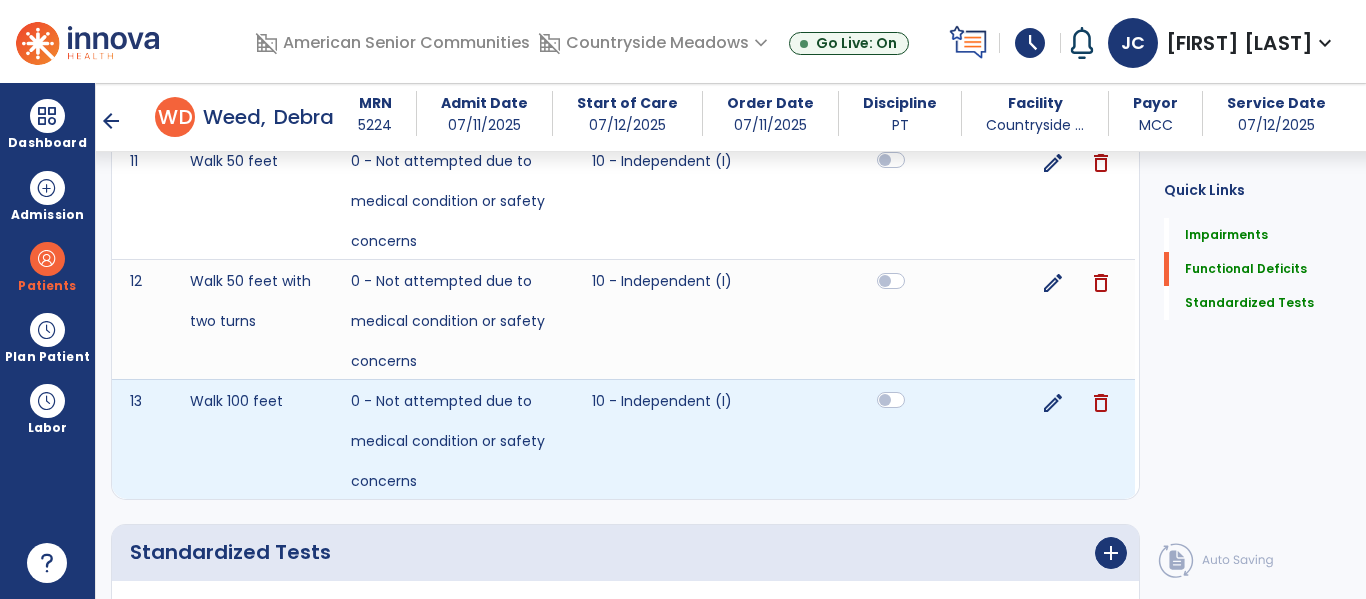 click 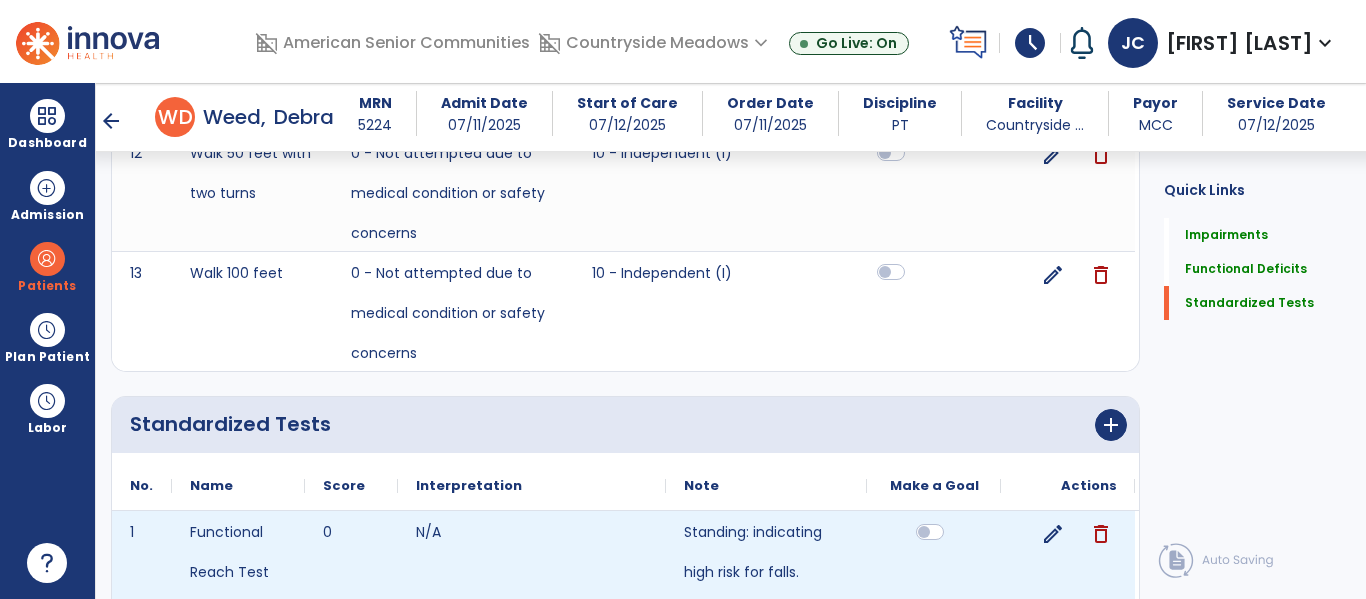 scroll, scrollTop: 2425, scrollLeft: 0, axis: vertical 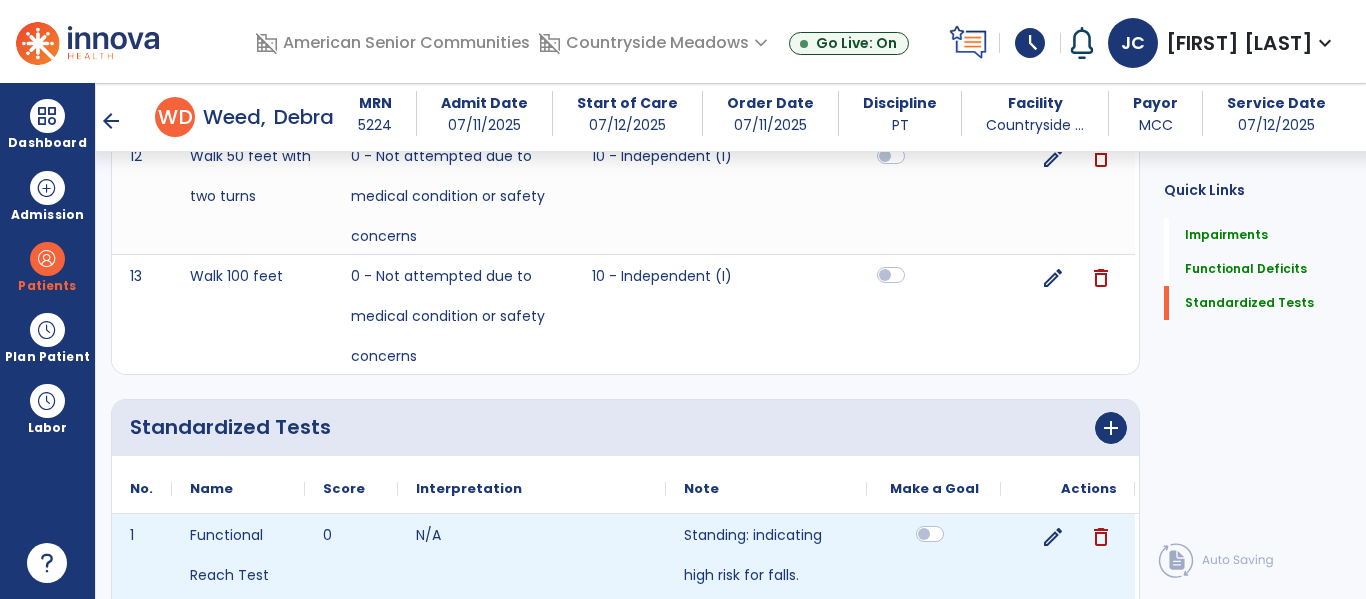 click 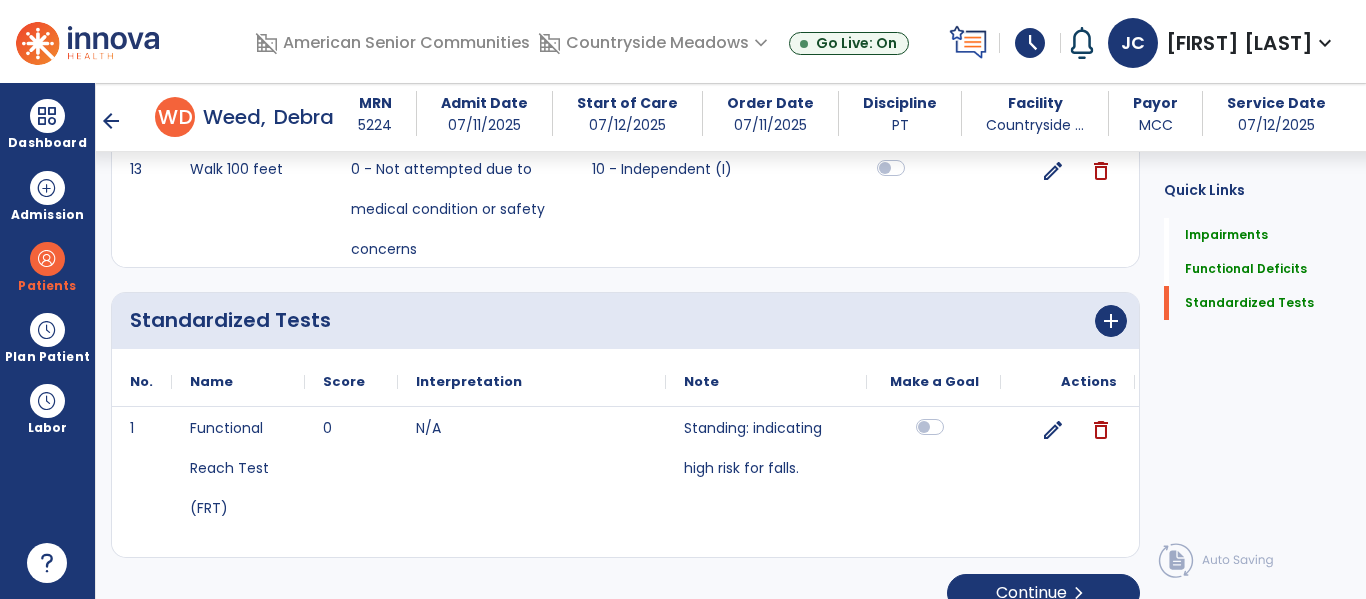 scroll, scrollTop: 2561, scrollLeft: 0, axis: vertical 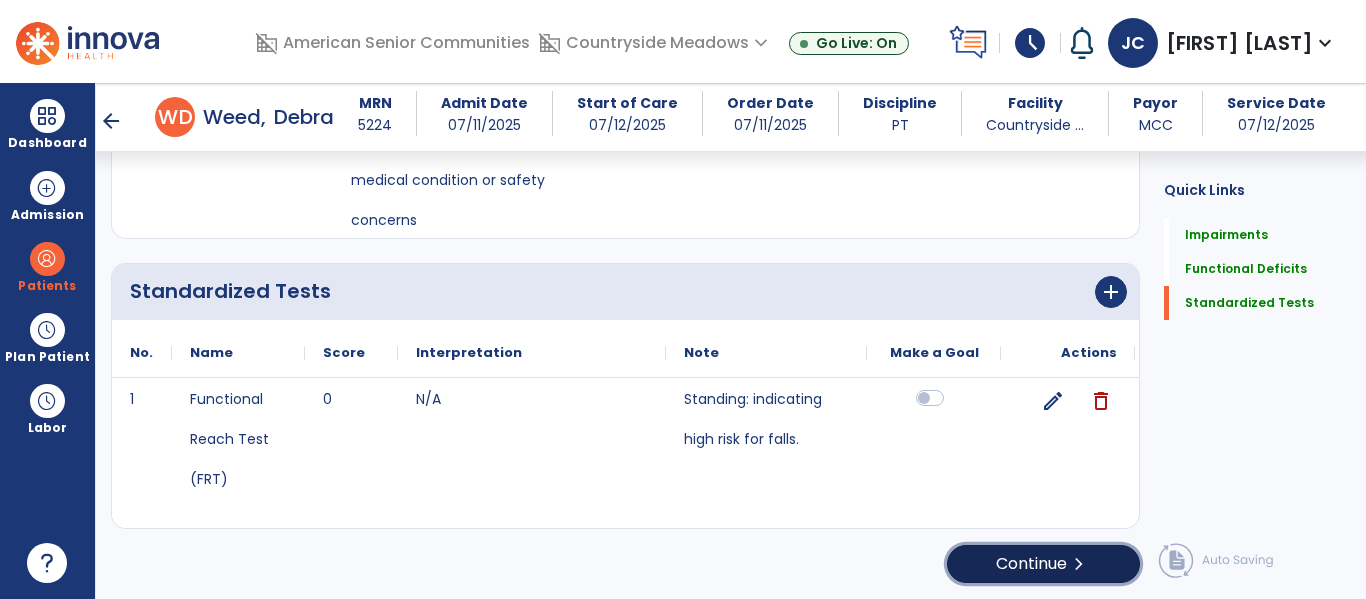click on "Continue  chevron_right" 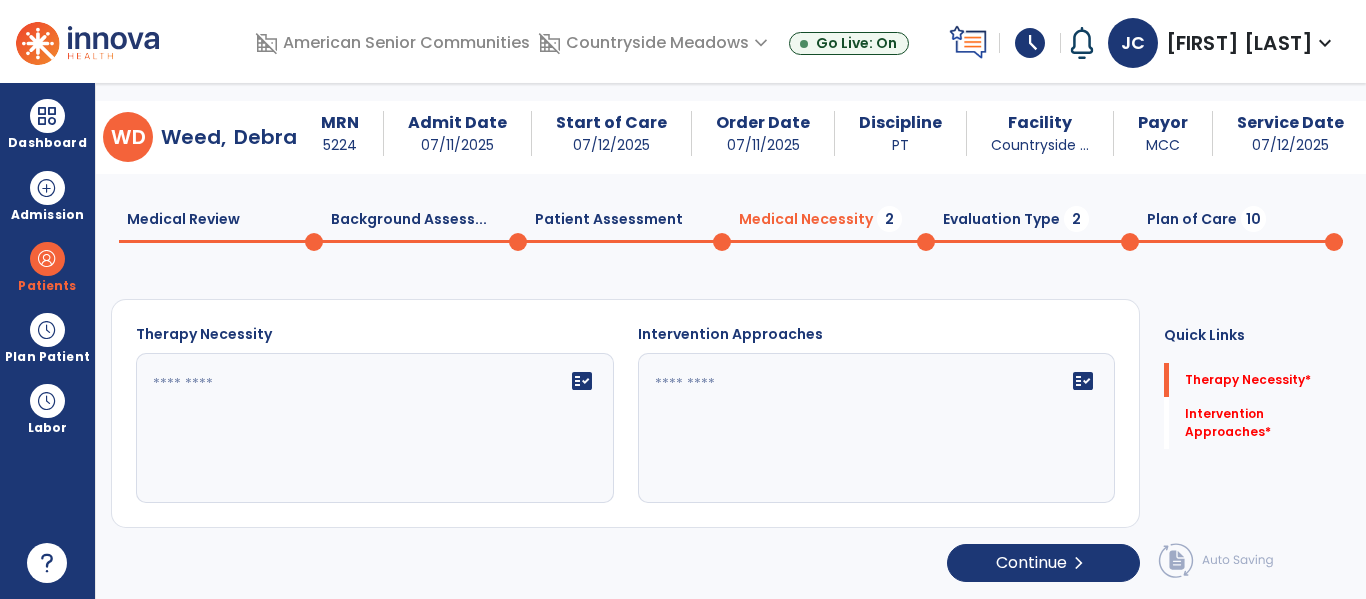 scroll, scrollTop: 29, scrollLeft: 0, axis: vertical 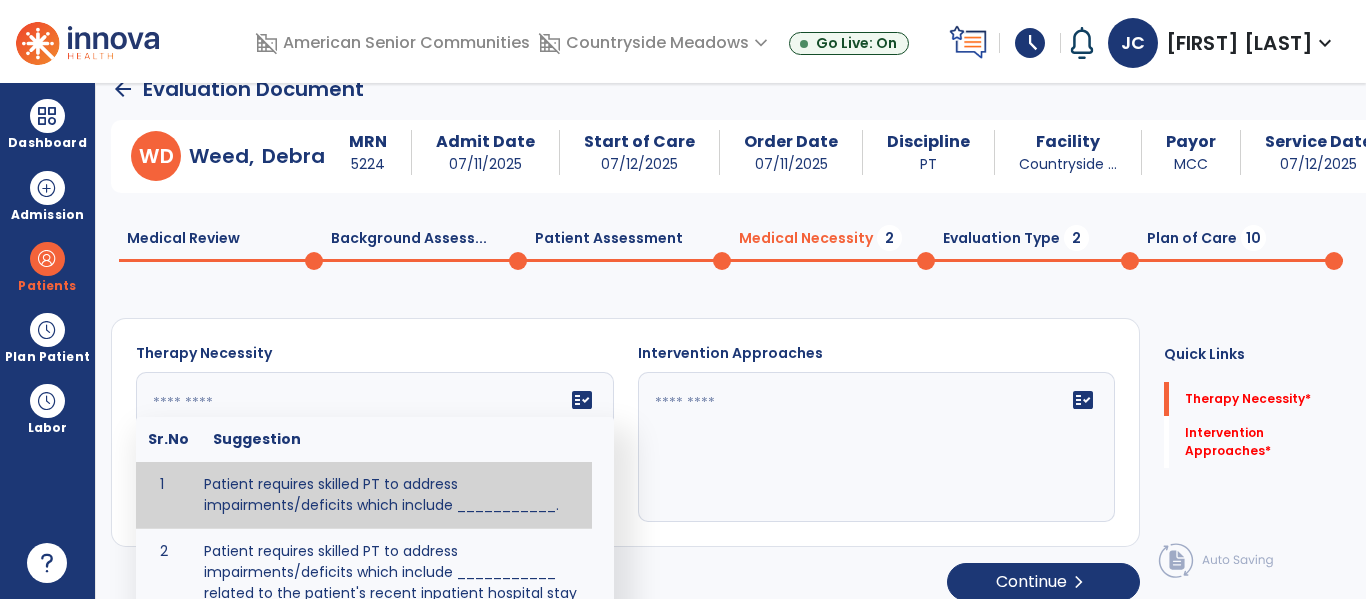 click on "fact_check  Sr.No Suggestion 1 Patient requires skilled PT to address impairments/deficits which include ___________. 2 Patient requires skilled PT to address impairments/deficits which include ___________ related to the patient's recent inpatient hospital stay and diagnosis of _____________." 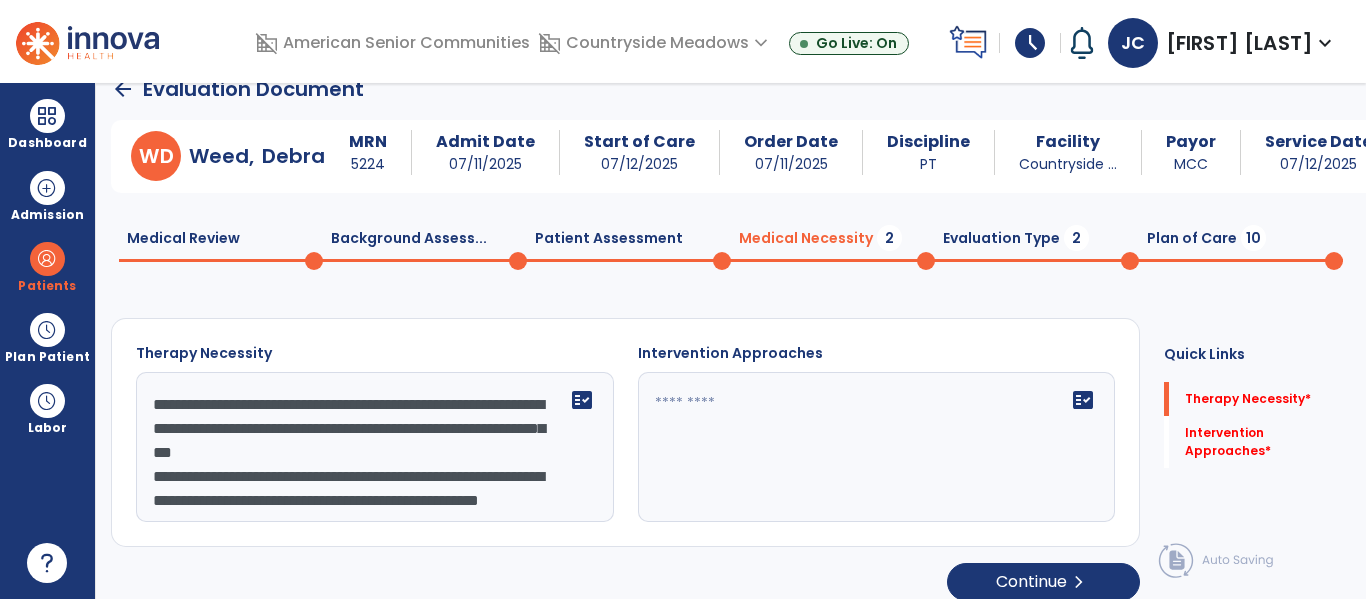scroll, scrollTop: 16, scrollLeft: 0, axis: vertical 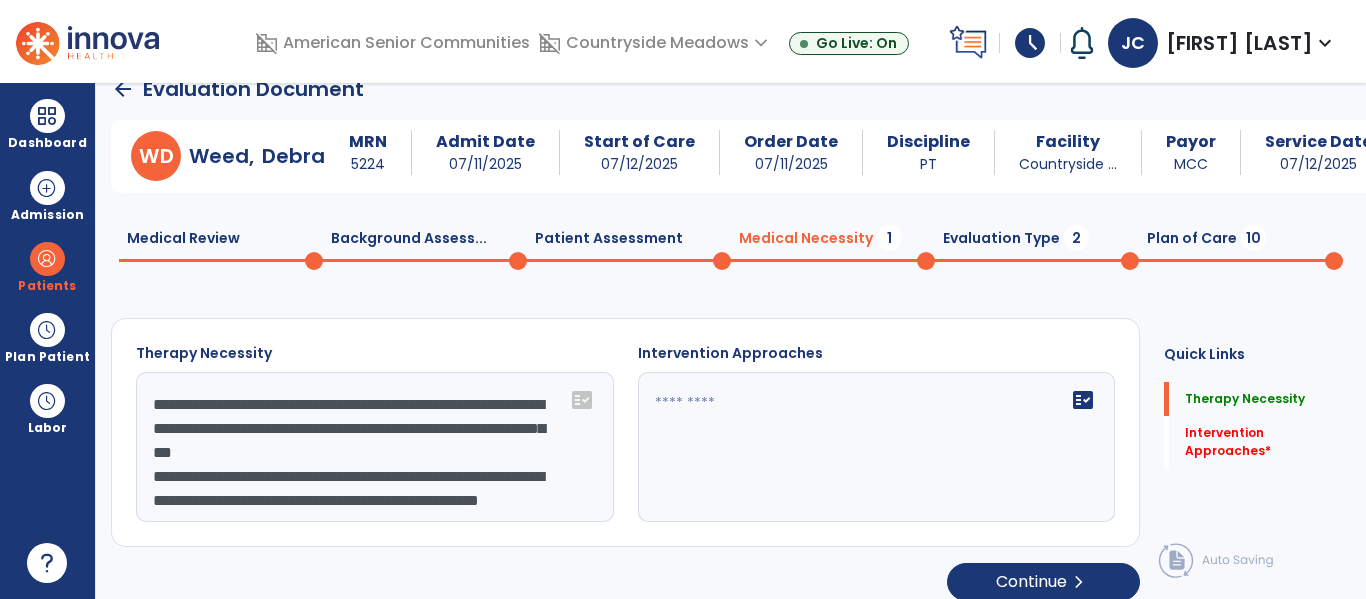 drag, startPoint x: 392, startPoint y: 483, endPoint x: 537, endPoint y: 506, distance: 146.8128 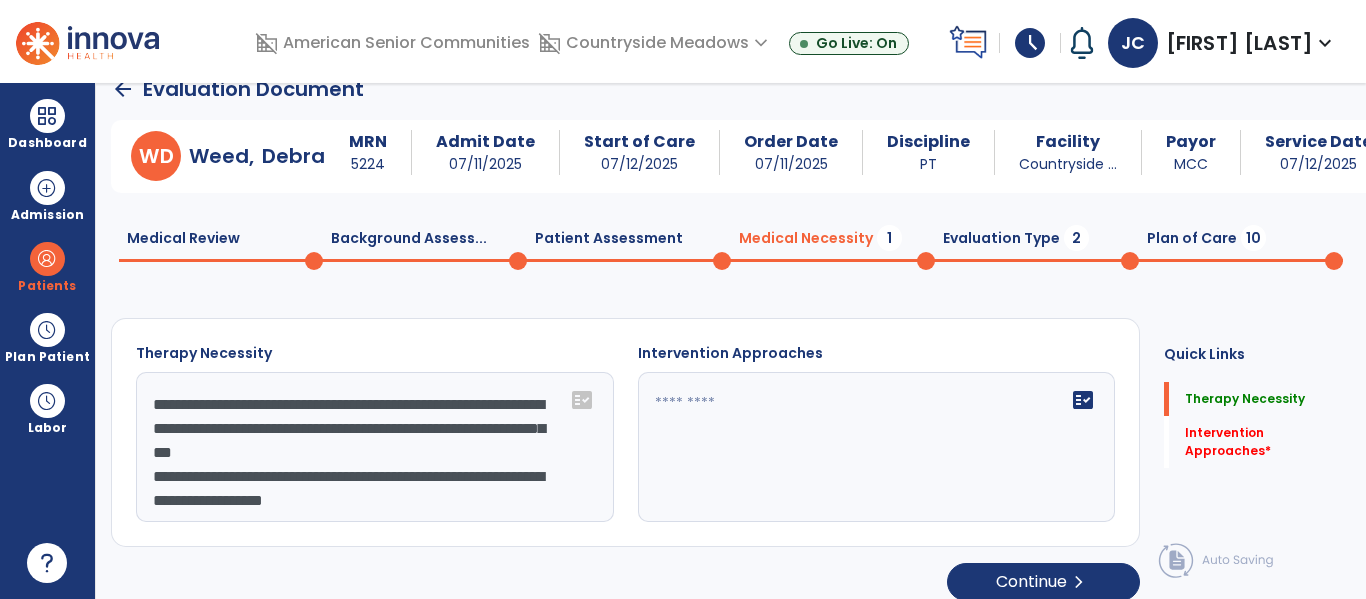 scroll, scrollTop: 0, scrollLeft: 0, axis: both 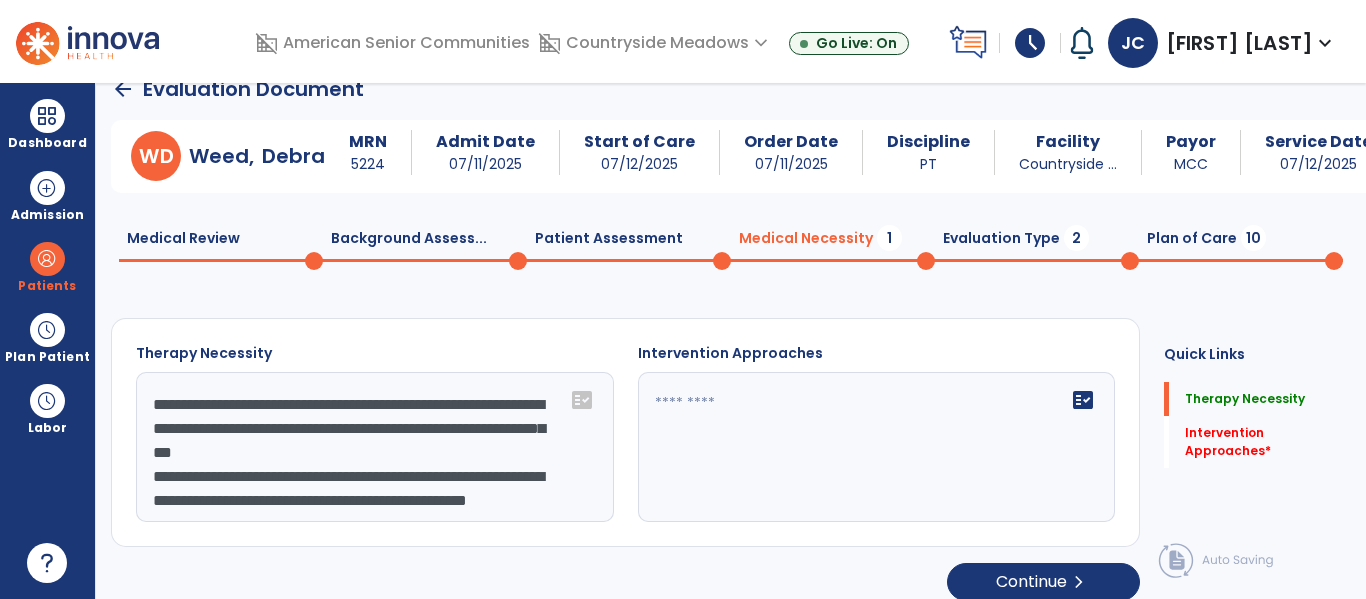 click on "**********" 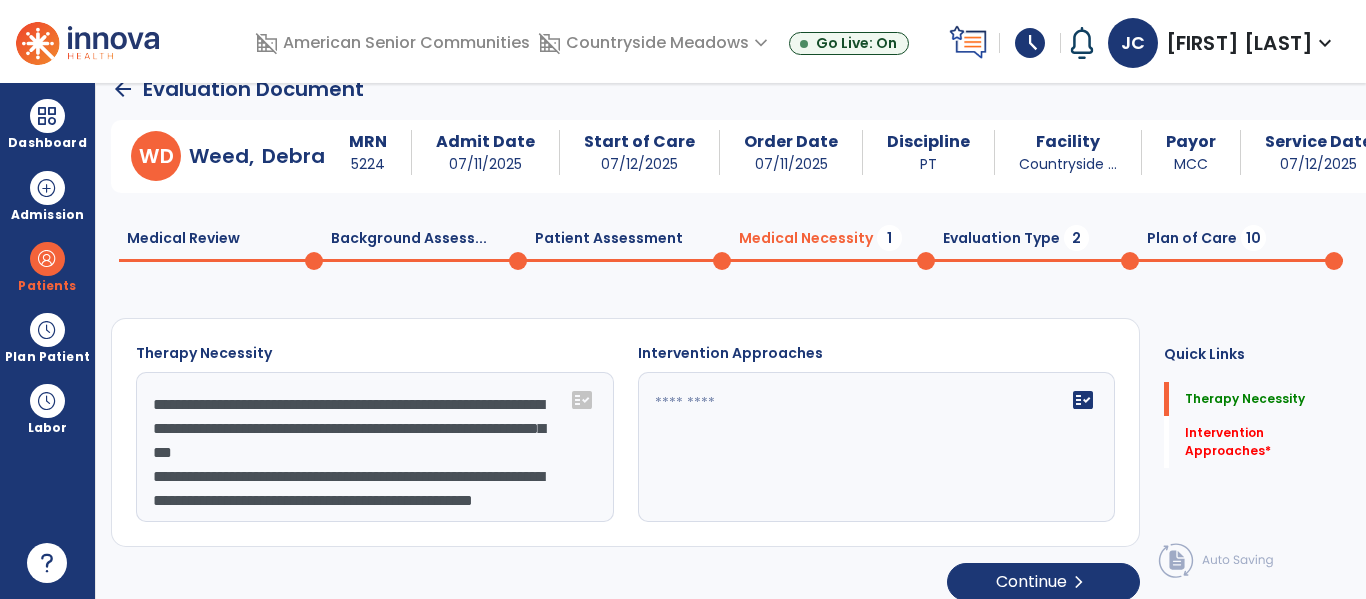paste on "**********" 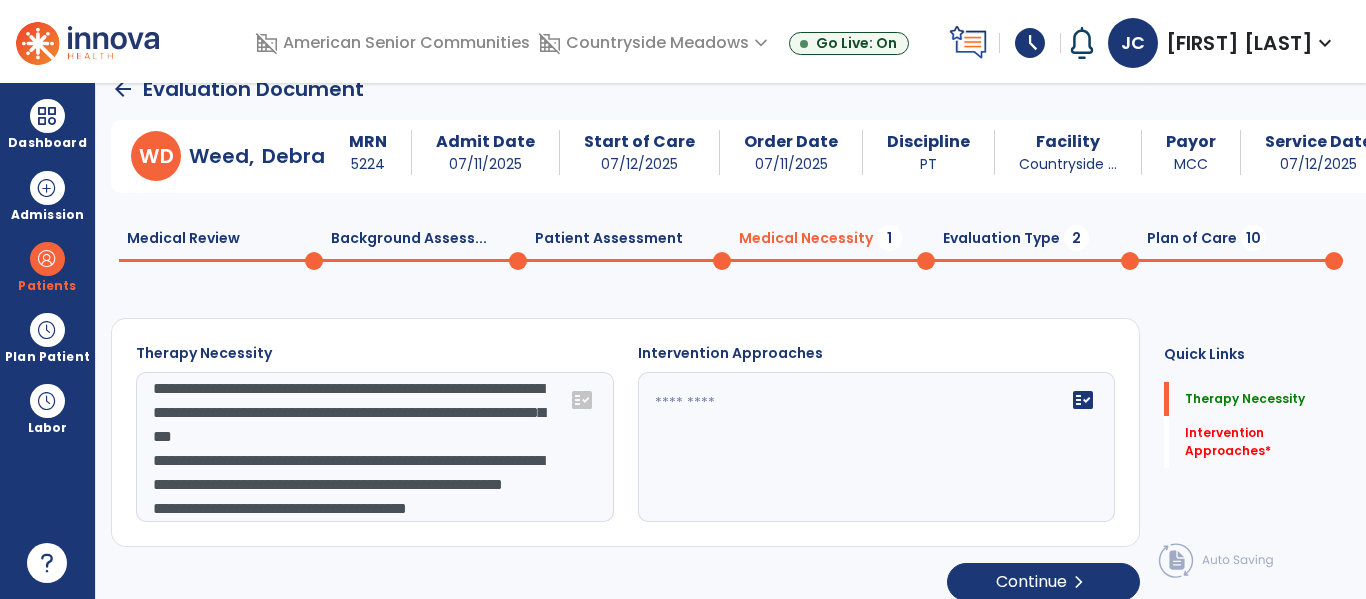 scroll, scrollTop: 40, scrollLeft: 0, axis: vertical 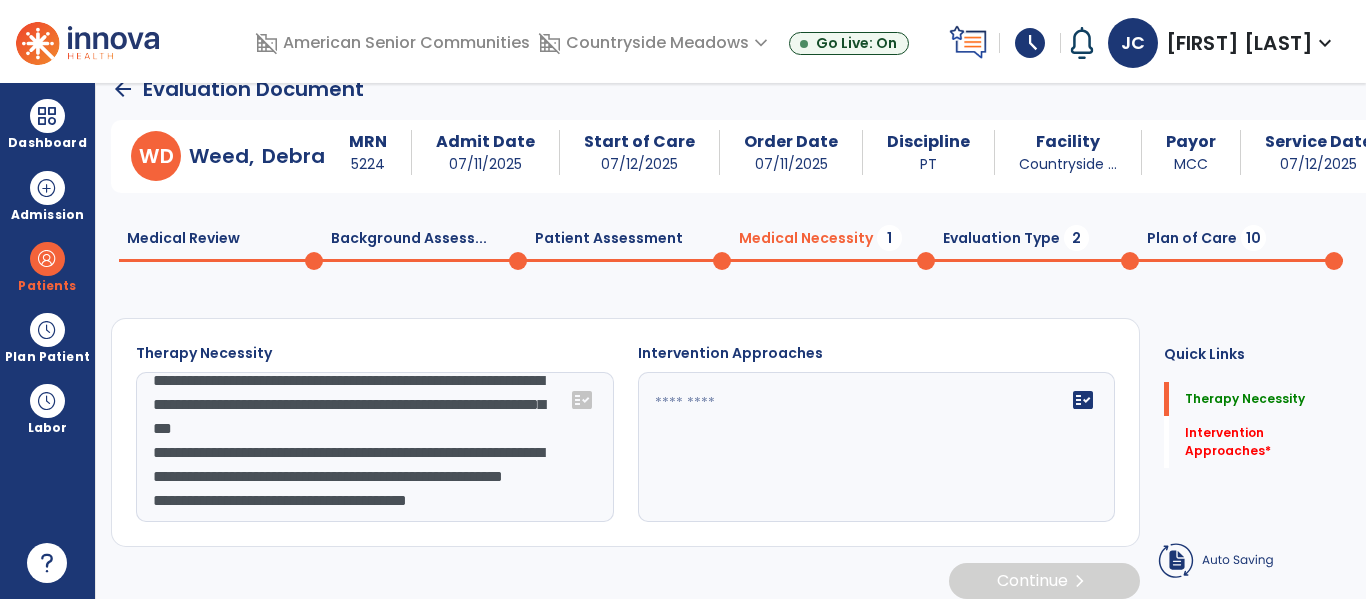 click on "**********" 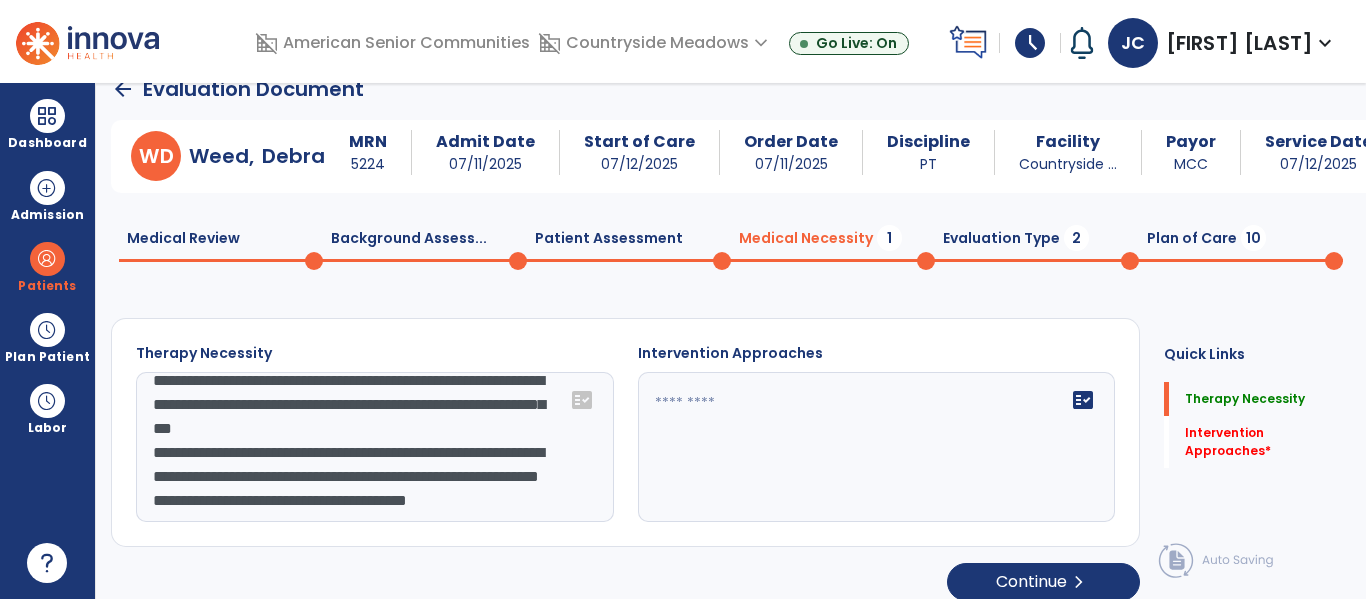 scroll, scrollTop: 48, scrollLeft: 0, axis: vertical 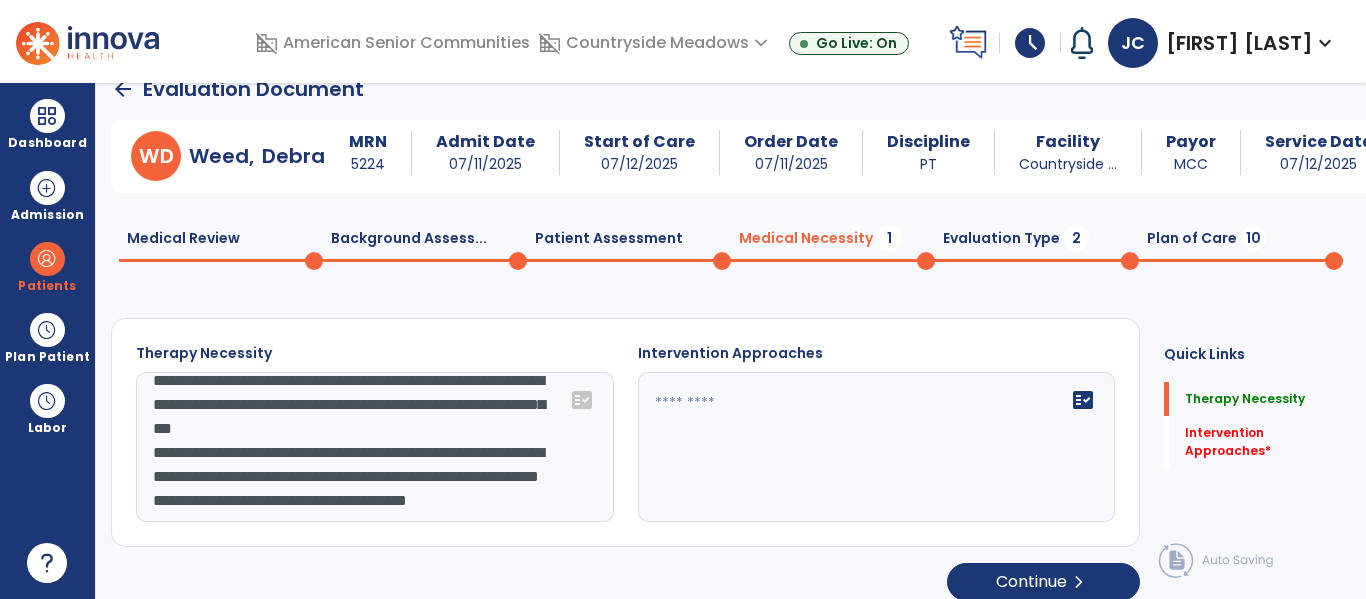 drag, startPoint x: 221, startPoint y: 503, endPoint x: 540, endPoint y: 526, distance: 319.82806 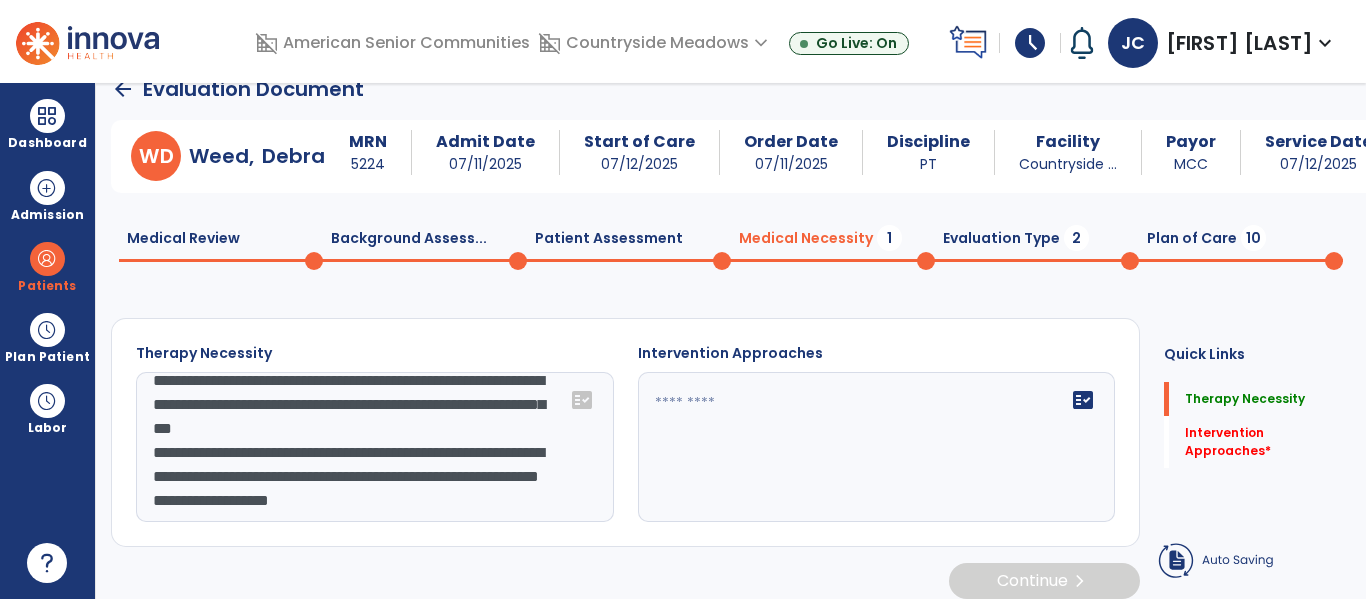scroll, scrollTop: 47, scrollLeft: 0, axis: vertical 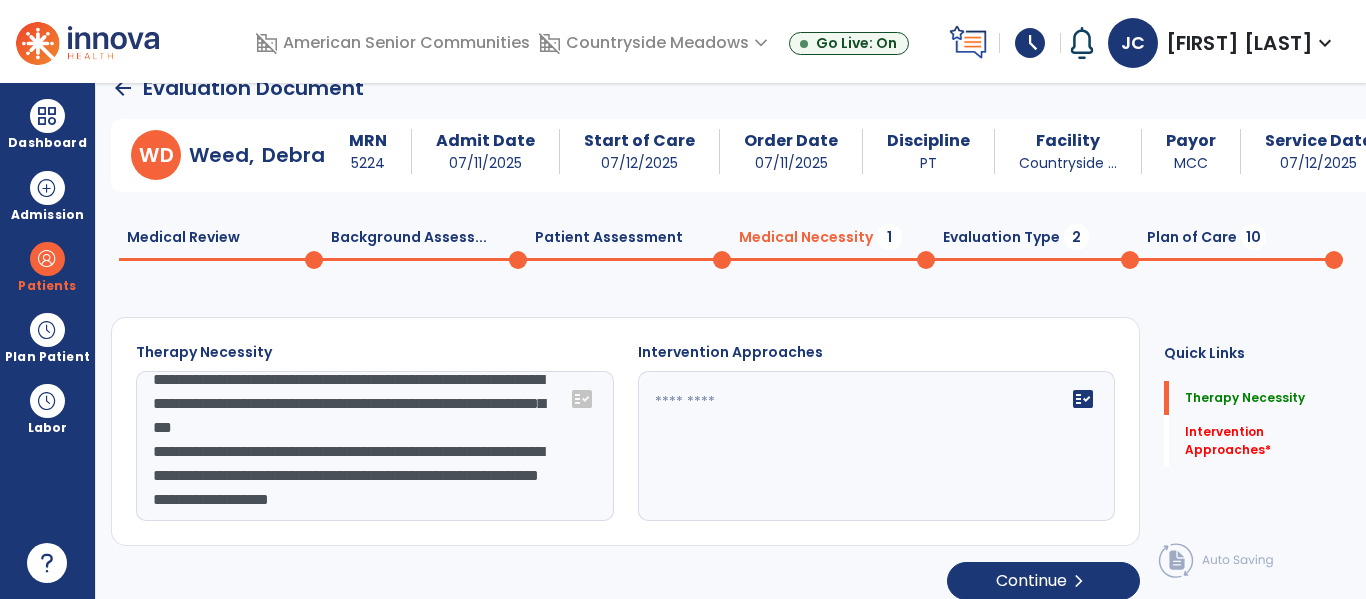 click on "**********" 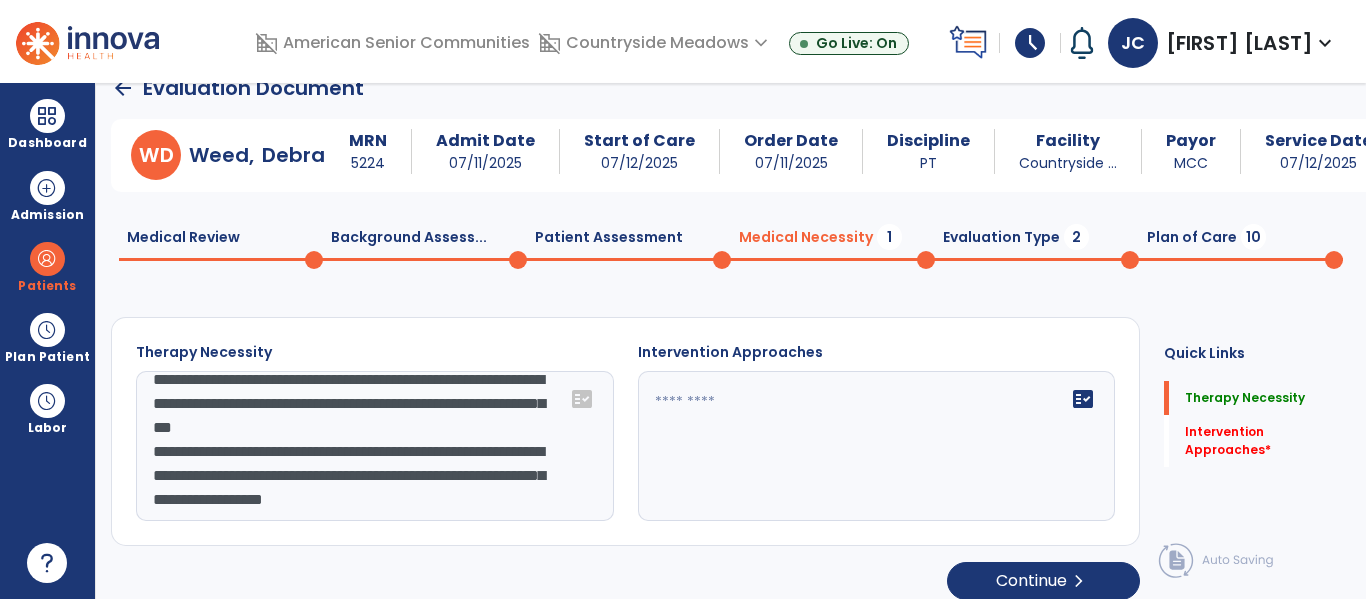 scroll, scrollTop: 24, scrollLeft: 0, axis: vertical 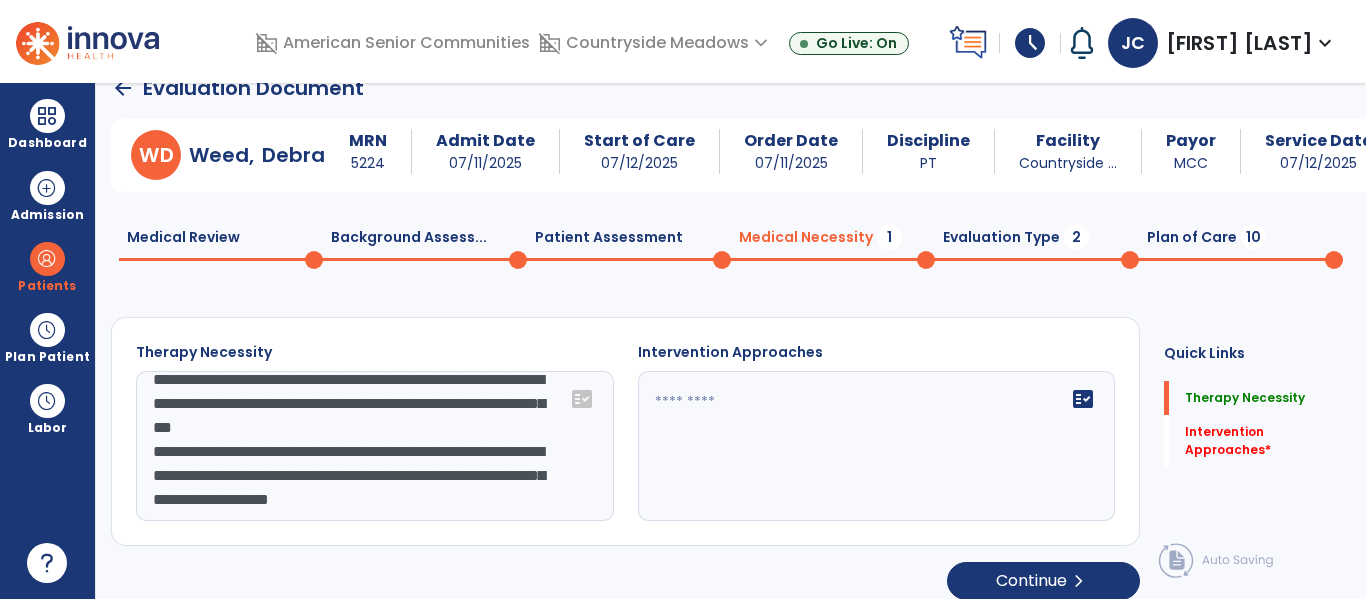 click on "**********" 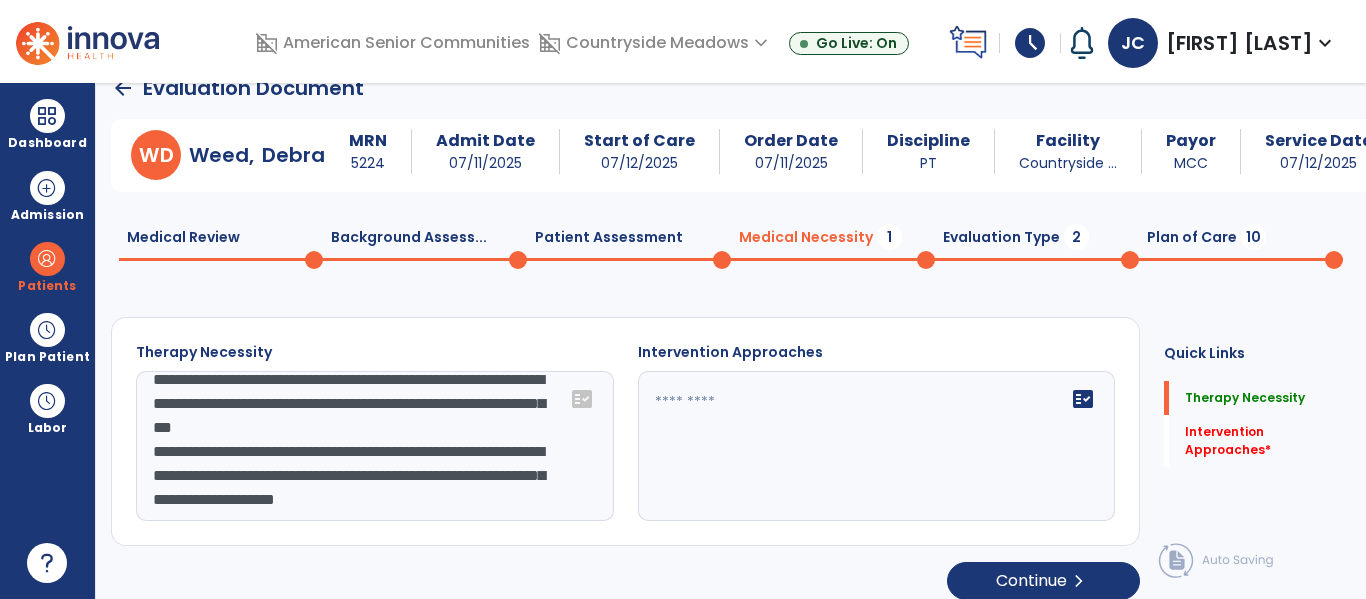 scroll, scrollTop: 23, scrollLeft: 0, axis: vertical 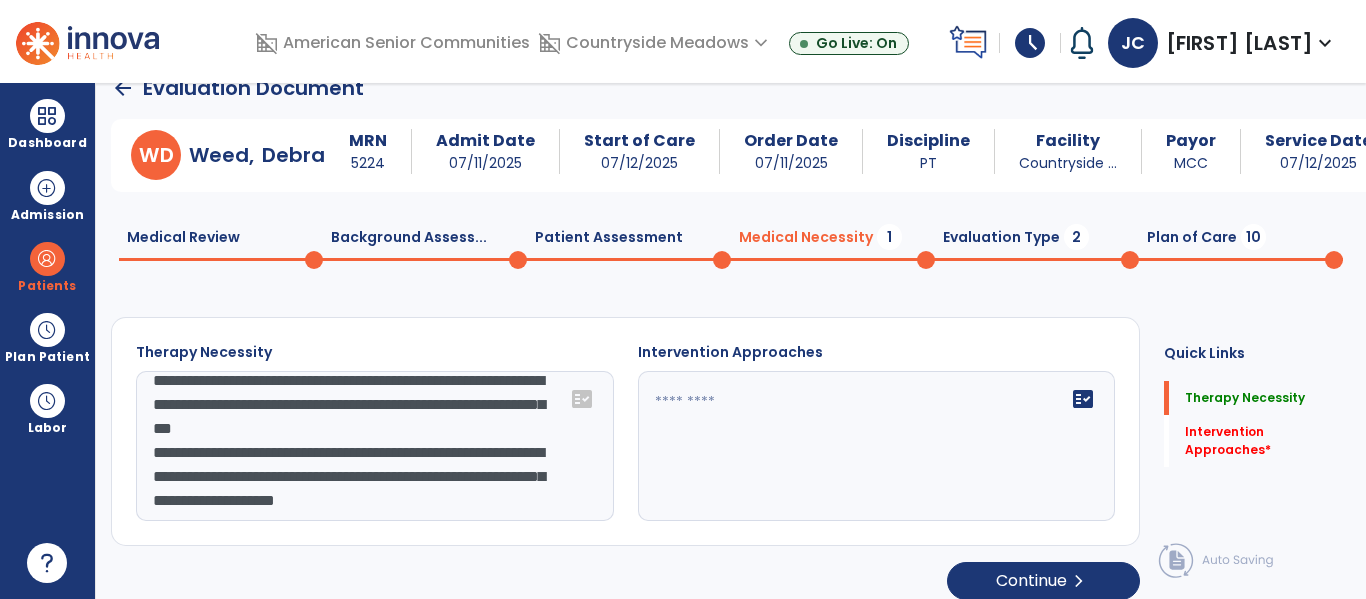 click on "**********" 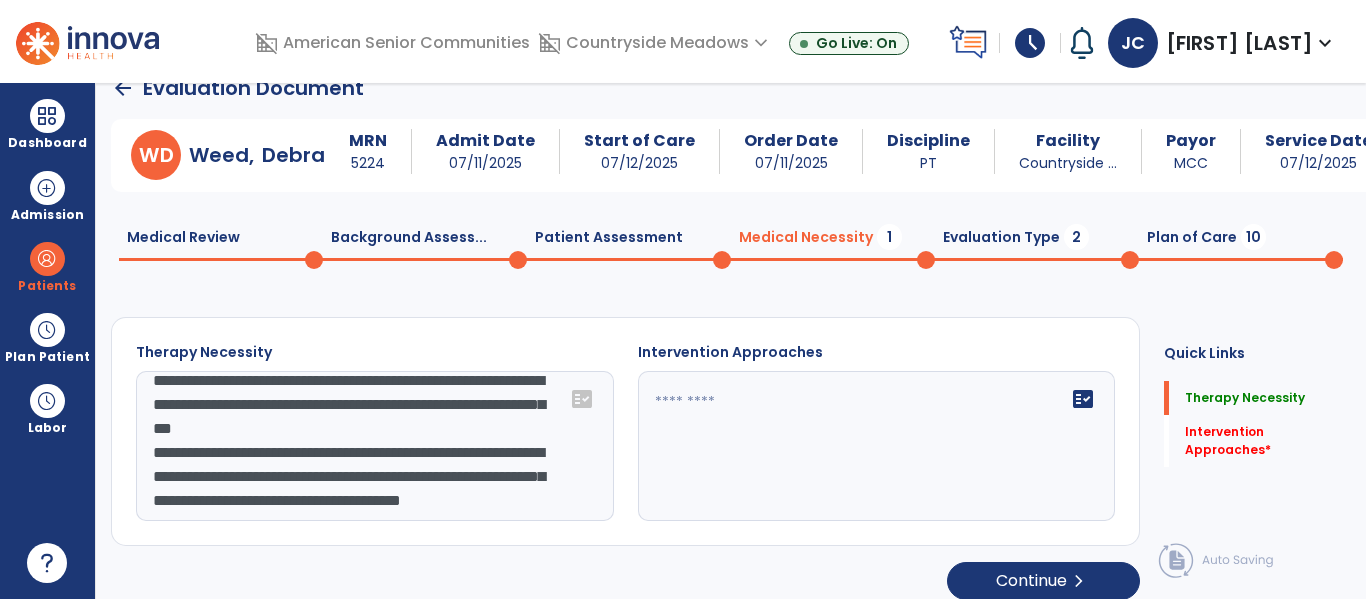 scroll, scrollTop: 40, scrollLeft: 0, axis: vertical 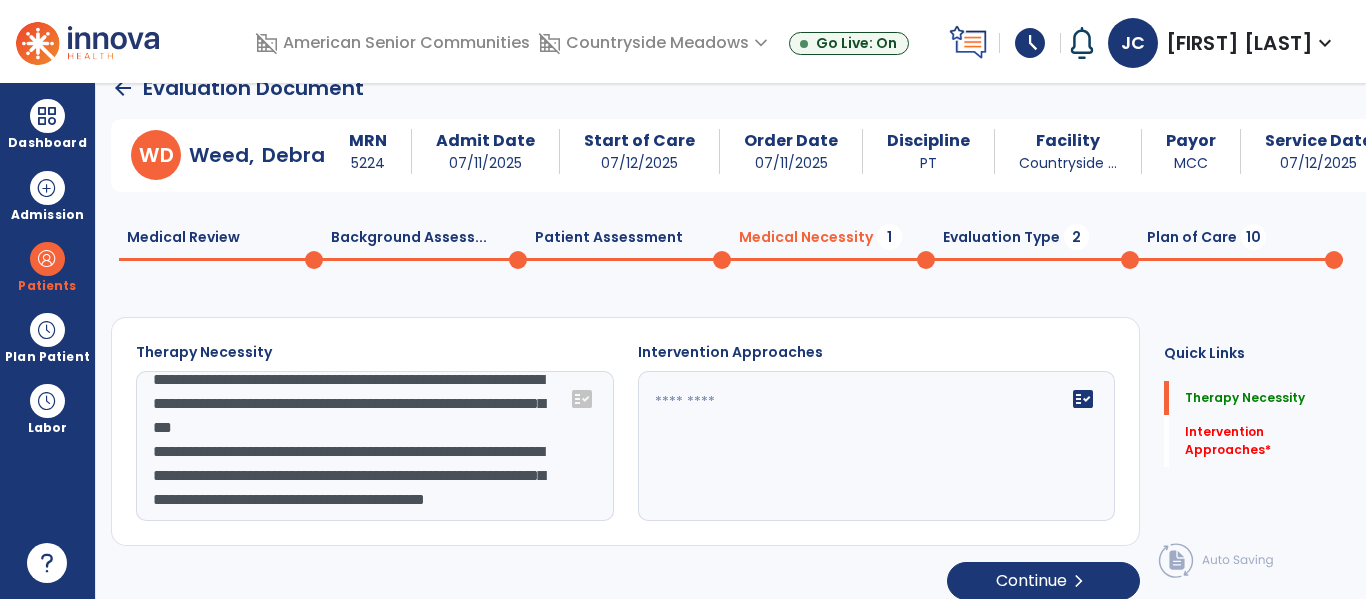 type on "**********" 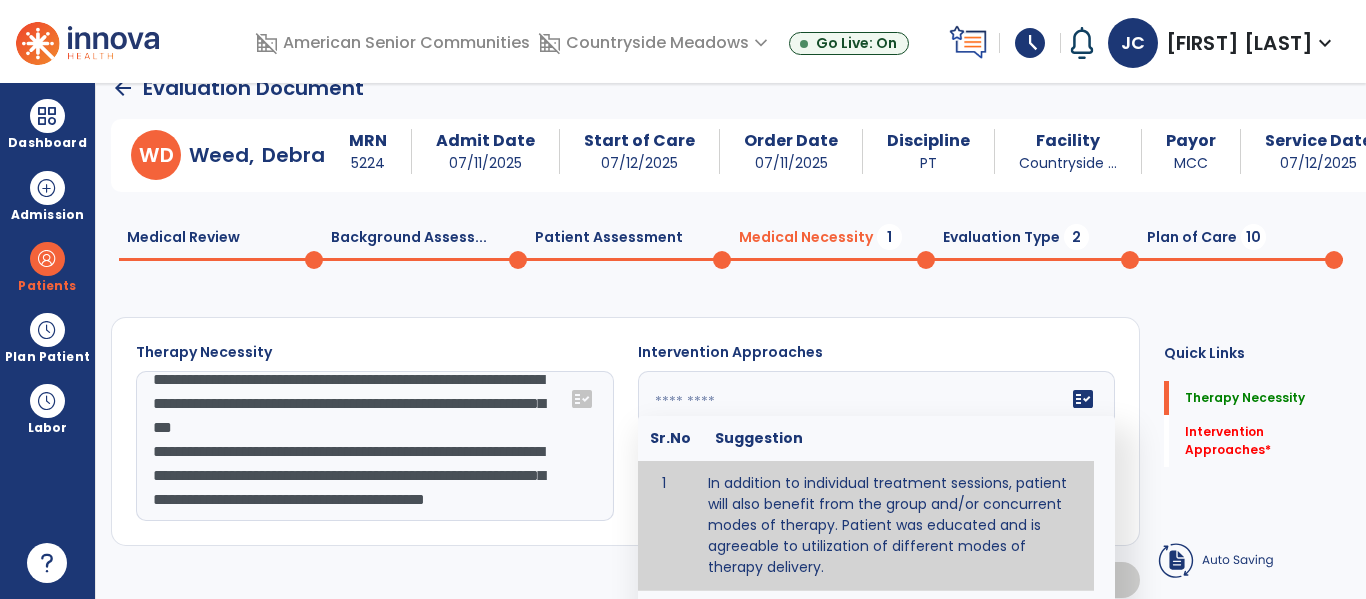 type on "**********" 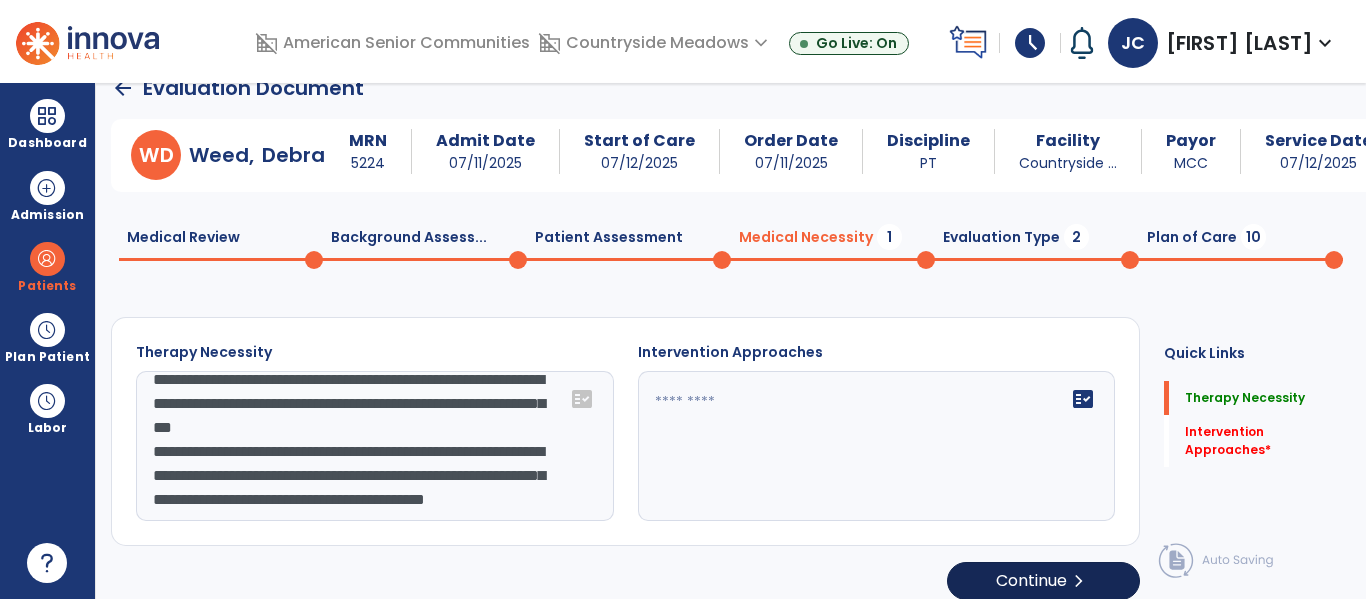 type on "**********" 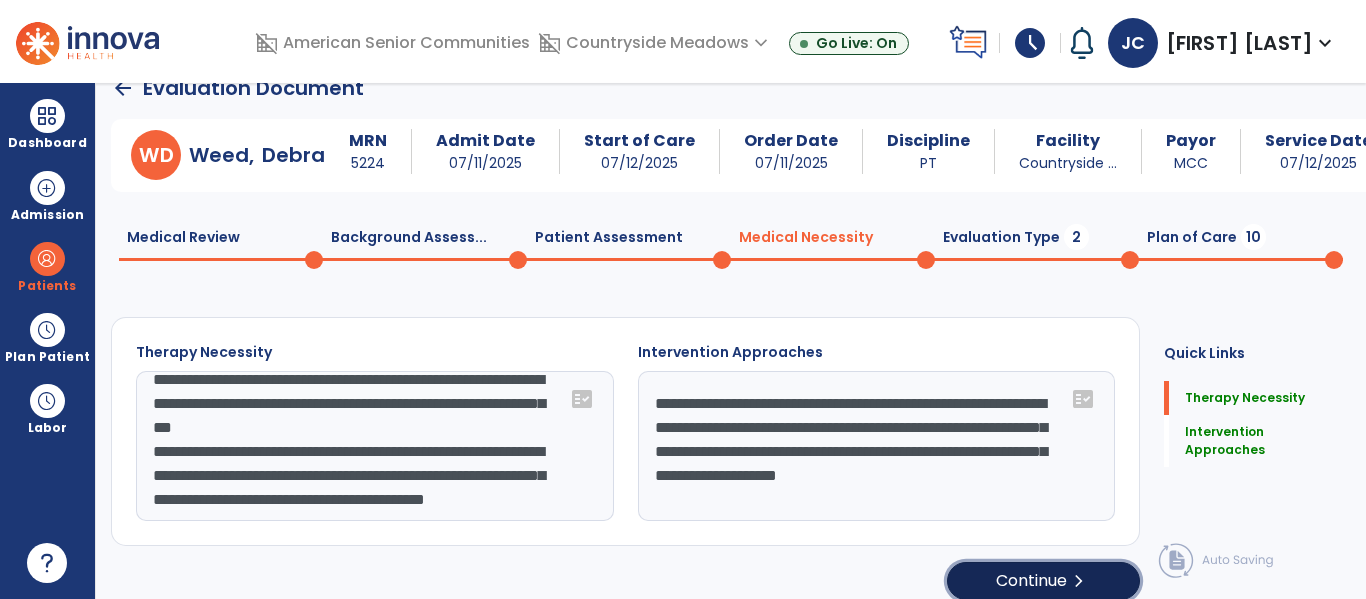 click on "chevron_right" 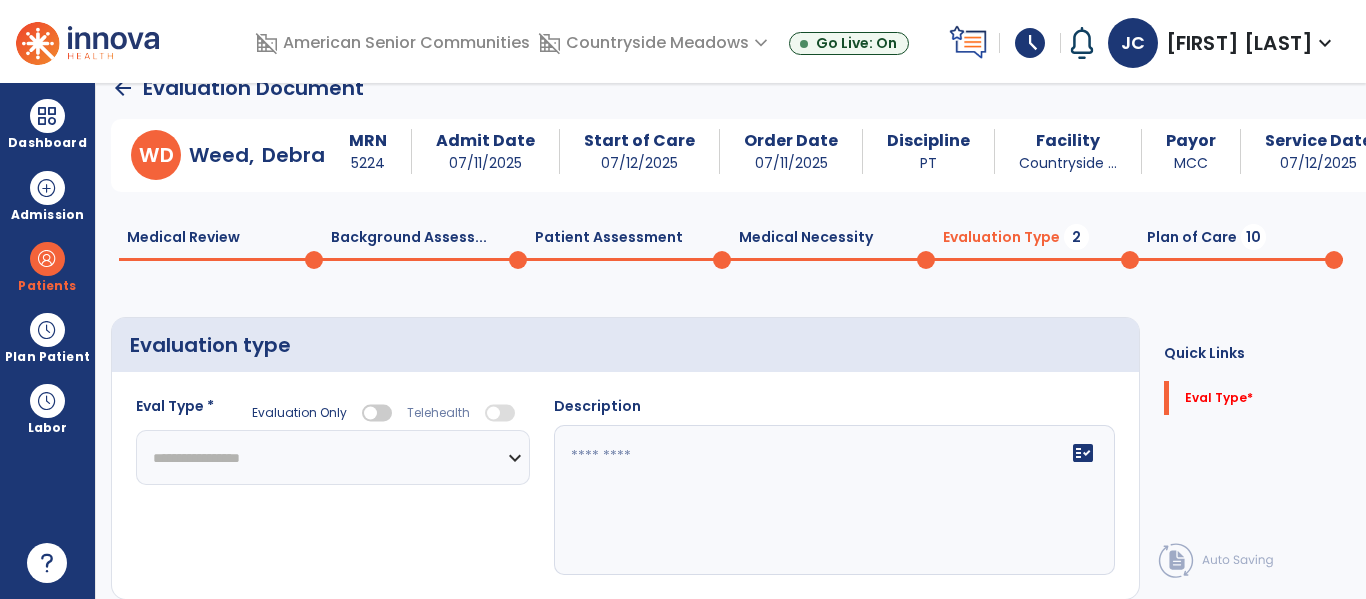click on "**********" 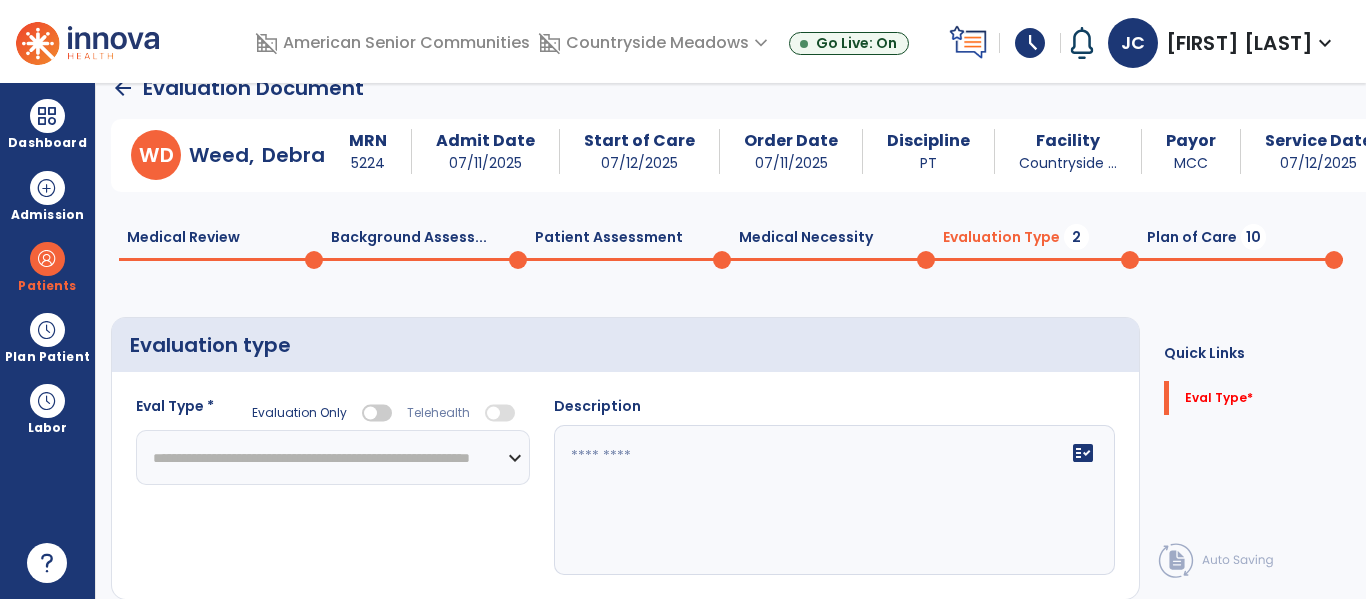 click on "**********" 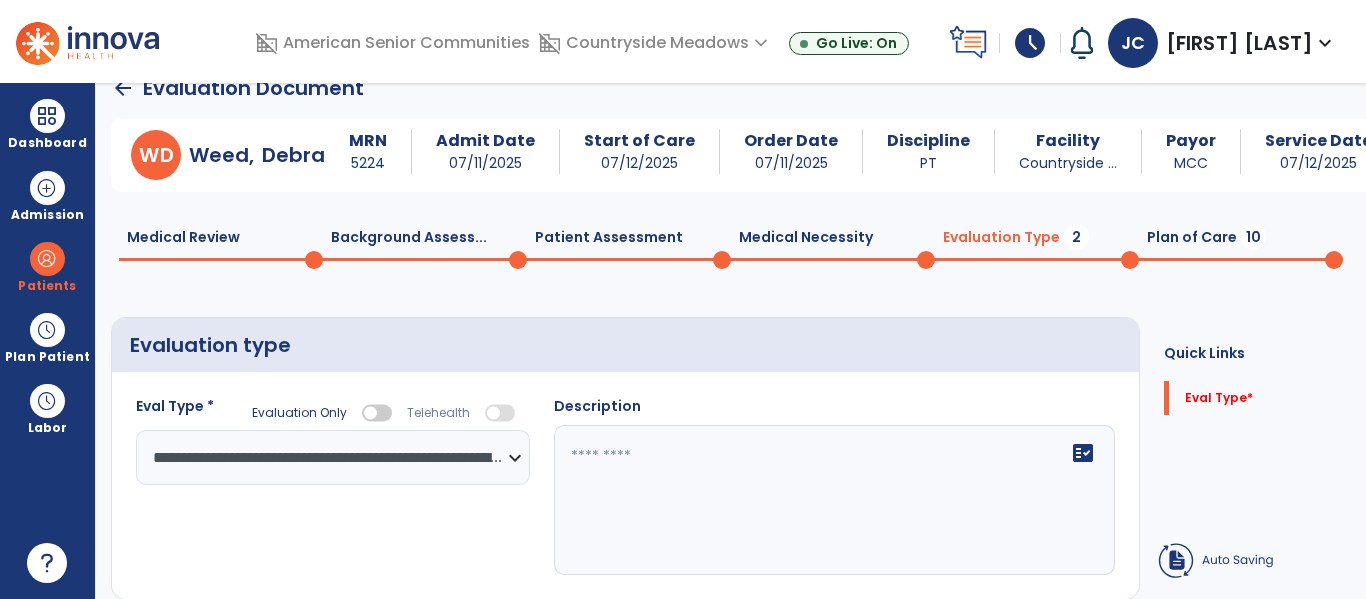 click on "fact_check" 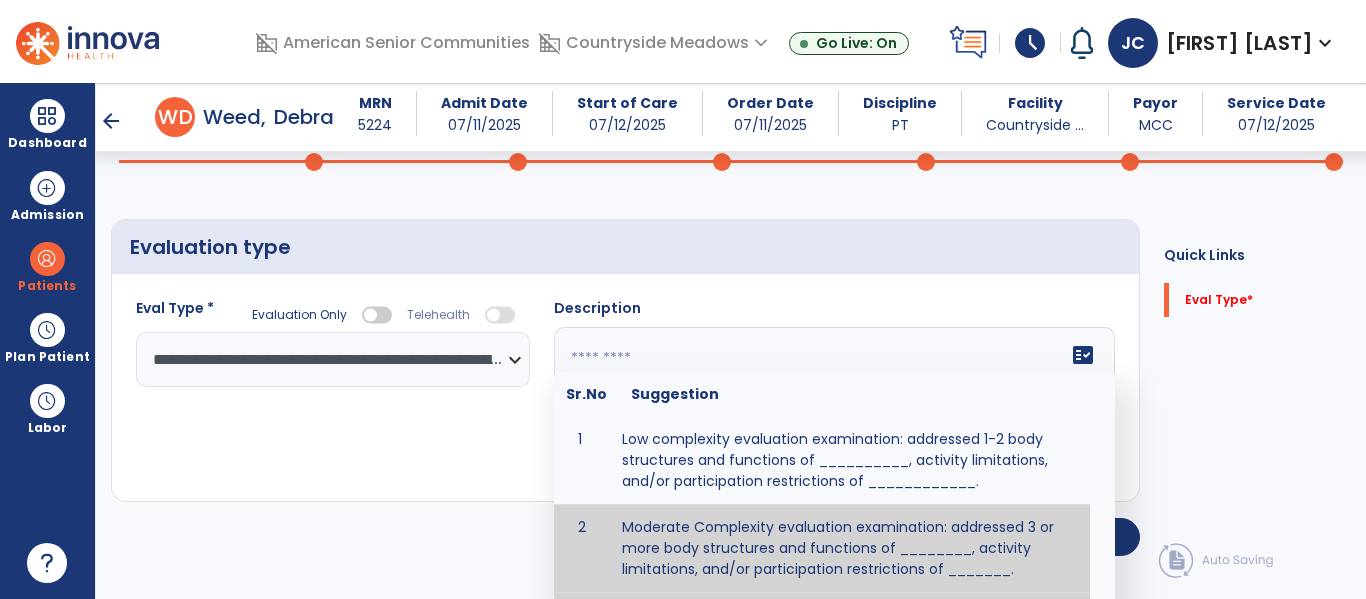 scroll, scrollTop: 112, scrollLeft: 0, axis: vertical 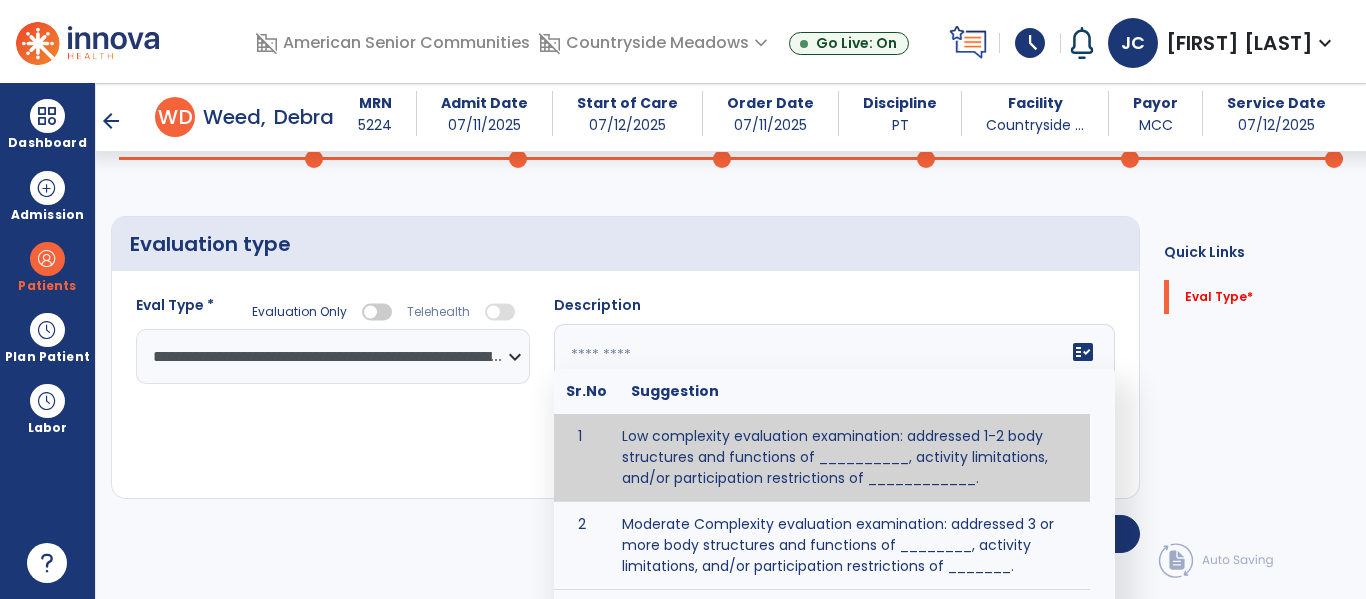 click 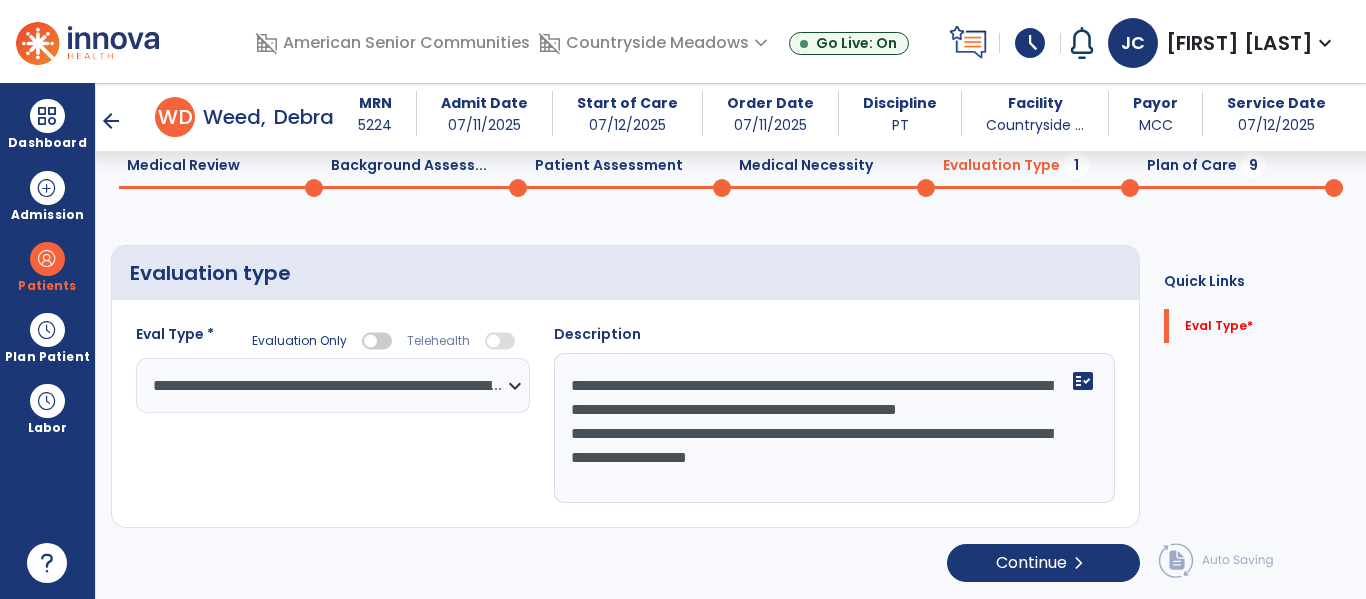 scroll, scrollTop: 83, scrollLeft: 0, axis: vertical 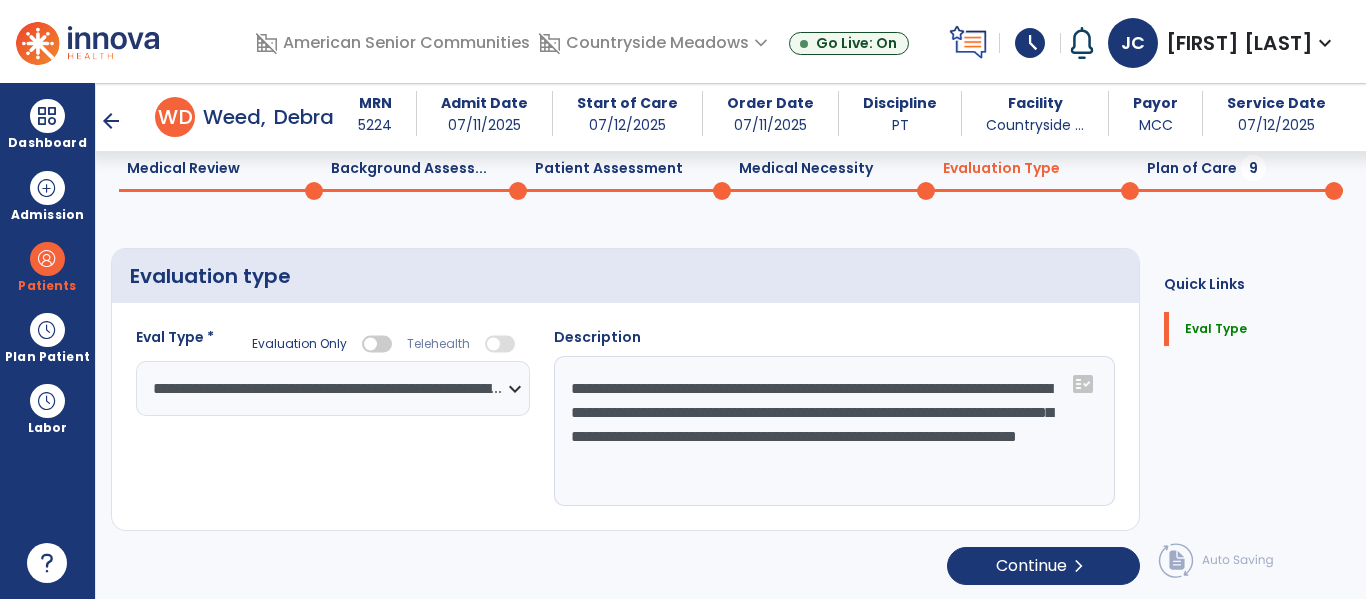 click on "**********" 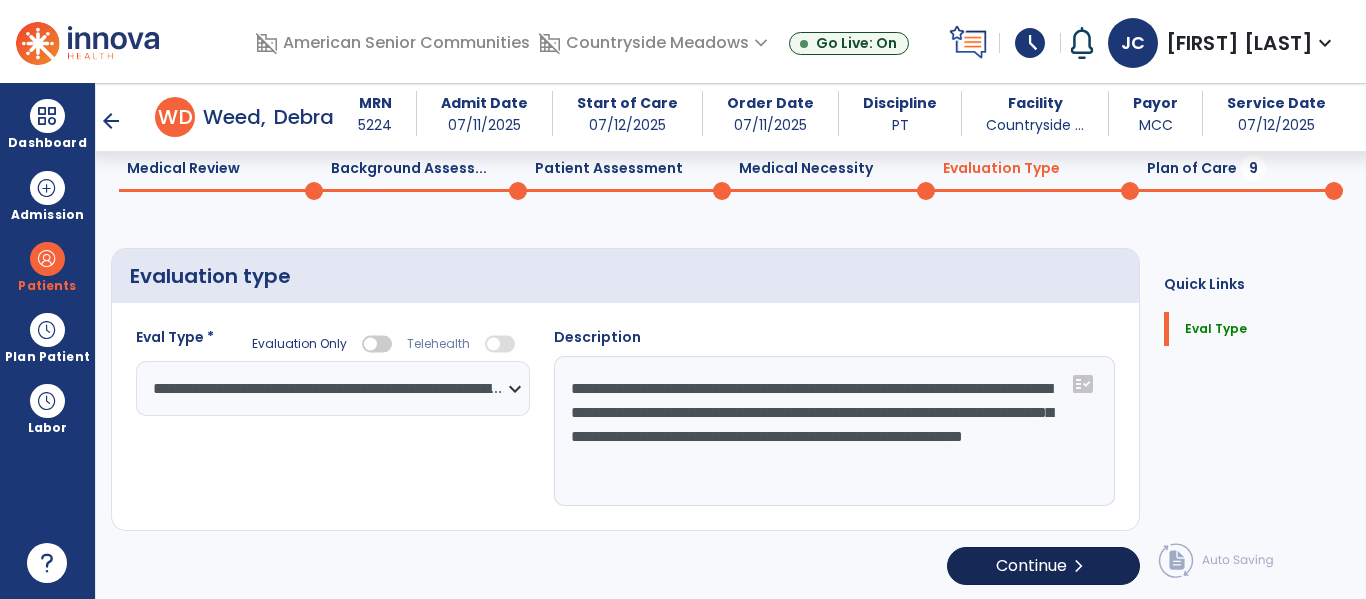 type on "**********" 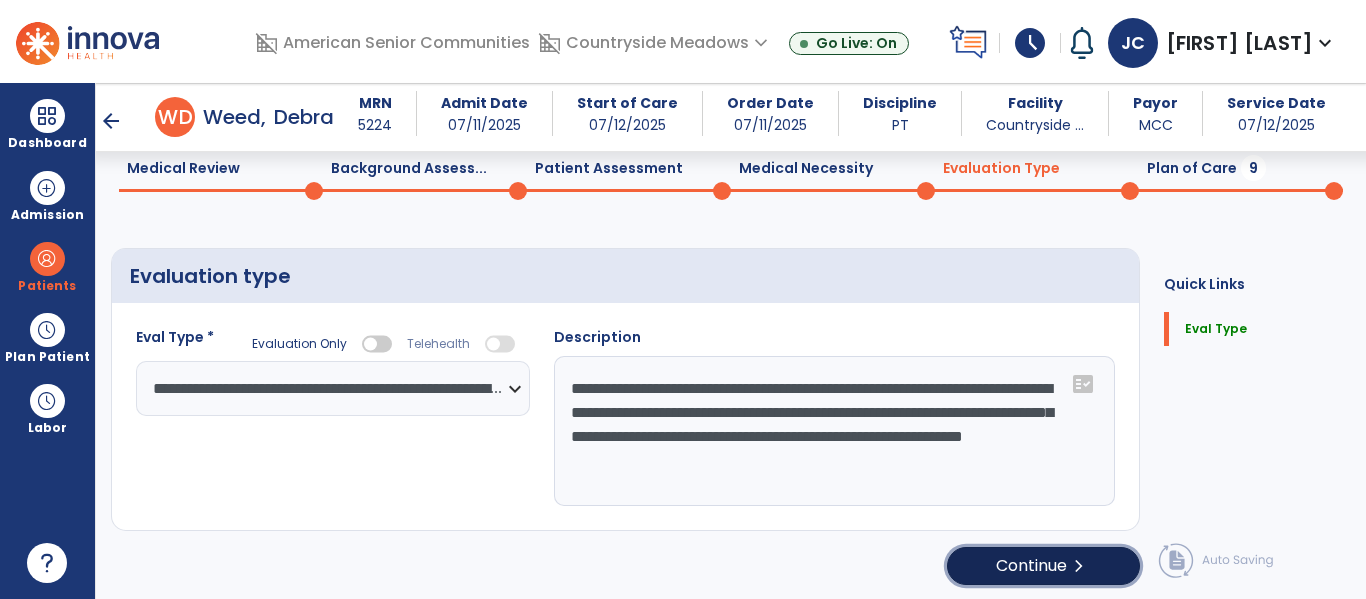 click on "Continue  chevron_right" 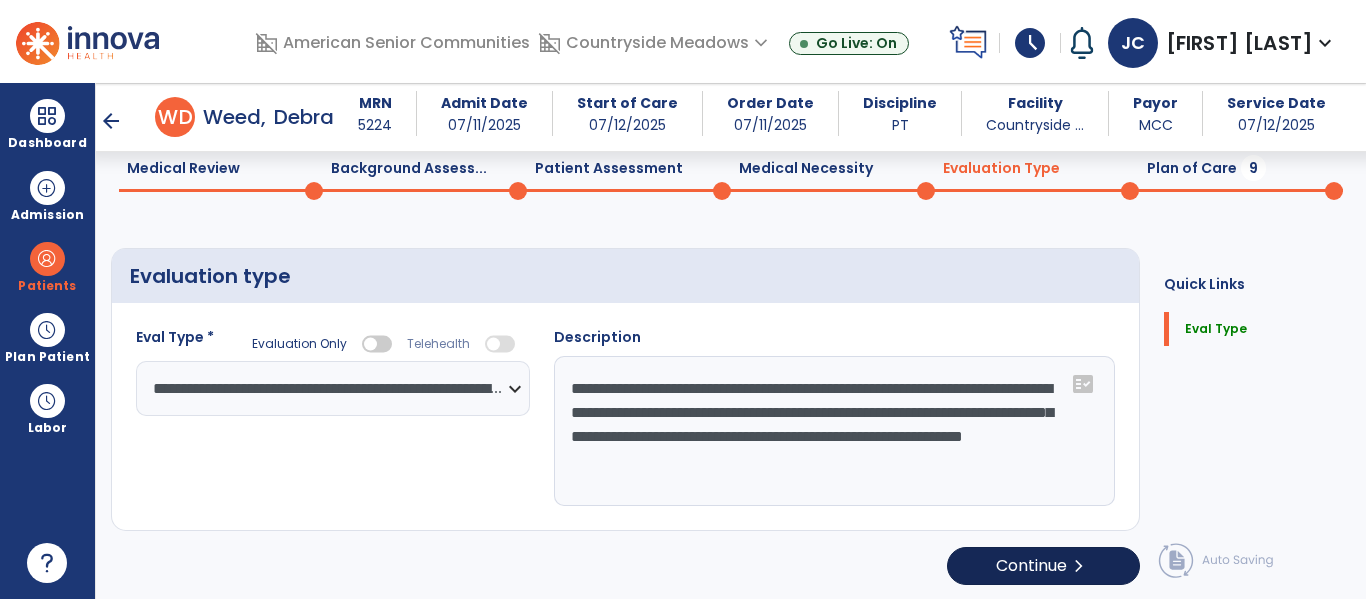 select on "*****" 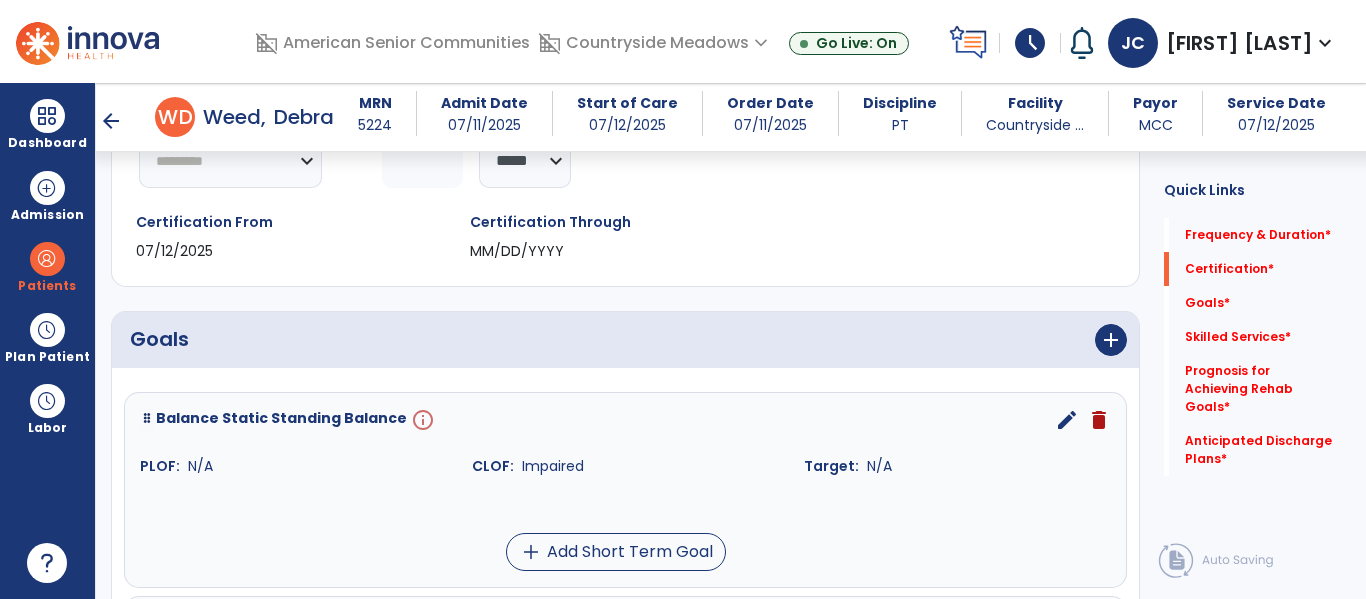 scroll, scrollTop: 190, scrollLeft: 0, axis: vertical 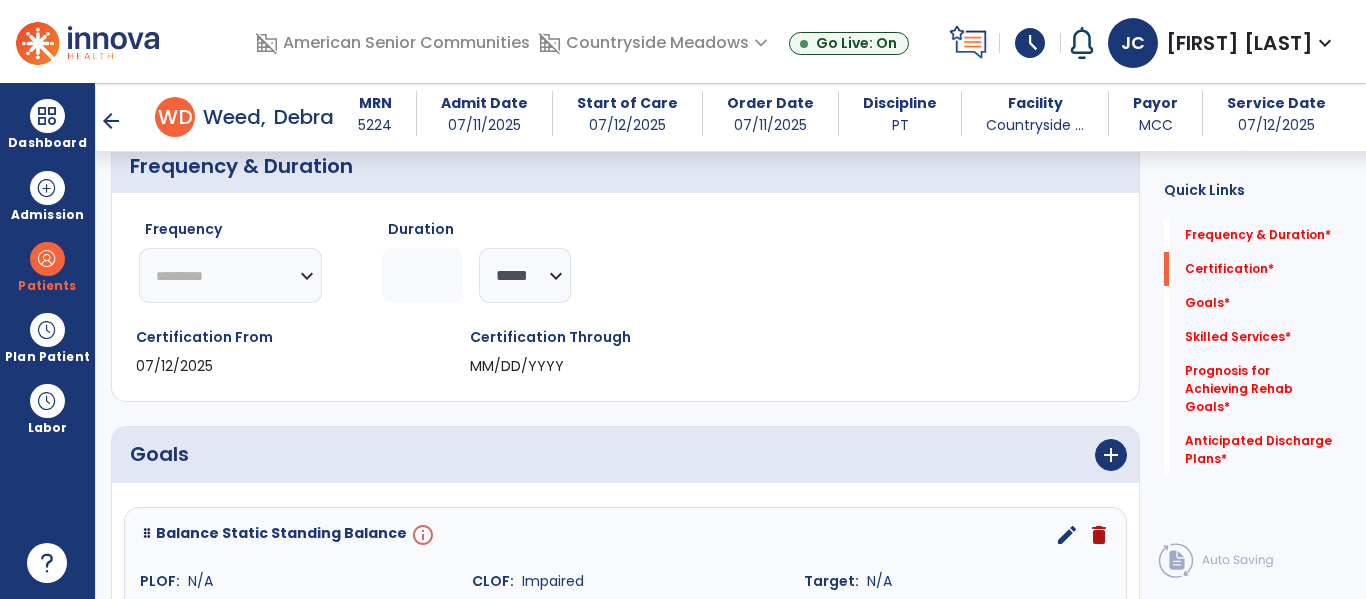 click on "********* ** ** ** ** ** ** **" 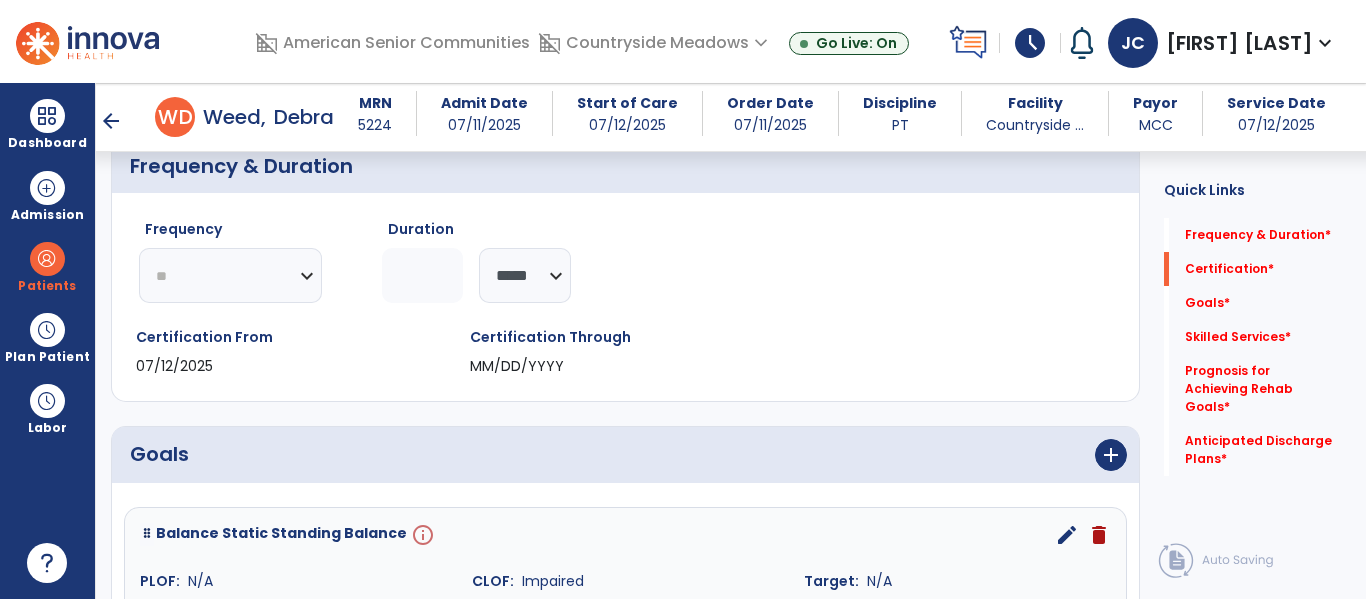 click on "********* ** ** ** ** ** ** **" 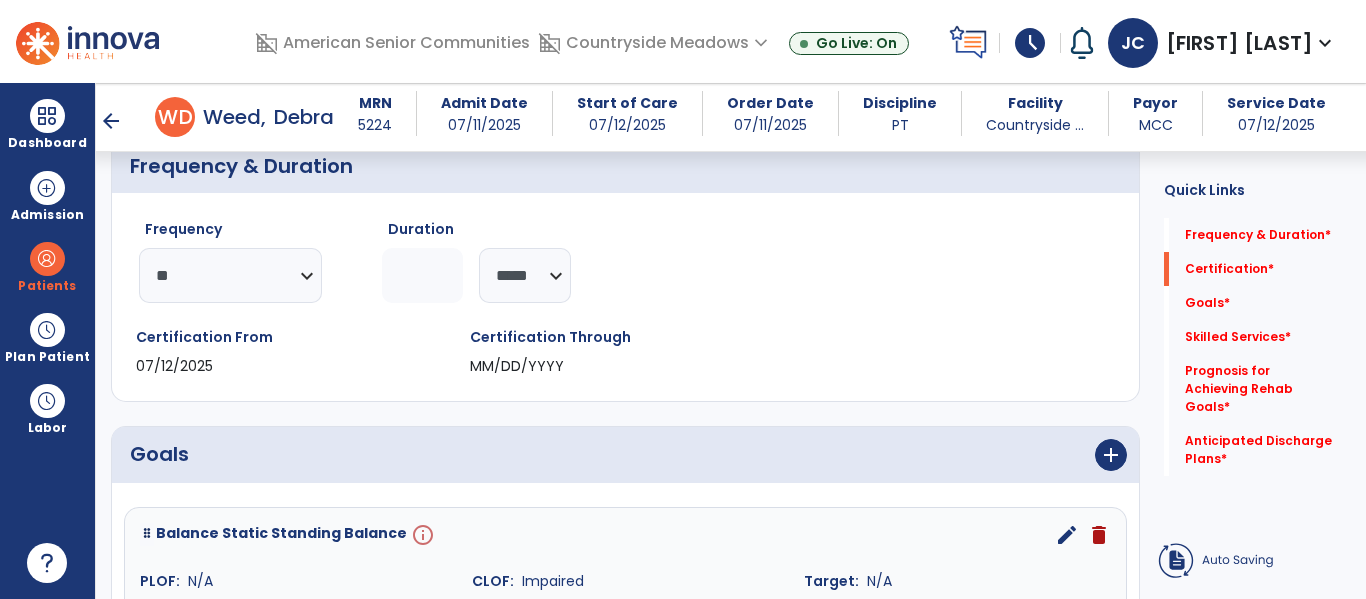 click on "******** *****" 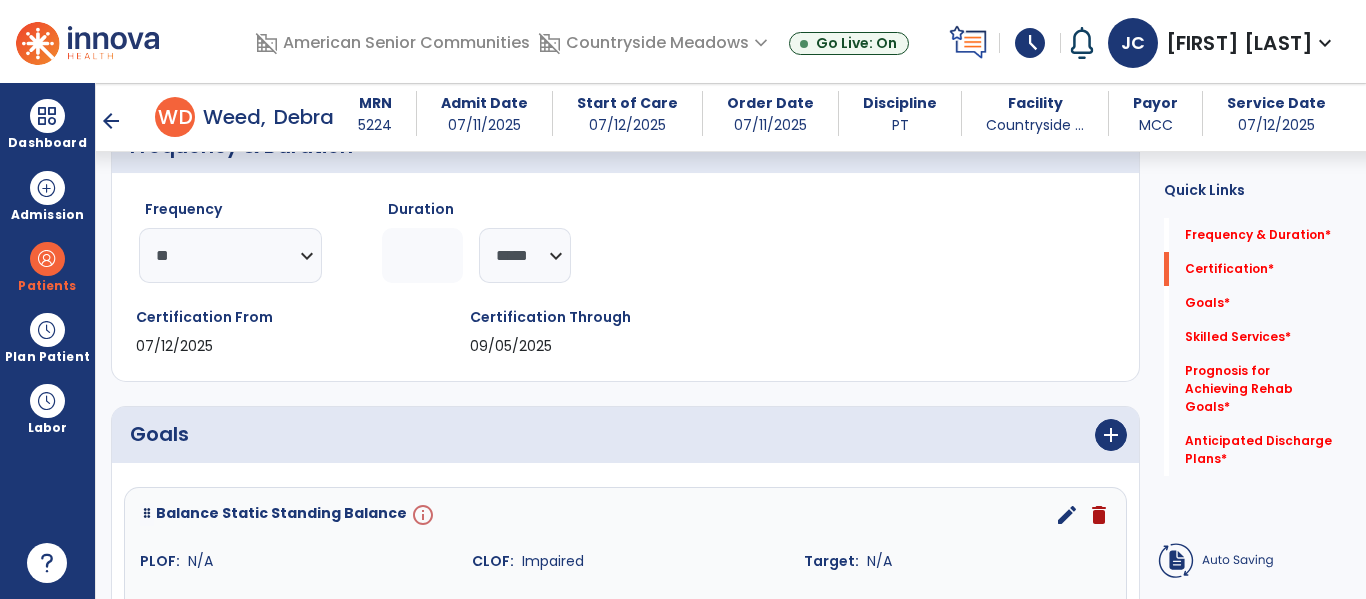 scroll, scrollTop: 214, scrollLeft: 0, axis: vertical 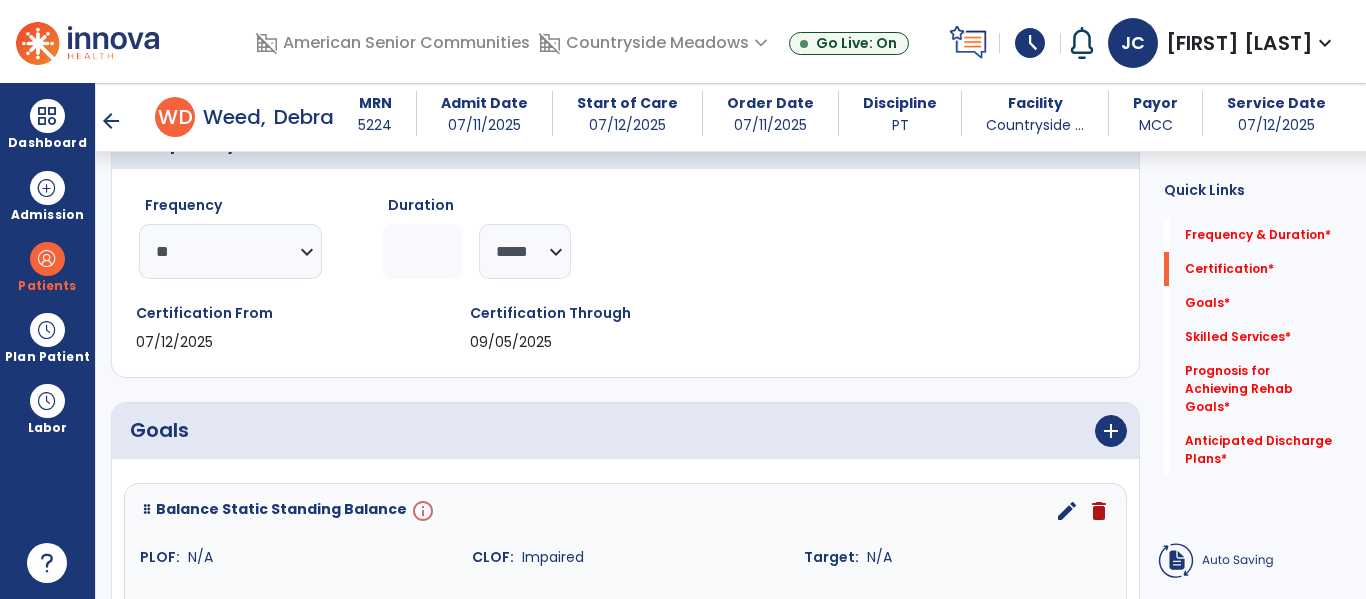 type on "*" 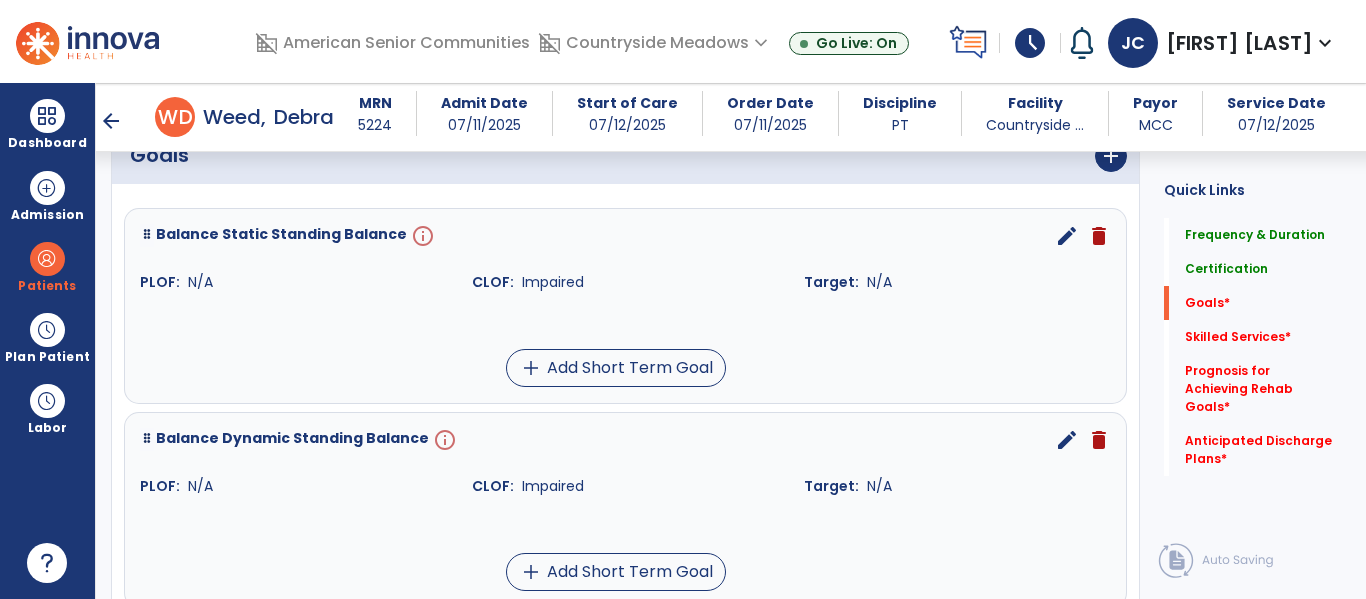 scroll, scrollTop: 490, scrollLeft: 0, axis: vertical 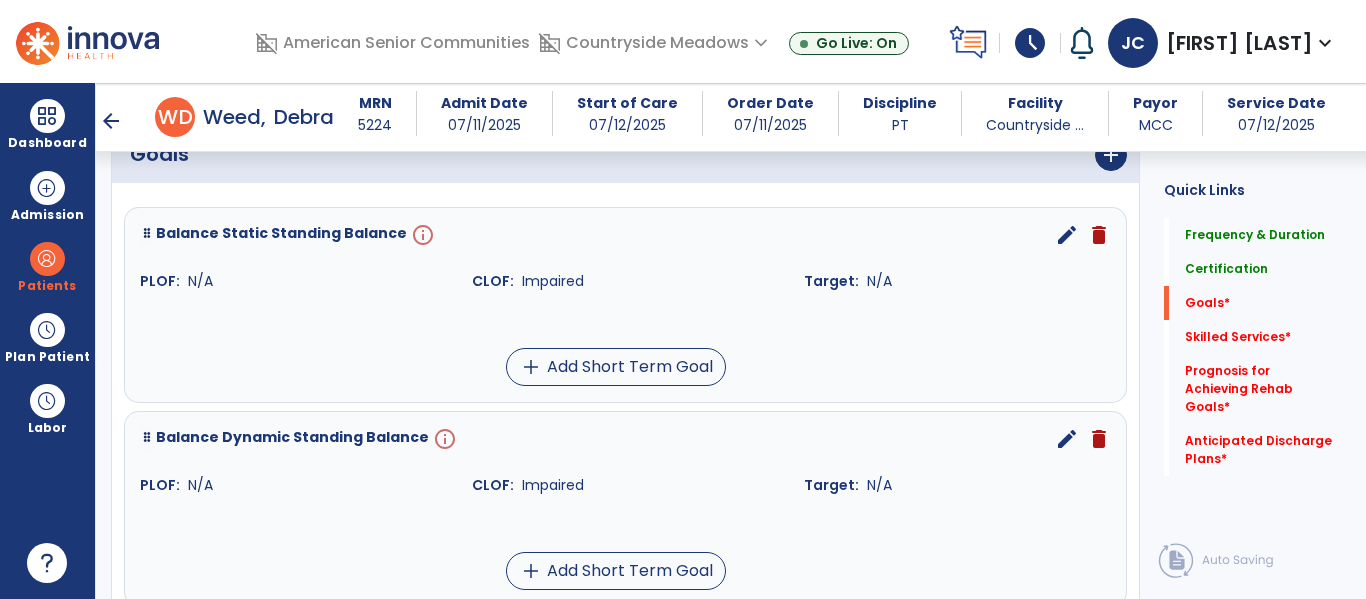 click on "edit" at bounding box center (1067, 235) 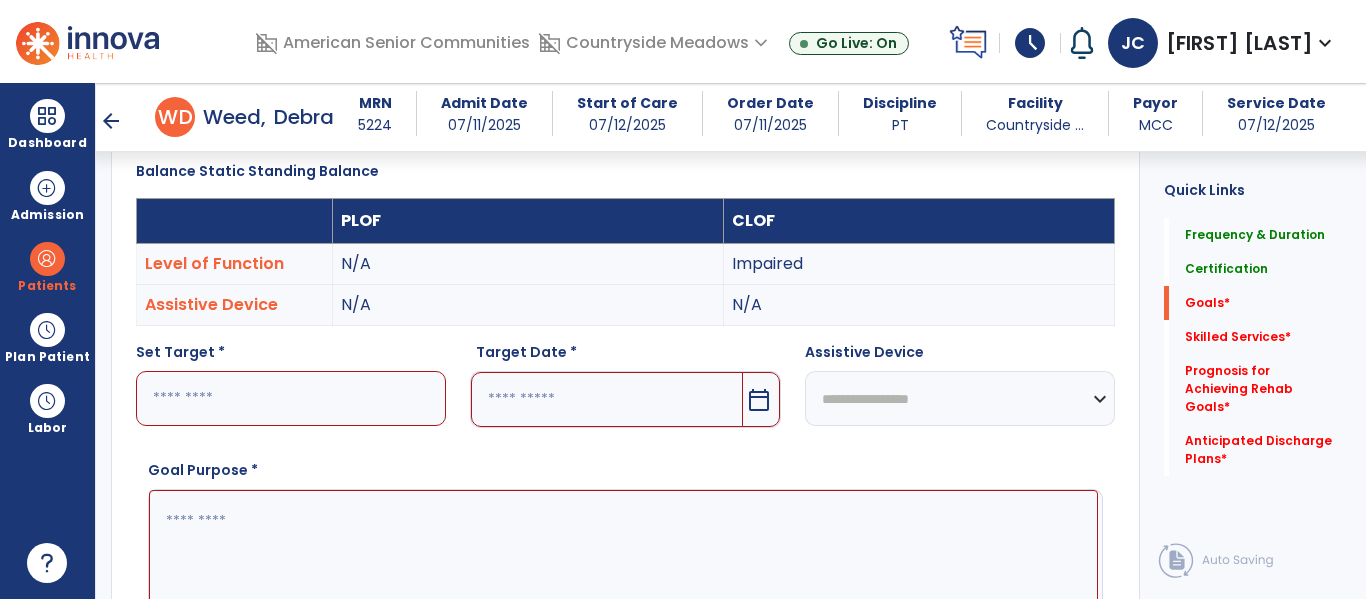 scroll, scrollTop: 491, scrollLeft: 0, axis: vertical 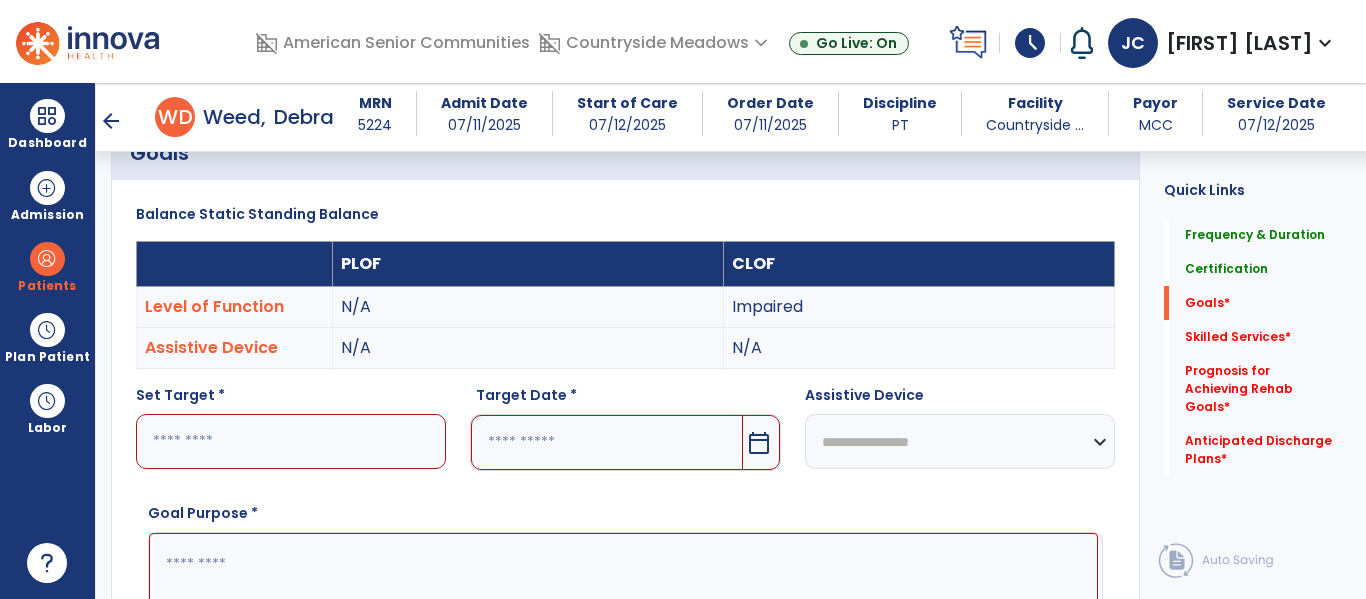 click at bounding box center [291, 441] 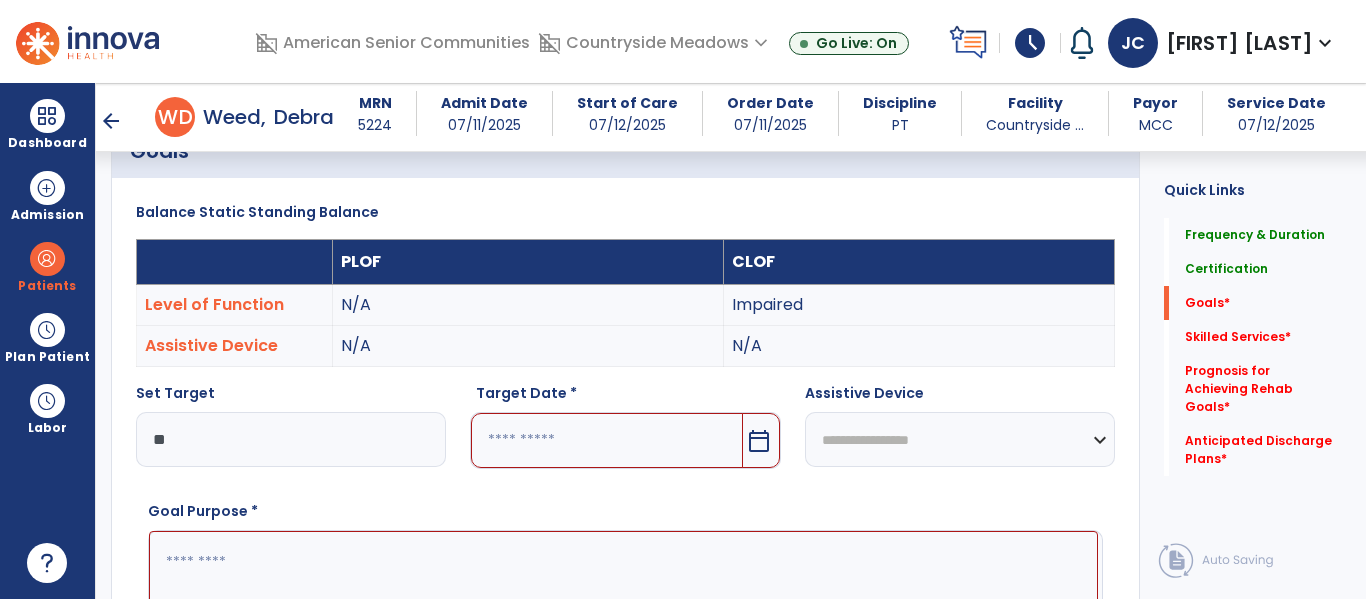 type on "**" 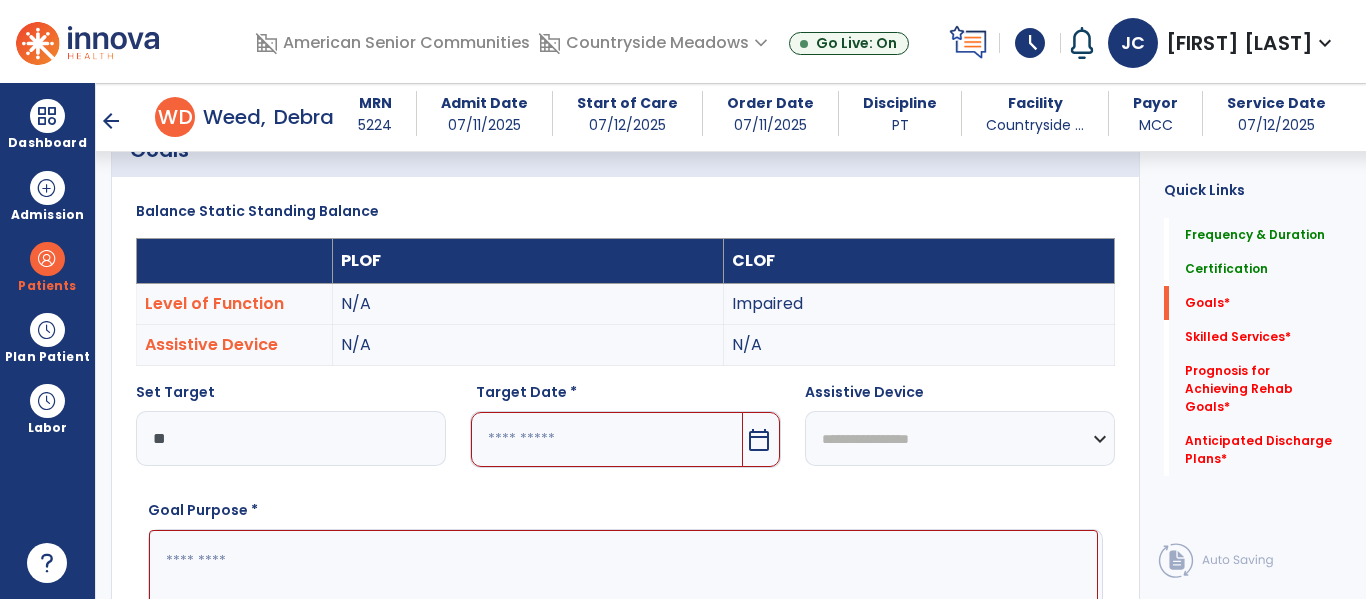 click at bounding box center (606, 439) 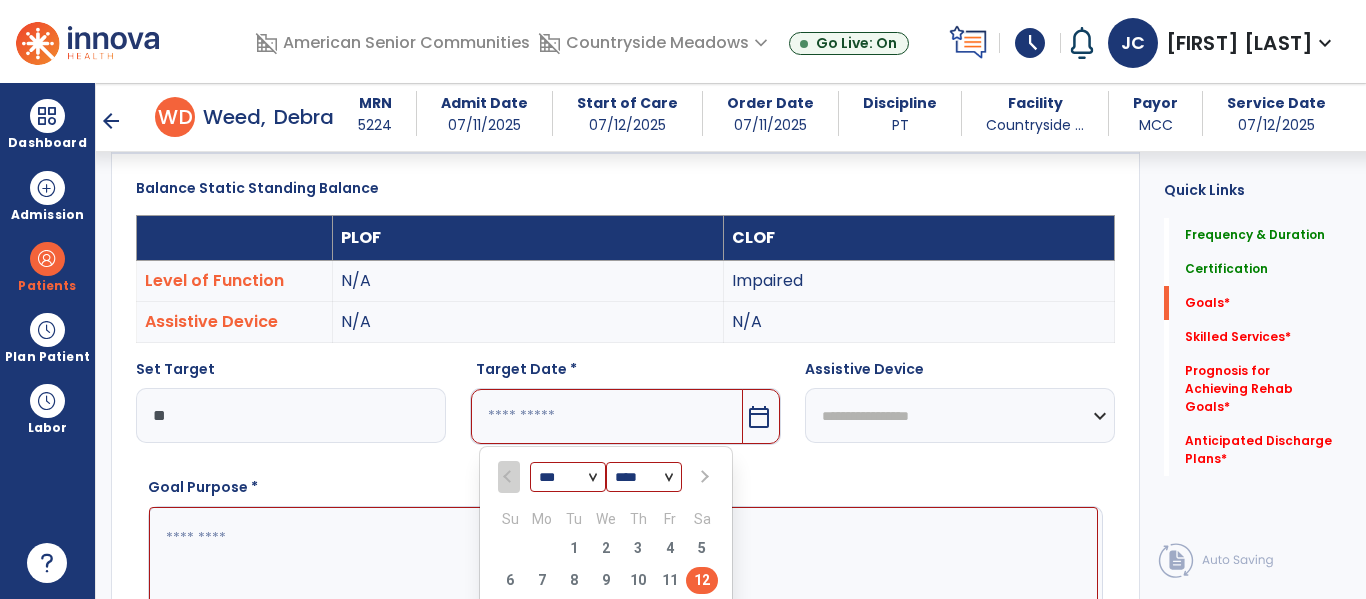 click on "Dashboard  dashboard  Therapist Dashboard Admission Patients  format_list_bulleted  Patient List  space_dashboard  Patient Board  insert_chart  PDPM Board Plan Patient  event_note  Planner  content_paste_go  Scheduler  content_paste_go  Whiteboard Labor  content_paste_go  Timecards" at bounding box center (48, 341) 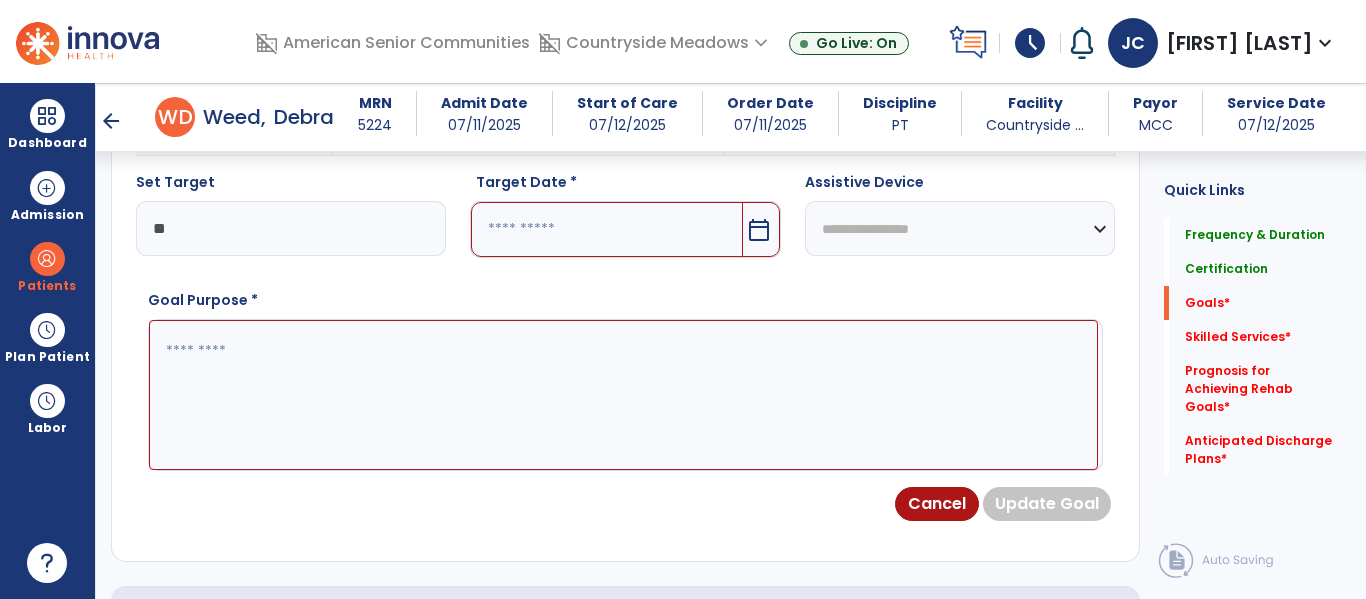scroll, scrollTop: 706, scrollLeft: 0, axis: vertical 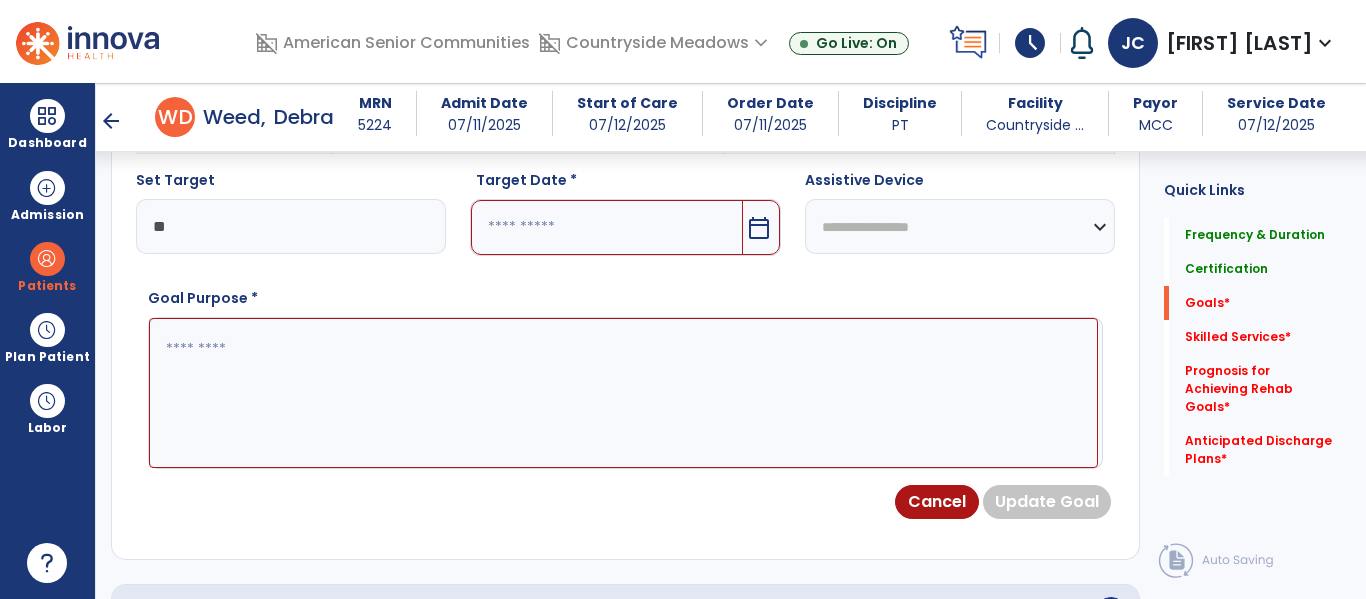 click on "calendar_today" at bounding box center [759, 228] 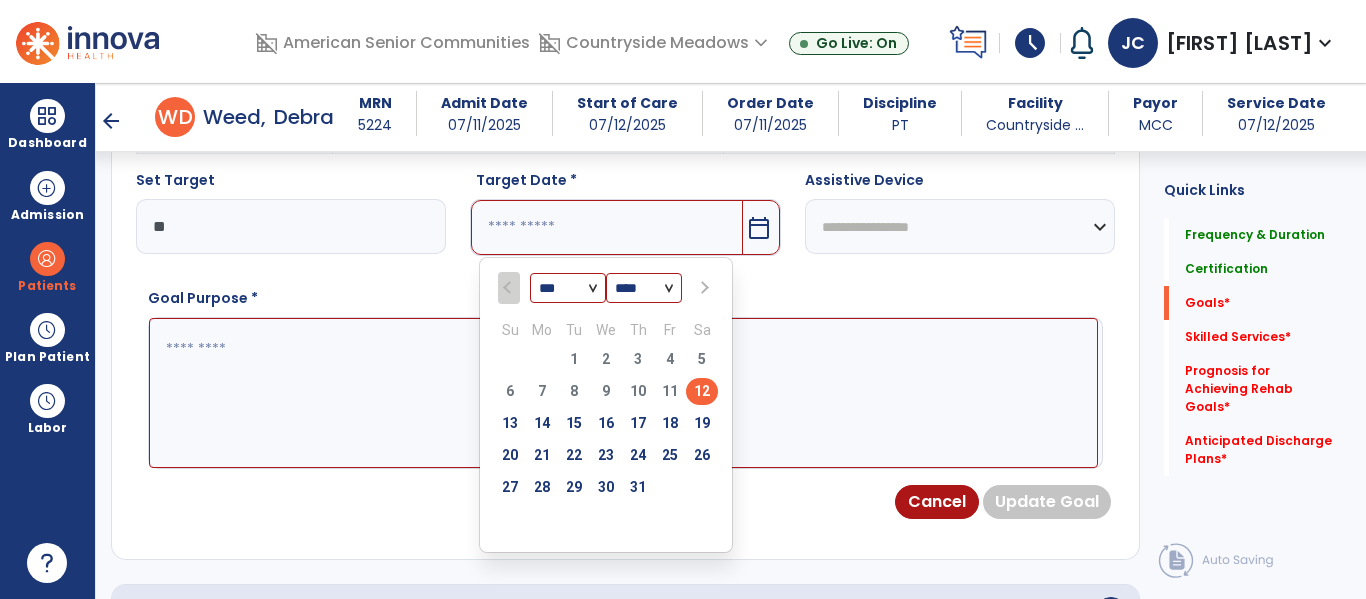 click at bounding box center (704, 288) 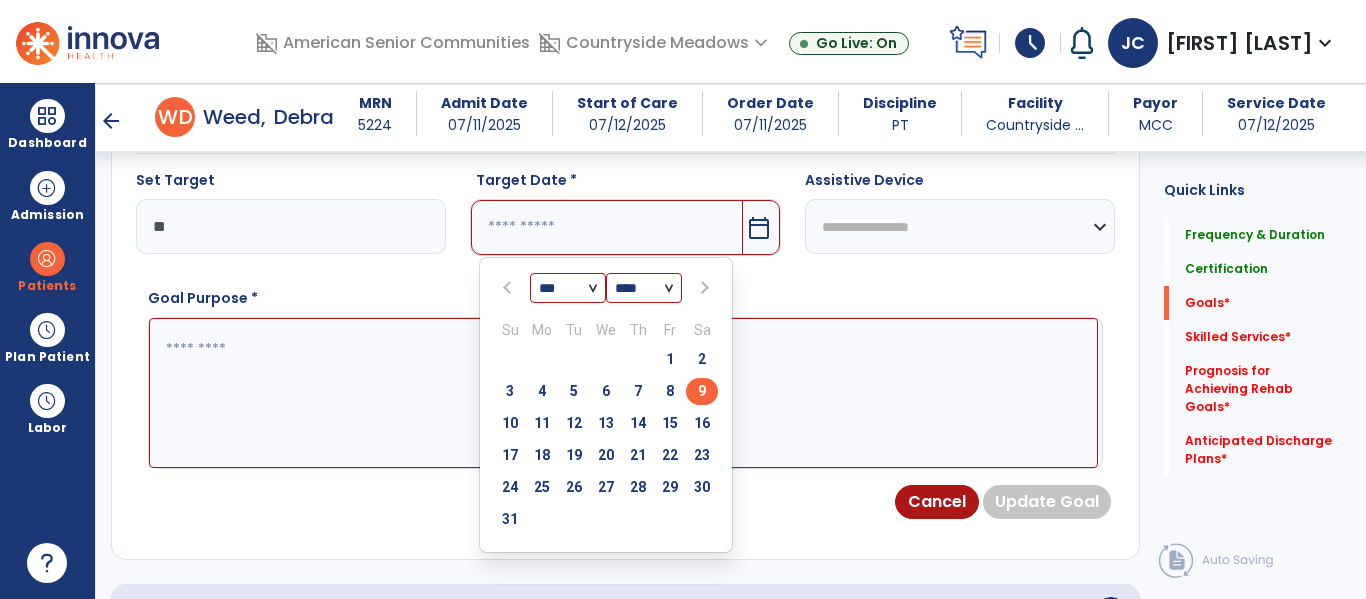 click on "9" at bounding box center [702, 391] 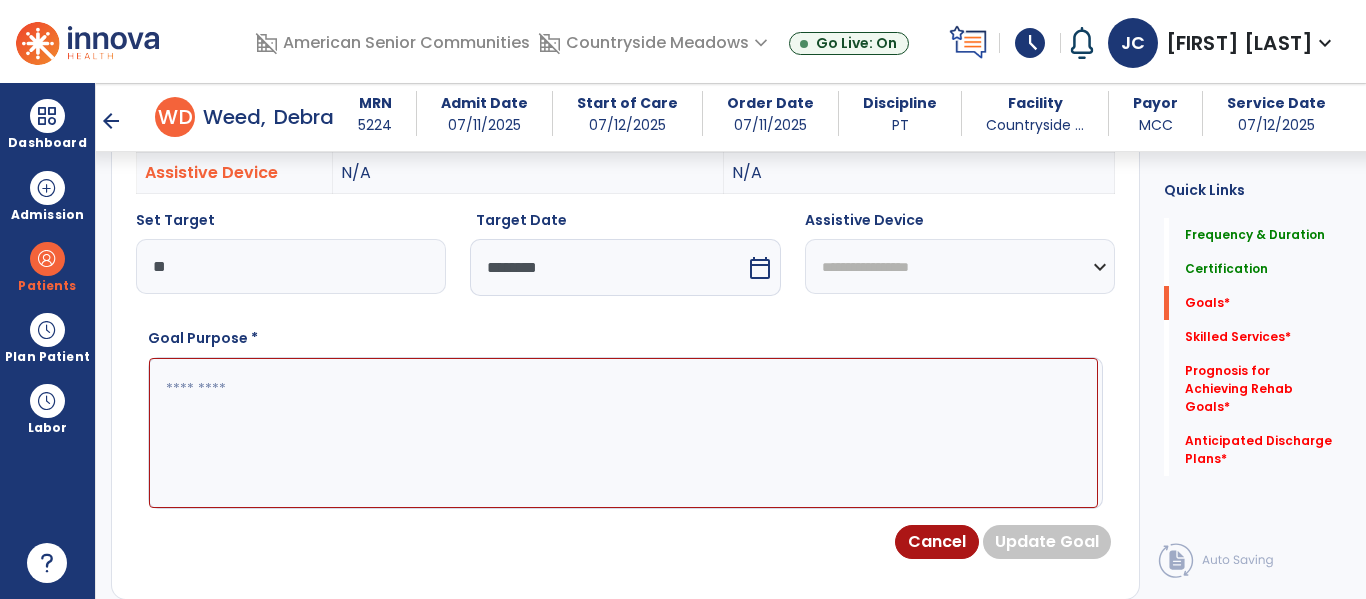 scroll, scrollTop: 665, scrollLeft: 0, axis: vertical 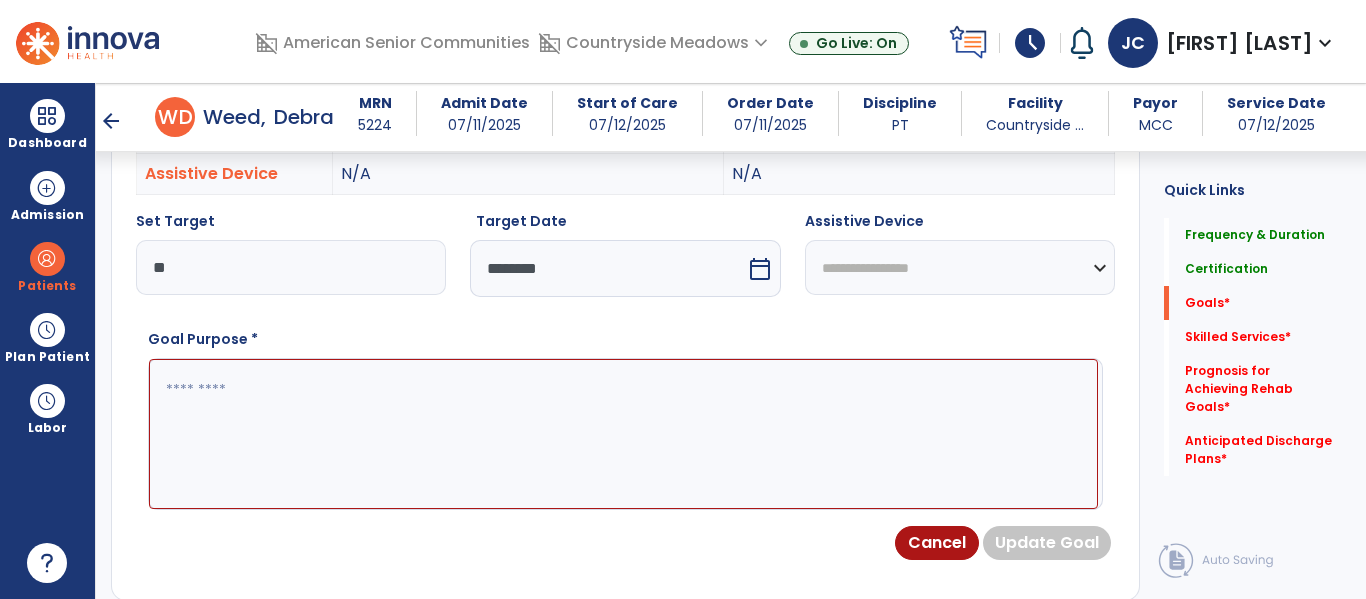 click at bounding box center (623, 434) 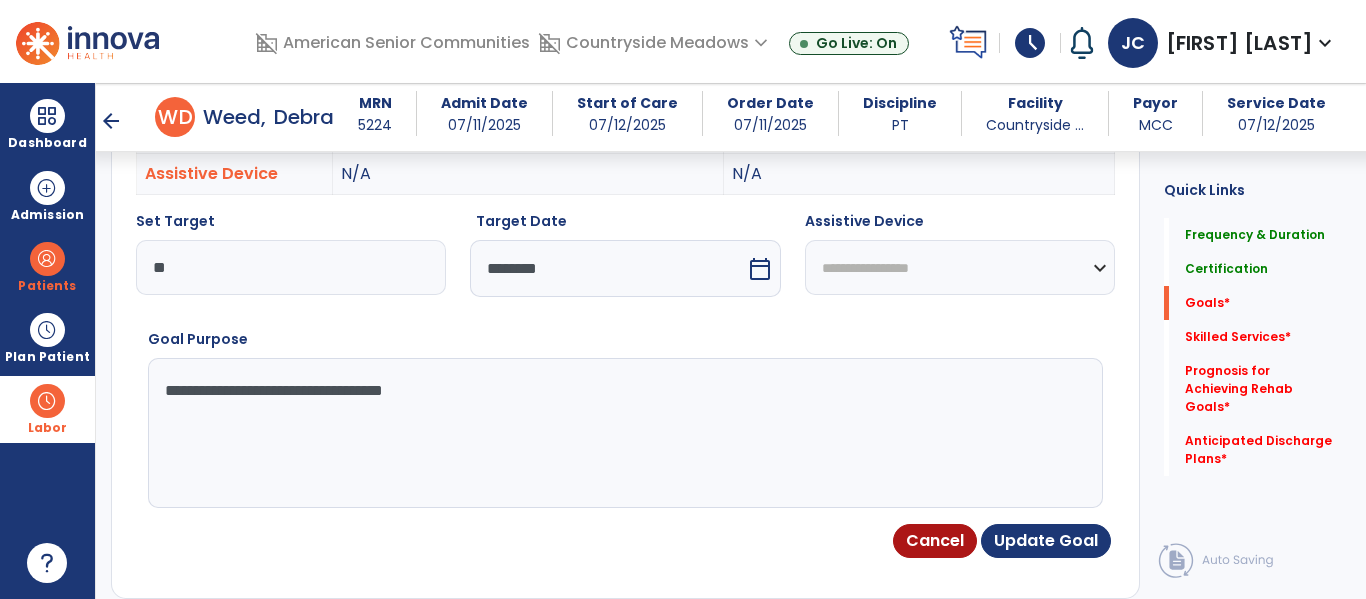 drag, startPoint x: 521, startPoint y: 411, endPoint x: 86, endPoint y: 399, distance: 435.1655 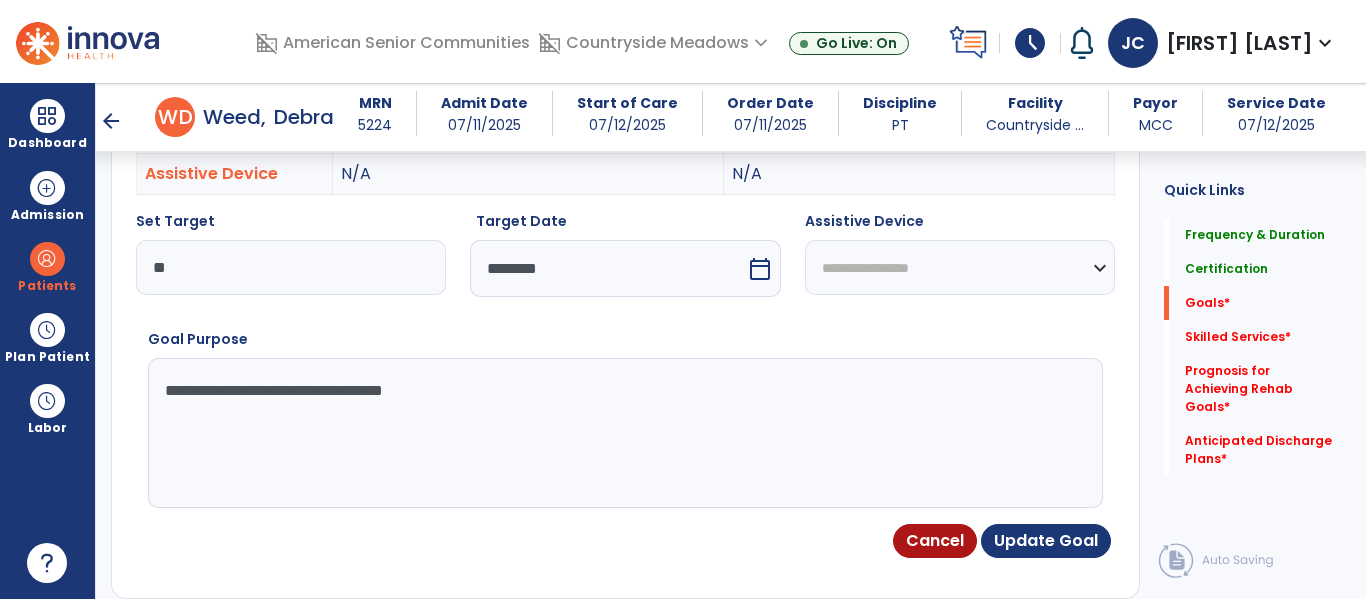 click on "**********" at bounding box center (623, 433) 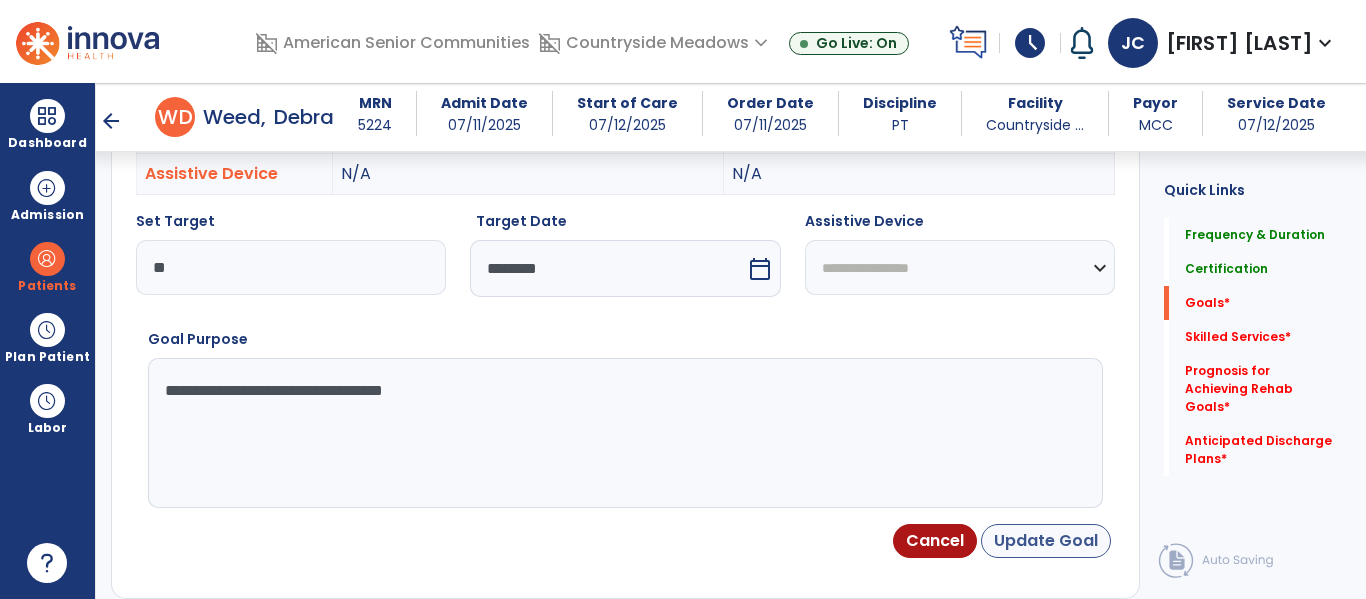 type on "**********" 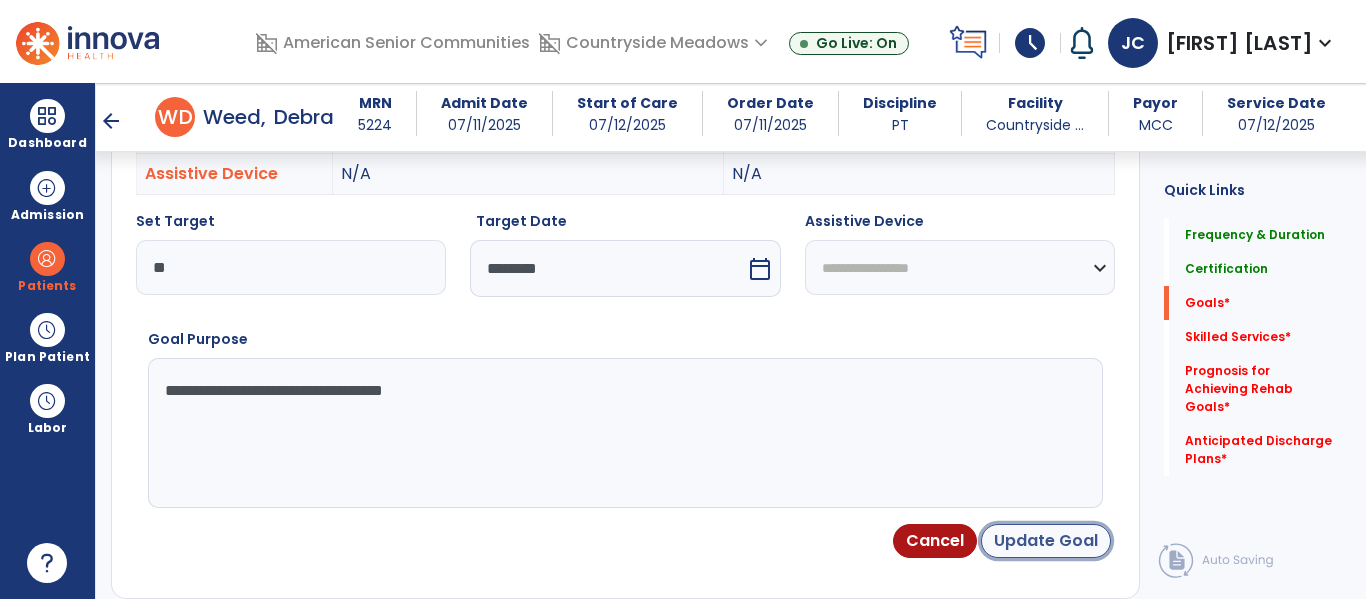 click on "Update Goal" at bounding box center (1046, 541) 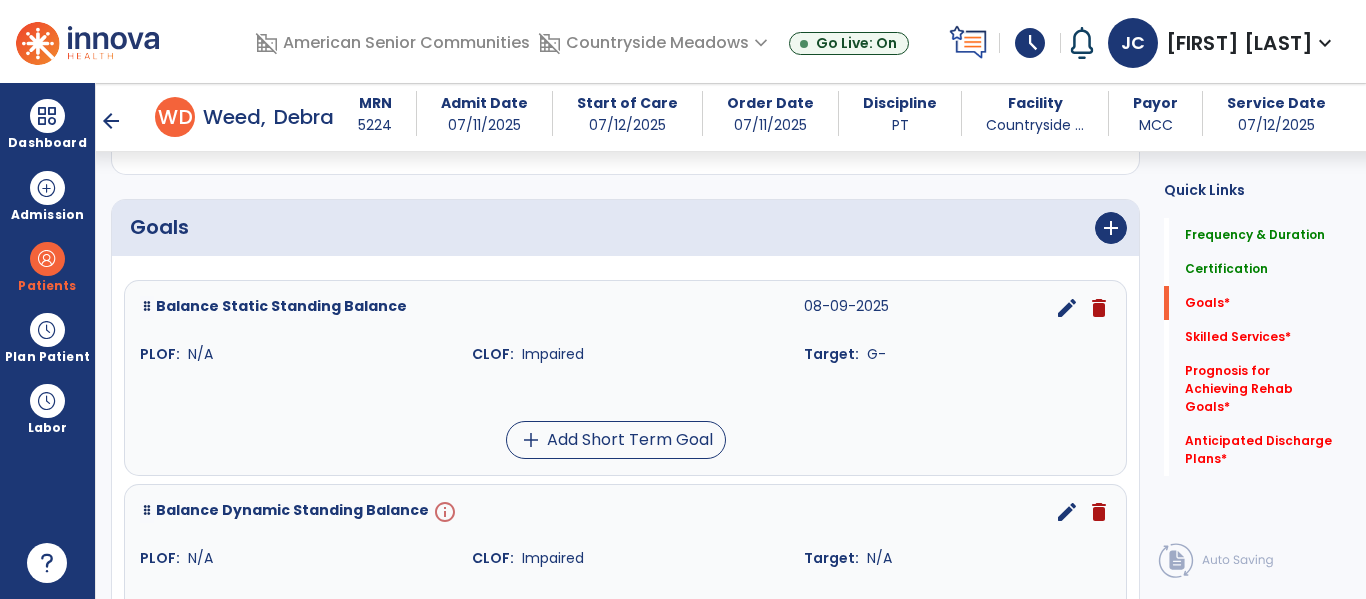 scroll, scrollTop: 419, scrollLeft: 0, axis: vertical 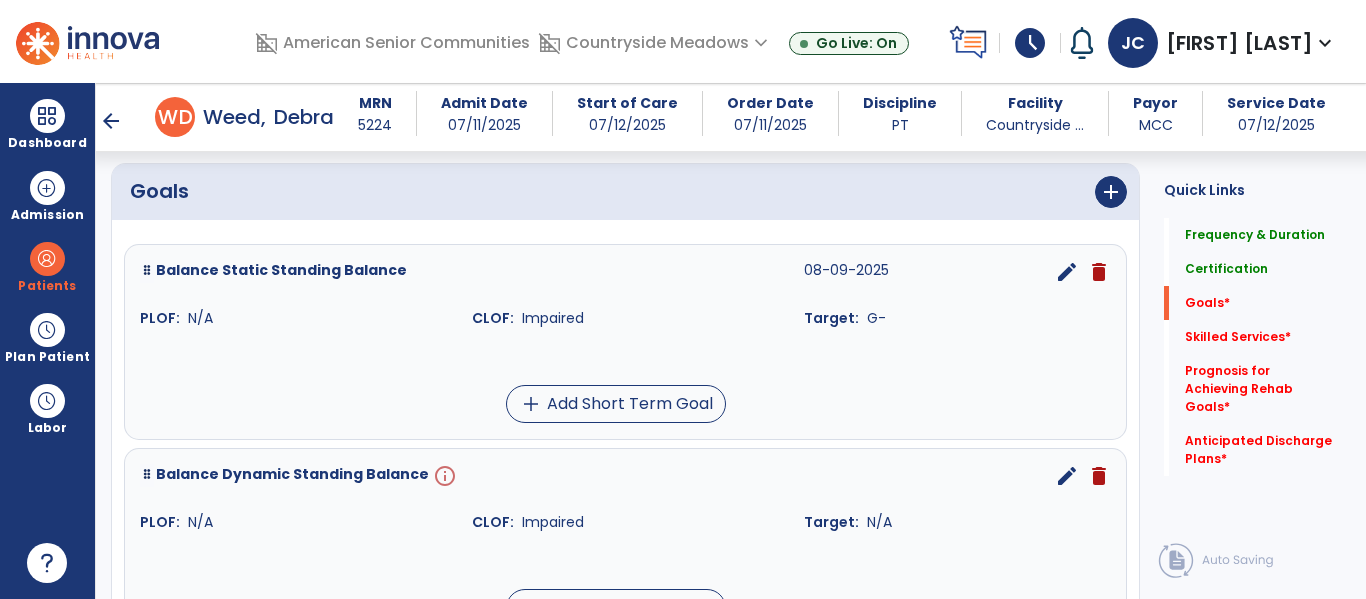 click on "edit" at bounding box center (1067, 476) 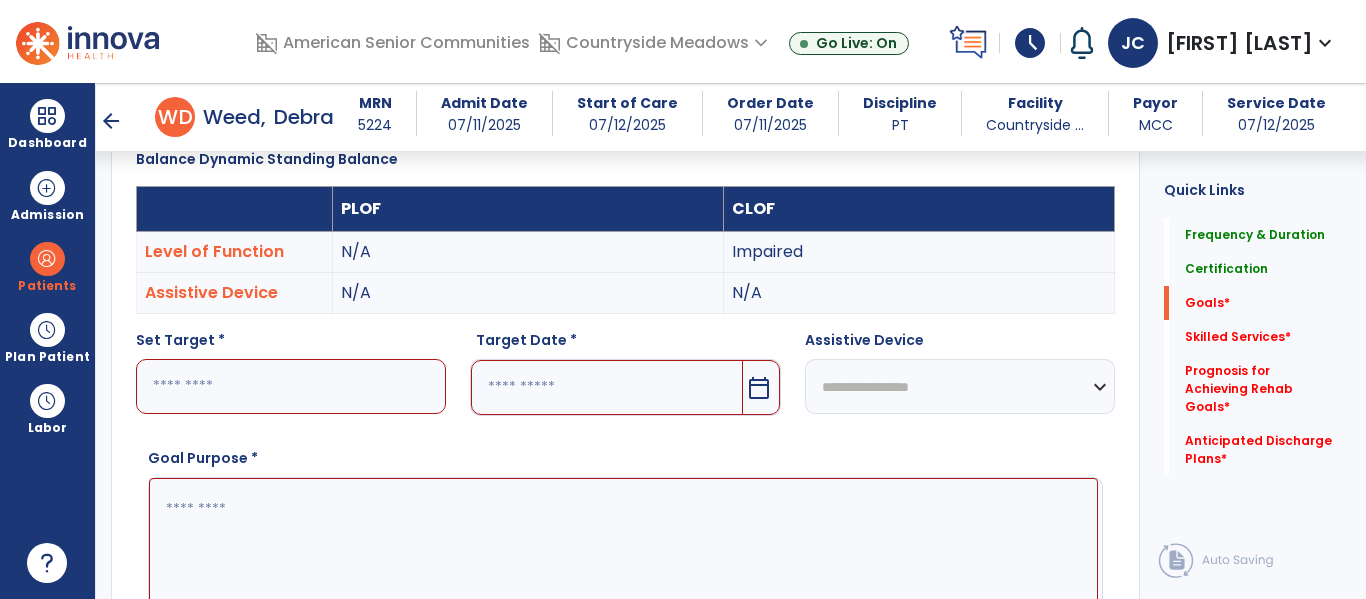 click at bounding box center (291, 386) 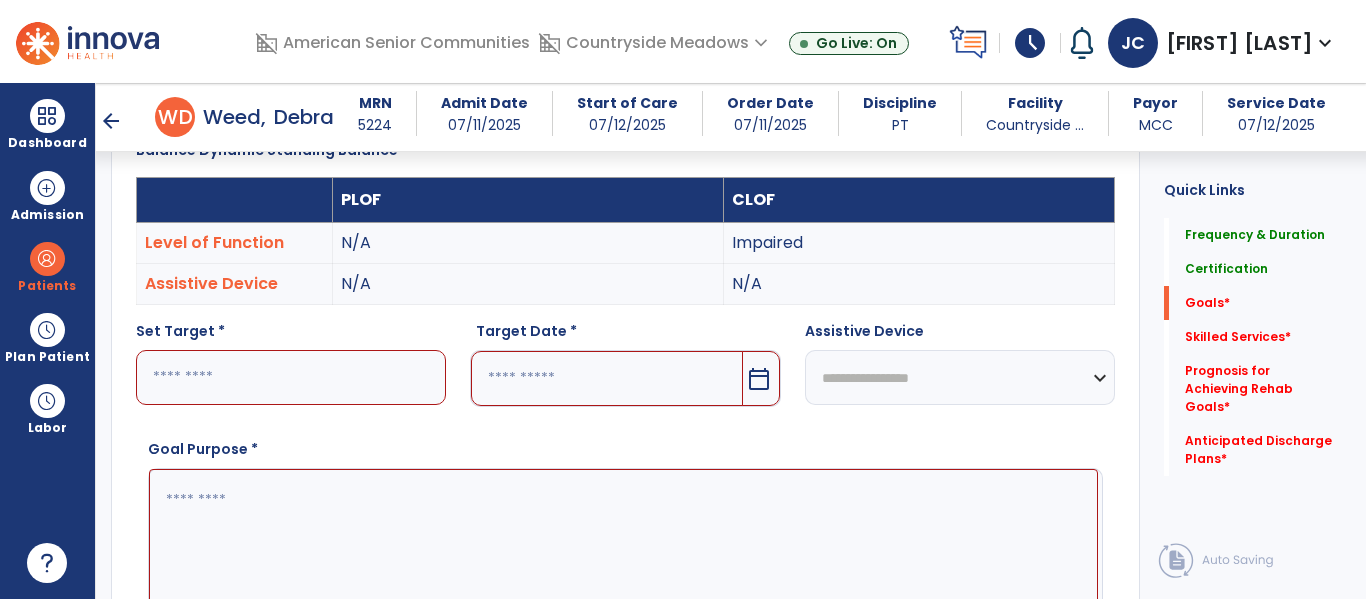 scroll, scrollTop: 557, scrollLeft: 0, axis: vertical 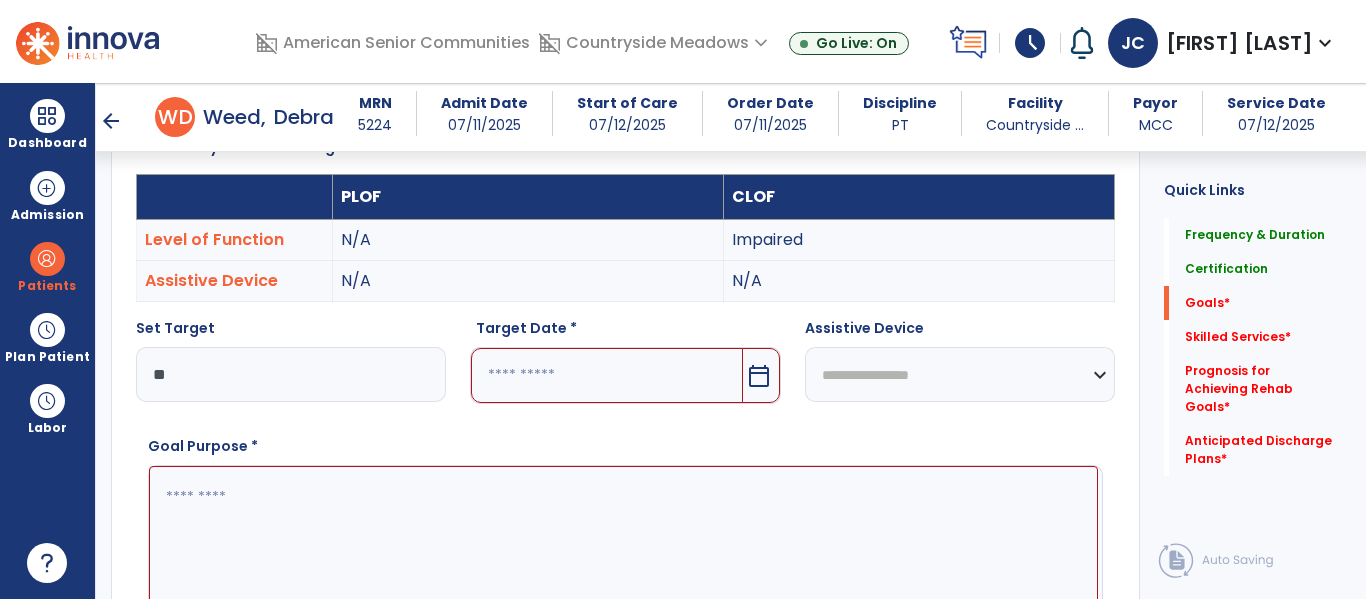 type on "**" 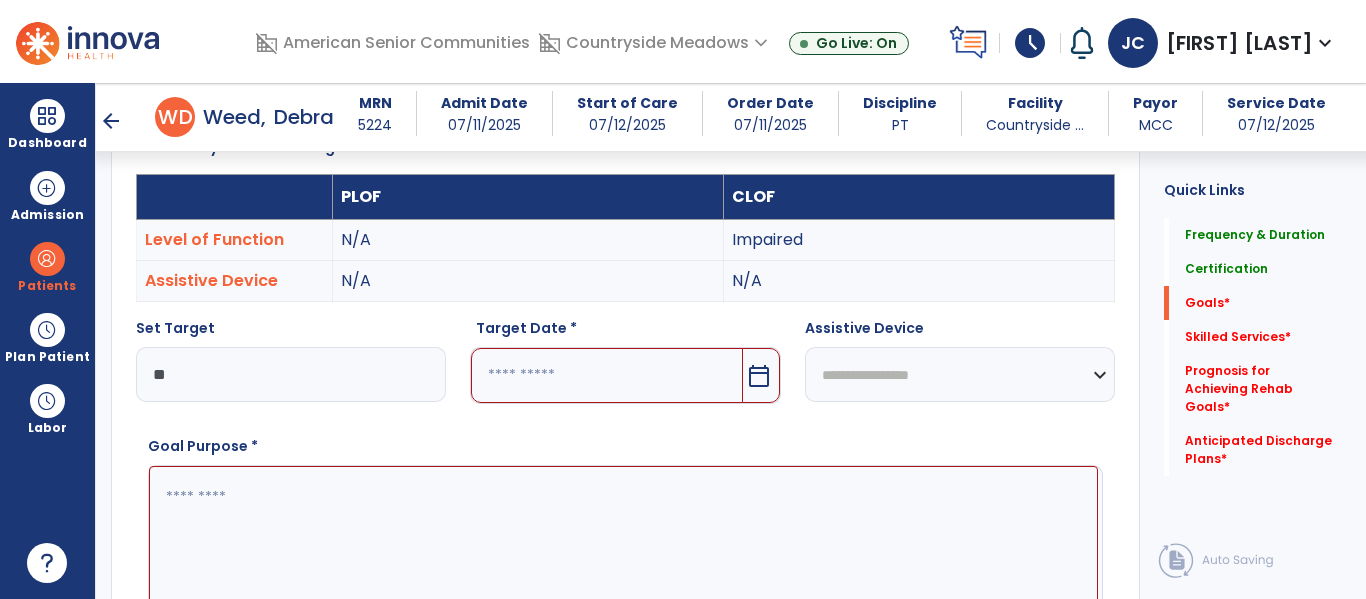 click at bounding box center [606, 375] 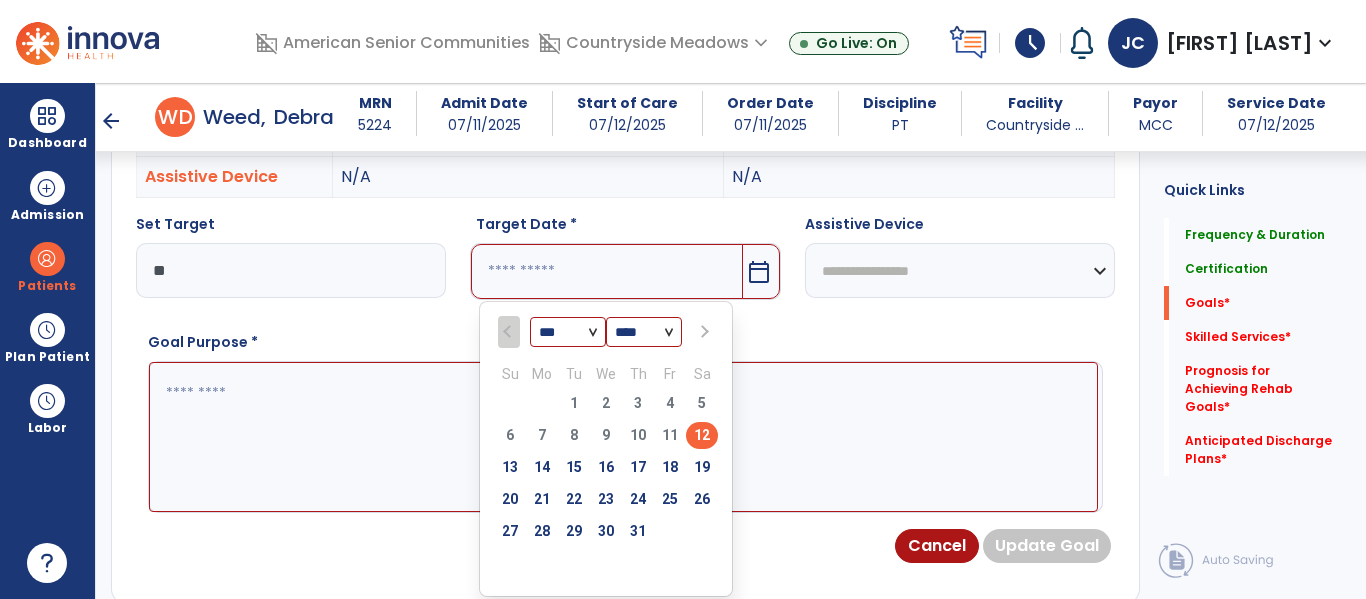 scroll, scrollTop: 707, scrollLeft: 0, axis: vertical 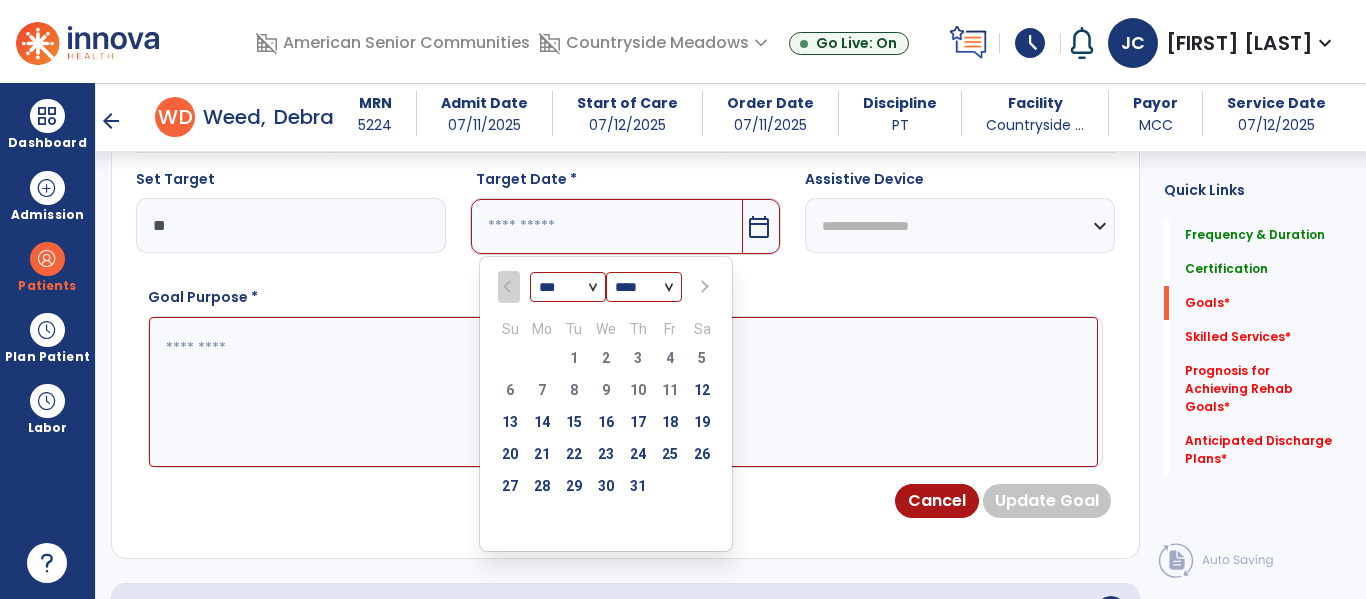 click at bounding box center (703, 287) 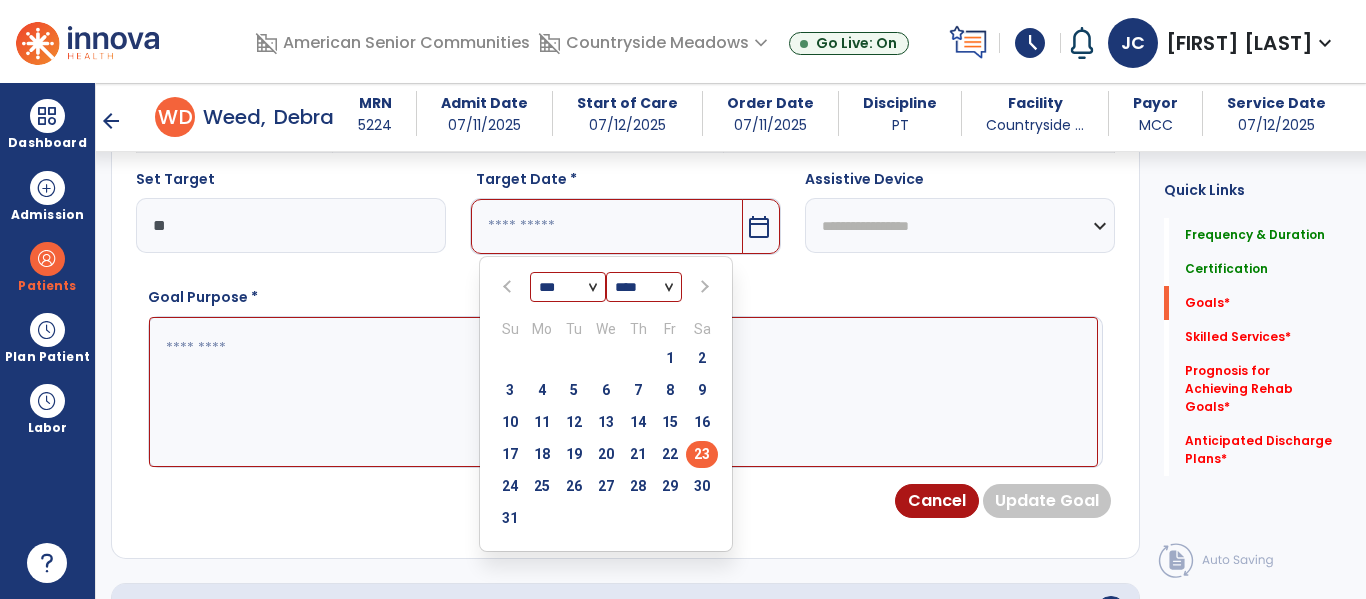 click on "23" at bounding box center [702, 454] 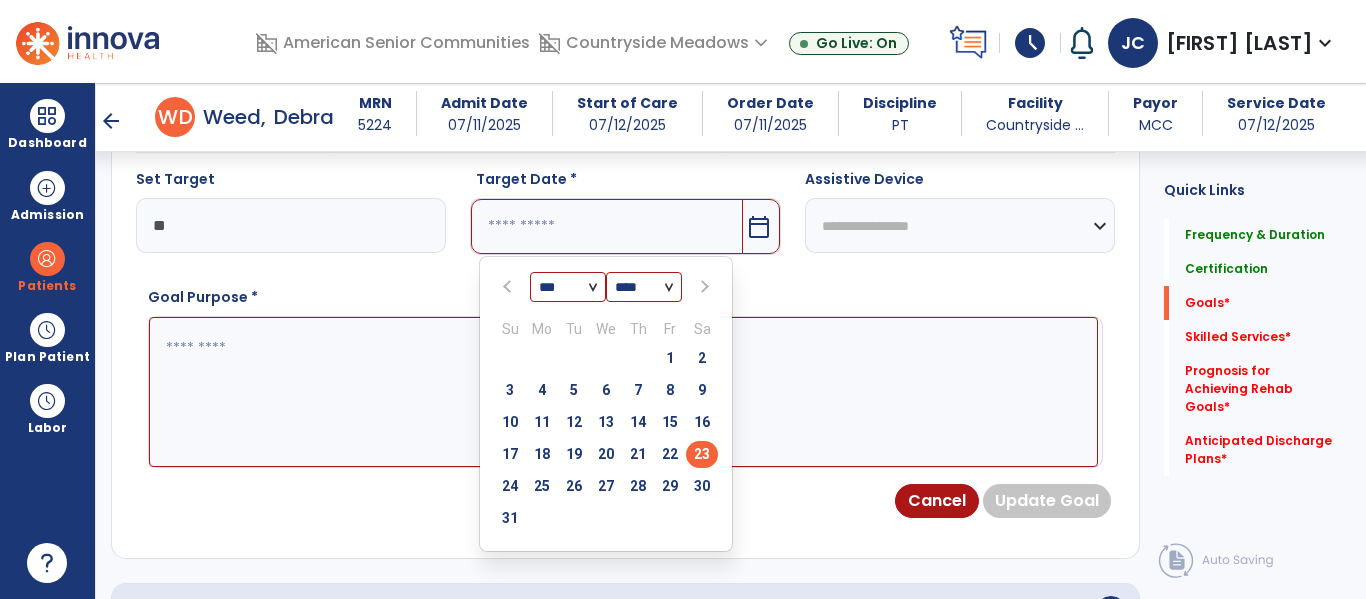 type on "*********" 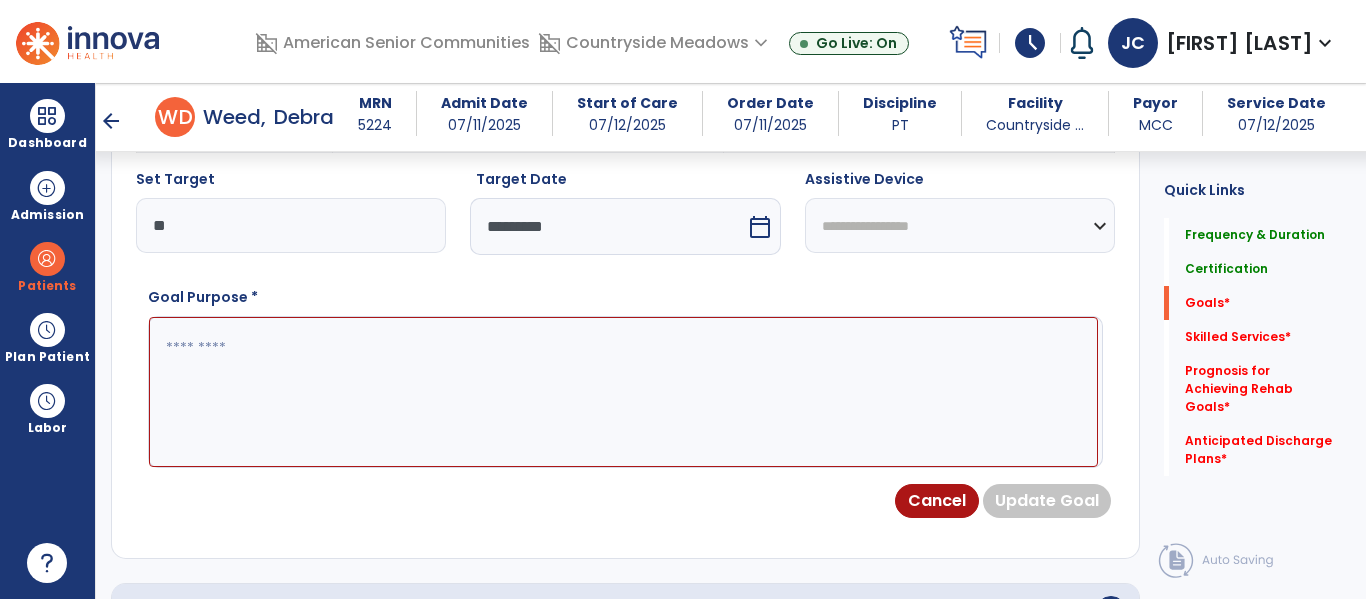 click at bounding box center (623, 392) 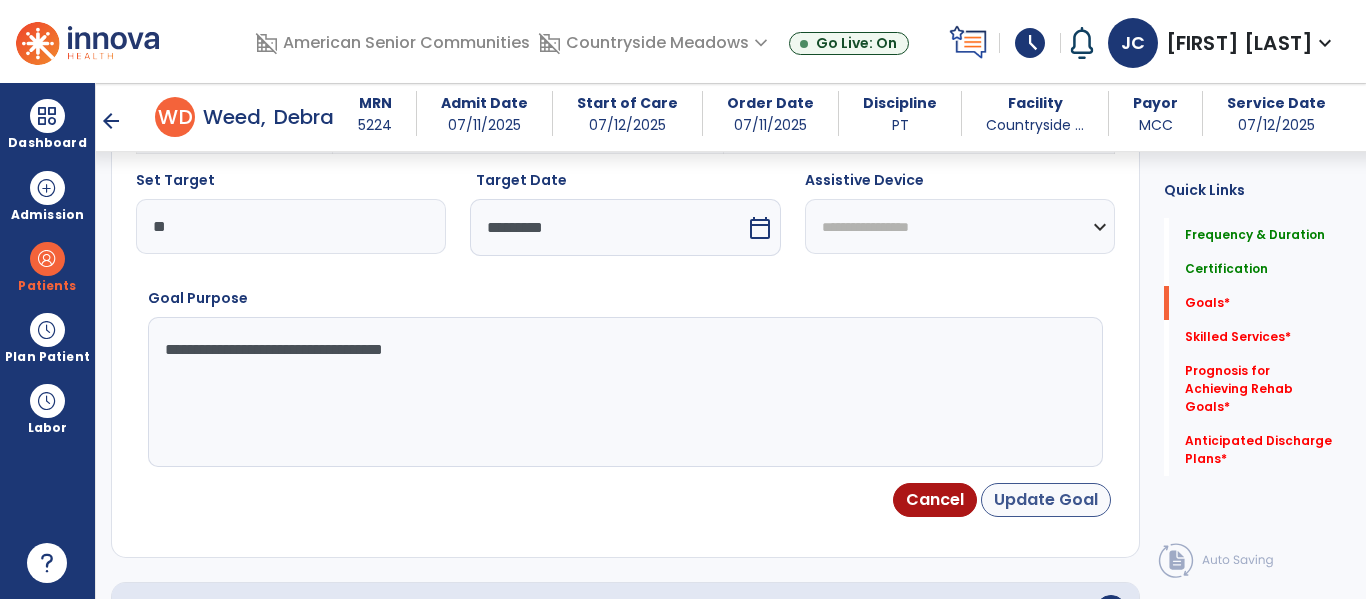type on "**********" 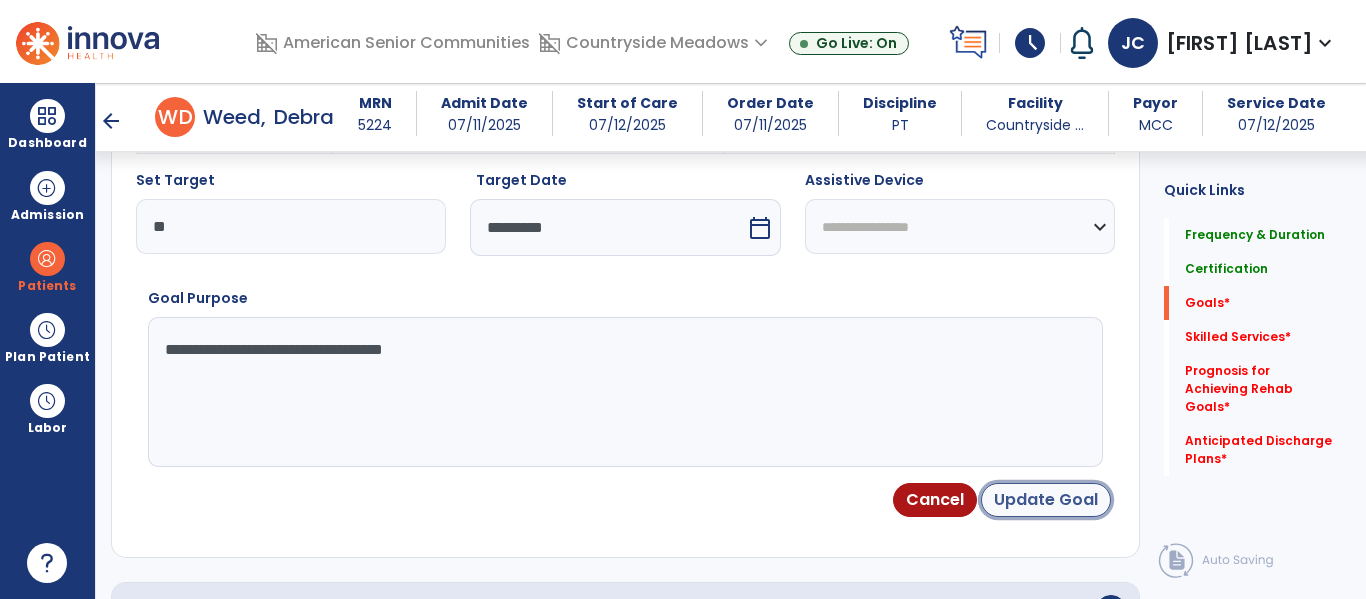 click on "Update Goal" at bounding box center (1046, 500) 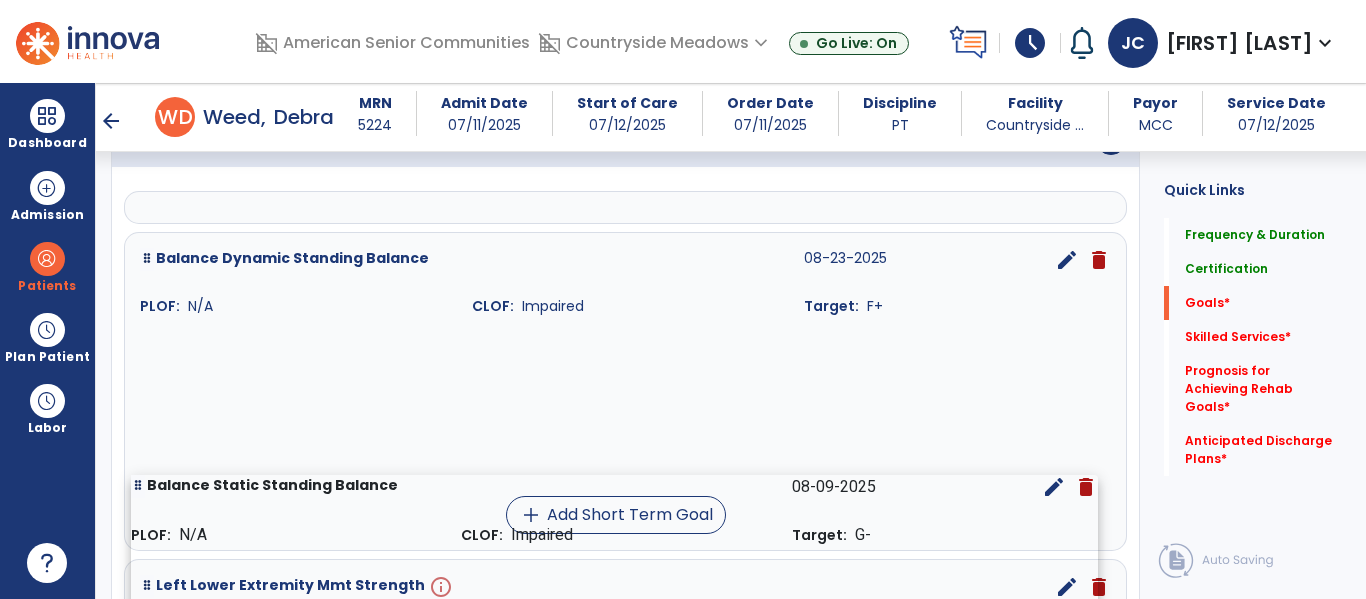 scroll, scrollTop: 507, scrollLeft: 0, axis: vertical 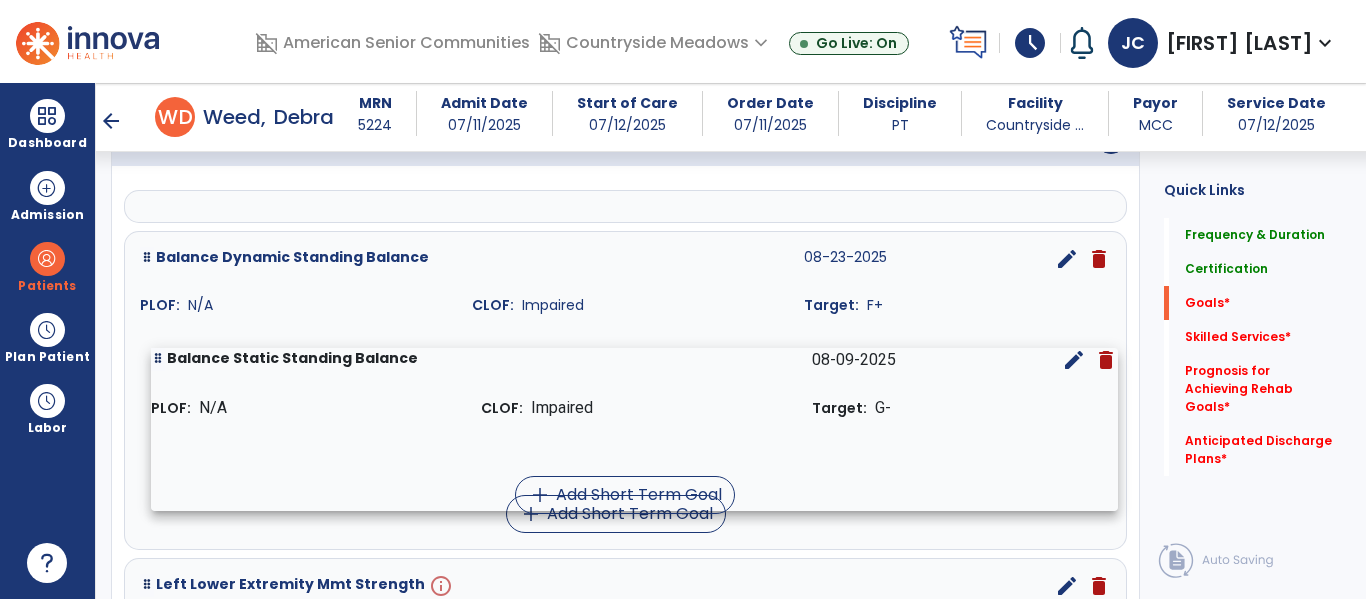 drag, startPoint x: 318, startPoint y: 219, endPoint x: 329, endPoint y: 360, distance: 141.42842 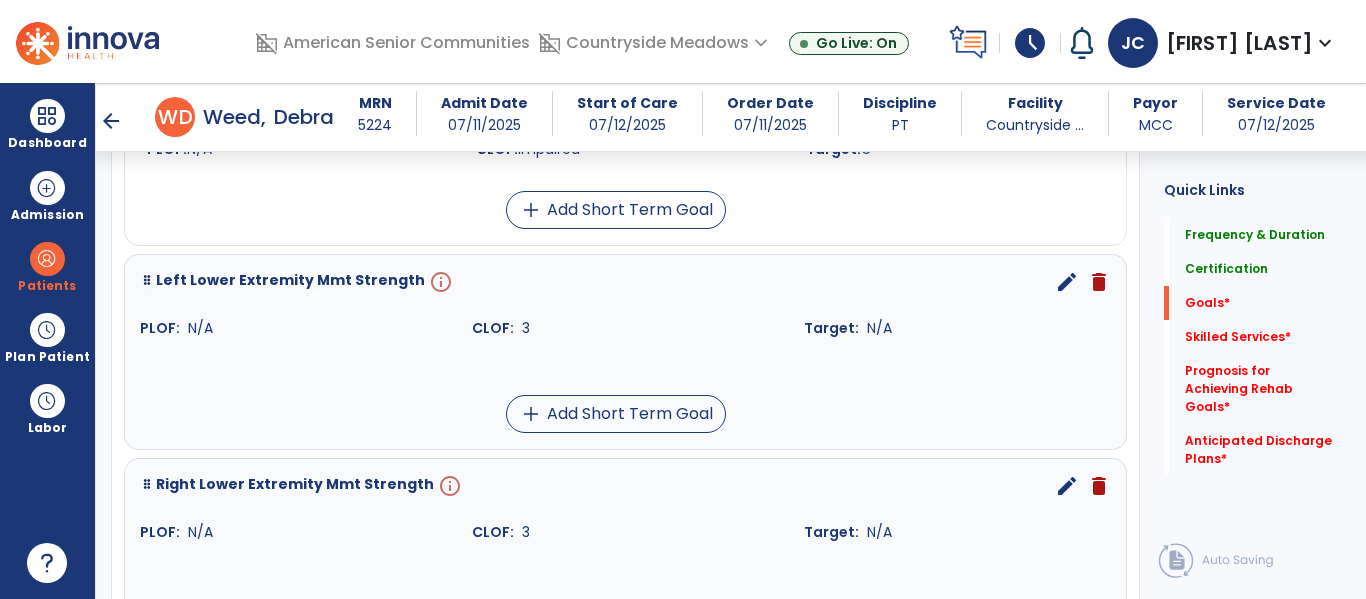 click on "edit" at bounding box center [1067, 282] 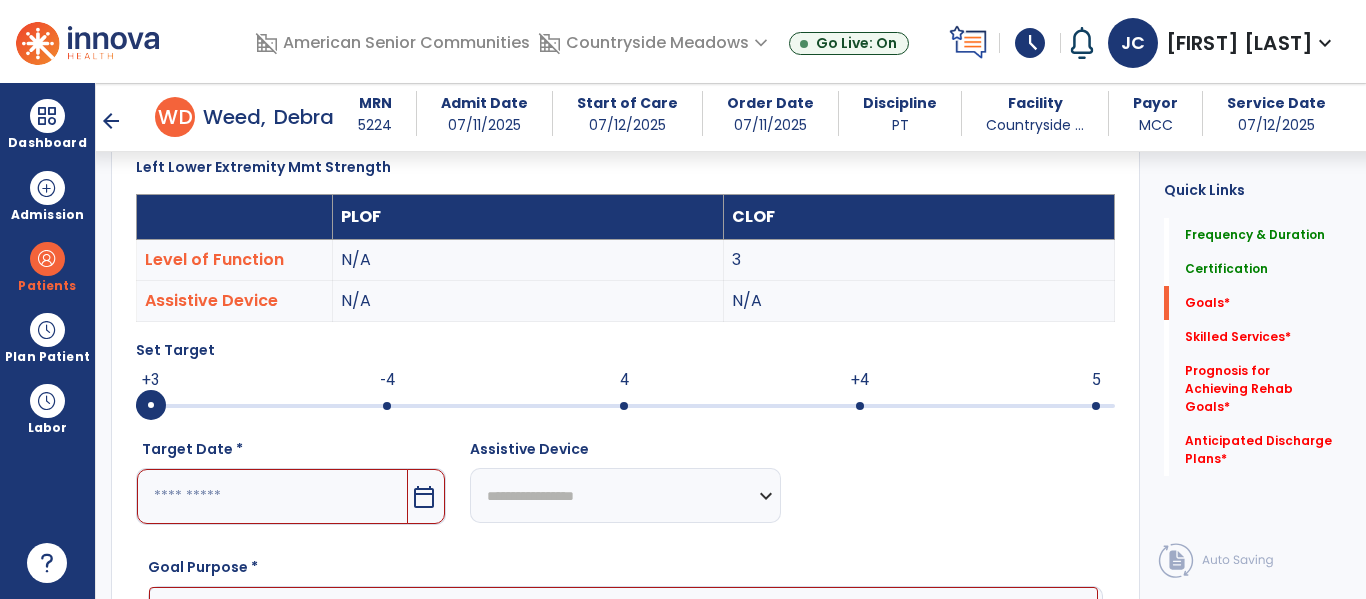 scroll, scrollTop: 534, scrollLeft: 0, axis: vertical 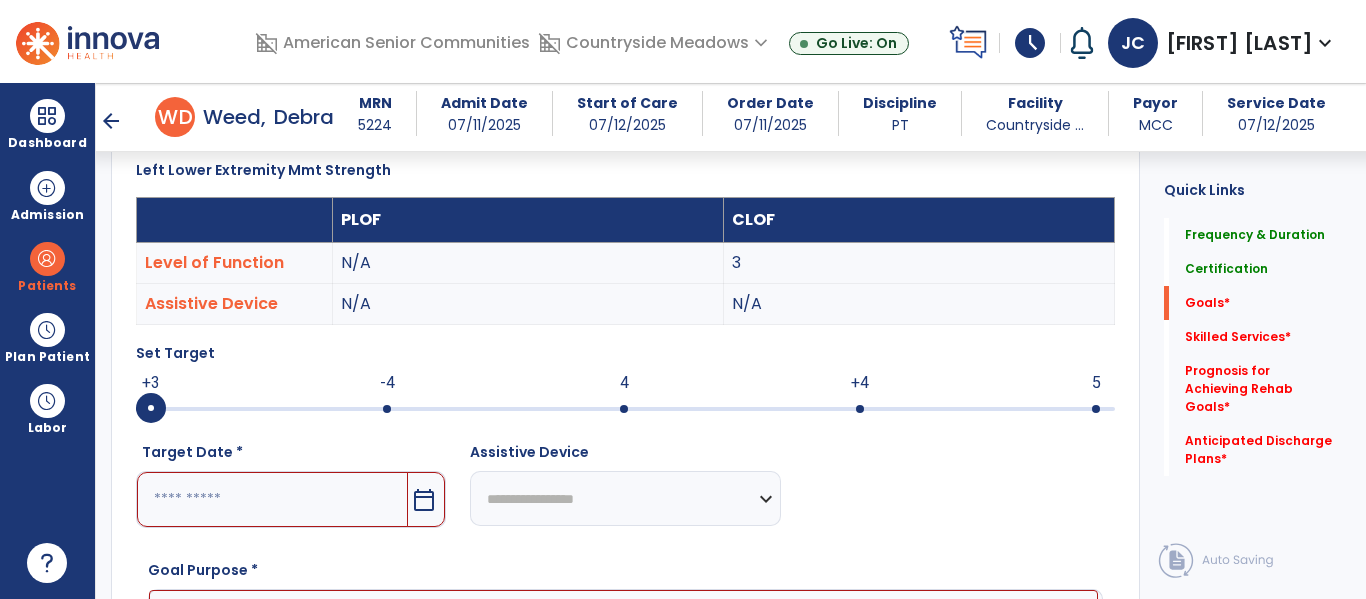click at bounding box center [272, 499] 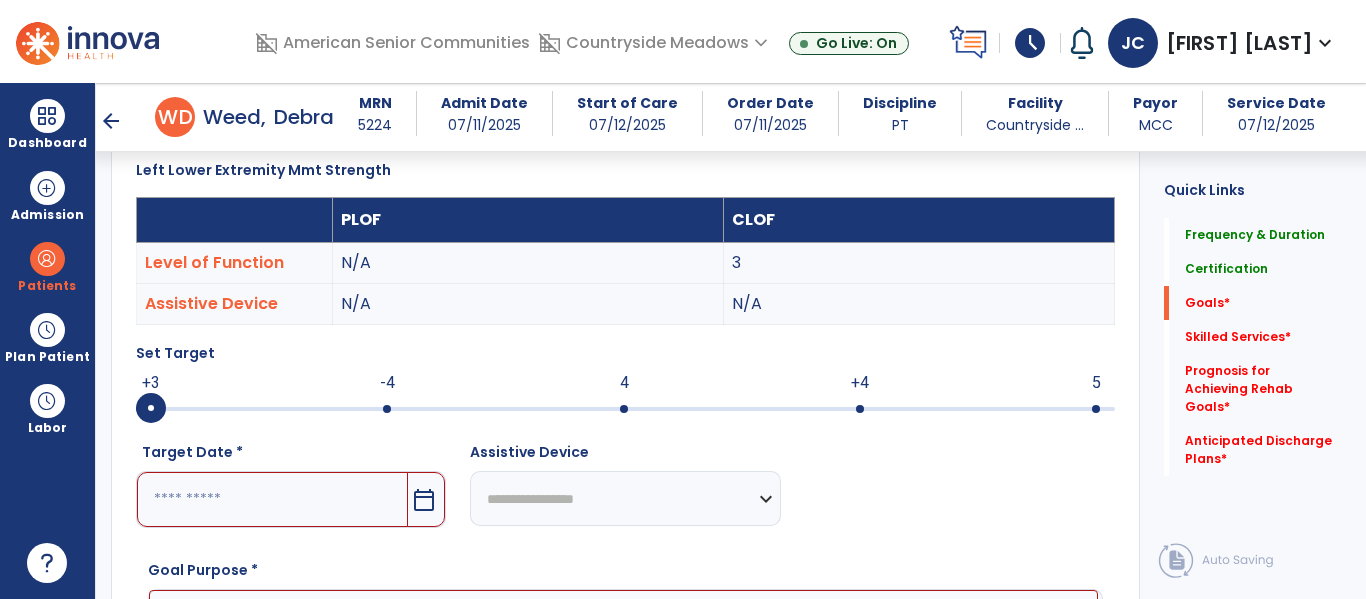 scroll, scrollTop: 861, scrollLeft: 0, axis: vertical 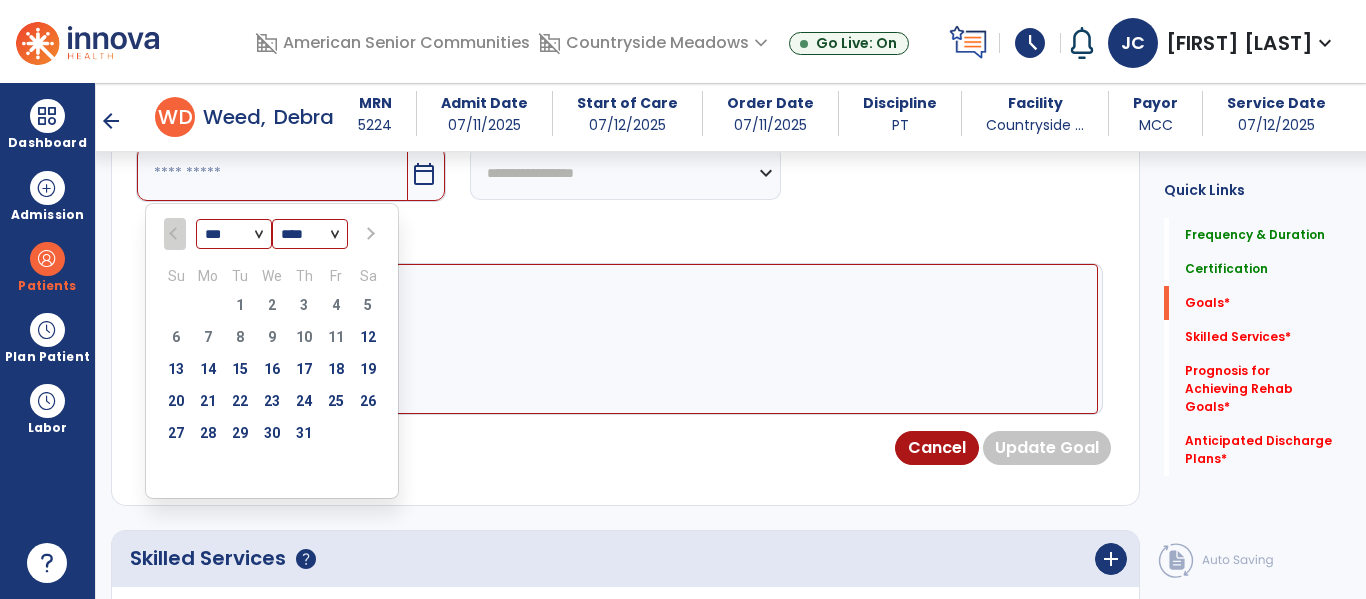click at bounding box center (368, 234) 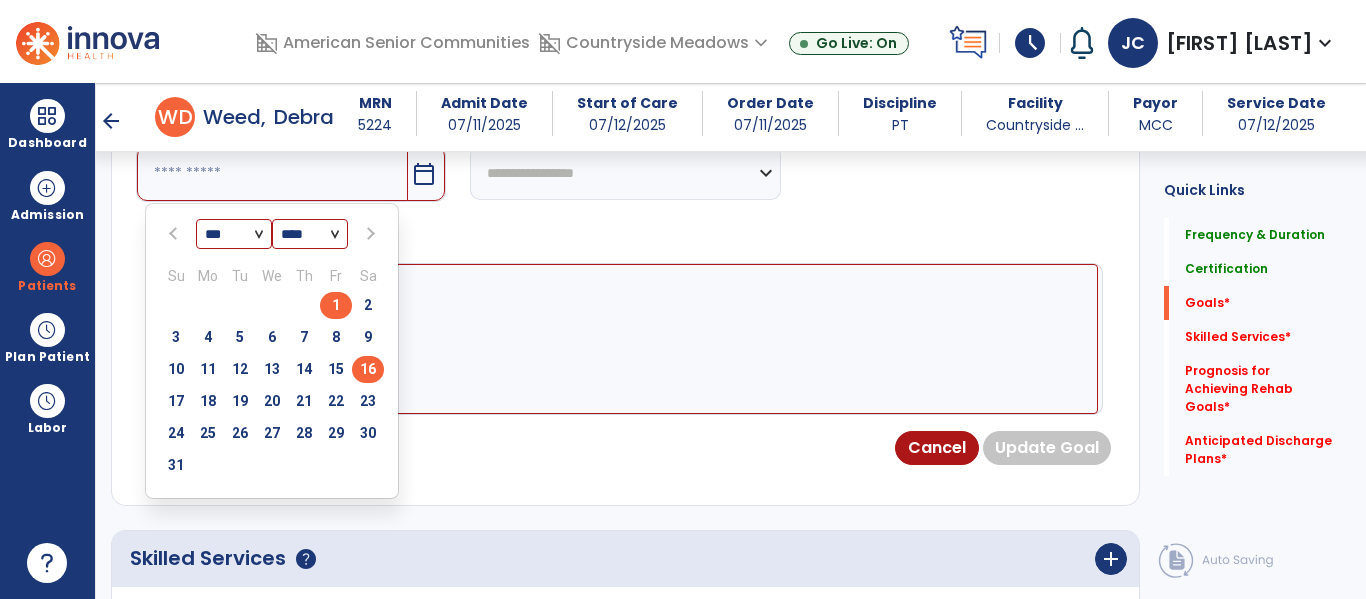 click on "16" at bounding box center (368, 369) 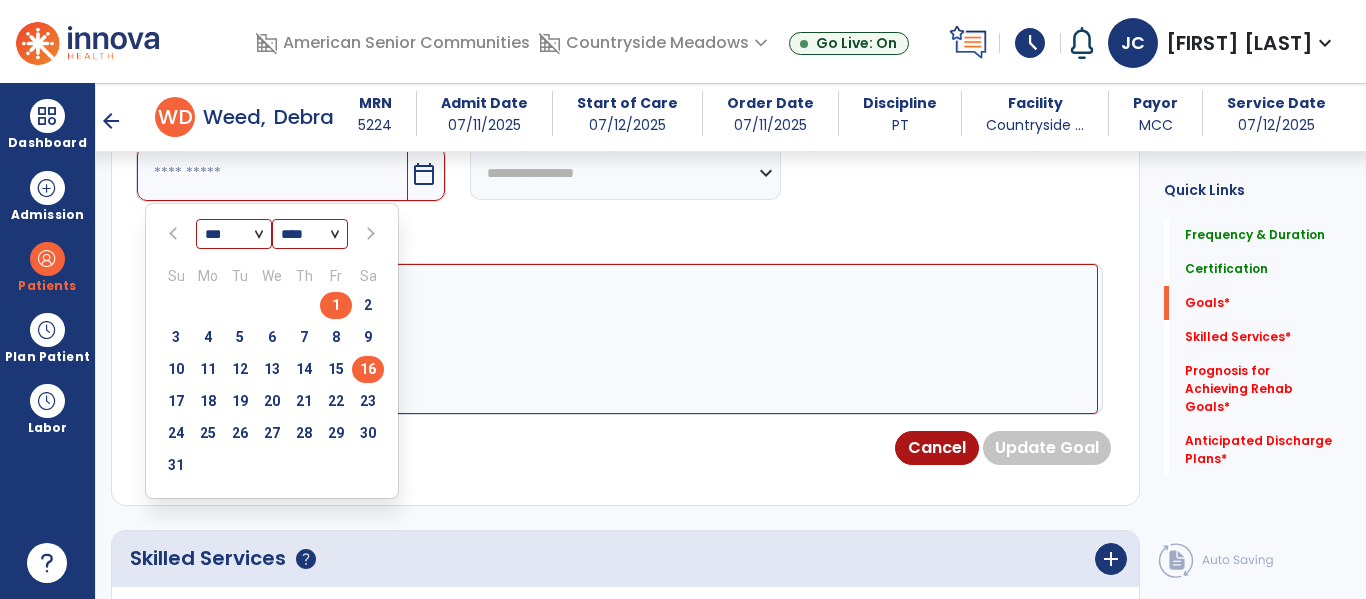 type on "*********" 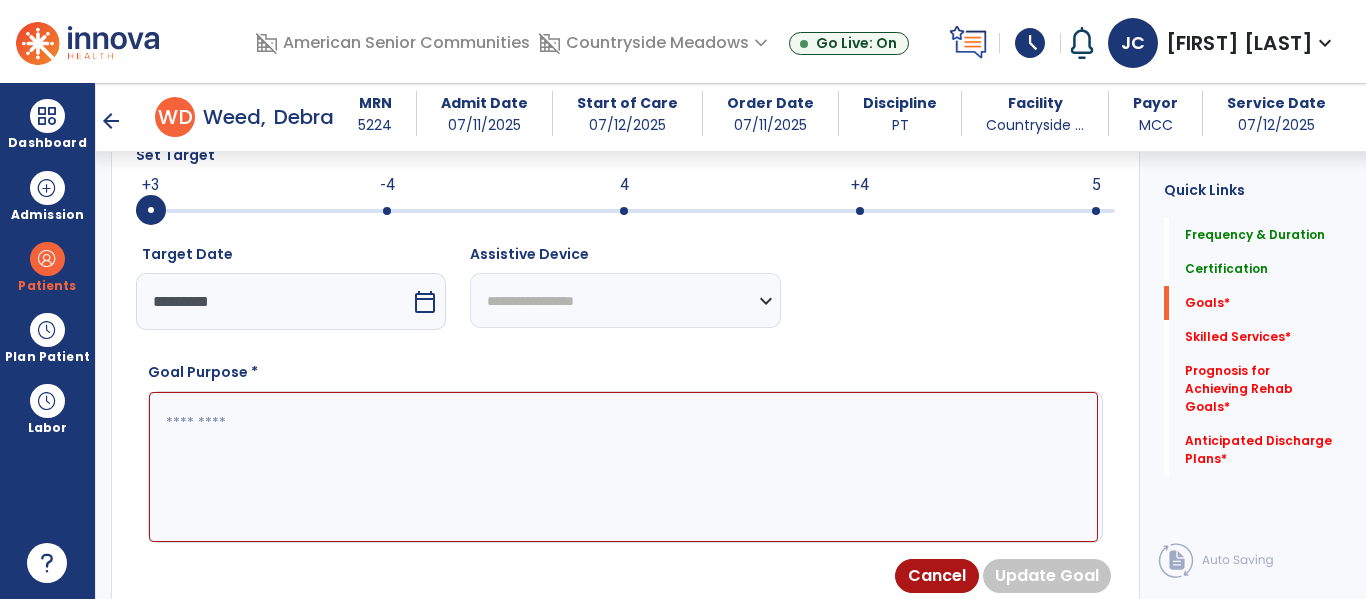 scroll, scrollTop: 734, scrollLeft: 0, axis: vertical 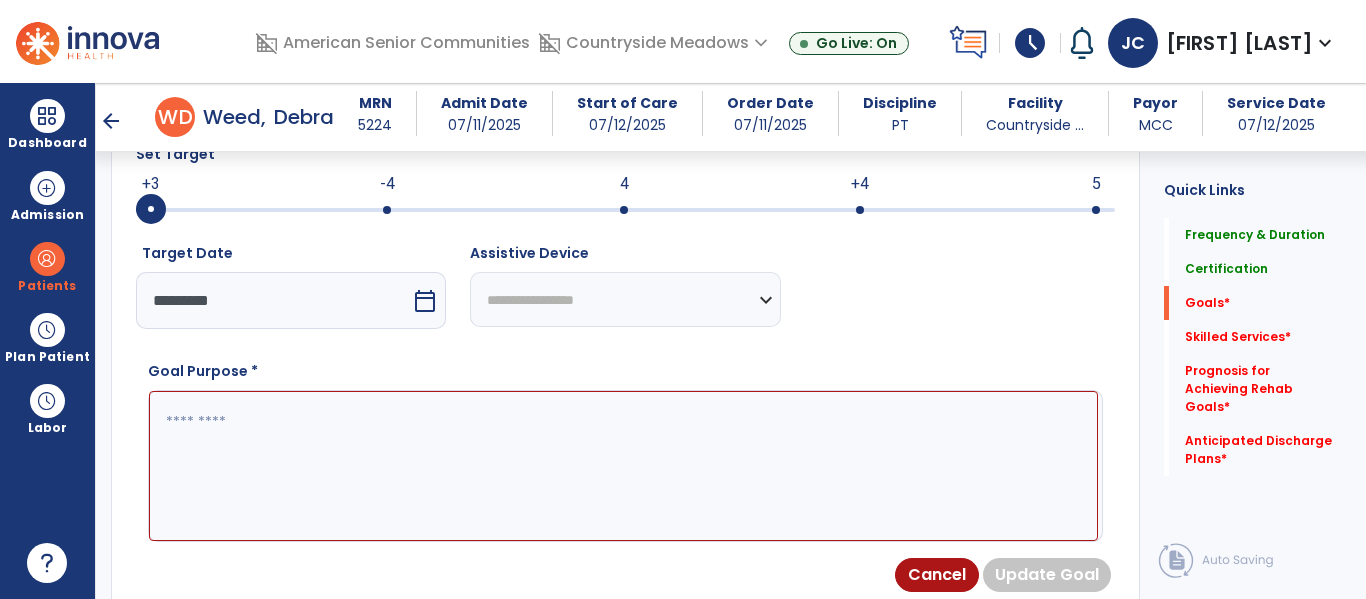 click at bounding box center (623, 466) 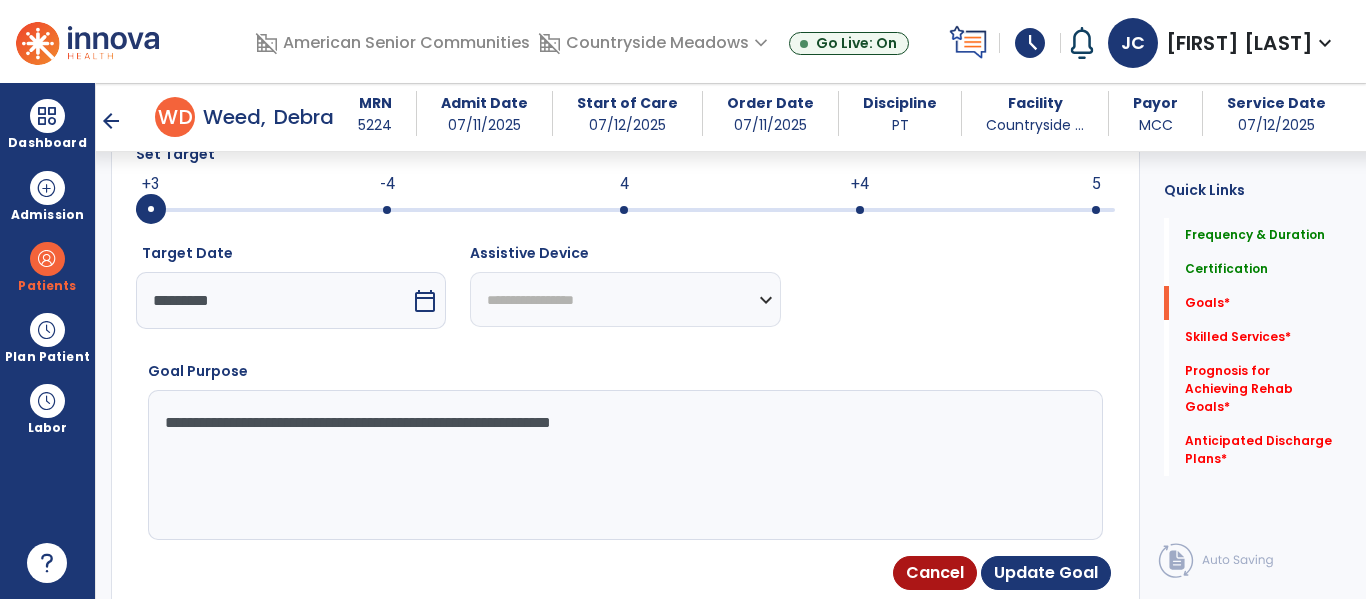 click on "**********" at bounding box center (623, 465) 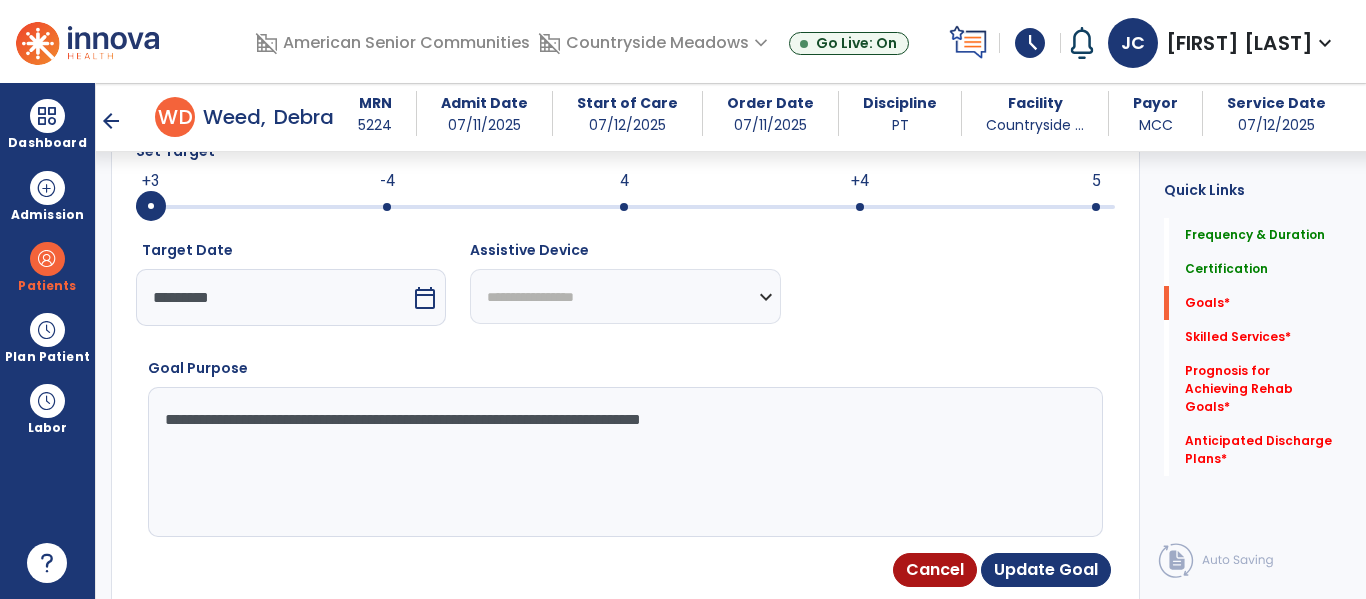 scroll, scrollTop: 738, scrollLeft: 0, axis: vertical 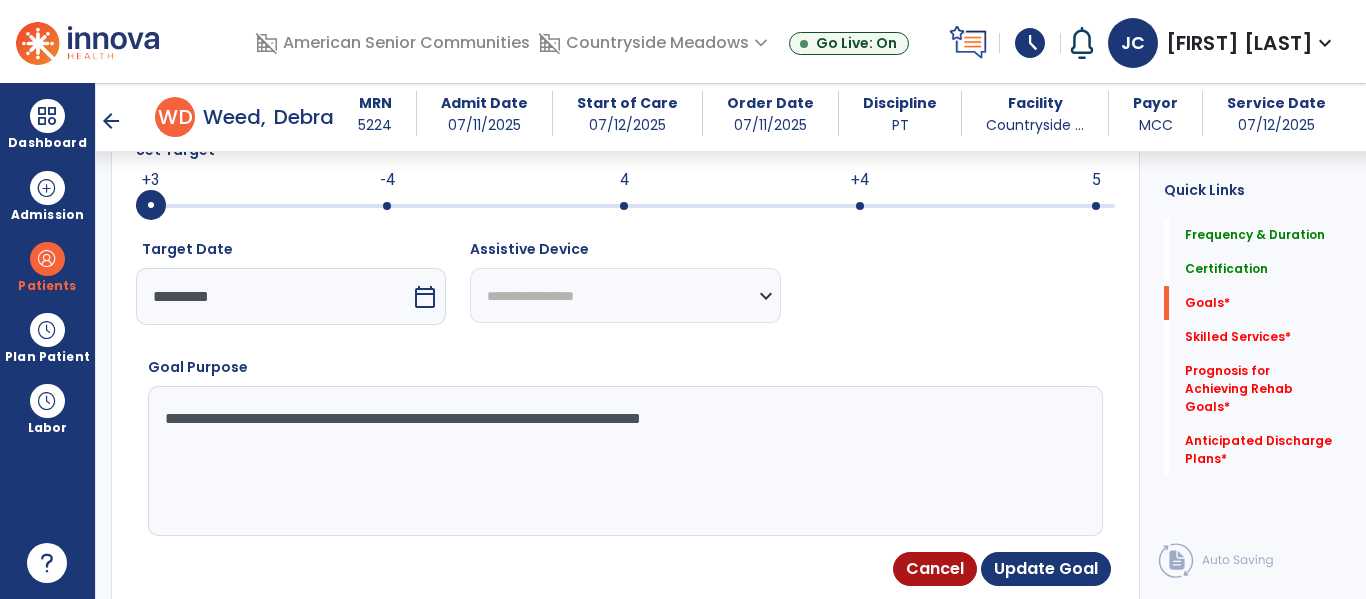 drag, startPoint x: 792, startPoint y: 428, endPoint x: 166, endPoint y: 428, distance: 626 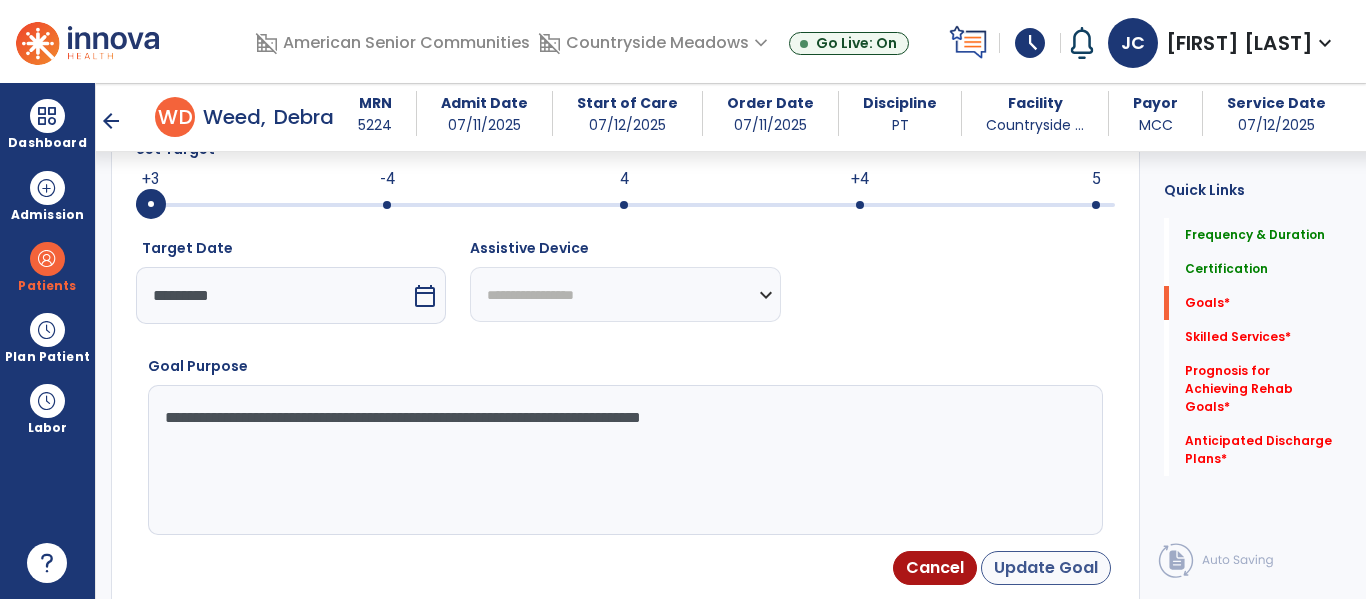 type on "**********" 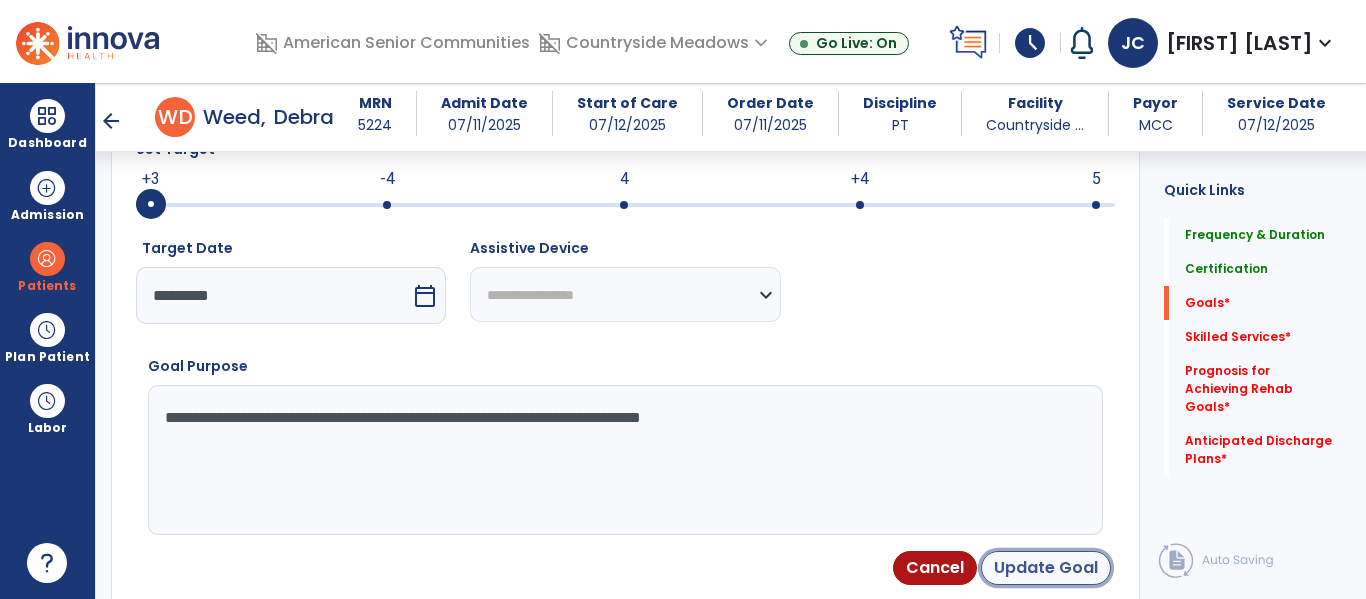 click on "Update Goal" at bounding box center [1046, 568] 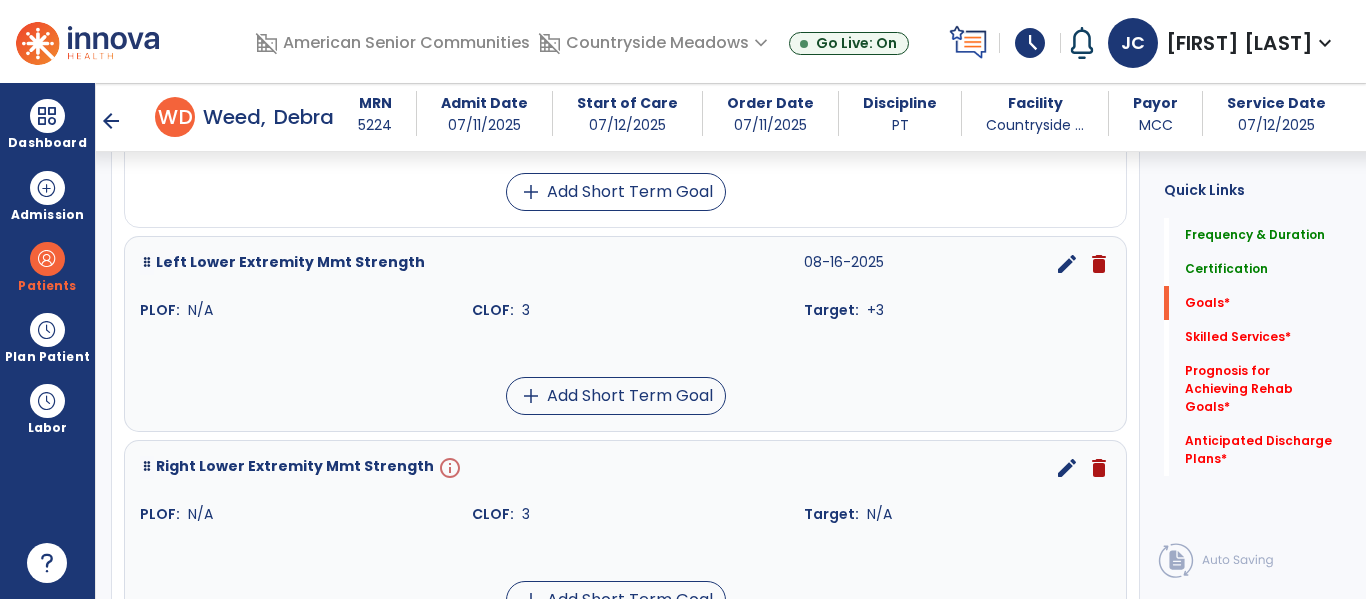 scroll, scrollTop: 929, scrollLeft: 0, axis: vertical 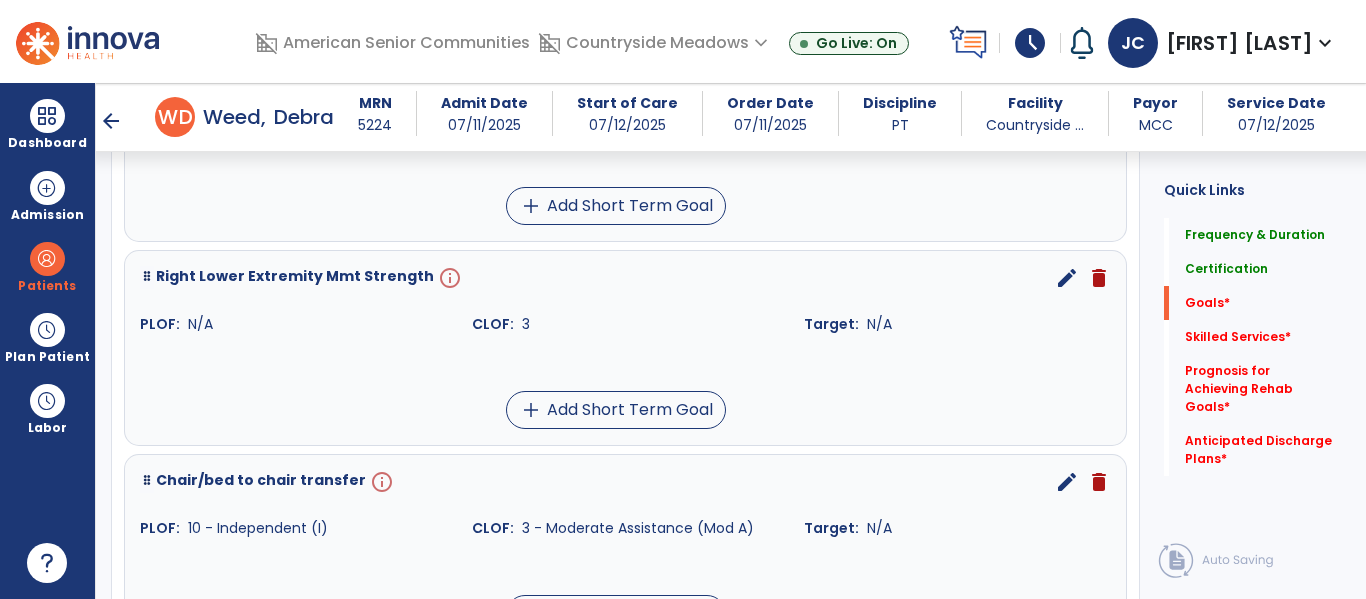 click on "edit" at bounding box center [1067, 278] 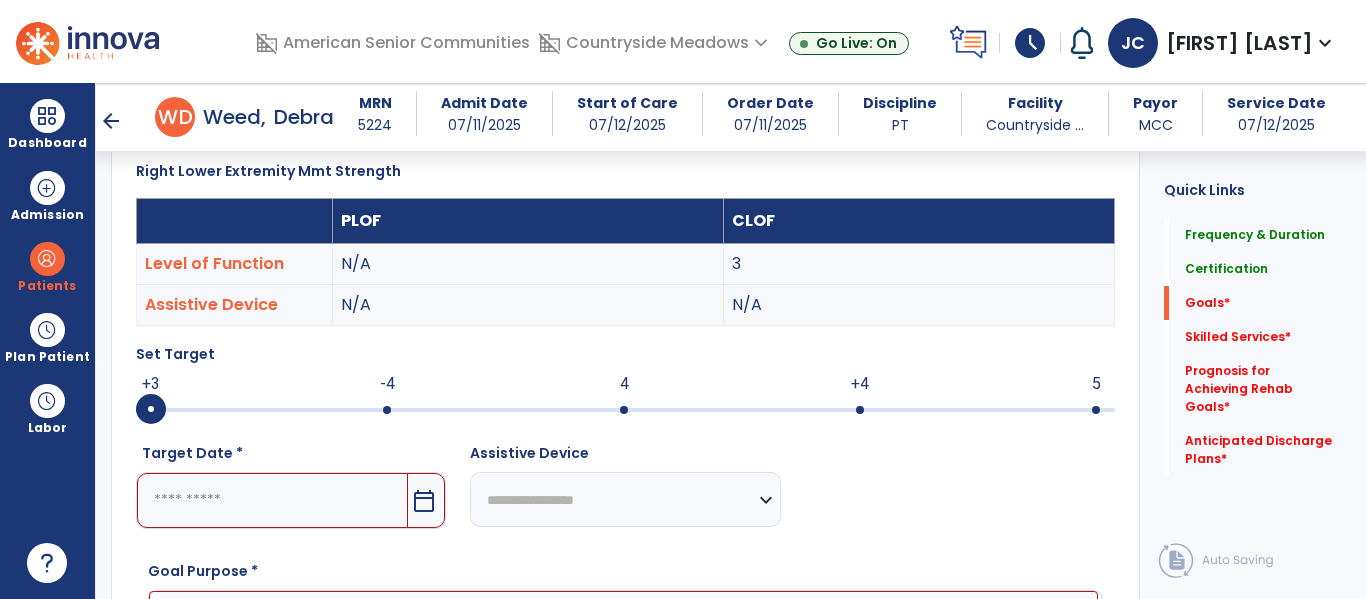click at bounding box center [272, 500] 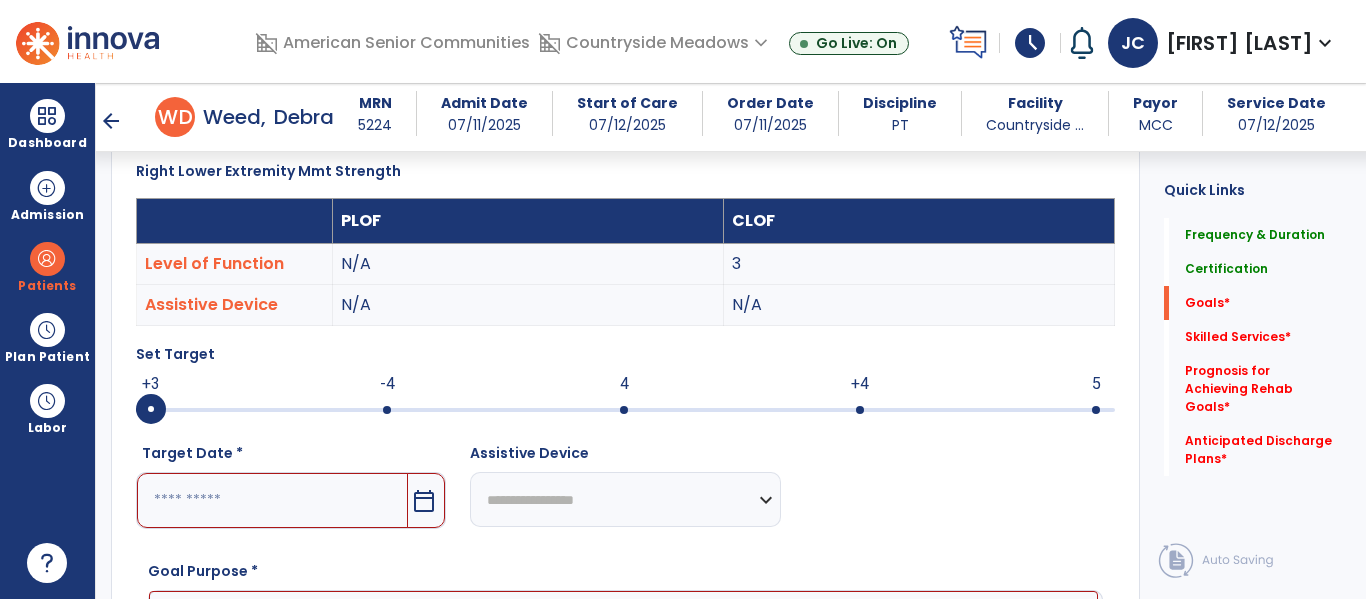 scroll, scrollTop: 861, scrollLeft: 0, axis: vertical 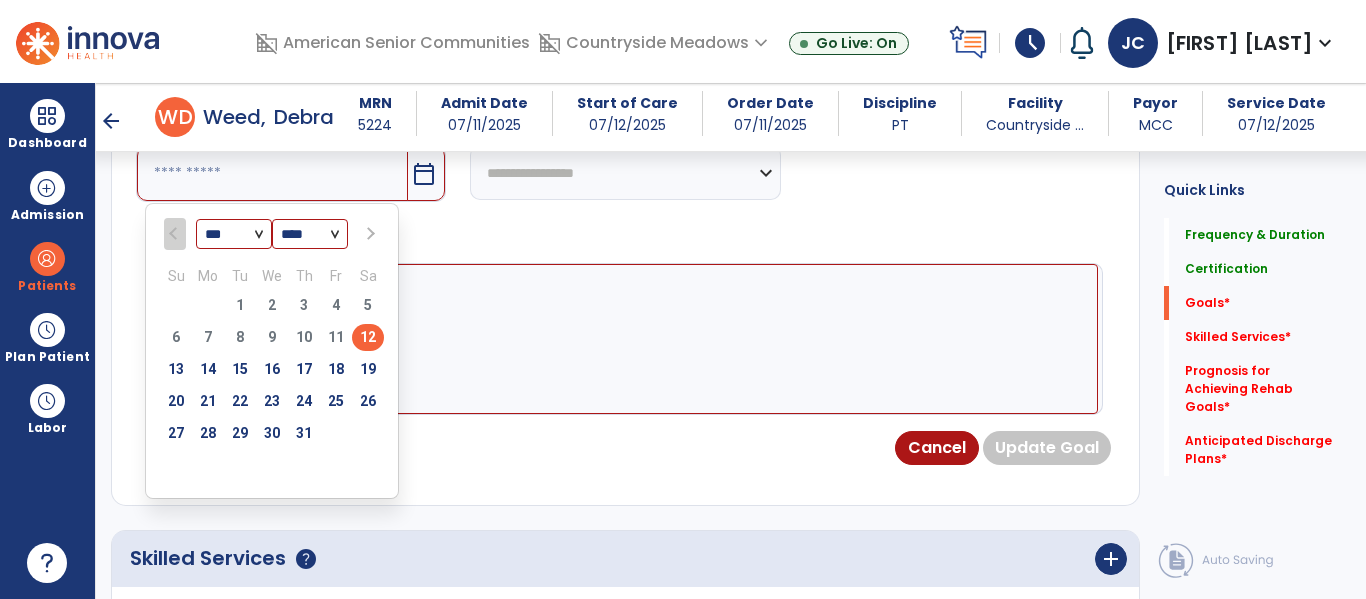 click at bounding box center [369, 234] 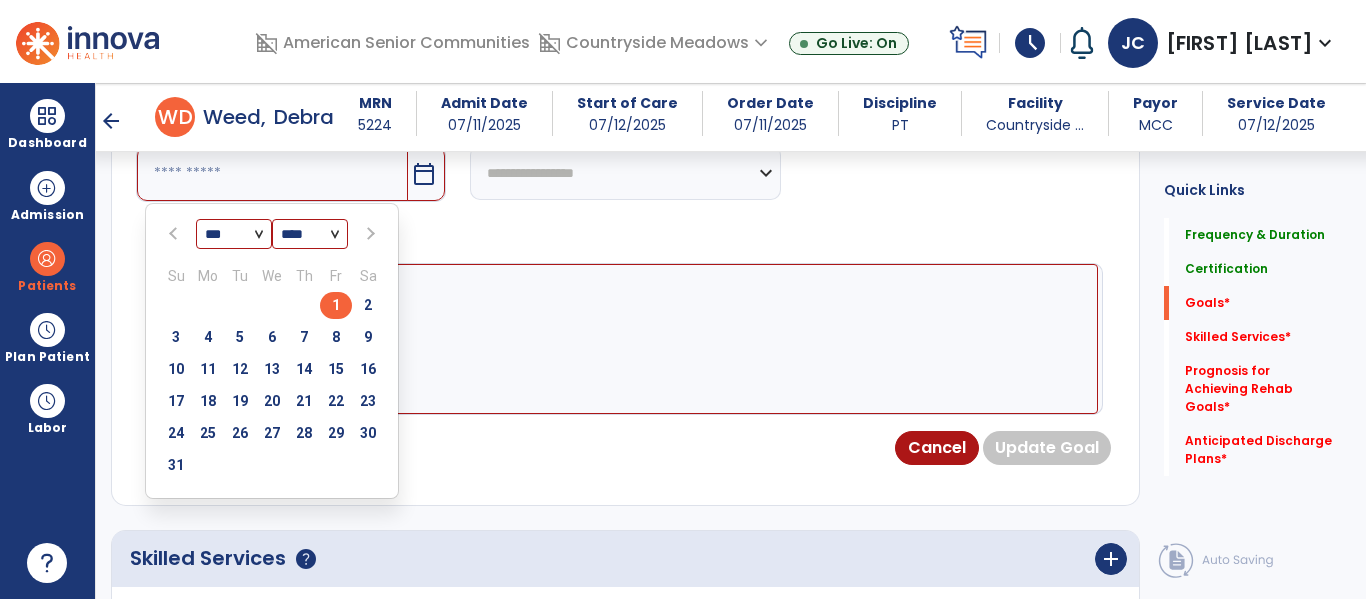 click on "16" at bounding box center [368, 369] 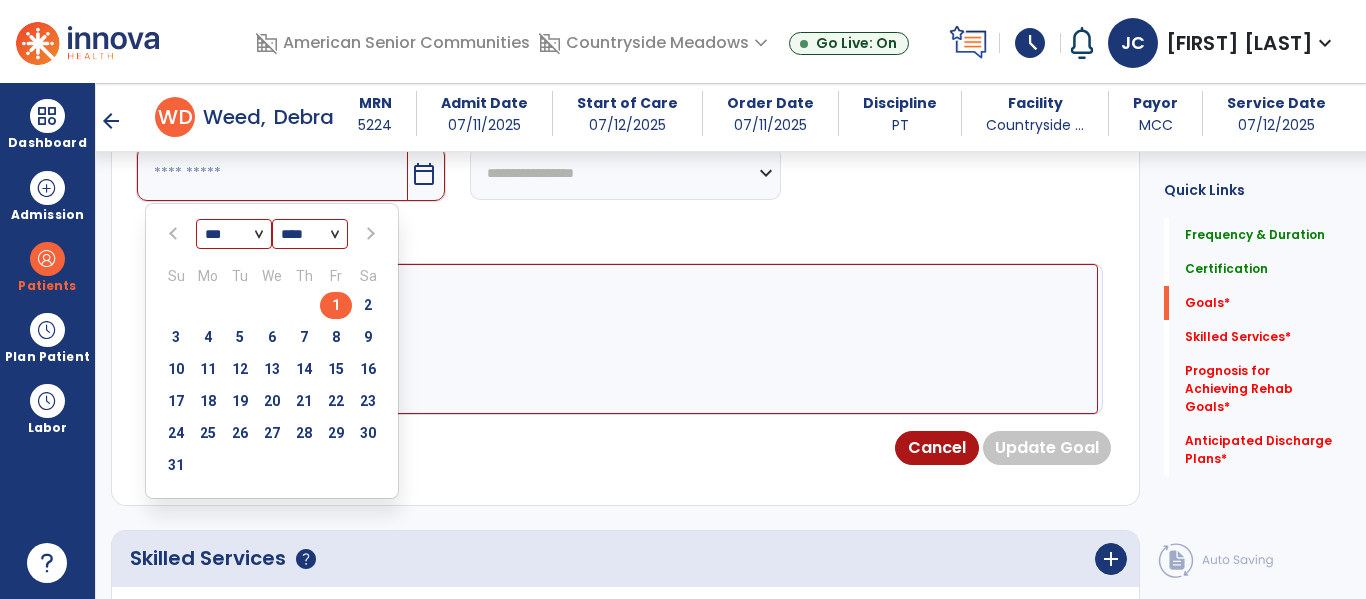 type on "*********" 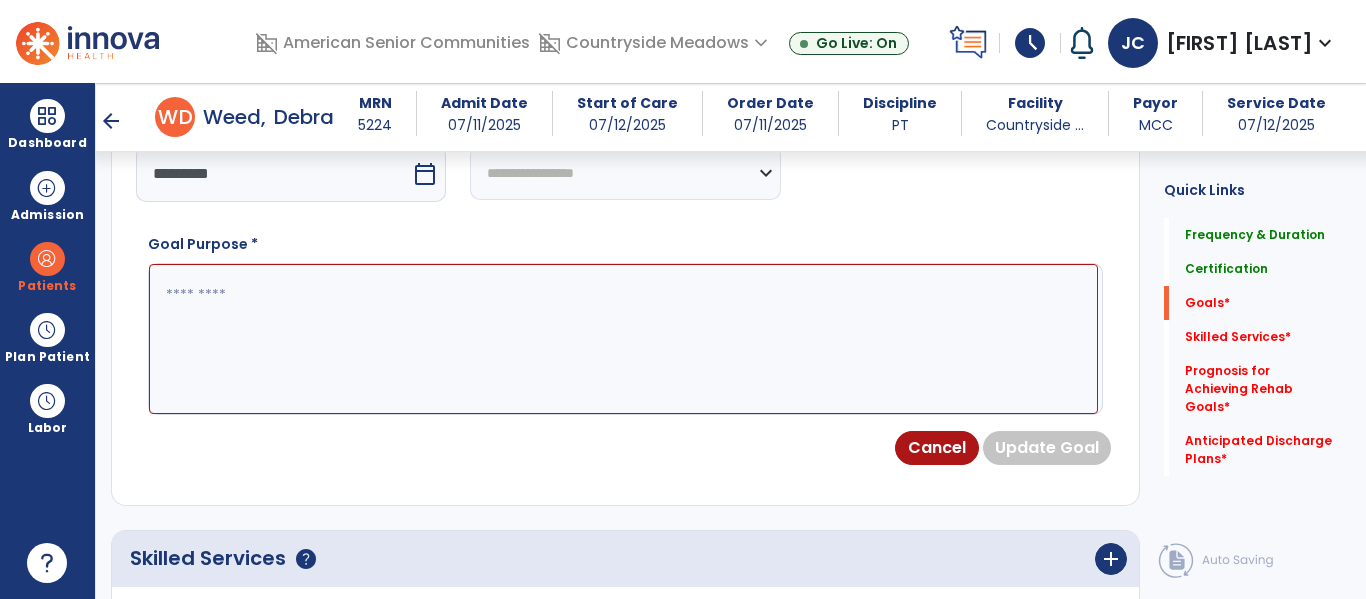 click at bounding box center [623, 339] 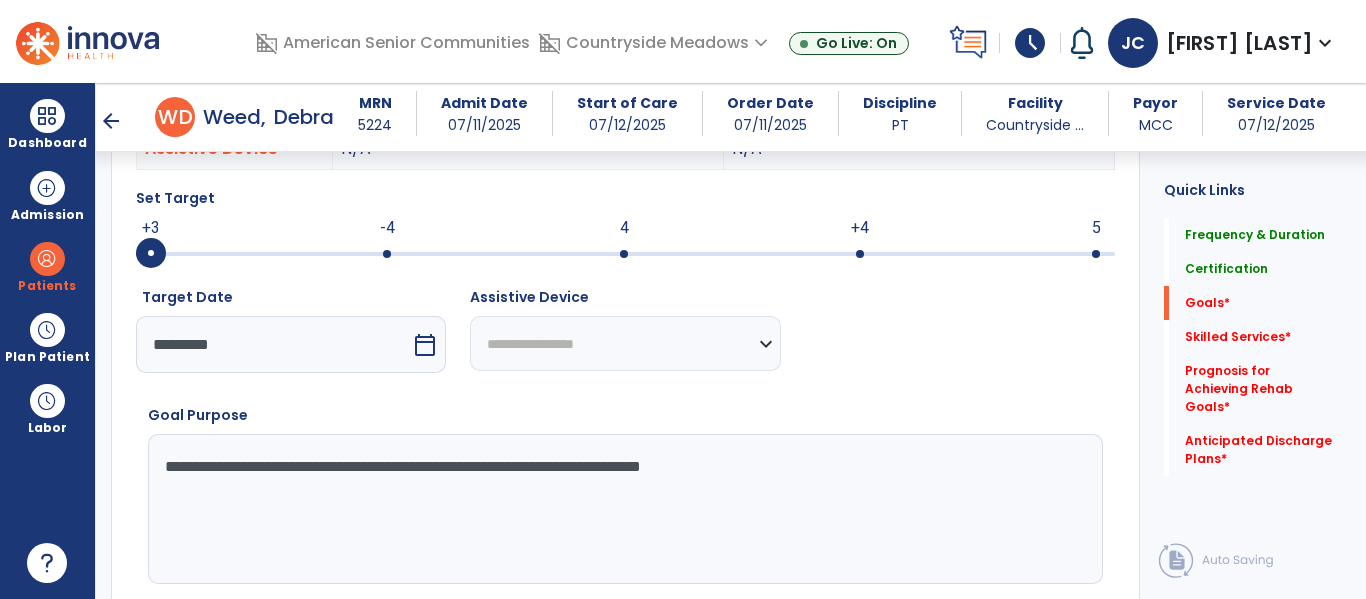 type on "**********" 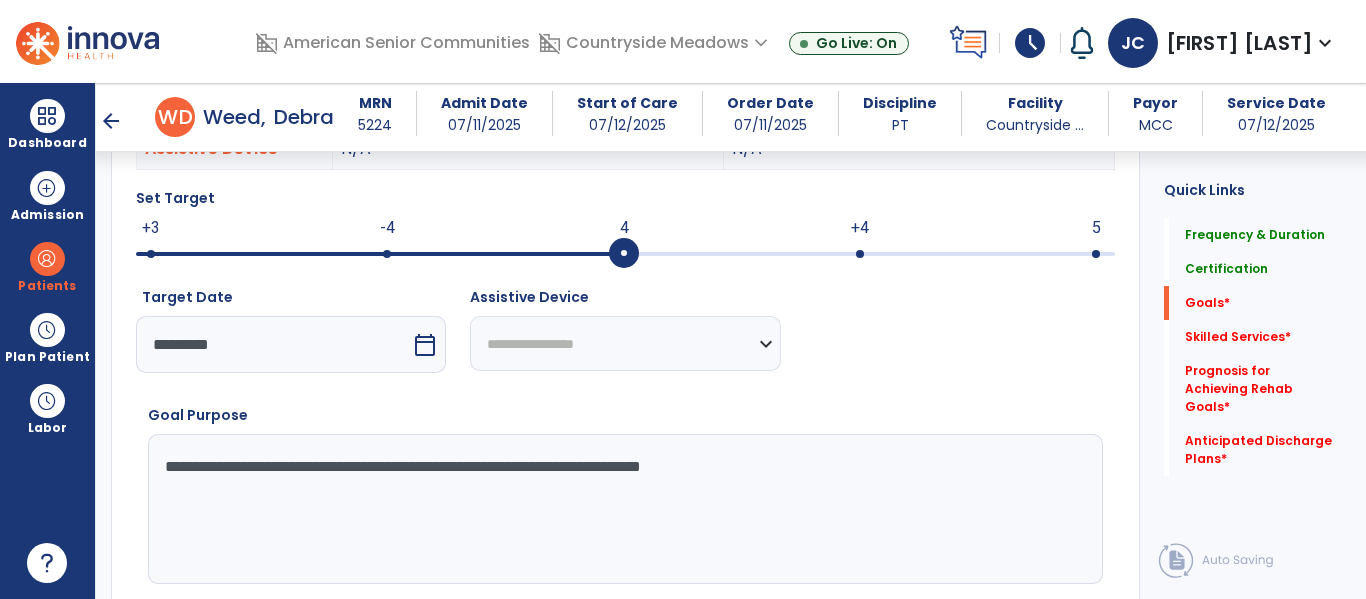 click on "4     +3      -4      4      +4      5" at bounding box center [625, 254] 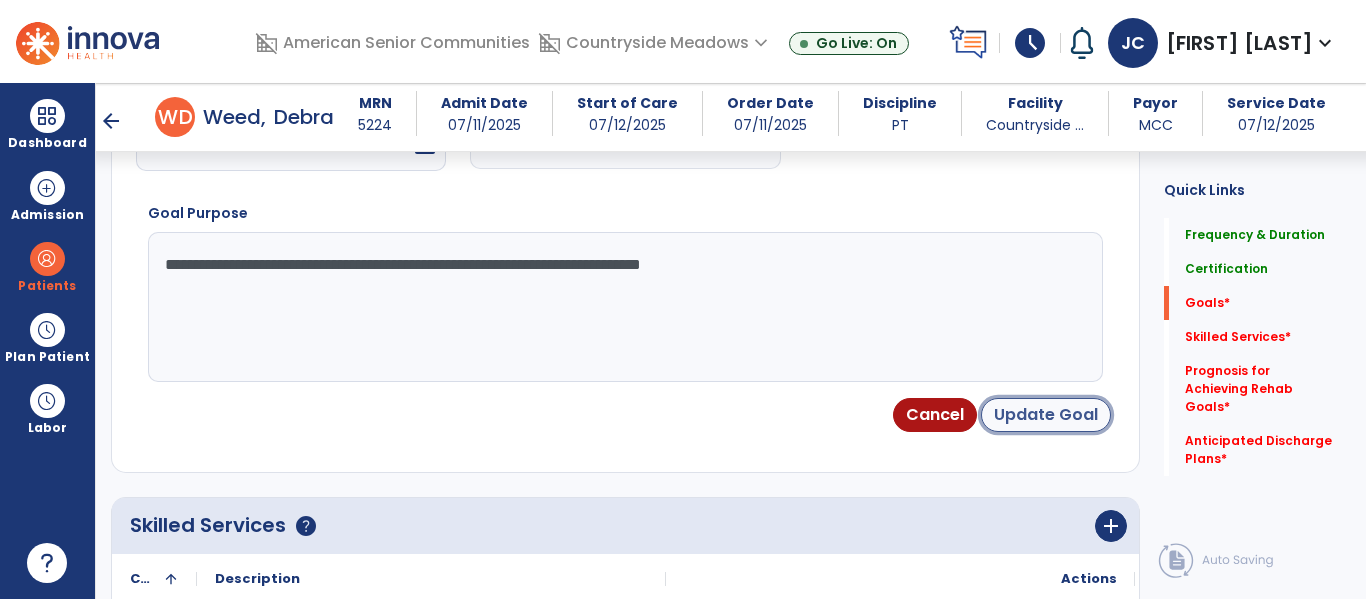 click on "Update Goal" at bounding box center [1046, 415] 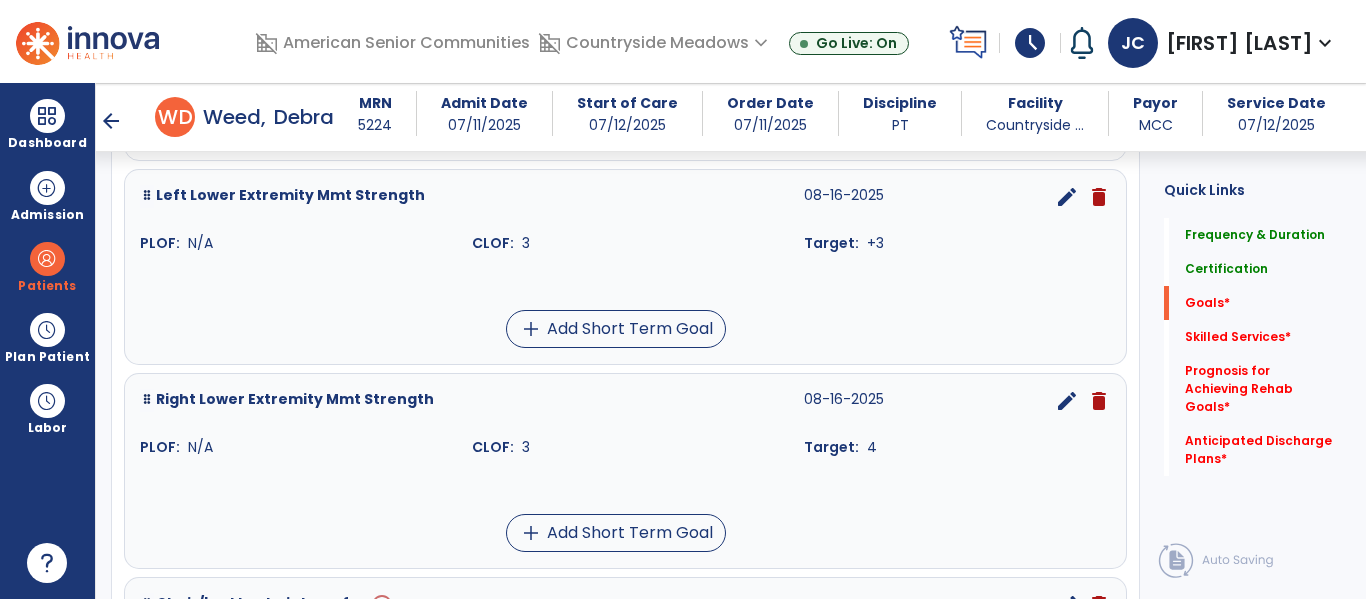 scroll, scrollTop: 829, scrollLeft: 0, axis: vertical 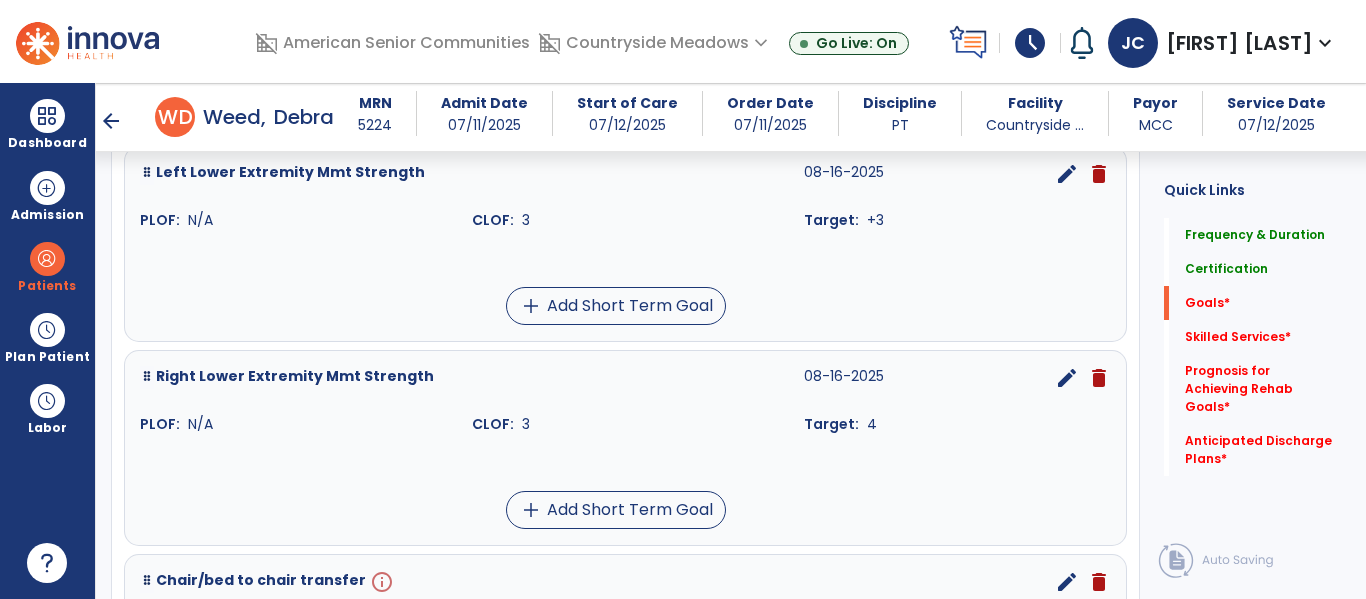 click on "edit" at bounding box center [1067, 174] 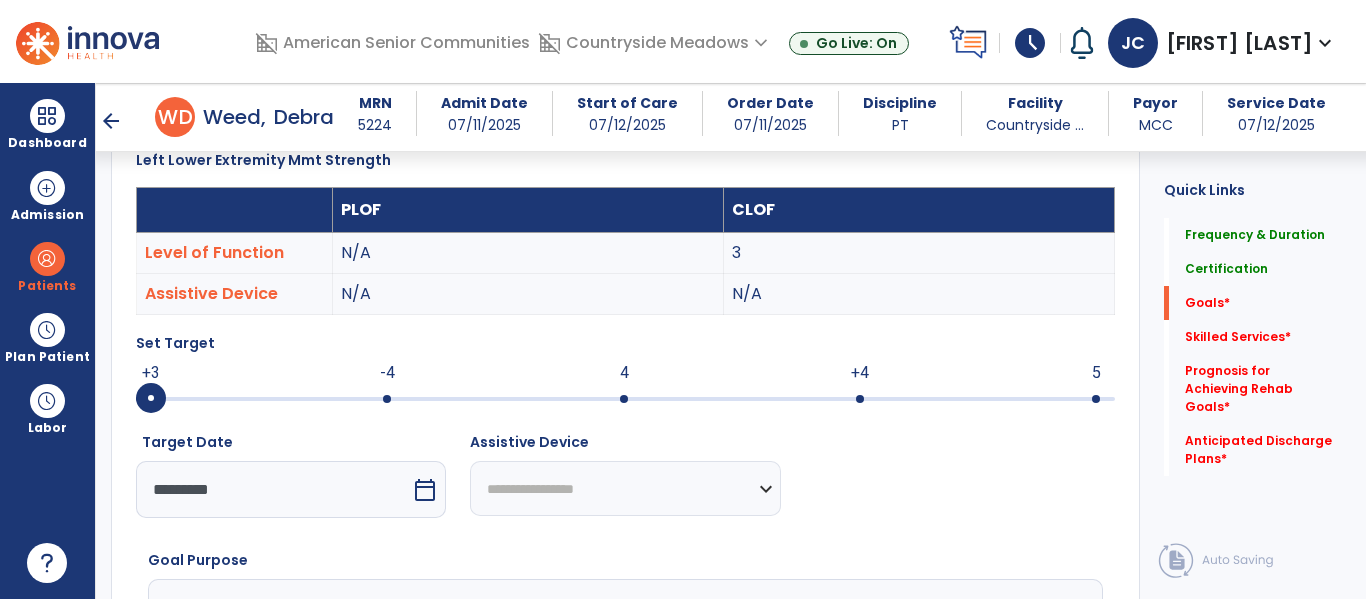 scroll, scrollTop: 534, scrollLeft: 0, axis: vertical 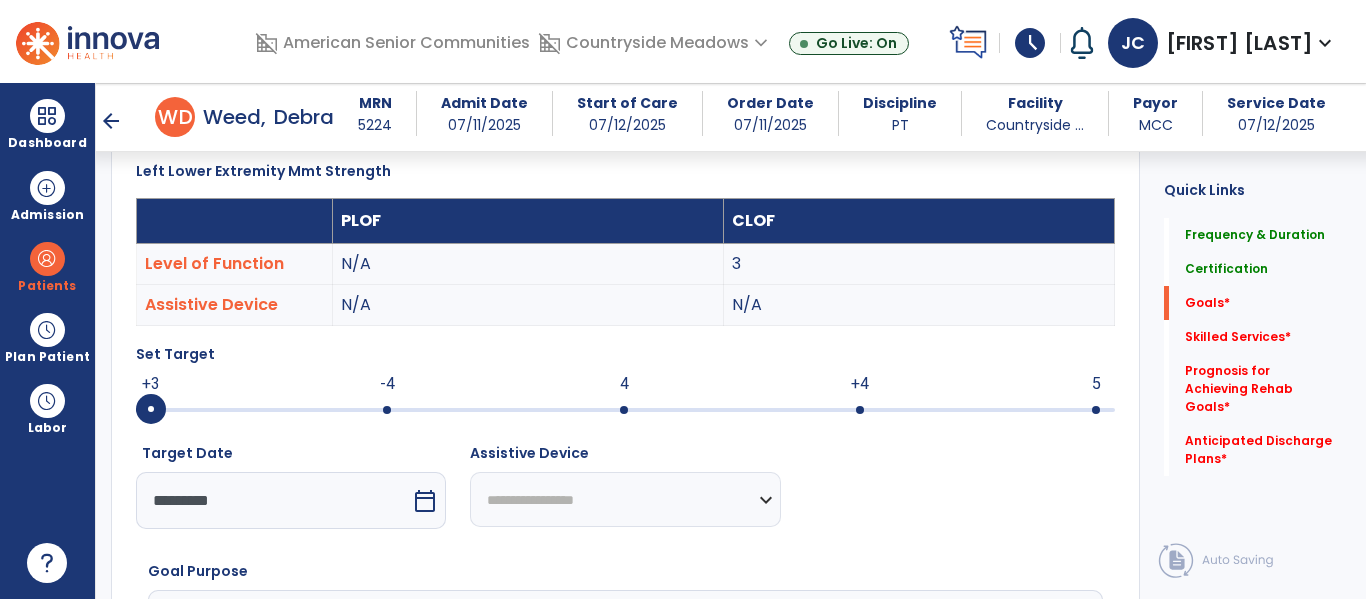 drag, startPoint x: 619, startPoint y: 405, endPoint x: 660, endPoint y: 392, distance: 43.011627 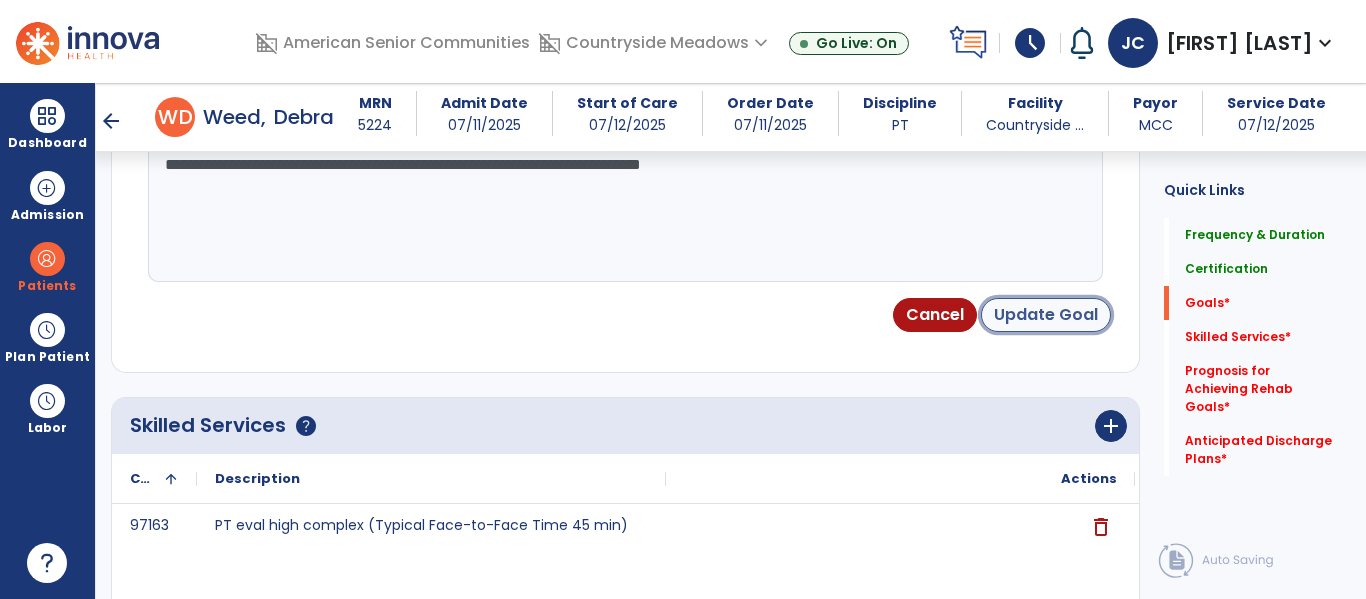 click on "Update Goal" at bounding box center [1046, 315] 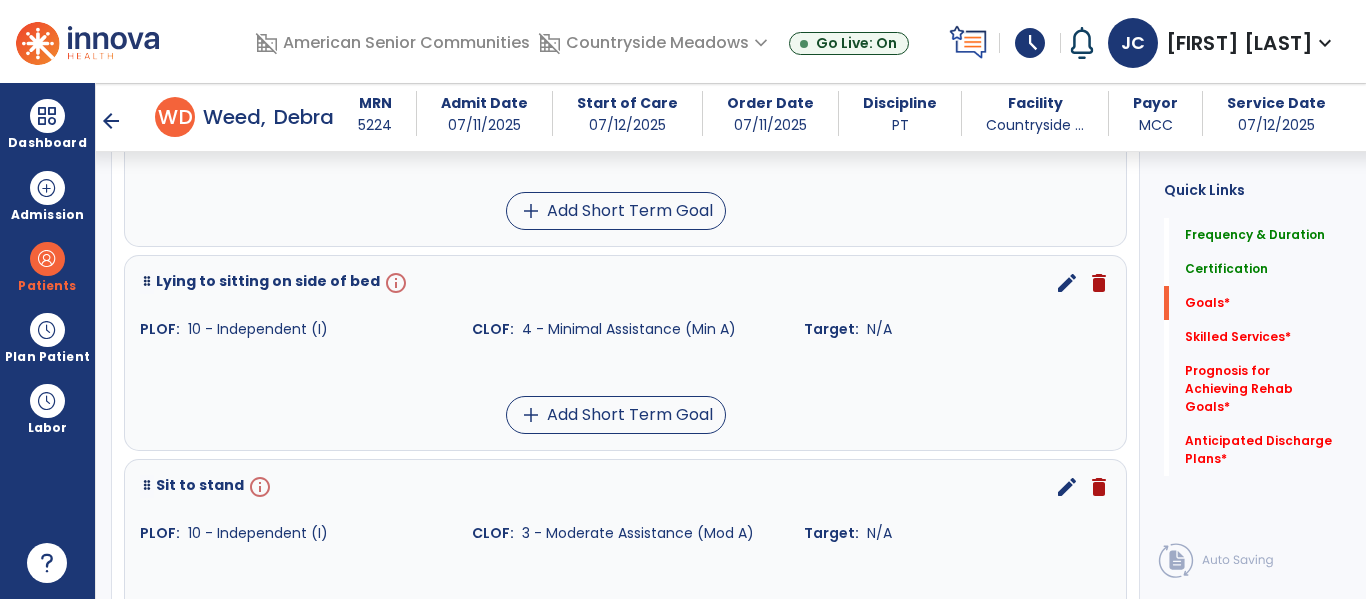 scroll, scrollTop: 1329, scrollLeft: 0, axis: vertical 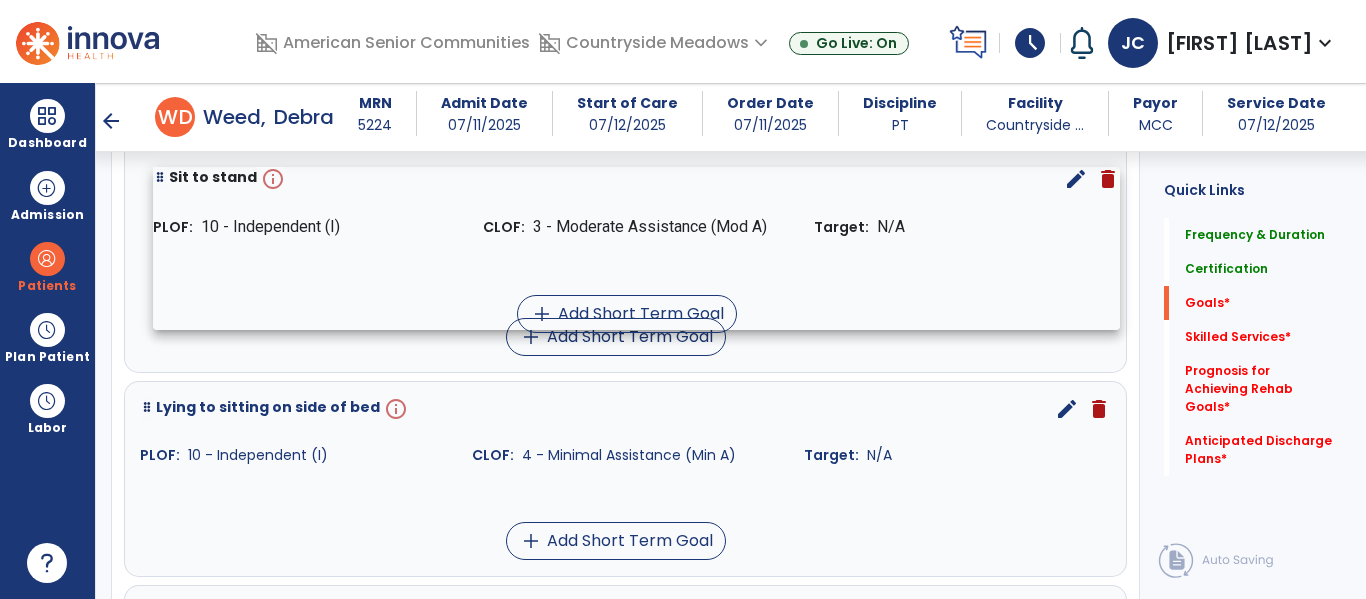 drag, startPoint x: 198, startPoint y: 487, endPoint x: 211, endPoint y: 176, distance: 311.27158 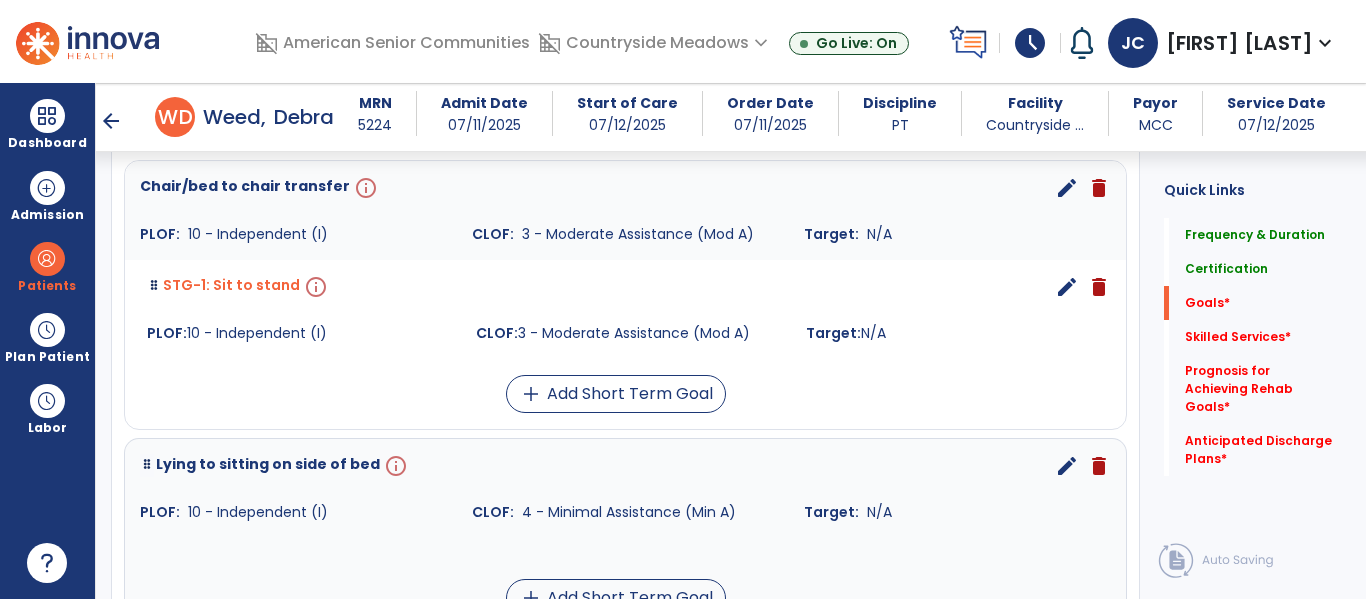 click on "edit" at bounding box center (1067, 287) 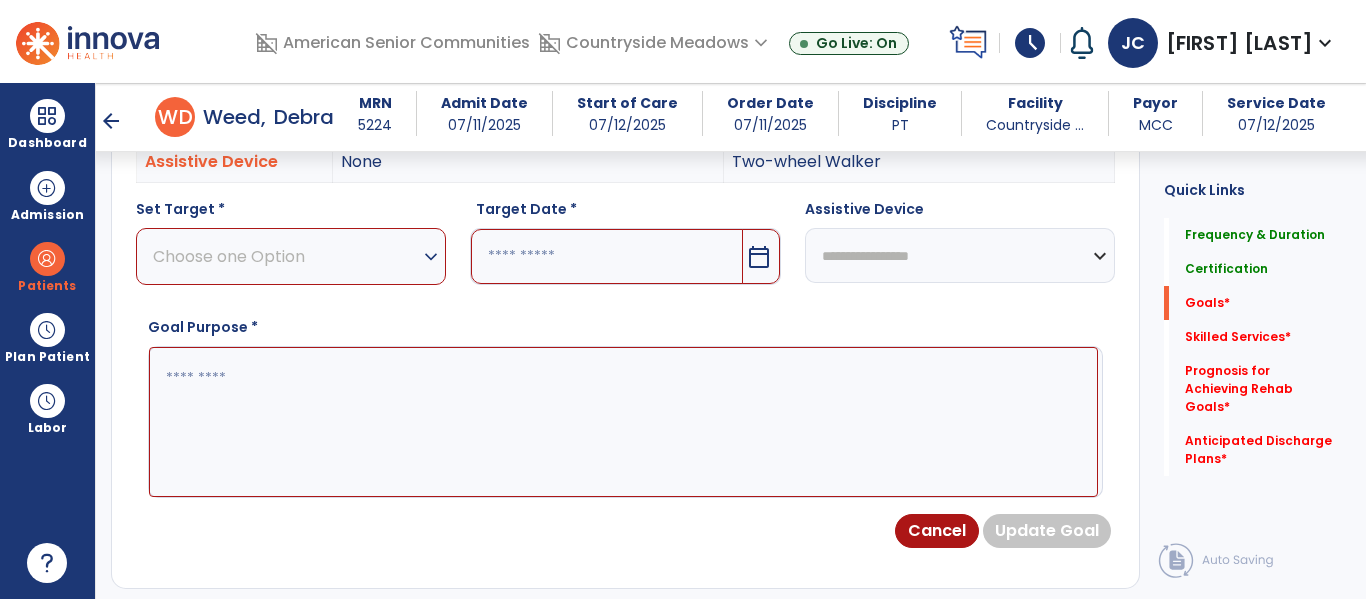 scroll, scrollTop: 534, scrollLeft: 0, axis: vertical 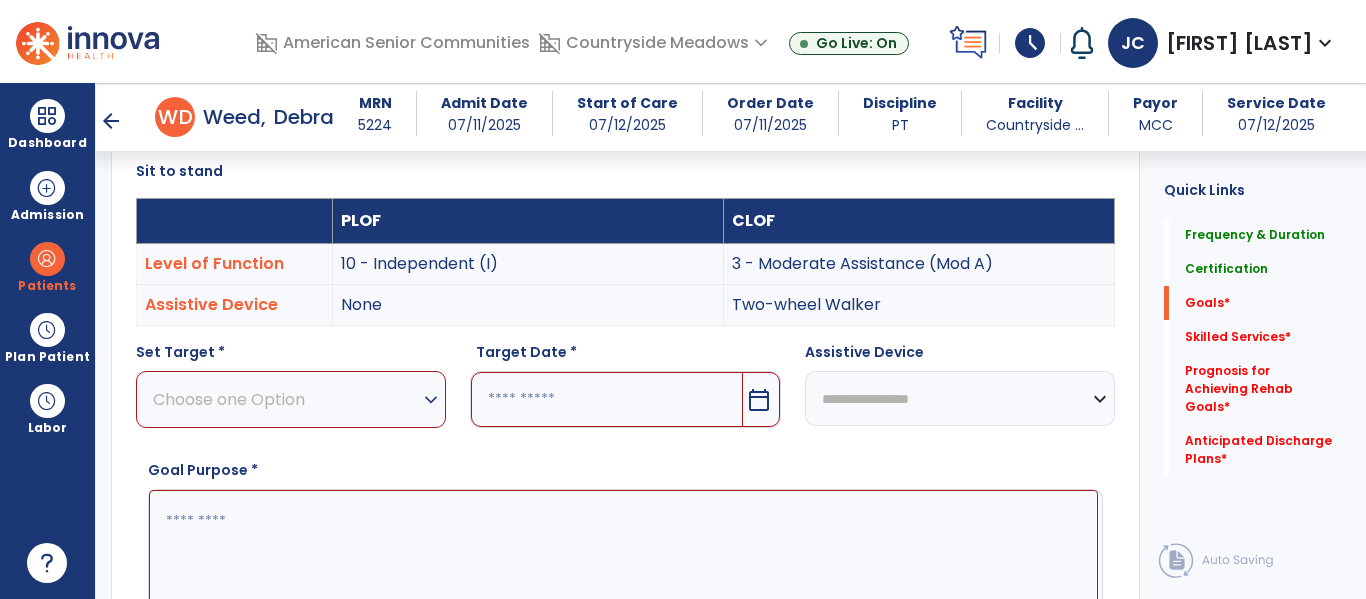 click on "Choose one Option" at bounding box center [286, 399] 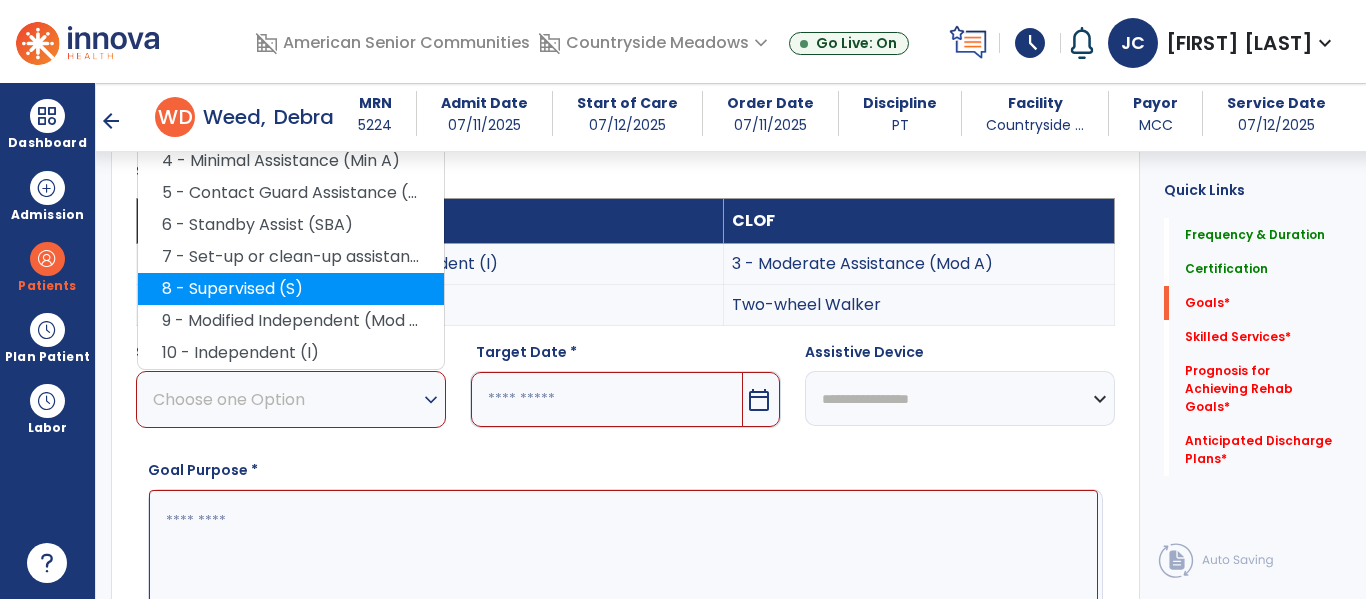 click on "8 - Supervised (S)" at bounding box center (291, 289) 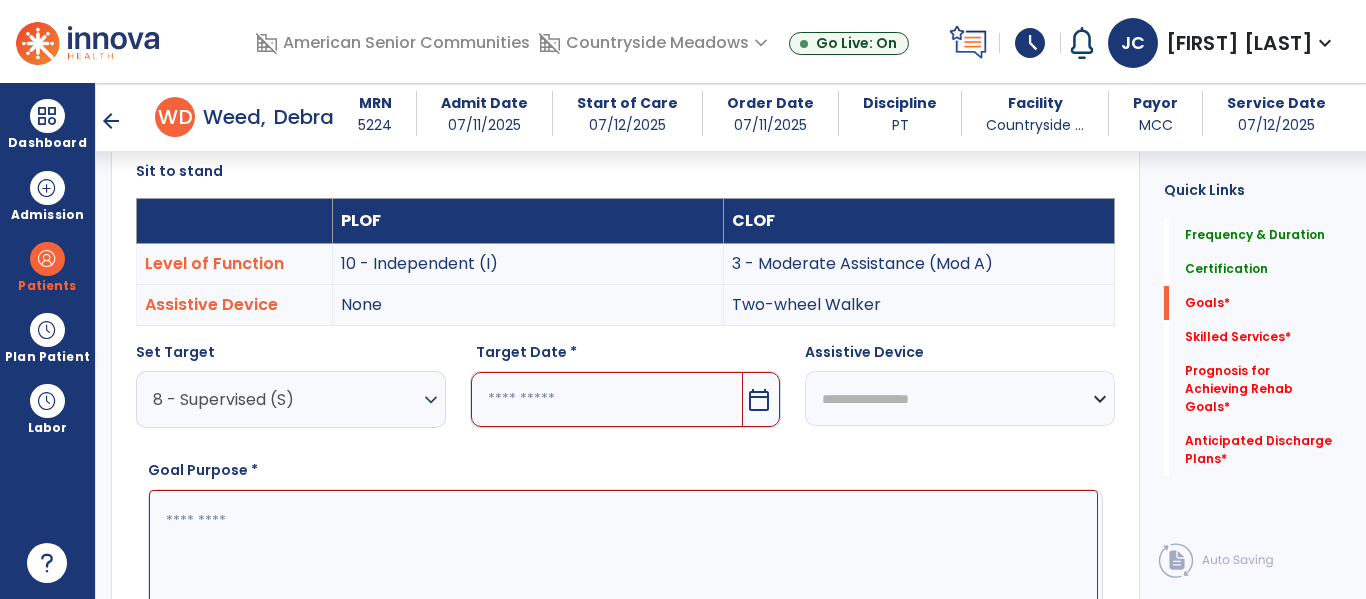 click at bounding box center [606, 399] 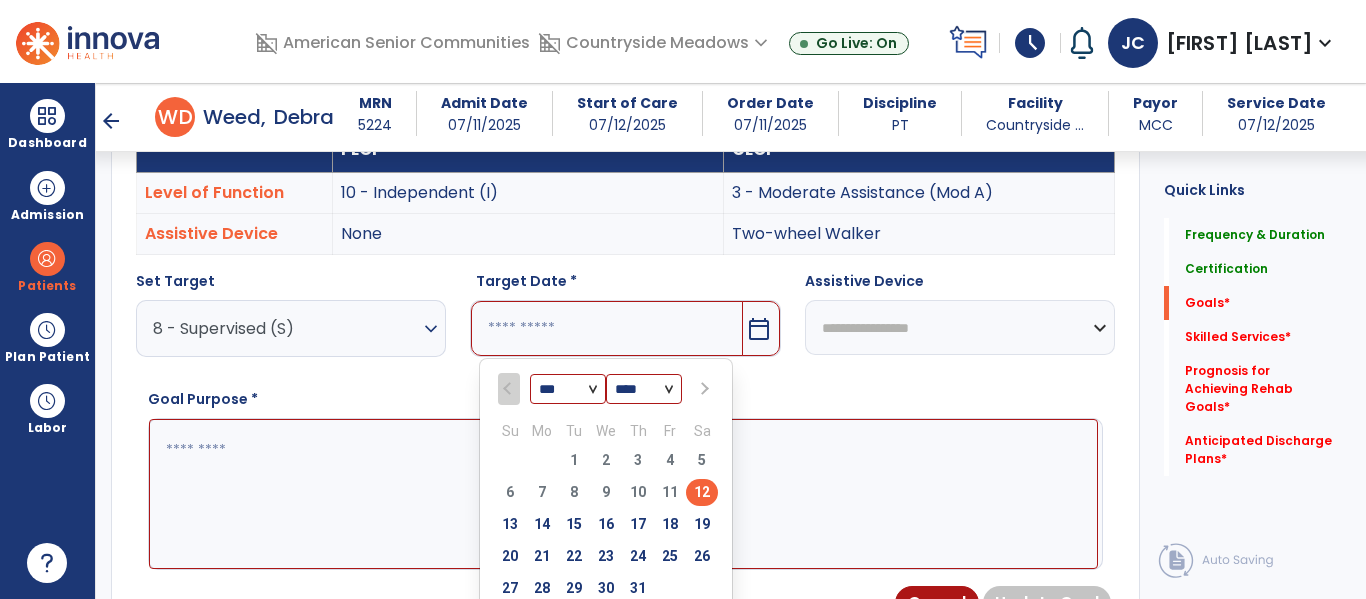scroll, scrollTop: 683, scrollLeft: 0, axis: vertical 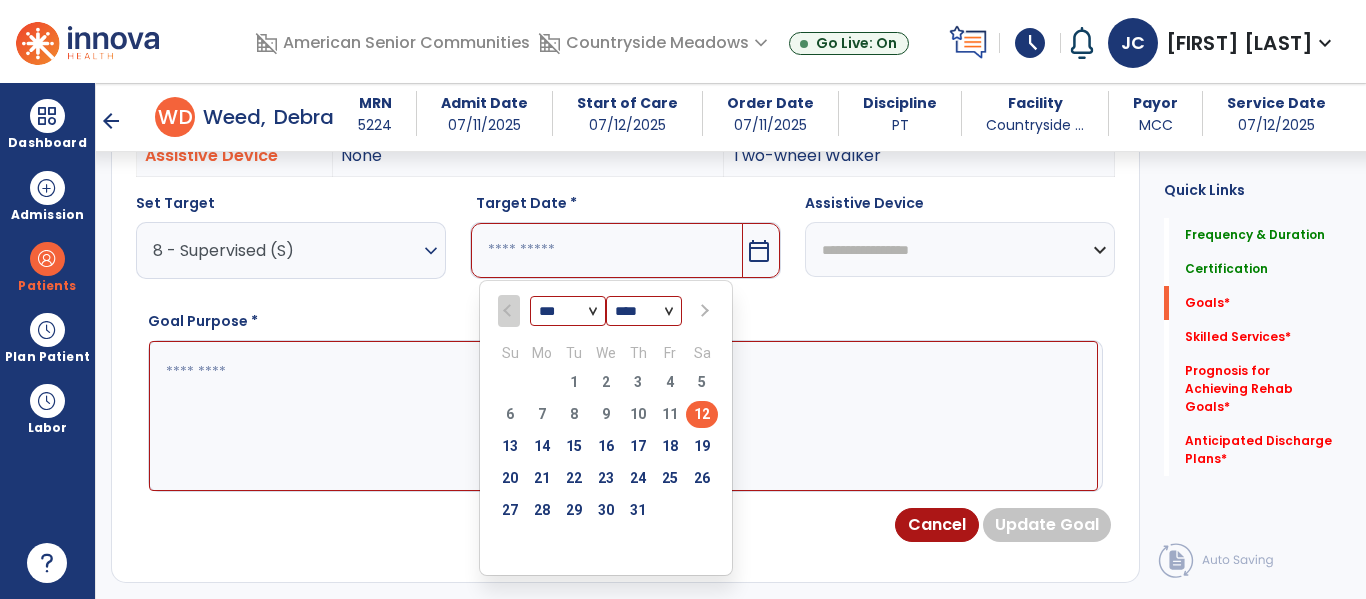 click at bounding box center [703, 311] 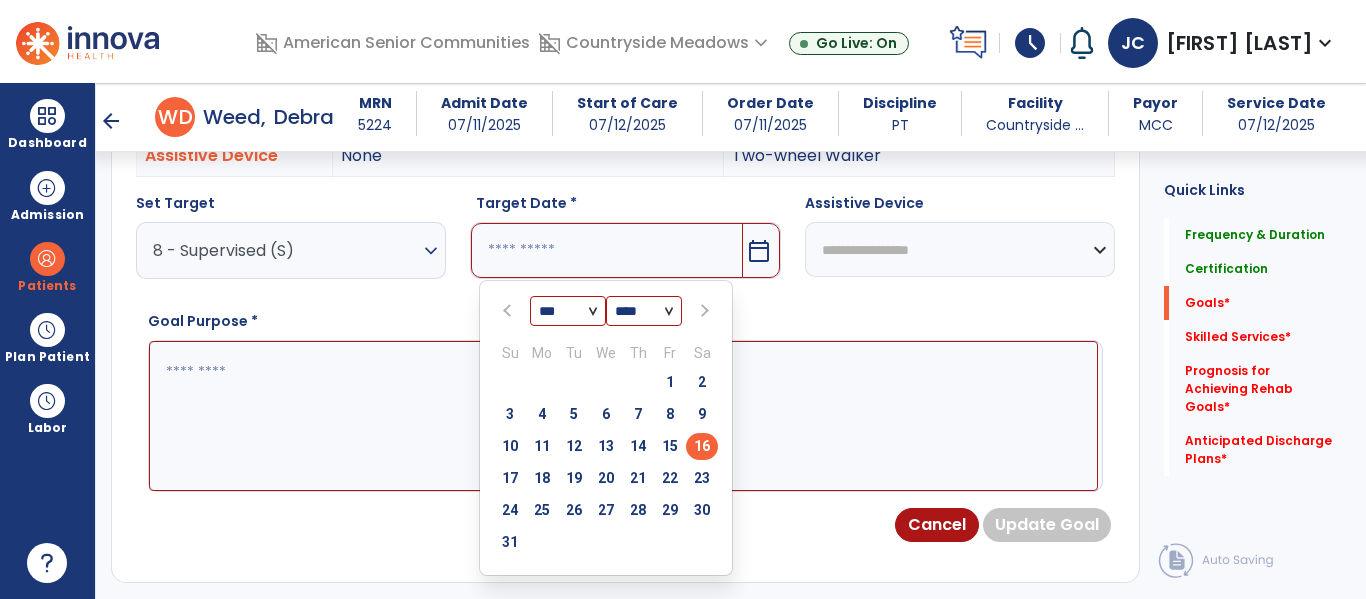 click on "16" at bounding box center [702, 446] 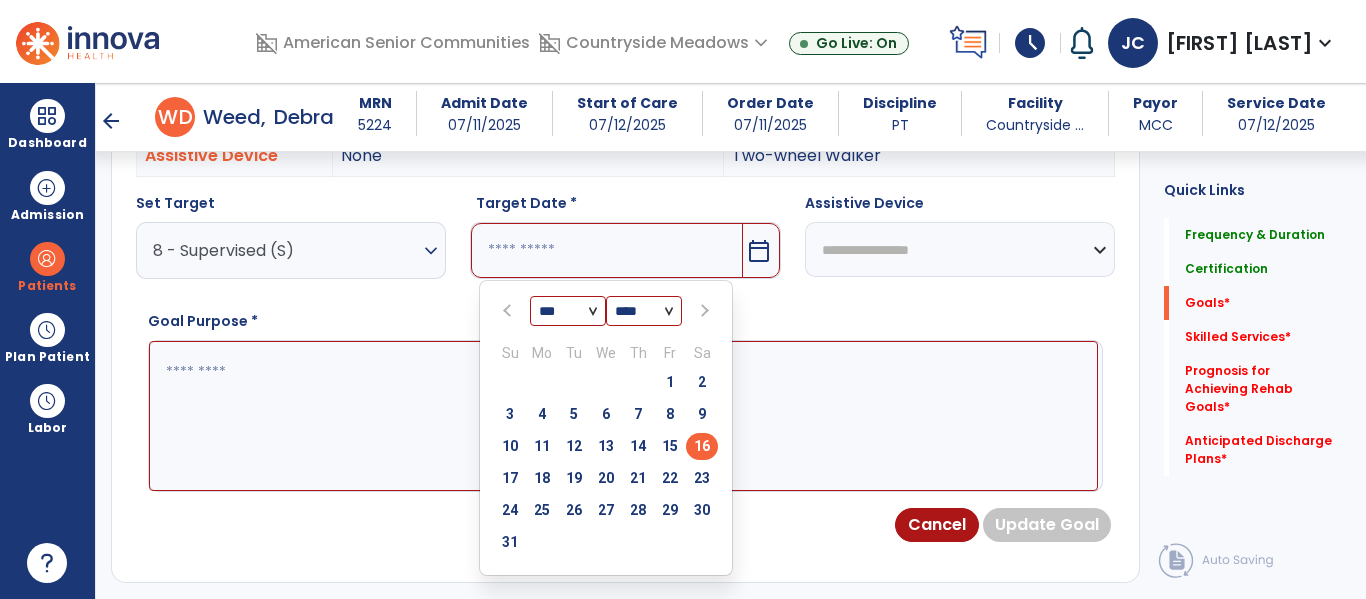 type on "*********" 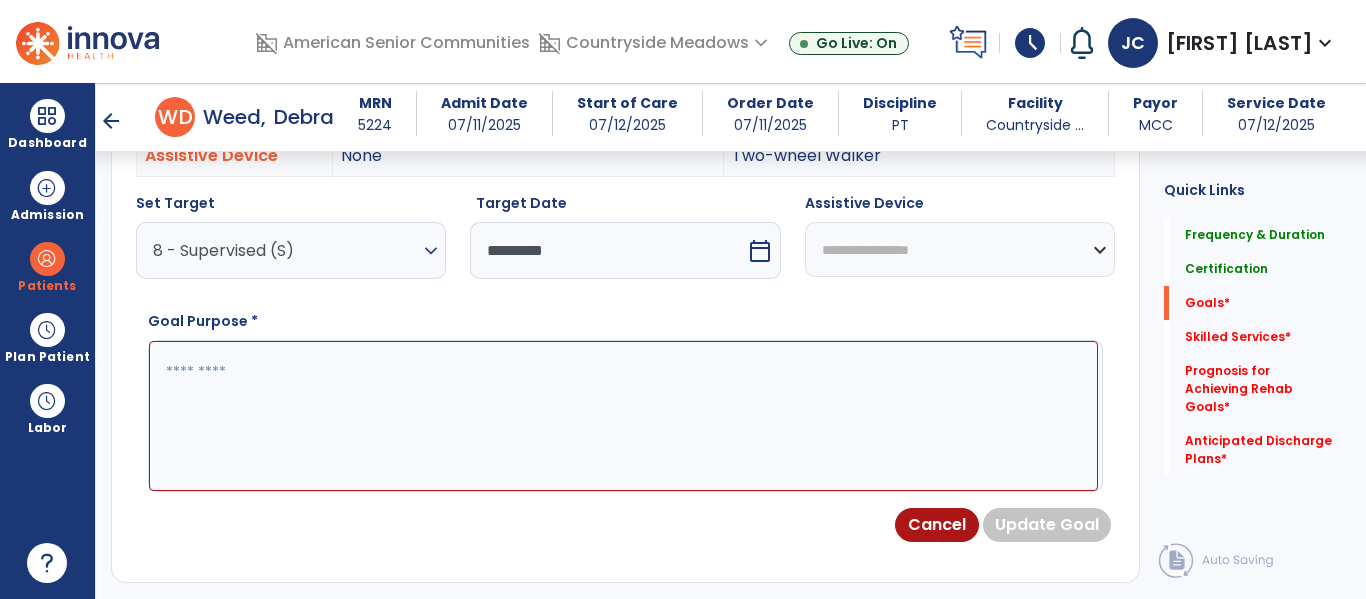 drag, startPoint x: 862, startPoint y: 276, endPoint x: 860, endPoint y: 262, distance: 14.142136 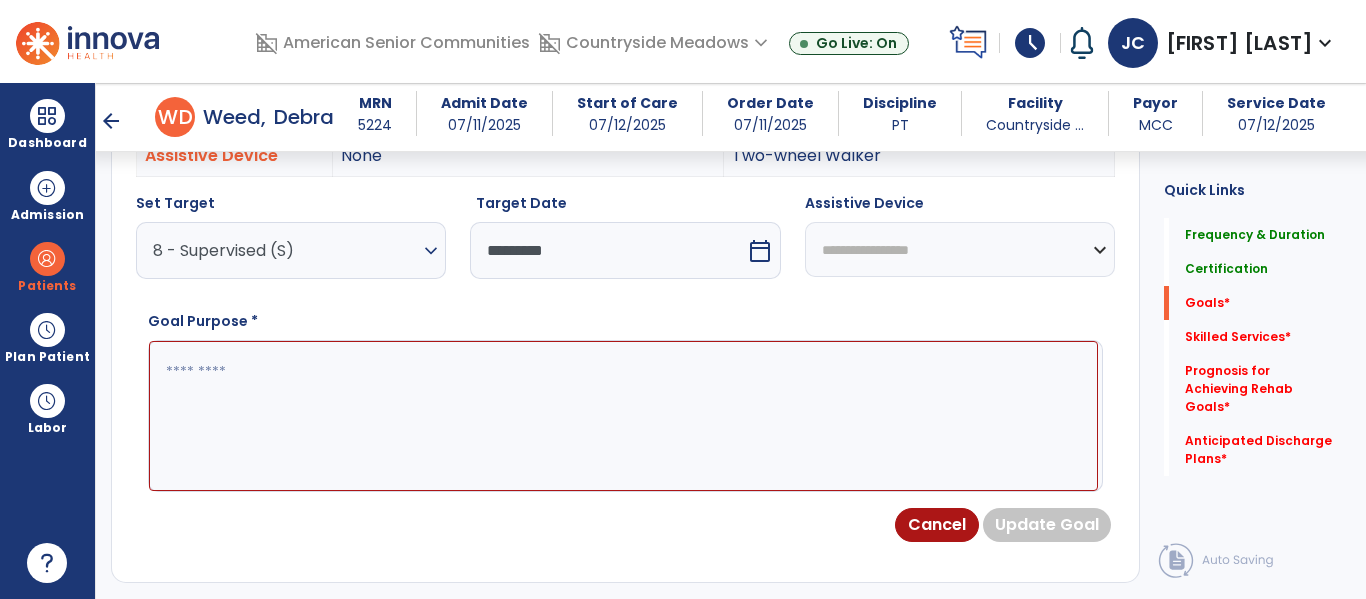 select on "**********" 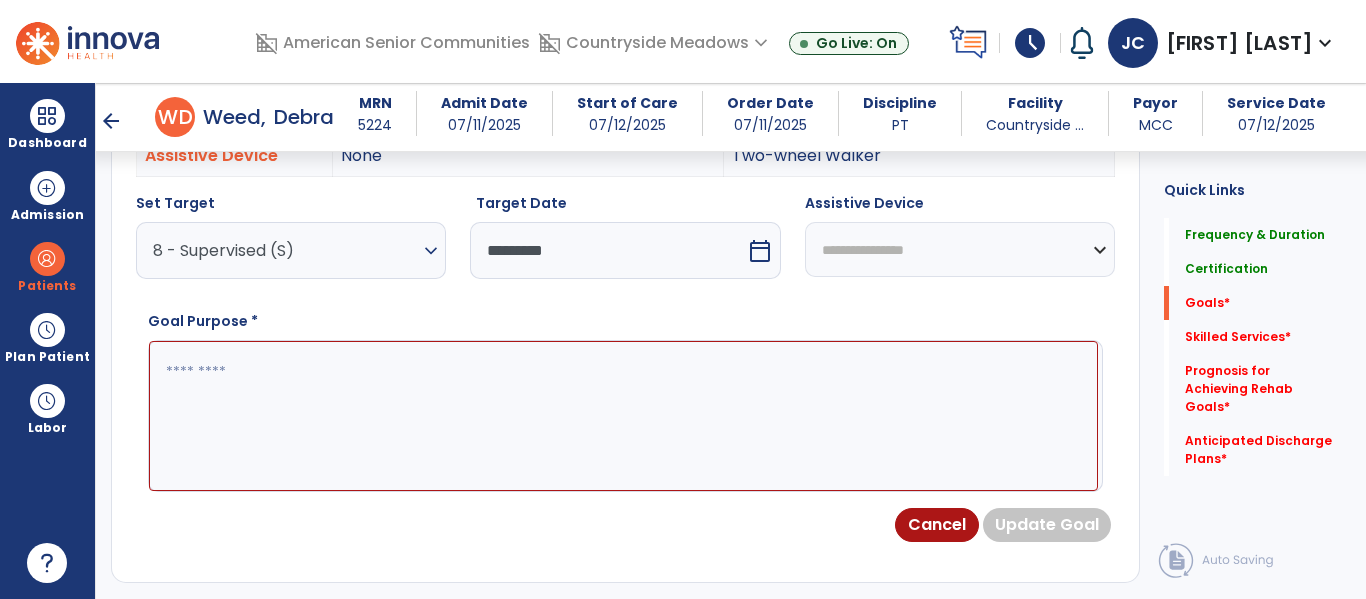 click on "**********" at bounding box center [960, 249] 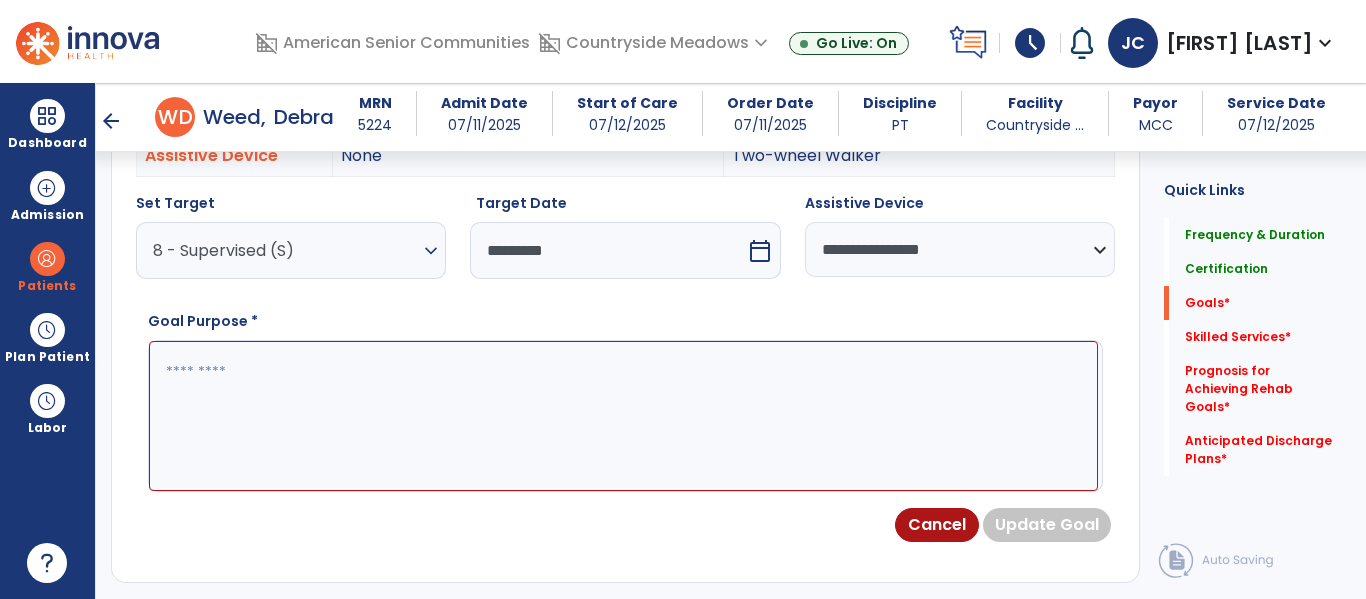 click at bounding box center [623, 416] 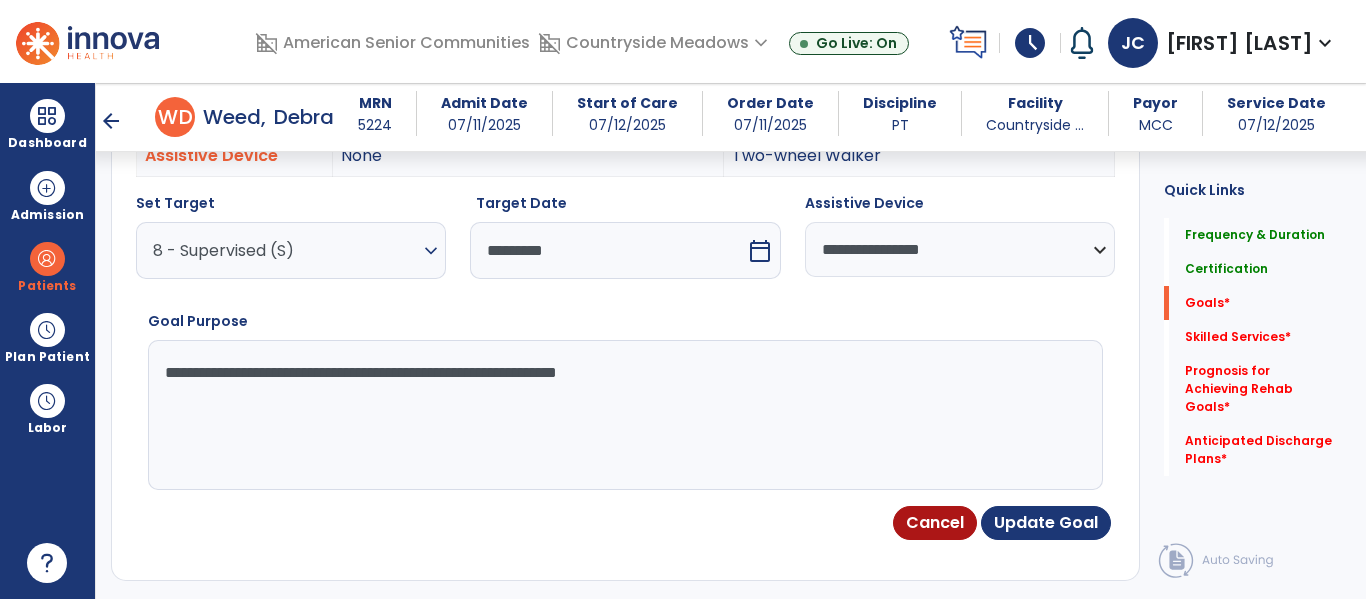 click on "**********" at bounding box center [623, 415] 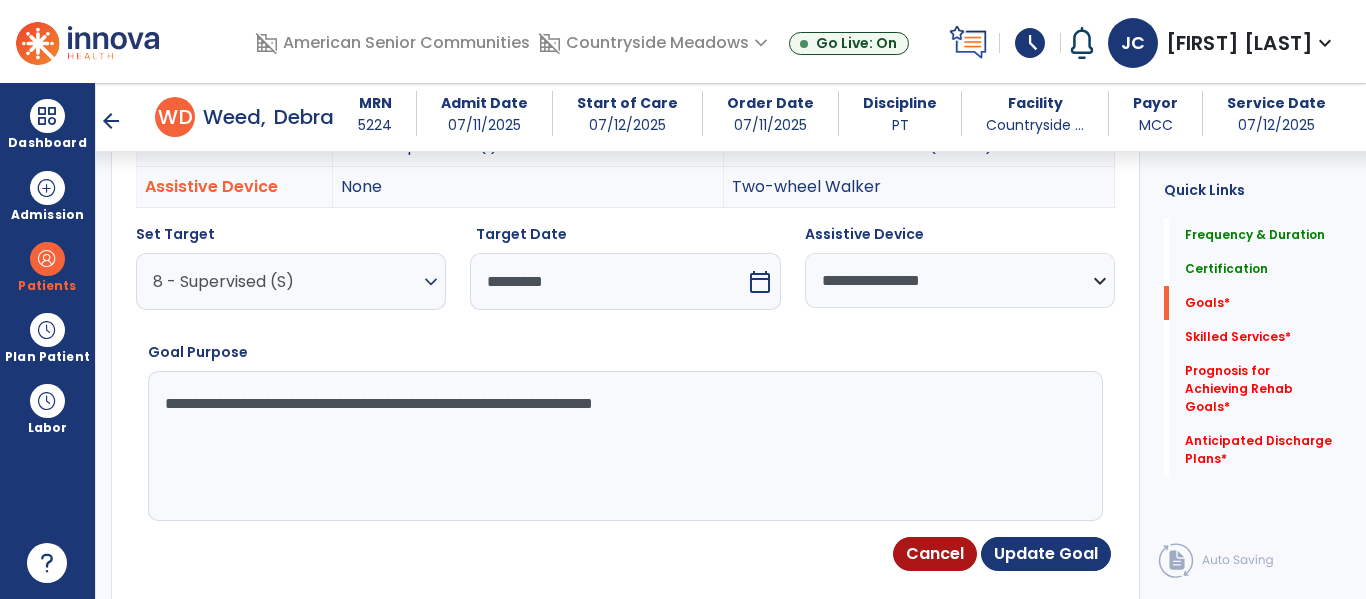 scroll, scrollTop: 651, scrollLeft: 0, axis: vertical 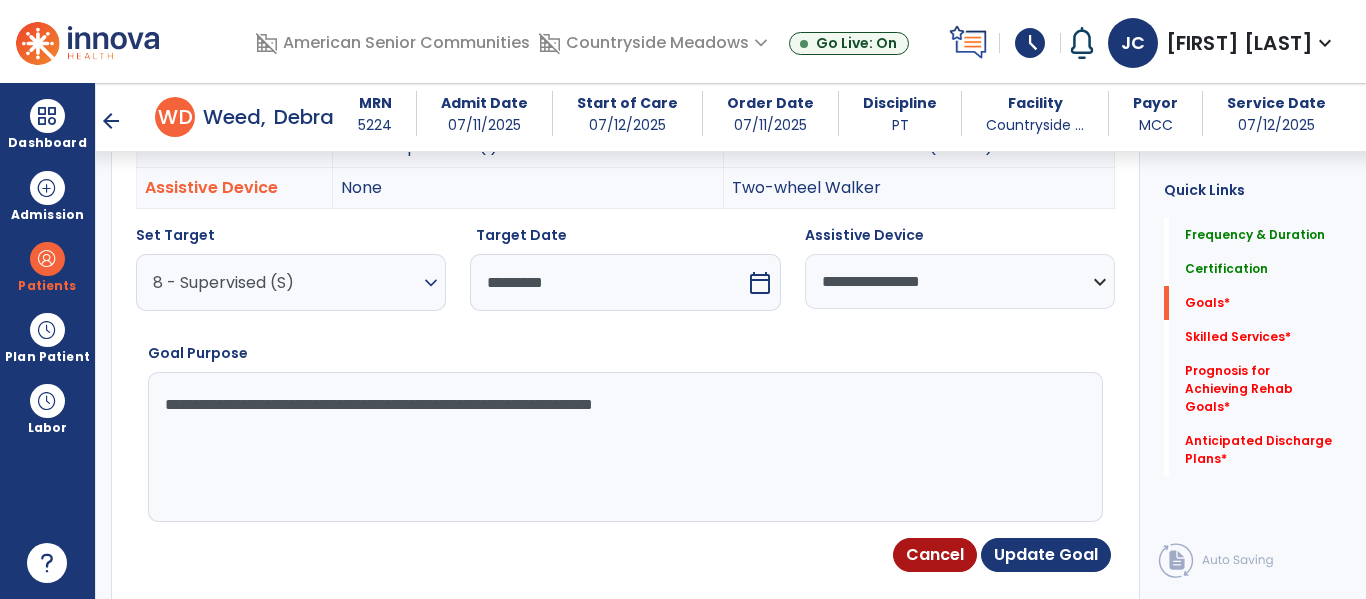 drag, startPoint x: 786, startPoint y: 394, endPoint x: 122, endPoint y: 442, distance: 665.73267 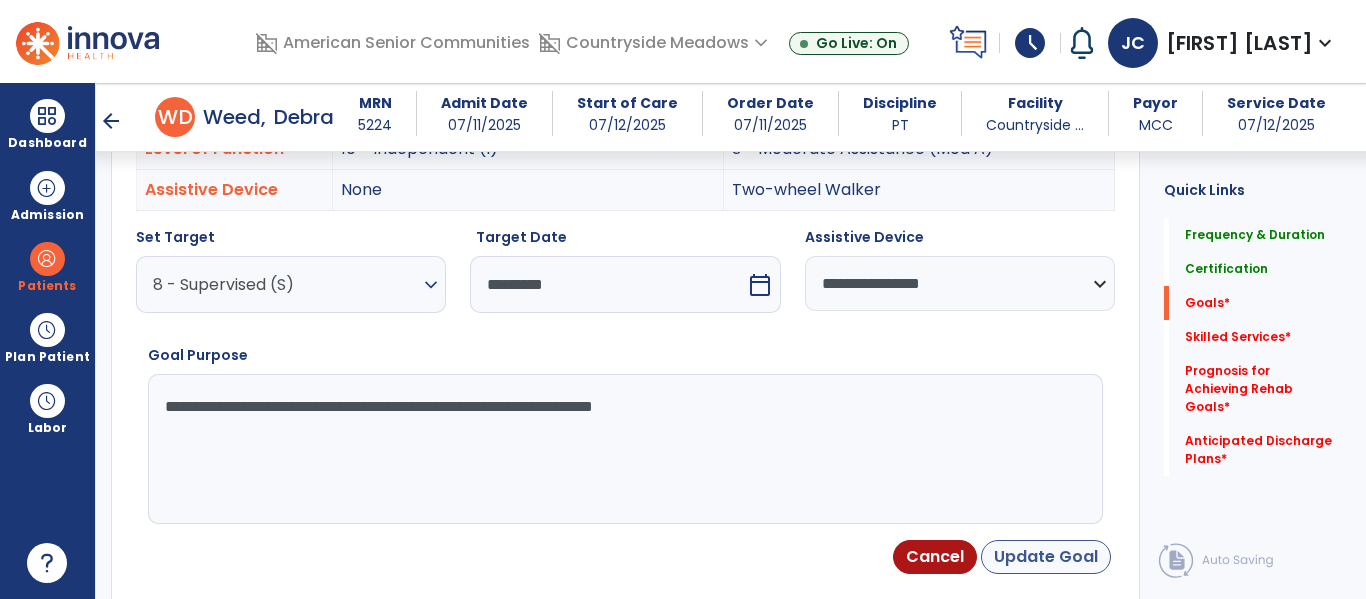 type on "**********" 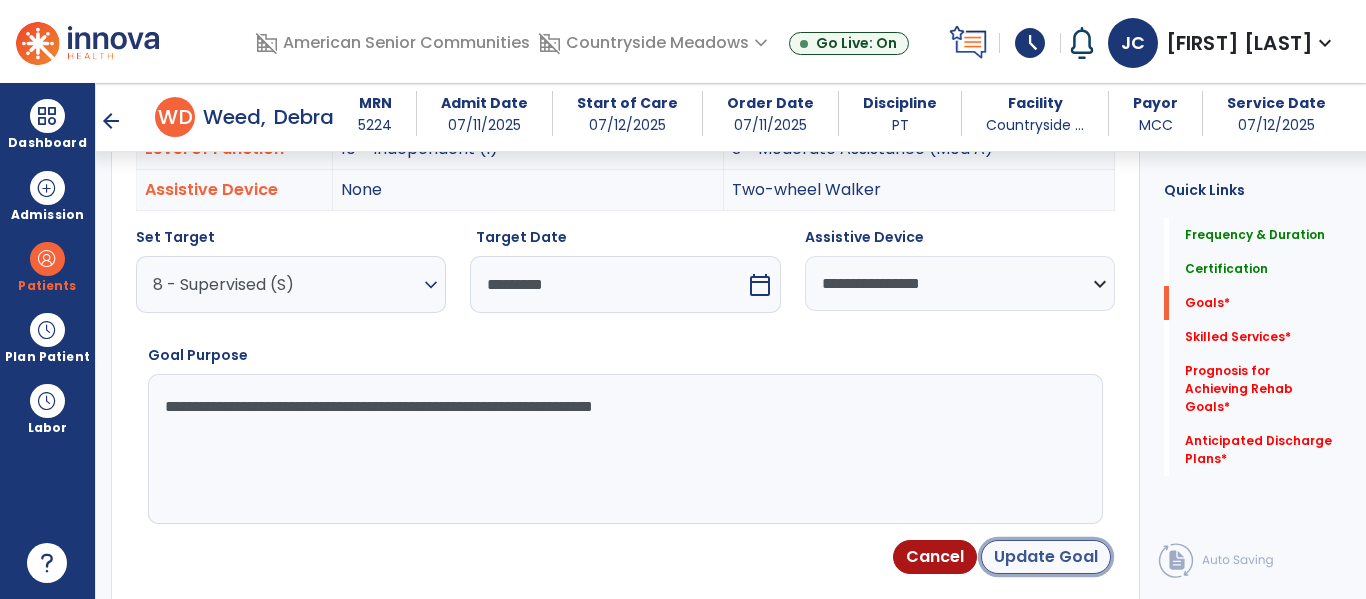 click on "Update Goal" at bounding box center [1046, 557] 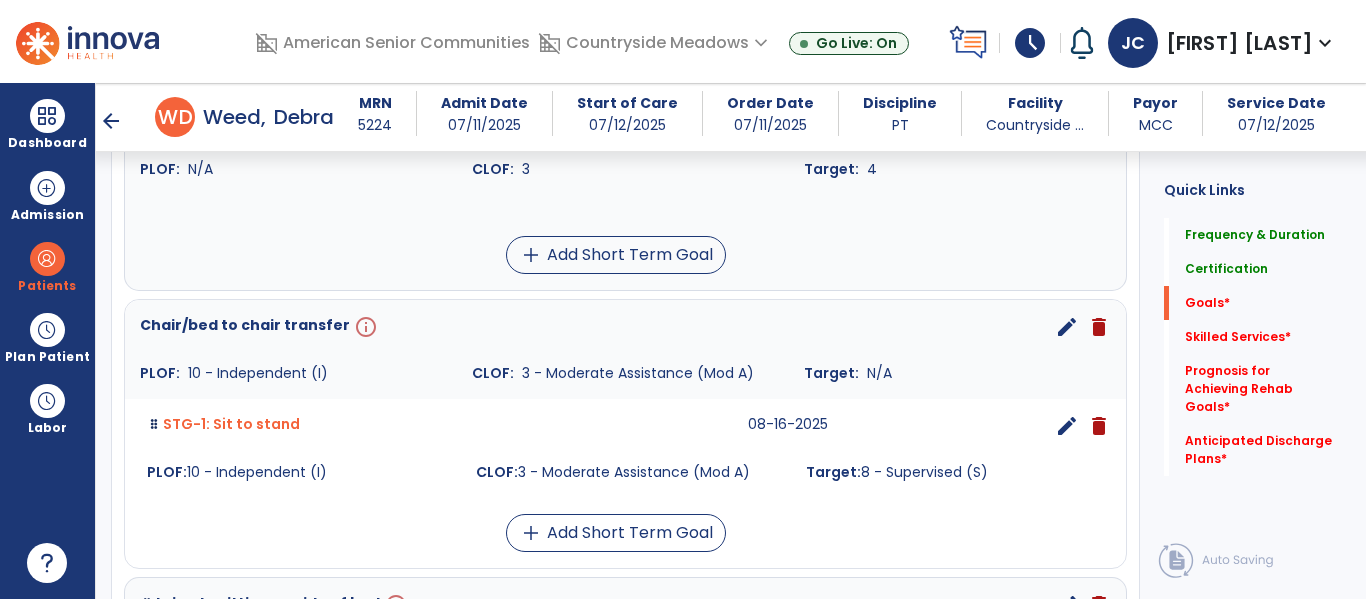 scroll, scrollTop: 1117, scrollLeft: 0, axis: vertical 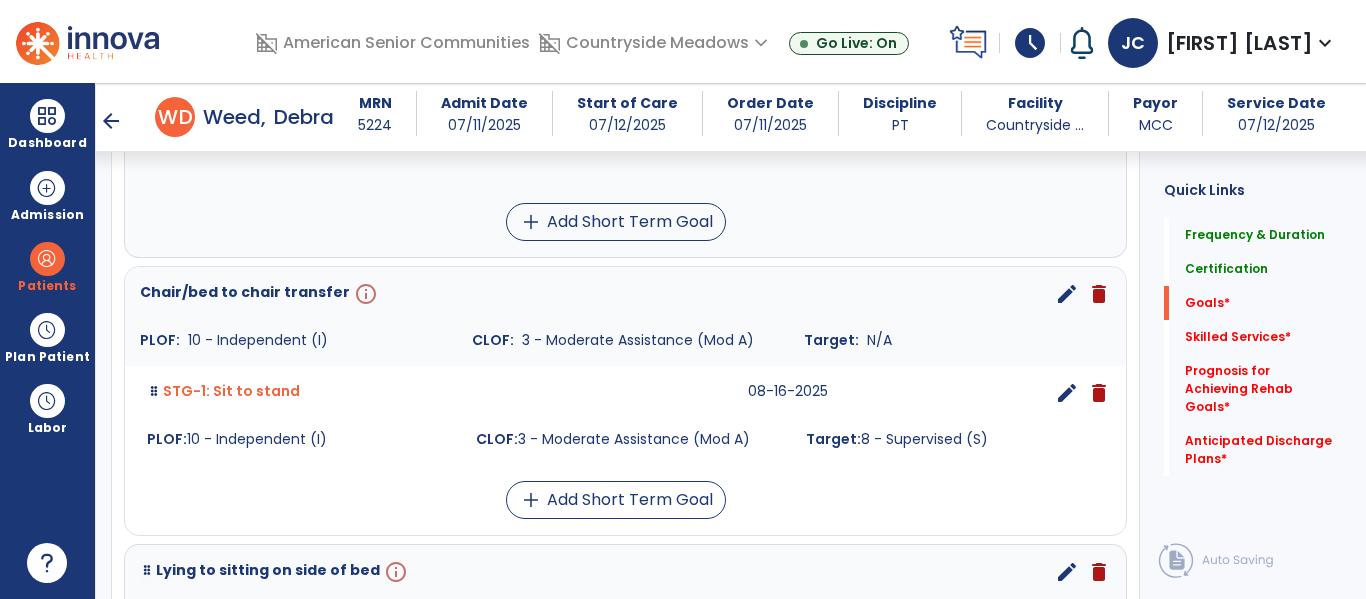 click on "edit" at bounding box center (1067, 294) 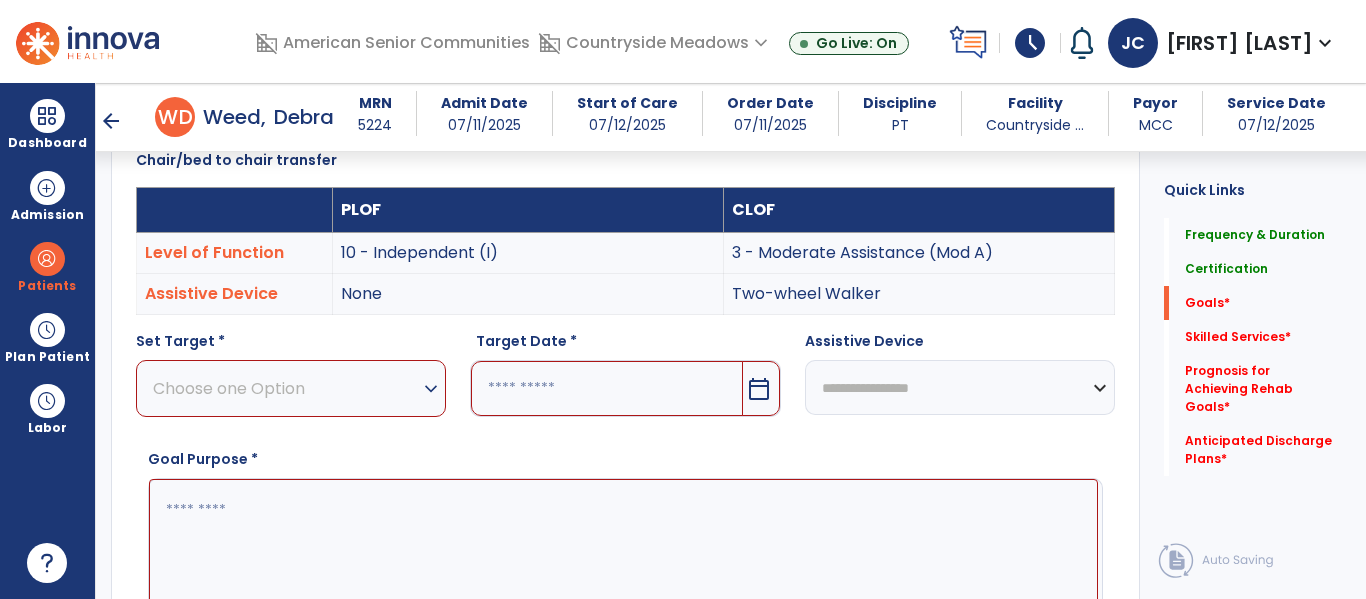 scroll, scrollTop: 534, scrollLeft: 0, axis: vertical 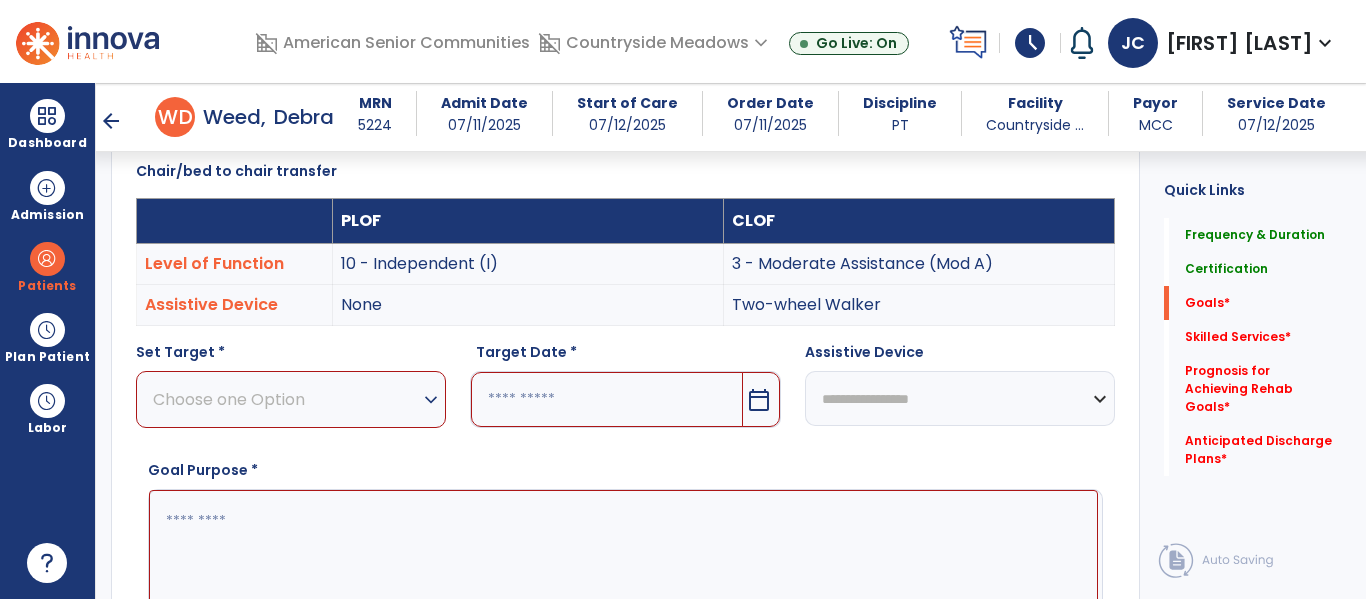 click on "Choose one Option" at bounding box center (286, 399) 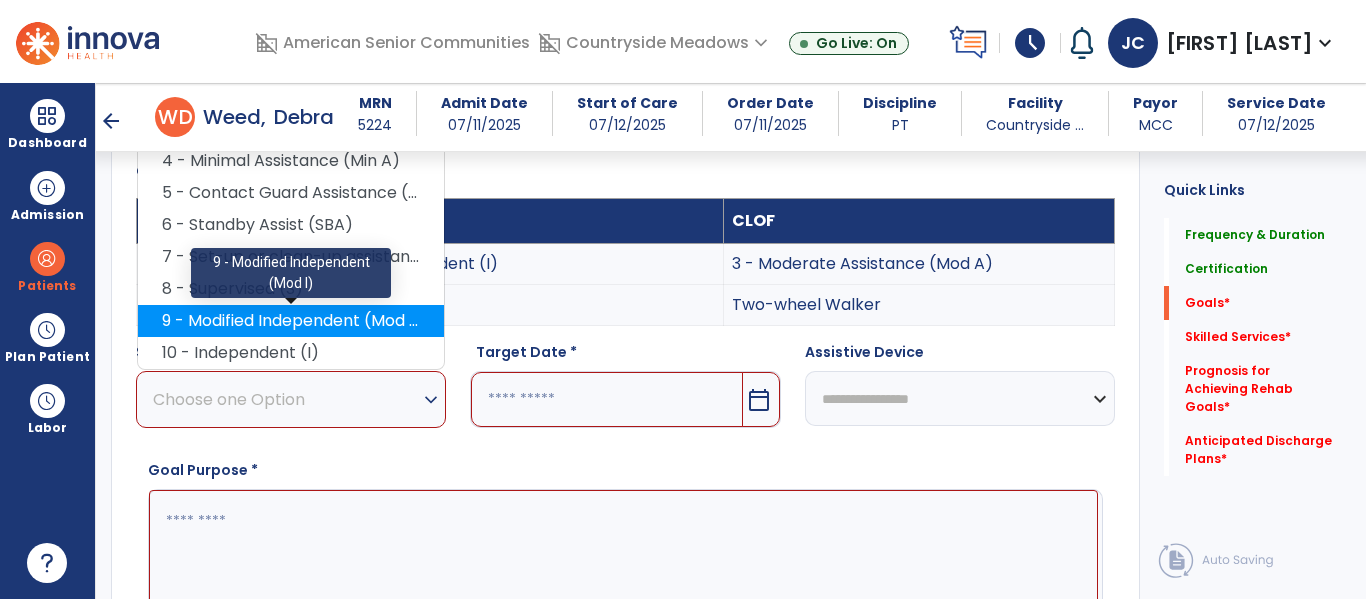 click on "9 - Modified Independent (Mod I)" at bounding box center [291, 321] 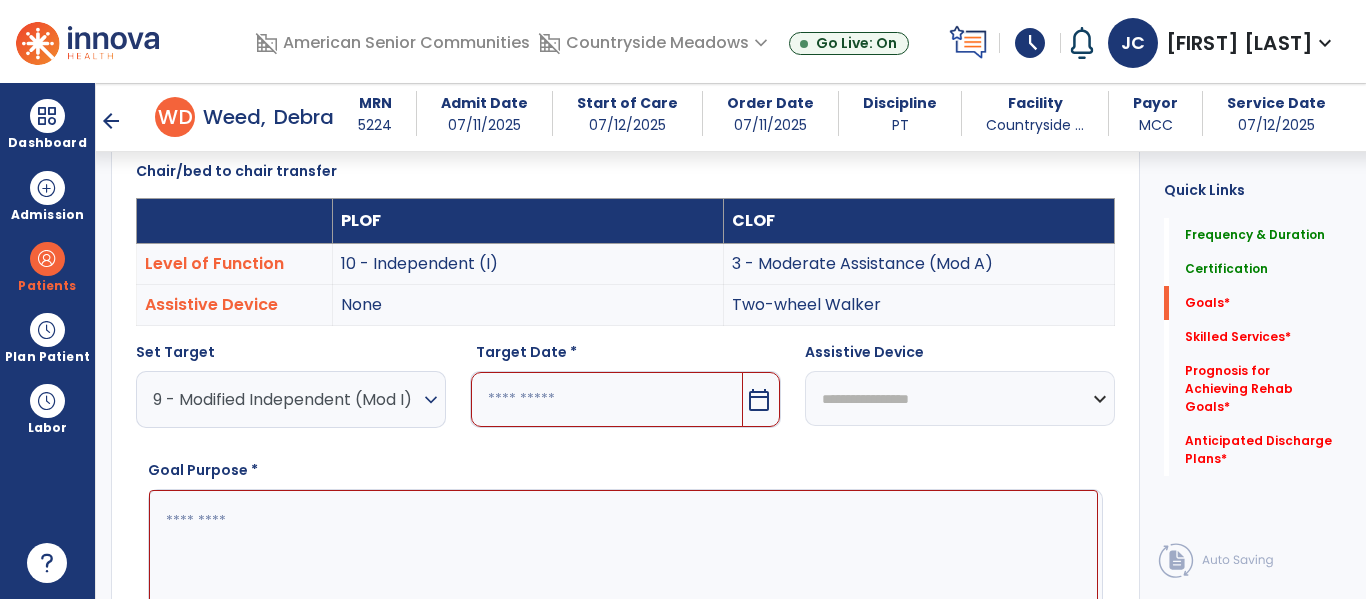 click at bounding box center (606, 399) 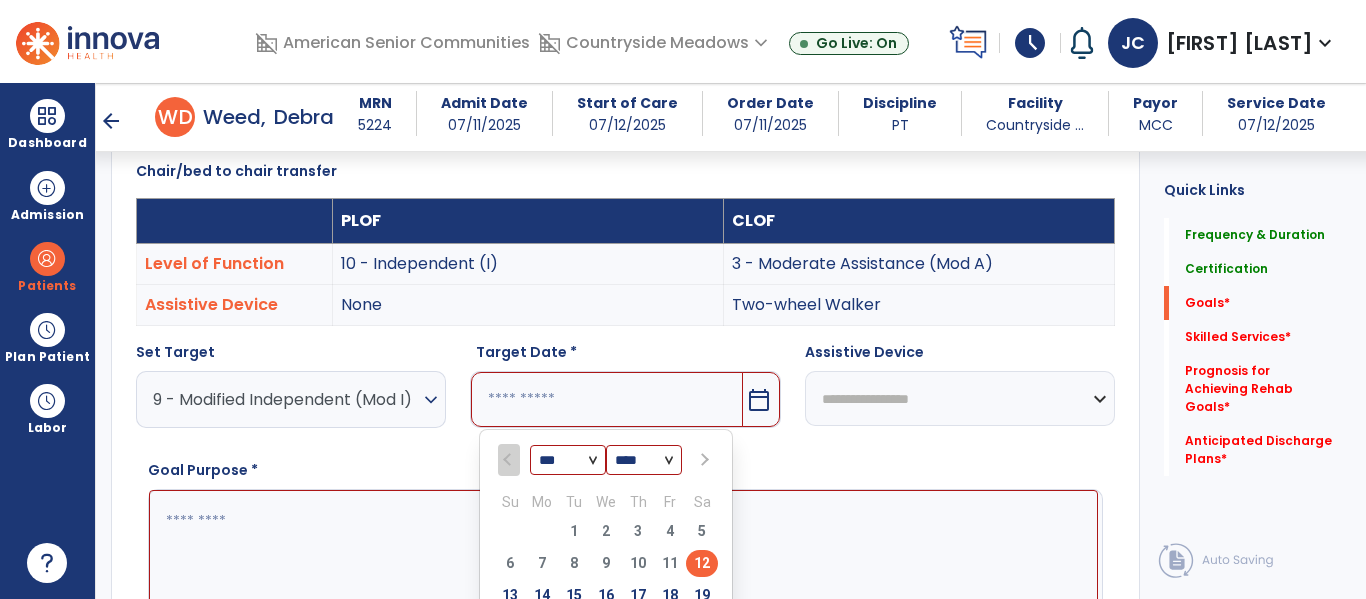 click at bounding box center (703, 460) 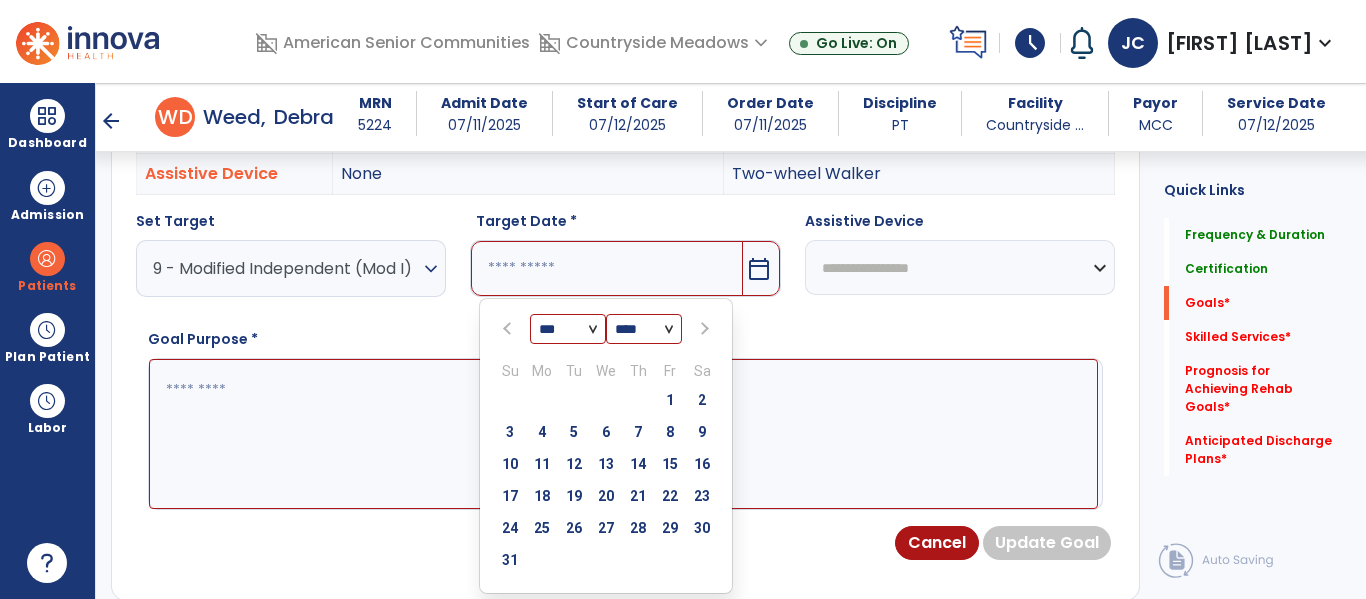 scroll, scrollTop: 664, scrollLeft: 0, axis: vertical 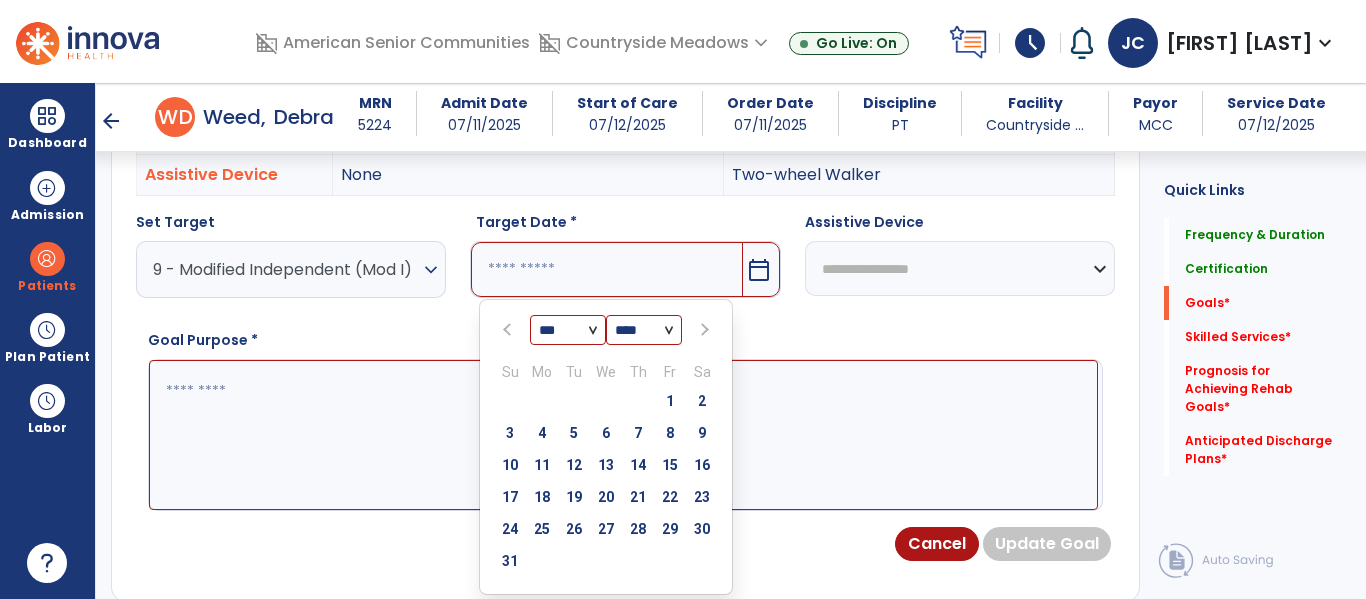 click at bounding box center [703, 330] 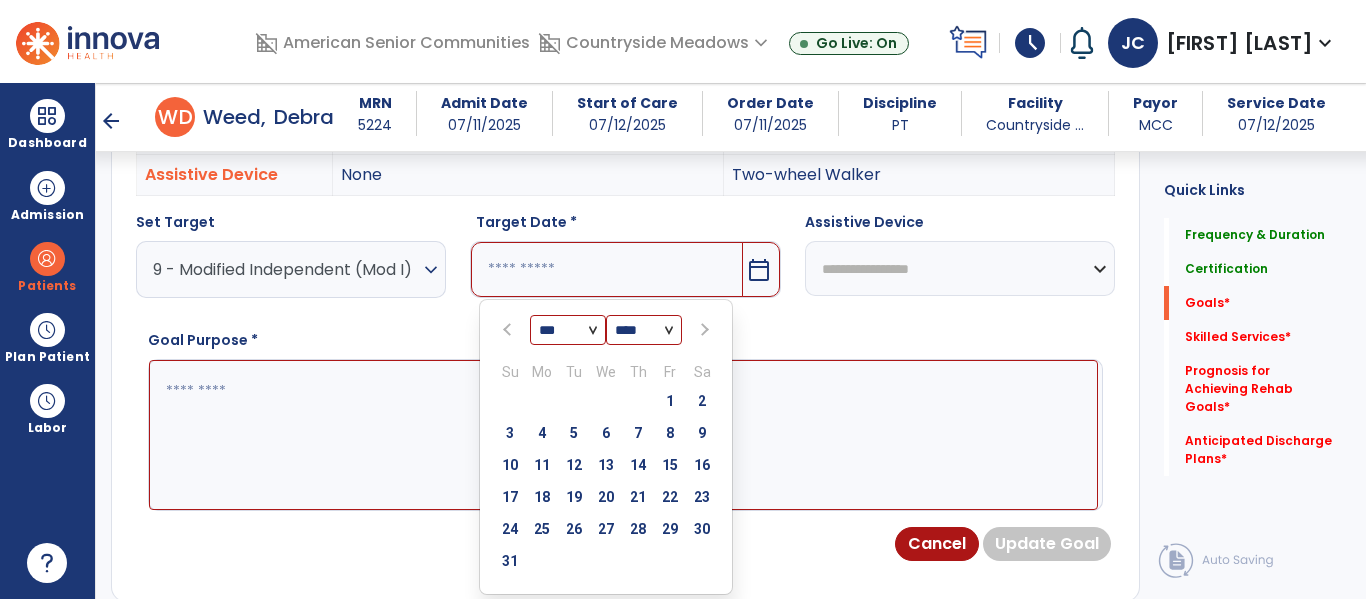 select on "*" 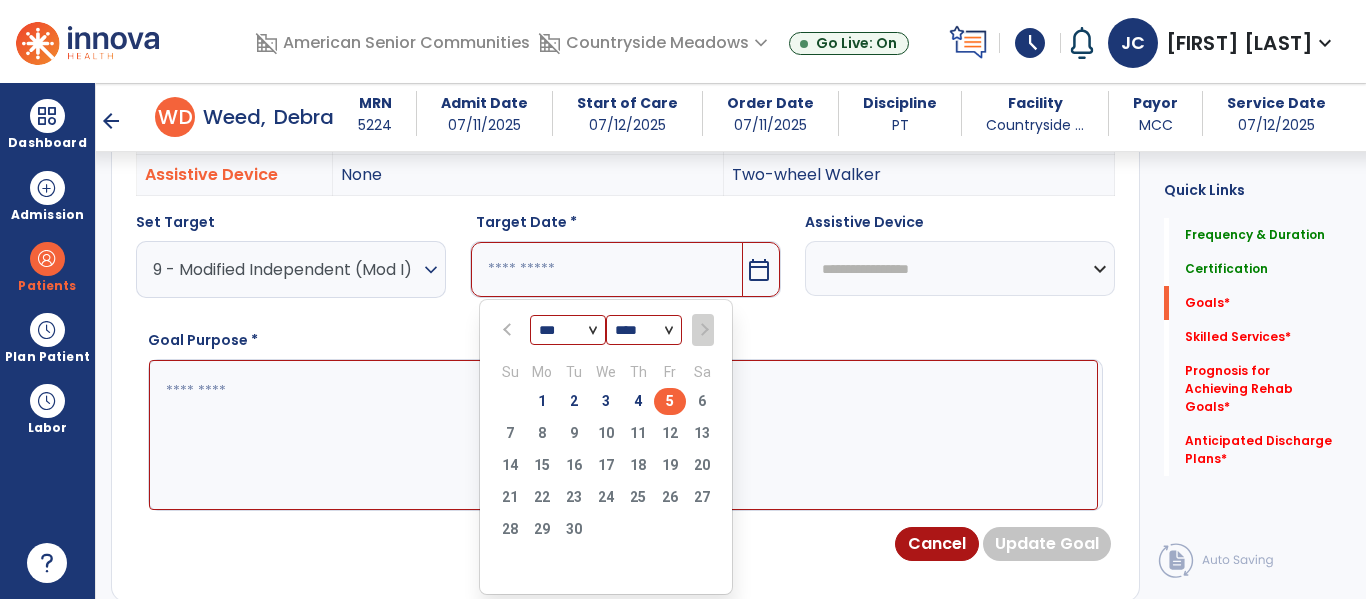 click on "5" at bounding box center (670, 401) 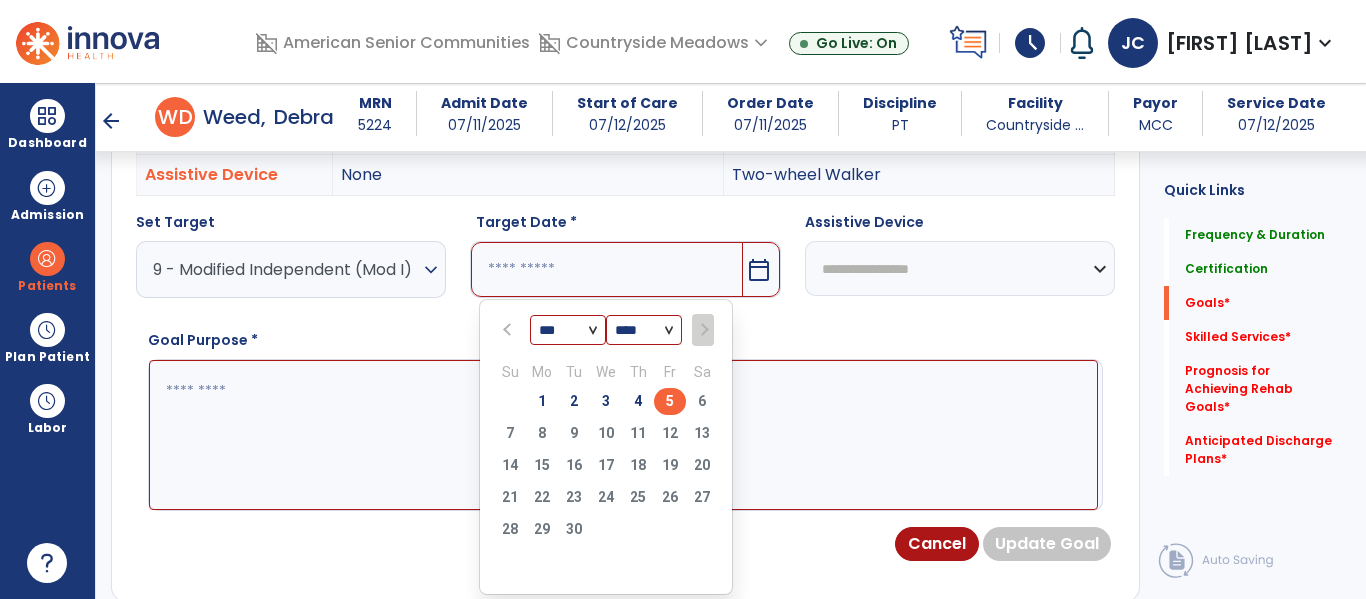 type on "********" 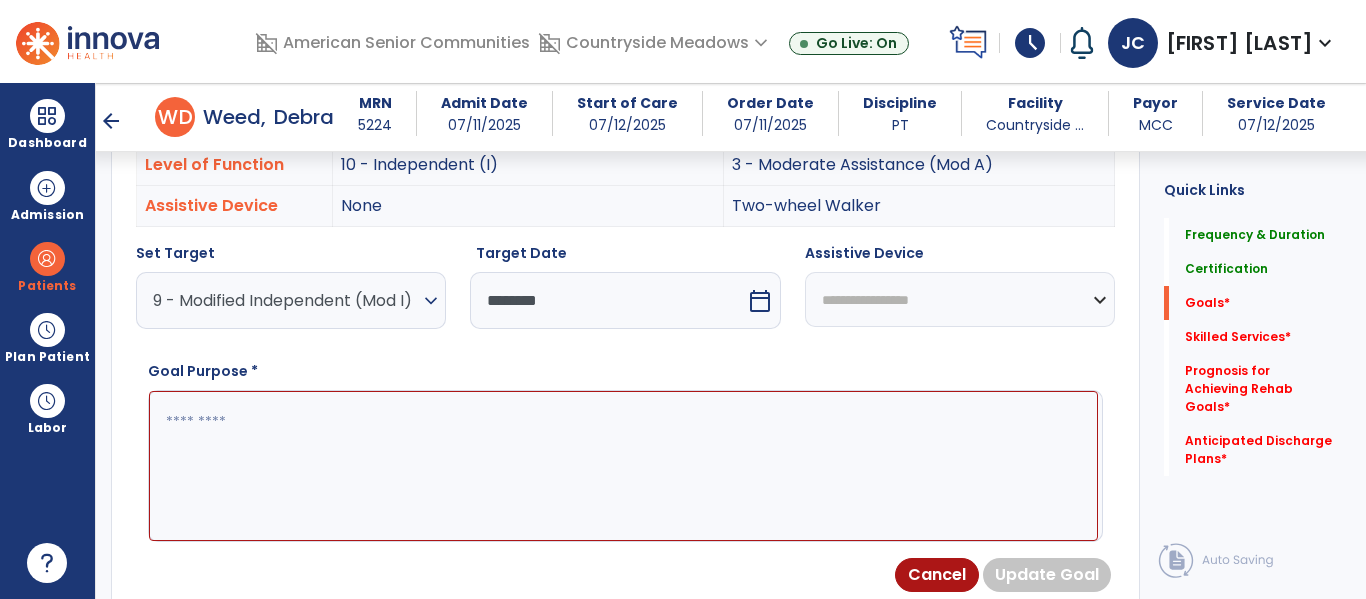 scroll, scrollTop: 631, scrollLeft: 0, axis: vertical 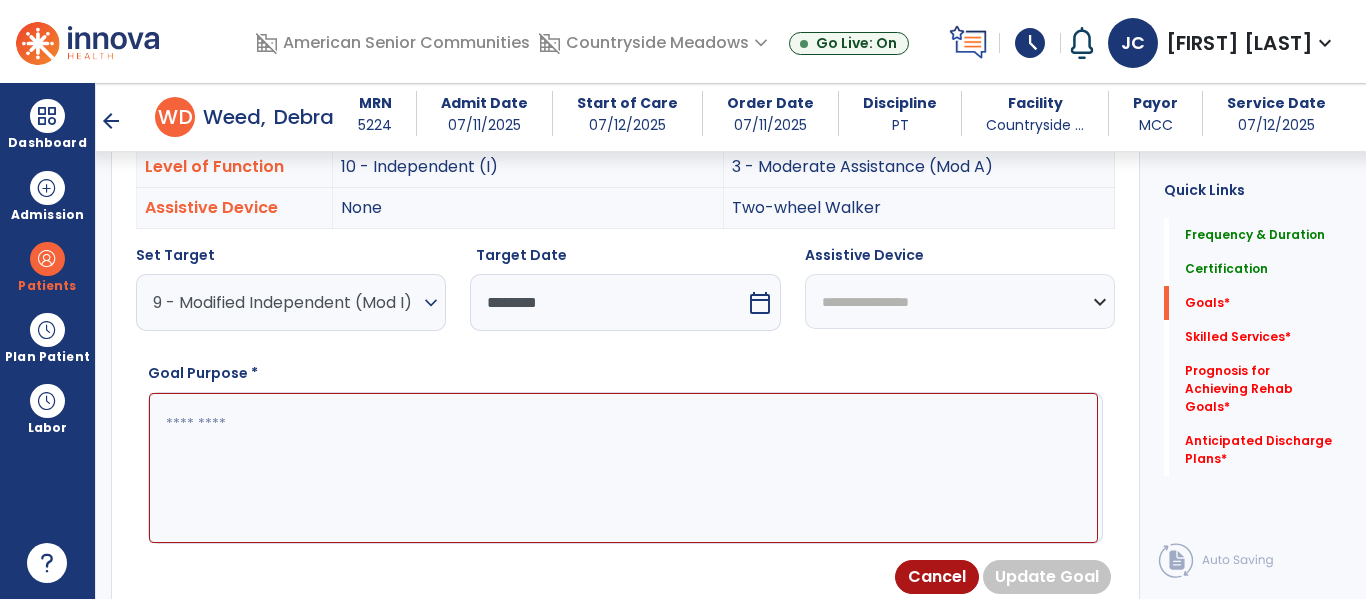 click on "**********" at bounding box center [960, 301] 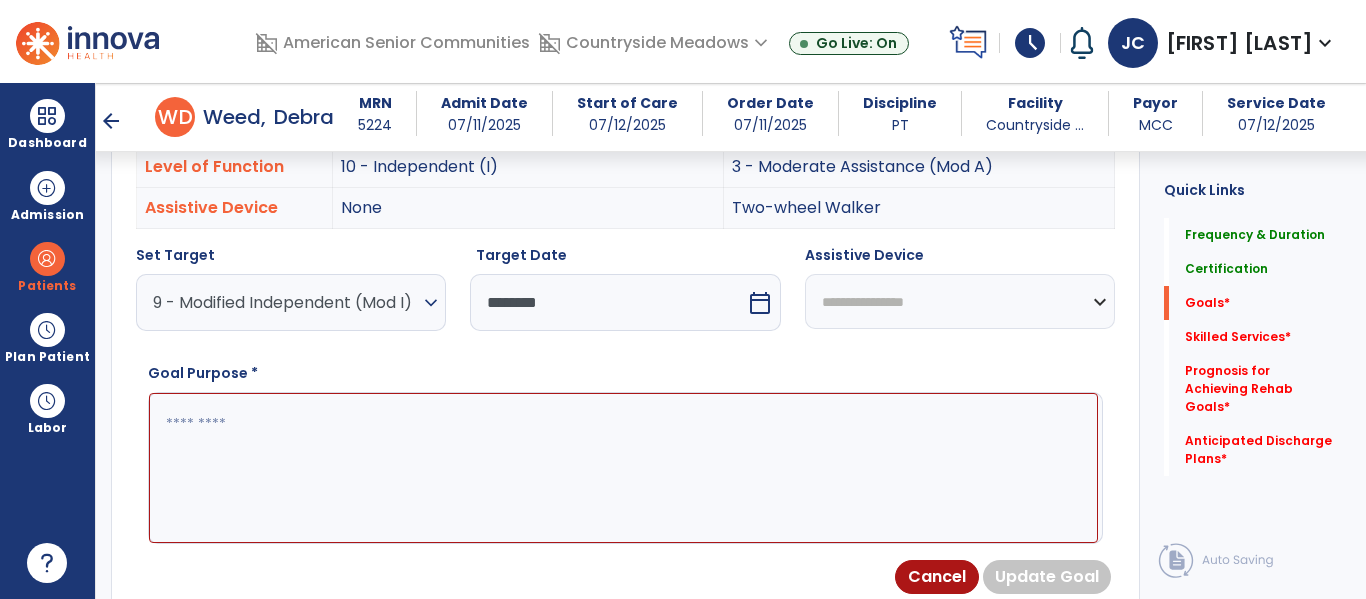 click on "**********" at bounding box center [960, 301] 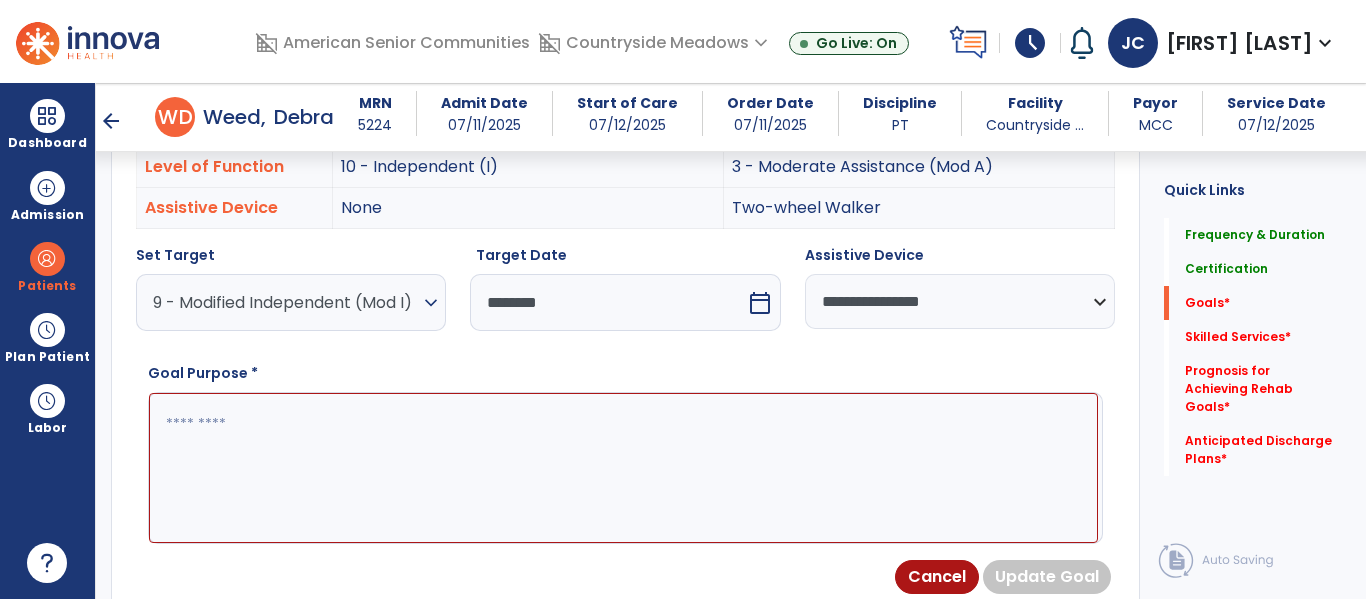 click on "Goal Purpose *" at bounding box center [625, 453] 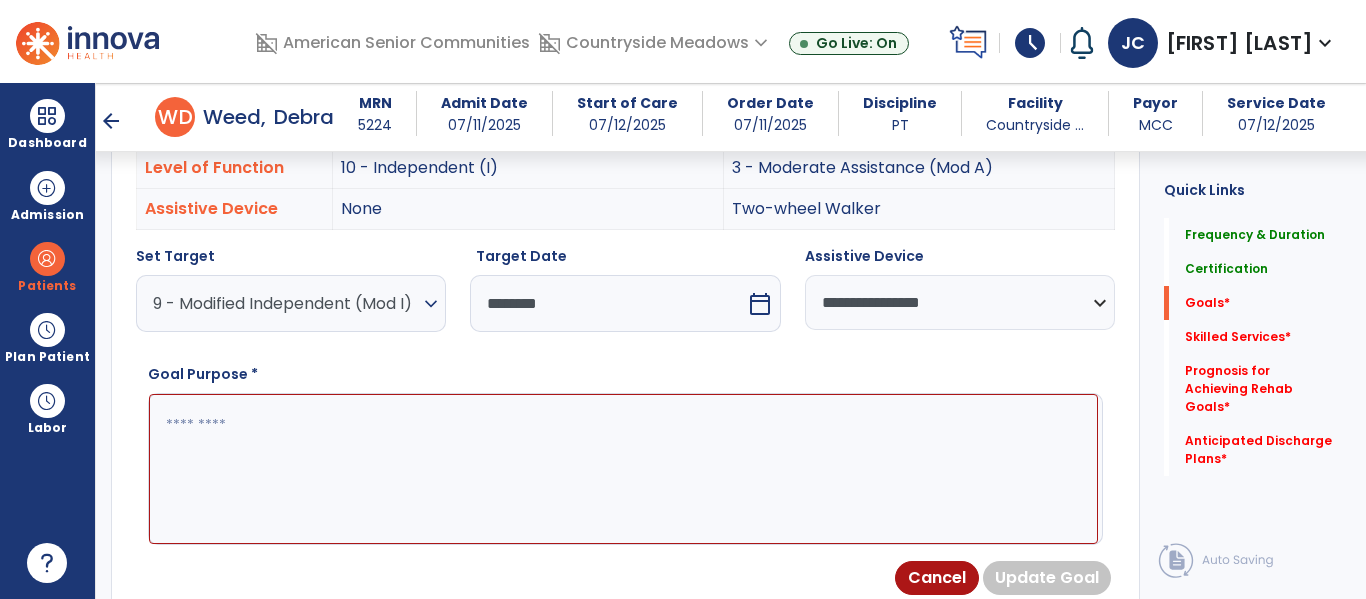 paste on "**********" 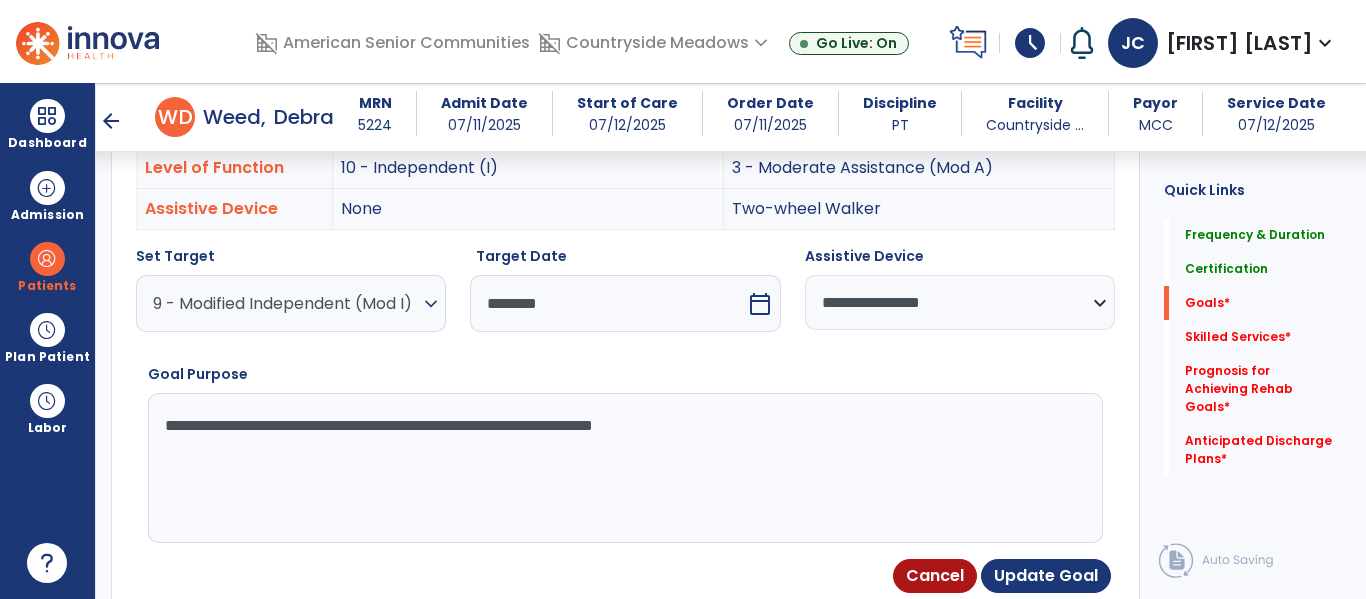 scroll, scrollTop: 629, scrollLeft: 0, axis: vertical 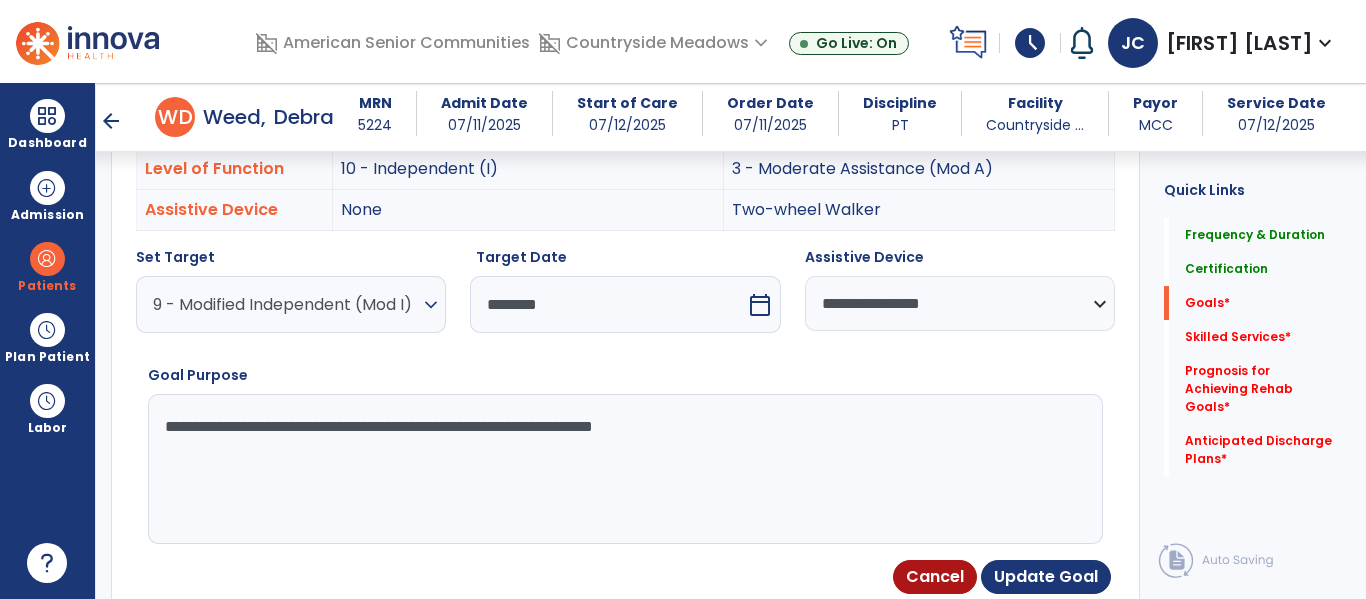 click on "**********" at bounding box center (623, 469) 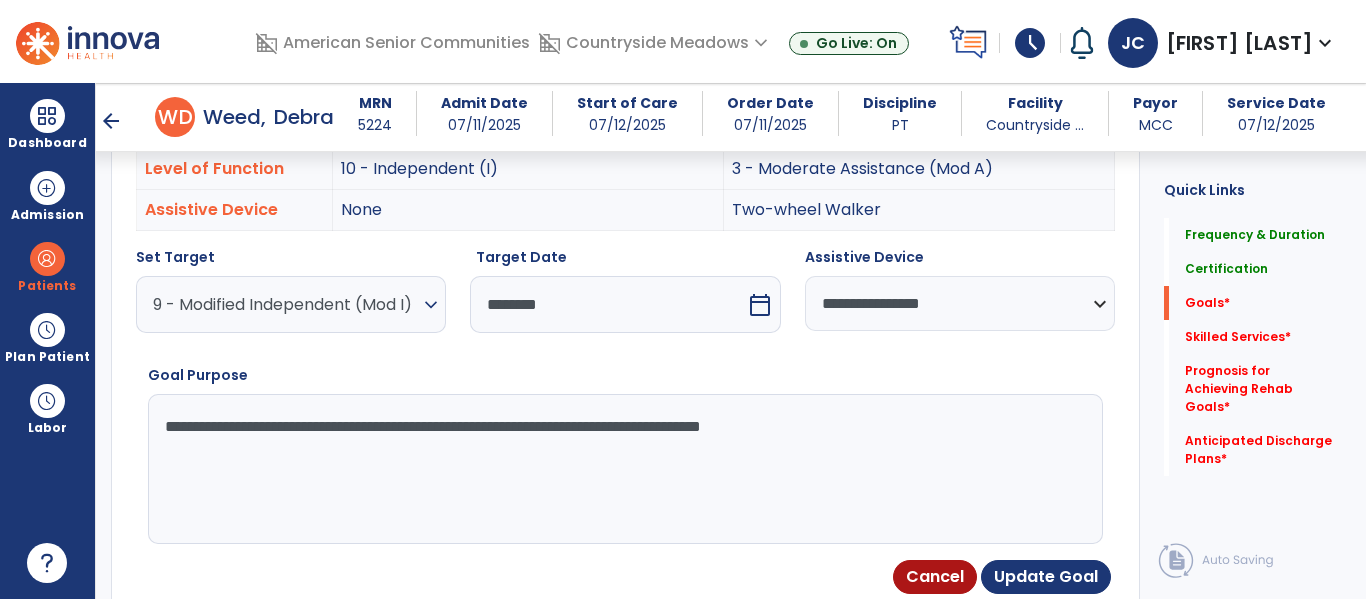 drag, startPoint x: 921, startPoint y: 428, endPoint x: 161, endPoint y: 416, distance: 760.0947 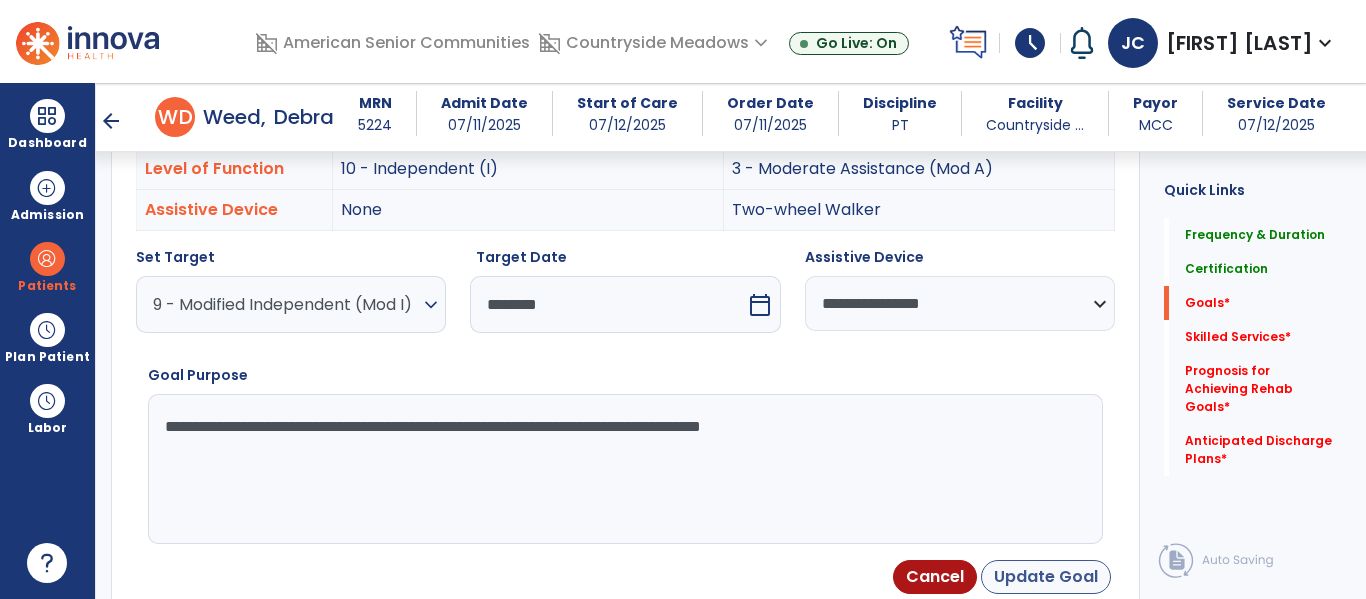 type on "**********" 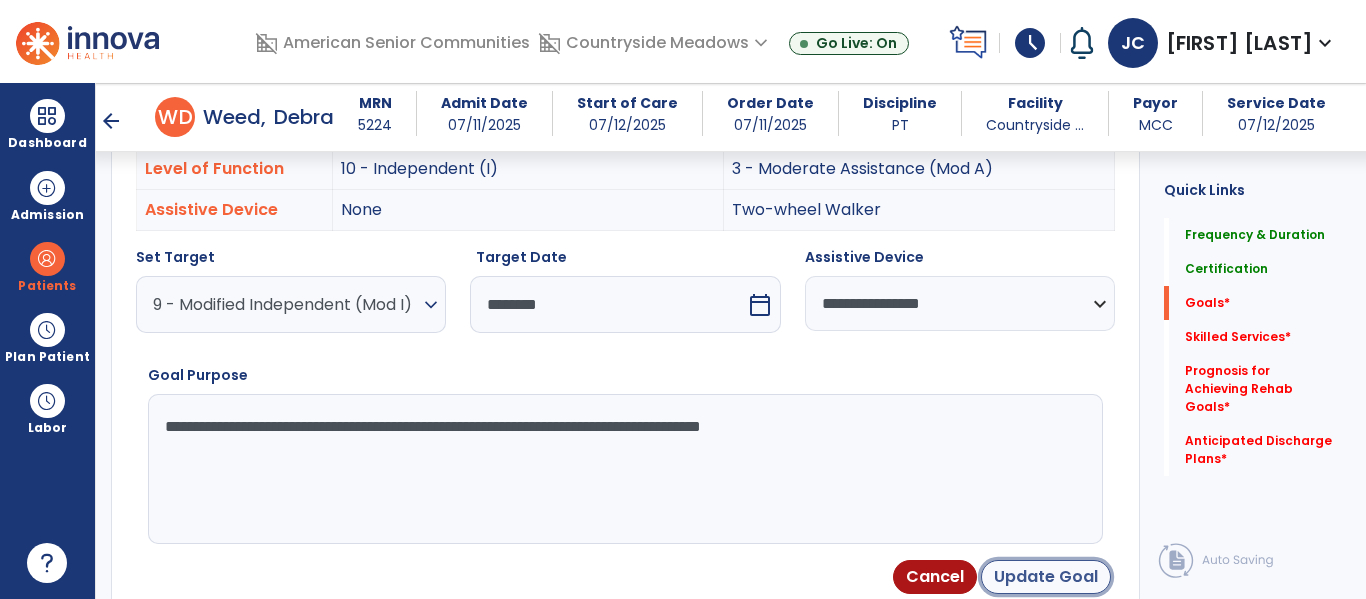 click on "Update Goal" at bounding box center [1046, 577] 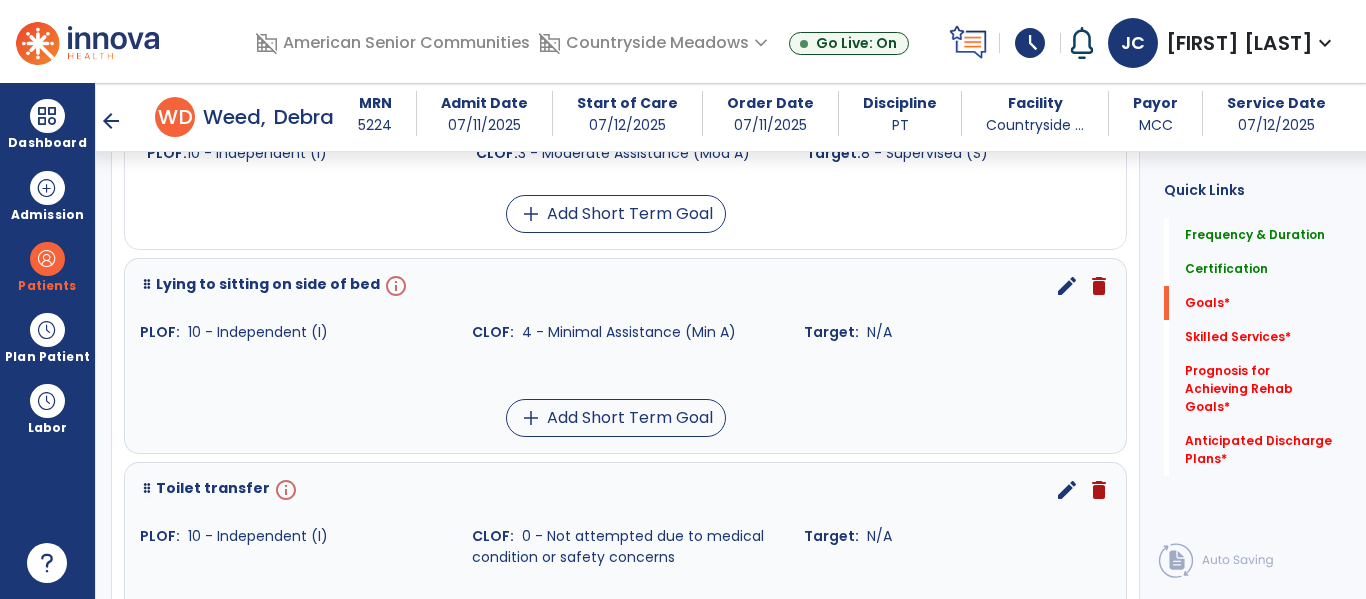 scroll, scrollTop: 1418, scrollLeft: 0, axis: vertical 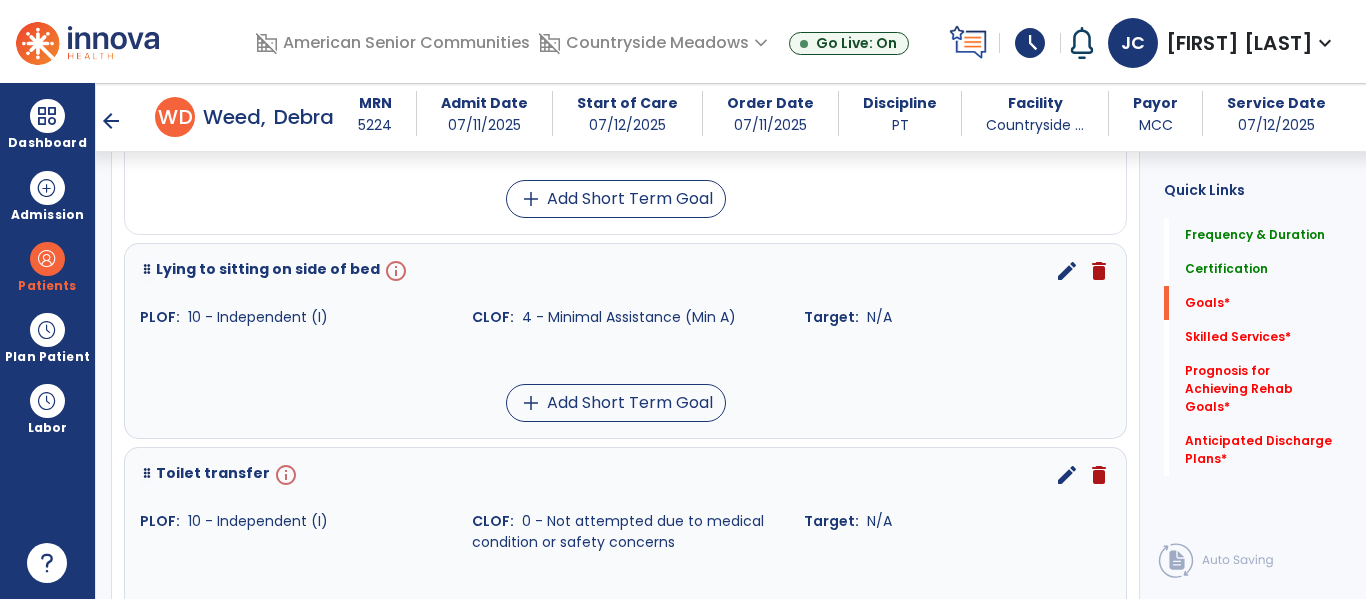click on "edit" at bounding box center (1067, 271) 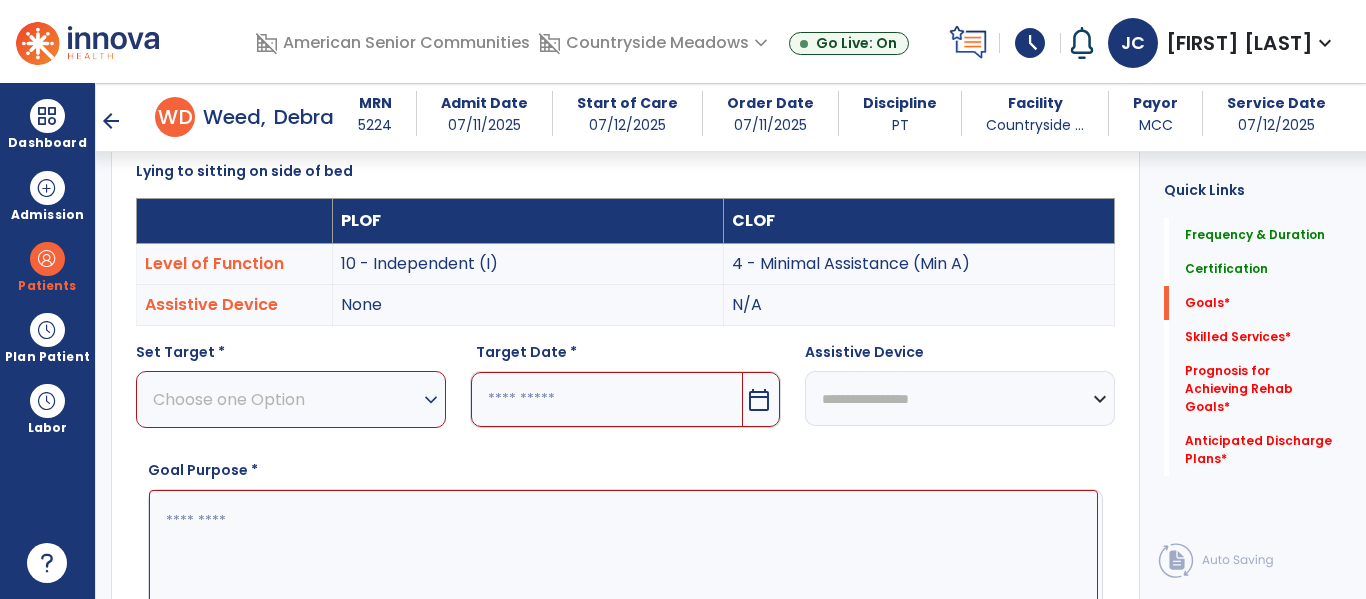 scroll, scrollTop: 533, scrollLeft: 0, axis: vertical 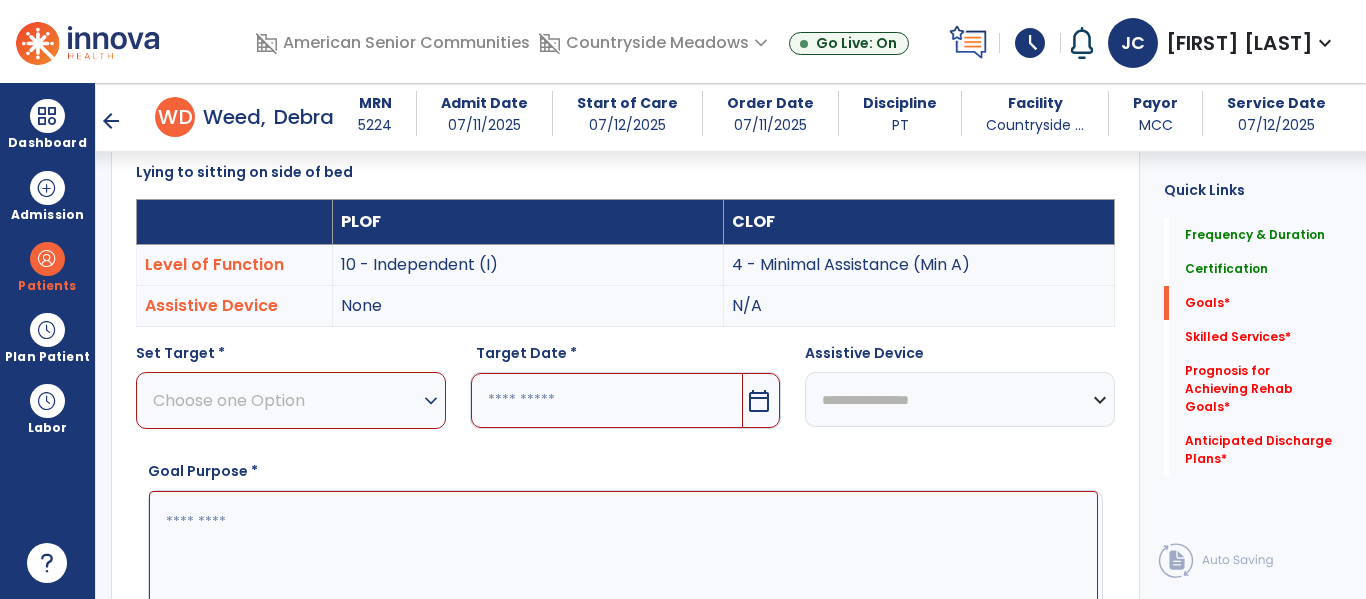 click on "Choose one Option" at bounding box center (286, 400) 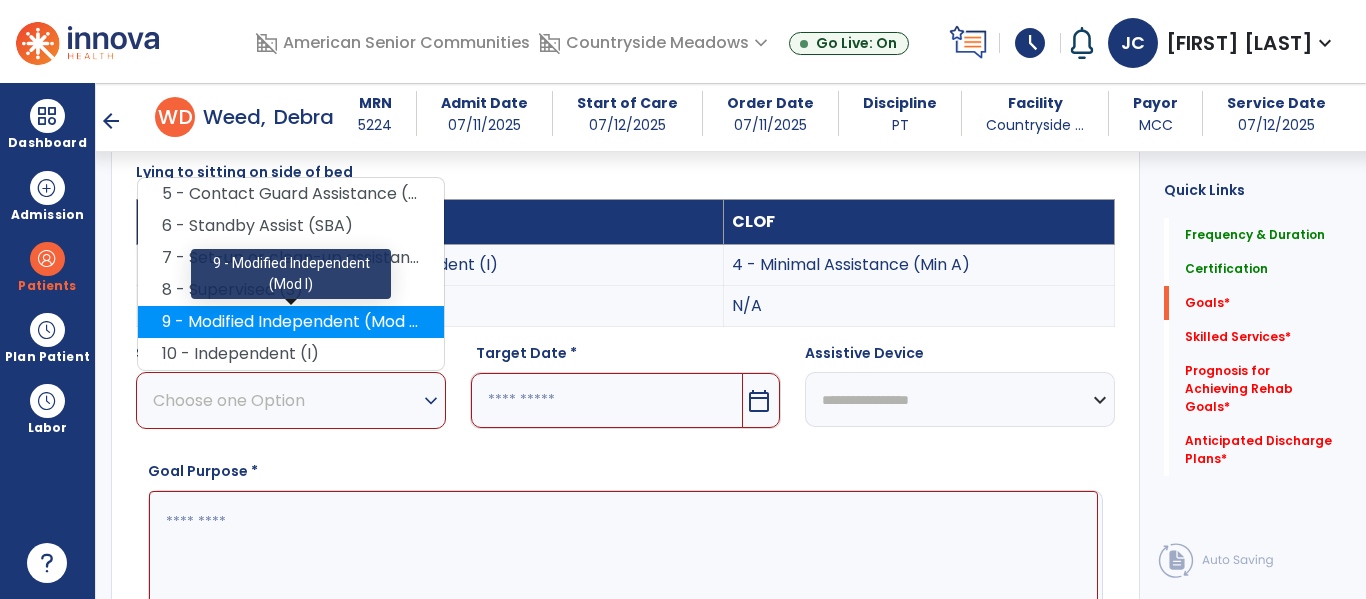 click on "9 - Modified Independent (Mod I)" at bounding box center (291, 322) 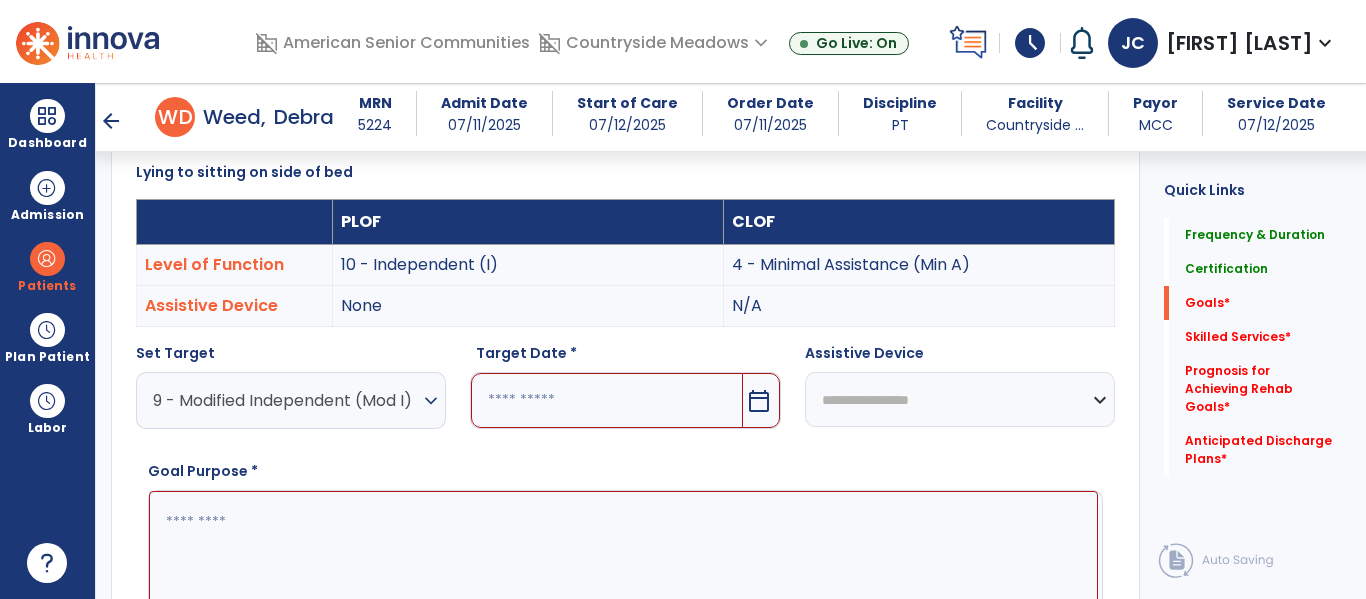 click at bounding box center [606, 400] 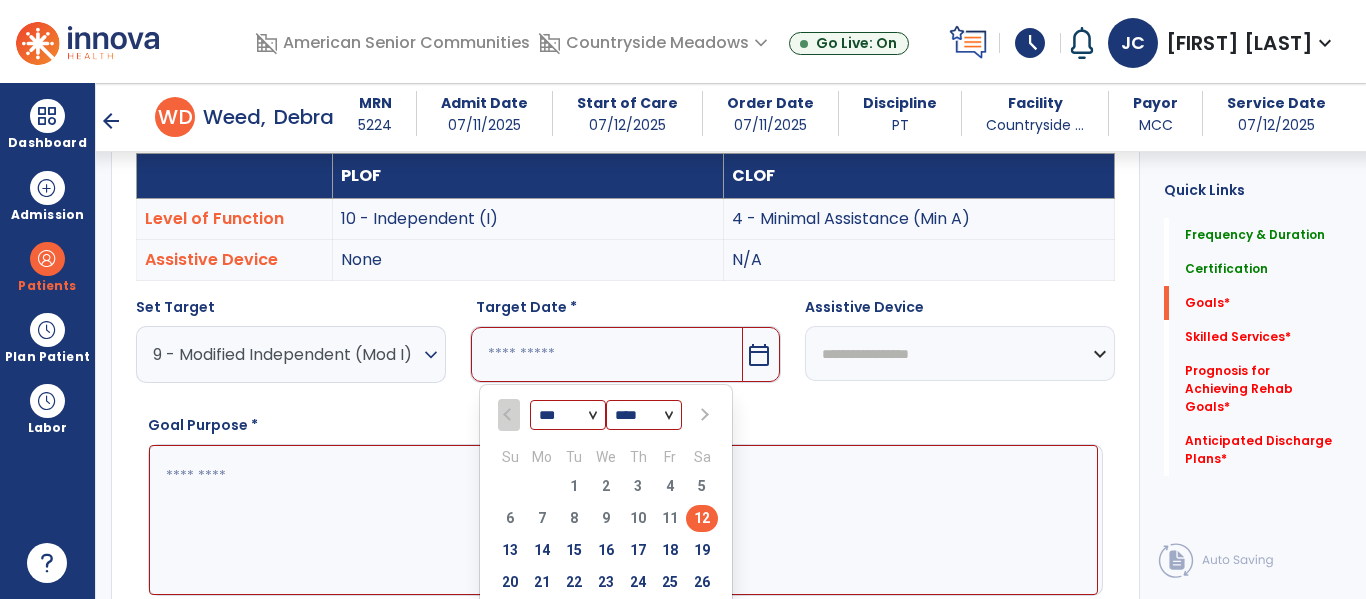 scroll, scrollTop: 626, scrollLeft: 0, axis: vertical 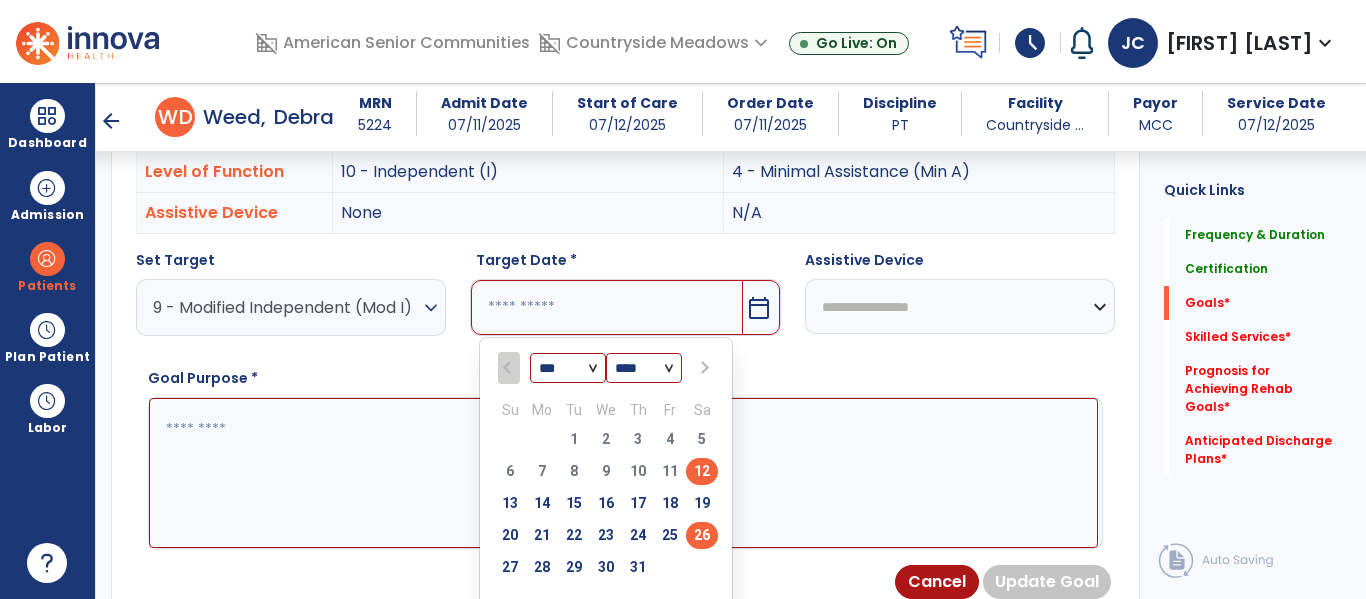 click on "26" at bounding box center (702, 535) 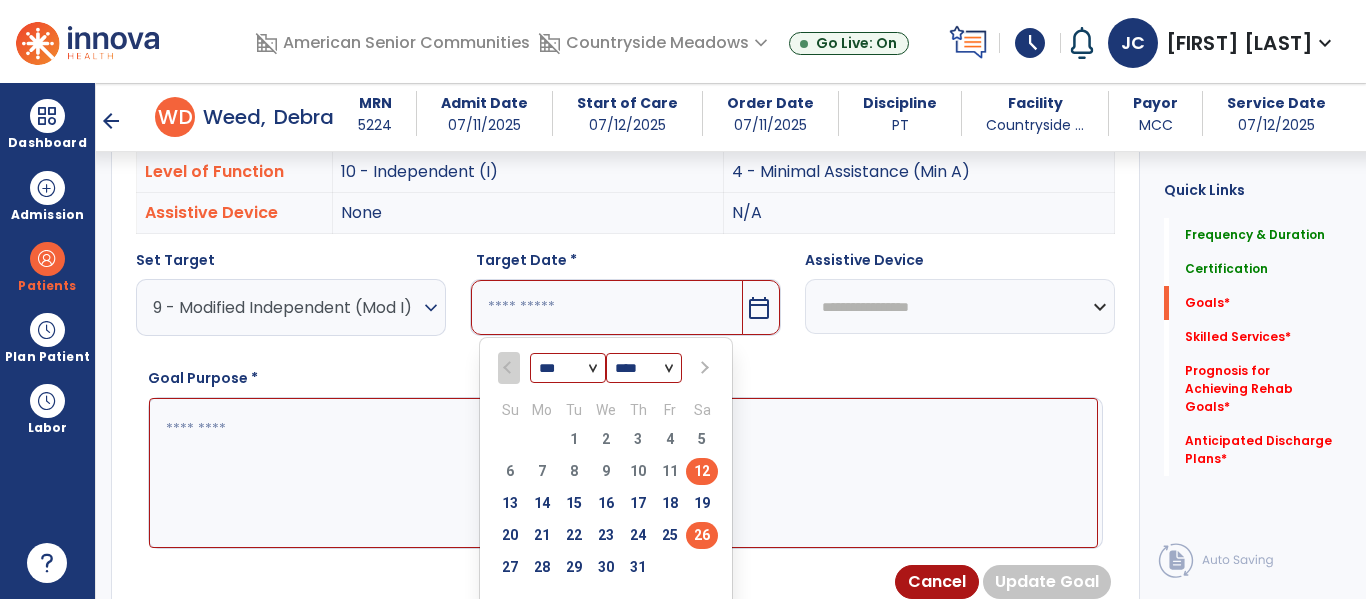 type on "*********" 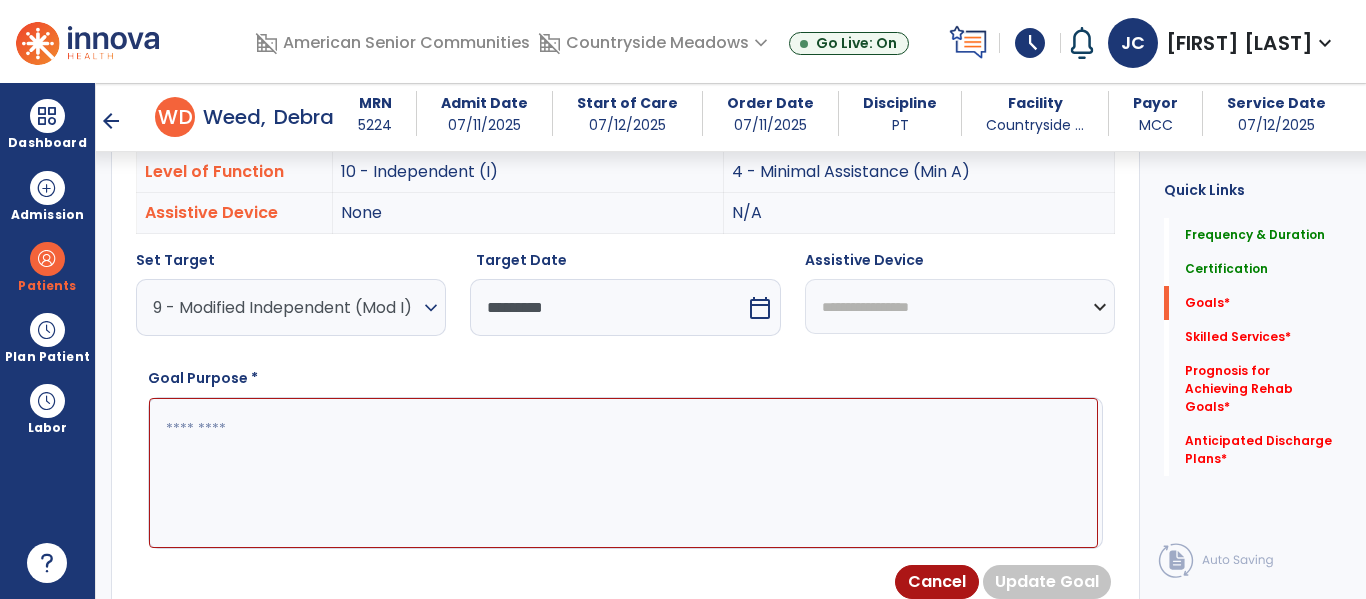 click on "**********" at bounding box center (960, 306) 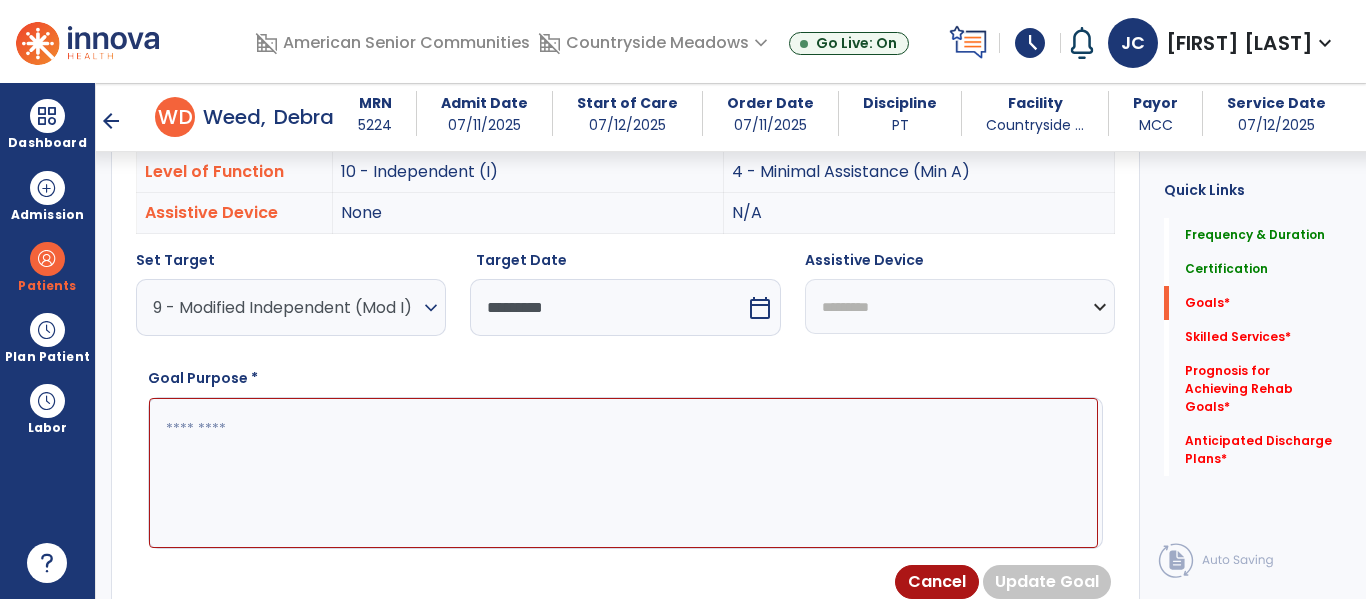 click on "**********" at bounding box center (960, 306) 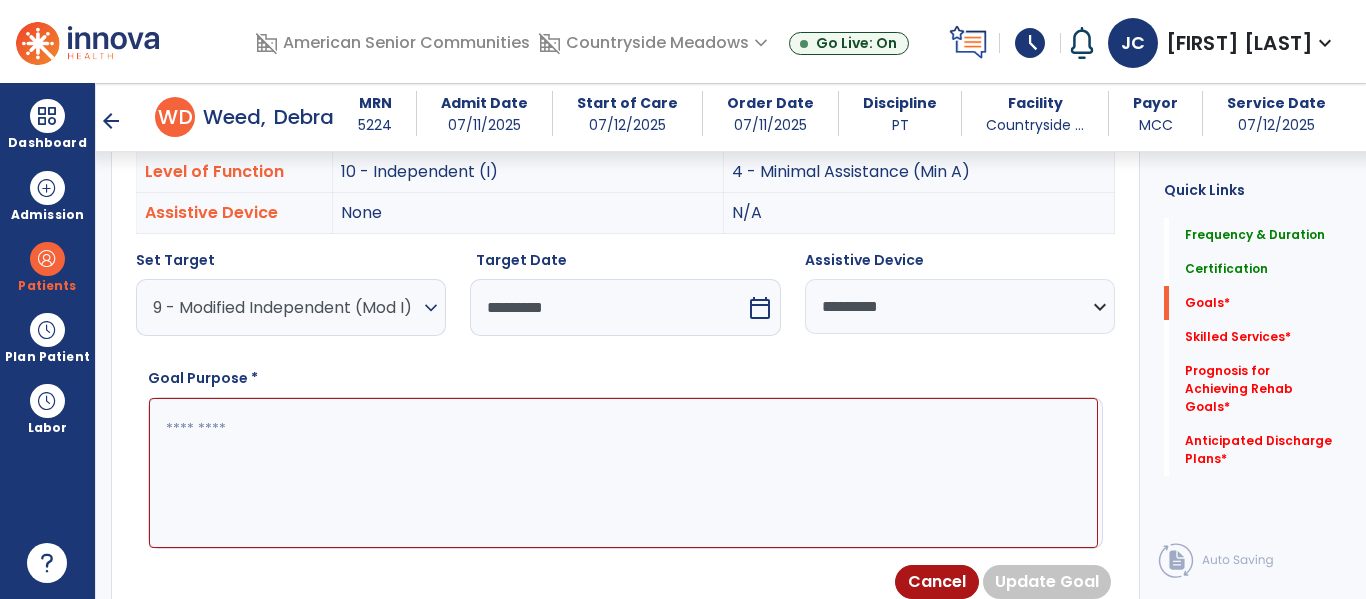 click at bounding box center (623, 473) 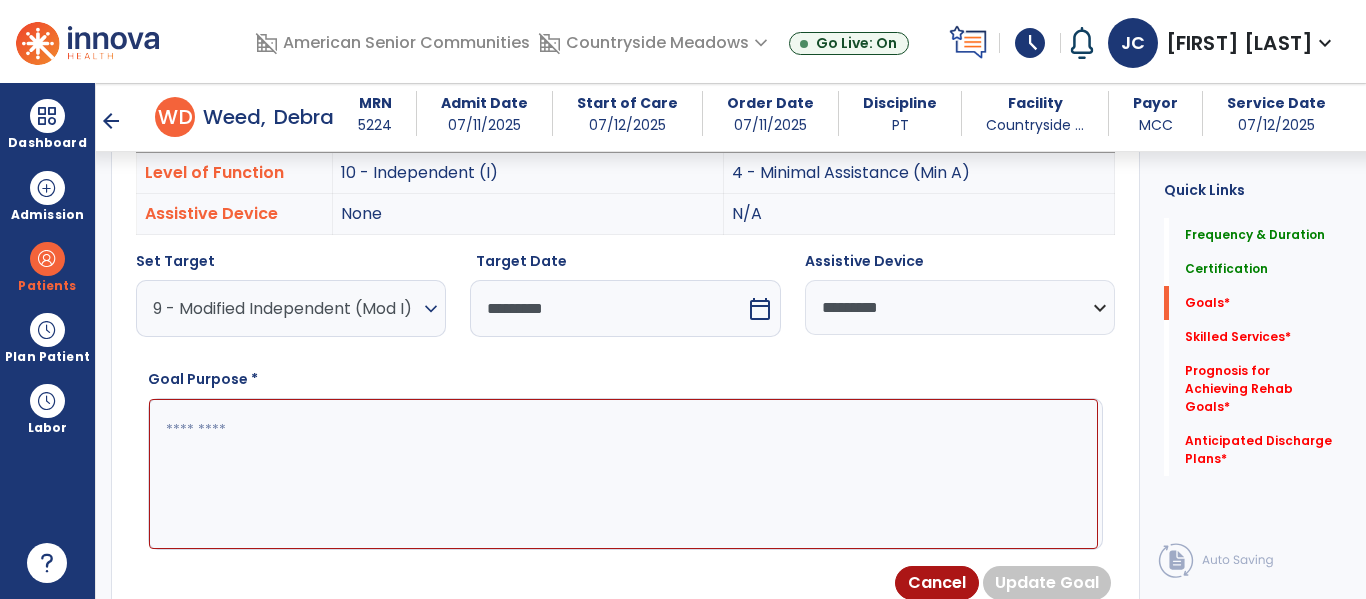click at bounding box center [623, 474] 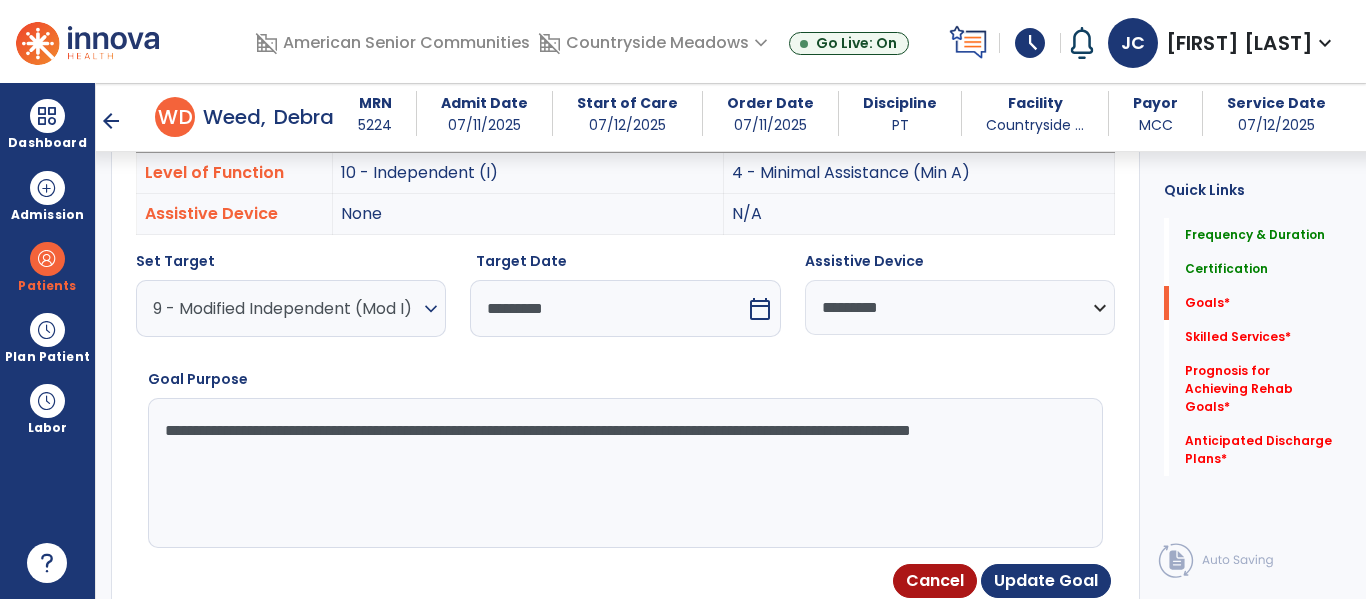 click on "**********" at bounding box center [623, 473] 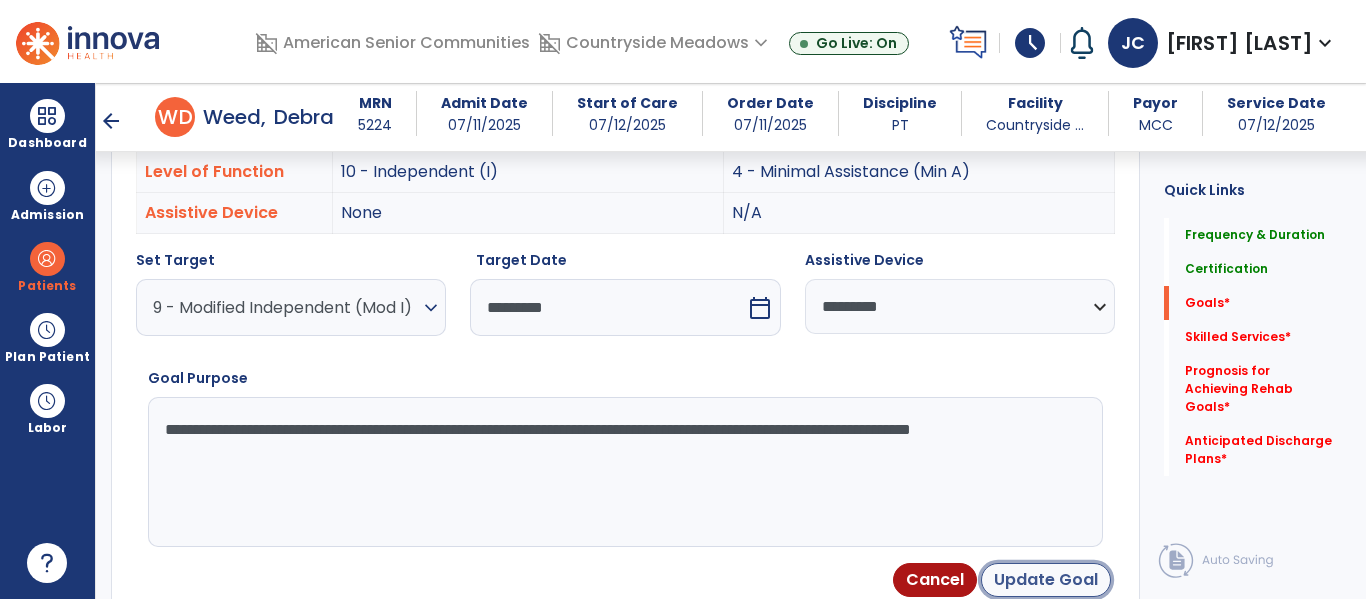 click on "Update Goal" at bounding box center [1046, 580] 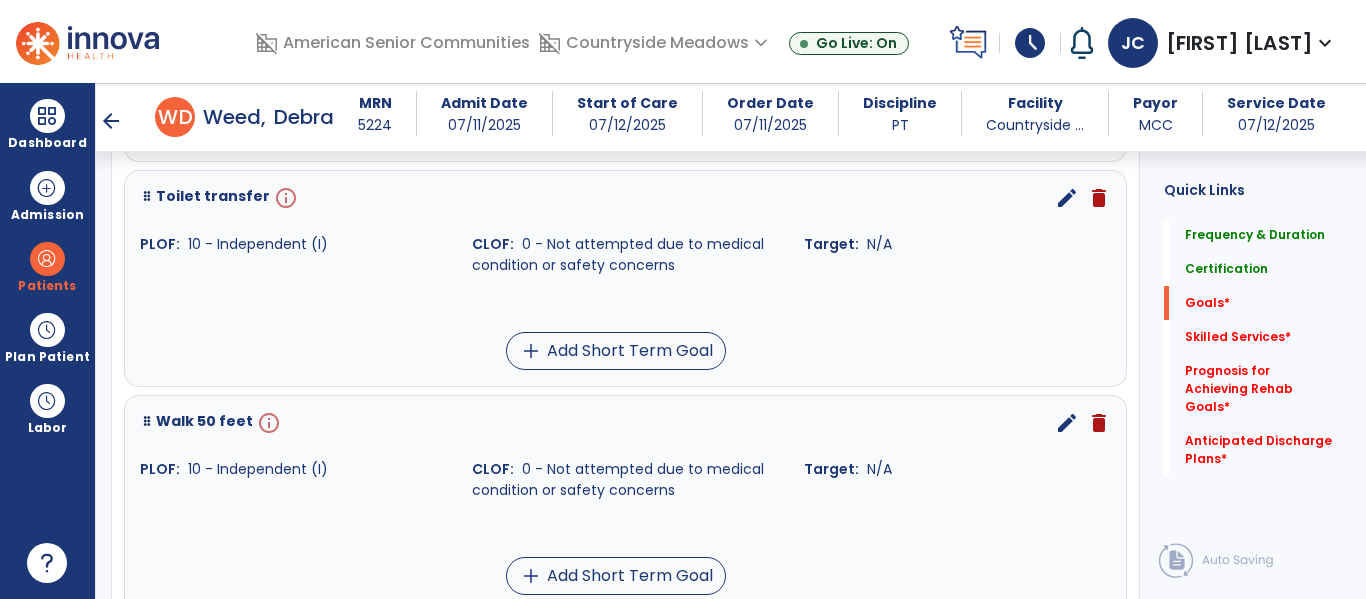 scroll, scrollTop: 1696, scrollLeft: 0, axis: vertical 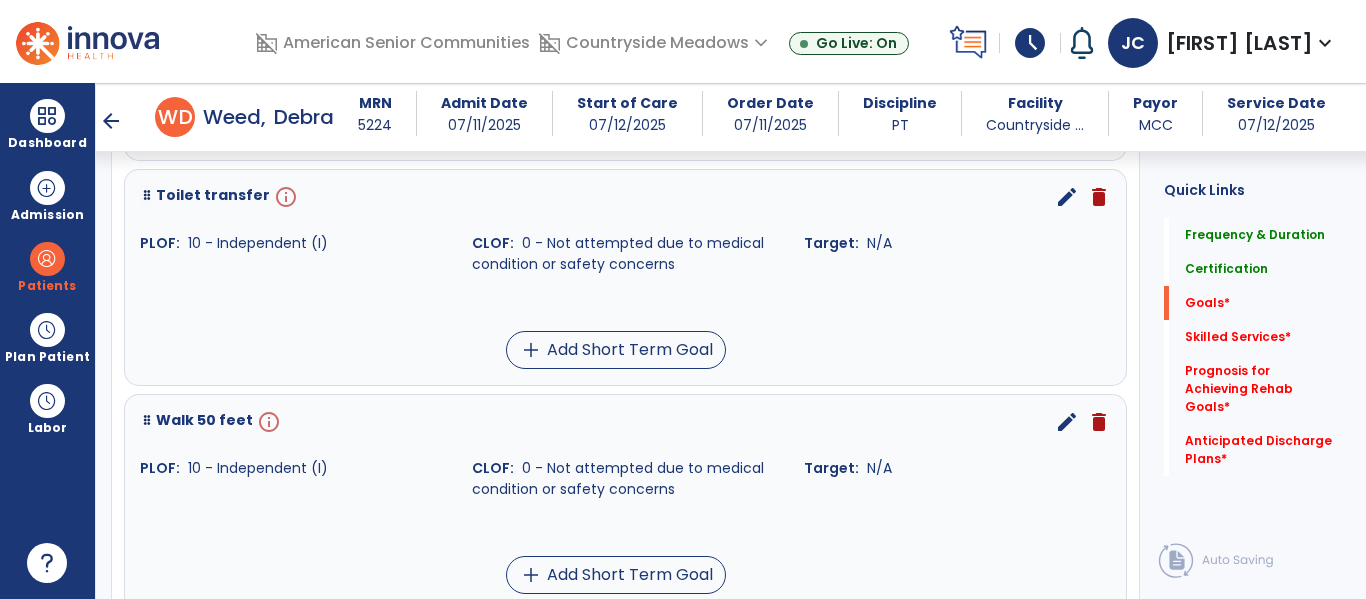 click on "edit" at bounding box center [1067, 197] 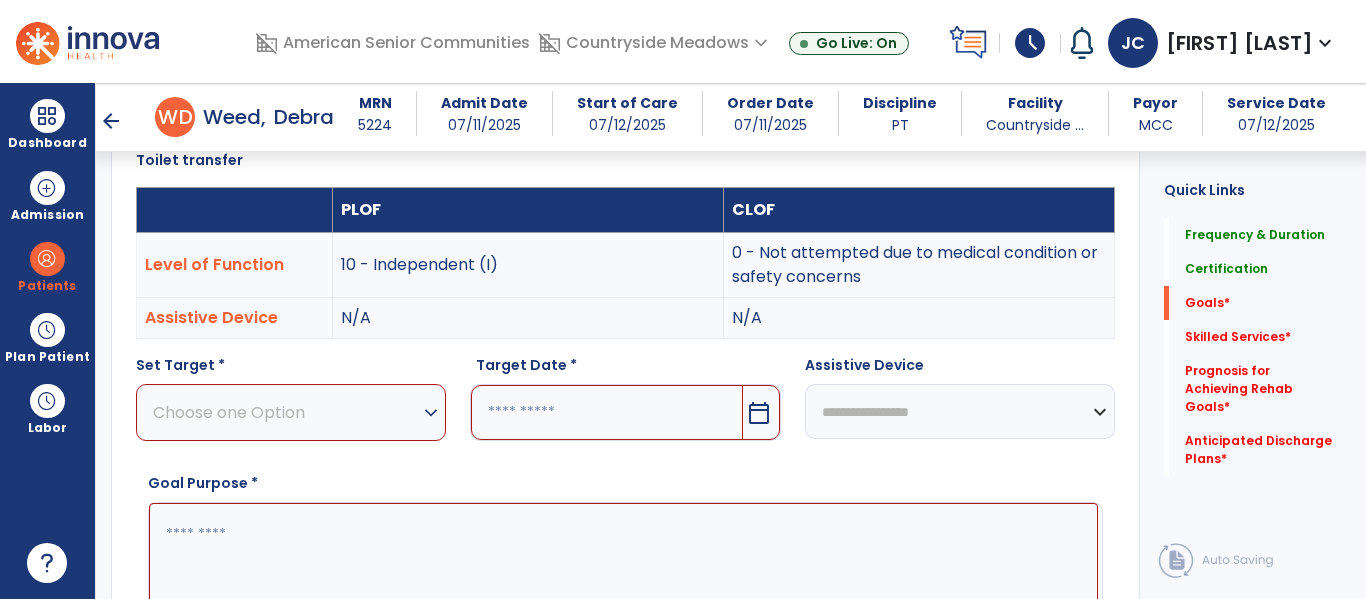 scroll, scrollTop: 534, scrollLeft: 0, axis: vertical 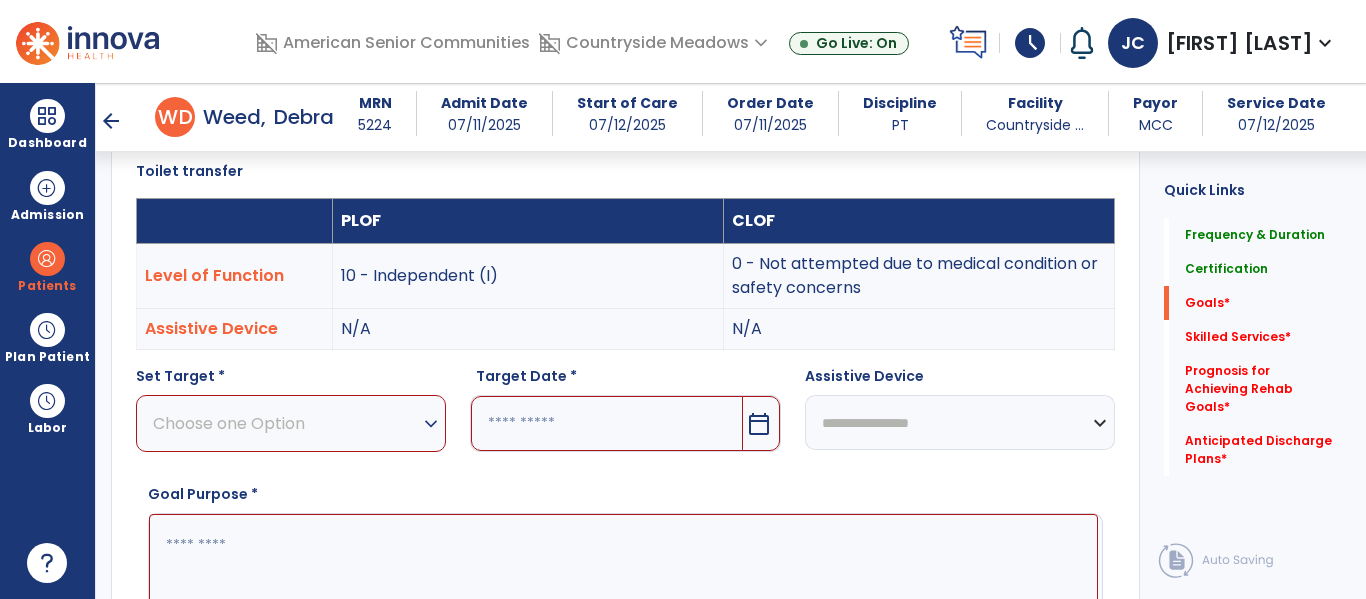 click on "Choose one Option" at bounding box center (286, 423) 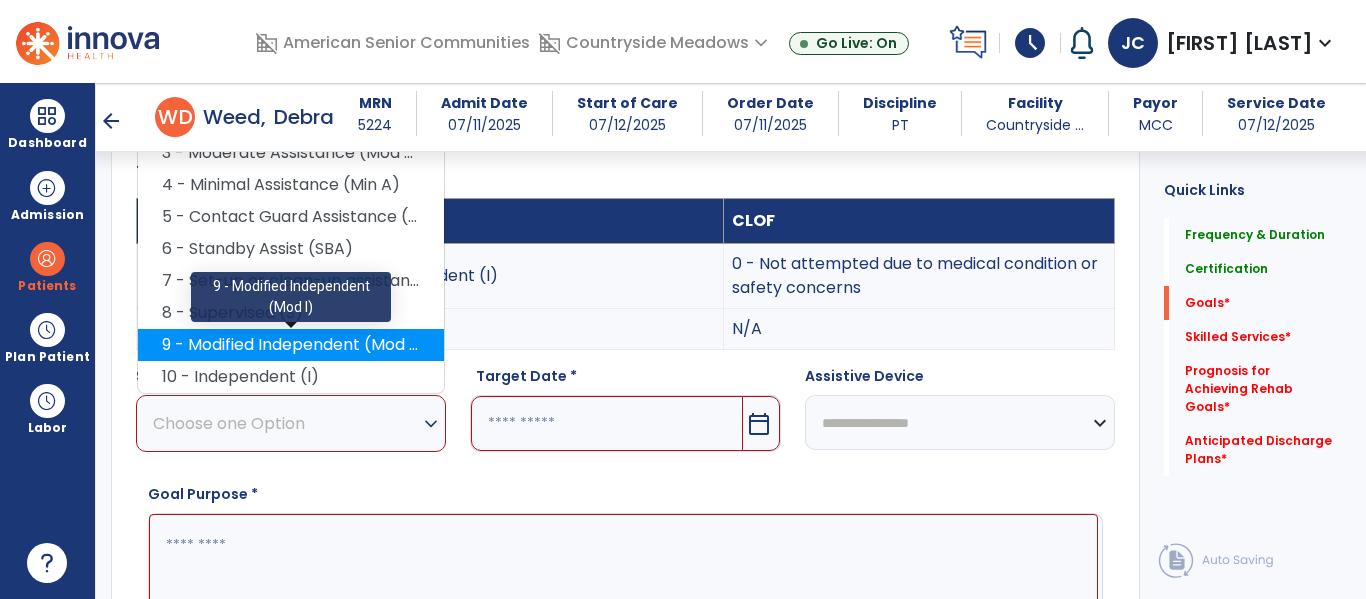 click on "9 - Modified Independent (Mod I)" at bounding box center [291, 345] 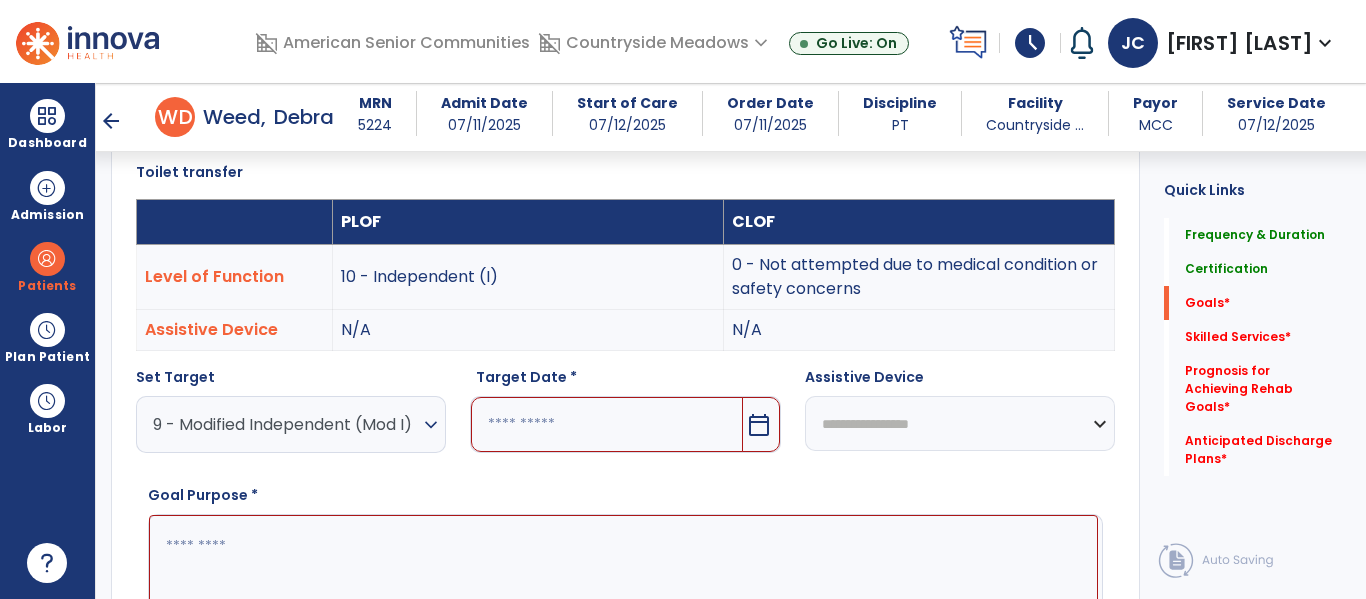 click at bounding box center [606, 424] 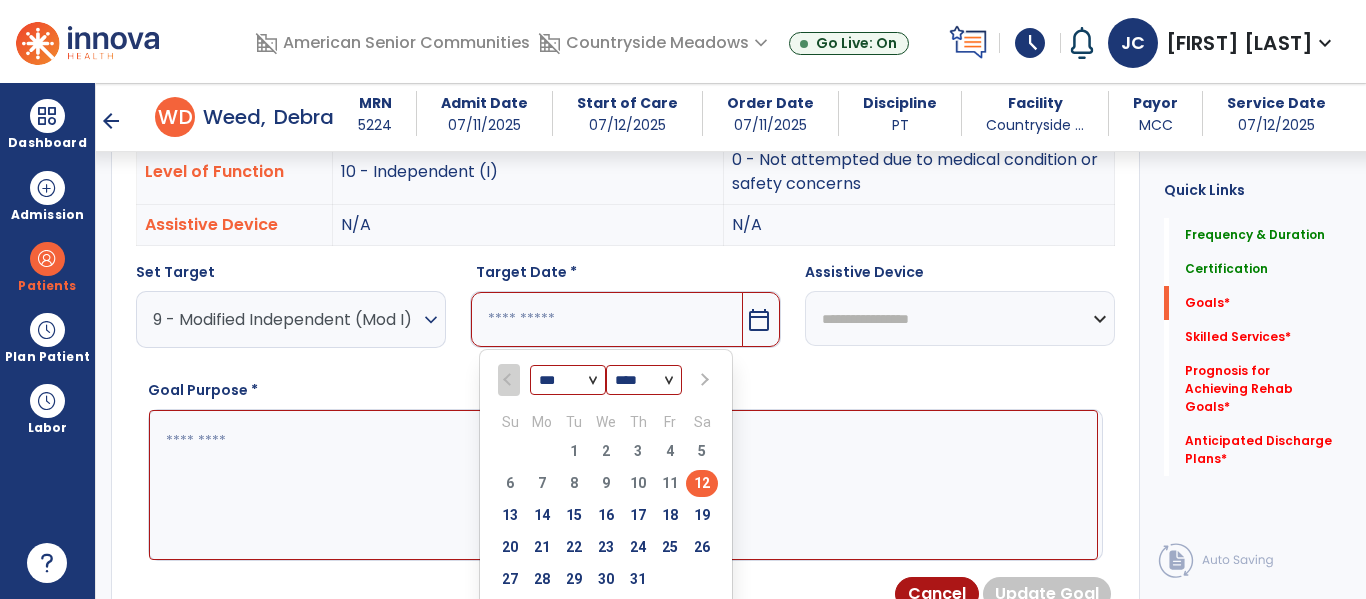 scroll, scrollTop: 644, scrollLeft: 0, axis: vertical 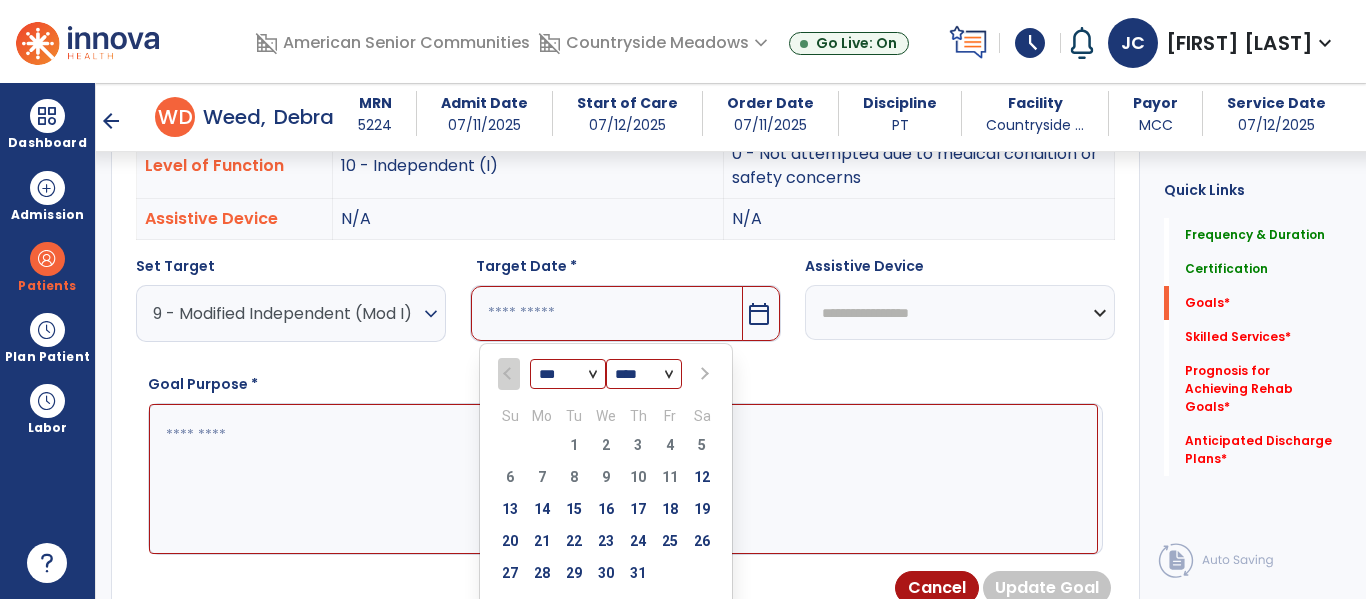 click at bounding box center [704, 374] 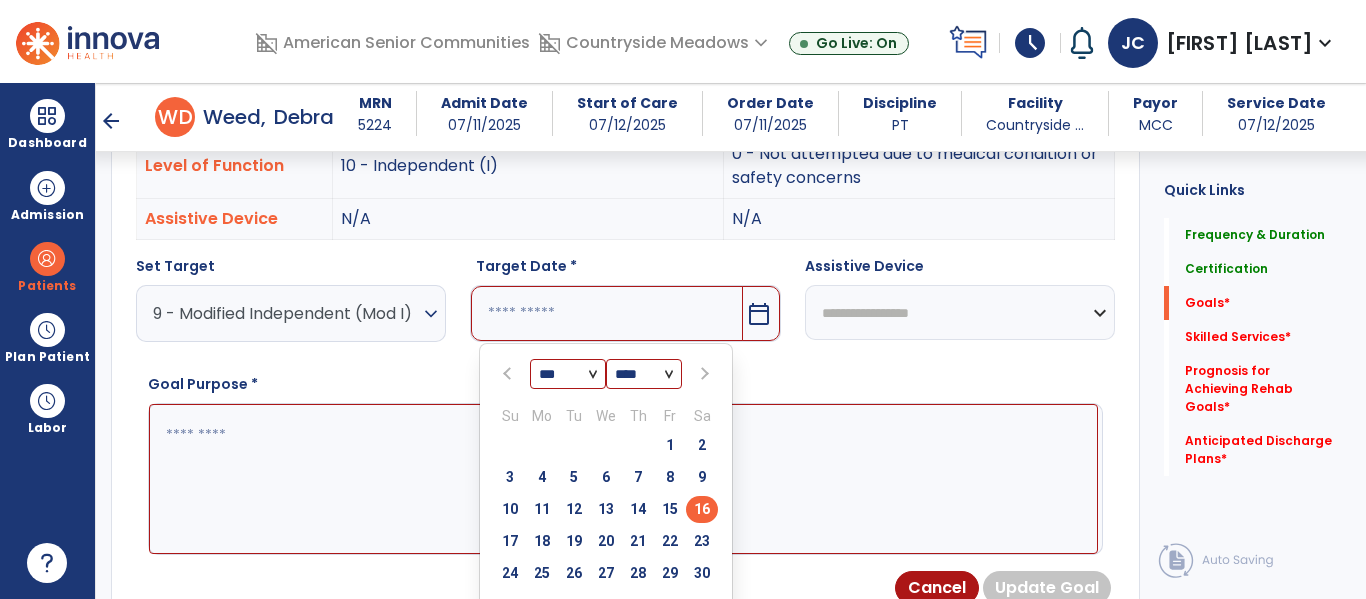 click on "16" at bounding box center [702, 509] 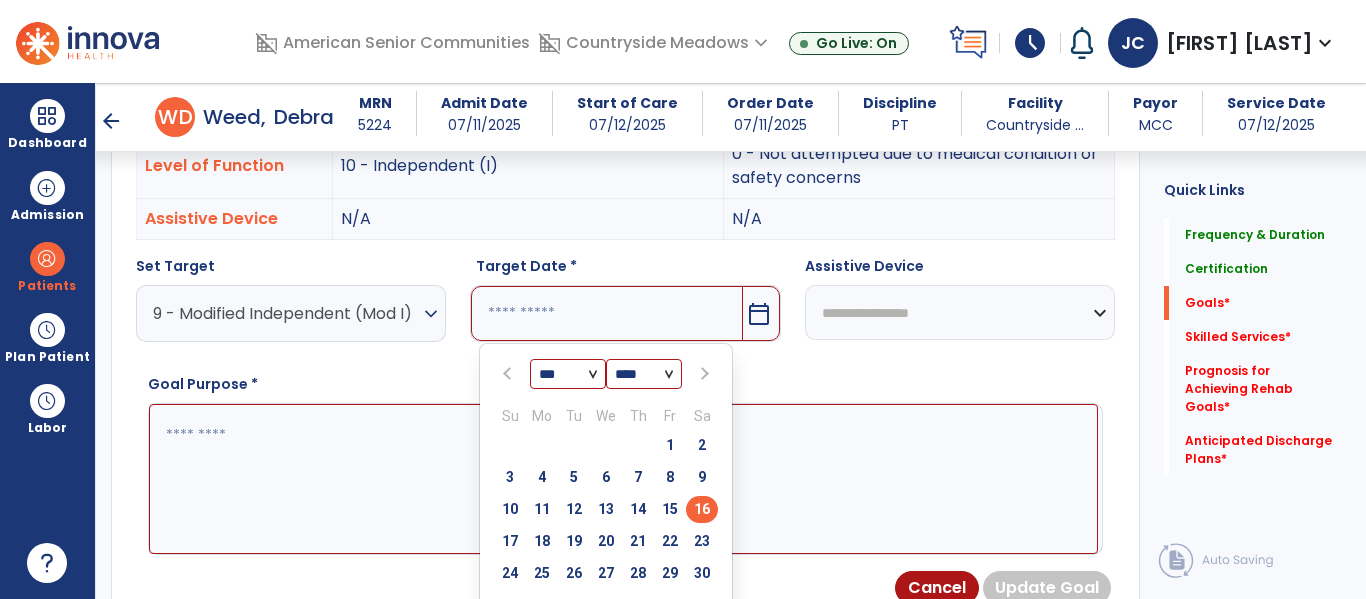 type on "*********" 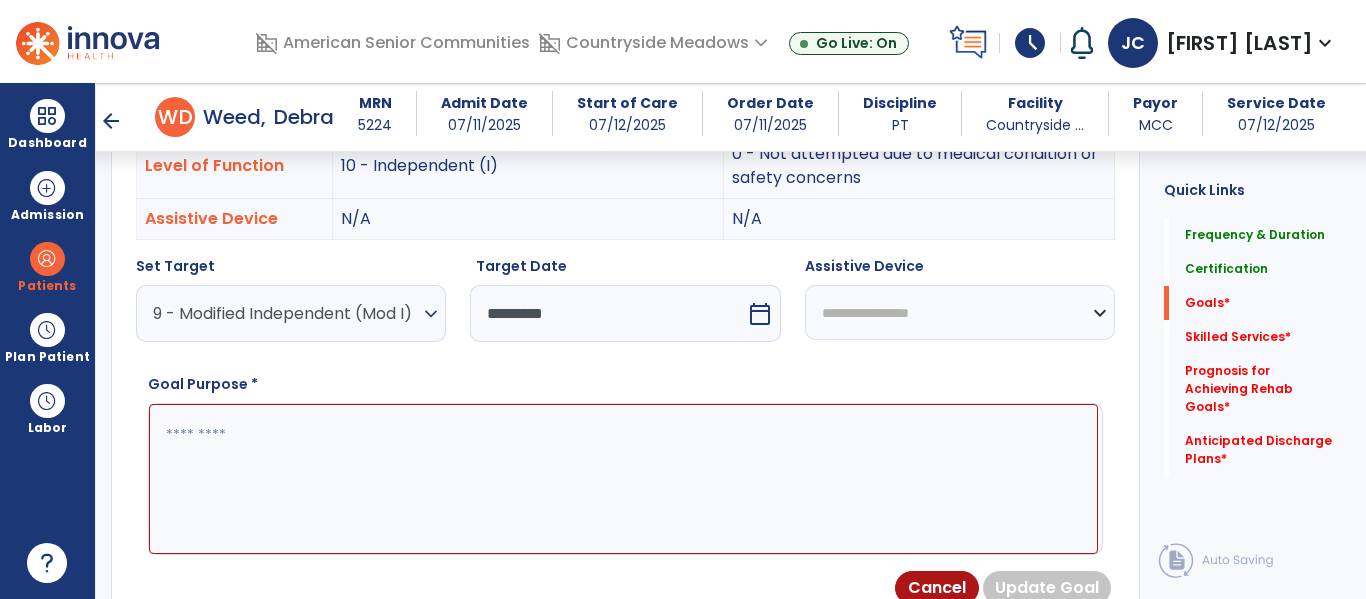 click on "**********" at bounding box center [960, 312] 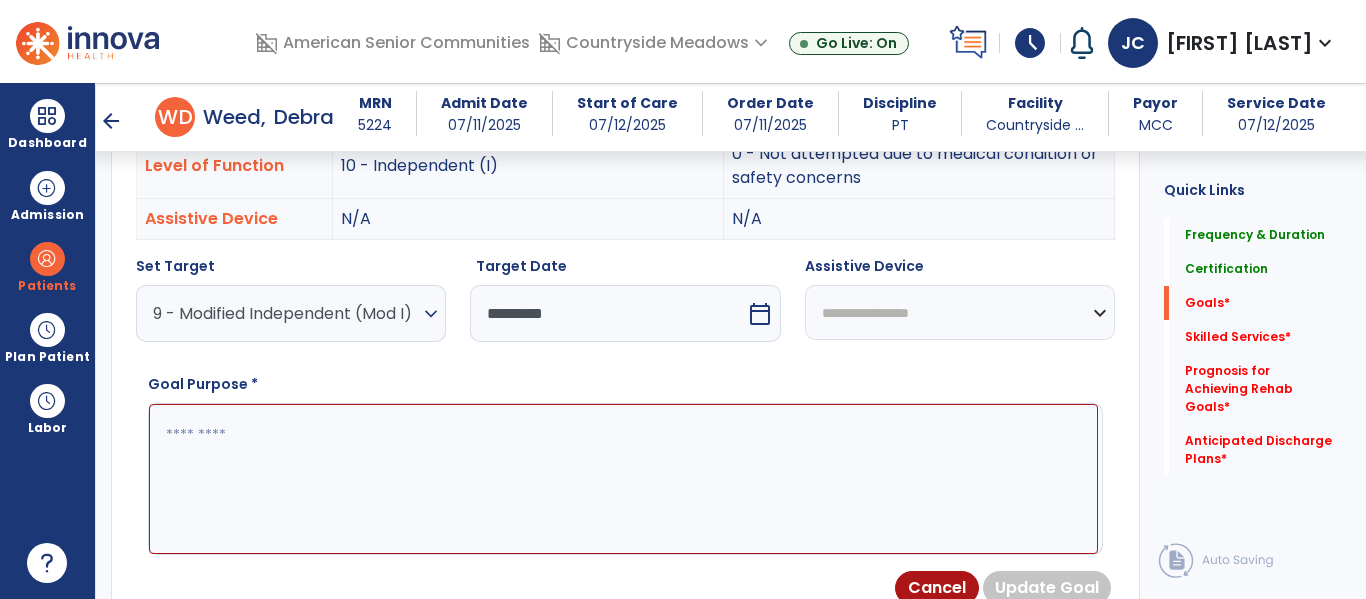 select on "**********" 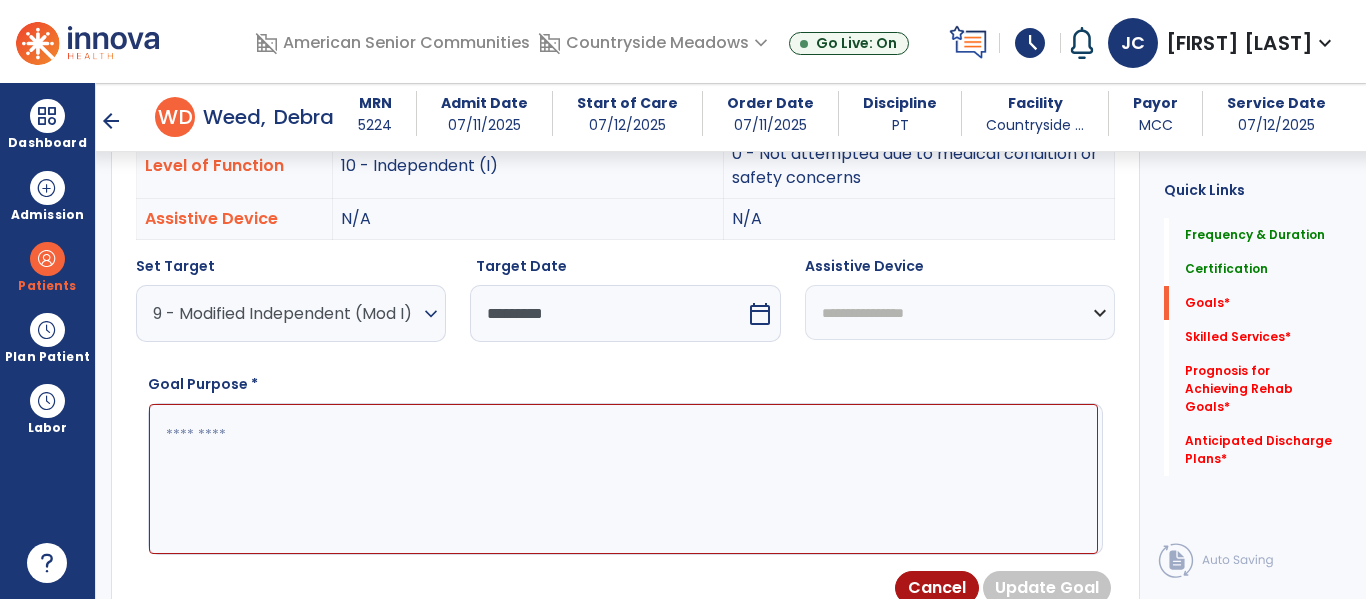 click on "**********" at bounding box center [960, 312] 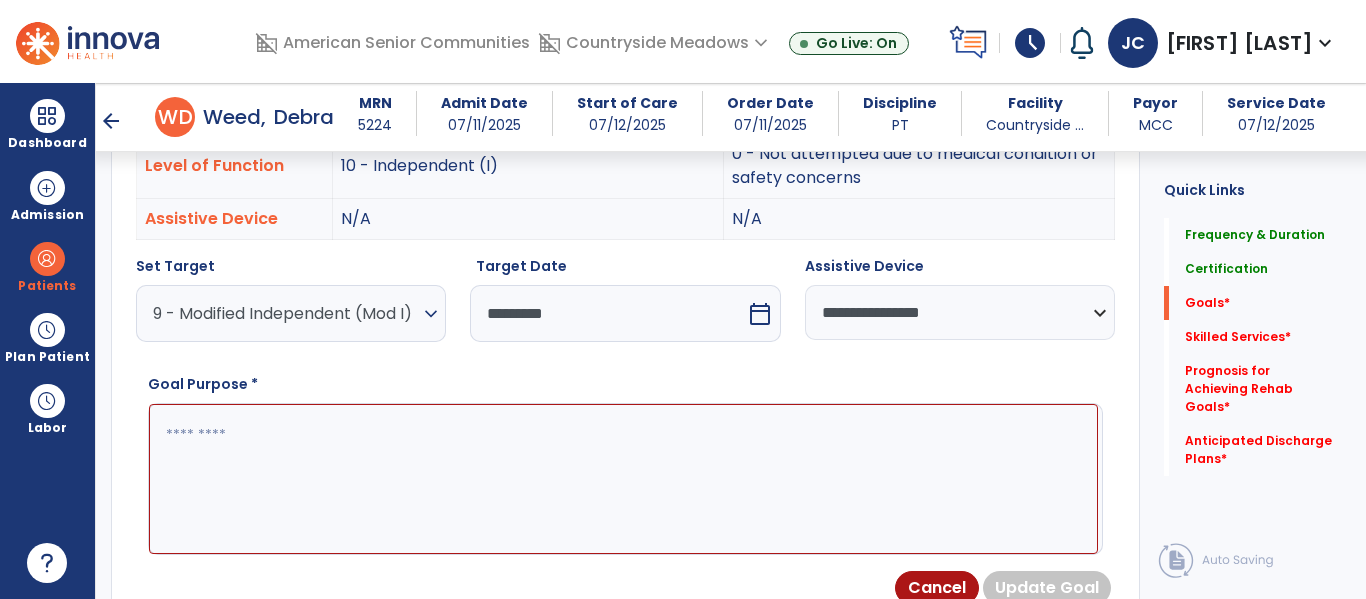 scroll, scrollTop: 645, scrollLeft: 0, axis: vertical 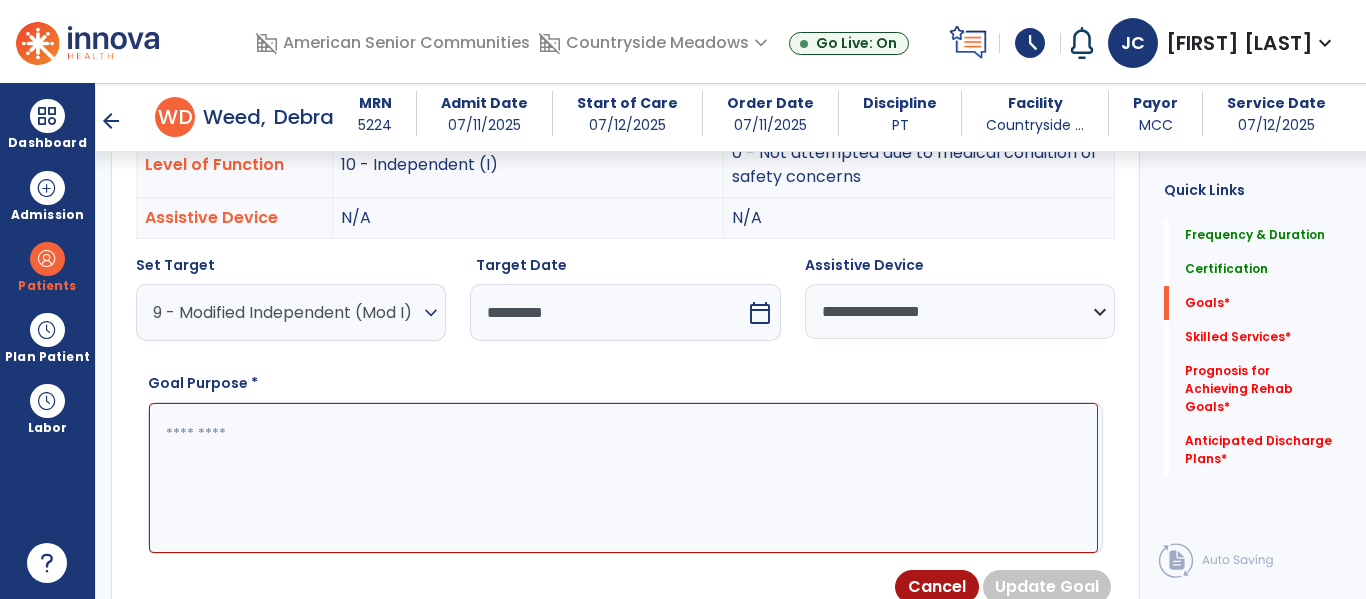 click at bounding box center (623, 478) 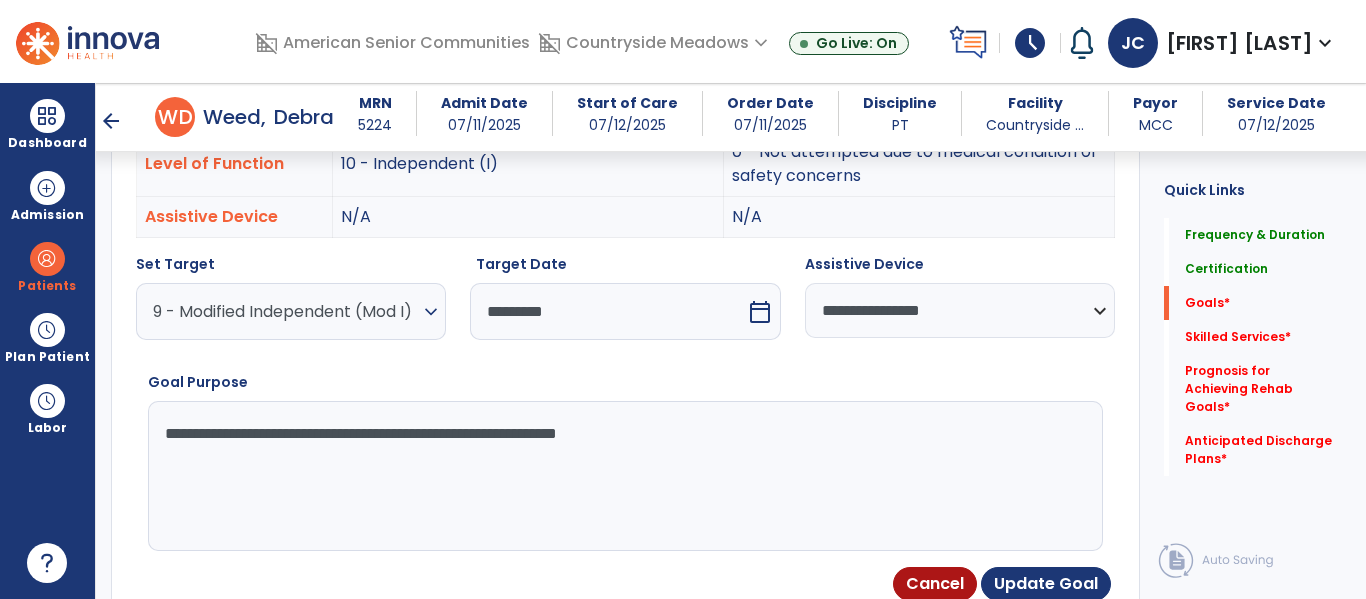scroll, scrollTop: 647, scrollLeft: 0, axis: vertical 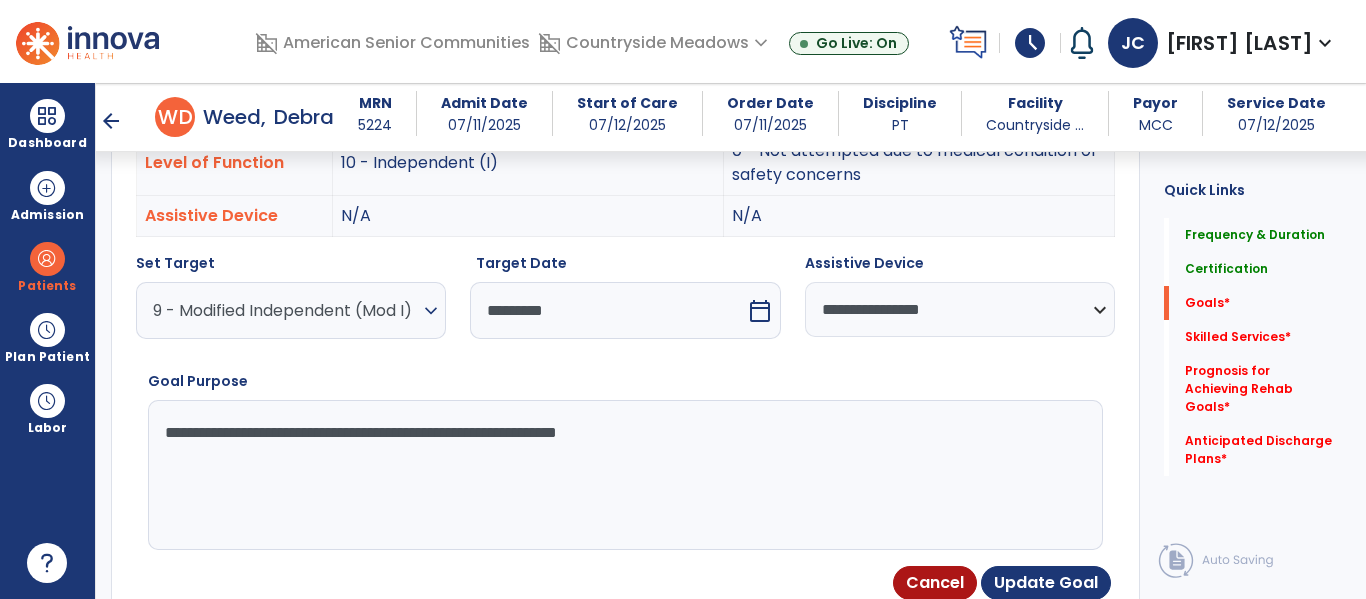 drag, startPoint x: 509, startPoint y: 434, endPoint x: 742, endPoint y: 440, distance: 233.07724 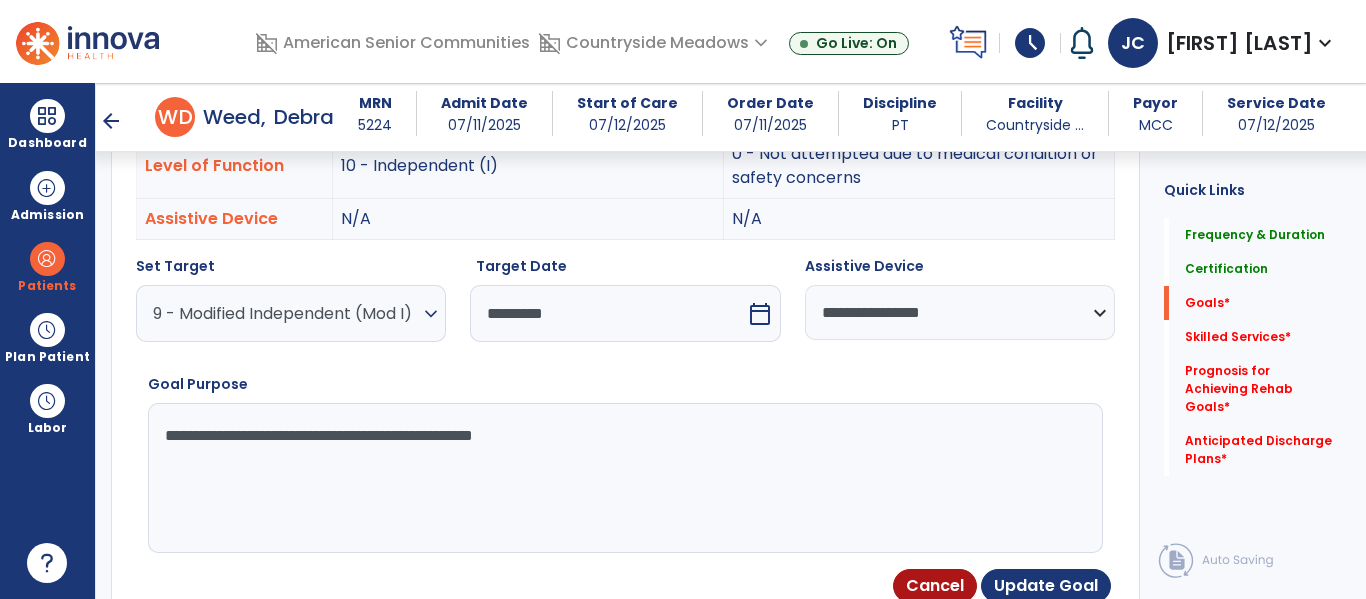 scroll, scrollTop: 638, scrollLeft: 0, axis: vertical 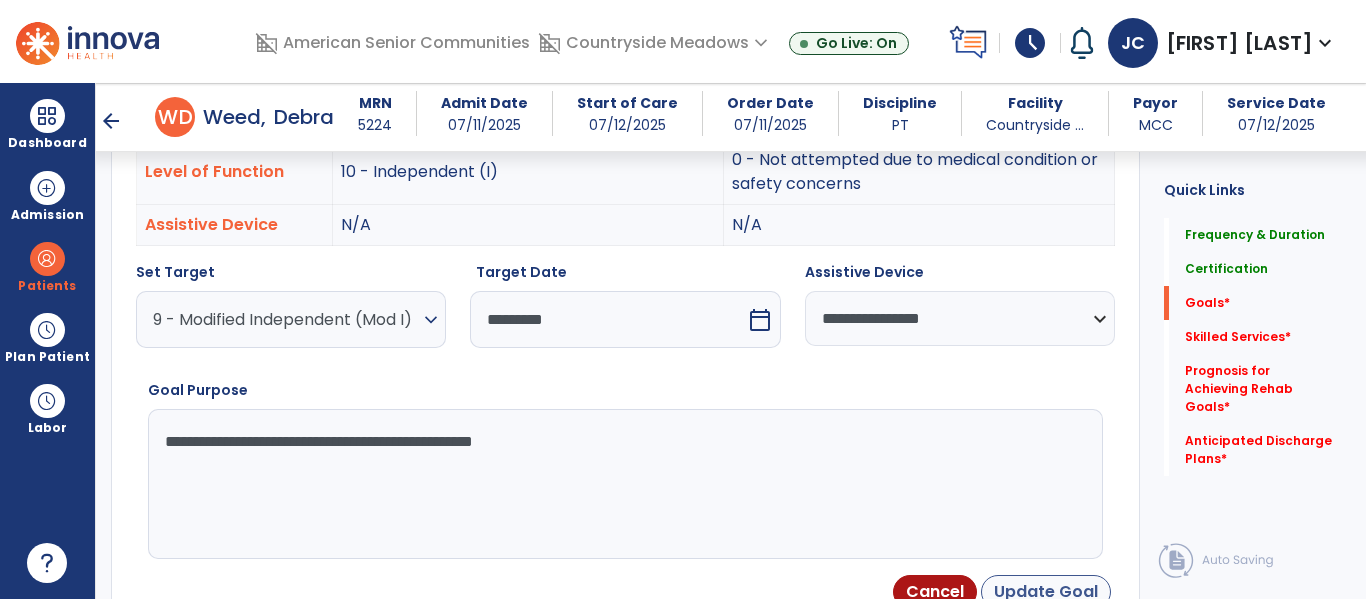 type on "**********" 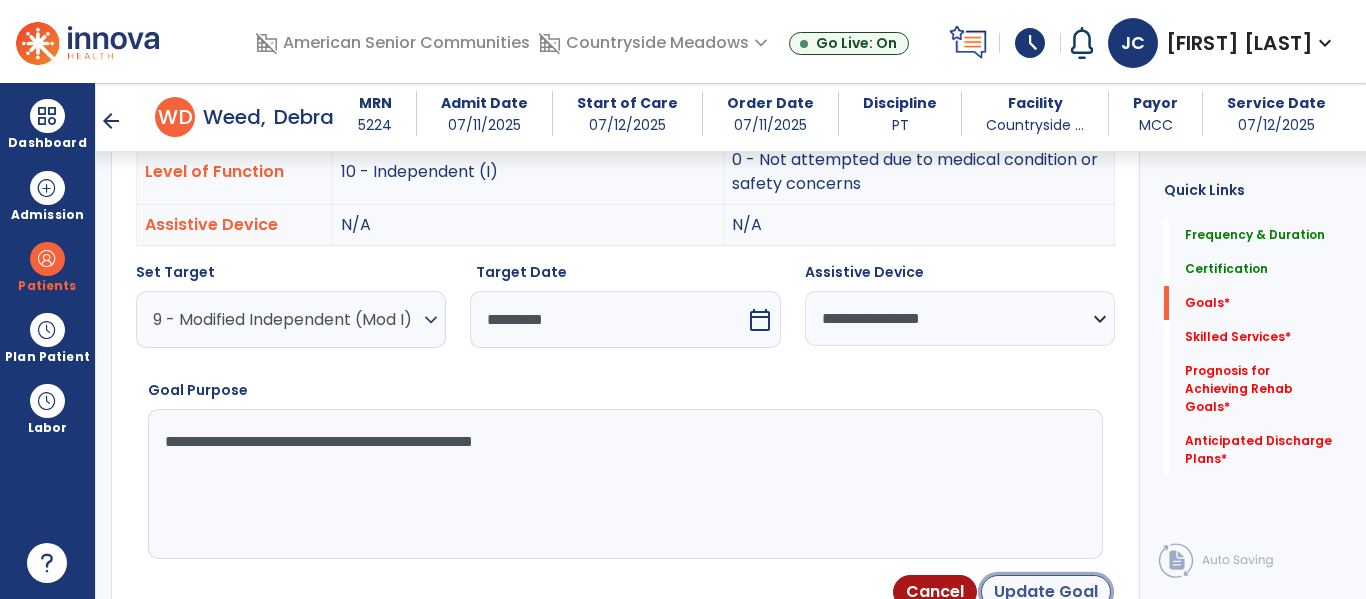 click on "Update Goal" at bounding box center [1046, 592] 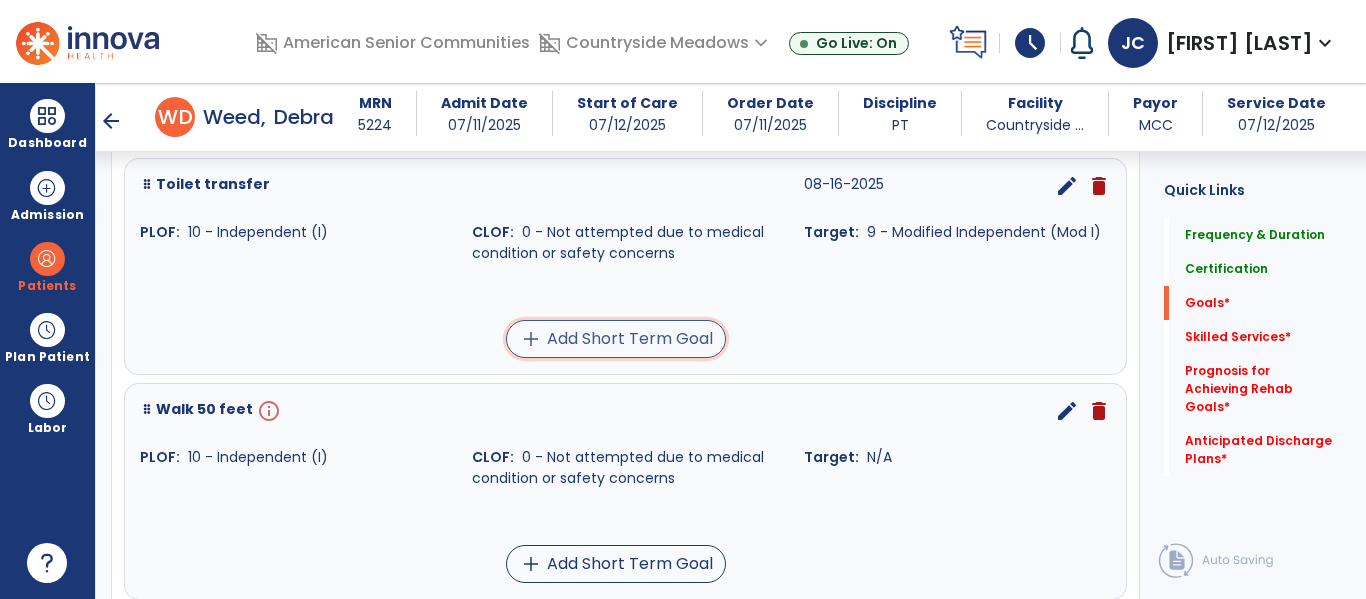 click on "add  Add Short Term Goal" at bounding box center (616, 339) 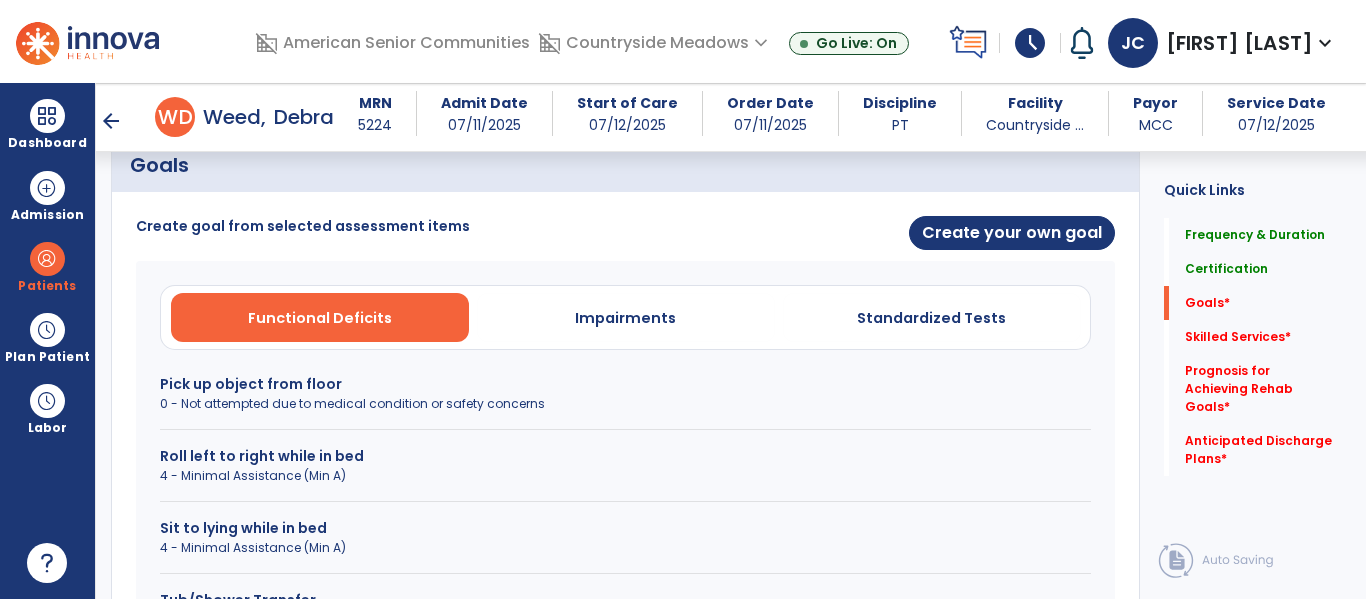 scroll, scrollTop: 433, scrollLeft: 0, axis: vertical 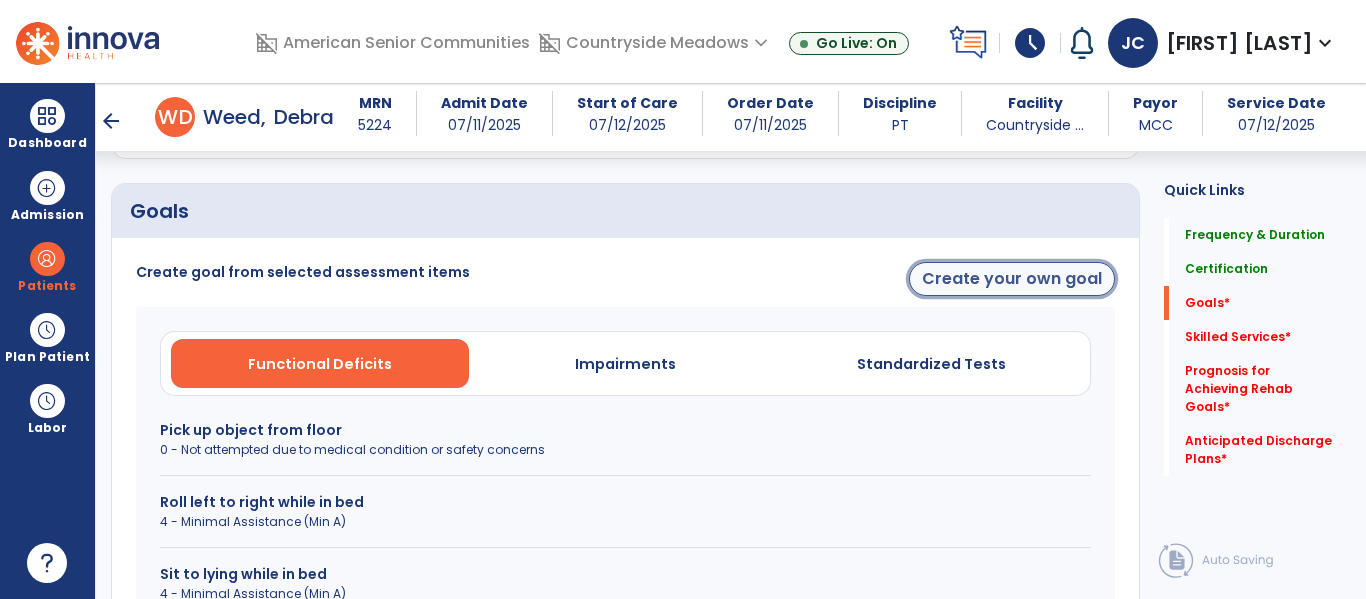 click on "Create your own goal" at bounding box center (1012, 279) 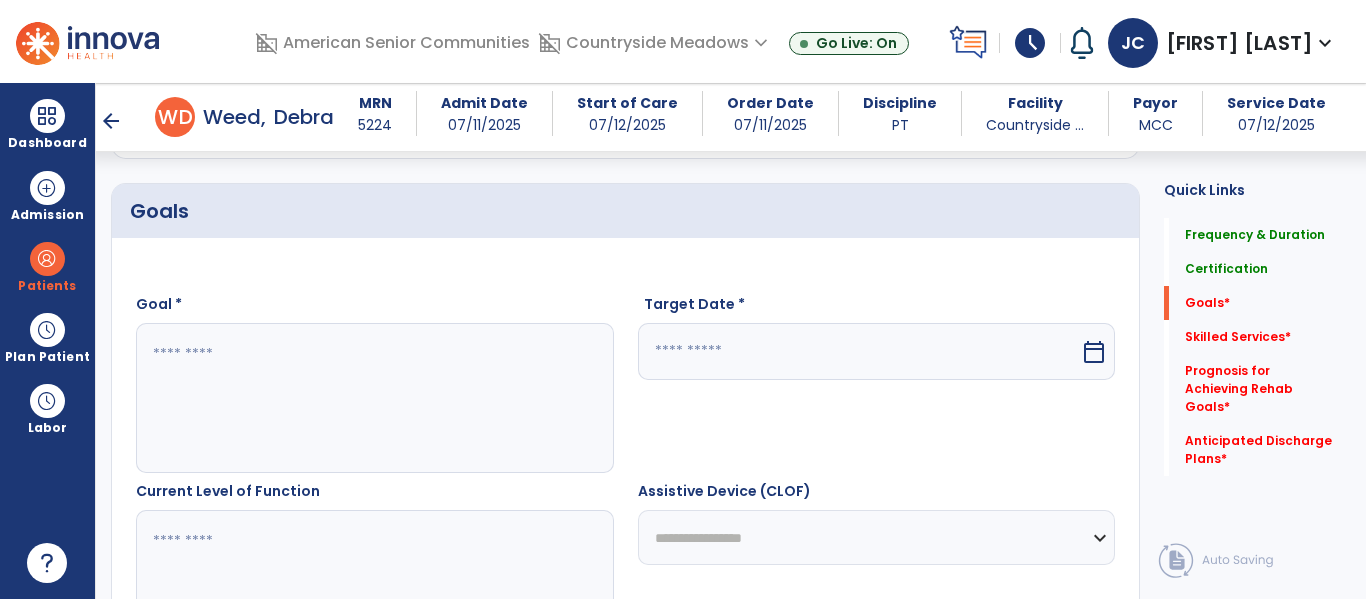 click at bounding box center (374, 398) 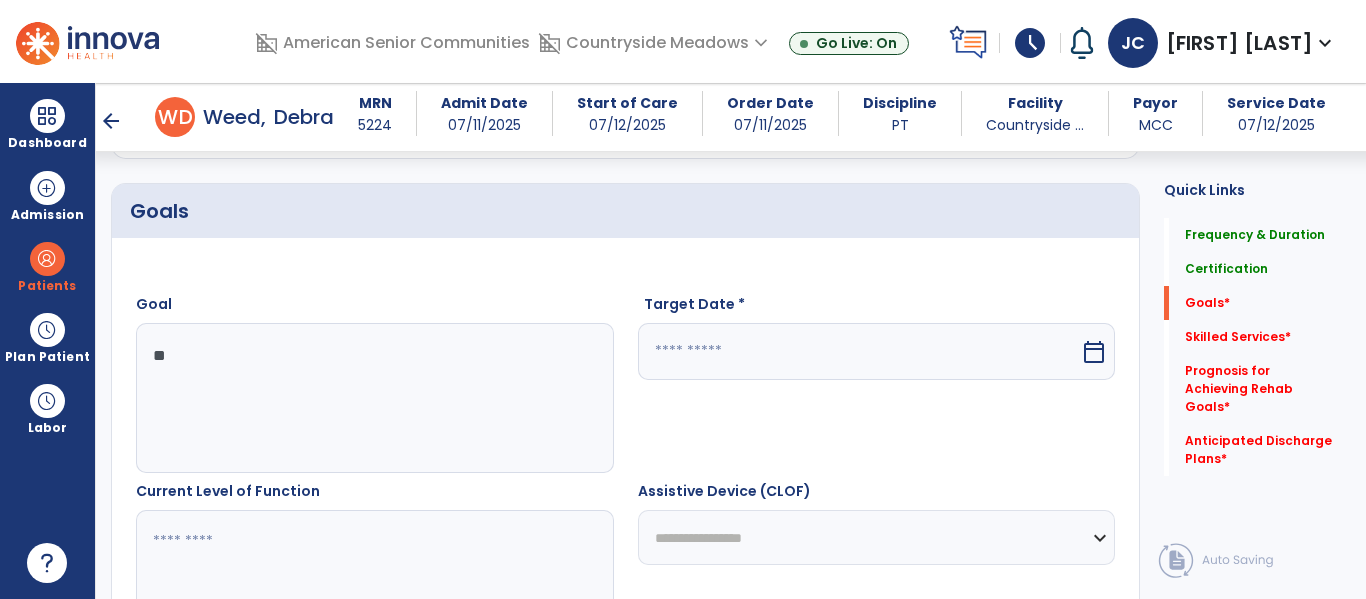 type on "*" 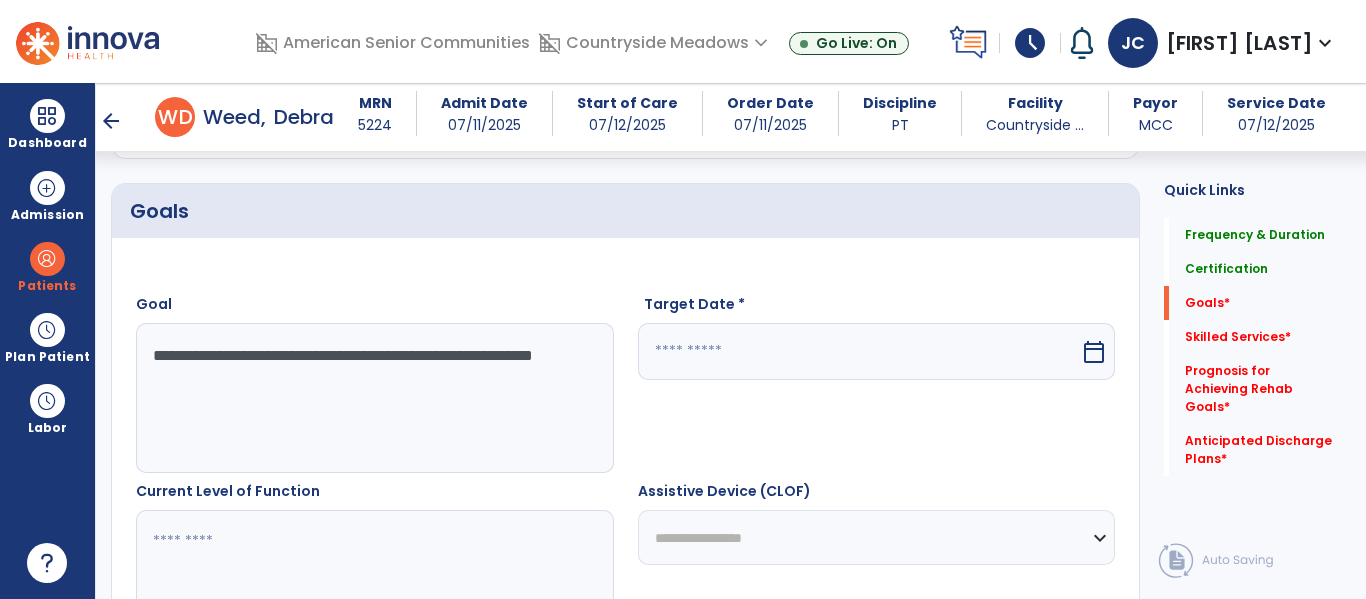type on "**********" 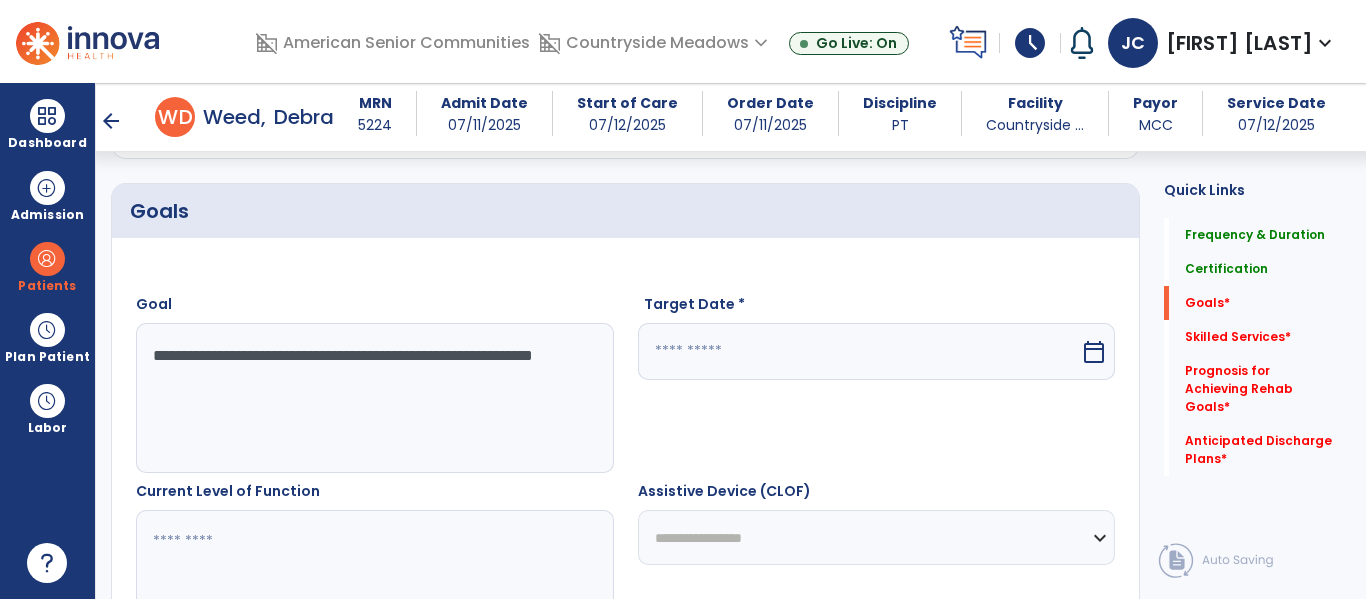 click at bounding box center (859, 351) 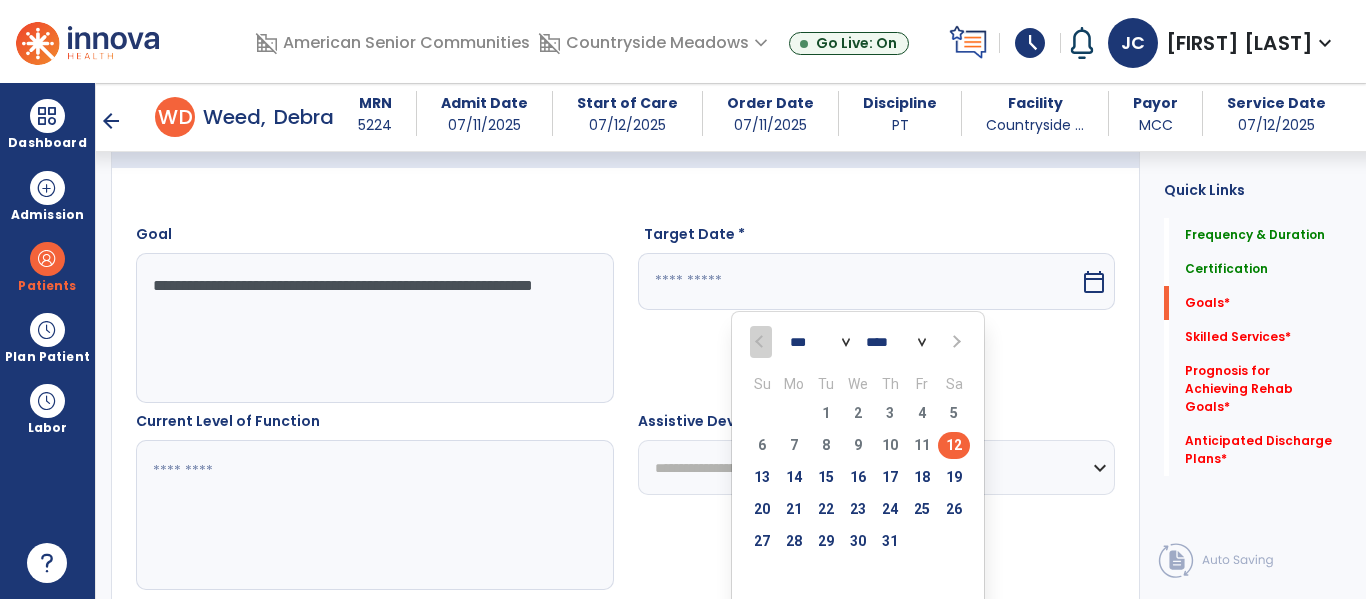 scroll, scrollTop: 534, scrollLeft: 0, axis: vertical 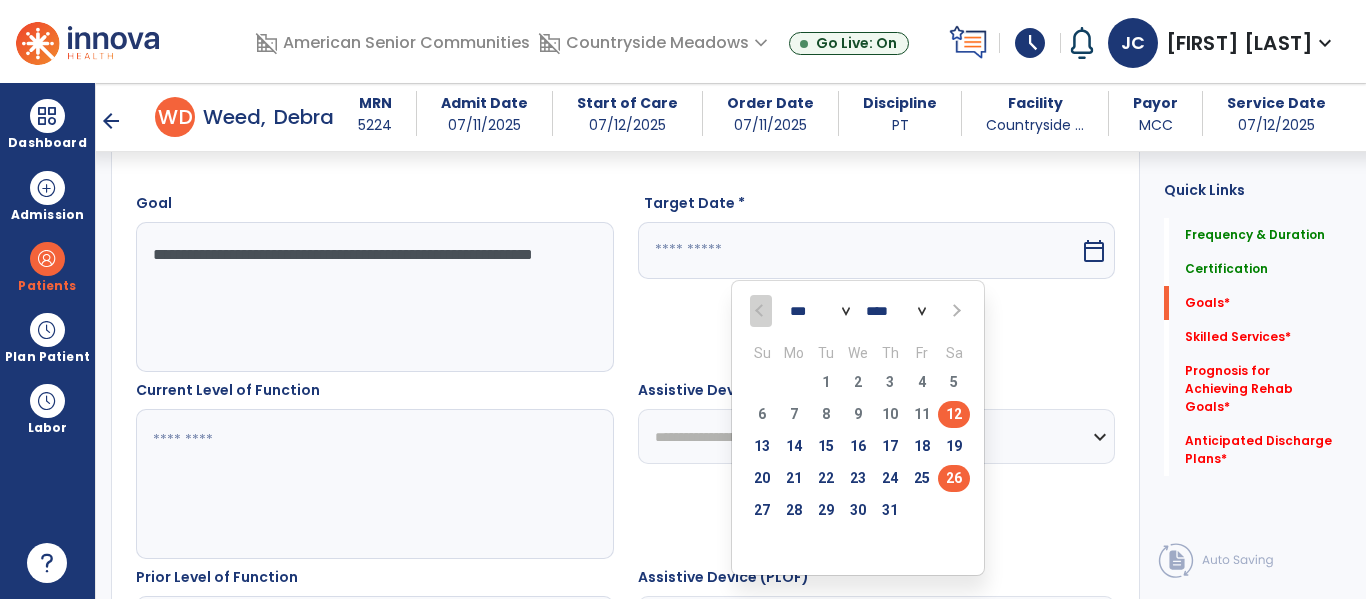 click on "26" at bounding box center (954, 478) 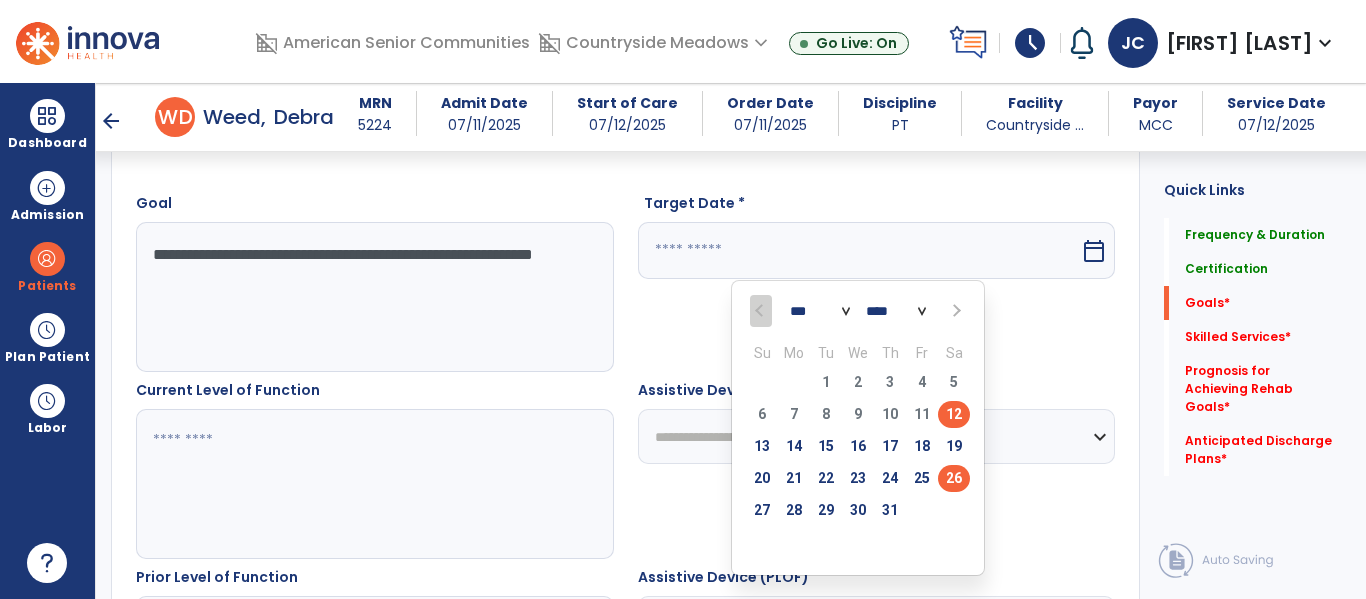type on "*********" 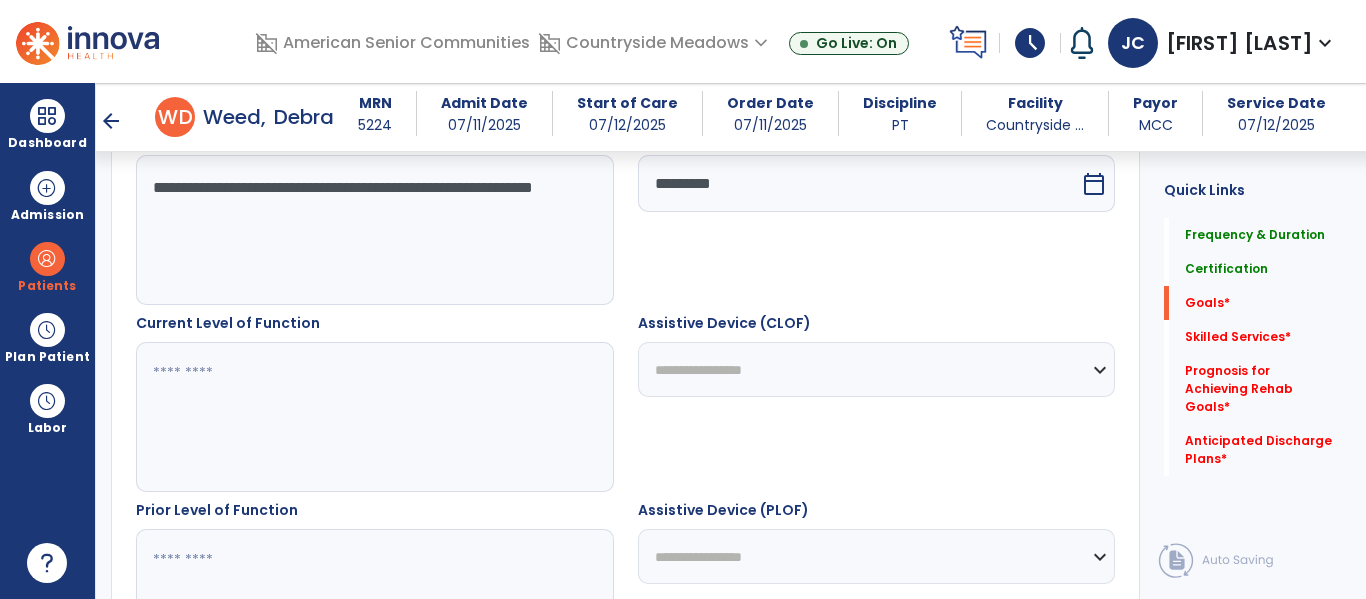 scroll, scrollTop: 598, scrollLeft: 0, axis: vertical 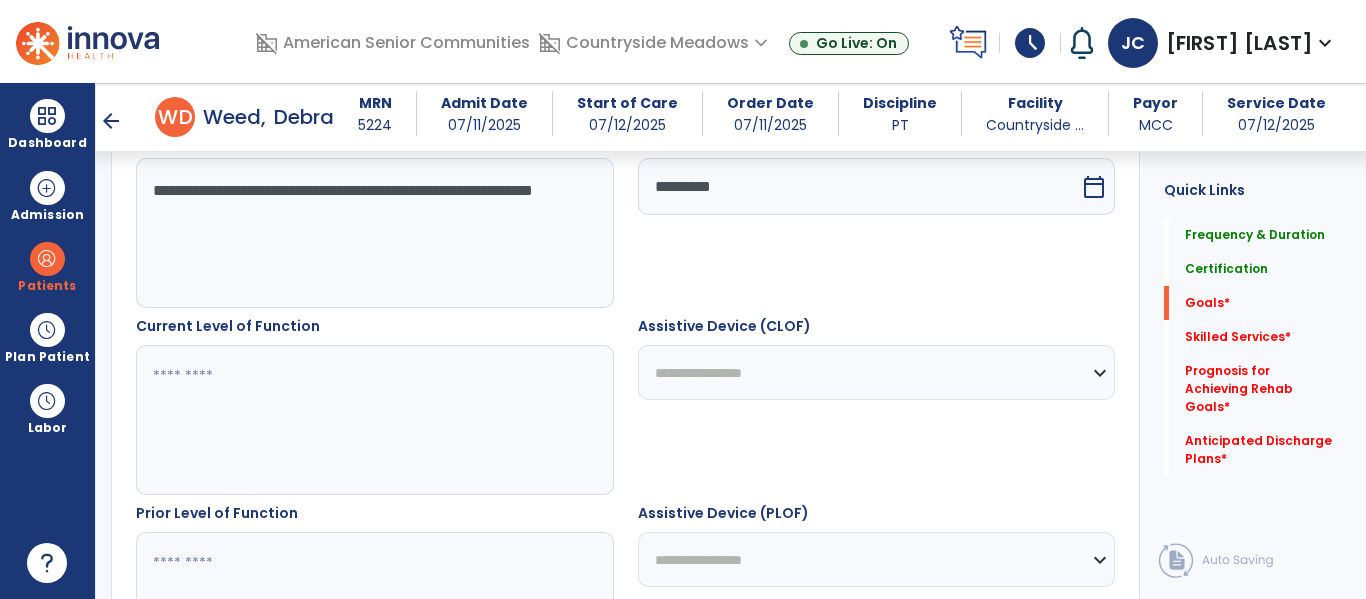 click at bounding box center (374, 420) 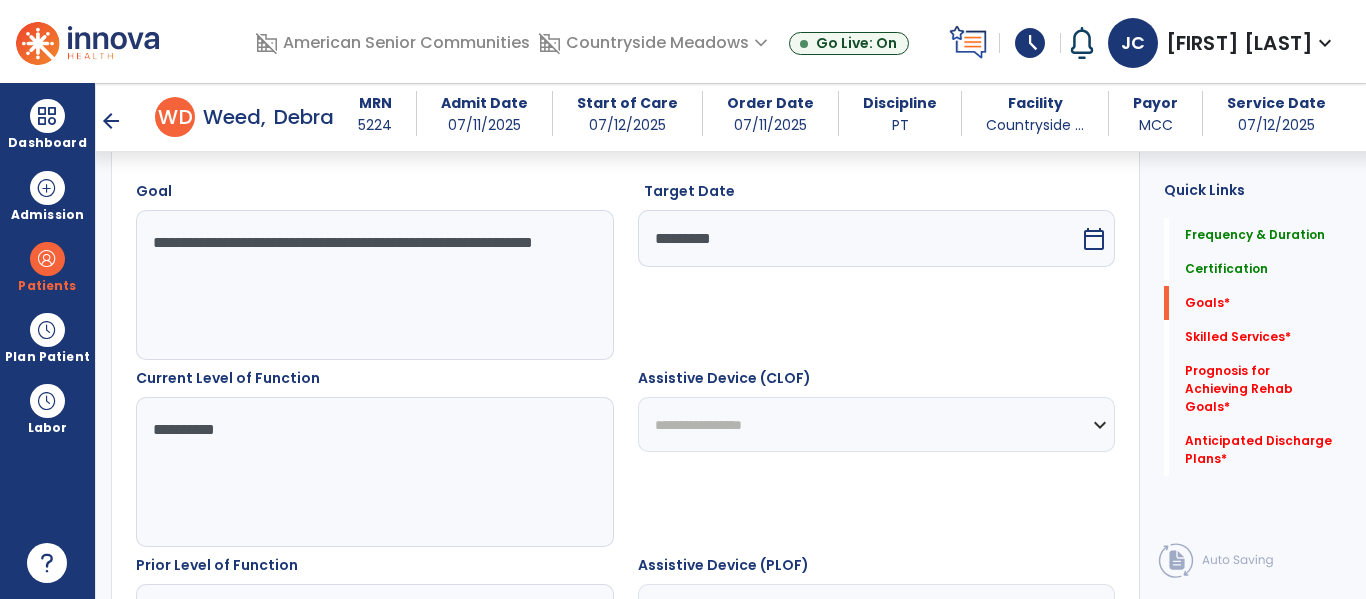 type on "**********" 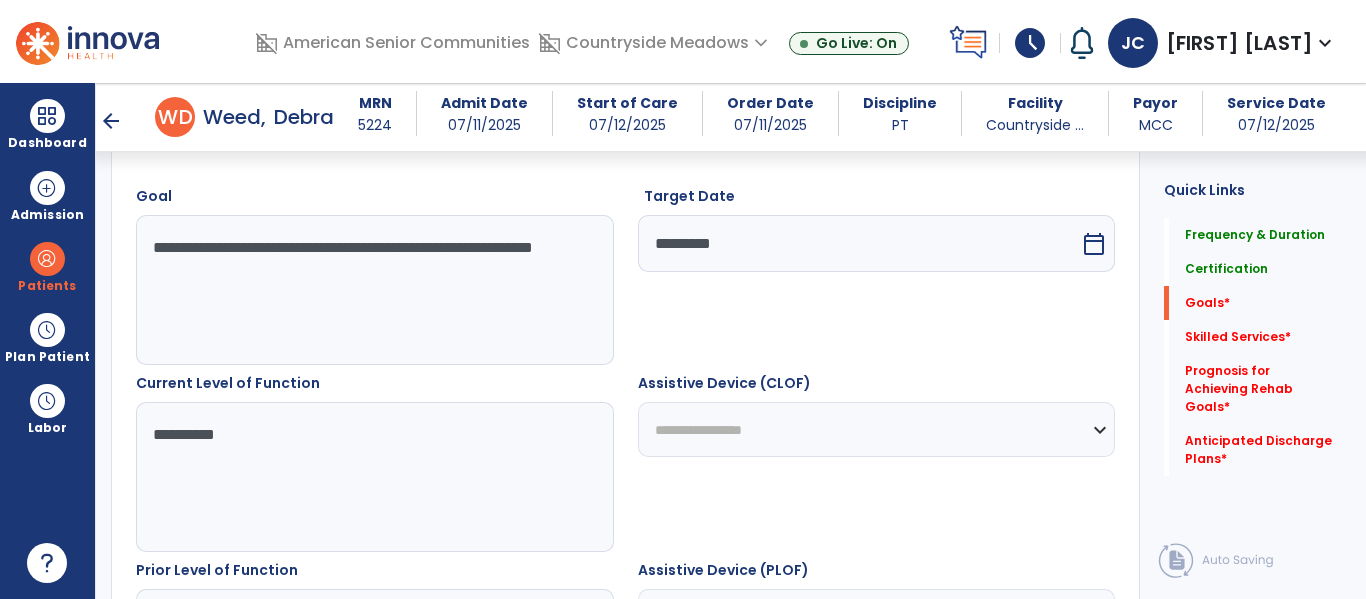 click on "**********" at bounding box center [877, 429] 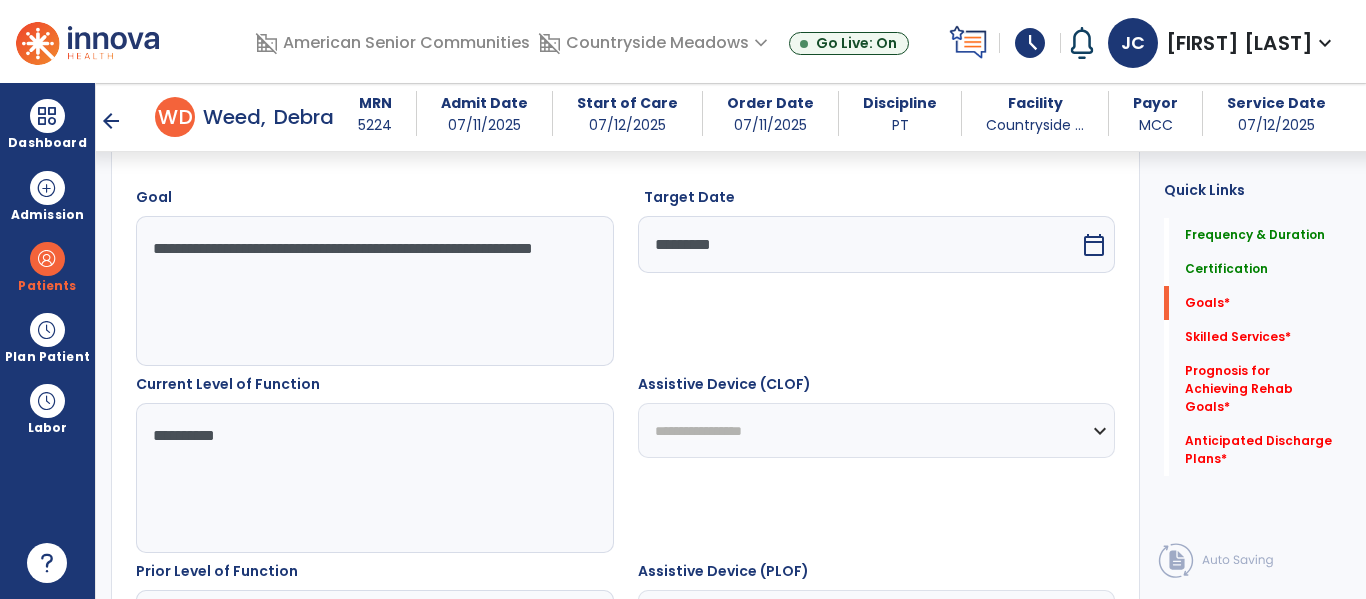 click on "**********" at bounding box center [374, 478] 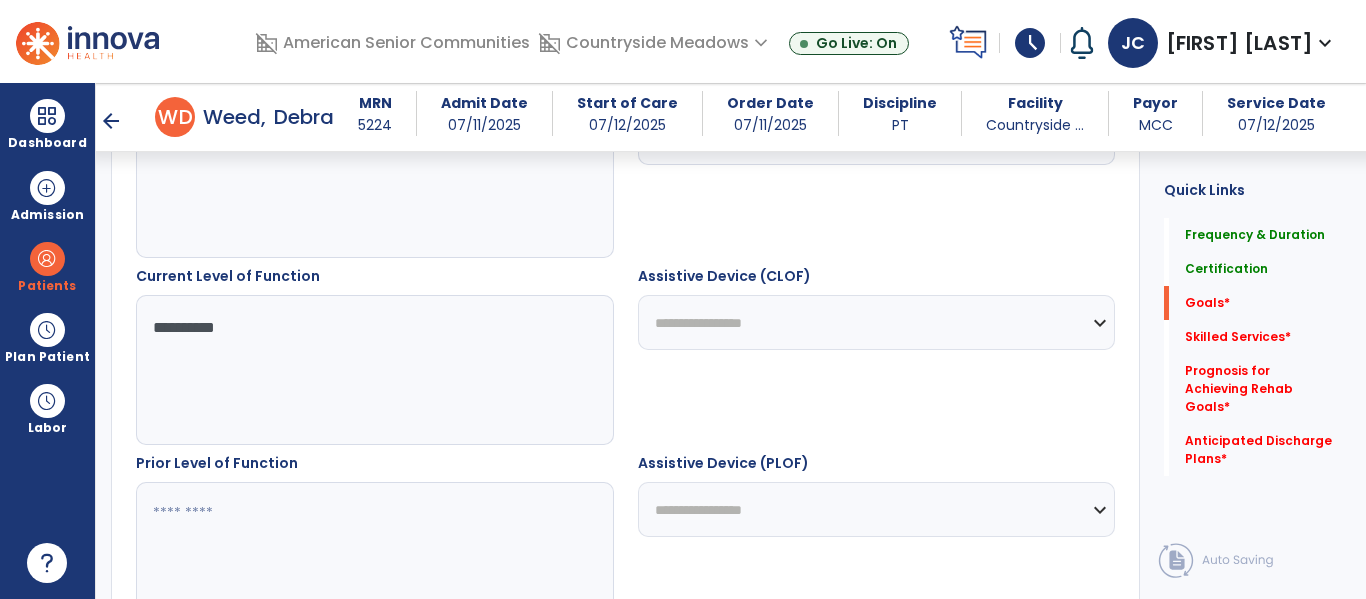 click on "**********" at bounding box center (877, 322) 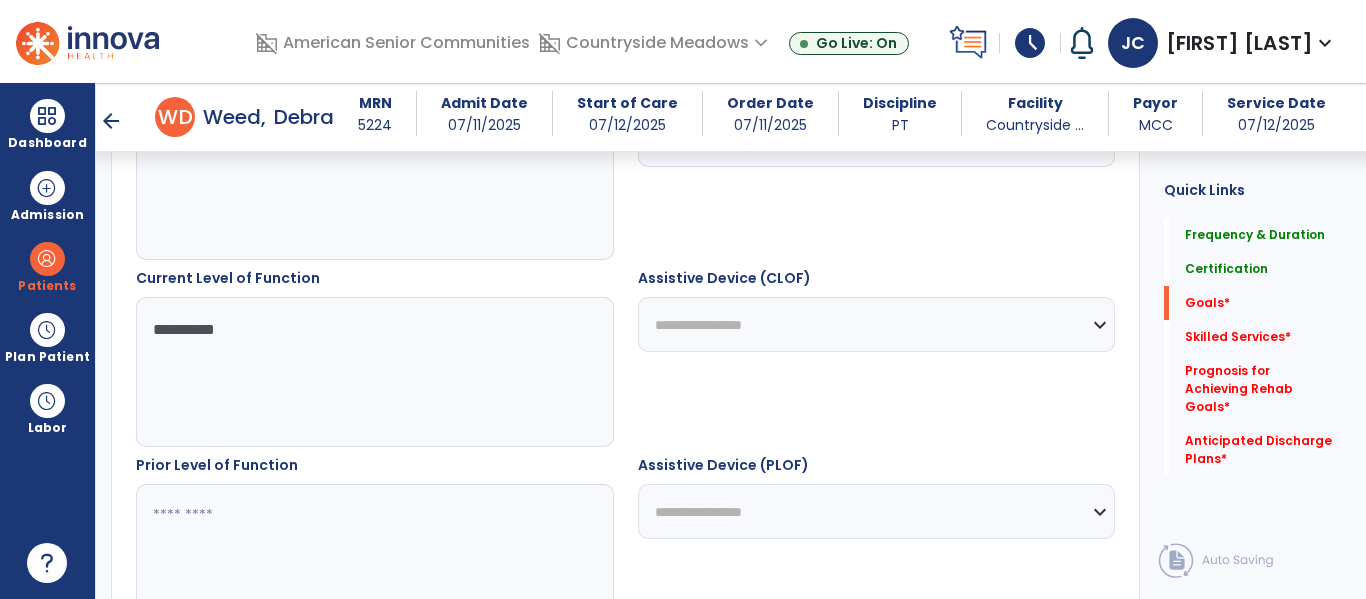 click on "**********" at bounding box center [877, 324] 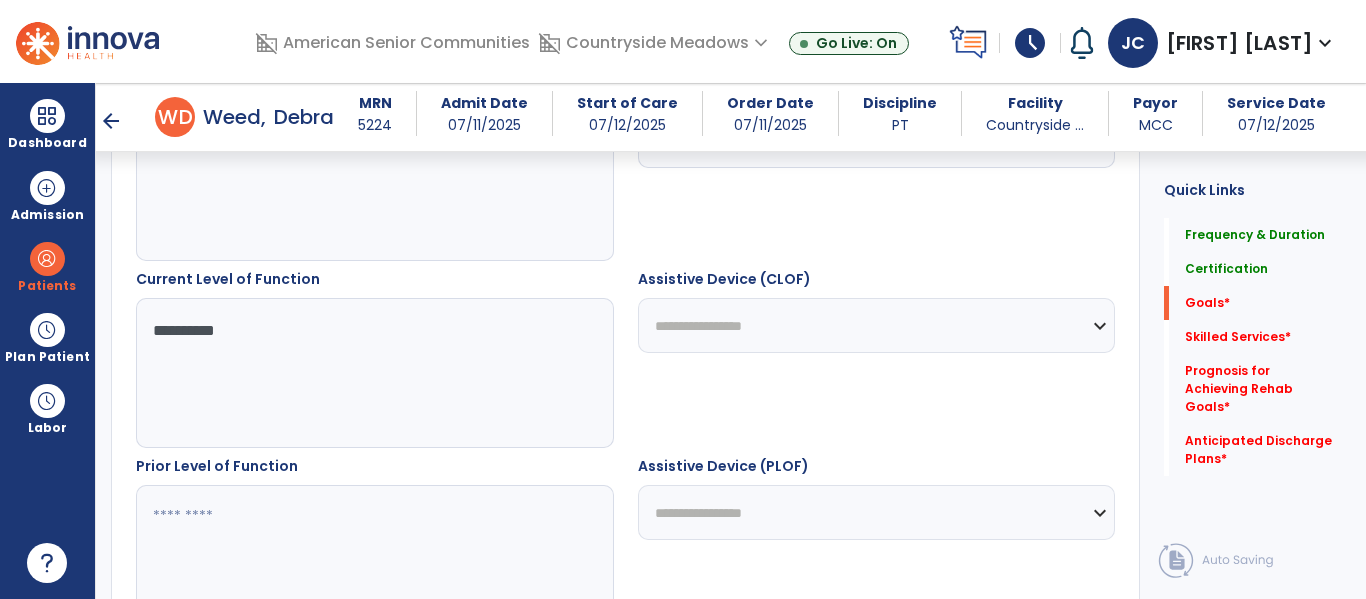 click on "**********" at bounding box center (877, 325) 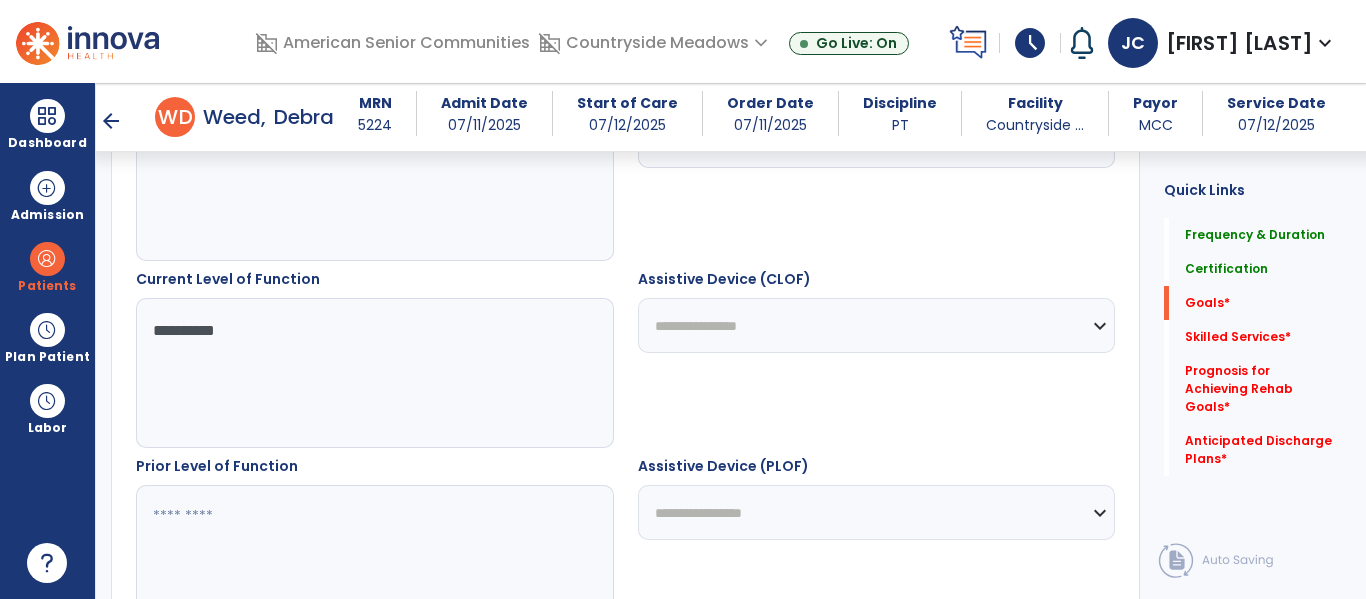 click on "**********" at bounding box center (877, 325) 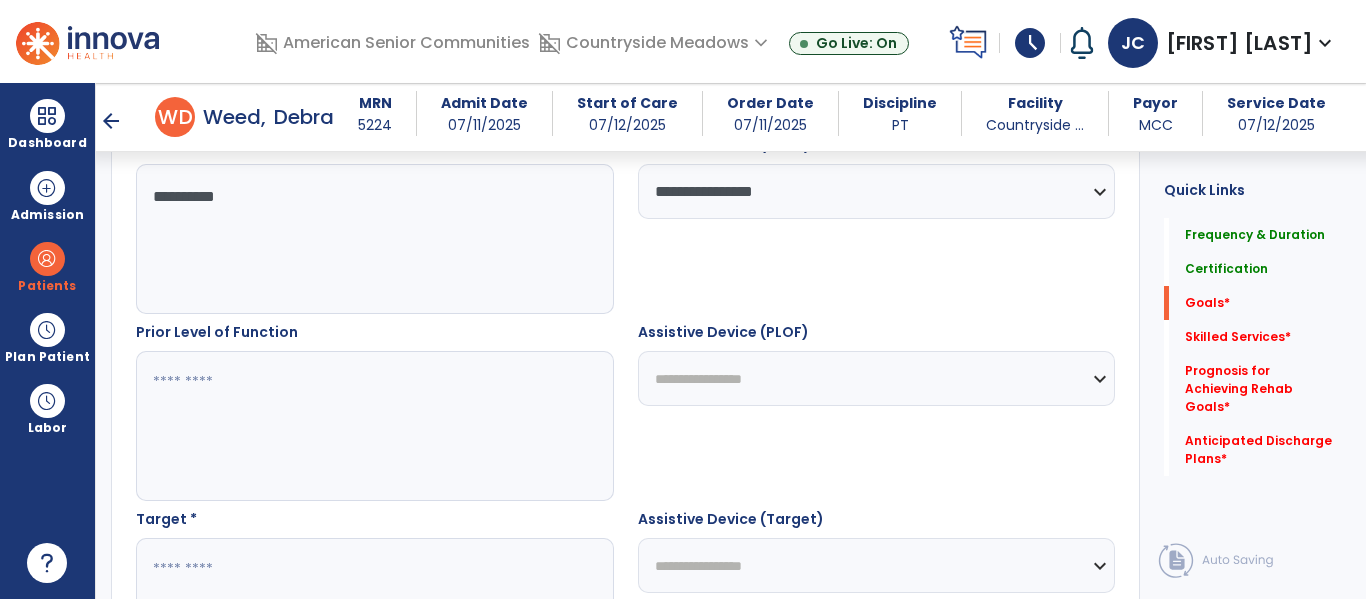 click at bounding box center (374, 426) 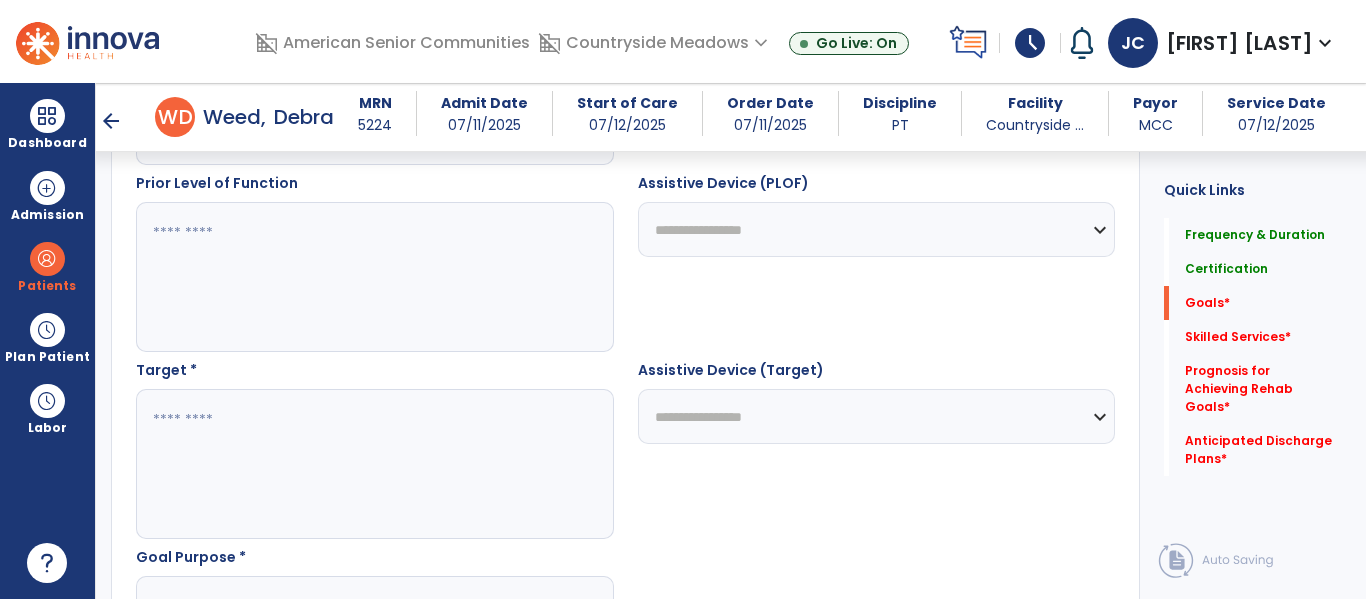 scroll, scrollTop: 945, scrollLeft: 0, axis: vertical 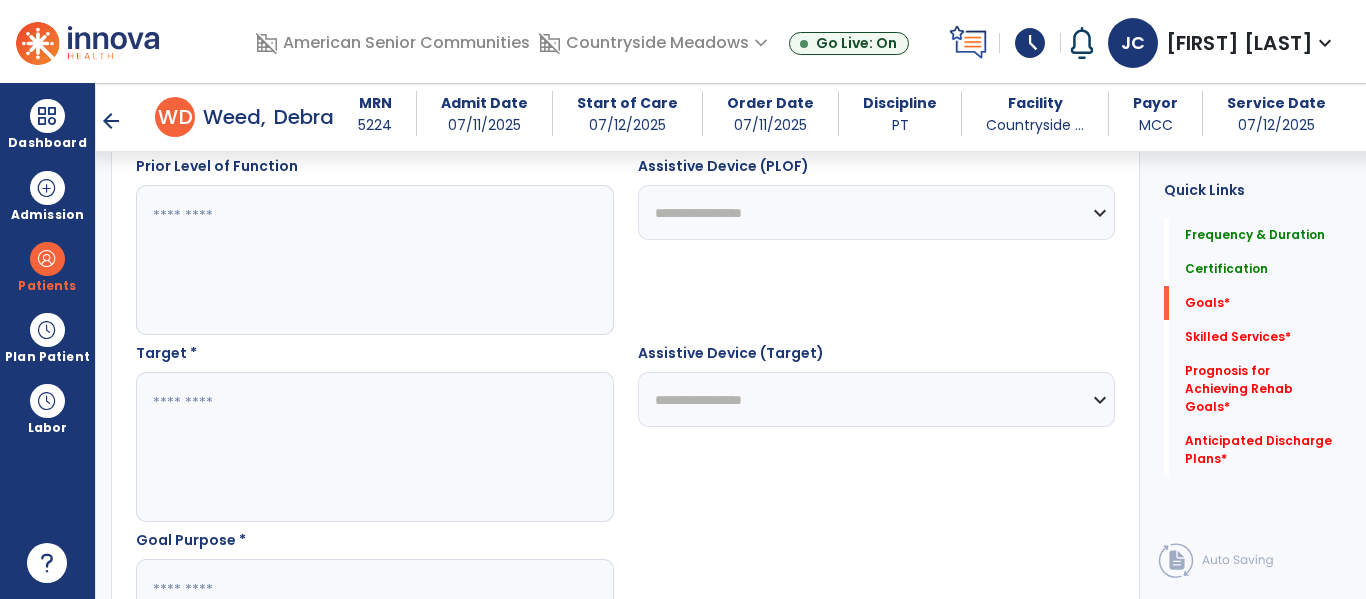click at bounding box center [374, 447] 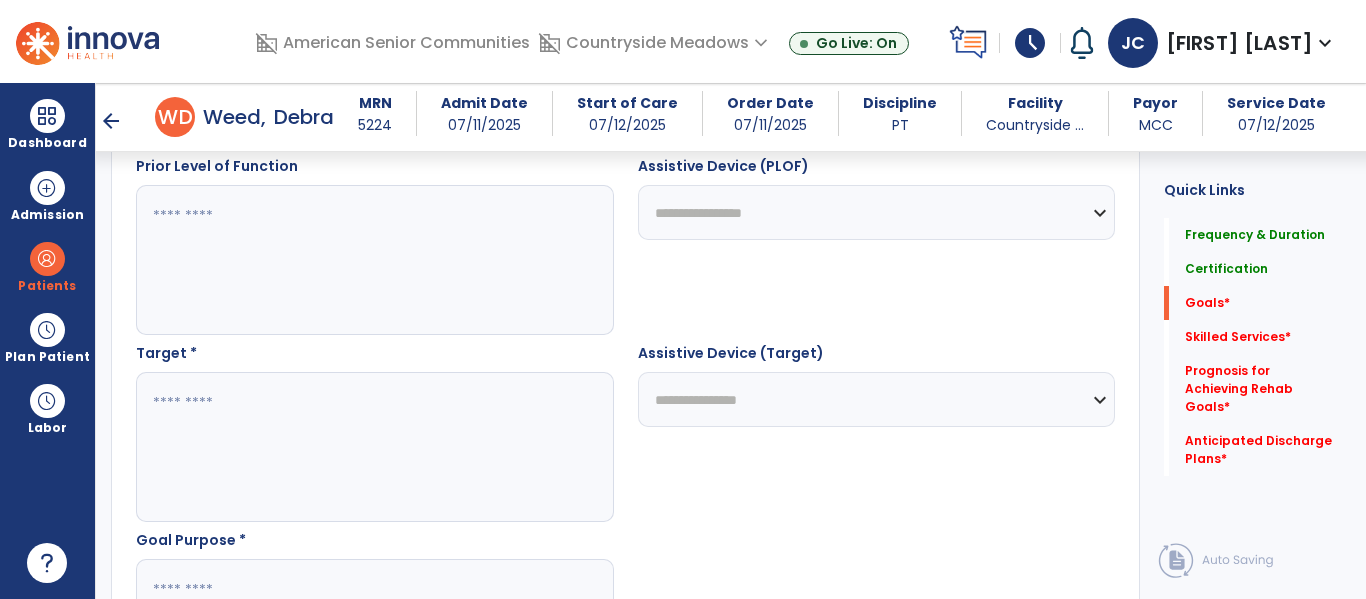 click on "**********" at bounding box center [877, 399] 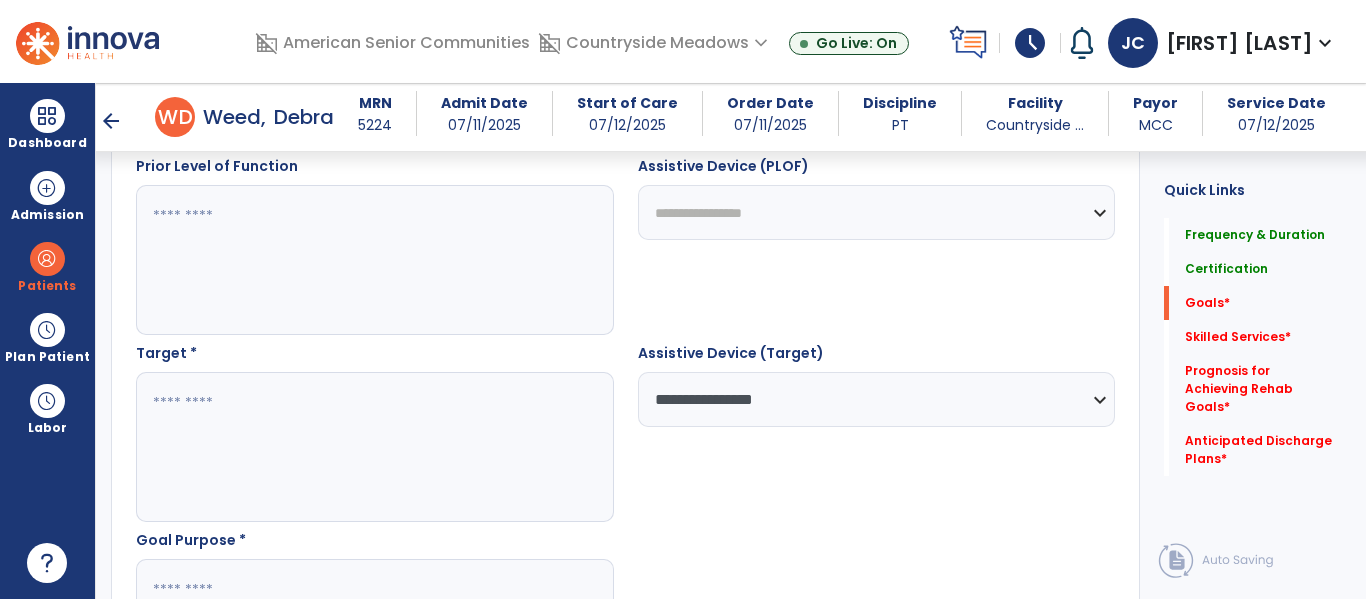click at bounding box center [374, 447] 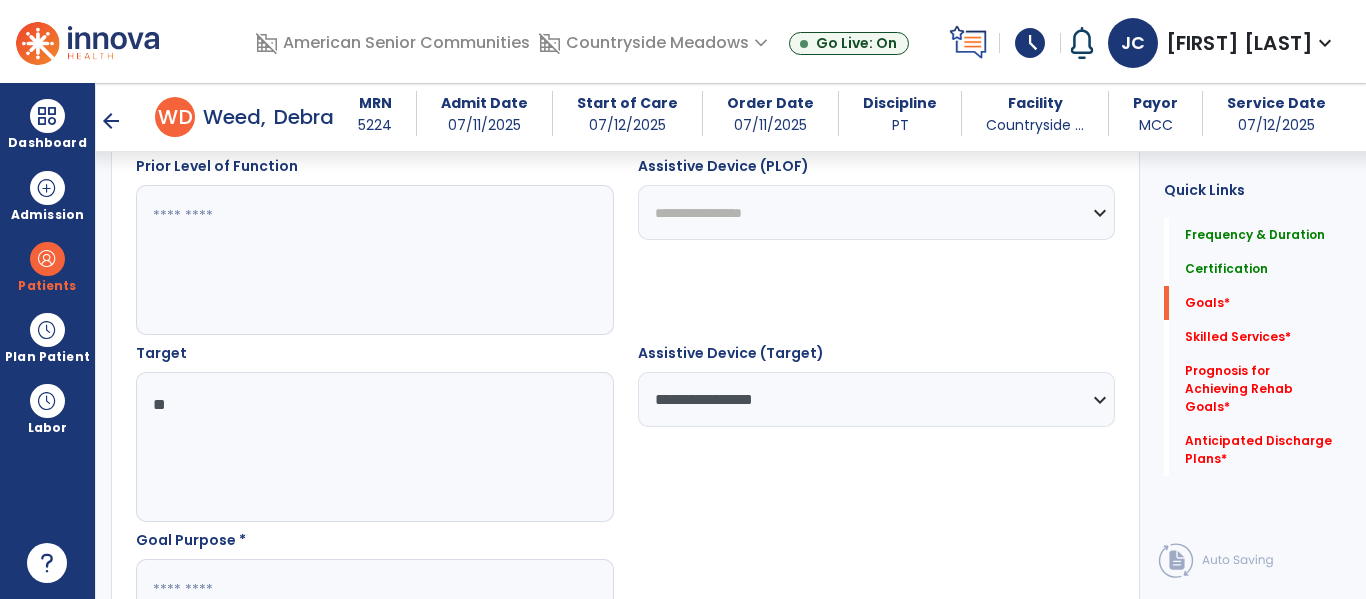 type on "*" 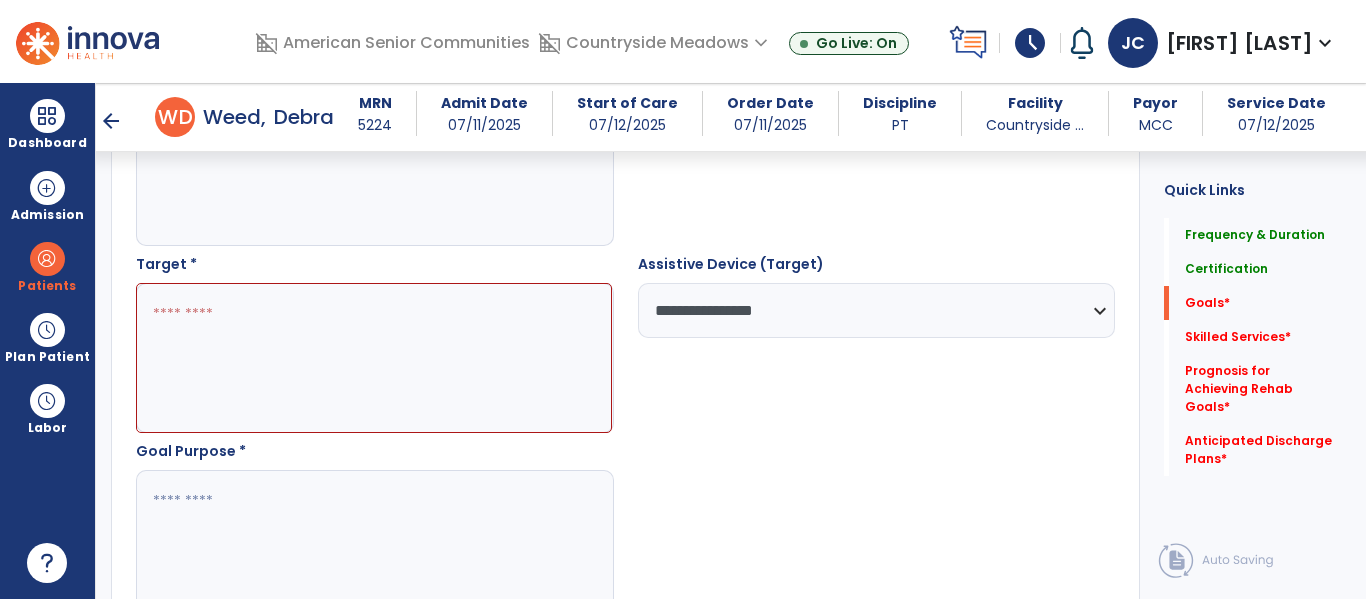 scroll, scrollTop: 1036, scrollLeft: 0, axis: vertical 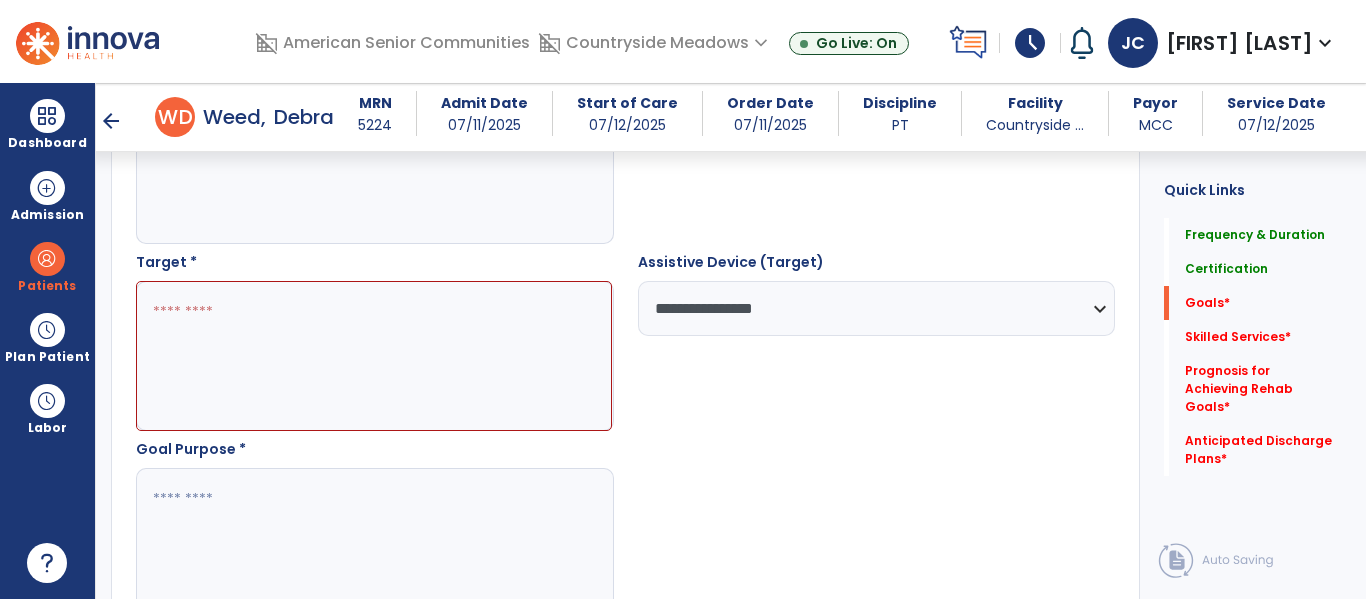 click at bounding box center [374, 356] 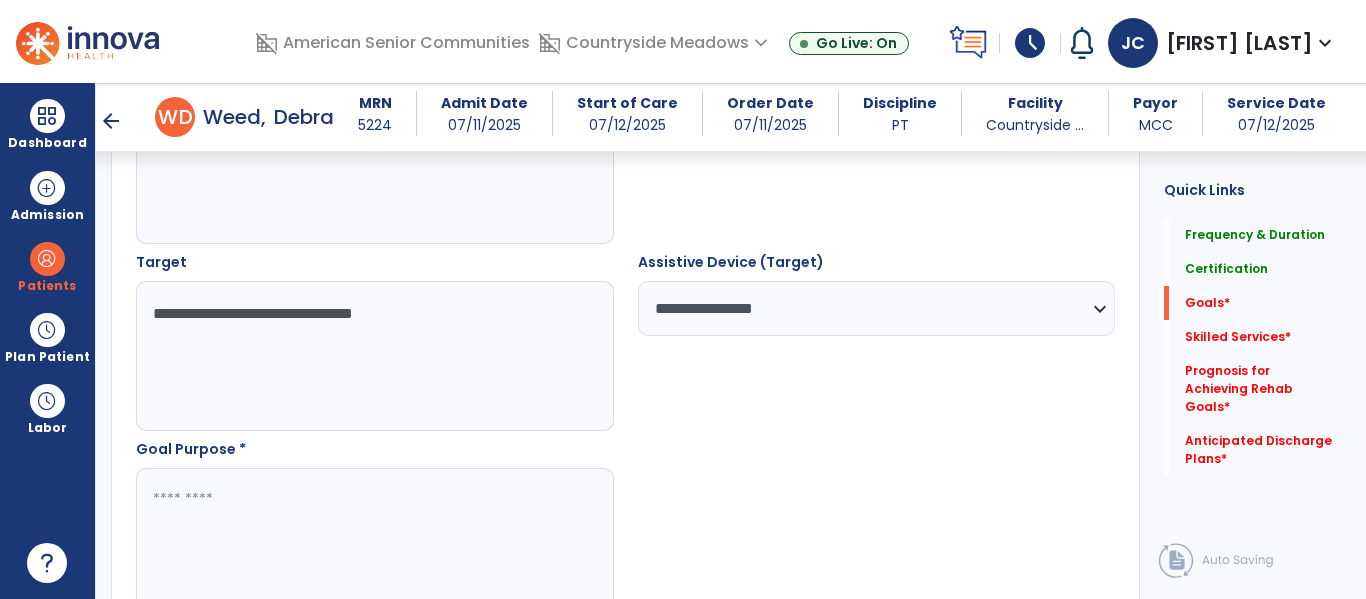 scroll, scrollTop: 1037, scrollLeft: 0, axis: vertical 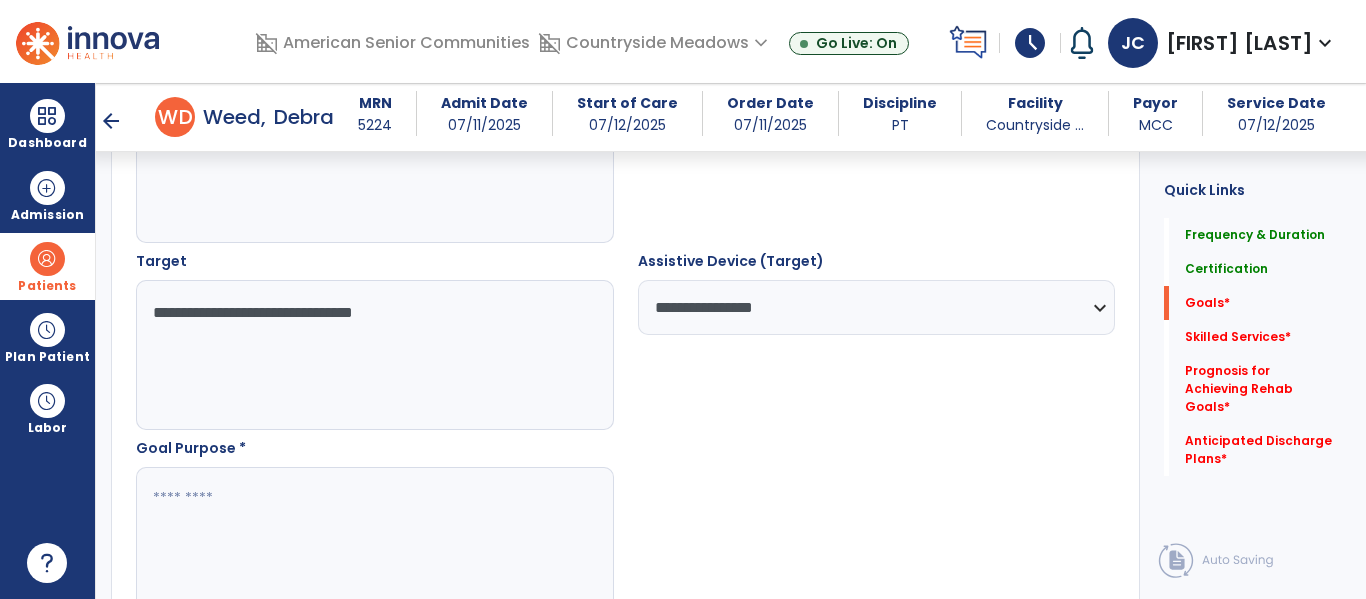 drag, startPoint x: 481, startPoint y: 310, endPoint x: 84, endPoint y: 296, distance: 397.24677 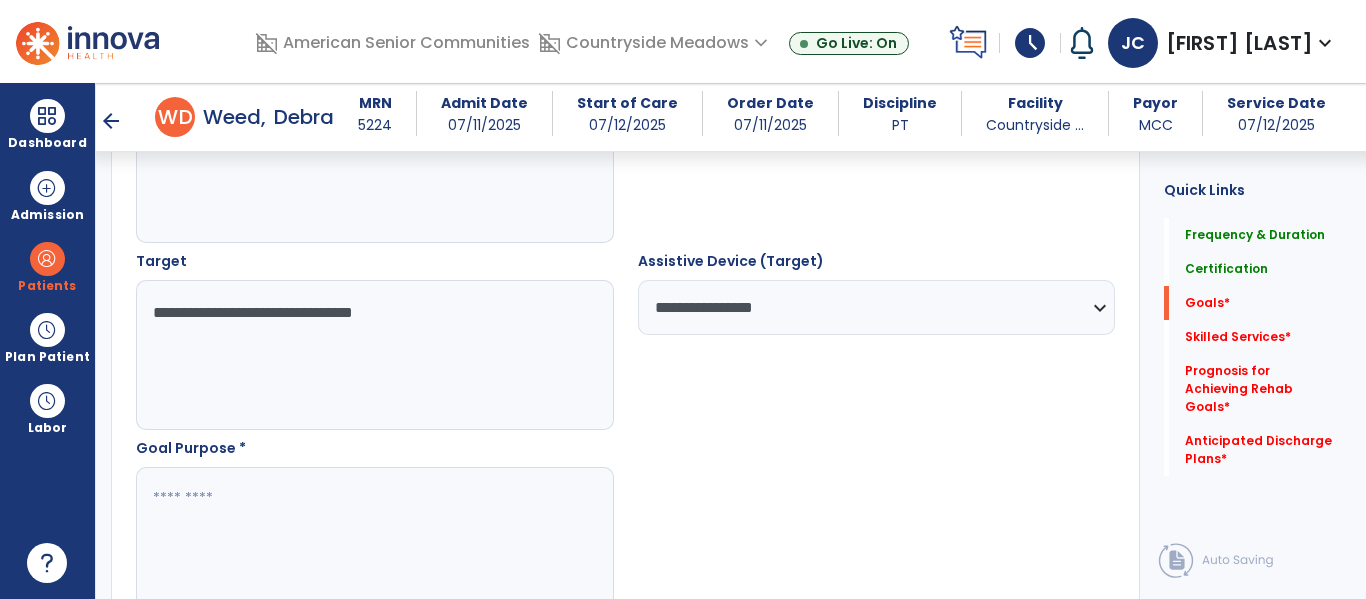 type on "**********" 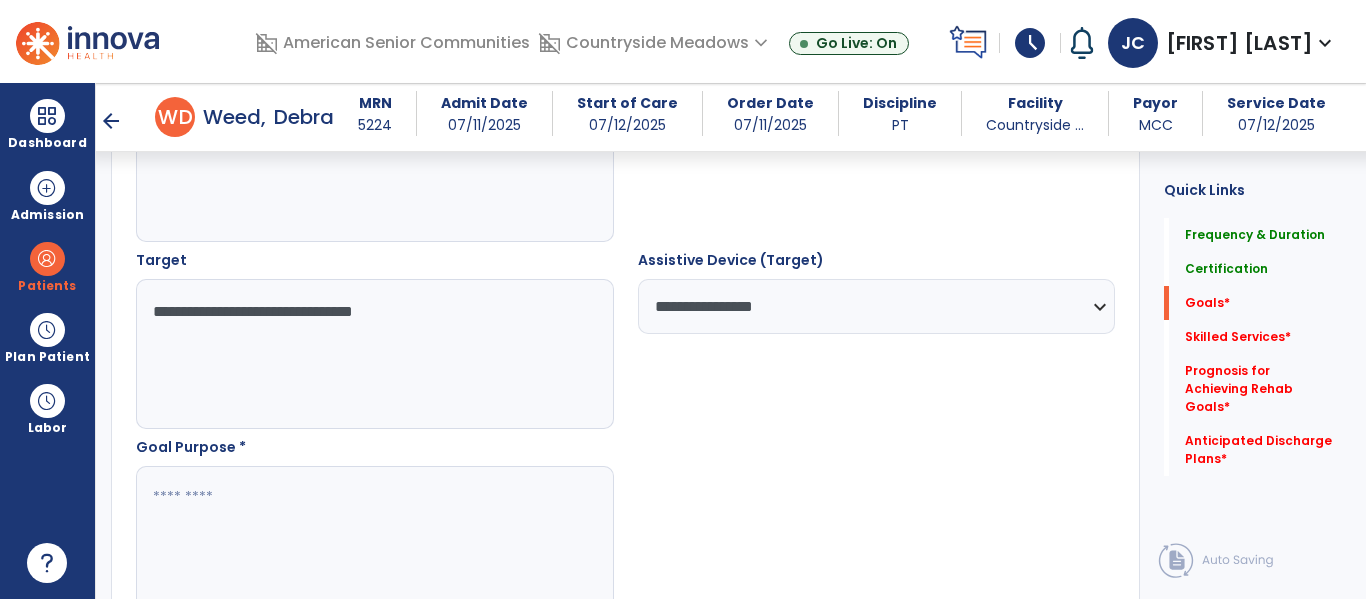 click at bounding box center [374, 541] 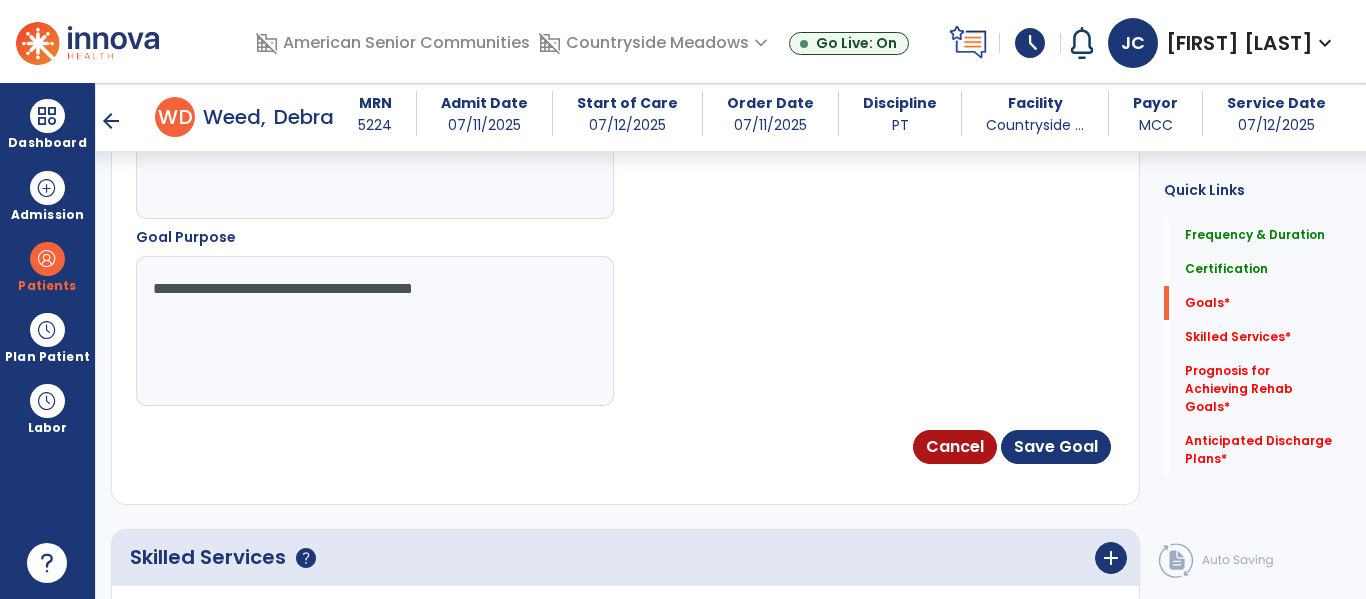 scroll, scrollTop: 1307, scrollLeft: 0, axis: vertical 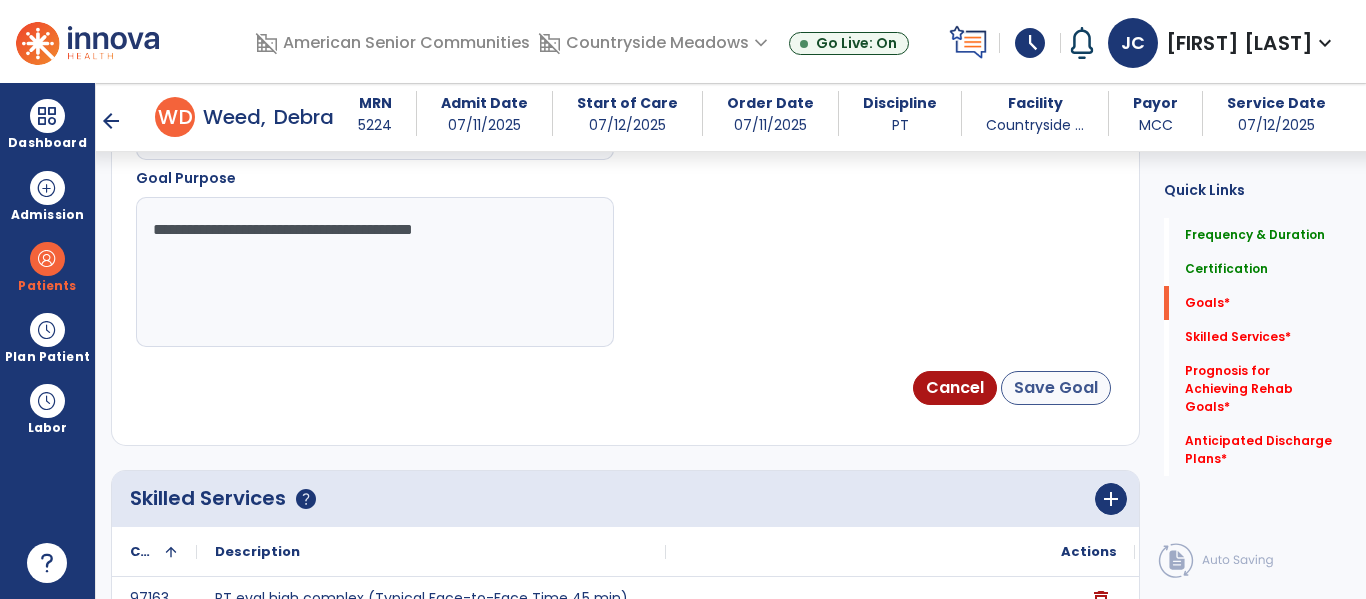 type on "**********" 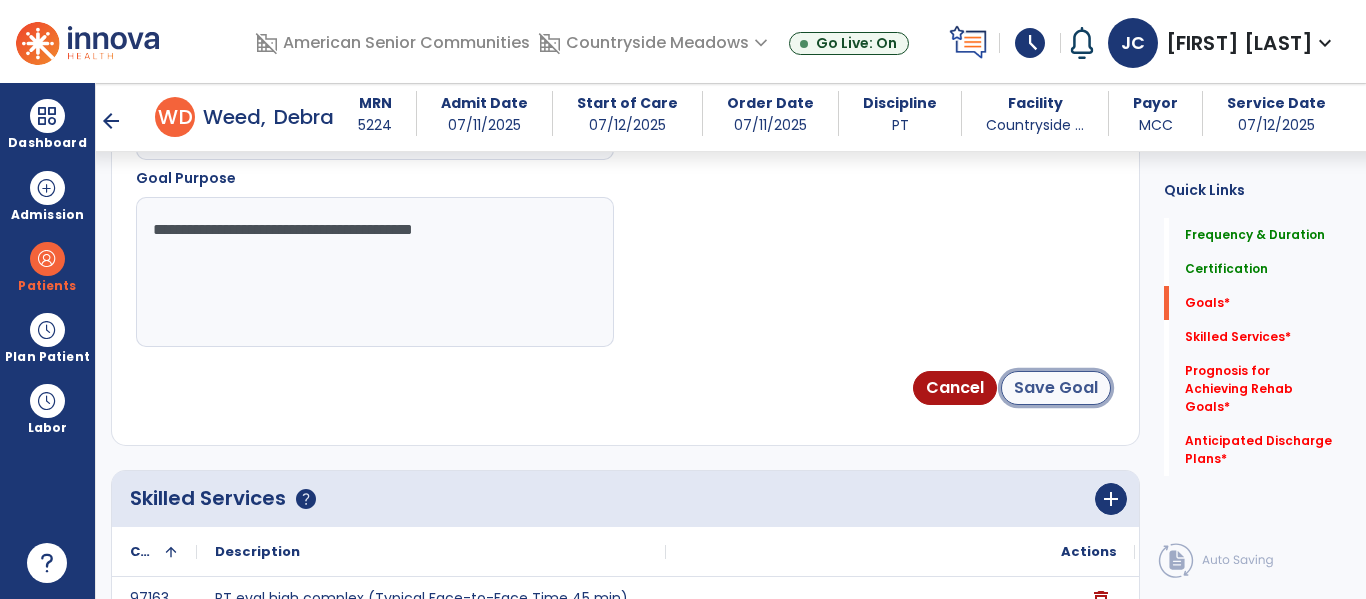 click on "Save Goal" at bounding box center (1056, 388) 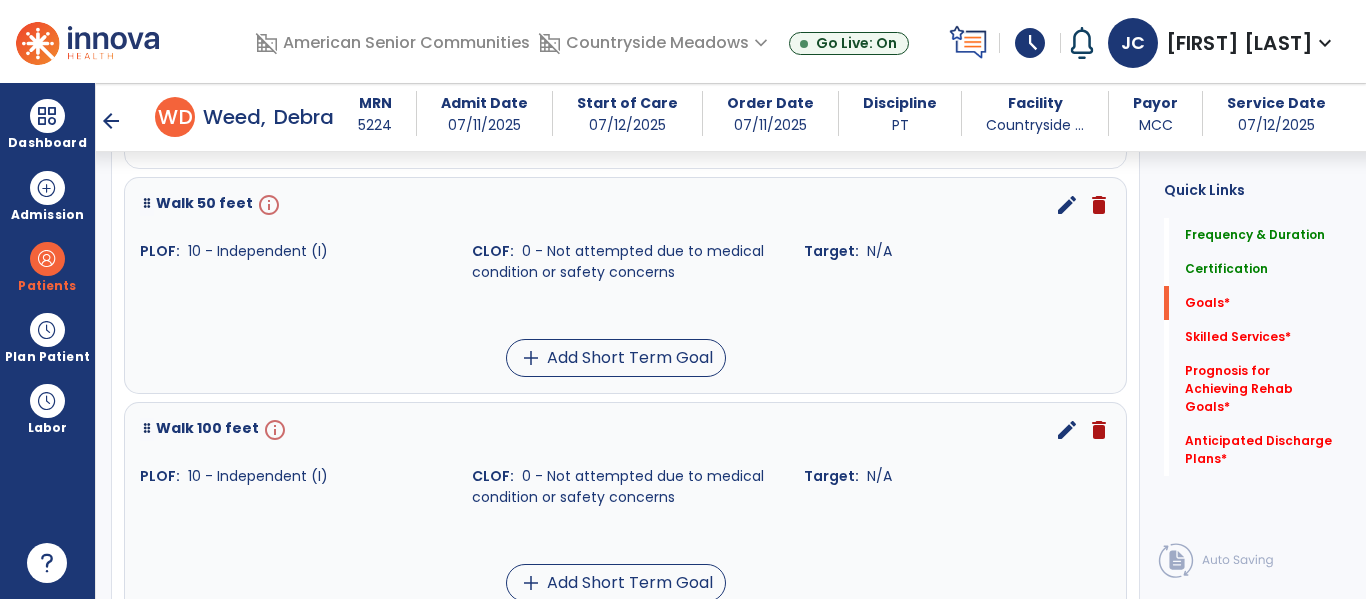 scroll, scrollTop: 1985, scrollLeft: 0, axis: vertical 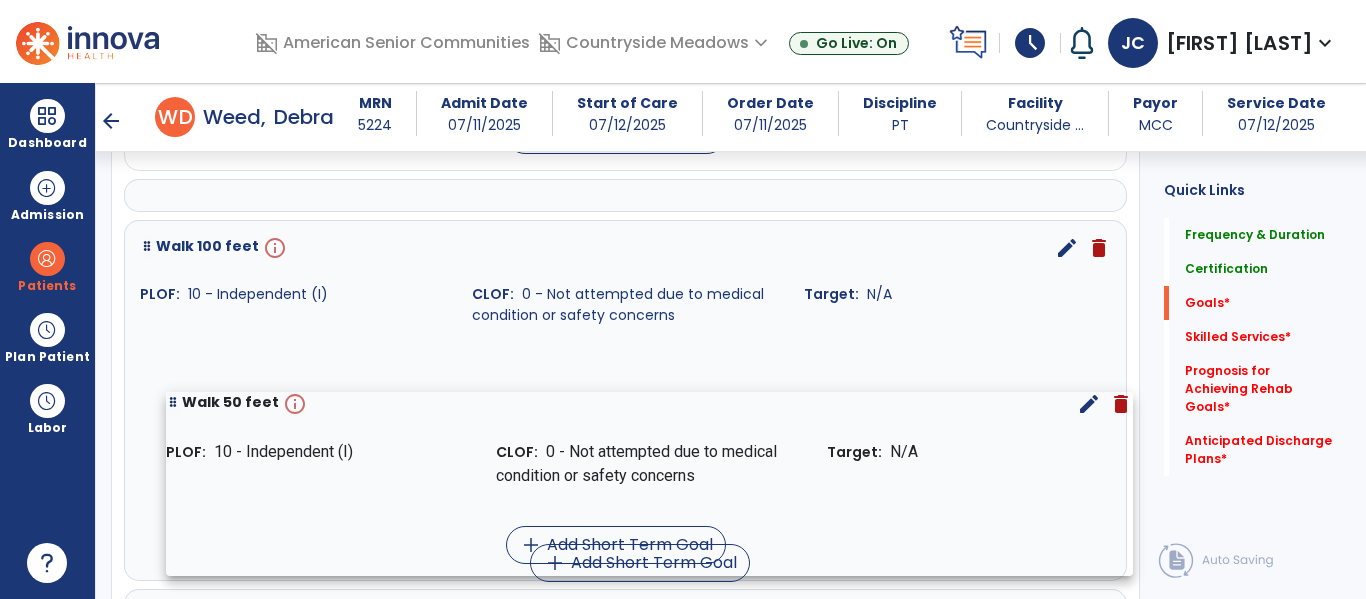 drag, startPoint x: 206, startPoint y: 201, endPoint x: 232, endPoint y: 398, distance: 198.70833 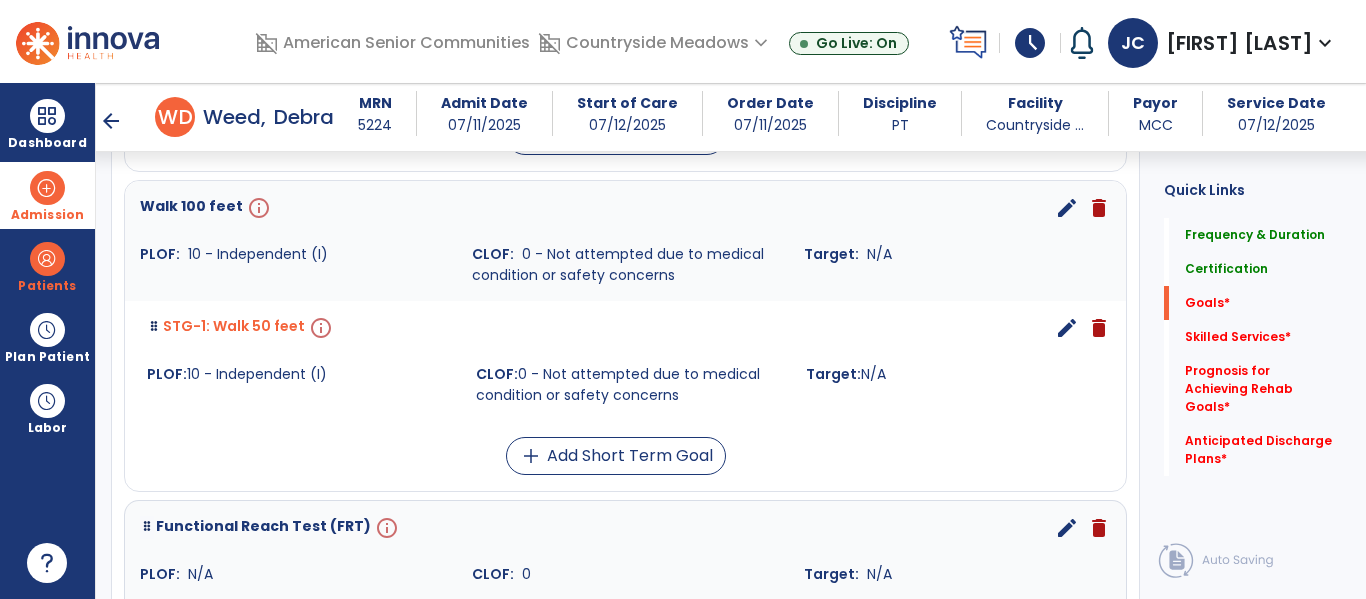 click on "Admission" at bounding box center [47, 195] 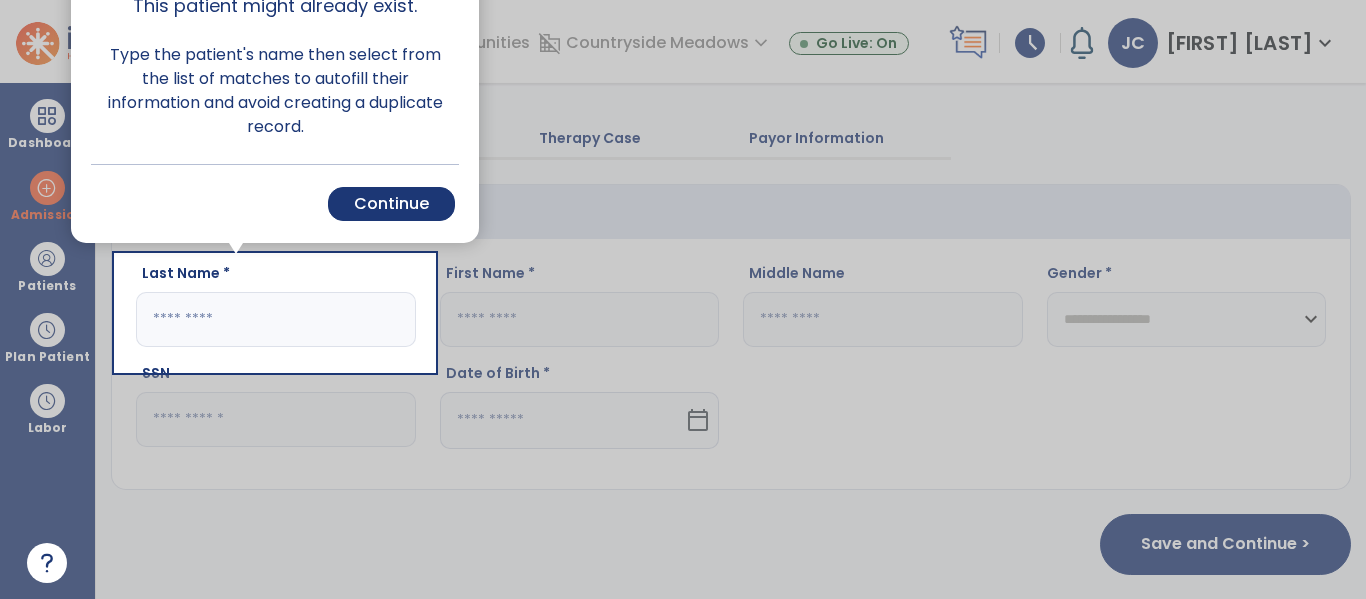 scroll, scrollTop: 29, scrollLeft: 0, axis: vertical 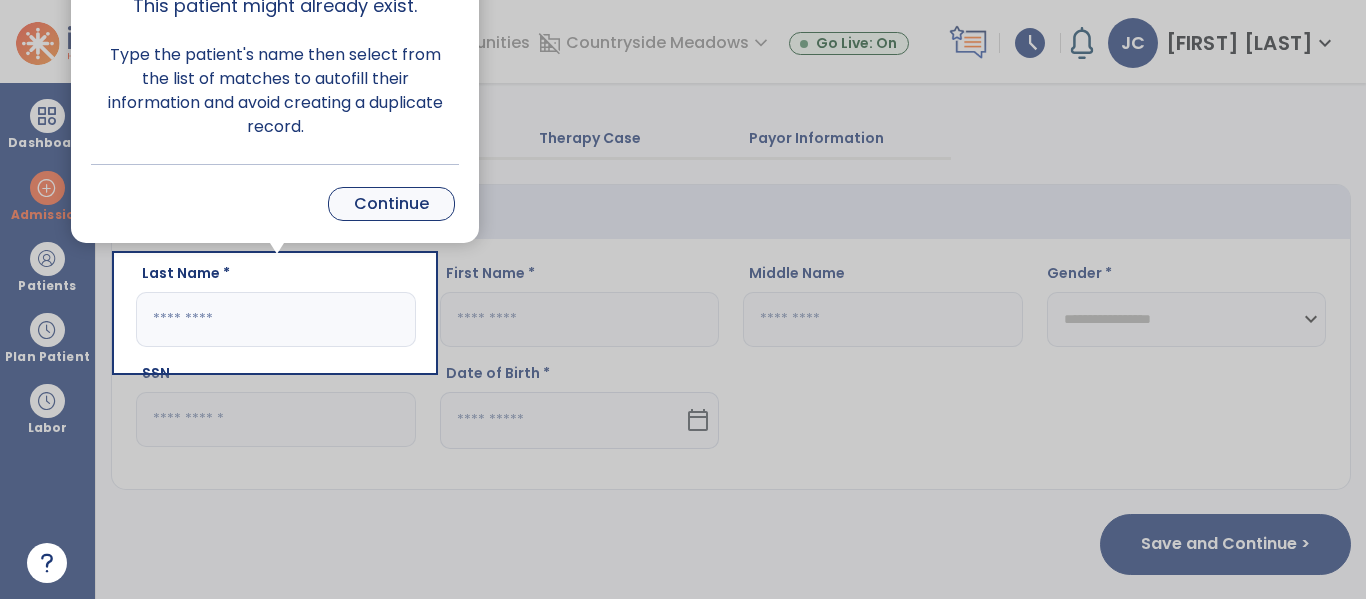 click on "Continue" at bounding box center (391, 204) 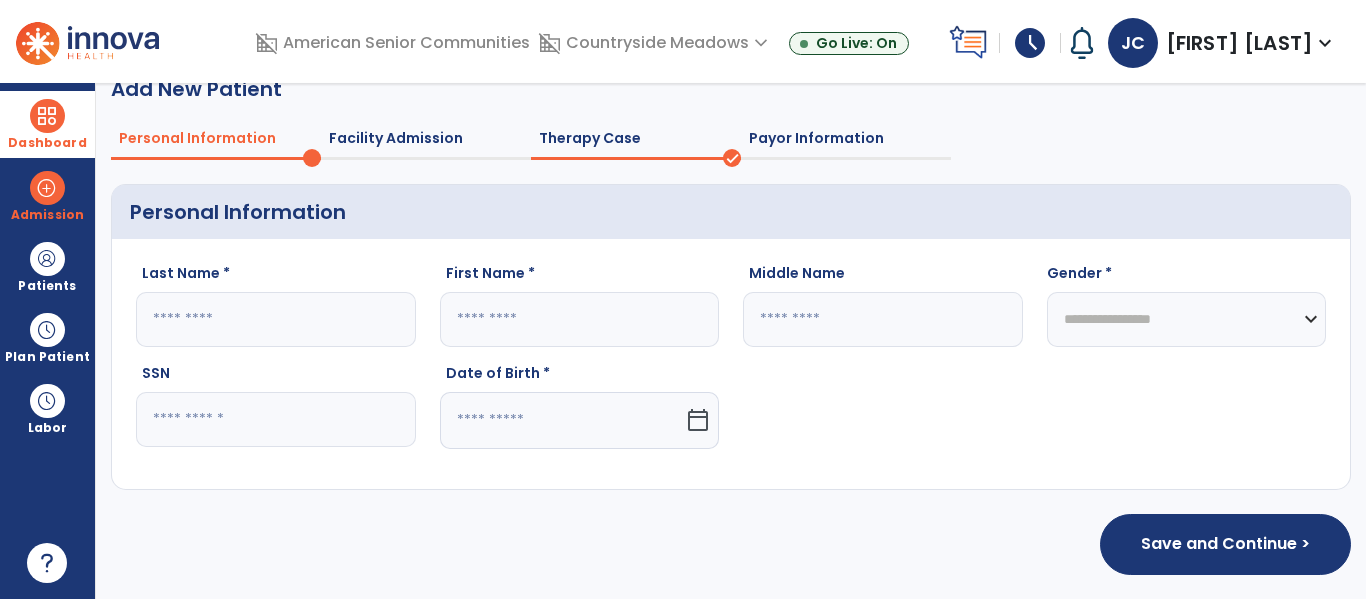 click at bounding box center (47, 116) 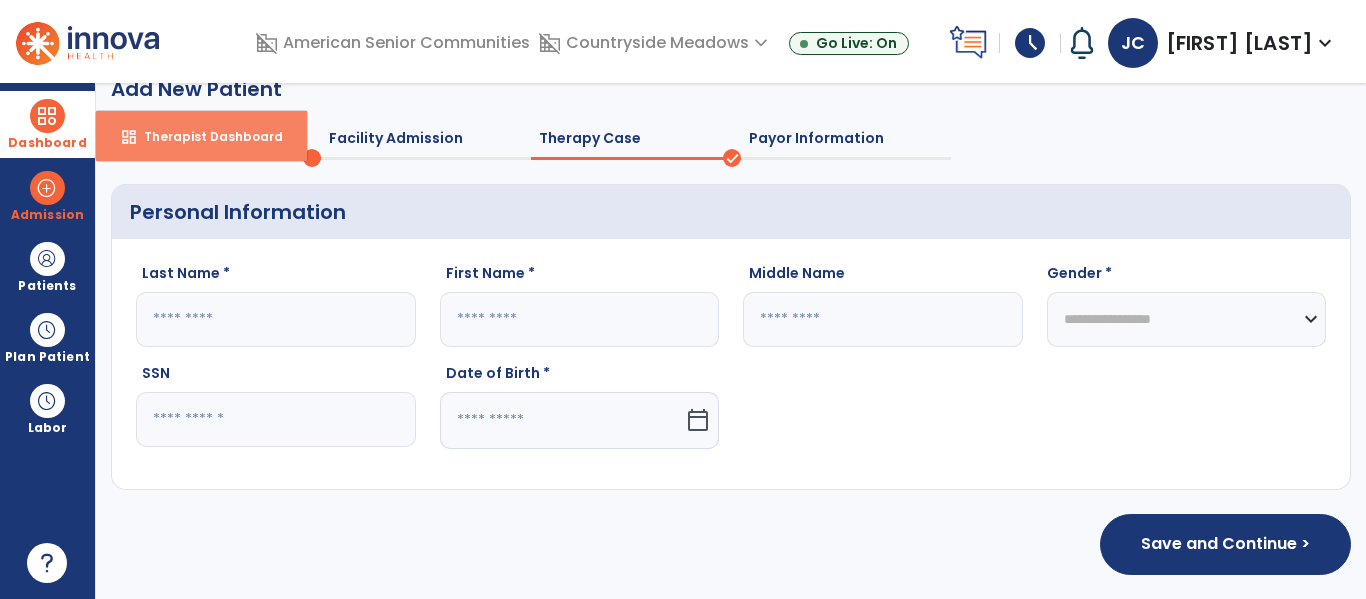 click on "dashboard  Therapist Dashboard" at bounding box center [201, 136] 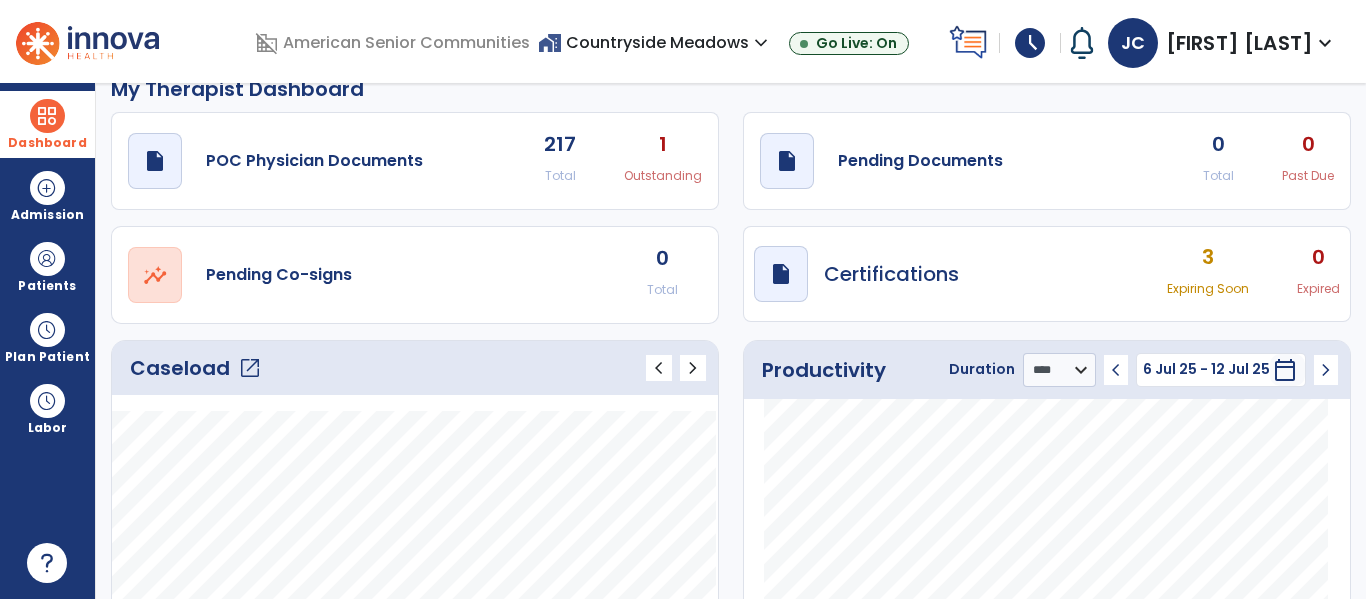 click on "Caseload   open_in_new" 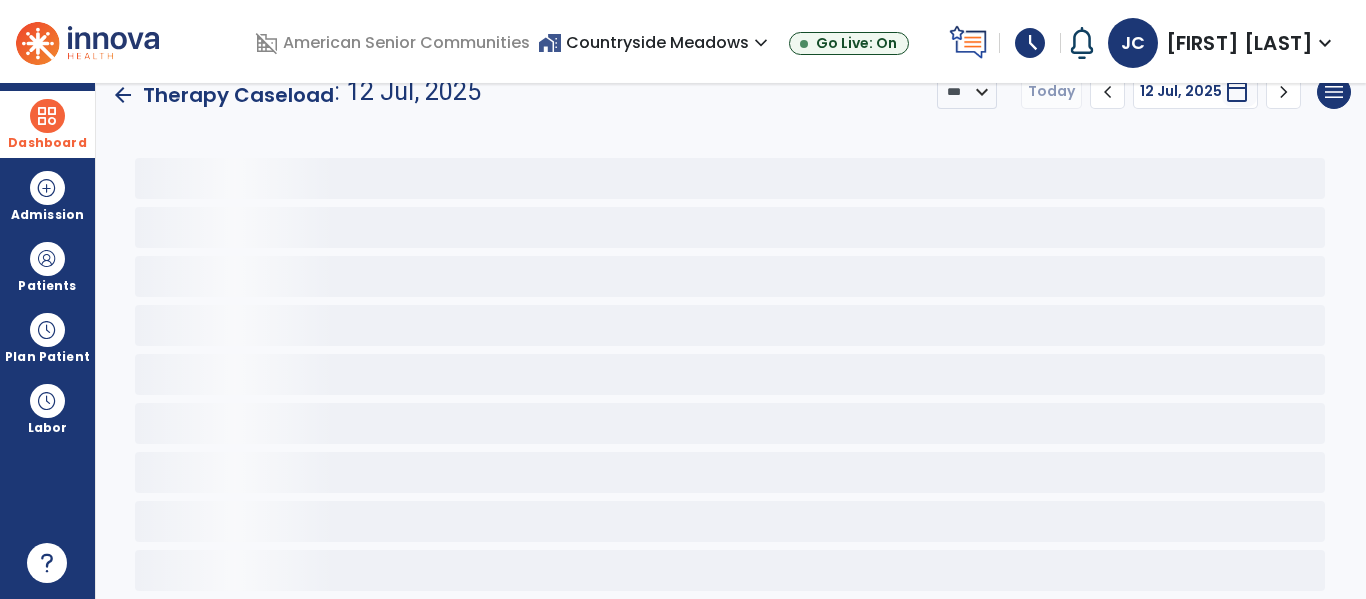 scroll, scrollTop: 0, scrollLeft: 0, axis: both 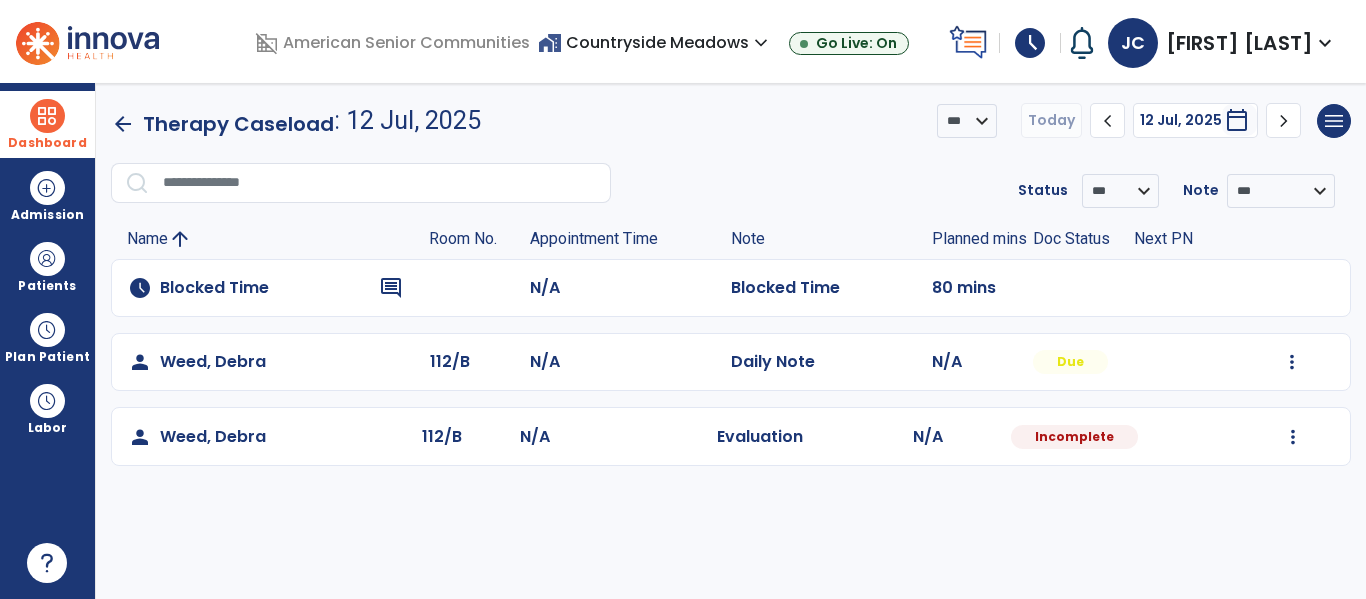 click on "Mark Visit As Complete   Reset Note   Open Document   G + C Mins" 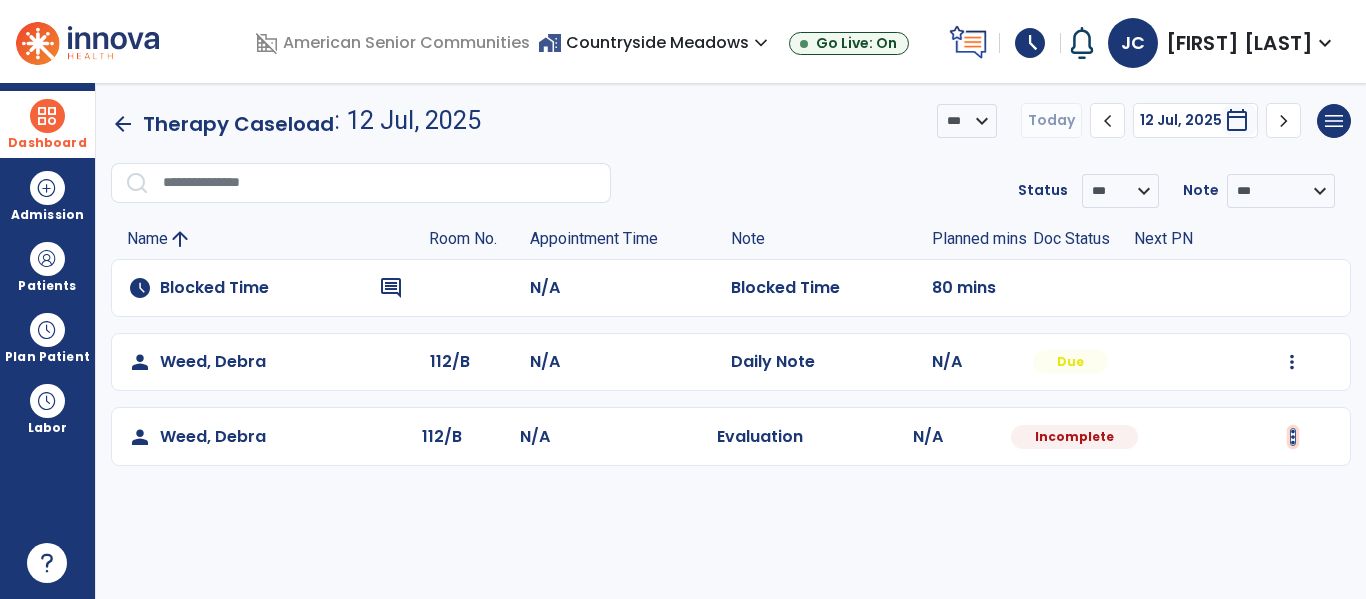 click at bounding box center [1292, 362] 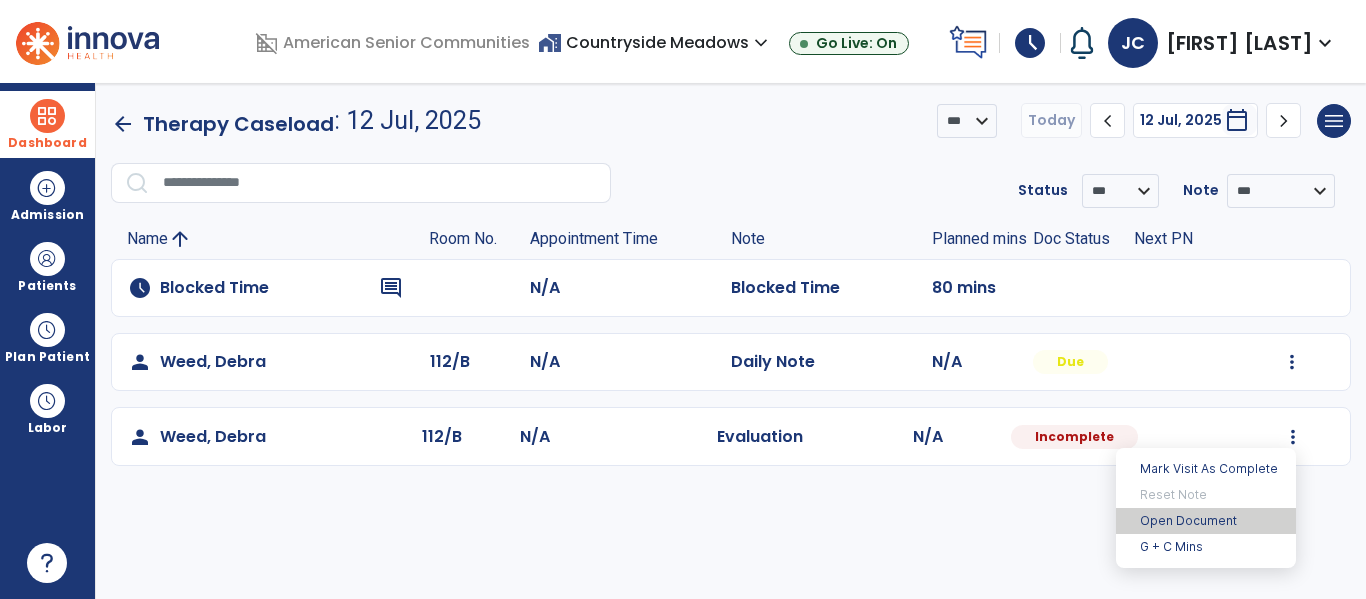 click on "Open Document" at bounding box center (1206, 521) 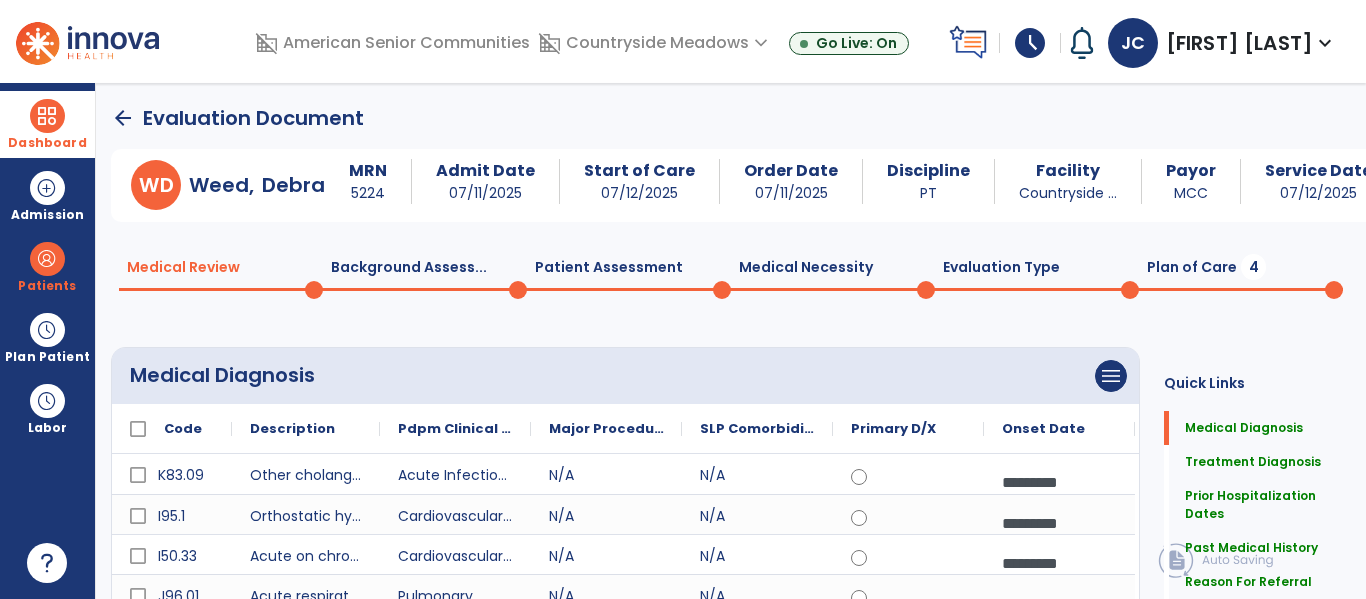 scroll, scrollTop: 3, scrollLeft: 0, axis: vertical 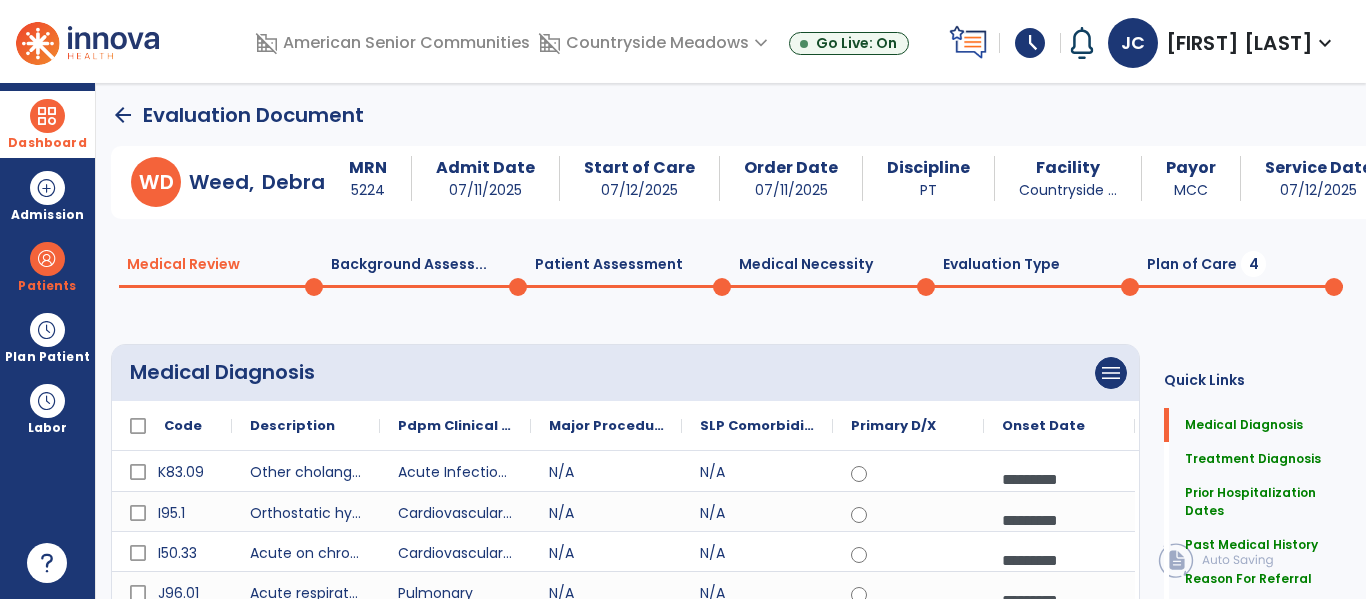 click on "Plan of Care  4" 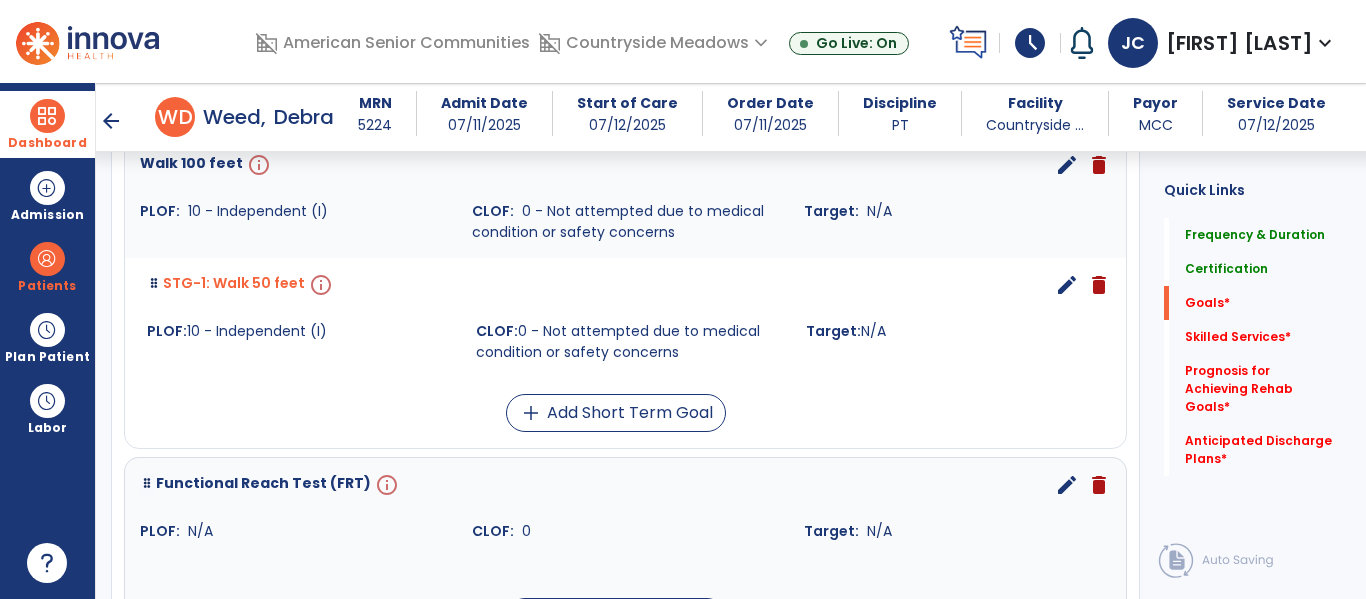 scroll, scrollTop: 1942, scrollLeft: 0, axis: vertical 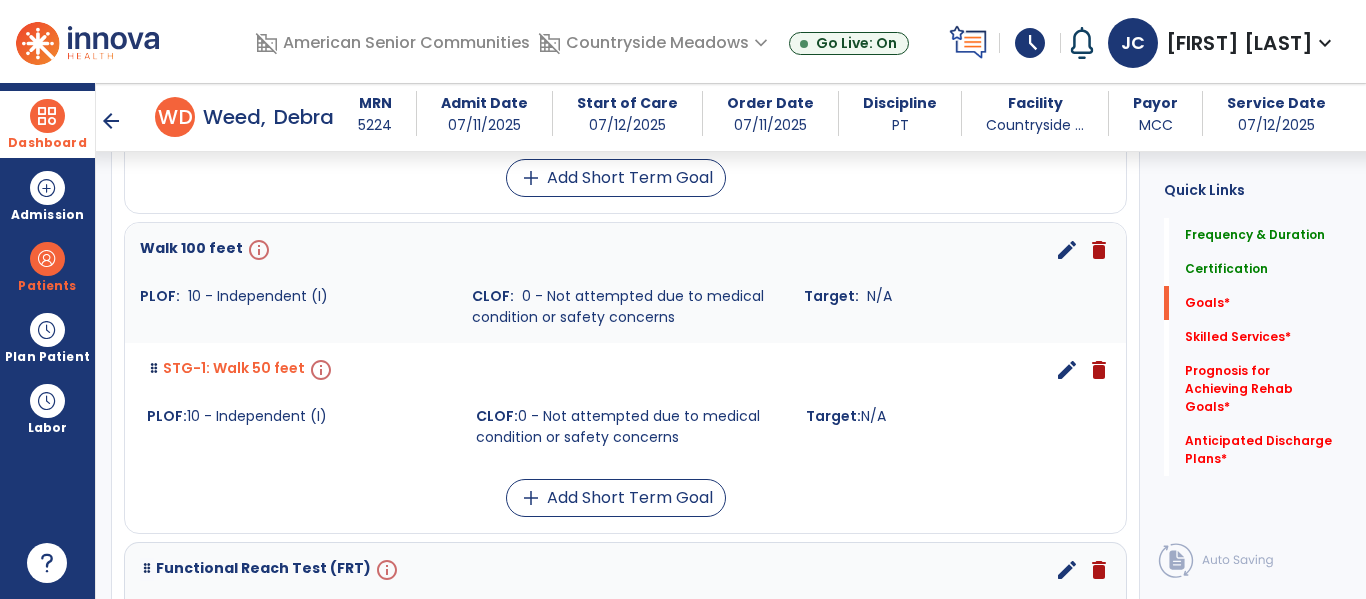 click on "edit" at bounding box center [1067, 250] 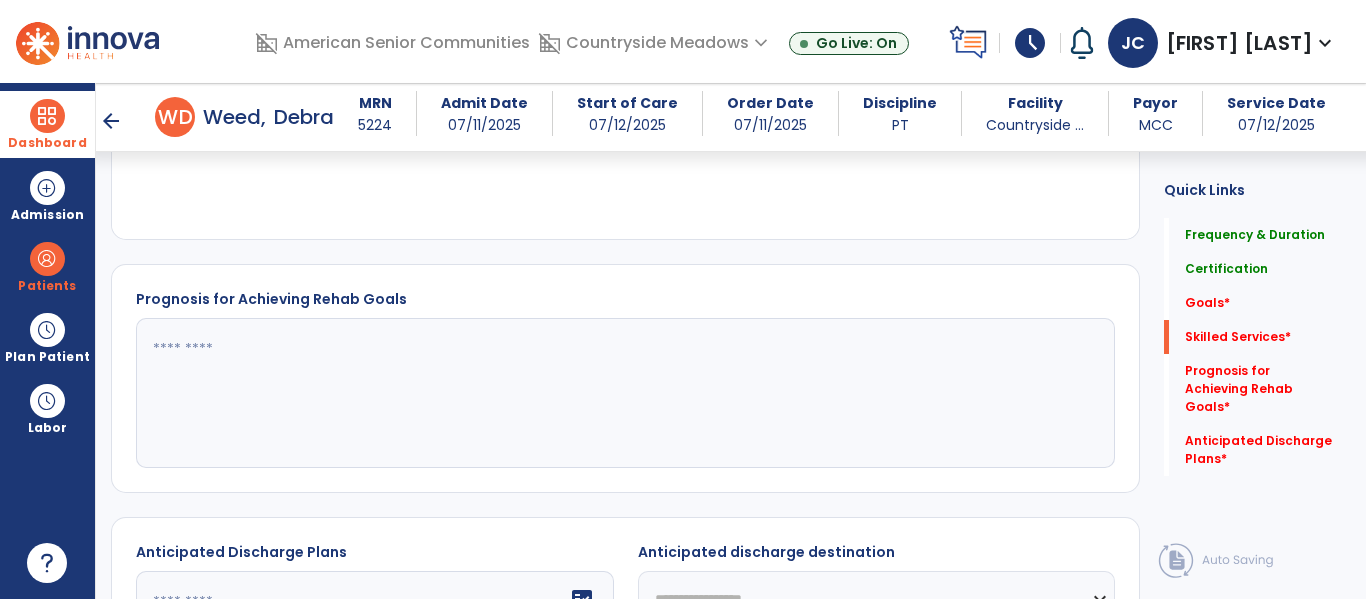 scroll, scrollTop: 534, scrollLeft: 0, axis: vertical 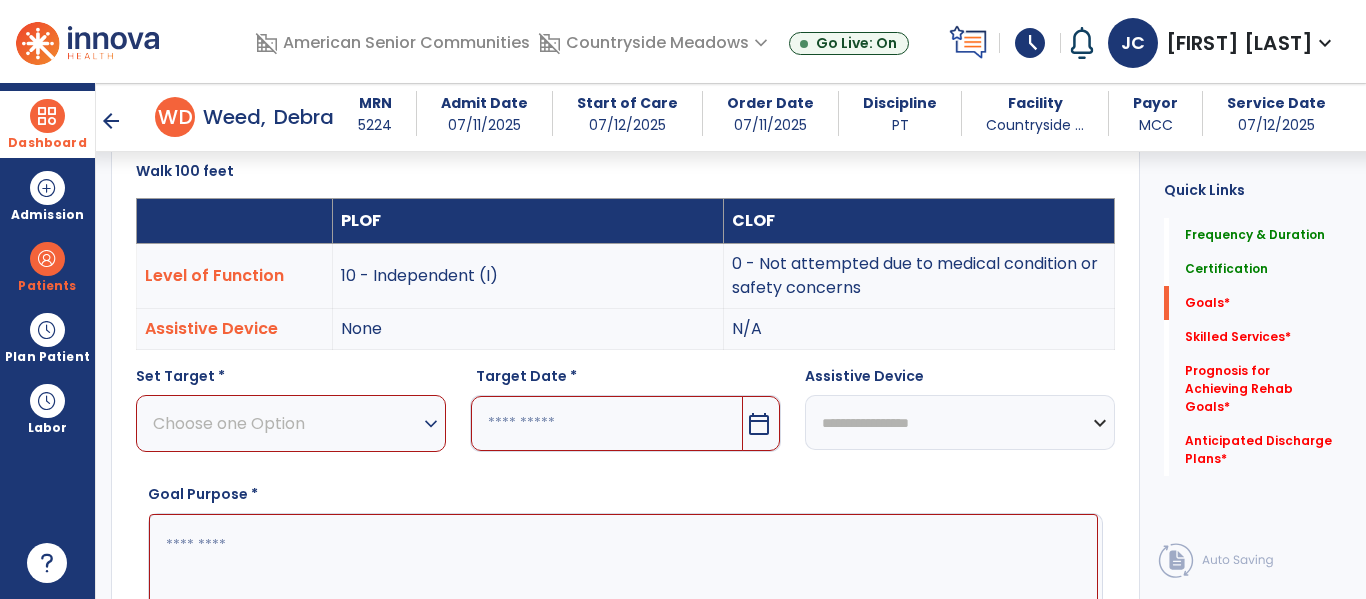 click on "Choose one Option" at bounding box center (286, 423) 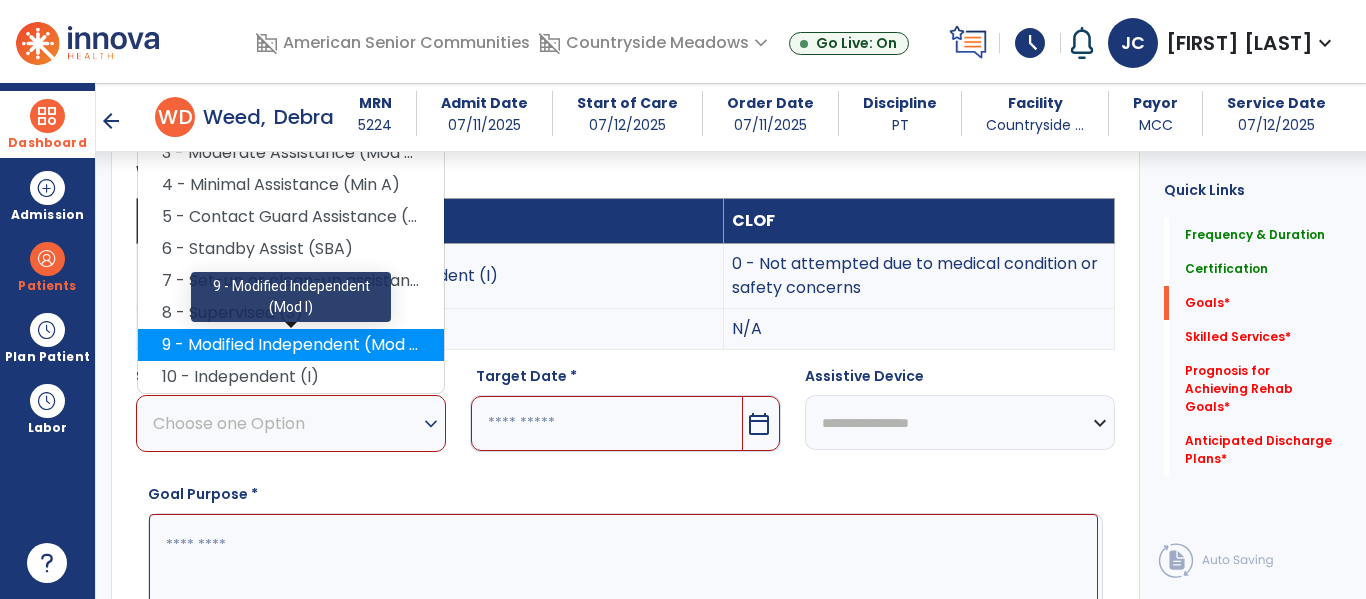 click on "9 - Modified Independent (Mod I)" at bounding box center (291, 345) 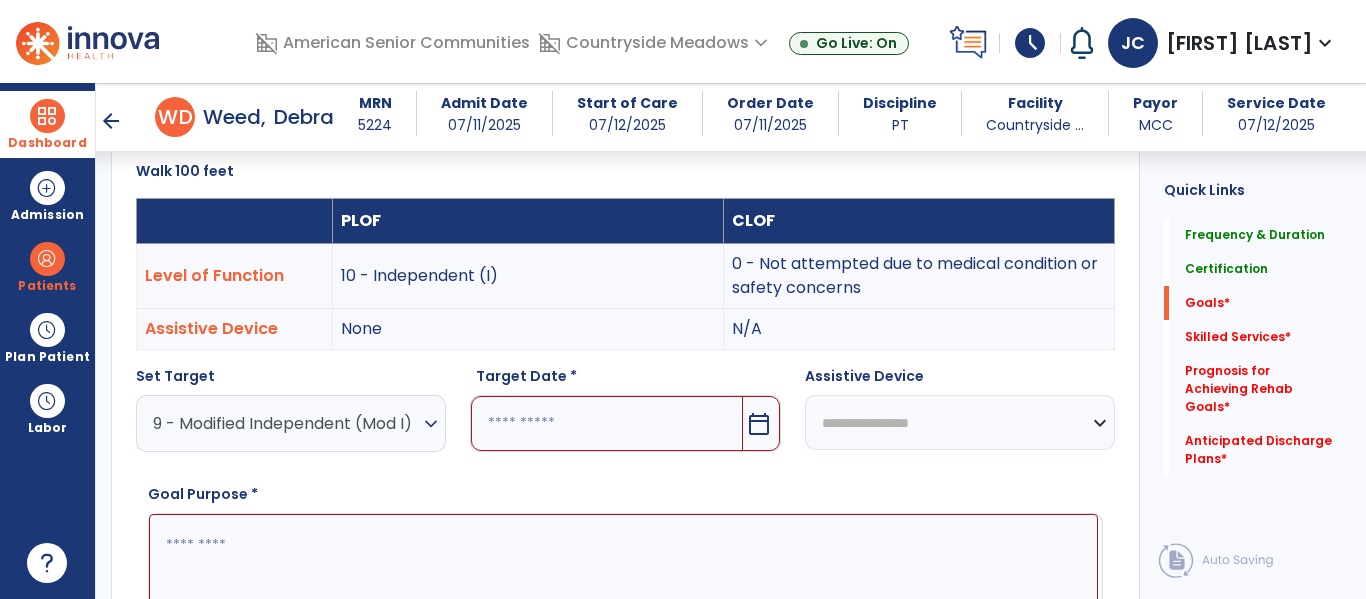 click at bounding box center [606, 423] 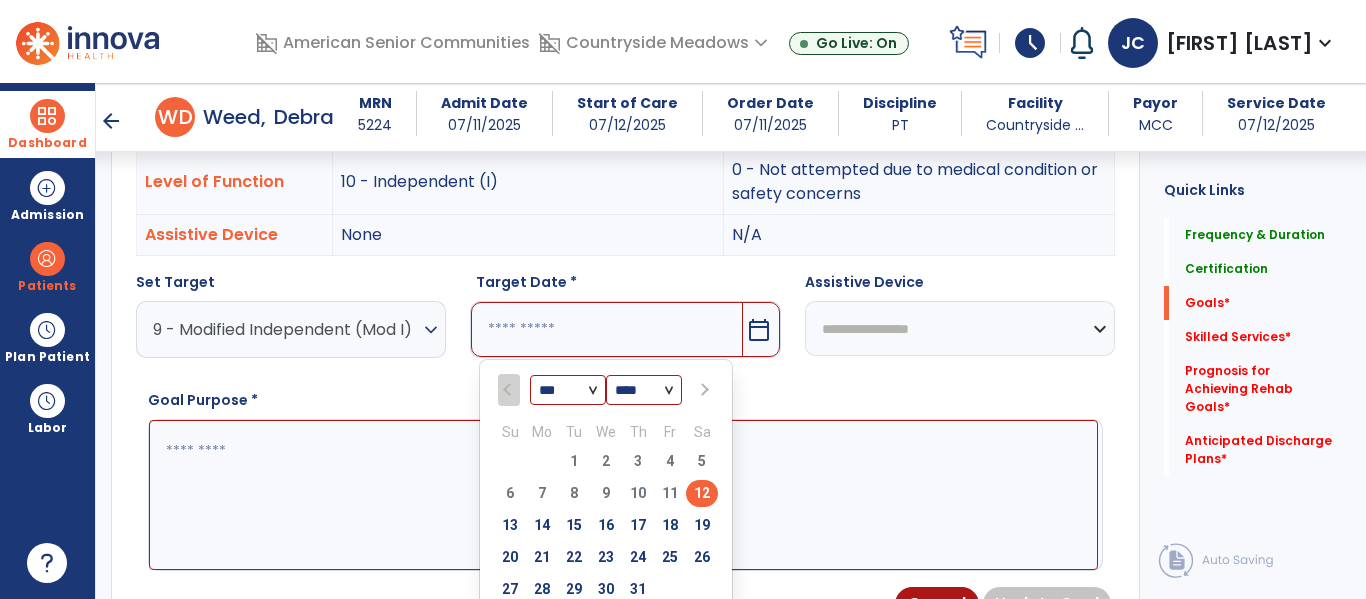 scroll, scrollTop: 650, scrollLeft: 0, axis: vertical 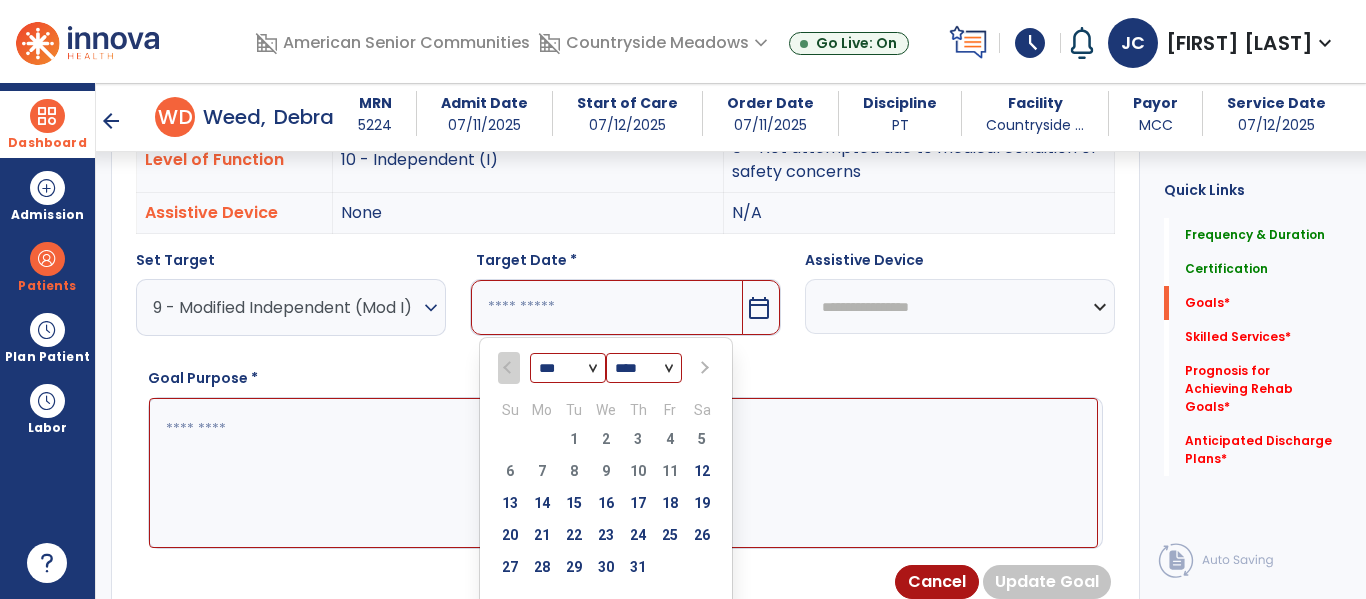 click at bounding box center (703, 368) 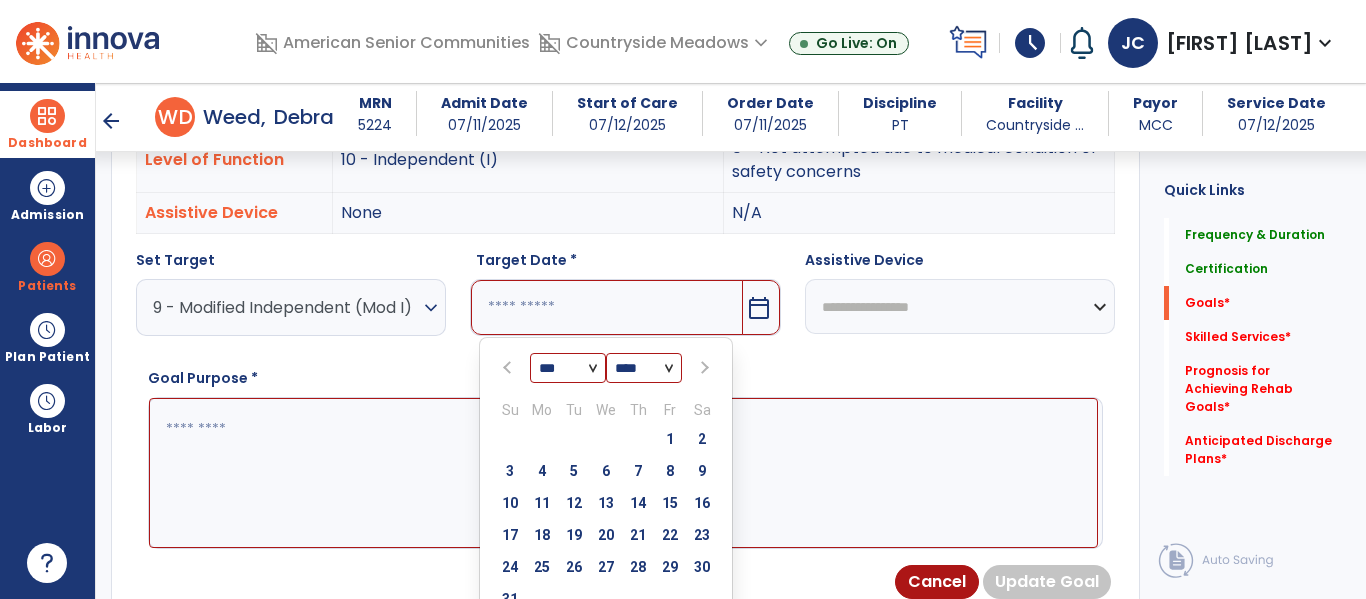 click at bounding box center (703, 368) 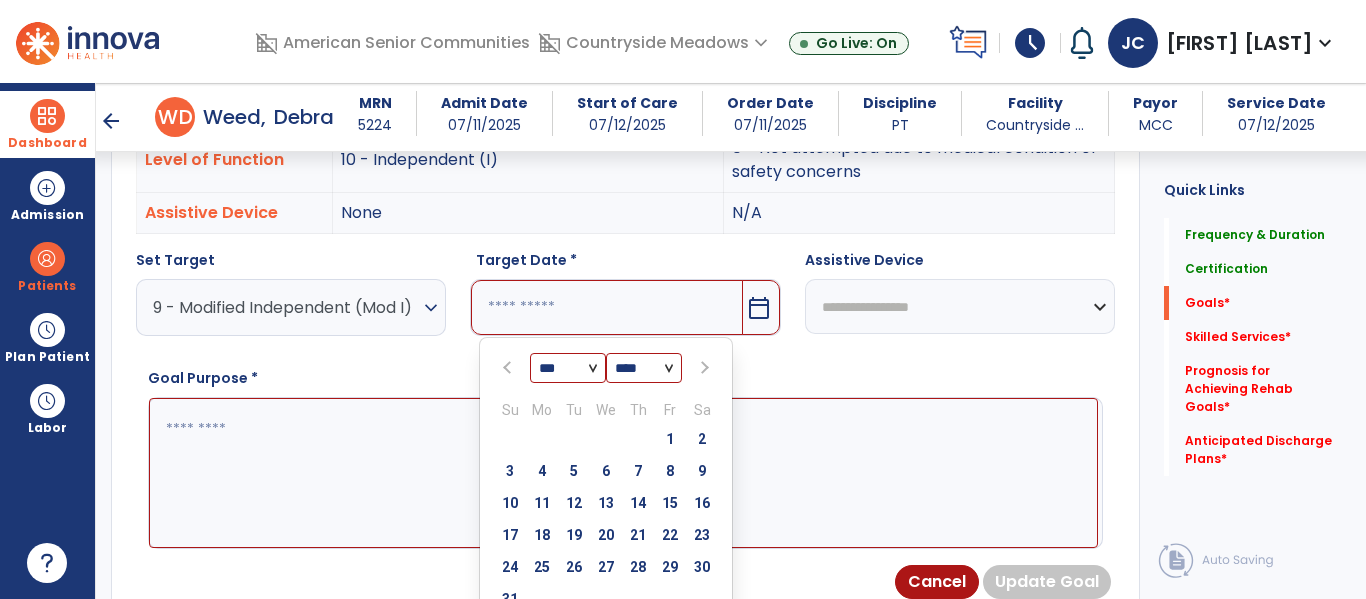 select on "*" 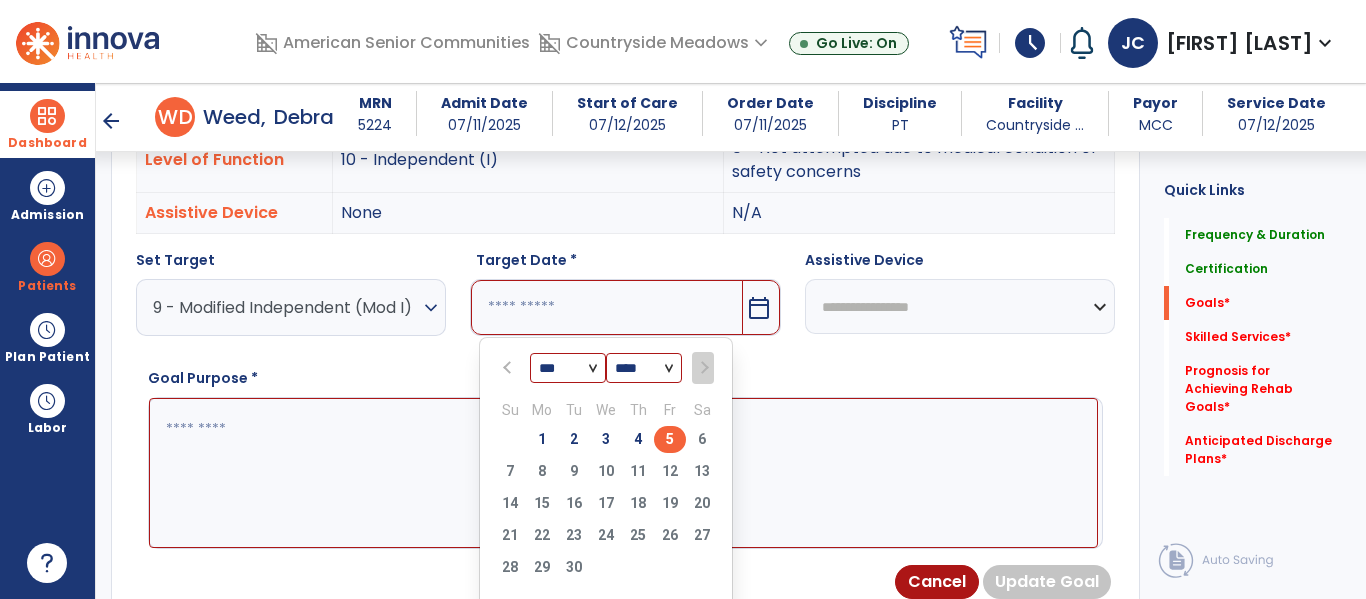 click on "5" at bounding box center [670, 439] 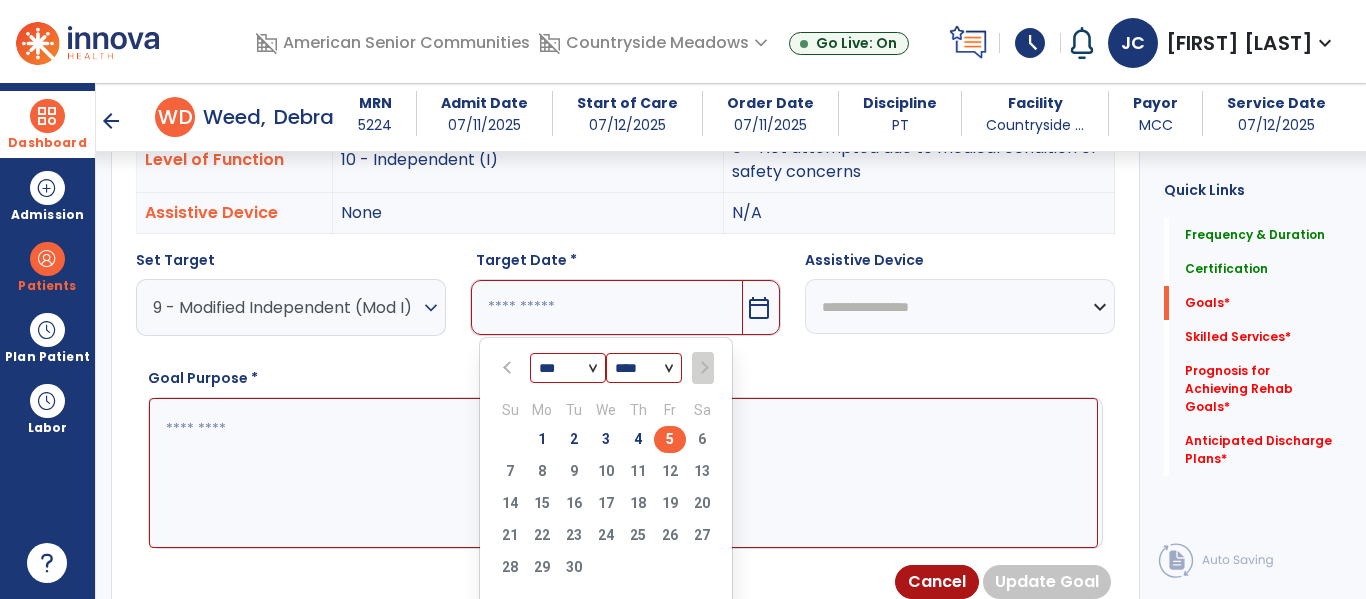 type on "********" 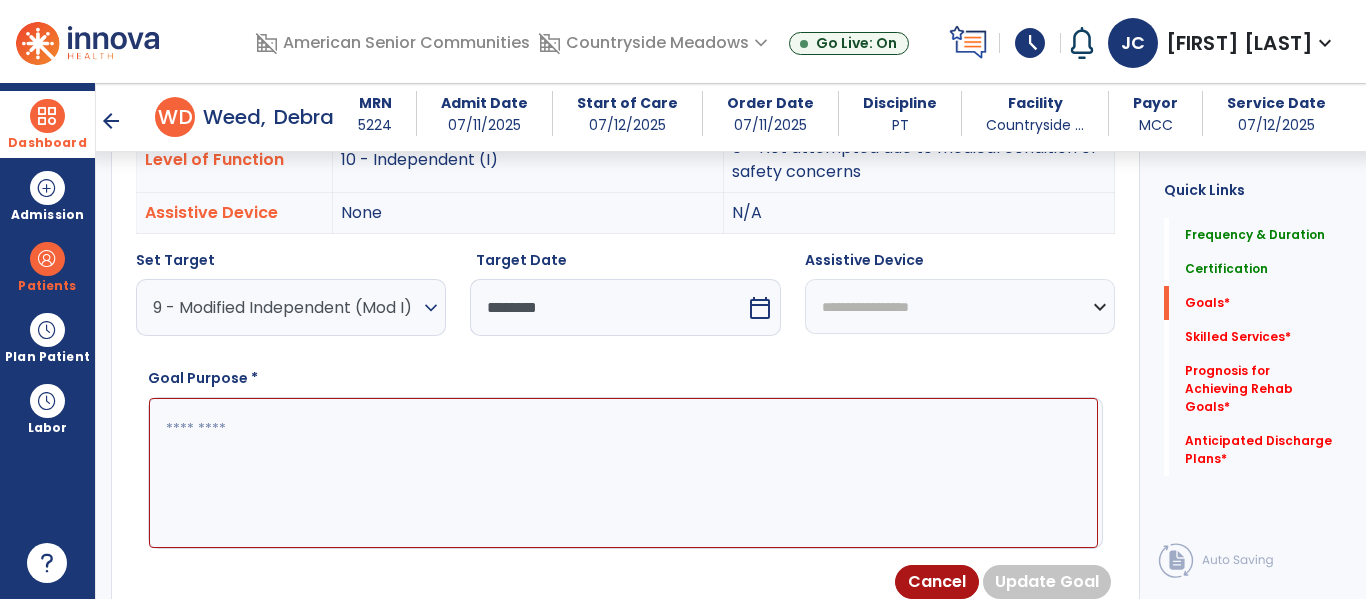click on "**********" at bounding box center [960, 306] 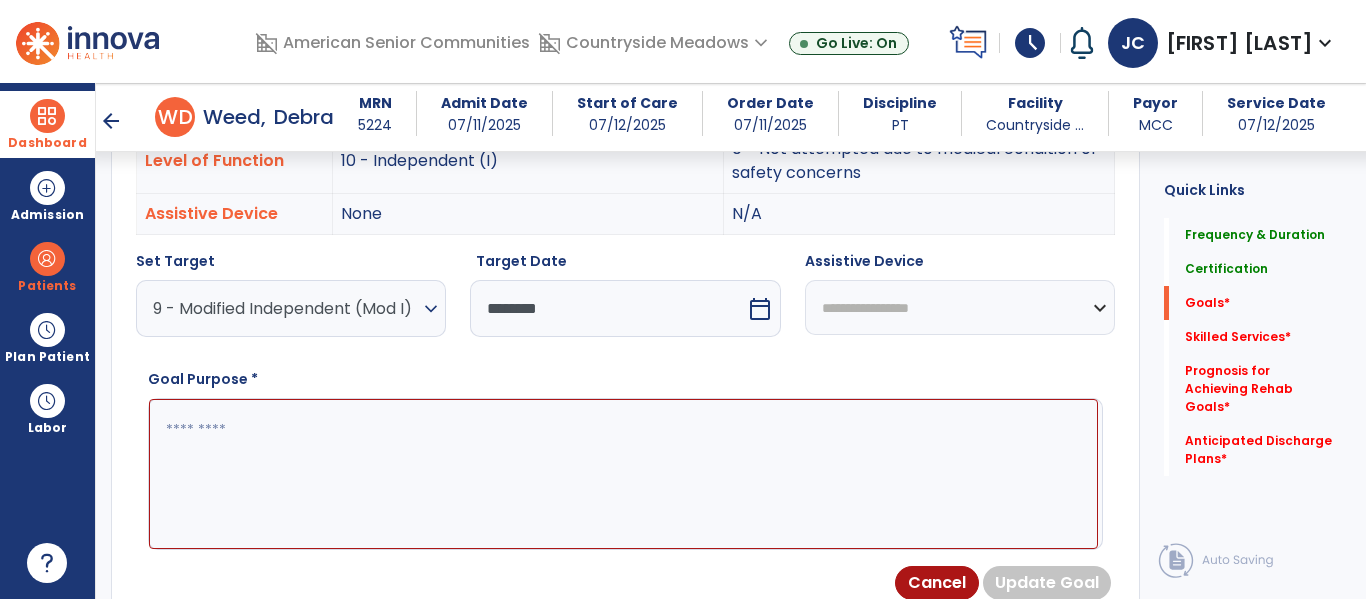click on "**********" at bounding box center (960, 307) 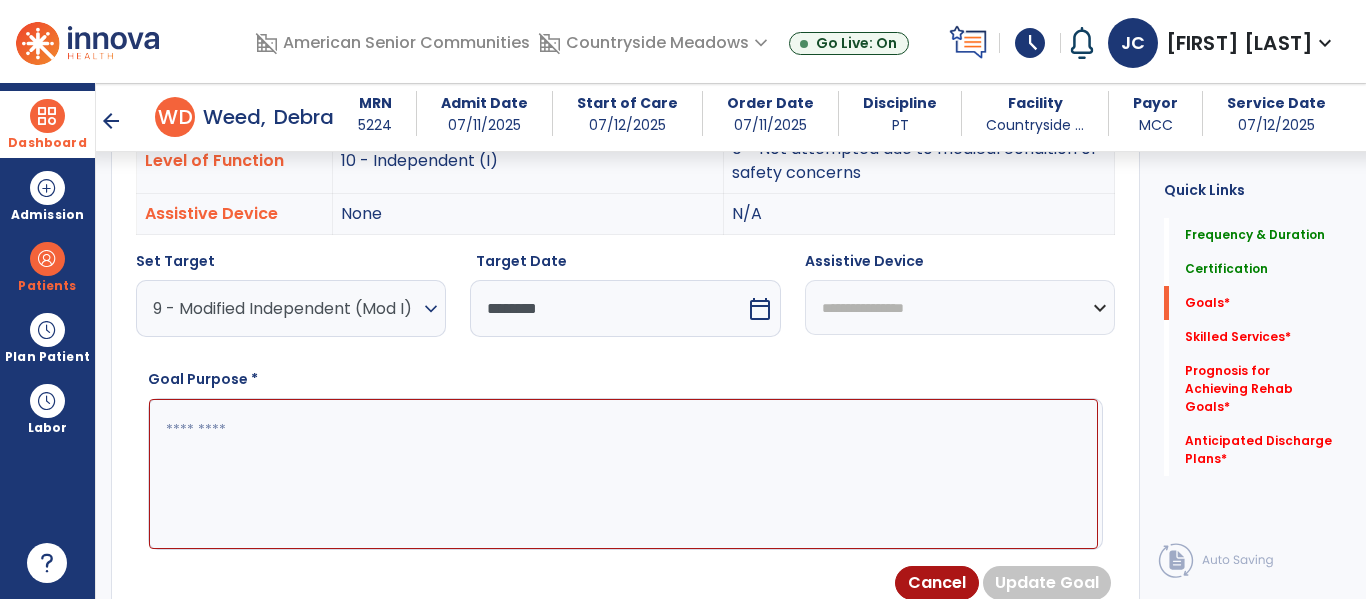 click on "**********" at bounding box center (960, 307) 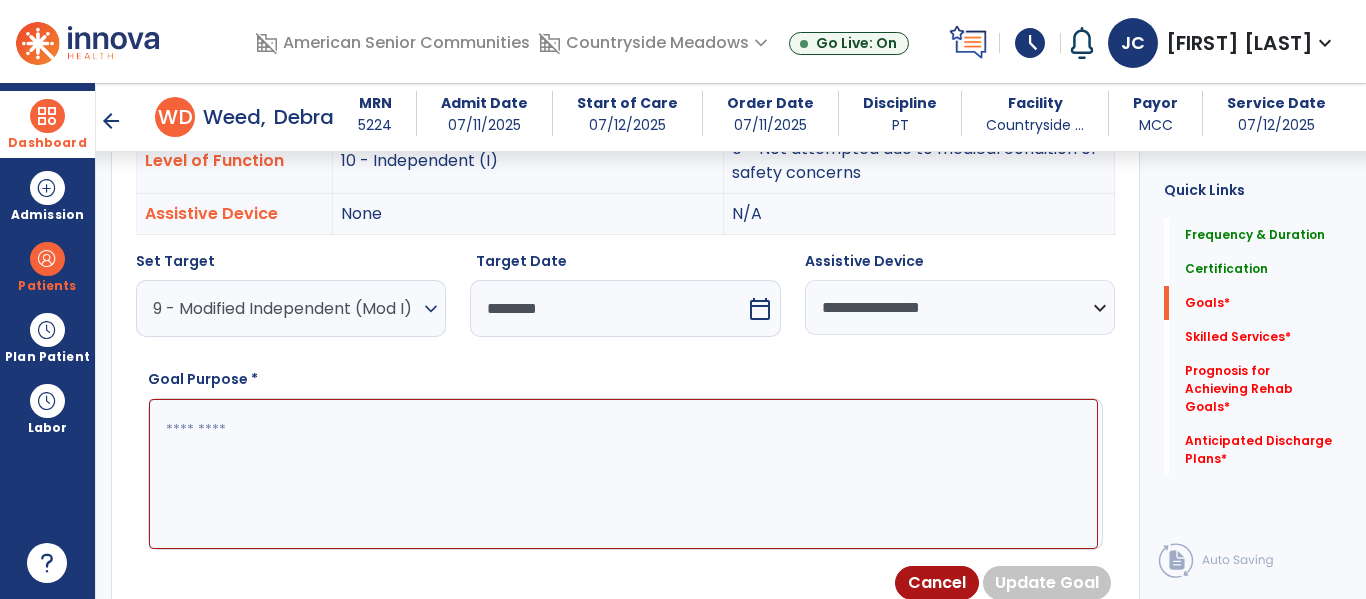 click at bounding box center [623, 474] 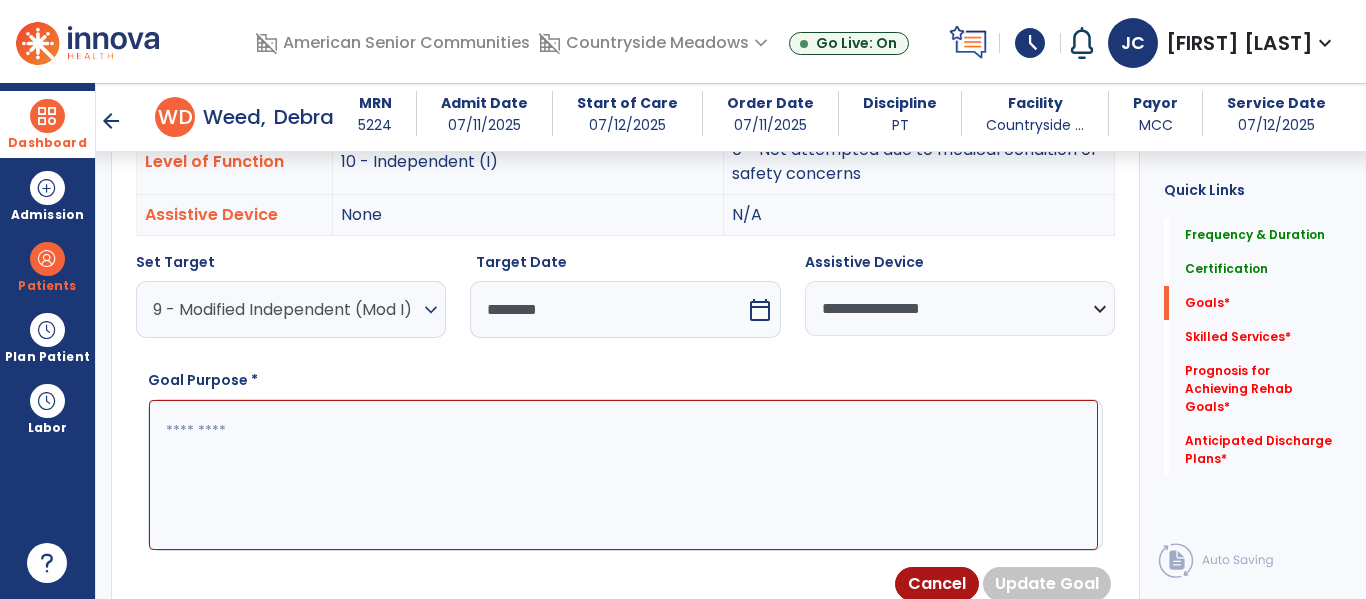 click at bounding box center [623, 475] 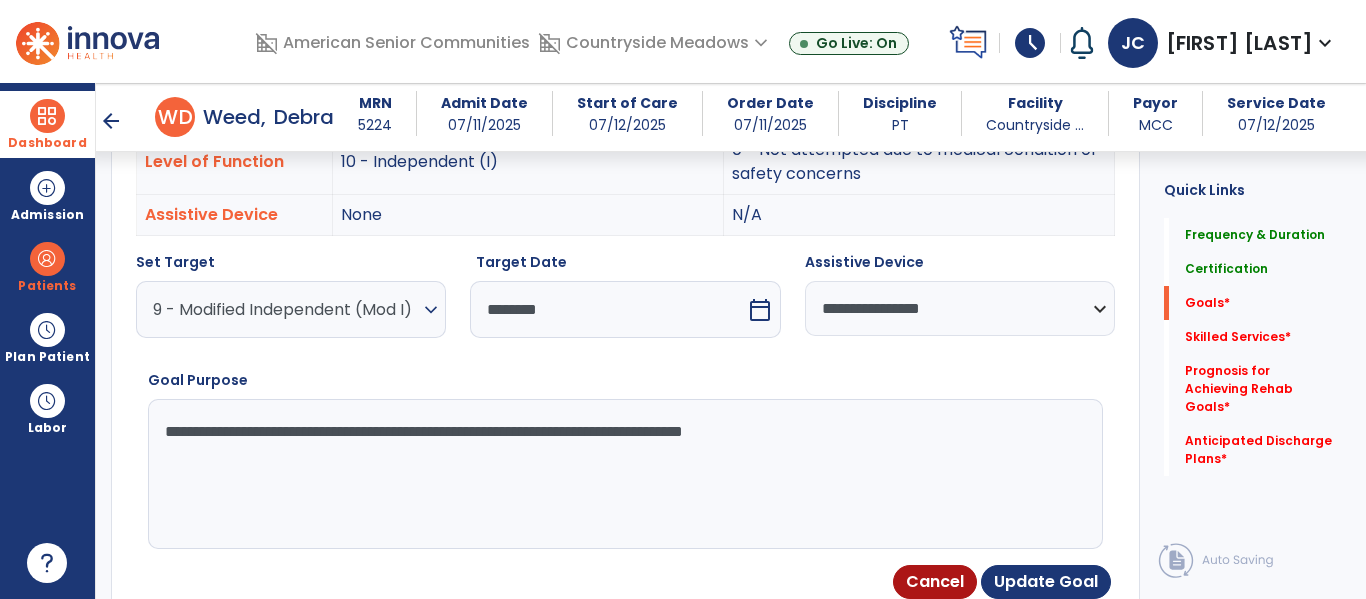 click on "**********" at bounding box center (623, 474) 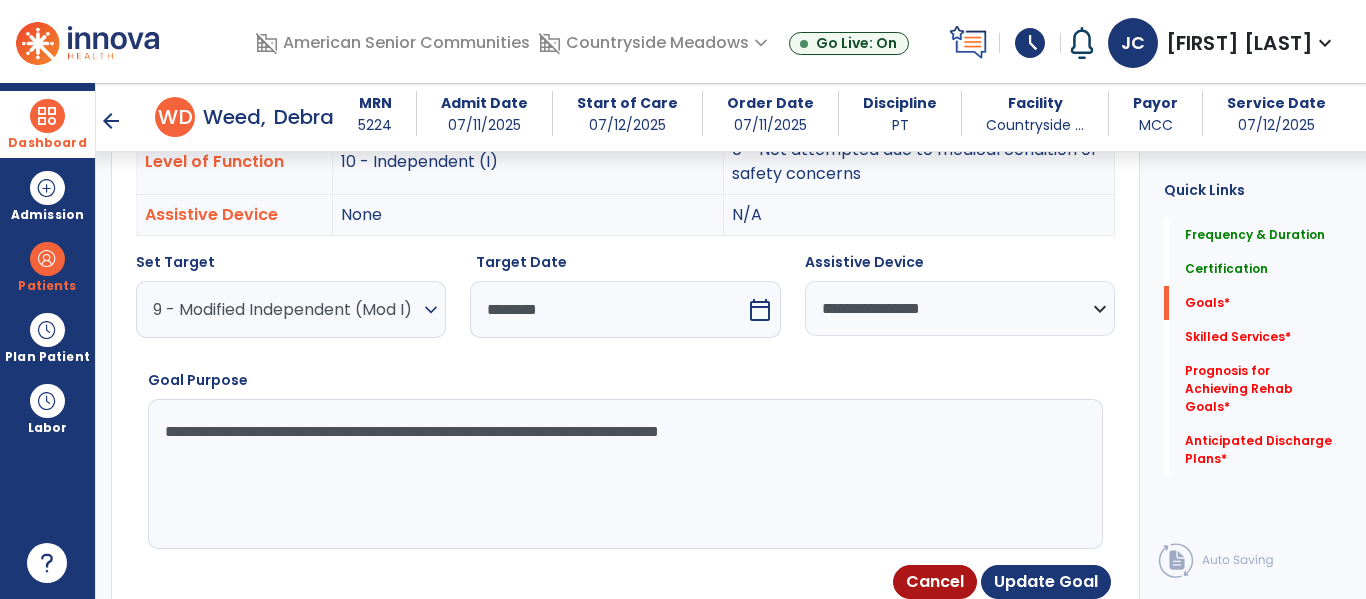 scroll, scrollTop: 647, scrollLeft: 0, axis: vertical 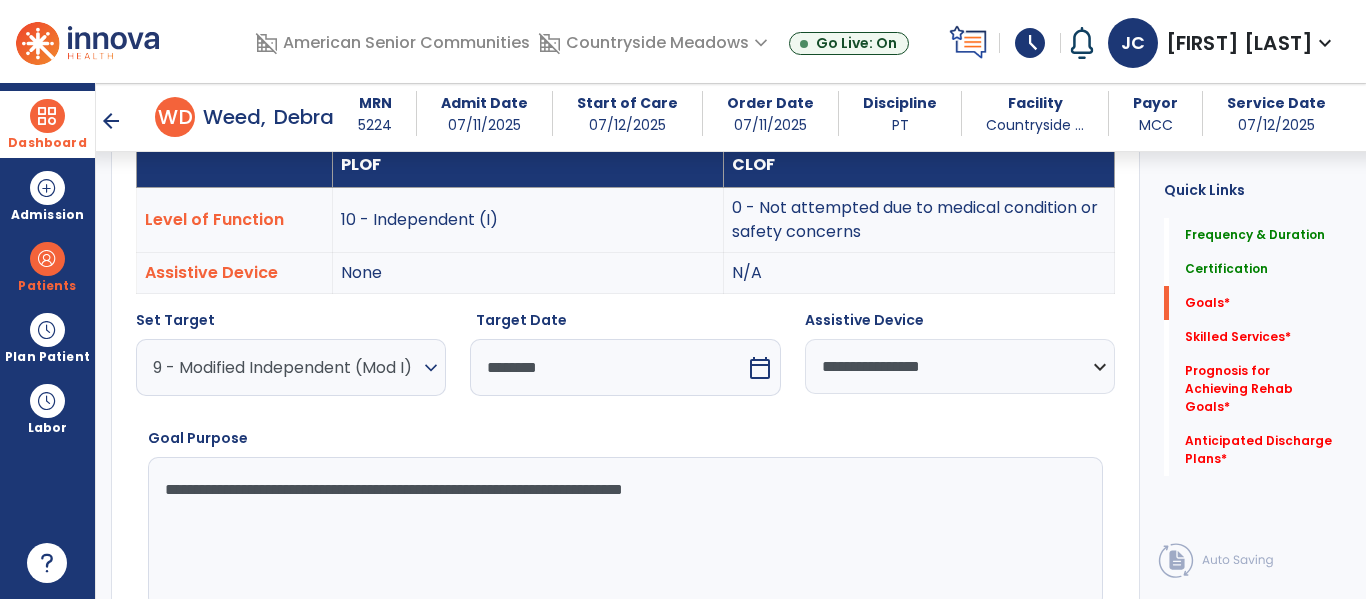 click on "Quick Links  Frequency & Duration   Frequency & Duration   Certification   Certification   Goals   *  Goals   *  Skilled Services   *  Skilled Services   *  Prognosis for Achieving Rehab Goals   *  Prognosis for Achieving Rehab Goals   *  Anticipated Discharge Plans   *  Anticipated Discharge Plans   *" 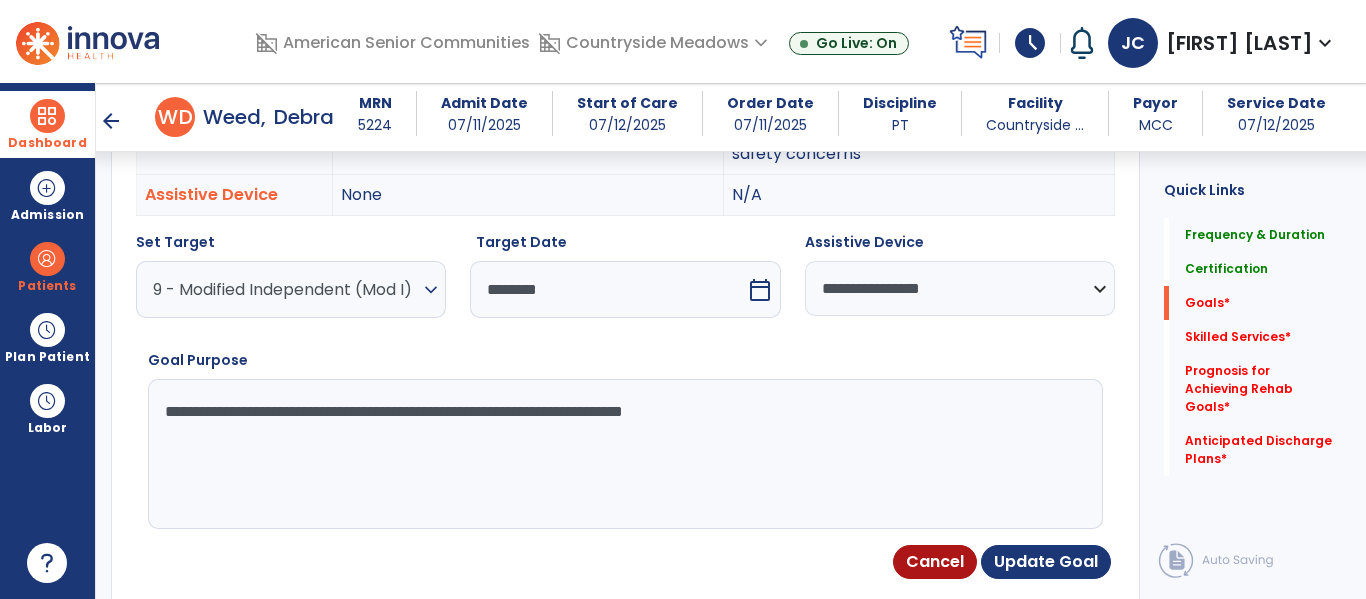scroll, scrollTop: 669, scrollLeft: 0, axis: vertical 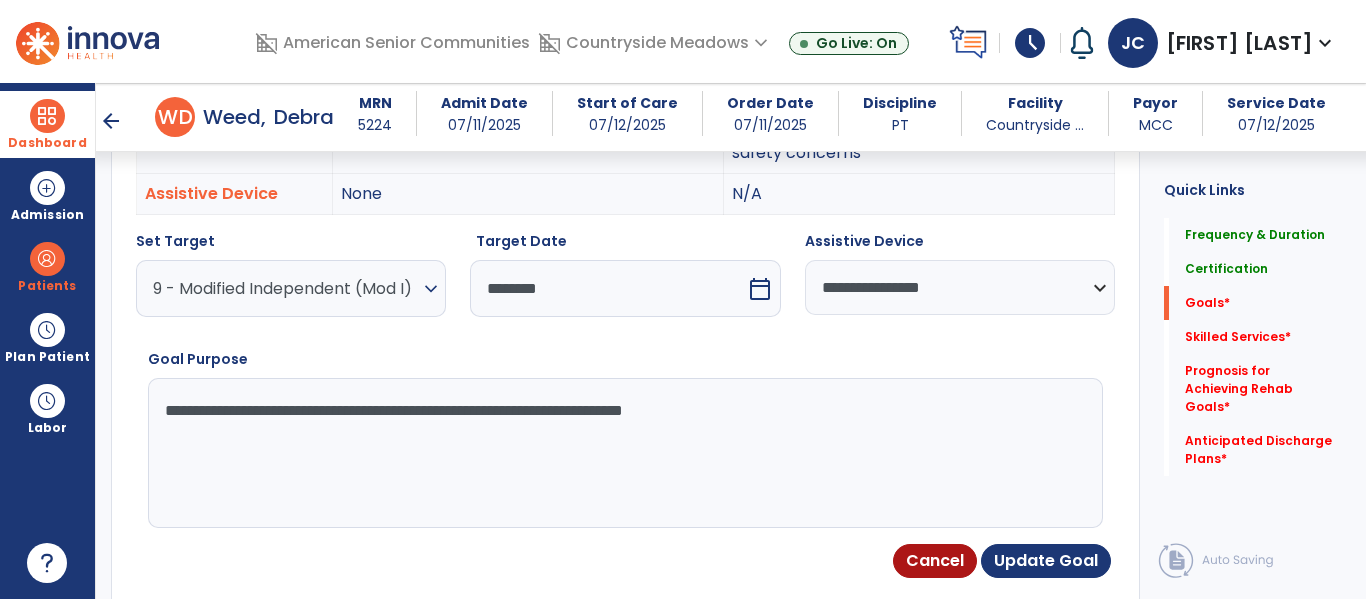 drag, startPoint x: 471, startPoint y: 411, endPoint x: 833, endPoint y: 433, distance: 362.66788 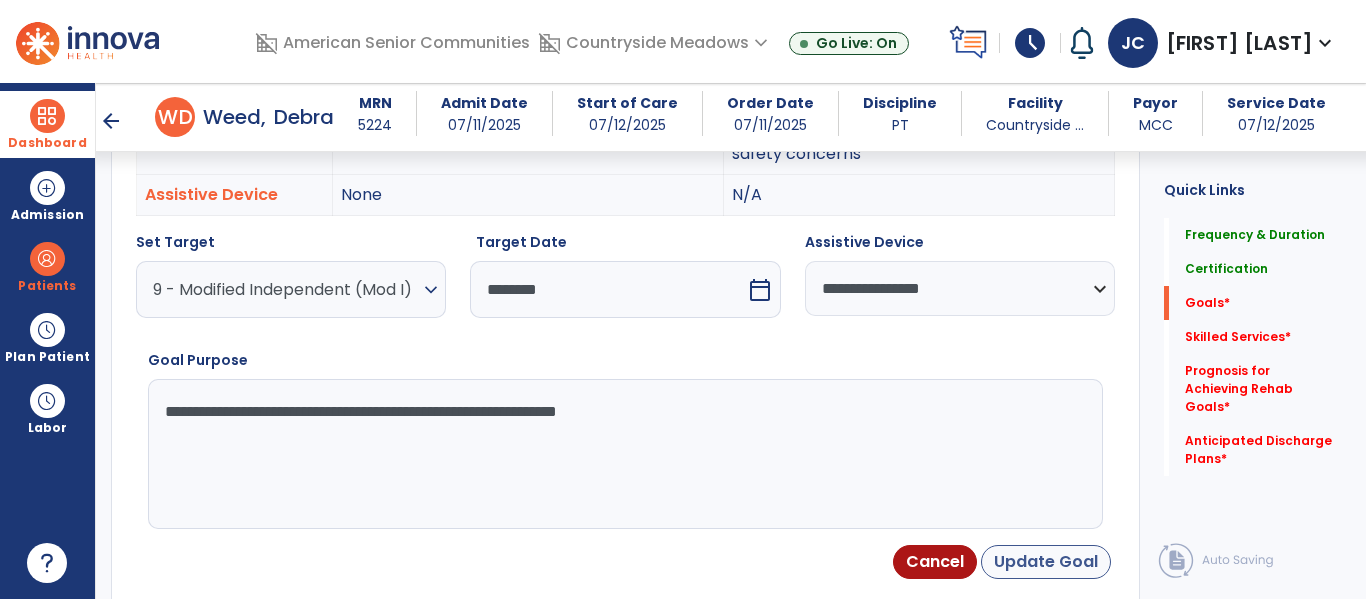 scroll, scrollTop: 667, scrollLeft: 0, axis: vertical 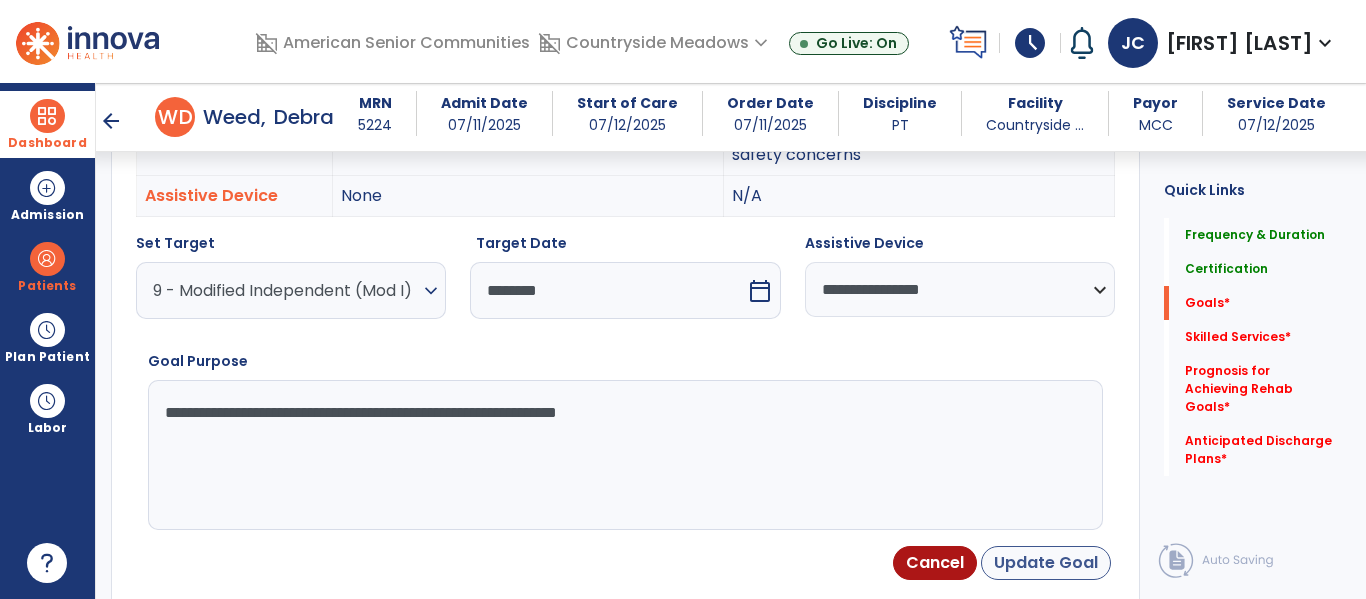 type on "**********" 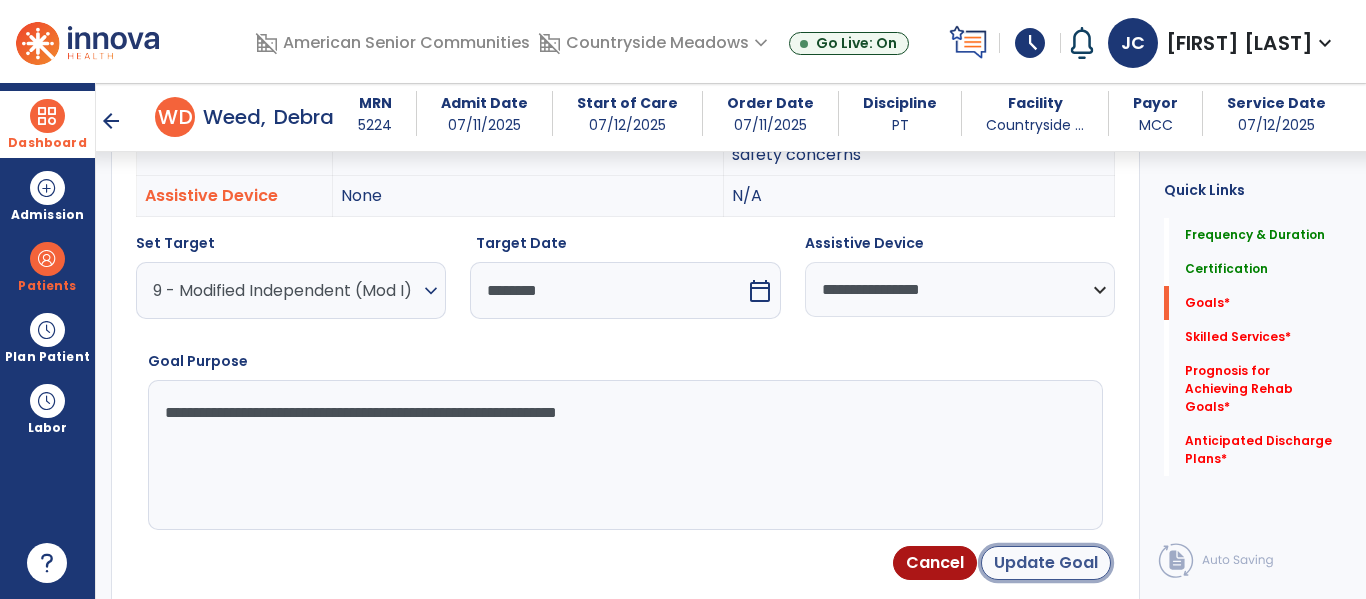 click on "Update Goal" at bounding box center (1046, 563) 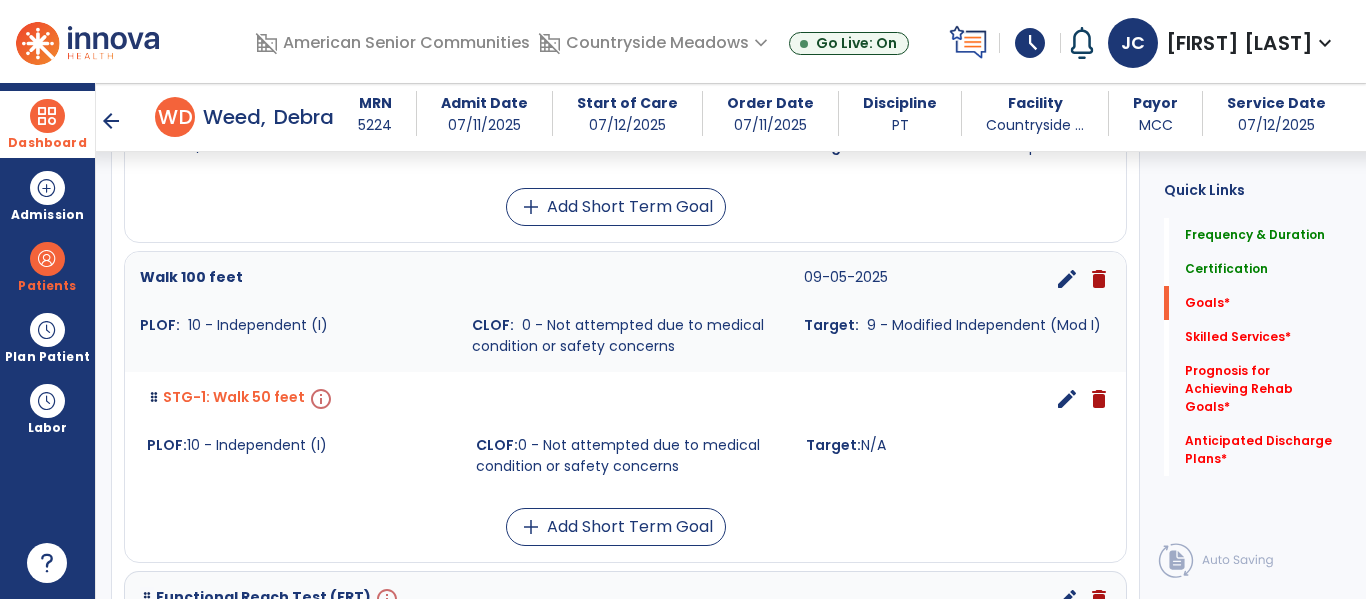 scroll, scrollTop: 1893, scrollLeft: 0, axis: vertical 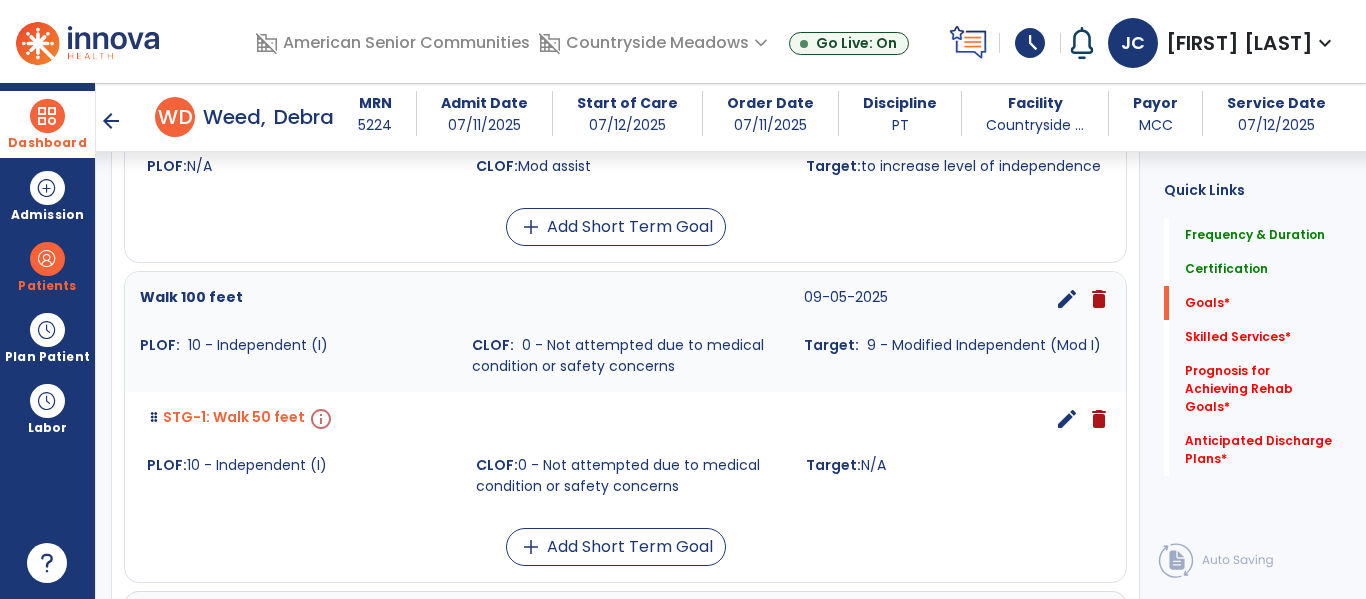 click on "edit" at bounding box center [1067, 419] 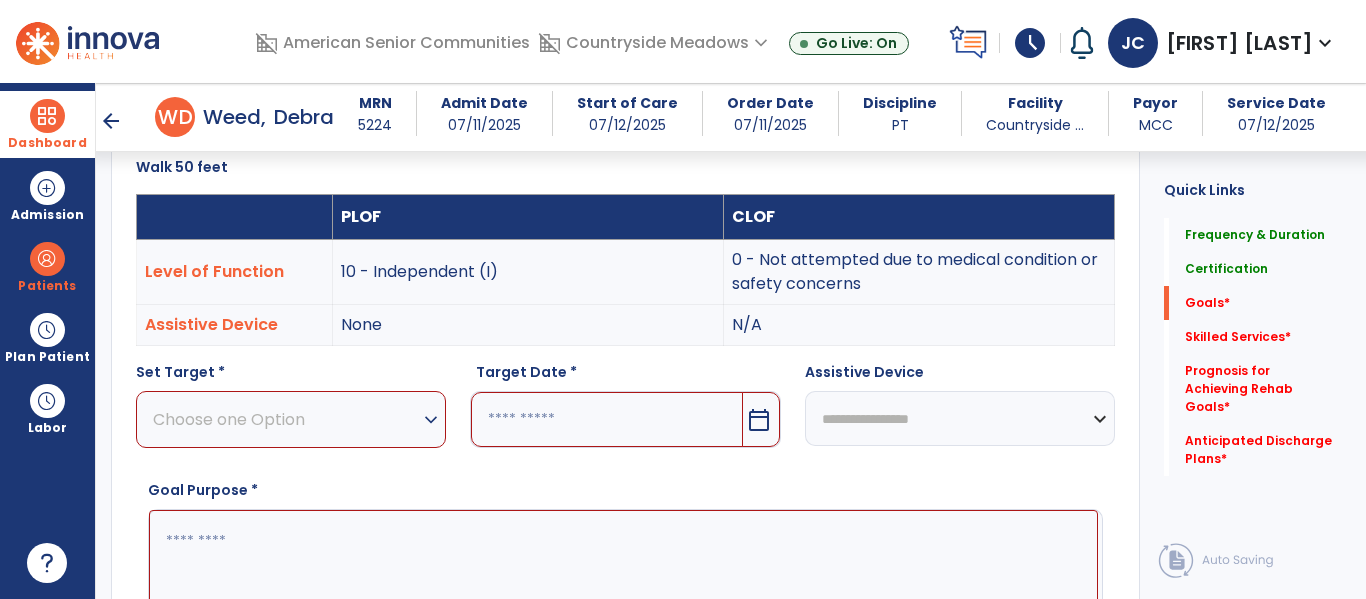 scroll, scrollTop: 534, scrollLeft: 0, axis: vertical 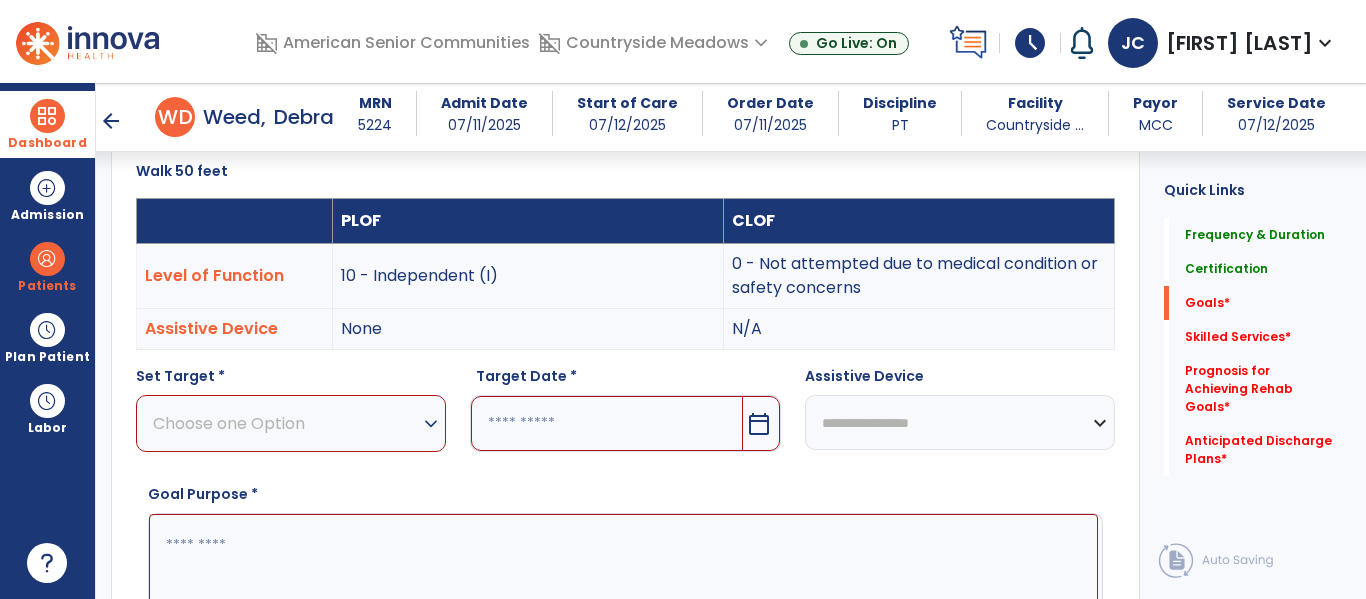 click on "Choose one Option" at bounding box center [286, 423] 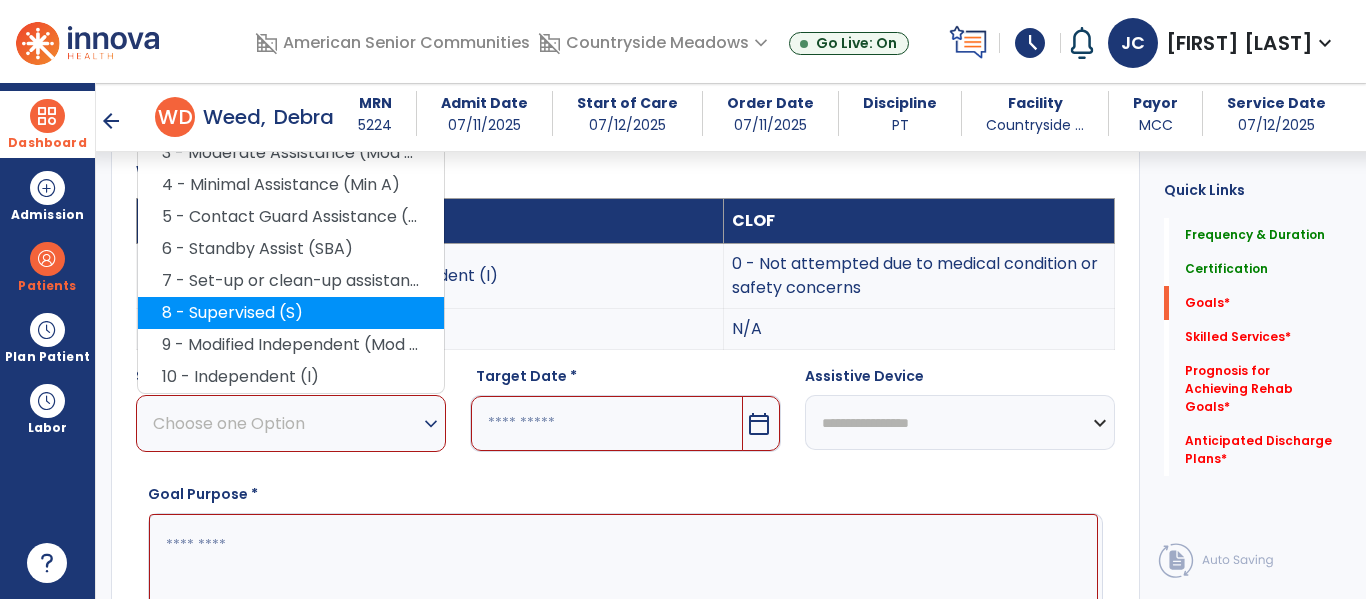 click on "8 - Supervised (S)" at bounding box center [291, 313] 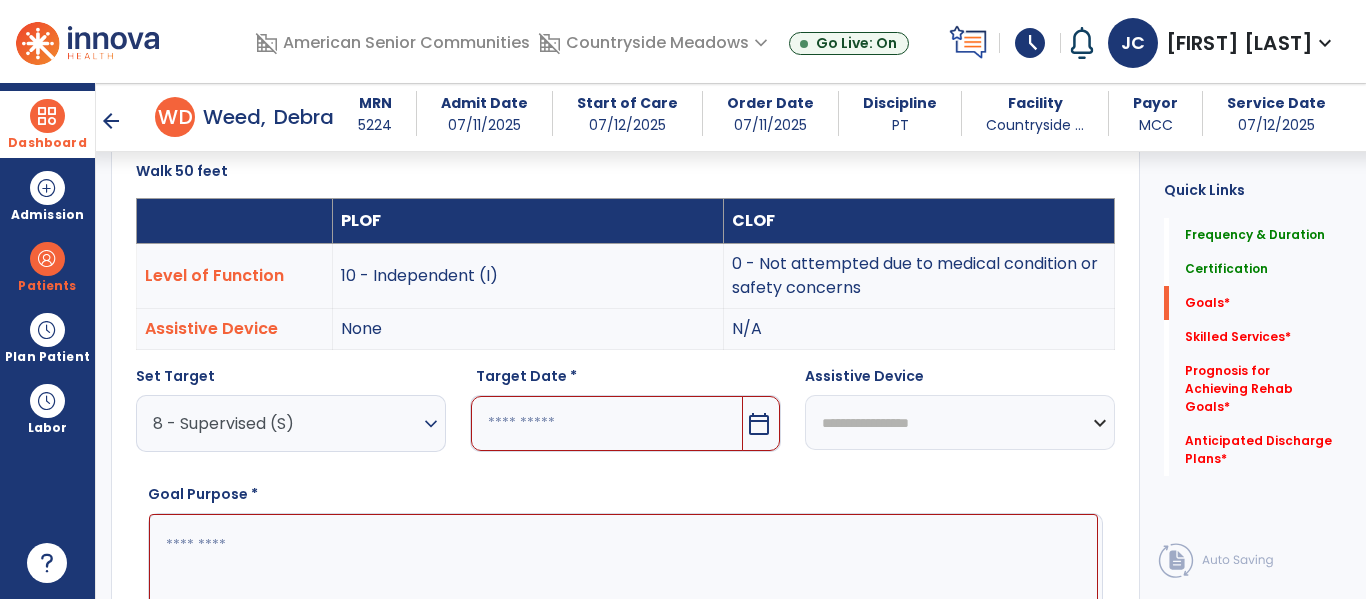 click at bounding box center [606, 423] 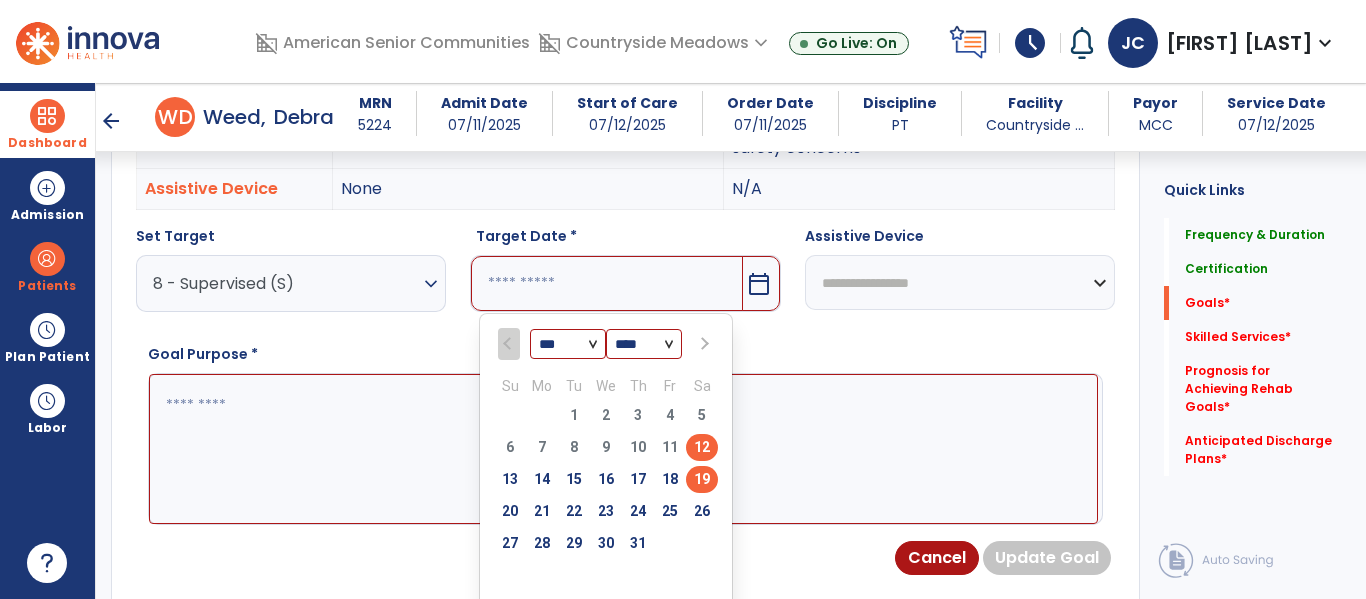 scroll, scrollTop: 692, scrollLeft: 0, axis: vertical 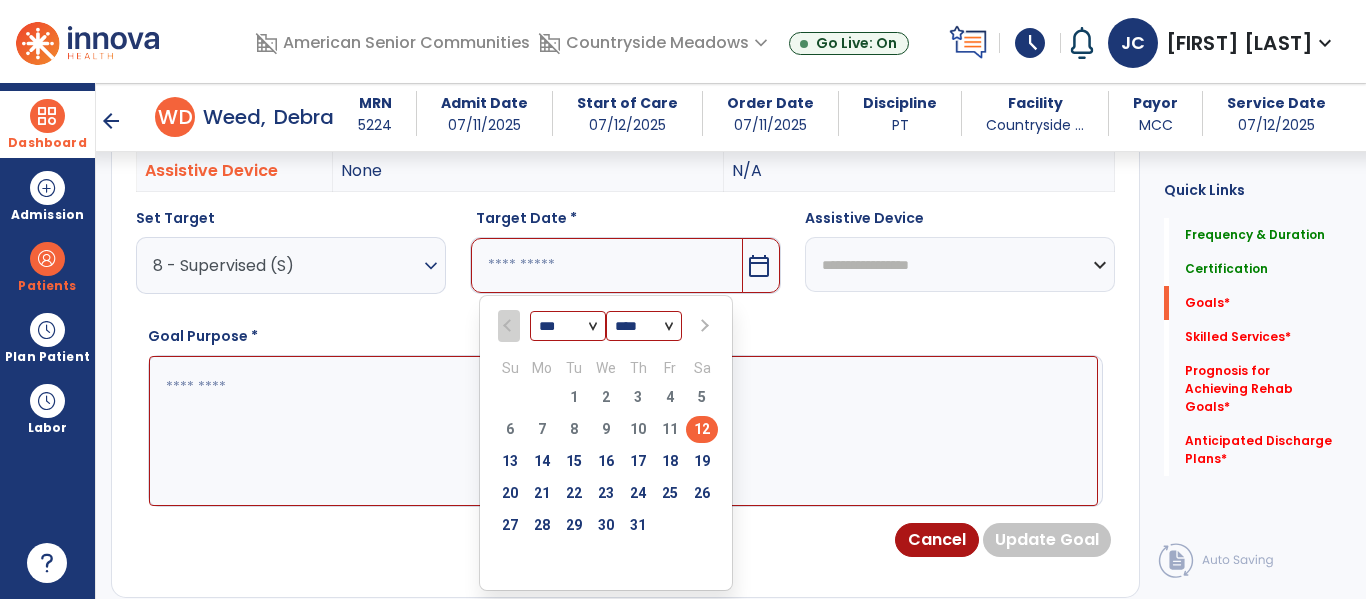 click at bounding box center (703, 326) 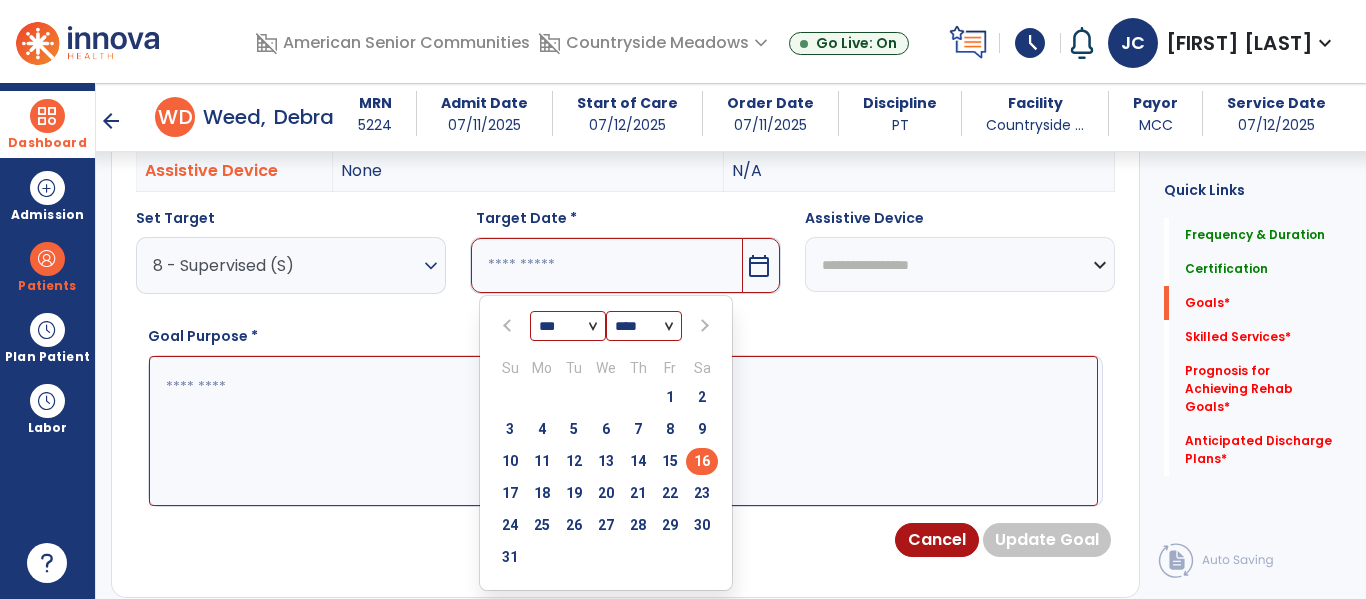 click on "16" at bounding box center (702, 461) 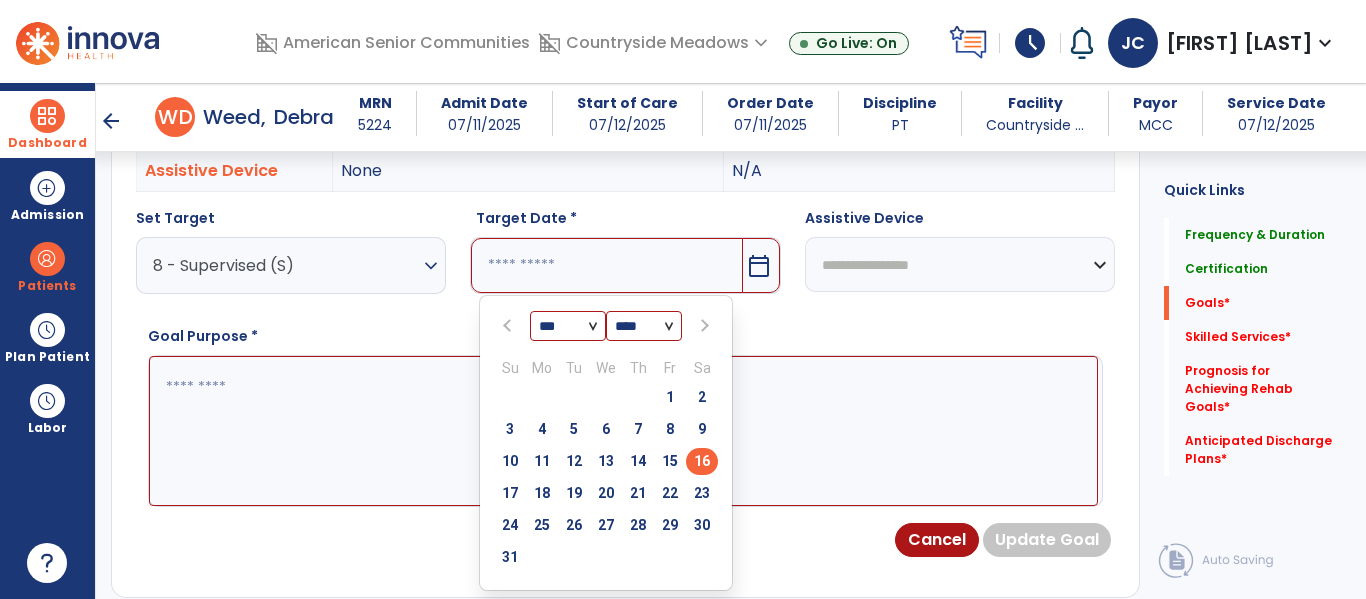 type on "*********" 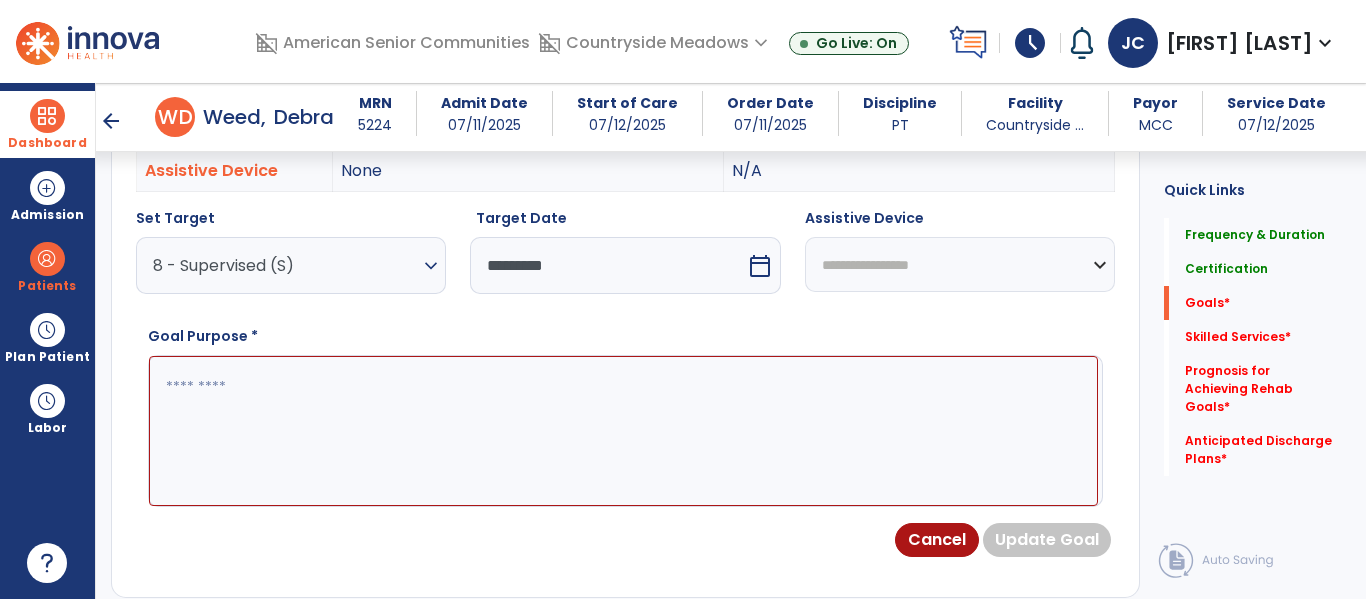 click on "**********" at bounding box center (960, 264) 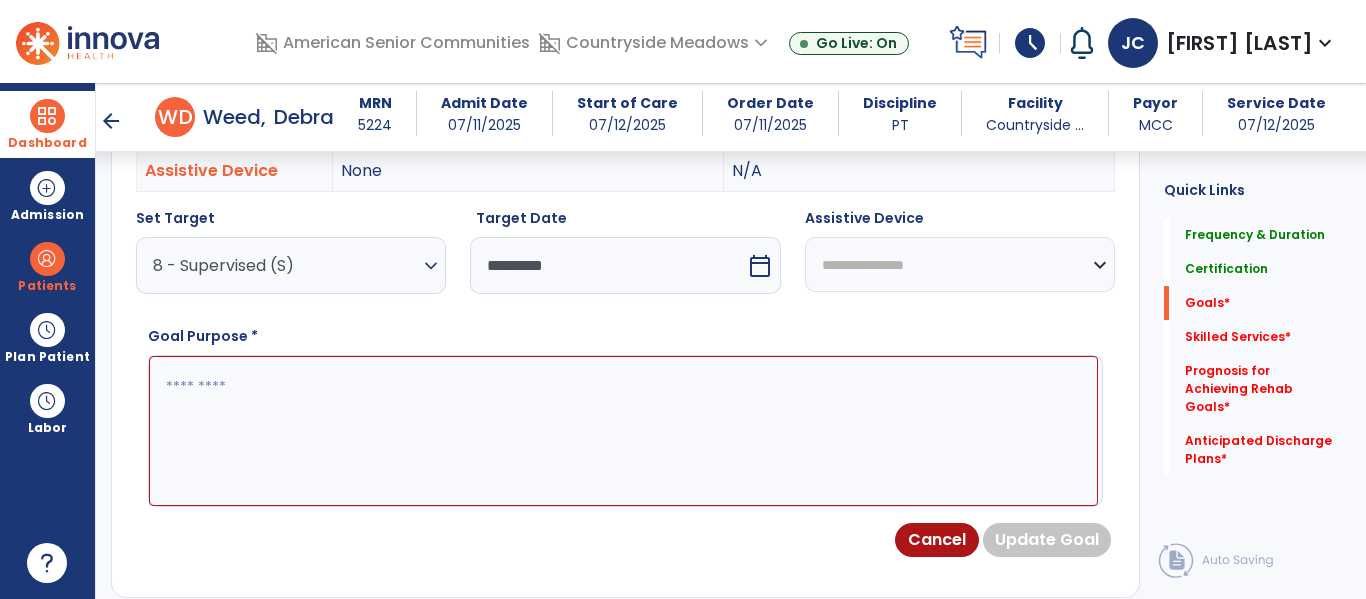 click on "**********" at bounding box center (960, 264) 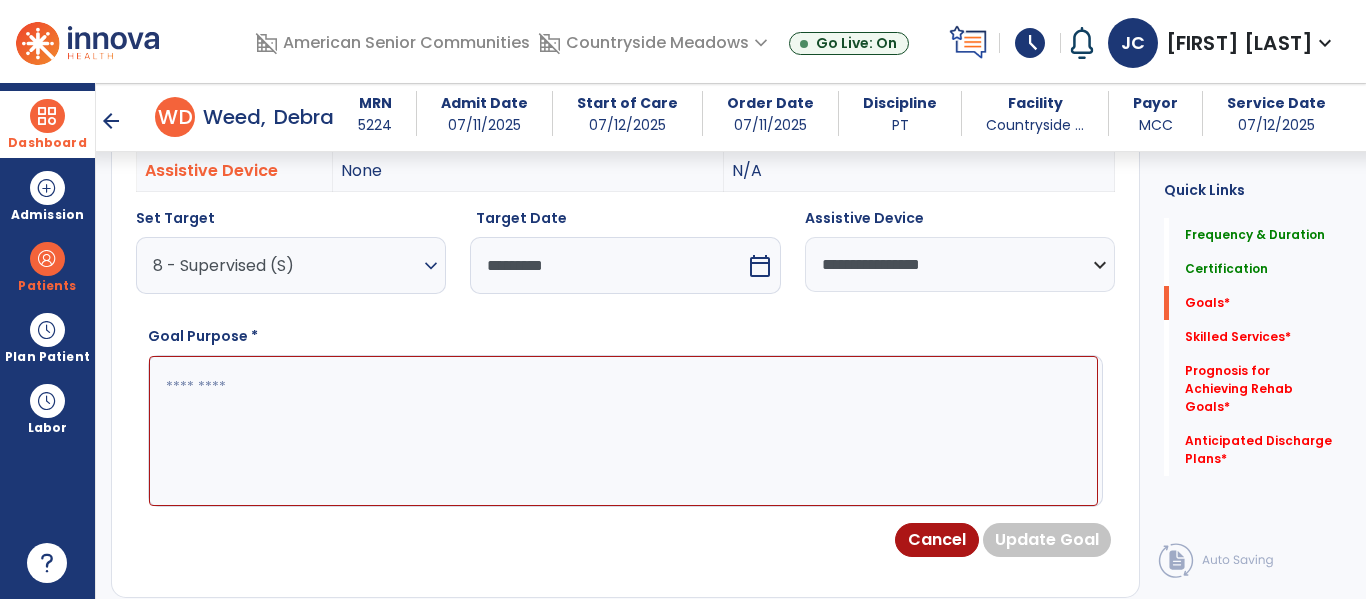 click at bounding box center [623, 431] 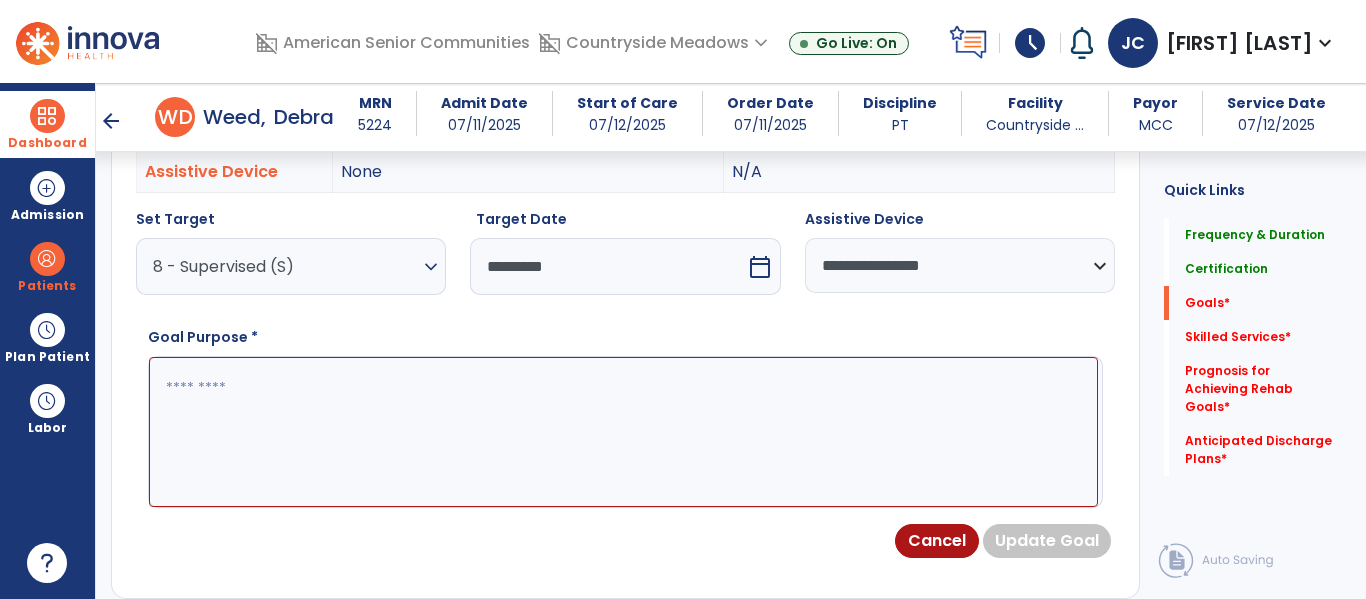 paste on "**********" 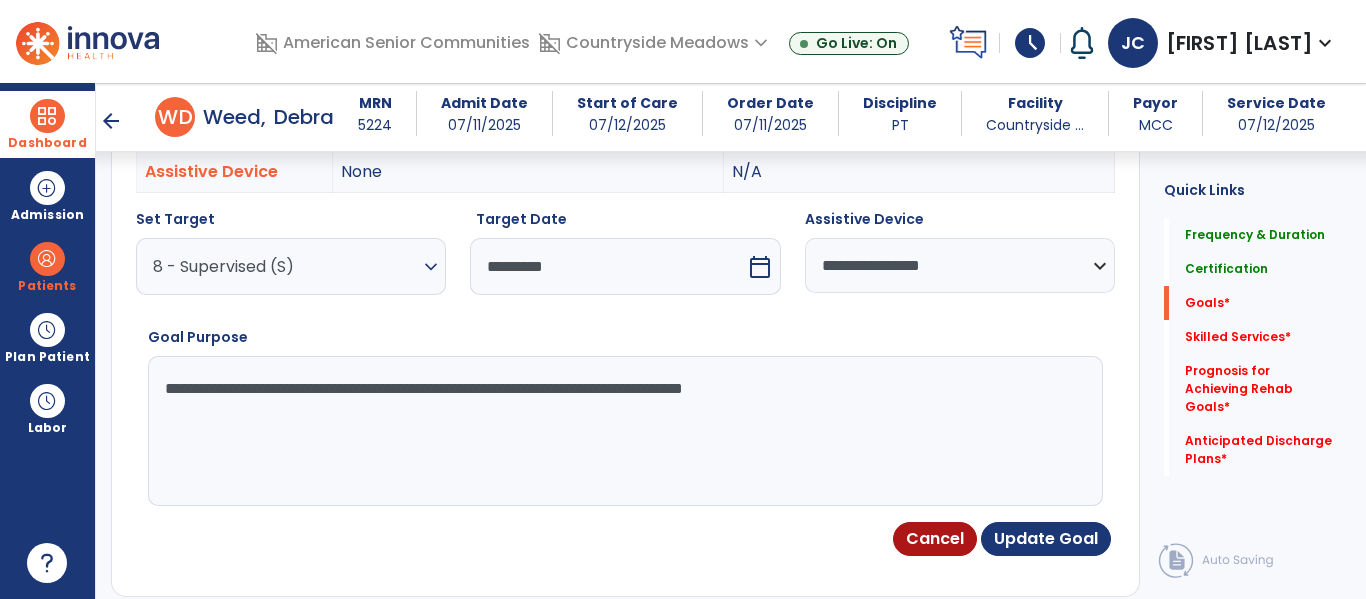 click on "**********" at bounding box center (623, 431) 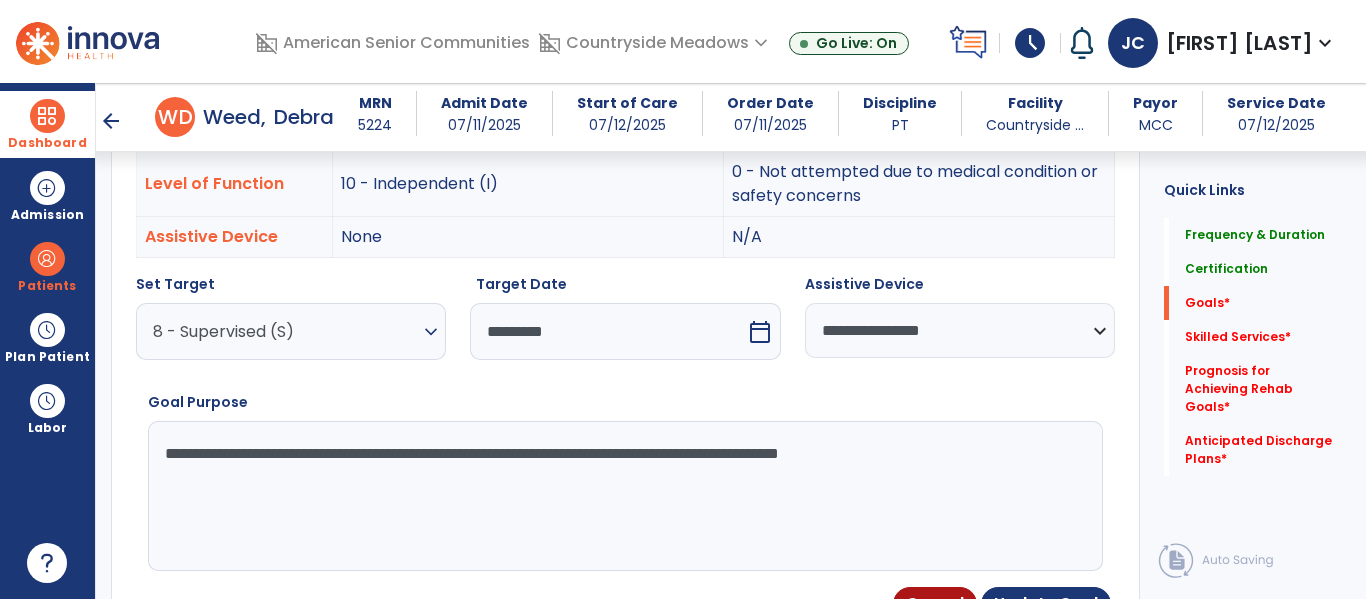 scroll, scrollTop: 618, scrollLeft: 0, axis: vertical 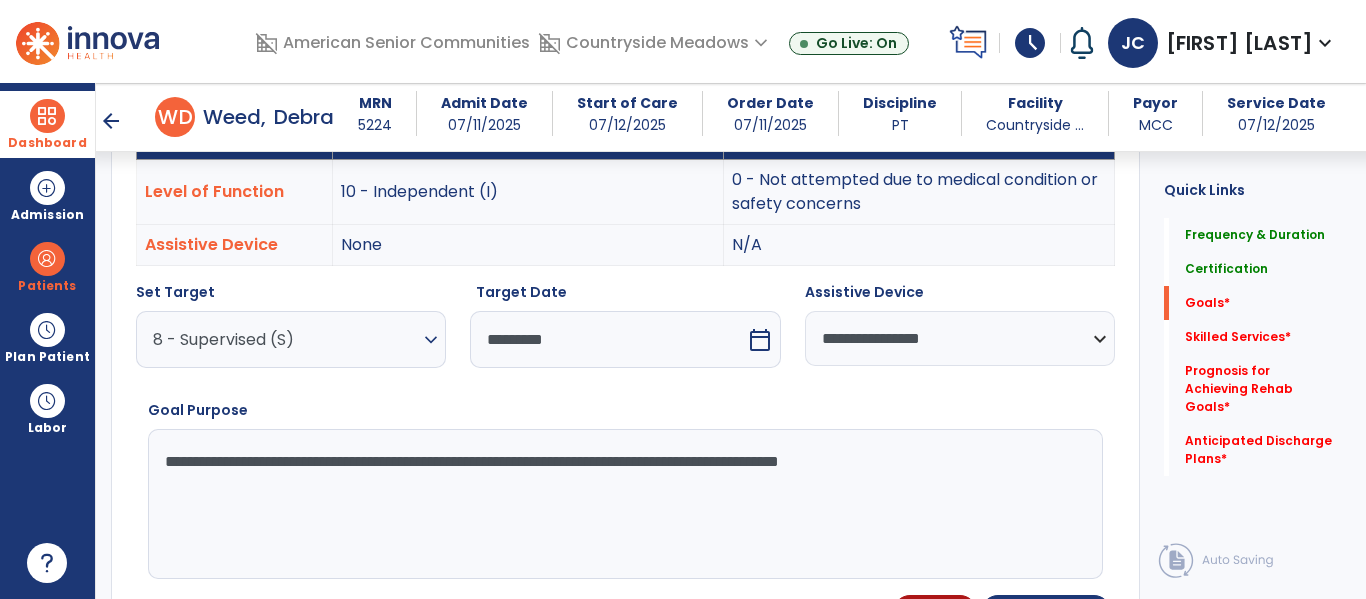 click on "**********" at bounding box center (623, 504) 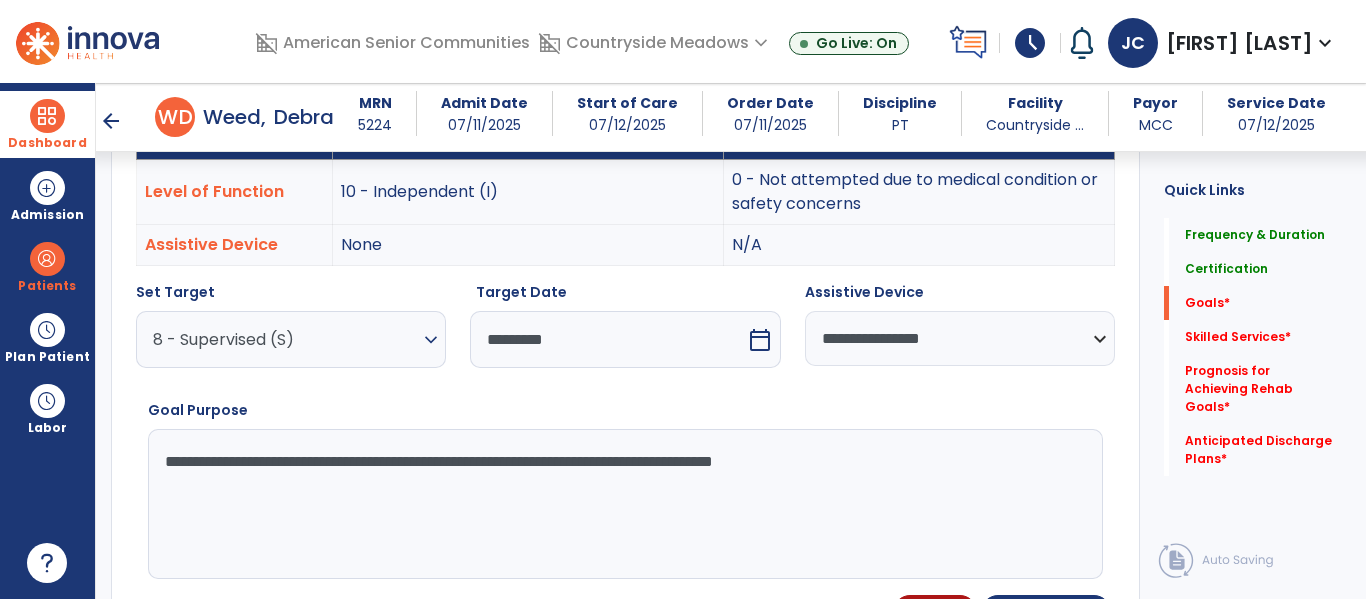 click on "**********" at bounding box center [623, 504] 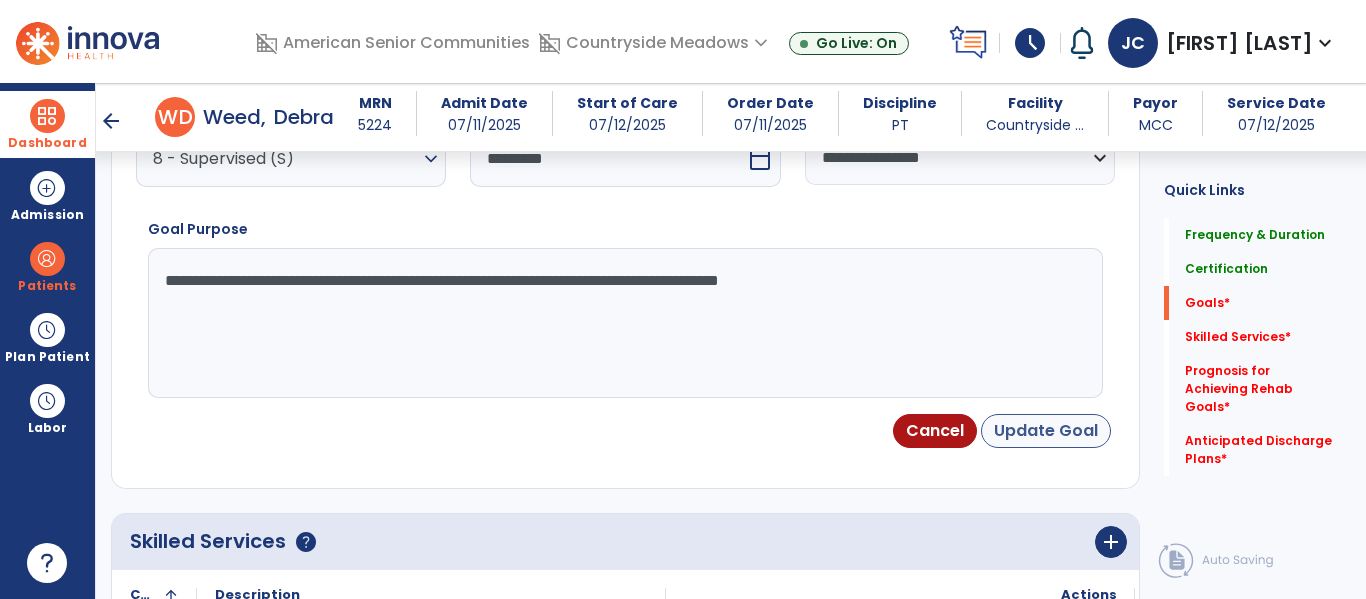 type on "**********" 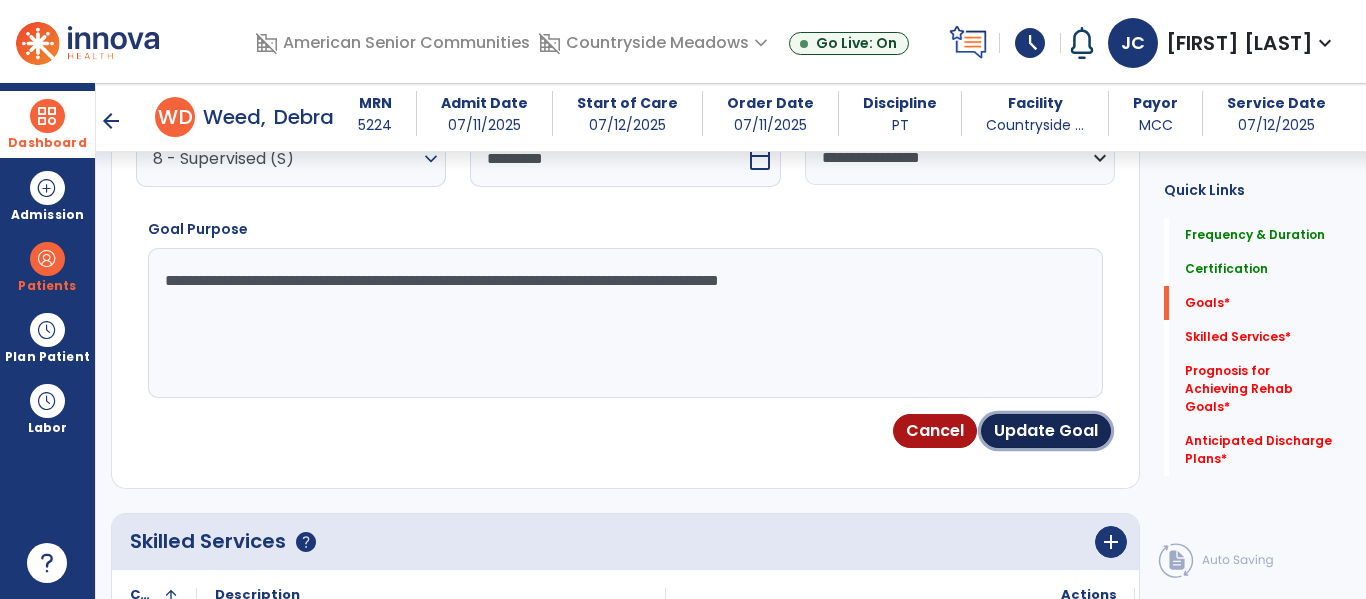 click on "Update Goal" at bounding box center (1046, 431) 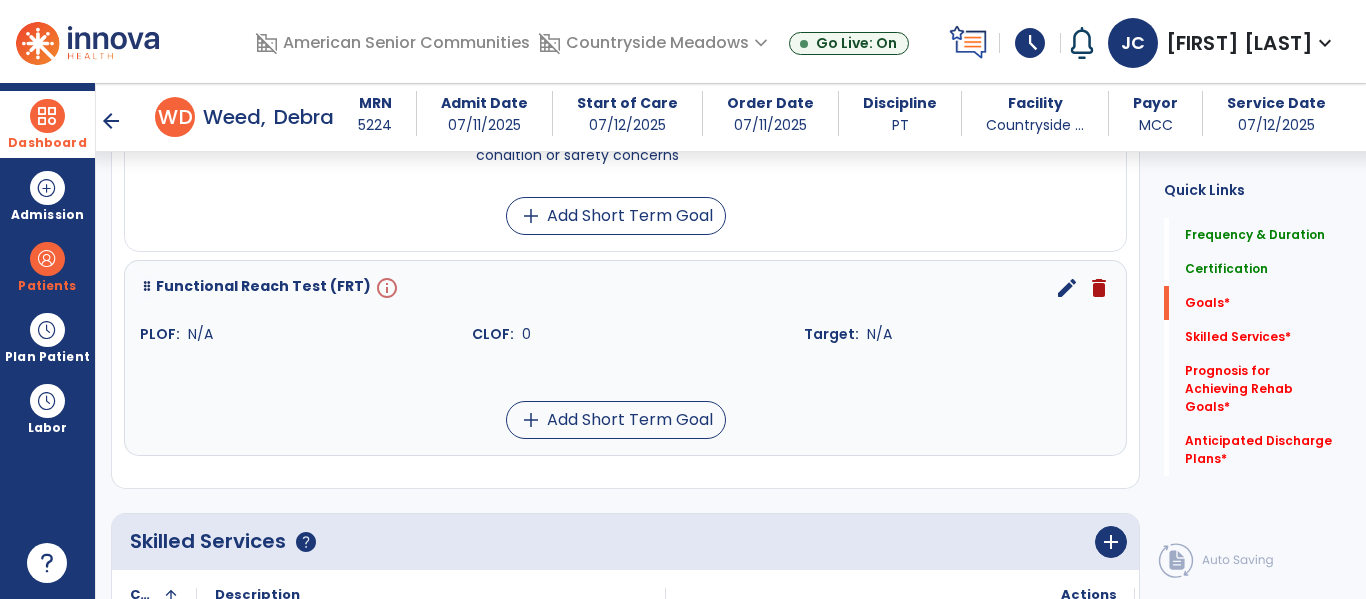 scroll, scrollTop: 2219, scrollLeft: 0, axis: vertical 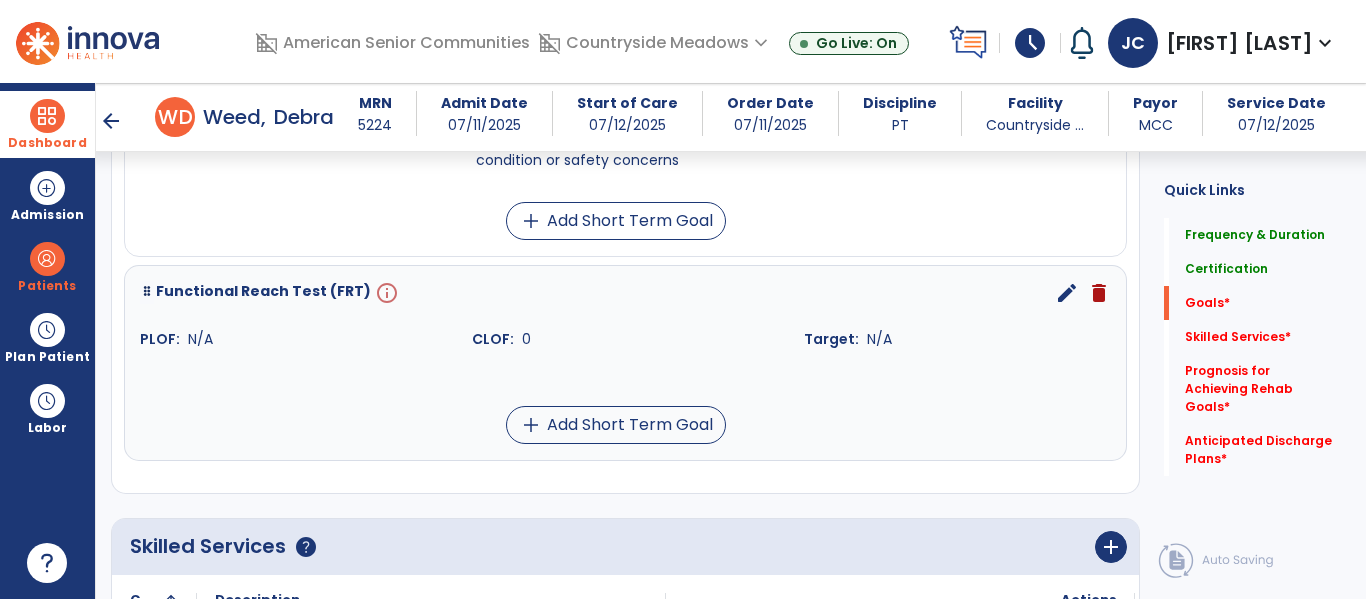 click on "edit" at bounding box center (1067, 293) 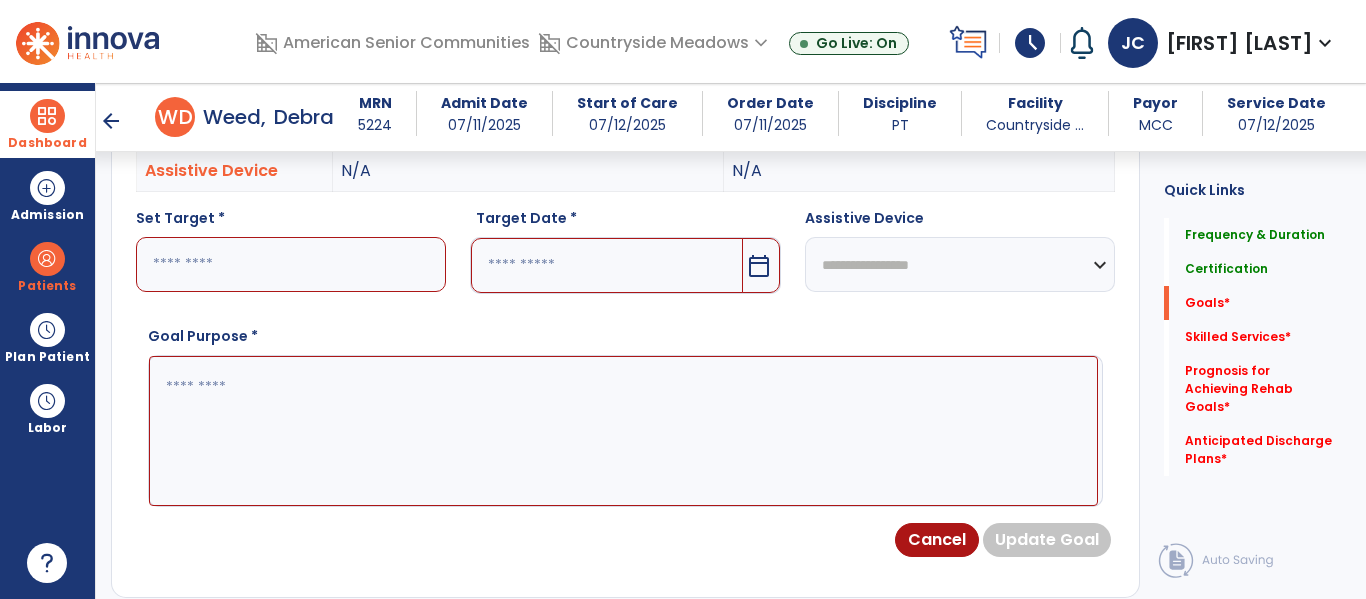 scroll, scrollTop: 534, scrollLeft: 0, axis: vertical 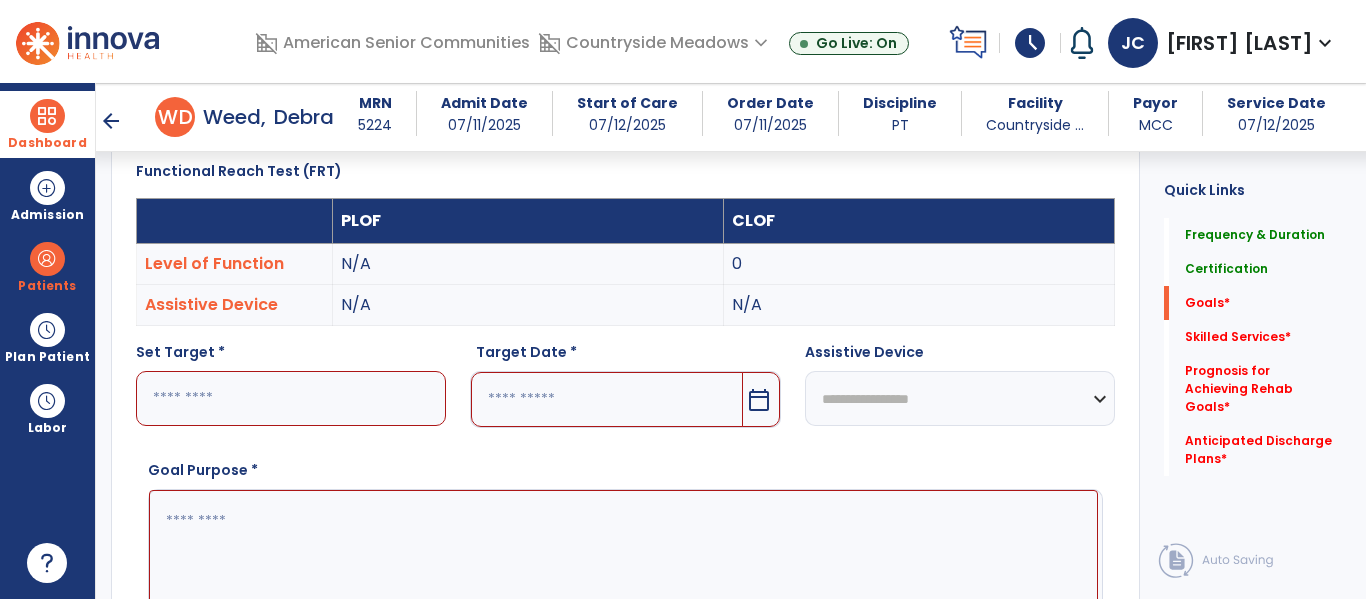 click on "Set Target *" at bounding box center (291, 393) 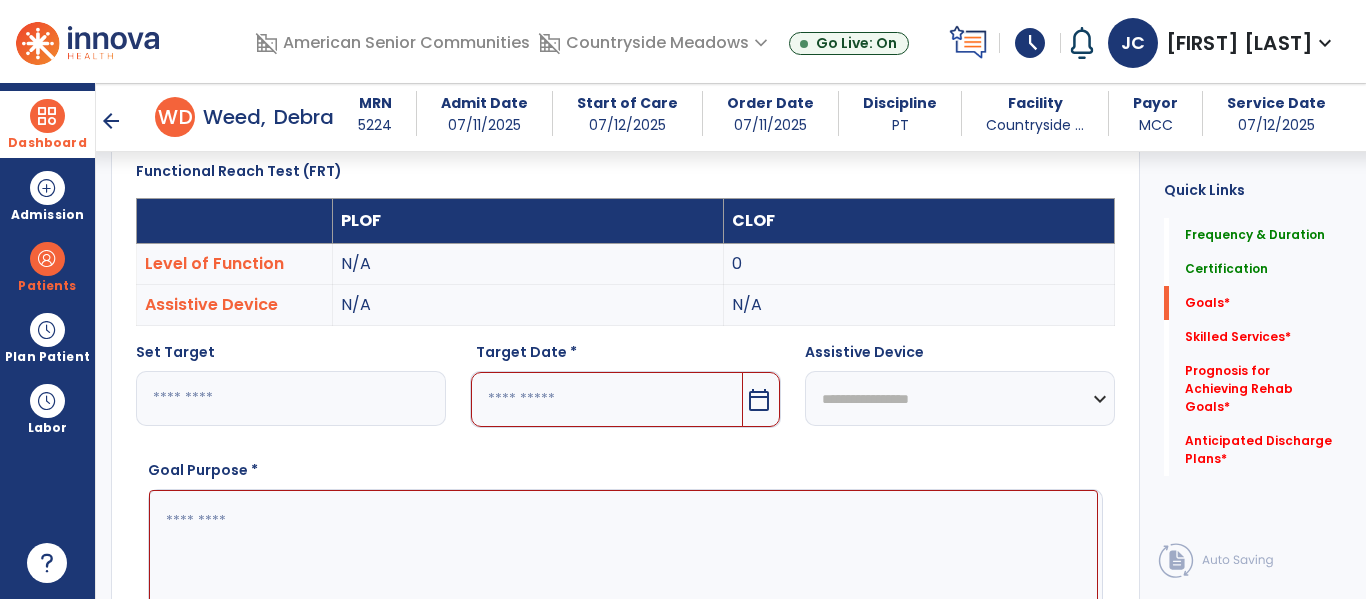 type on "*" 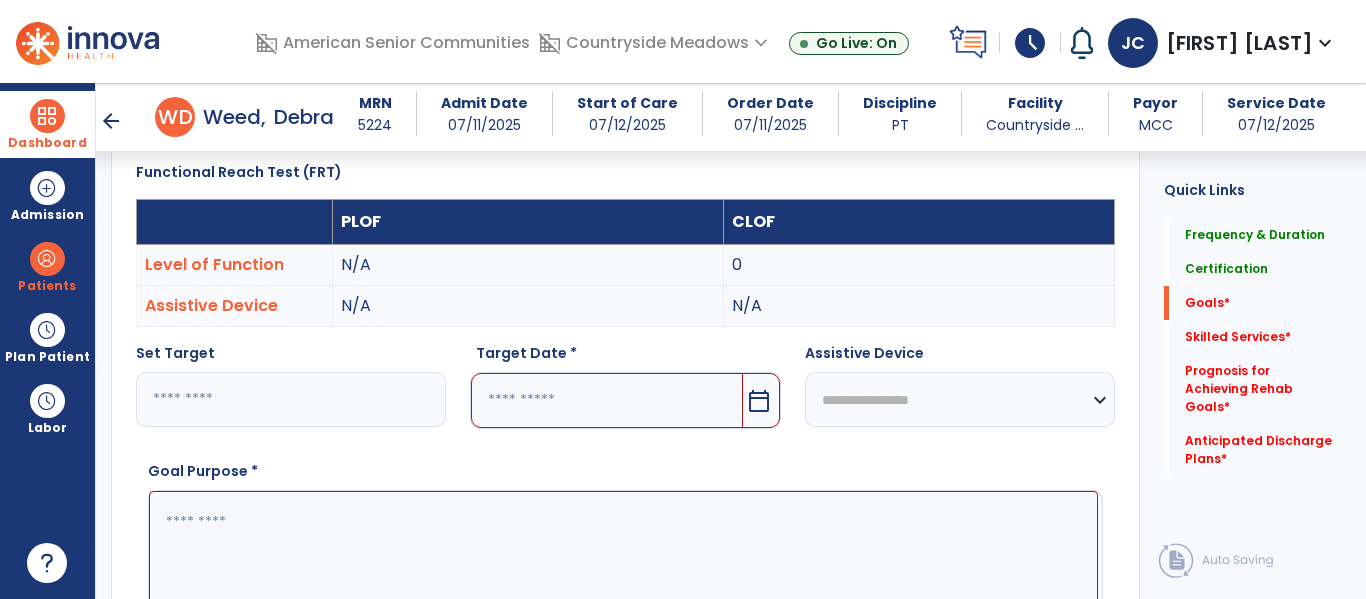 click at bounding box center [606, 400] 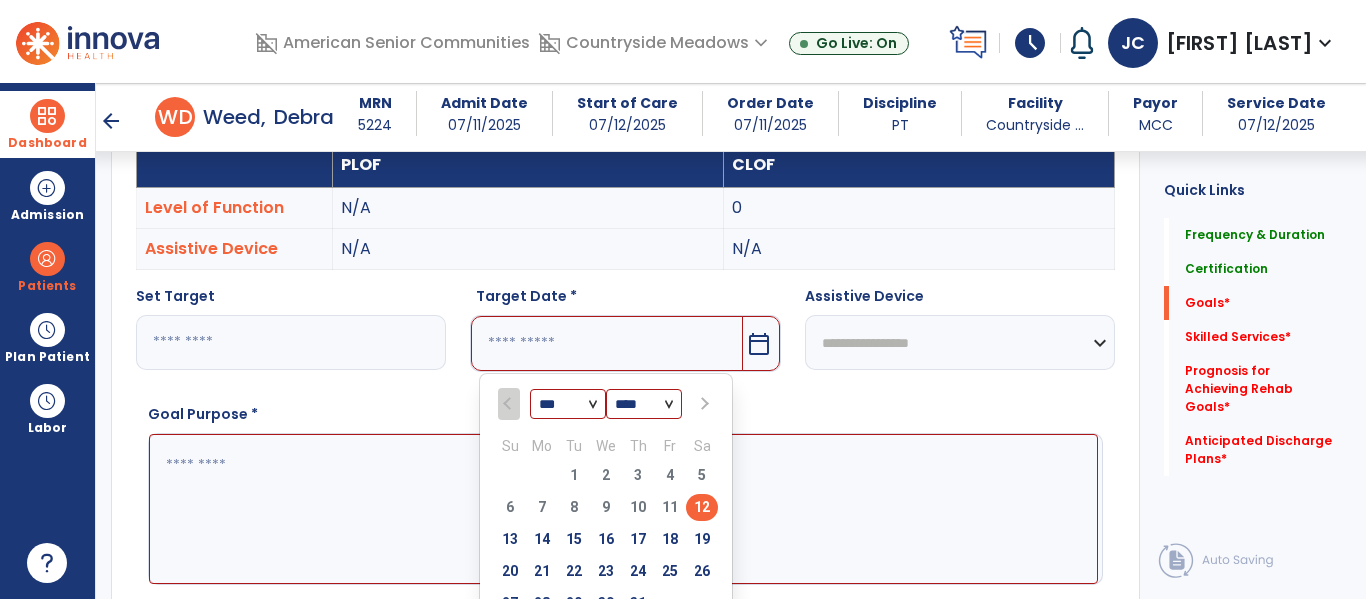 scroll, scrollTop: 702, scrollLeft: 0, axis: vertical 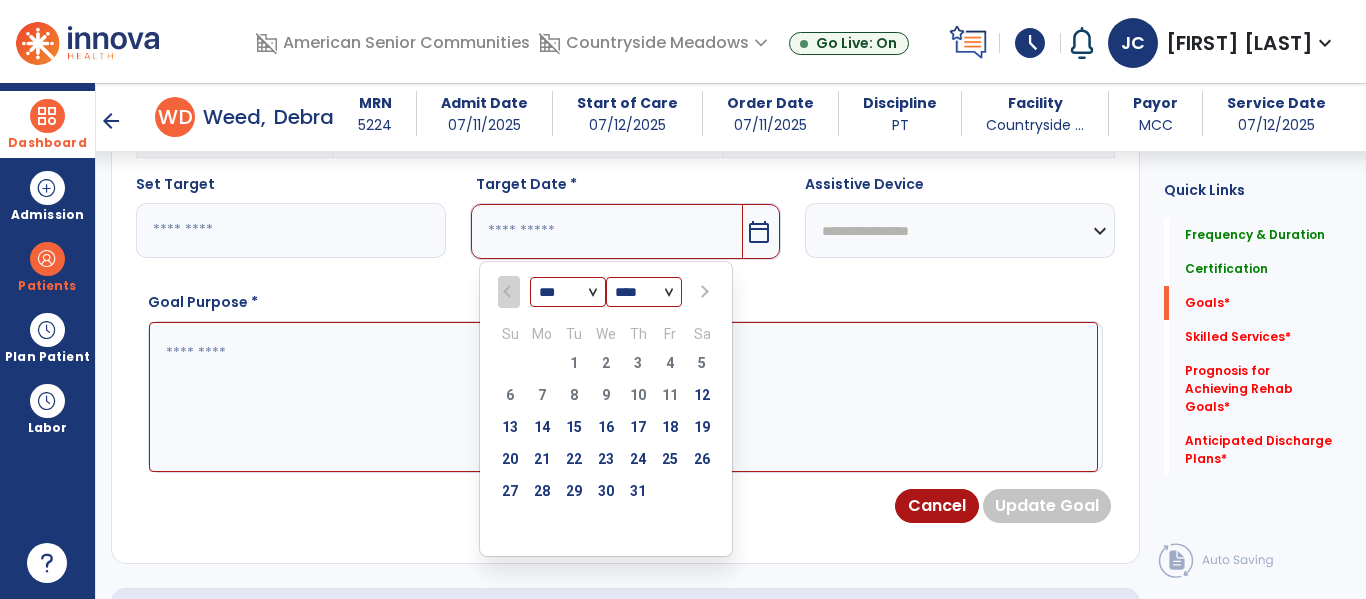 click at bounding box center [704, 292] 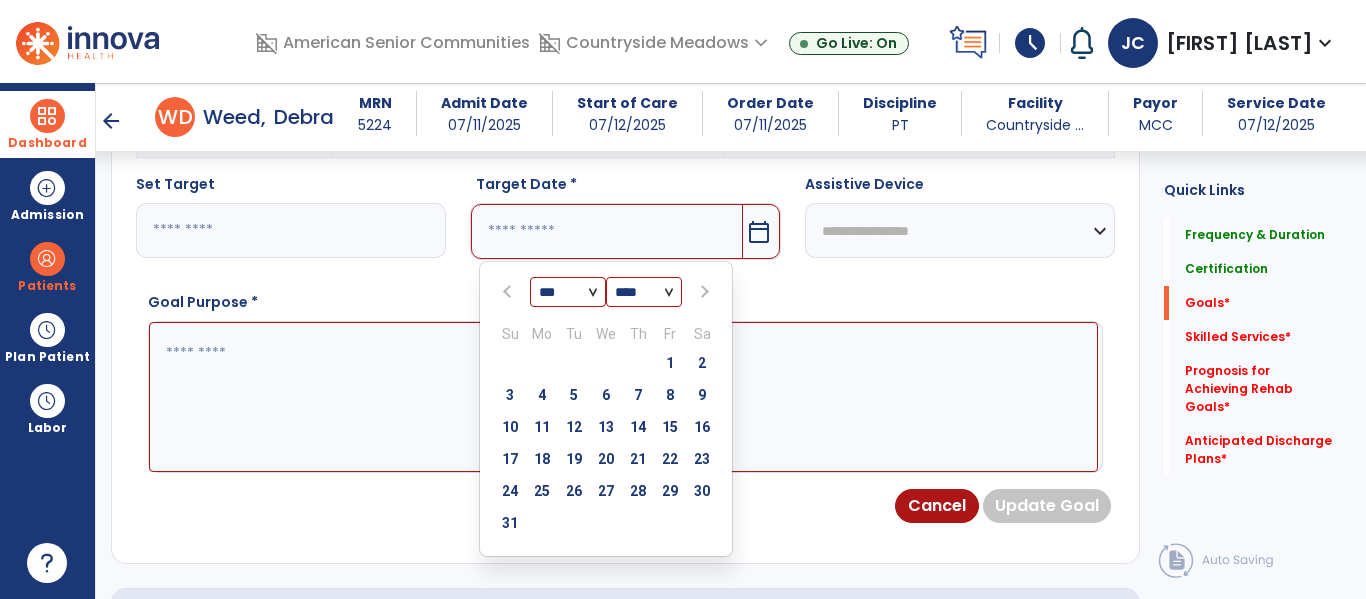 click on "29" at bounding box center (670, 491) 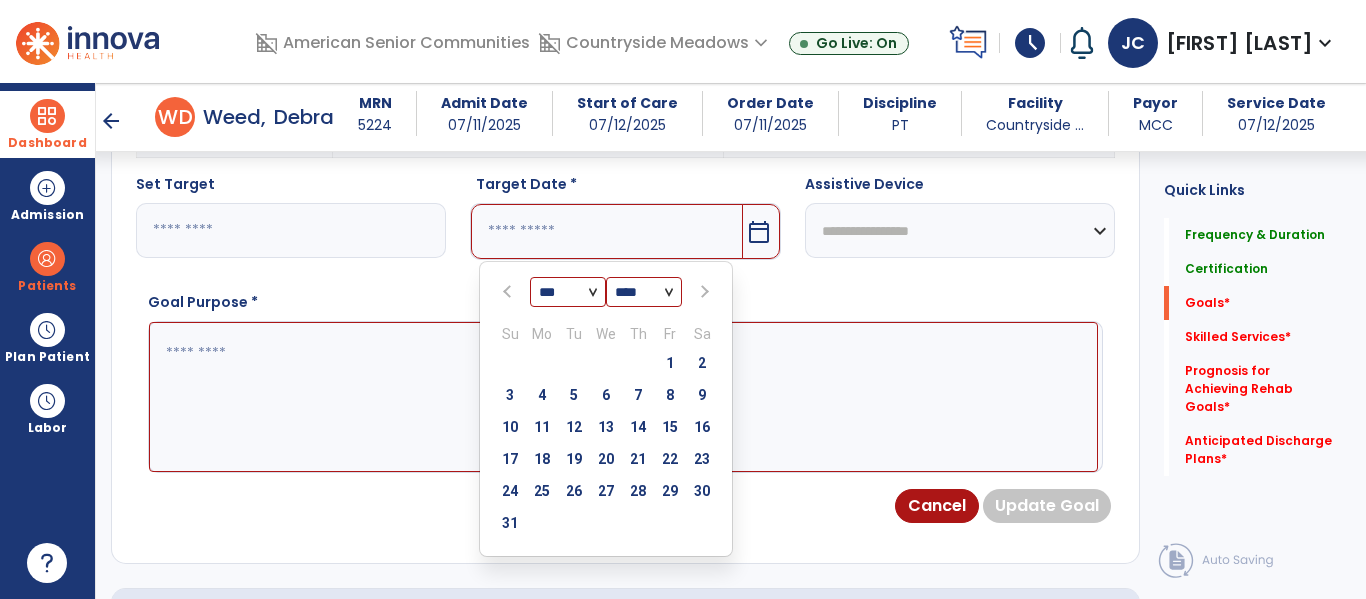type on "*********" 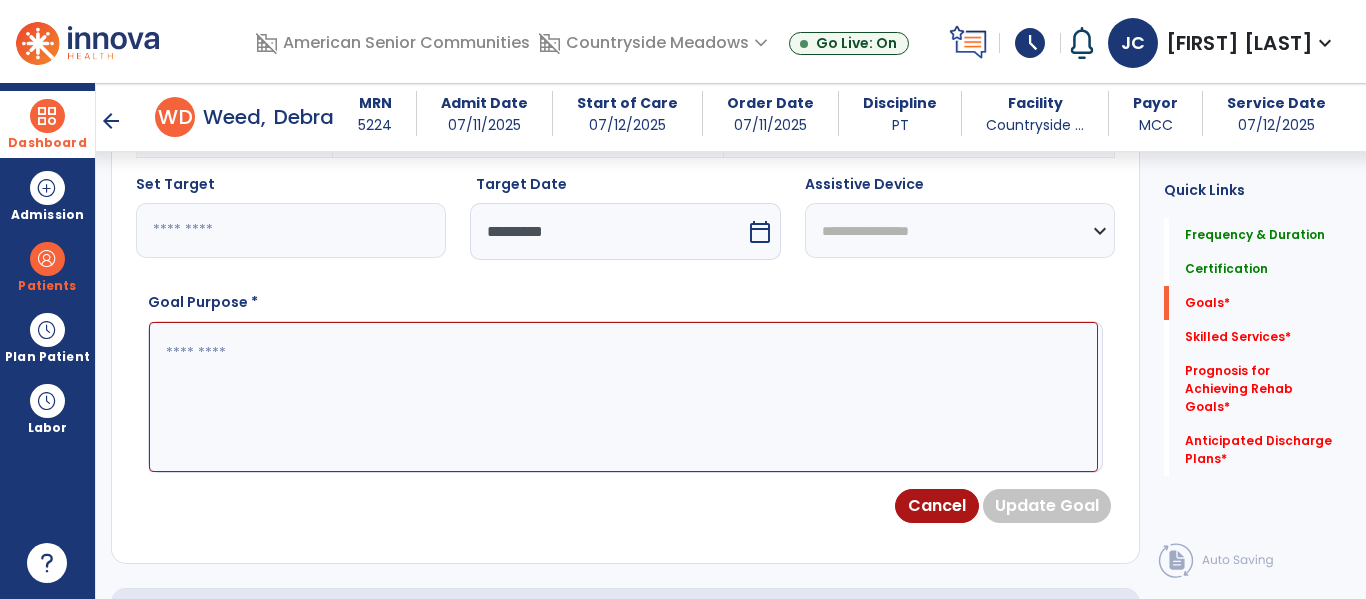 click at bounding box center [623, 397] 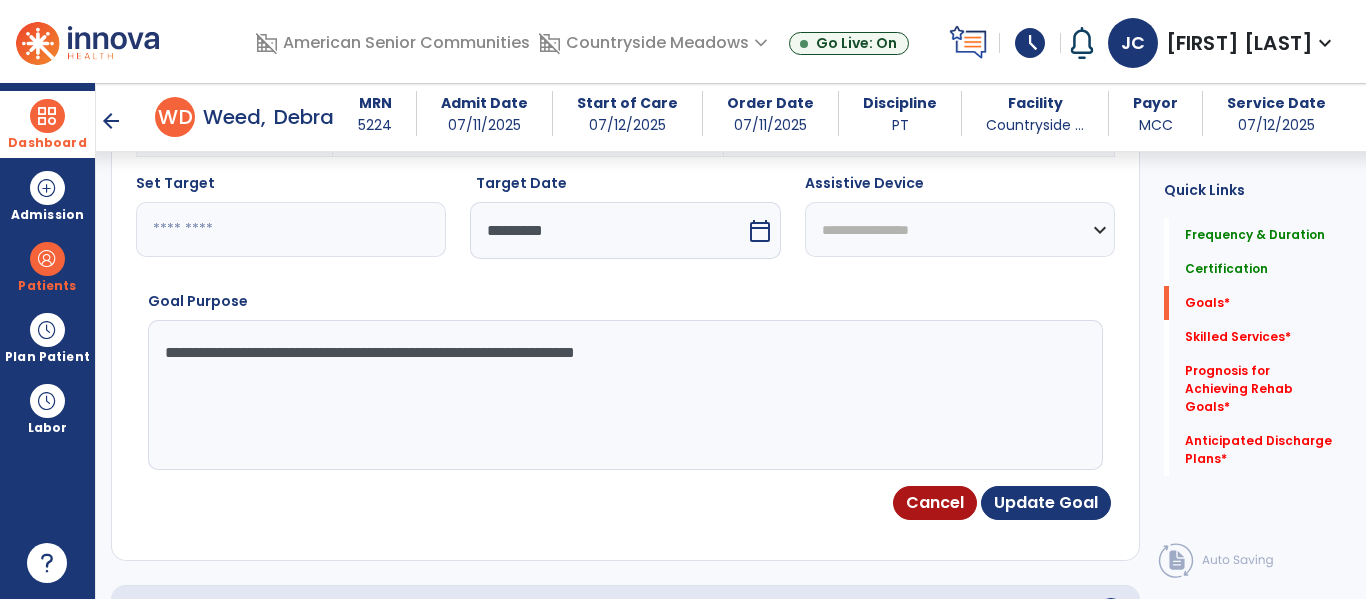 click on "**********" at bounding box center (623, 395) 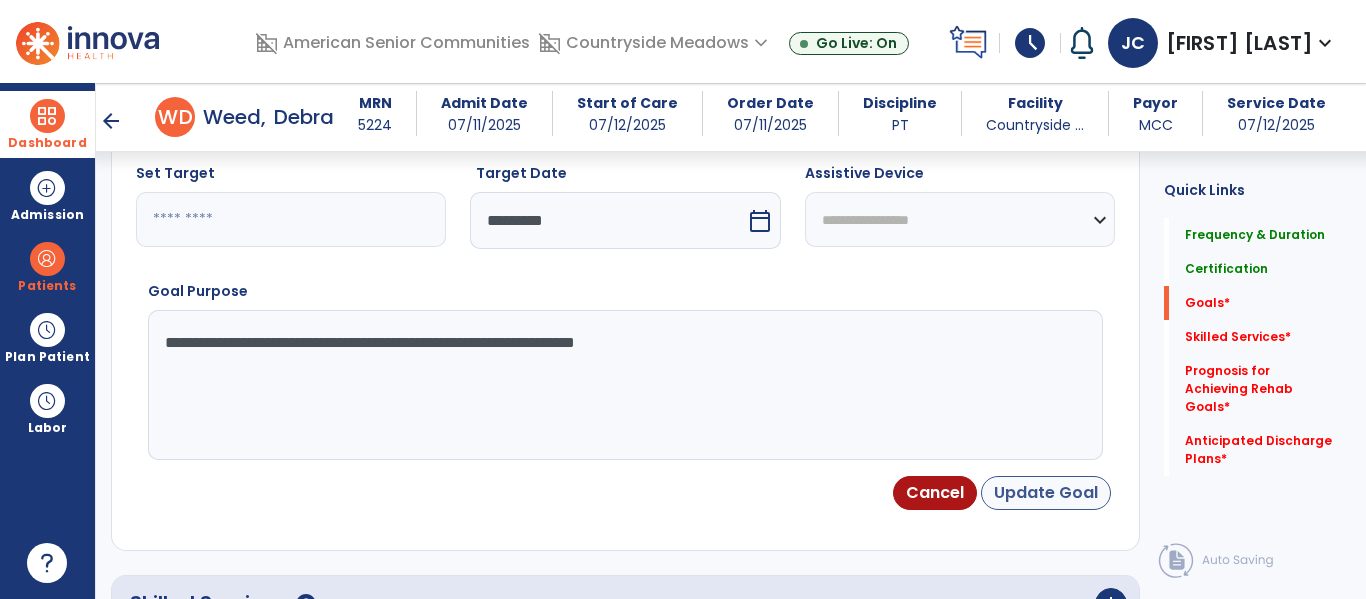 scroll, scrollTop: 714, scrollLeft: 0, axis: vertical 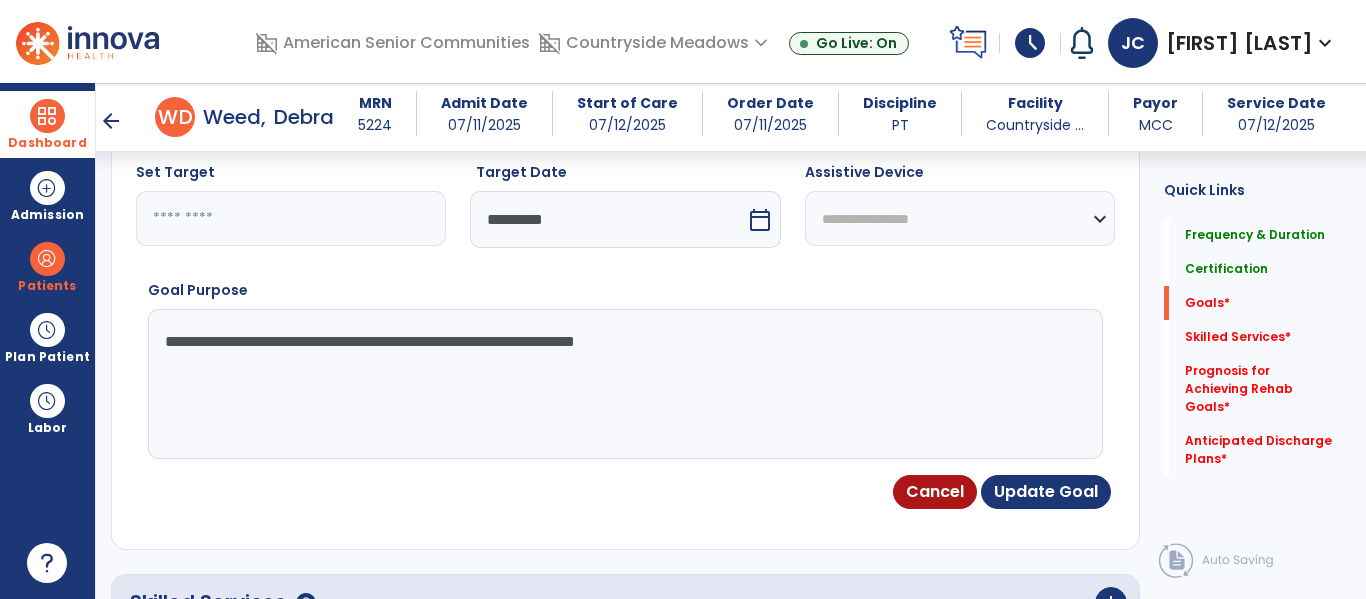 type on "**********" 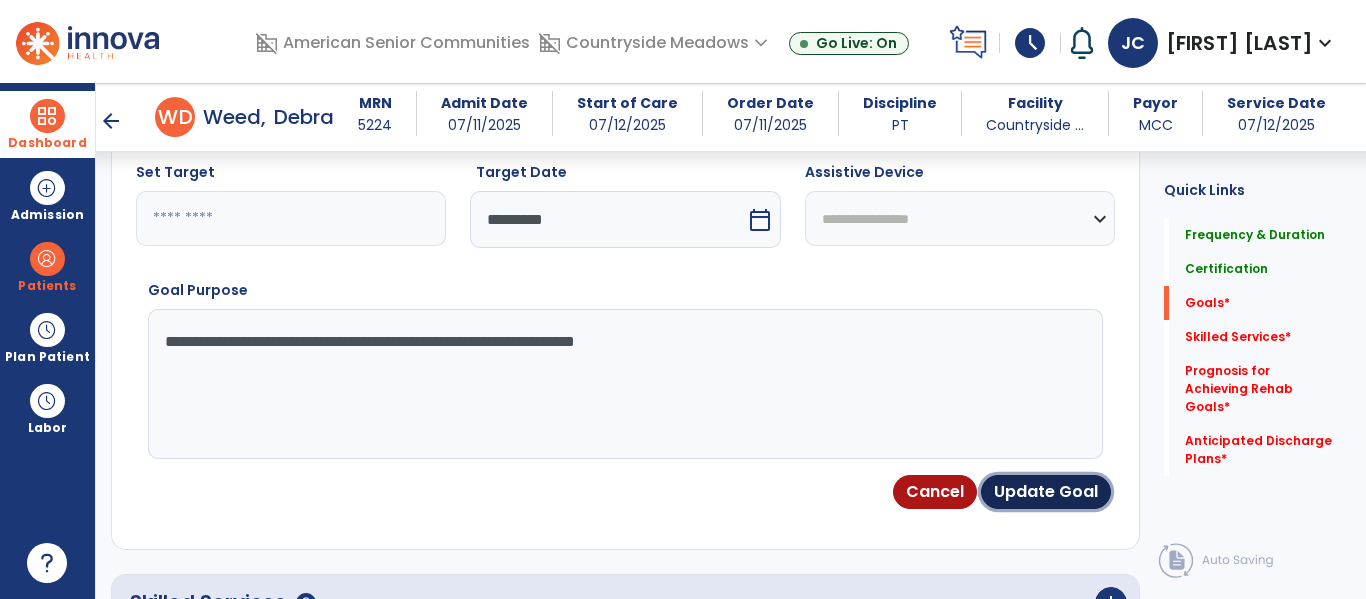 click on "Update Goal" at bounding box center [1046, 492] 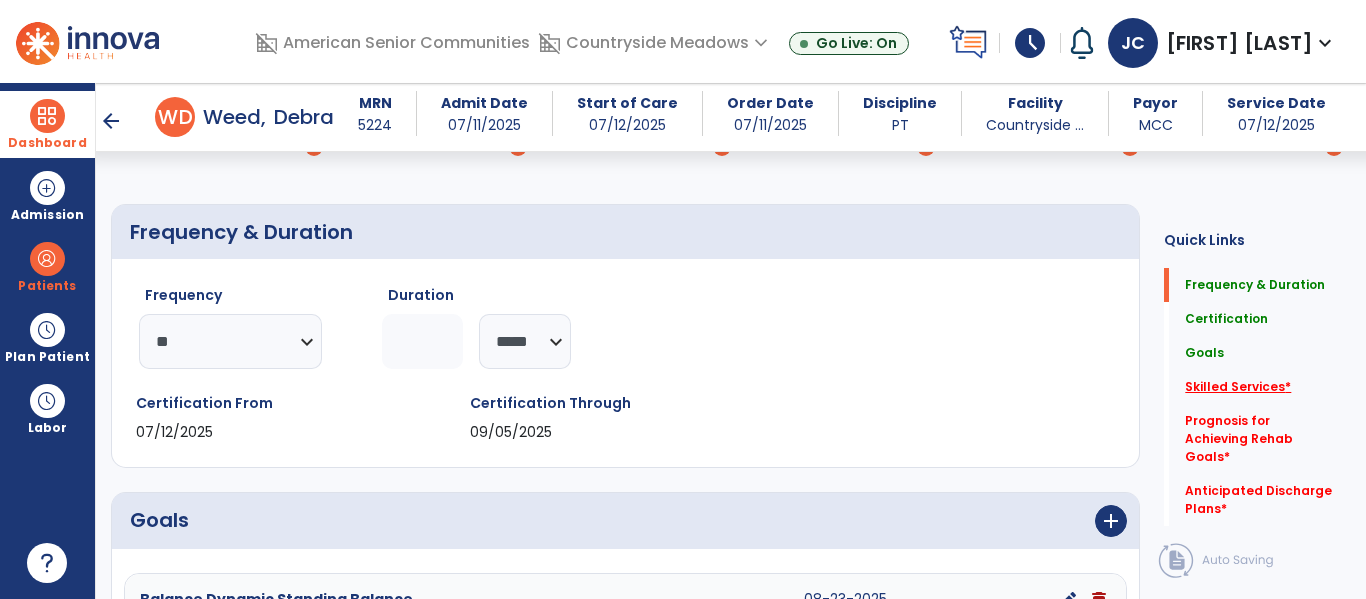 click on "Skilled Services   *" 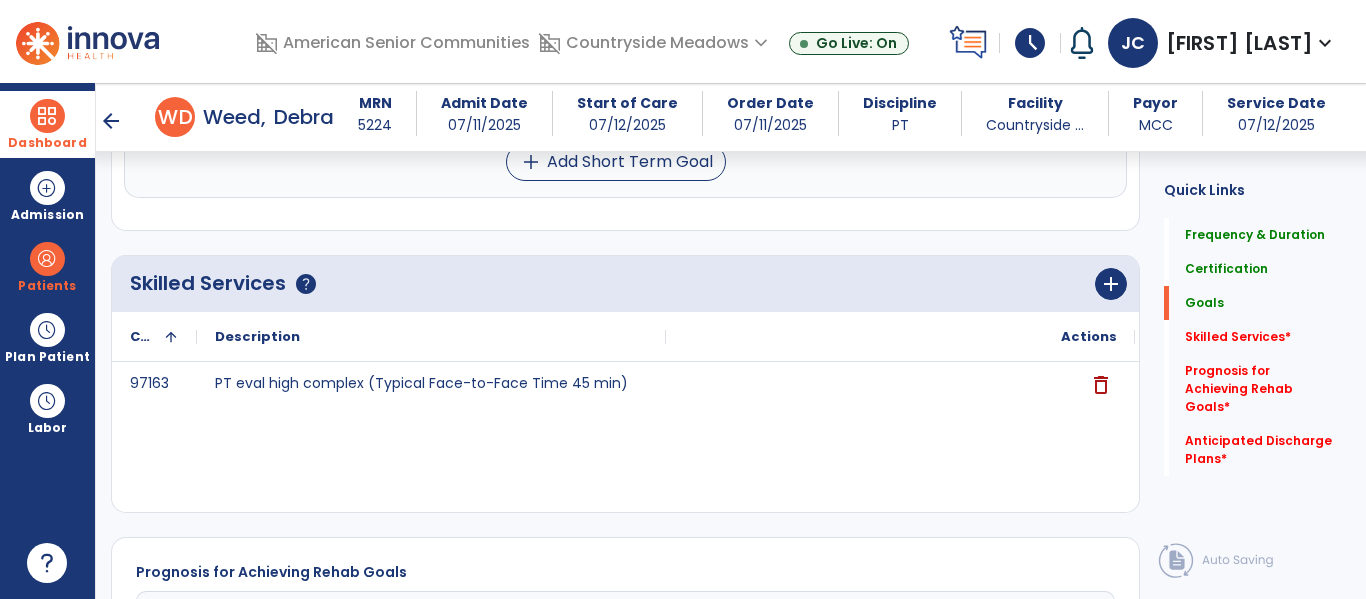 scroll, scrollTop: 2526, scrollLeft: 0, axis: vertical 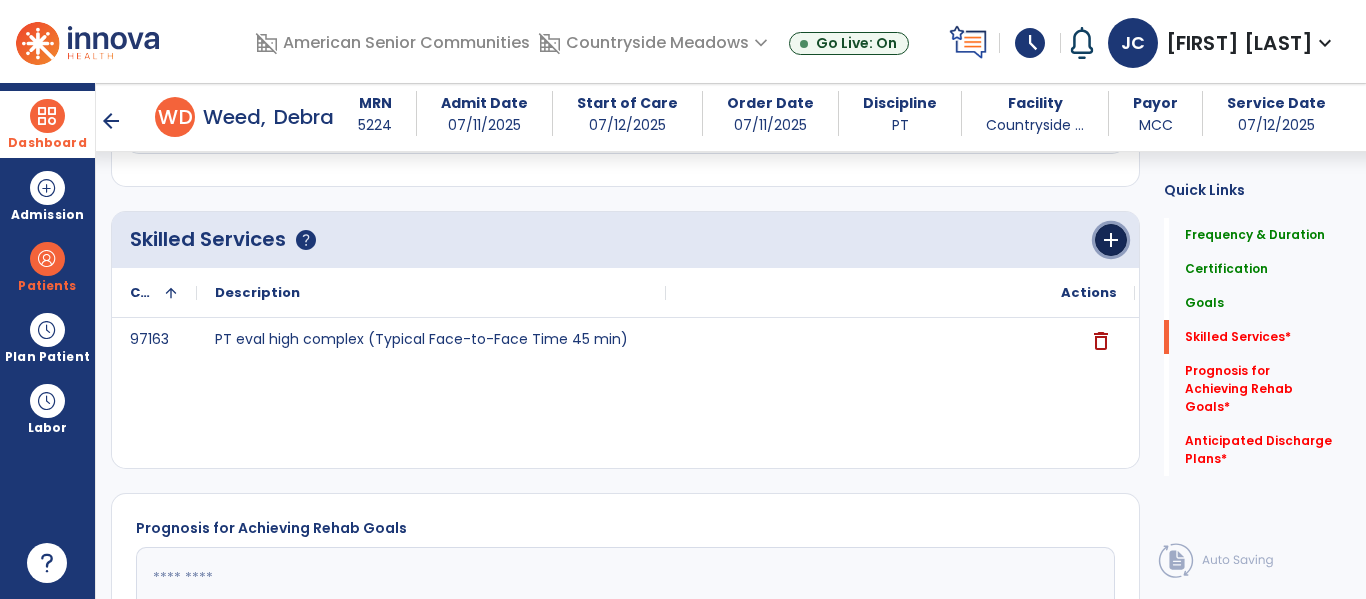 click on "add" 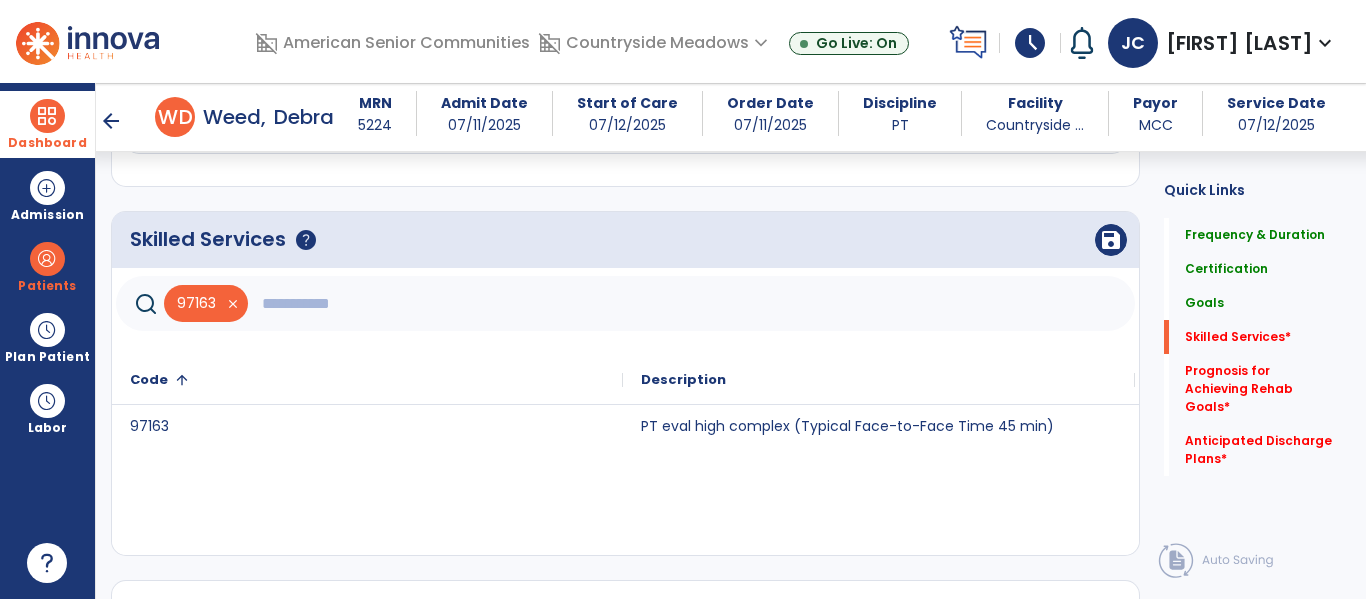 click 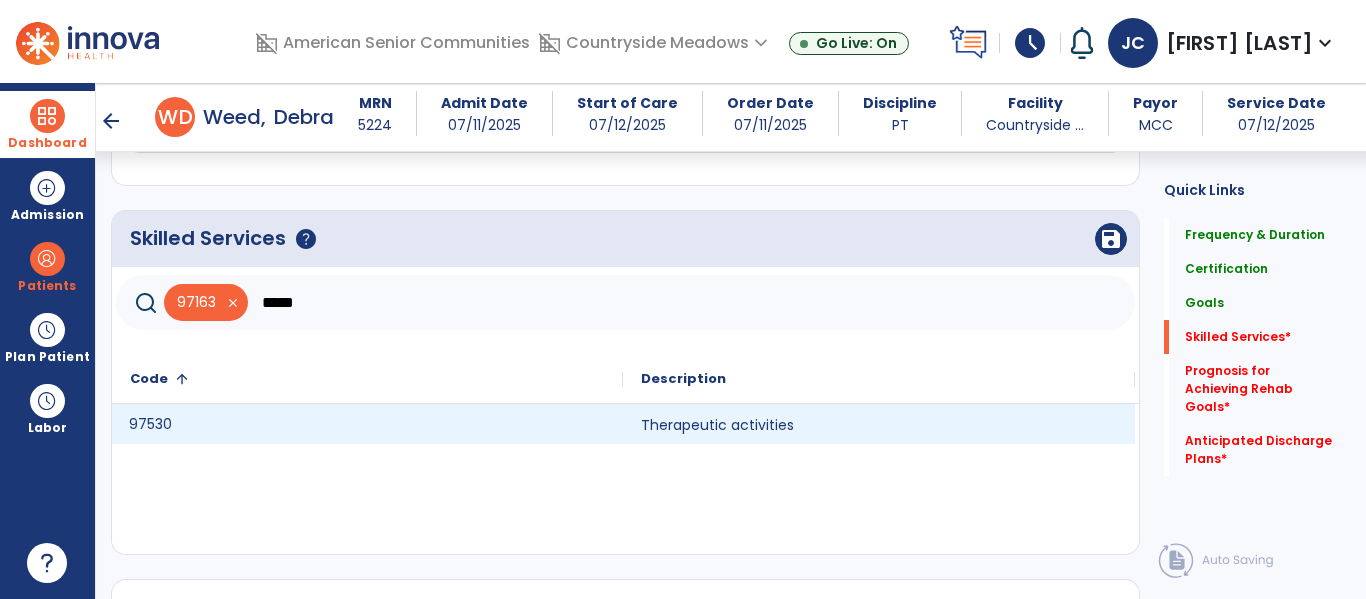 drag, startPoint x: 611, startPoint y: 410, endPoint x: 587, endPoint y: 390, distance: 31.241 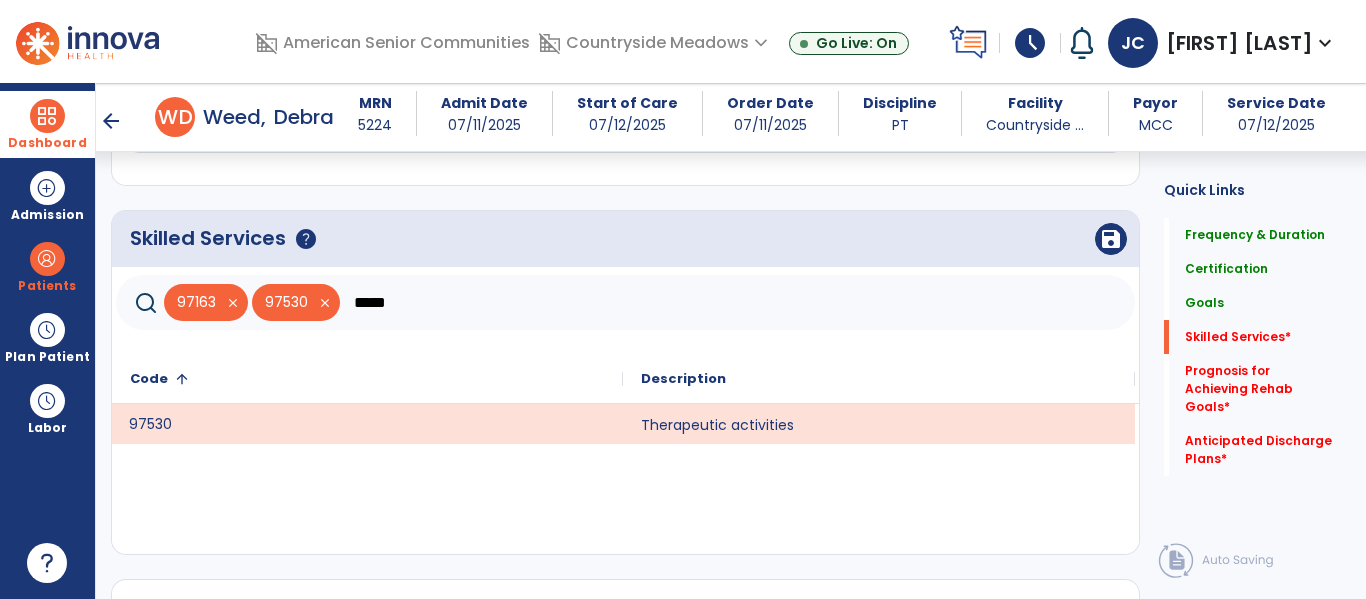 click on "*****" 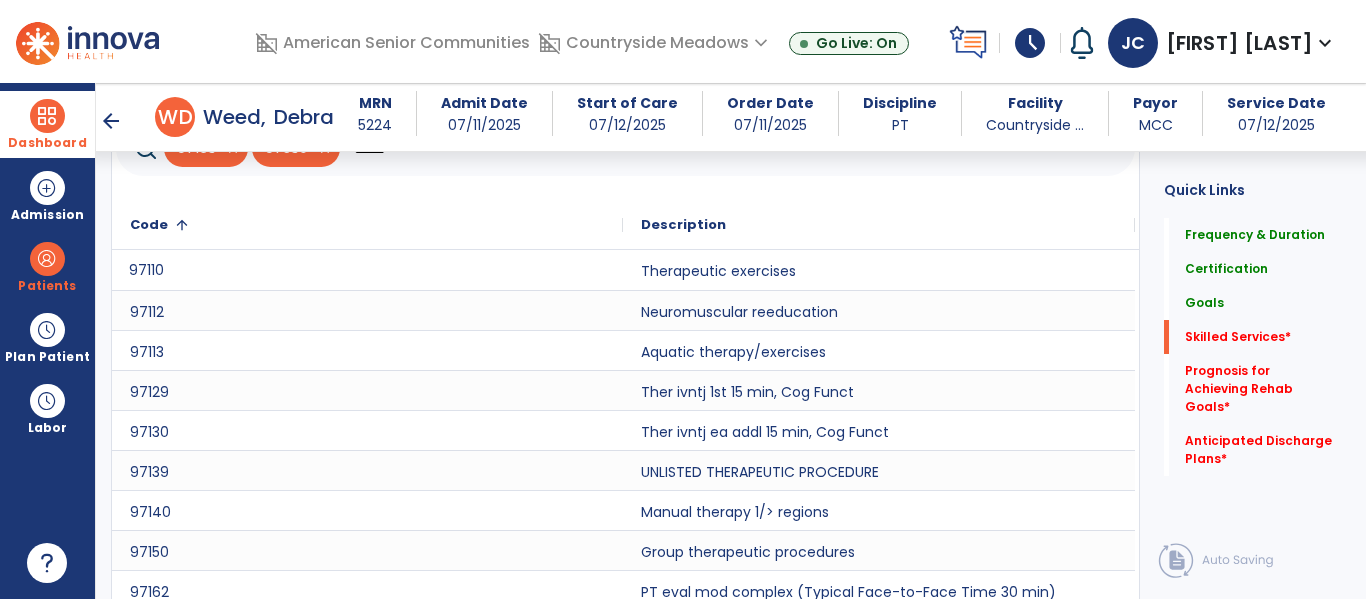 scroll, scrollTop: 2778, scrollLeft: 0, axis: vertical 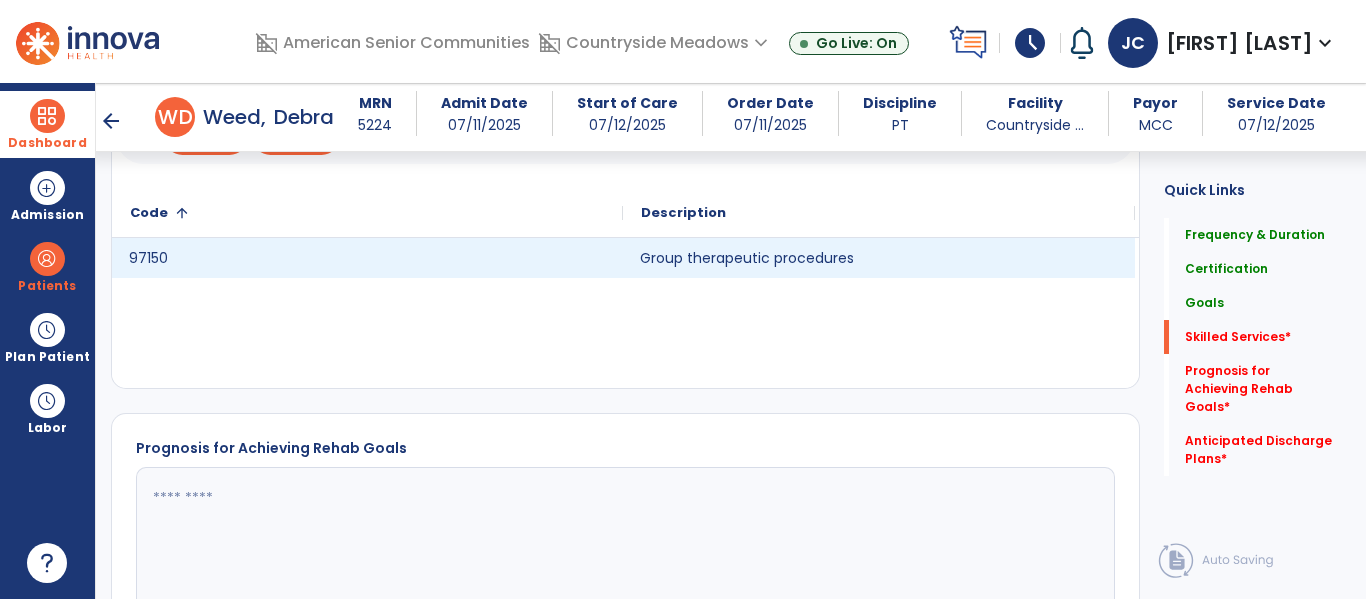 click on "Group therapeutic procedures" 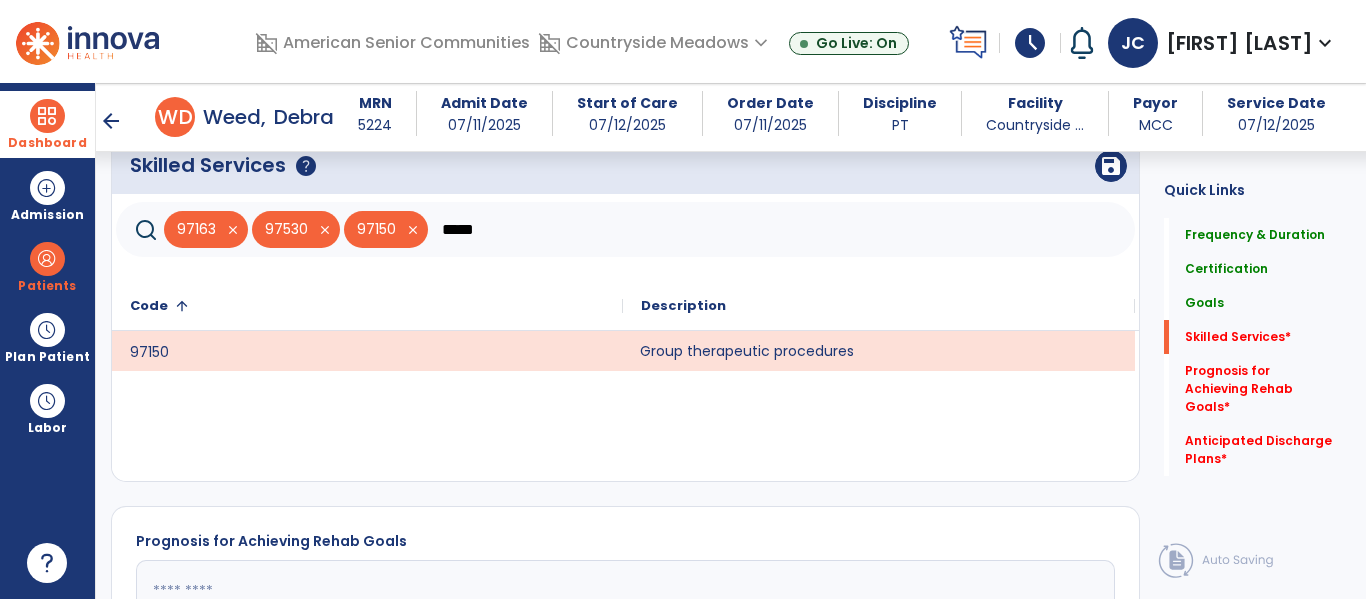 scroll, scrollTop: 2592, scrollLeft: 0, axis: vertical 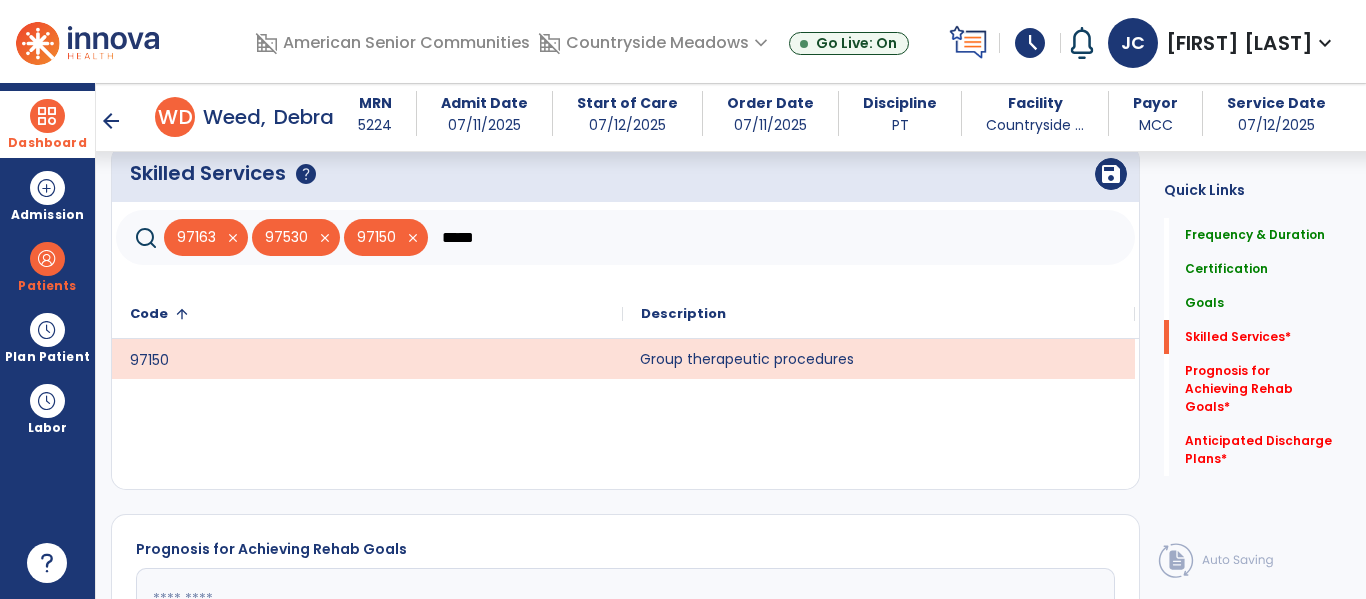 click on "Group therapeutic procedures" 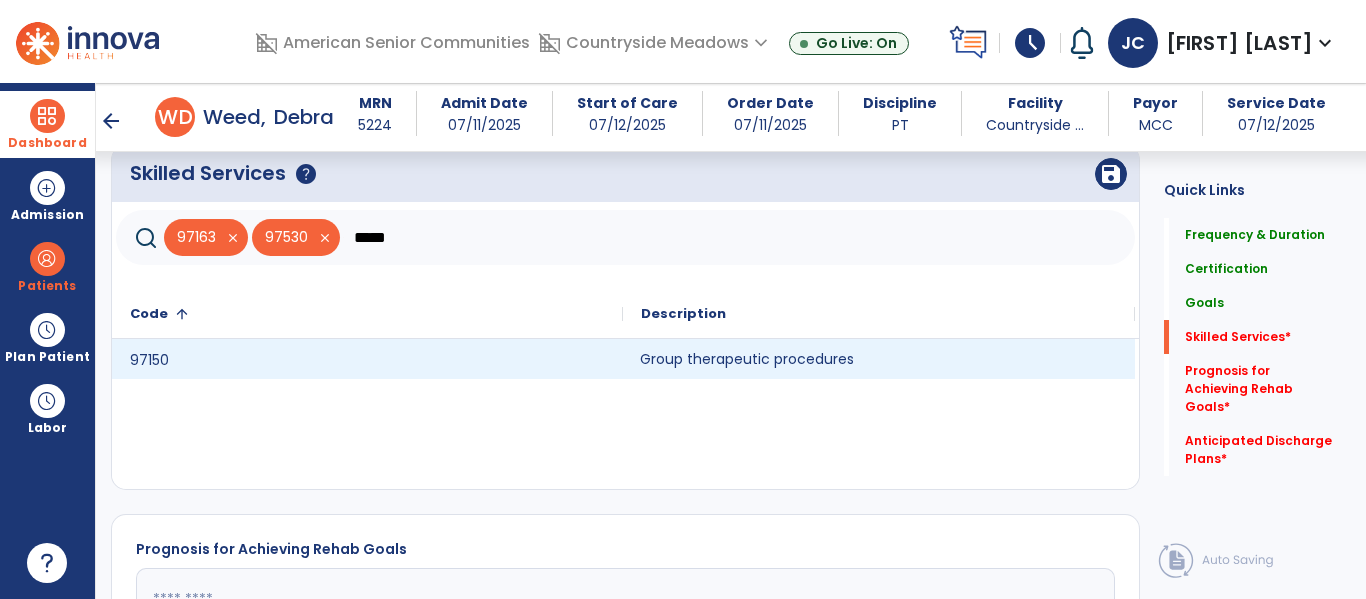 click on "Group therapeutic procedures" 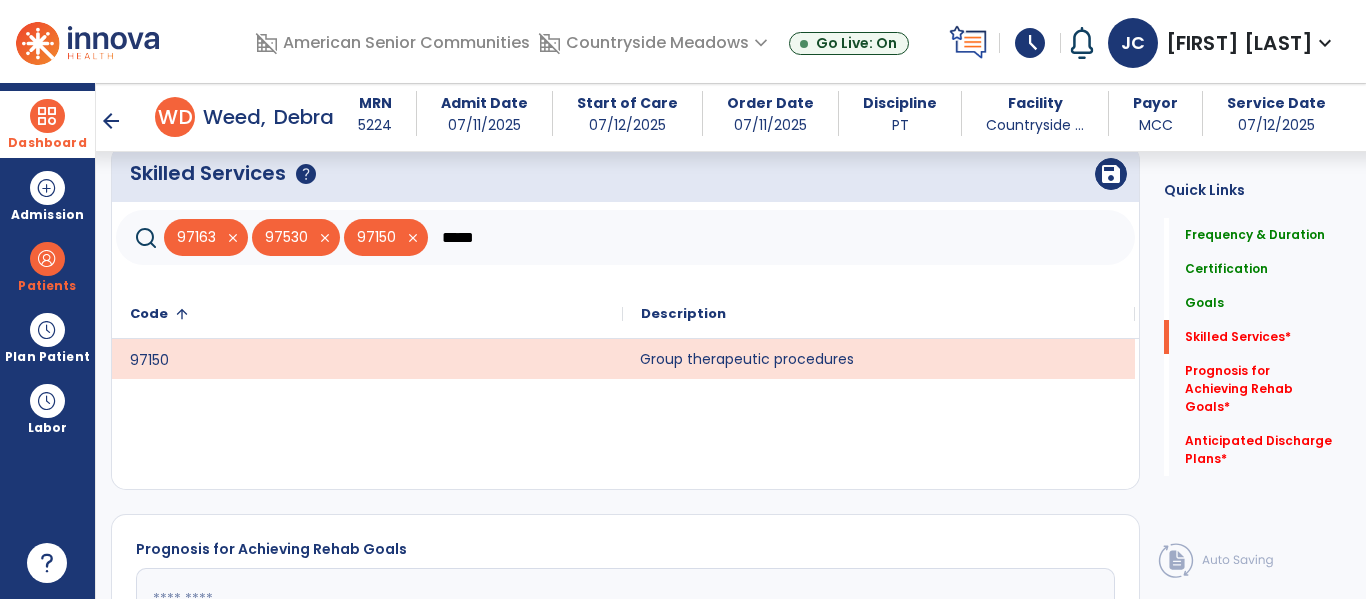 click on "*****" 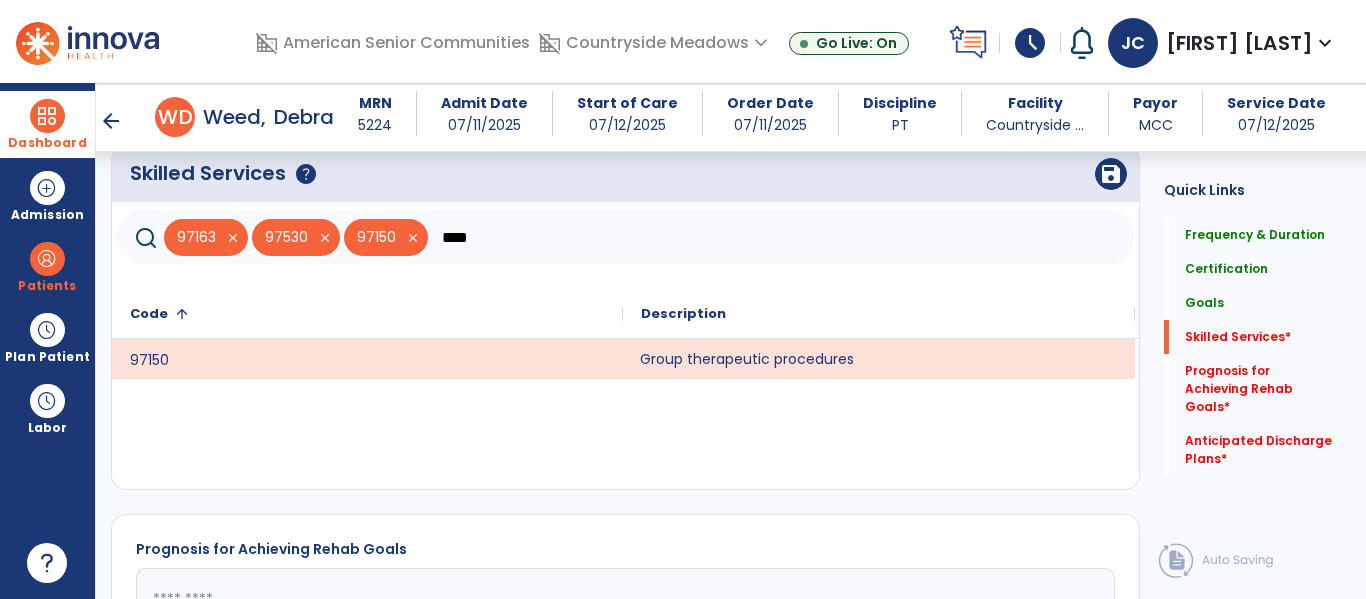 scroll, scrollTop: 2593, scrollLeft: 0, axis: vertical 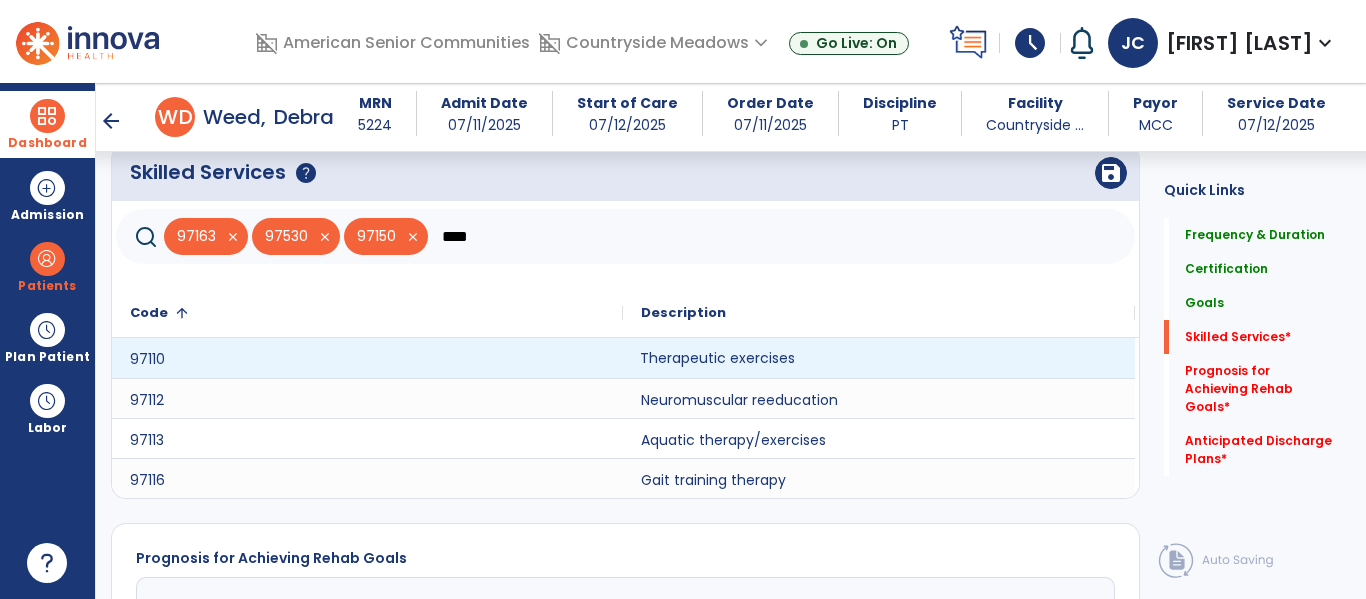 type on "****" 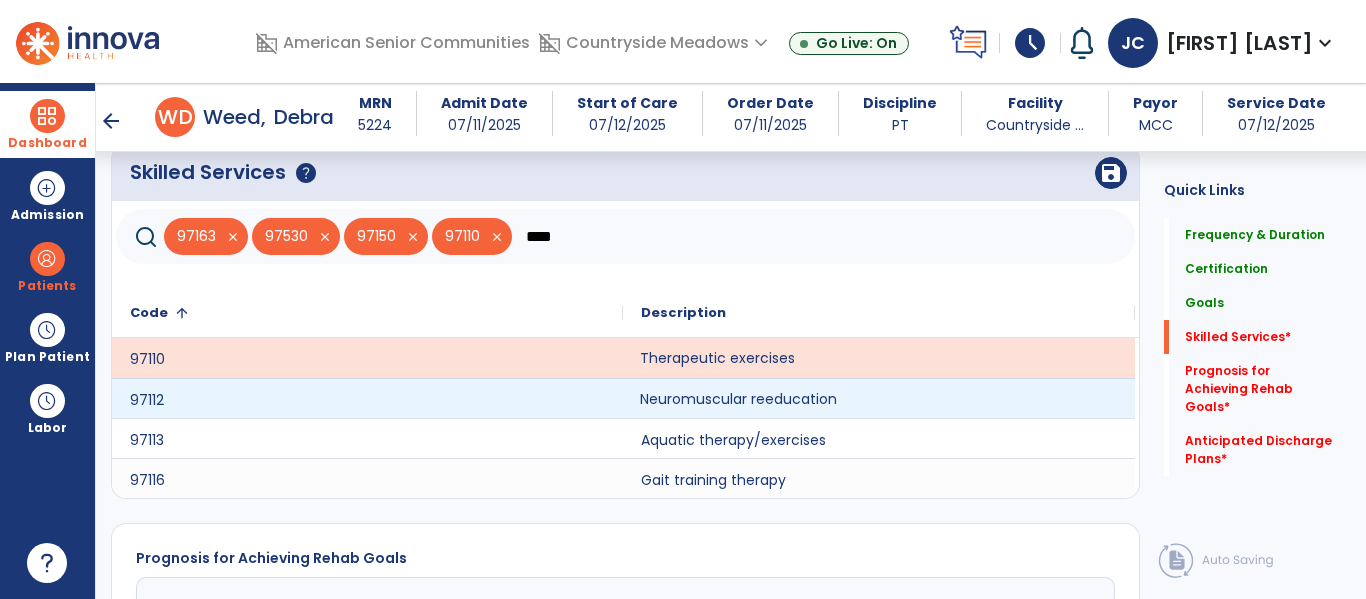 click on "Neuromuscular reeducation" 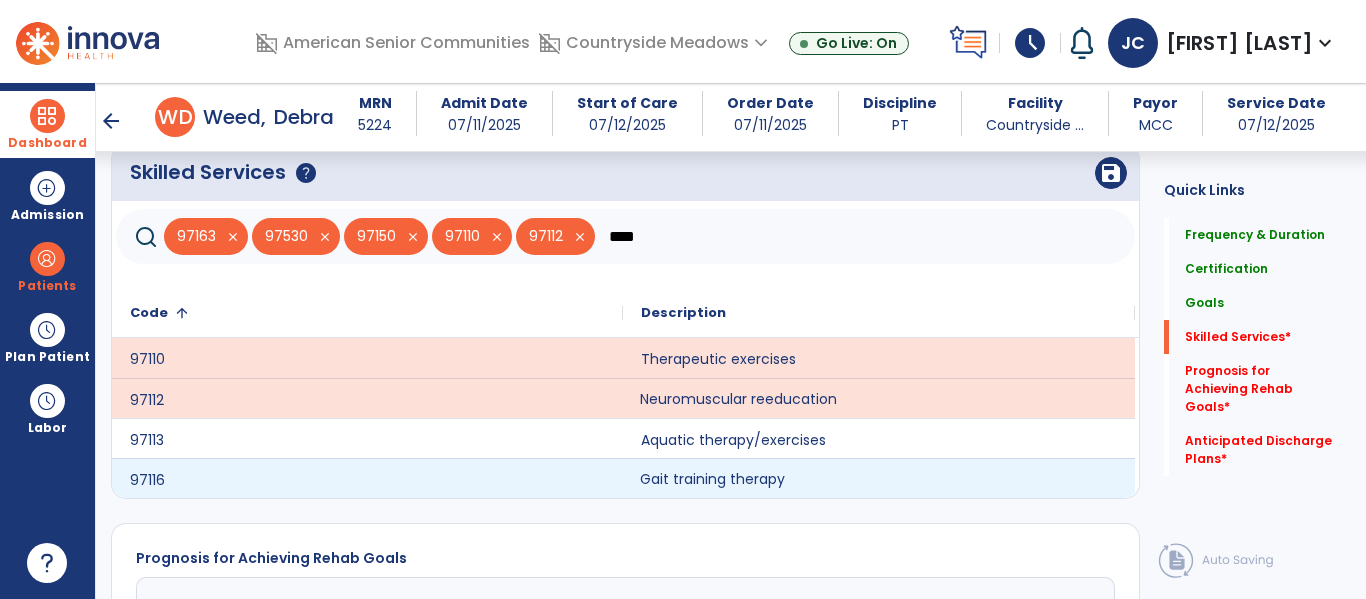 click on "Gait training therapy" 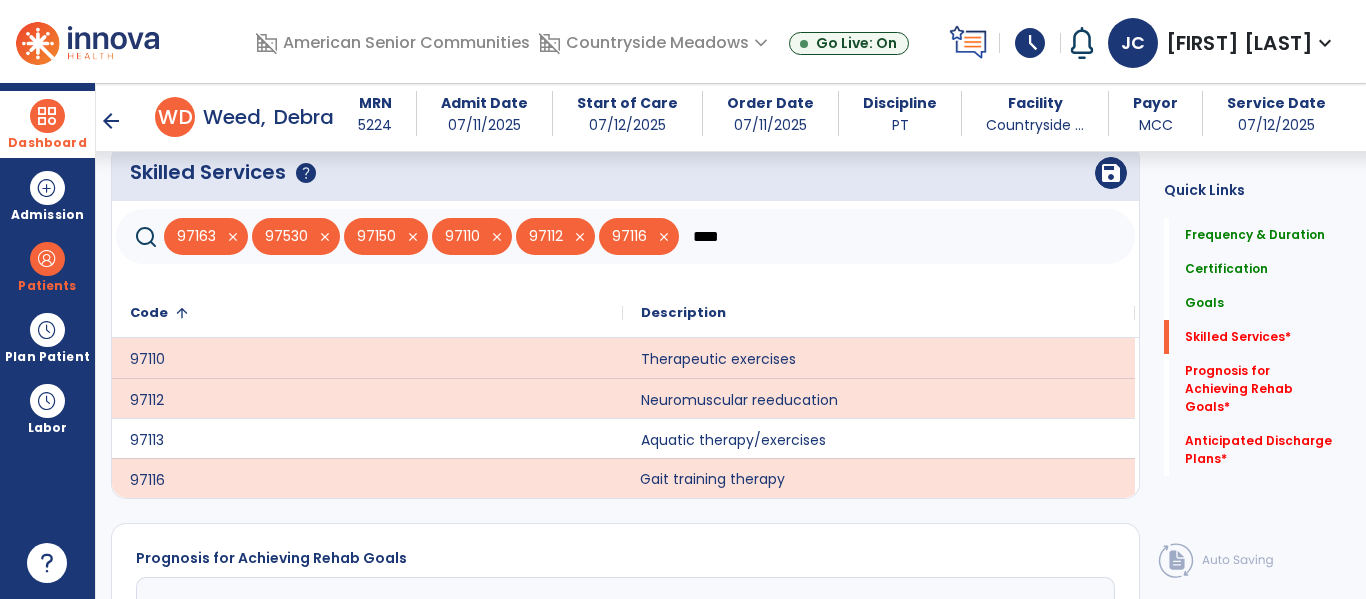 click on "Skilled Services      help   save" 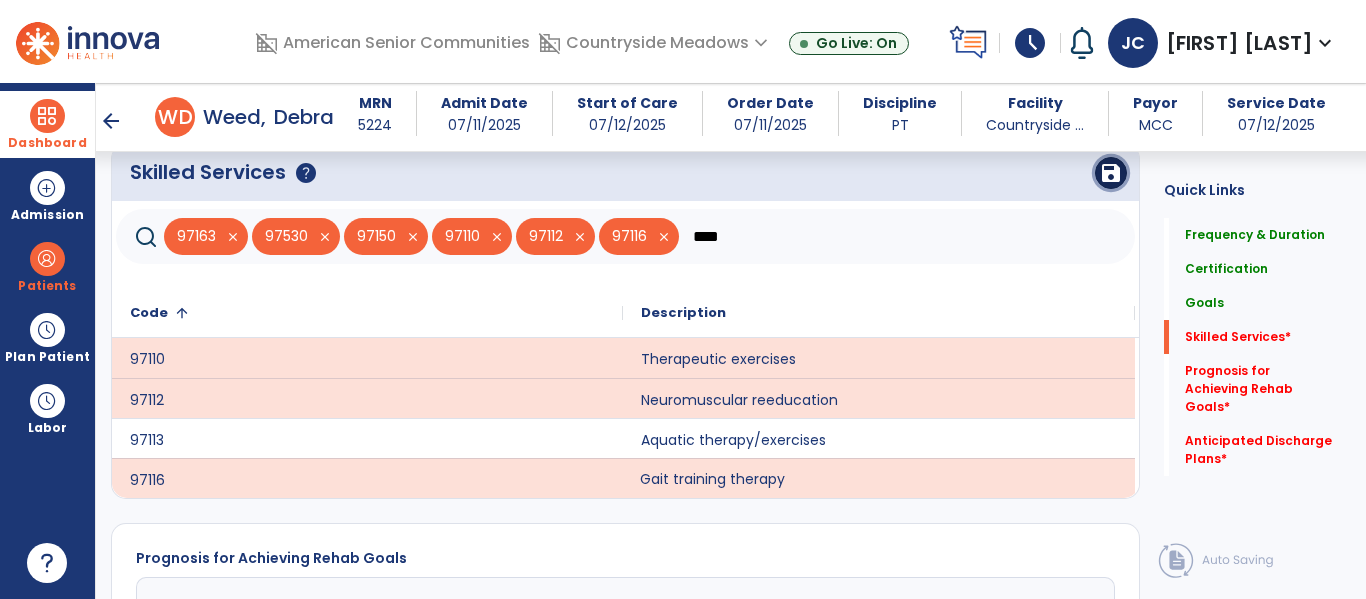 click on "save" 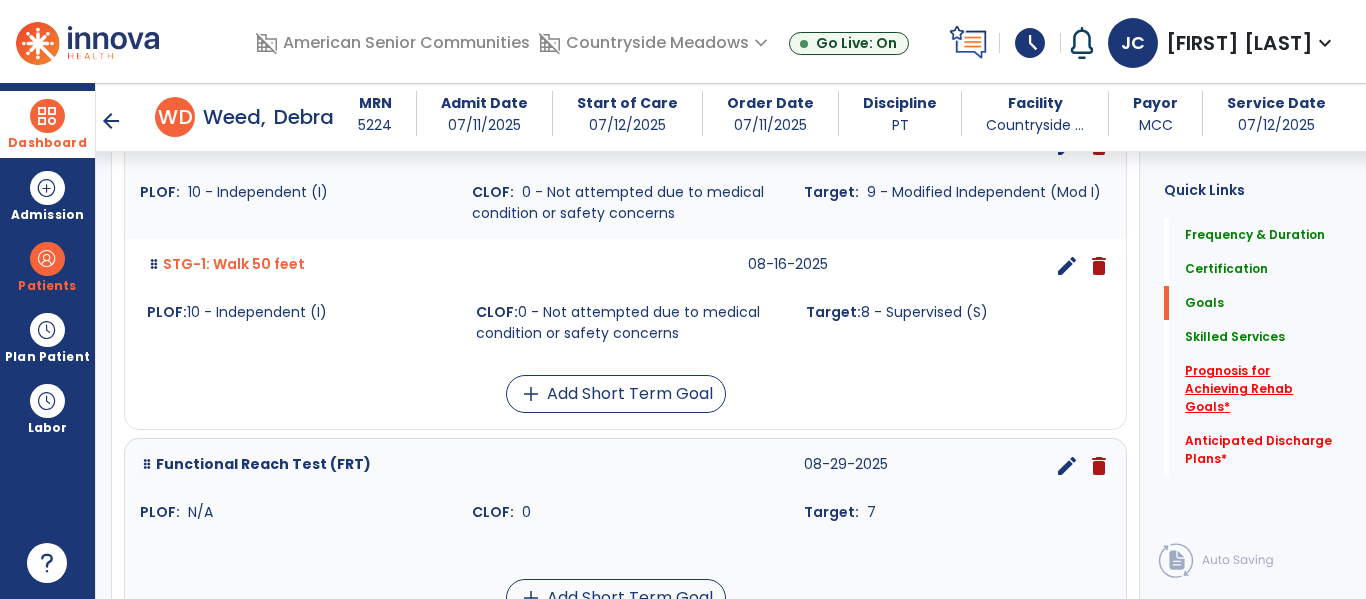 click on "Prognosis for Achieving Rehab Goals   *" 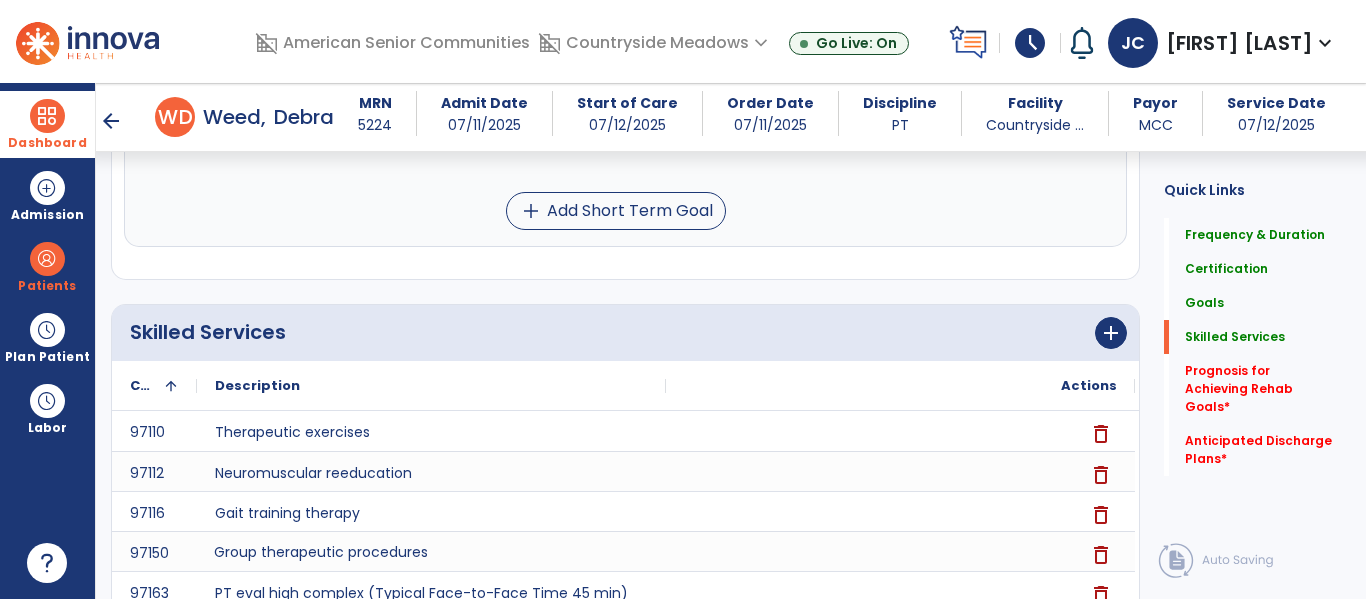scroll, scrollTop: 2769, scrollLeft: 0, axis: vertical 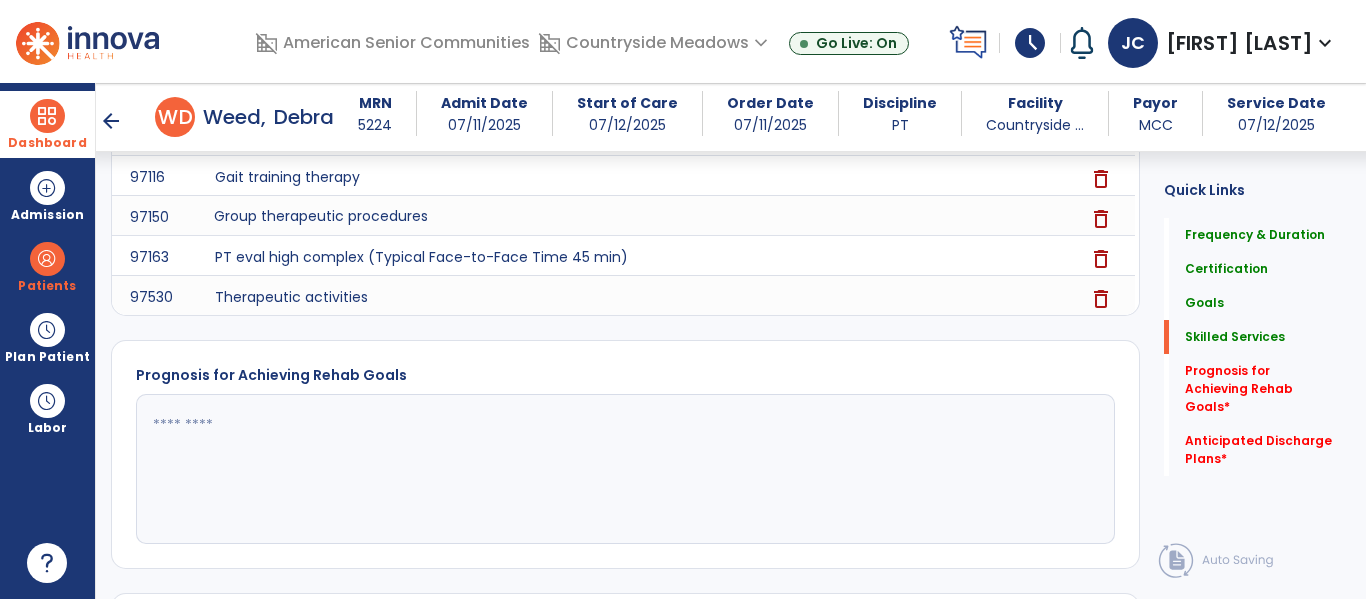 click 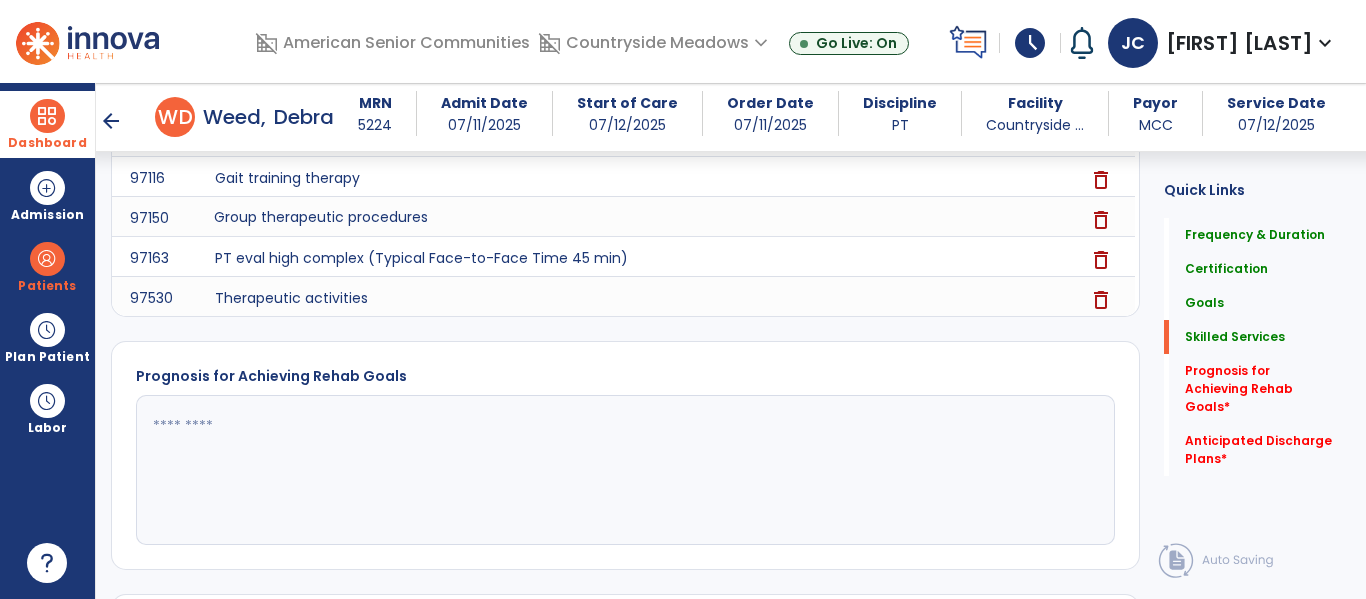 paste on "**********" 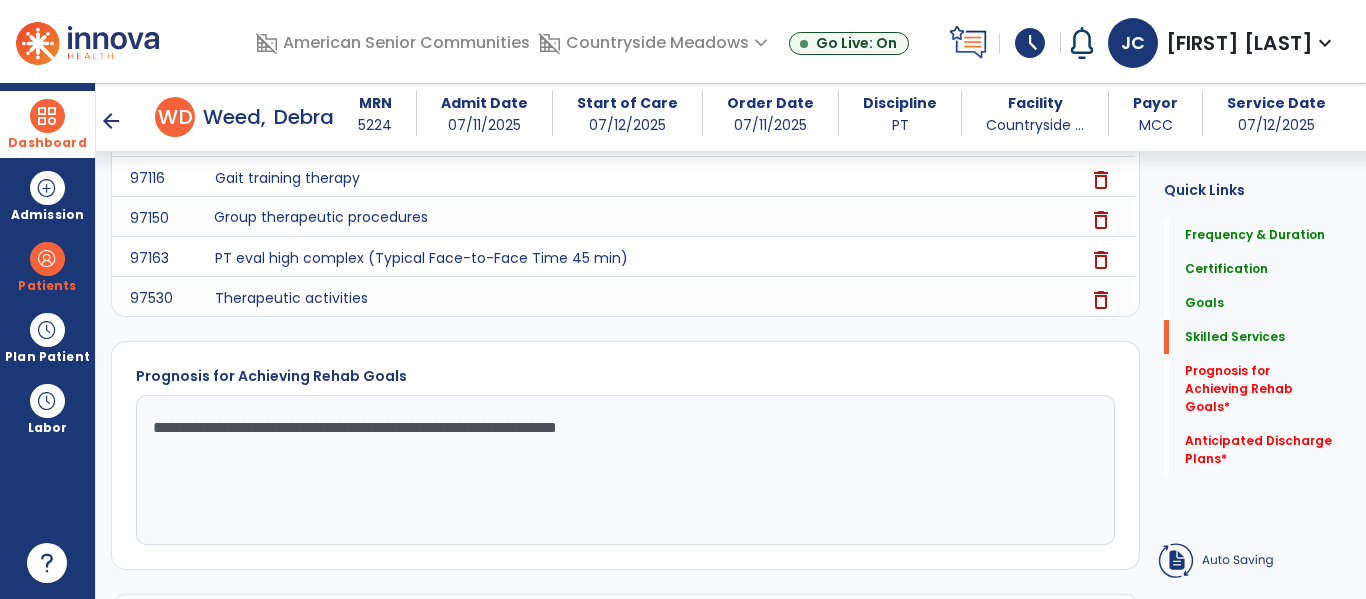 scroll, scrollTop: 2767, scrollLeft: 0, axis: vertical 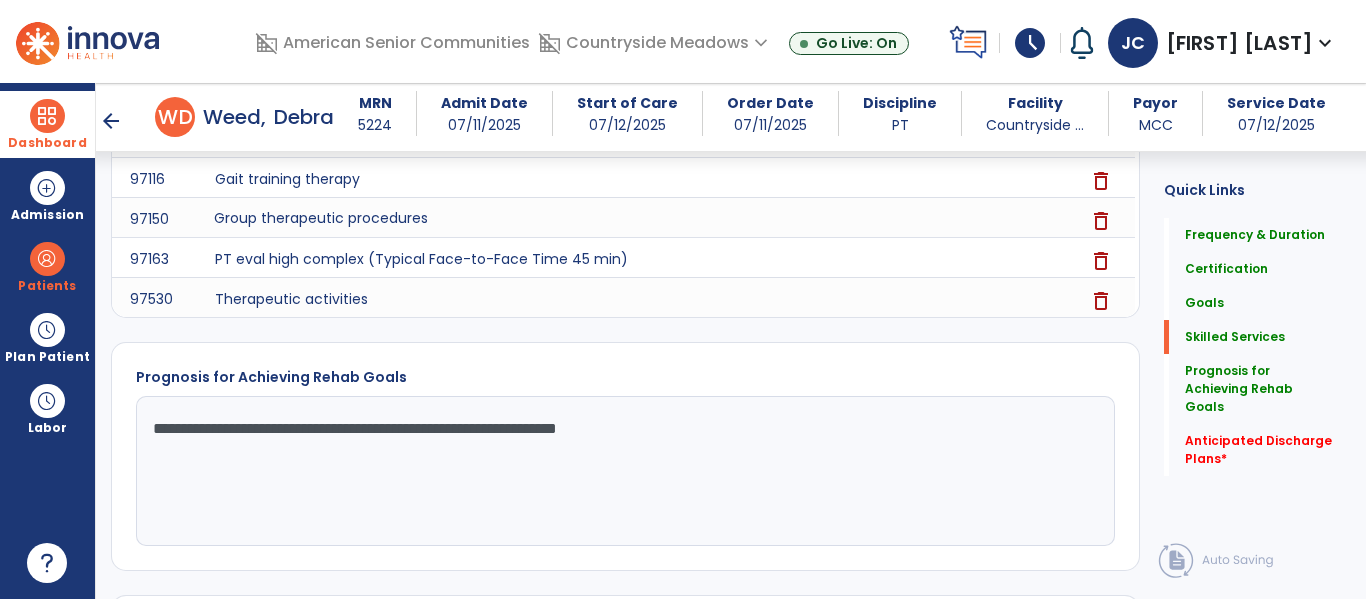 click on "**********" 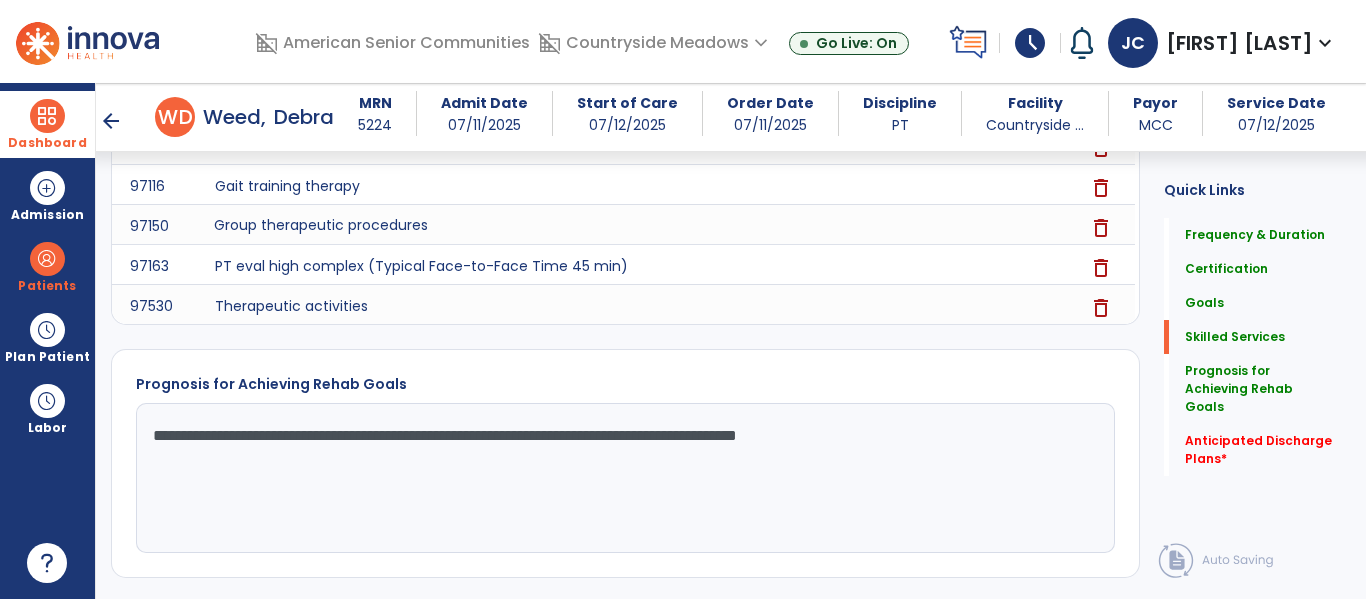 scroll, scrollTop: 2759, scrollLeft: 0, axis: vertical 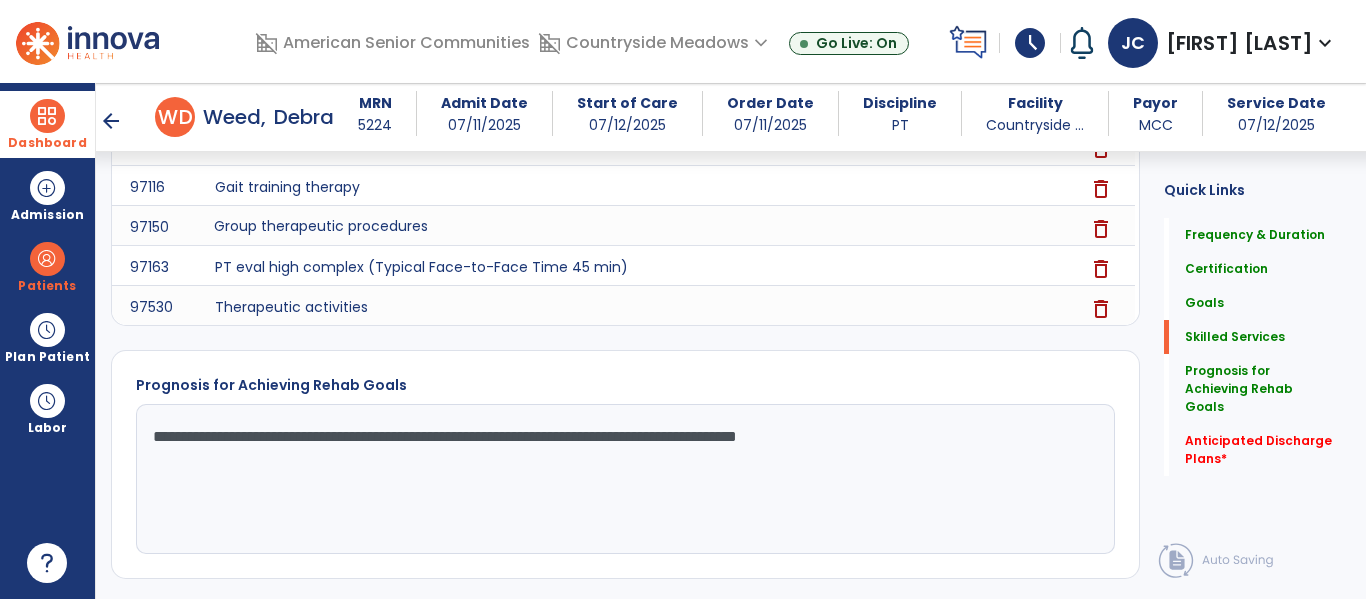drag, startPoint x: 984, startPoint y: 438, endPoint x: 139, endPoint y: 430, distance: 845.03784 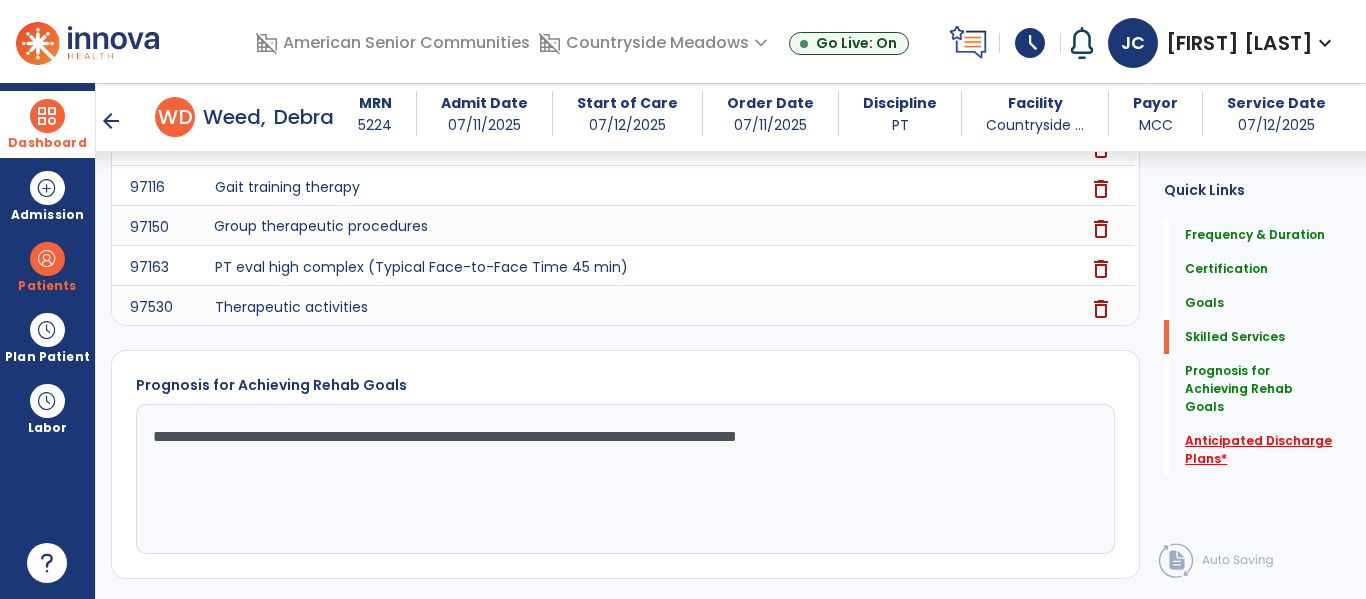 click on "Anticipated Discharge Plans   *" 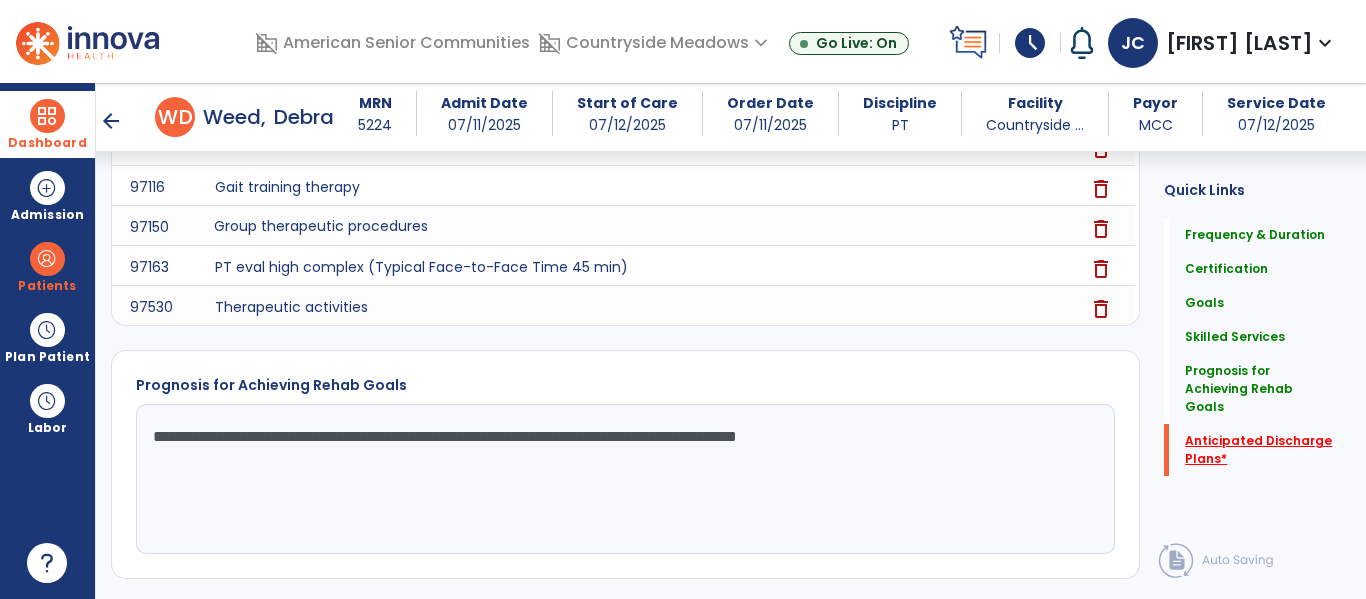 click on "Anticipated Discharge Plans   *" 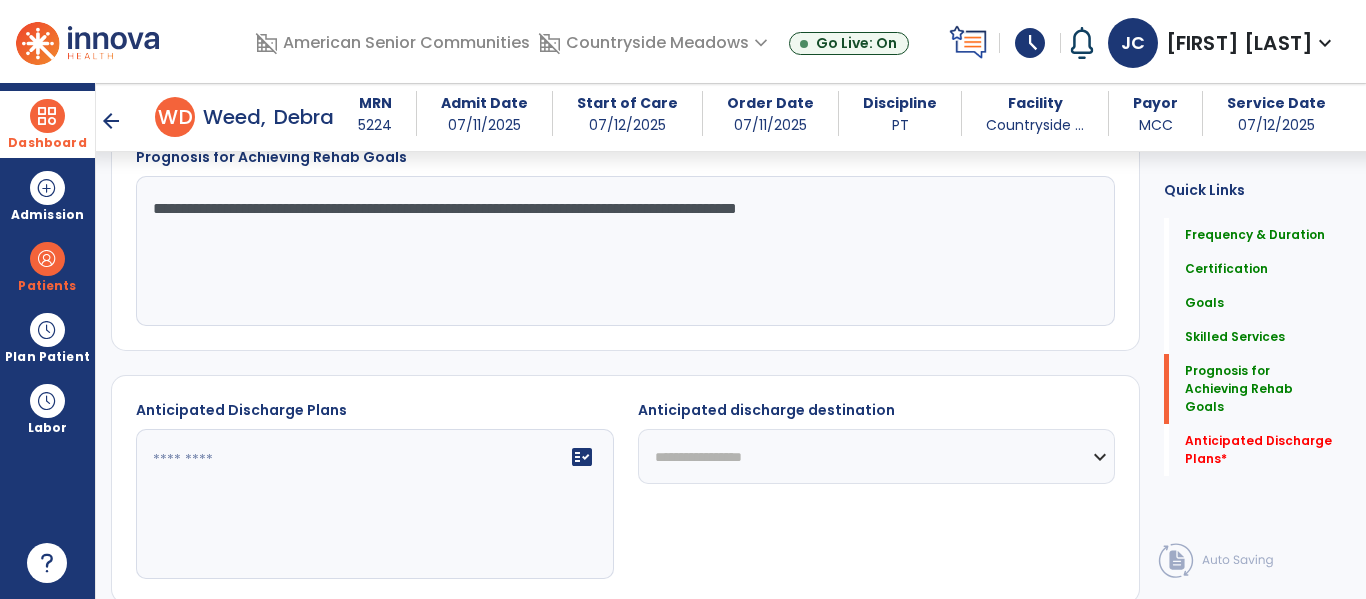 scroll, scrollTop: 3000, scrollLeft: 0, axis: vertical 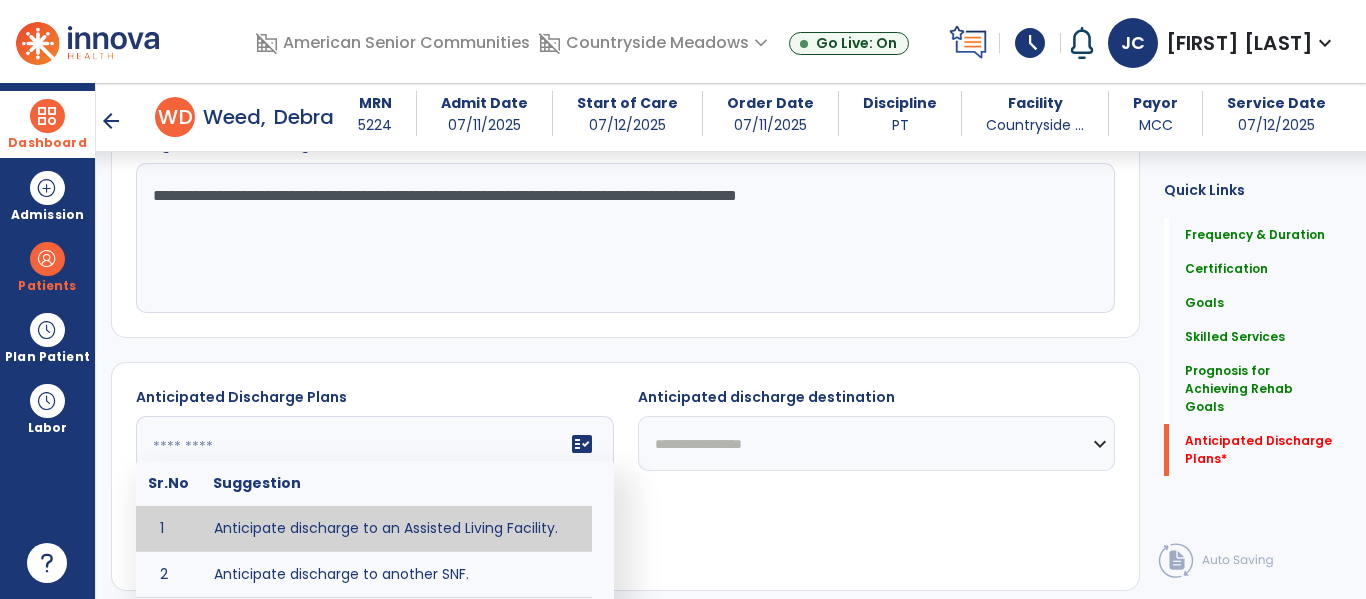 click 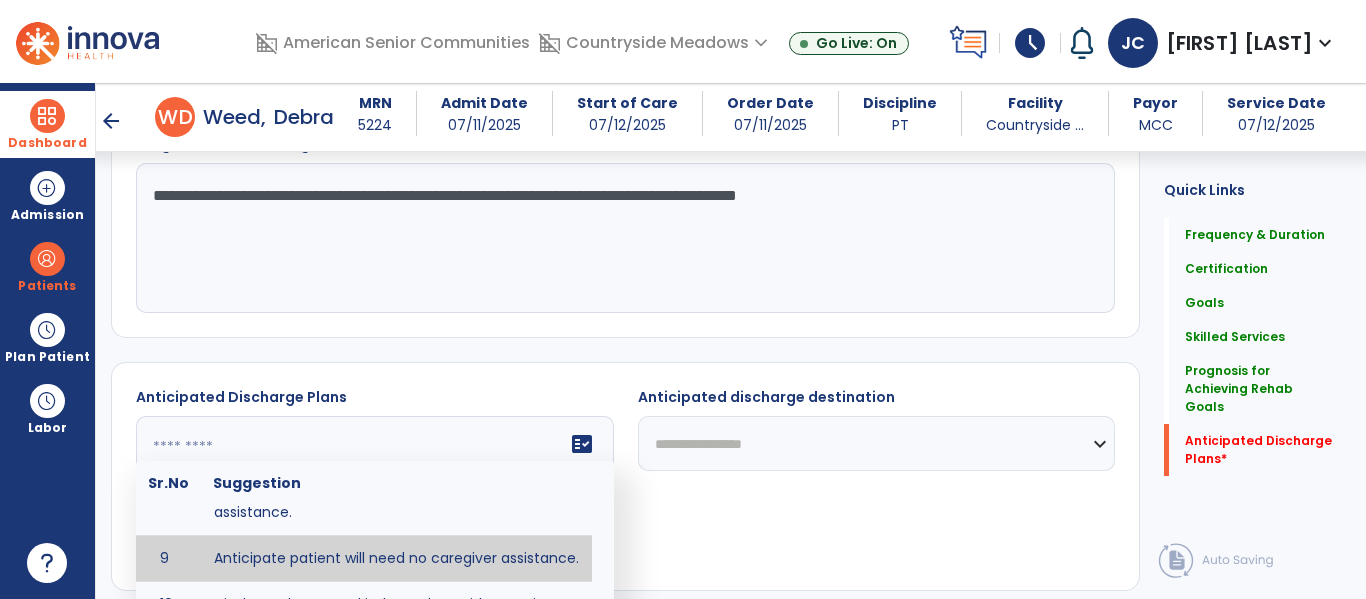 scroll, scrollTop: 400, scrollLeft: 0, axis: vertical 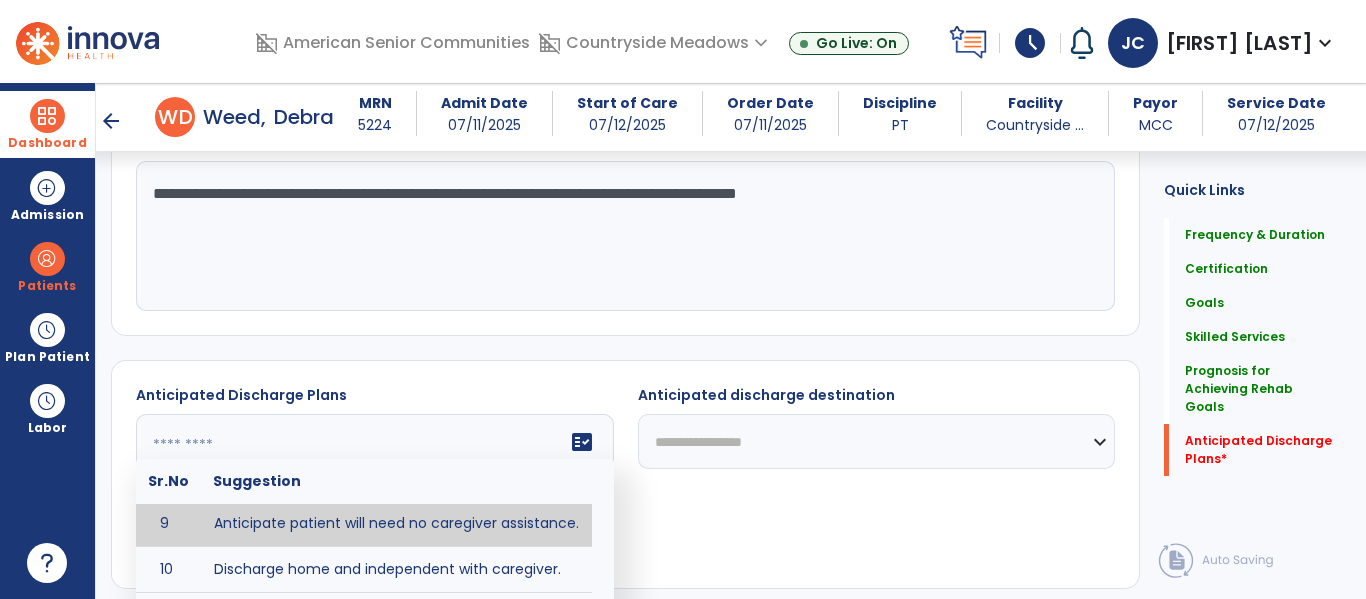 type on "**********" 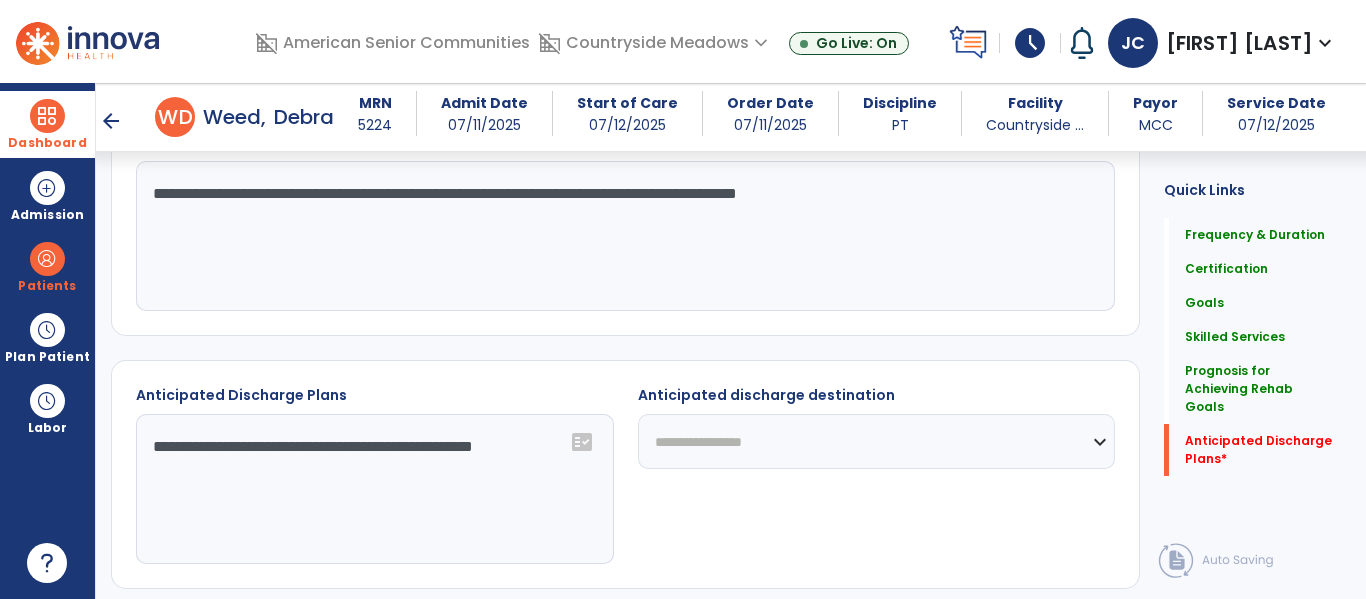click on "**********" 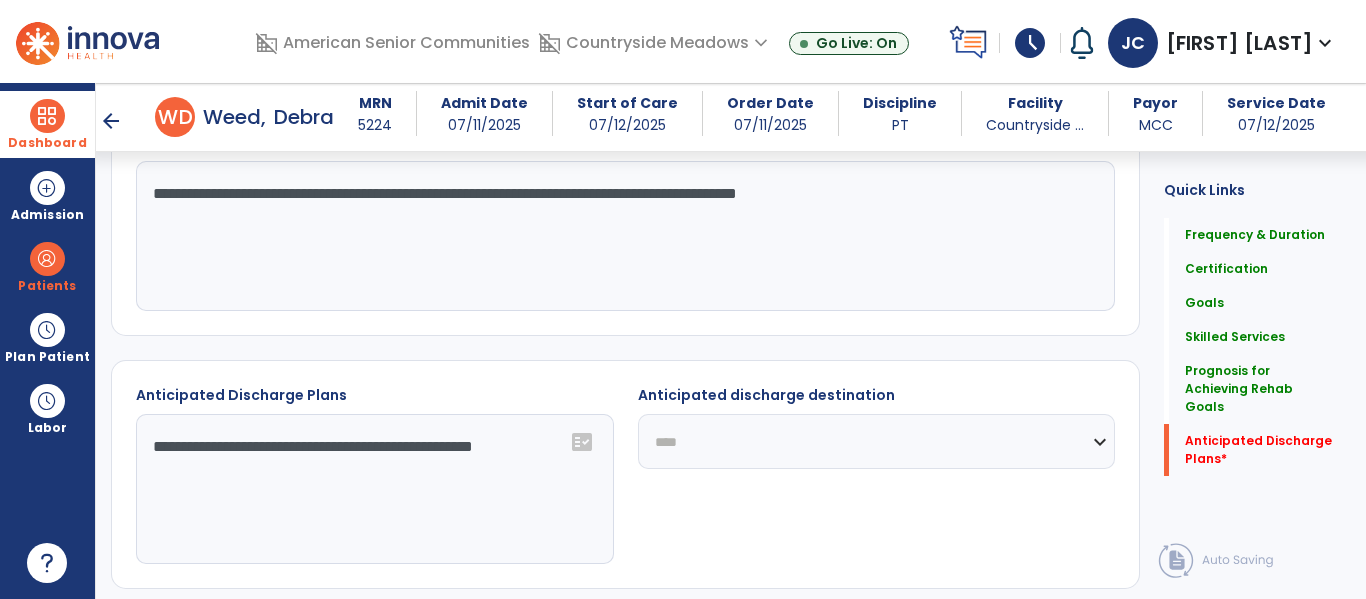 click on "**********" 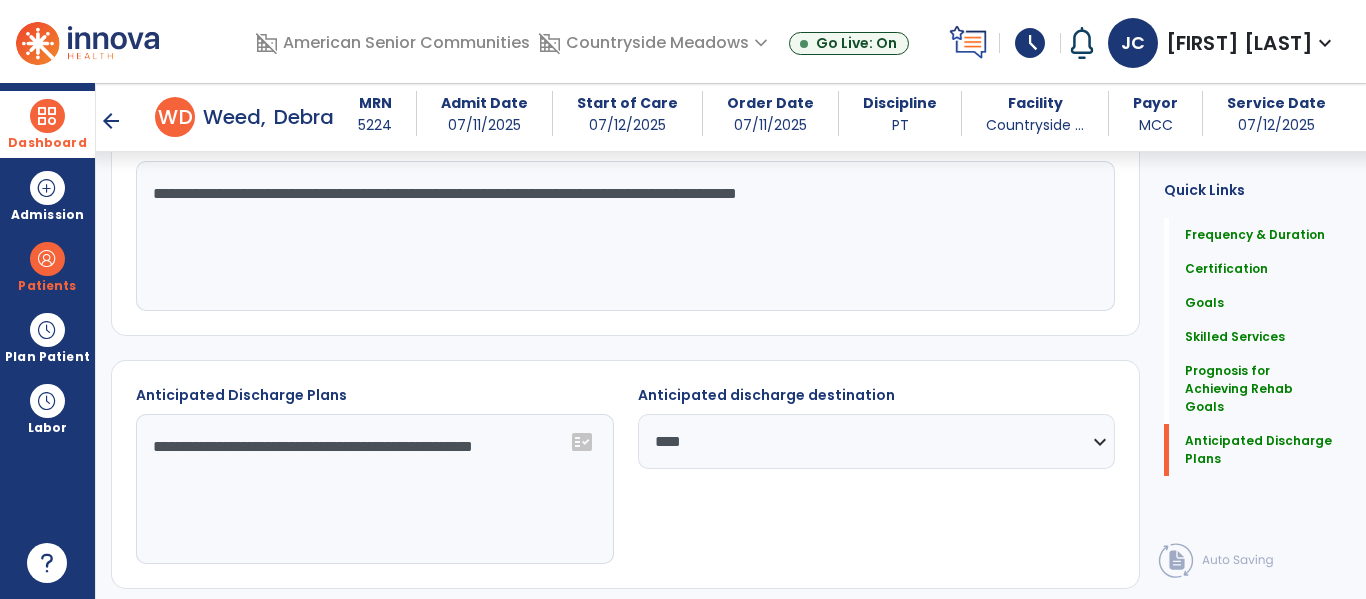click on "**********" 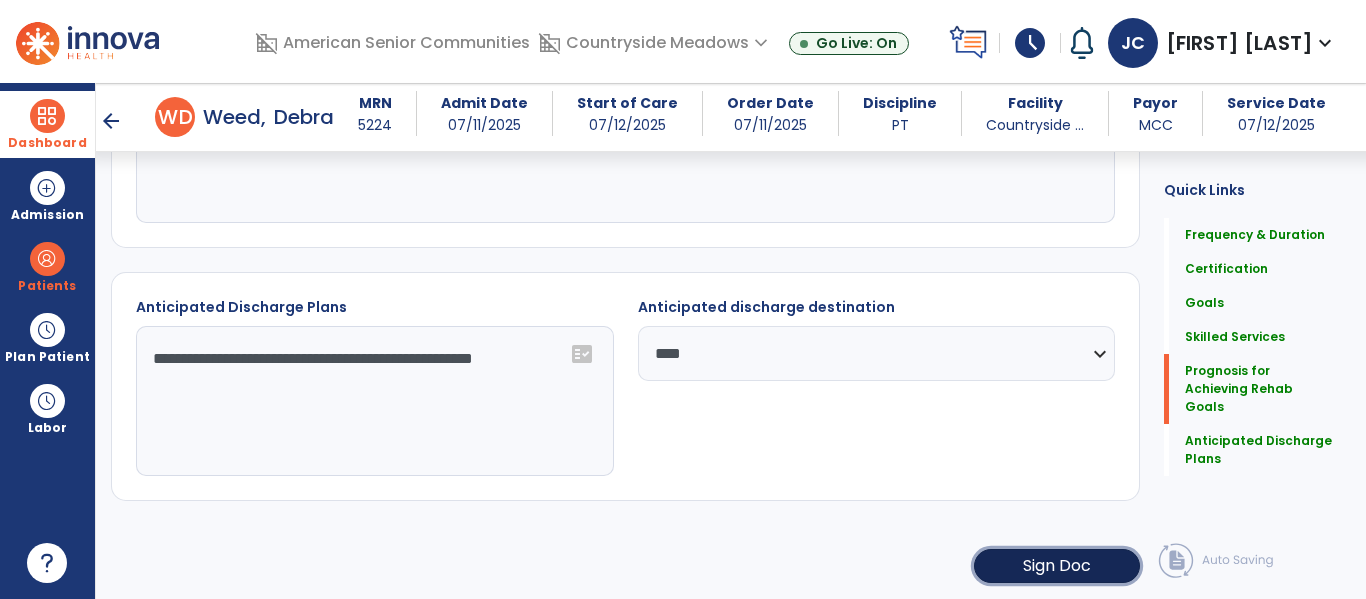 click on "Sign Doc" 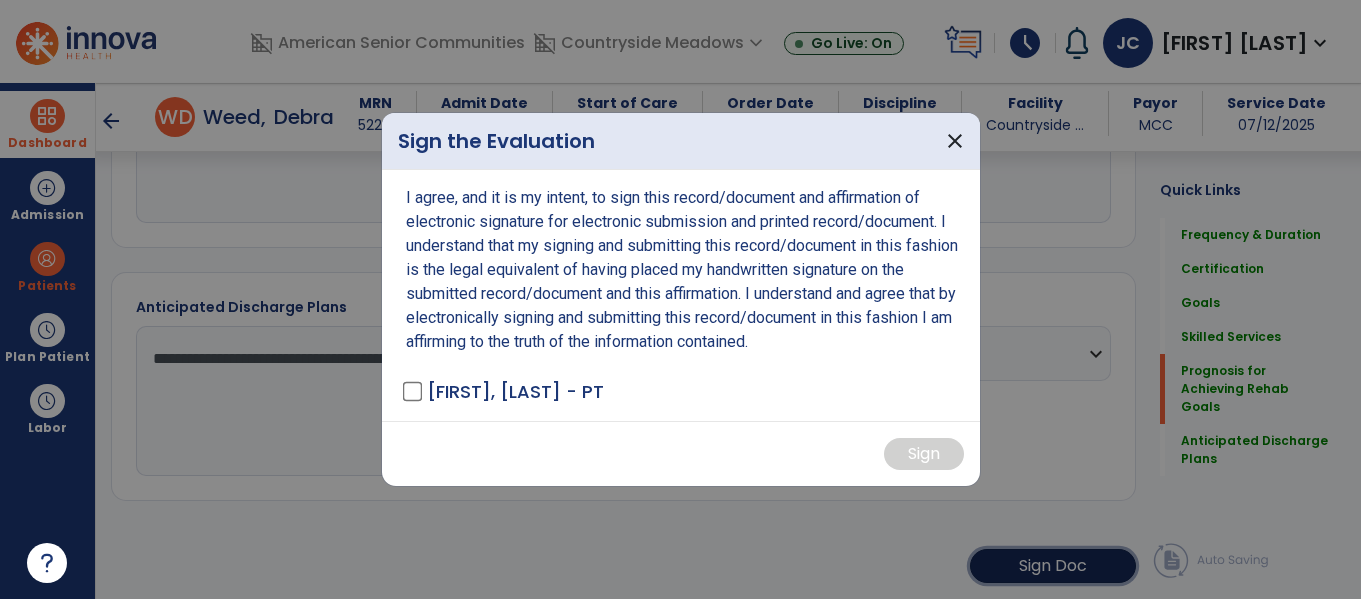 scroll, scrollTop: 3090, scrollLeft: 0, axis: vertical 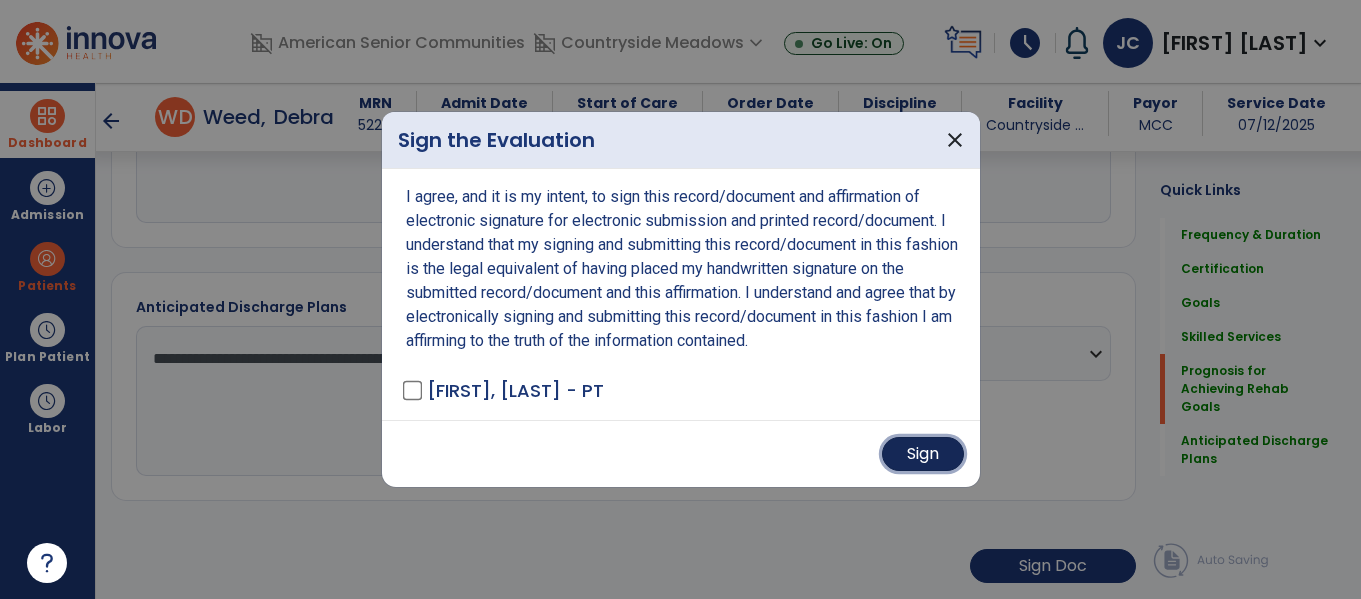 click on "Sign" at bounding box center (923, 454) 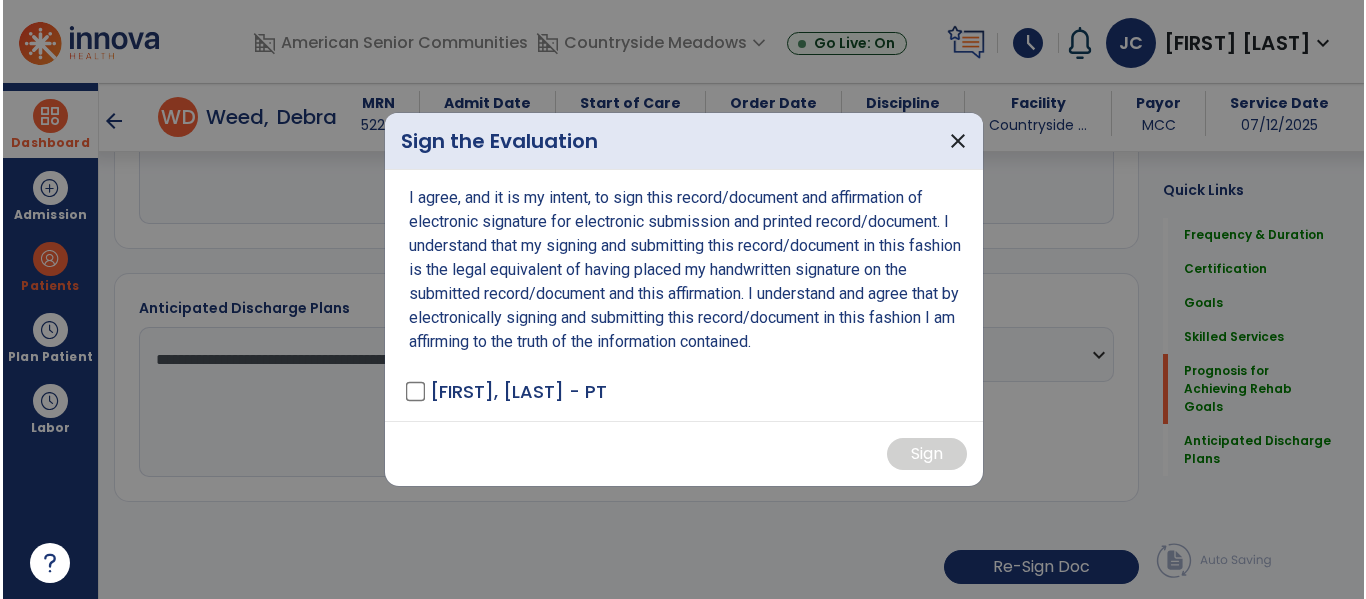 scroll, scrollTop: 3090, scrollLeft: 0, axis: vertical 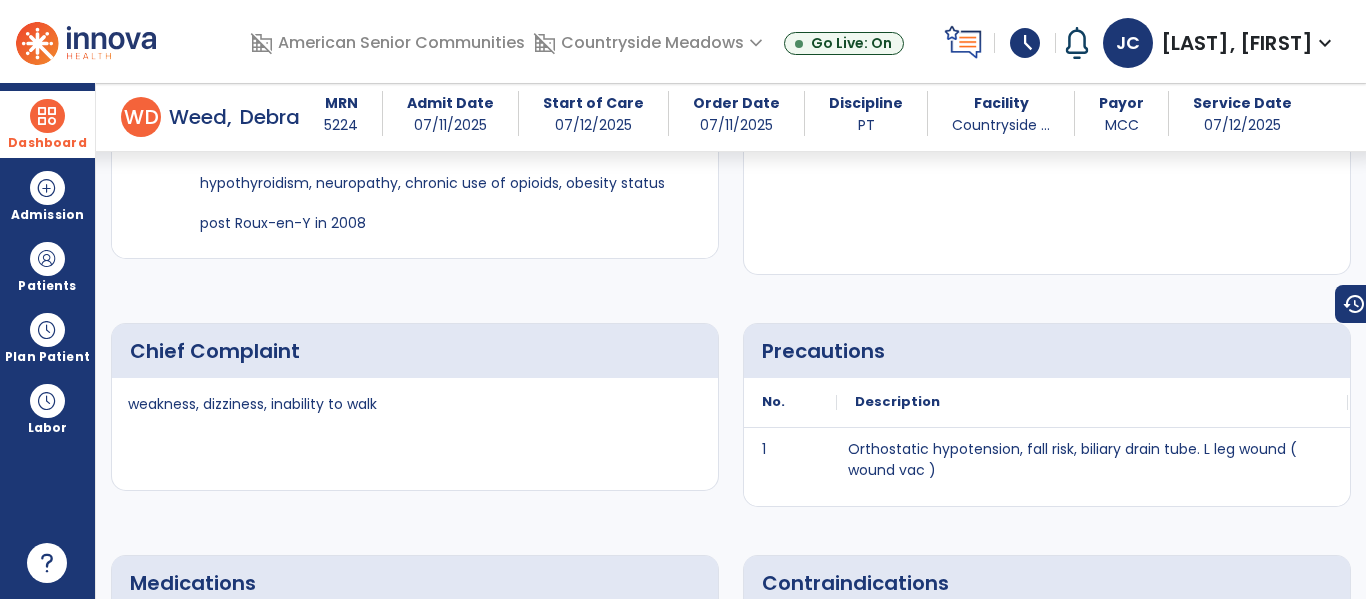 click at bounding box center [47, 116] 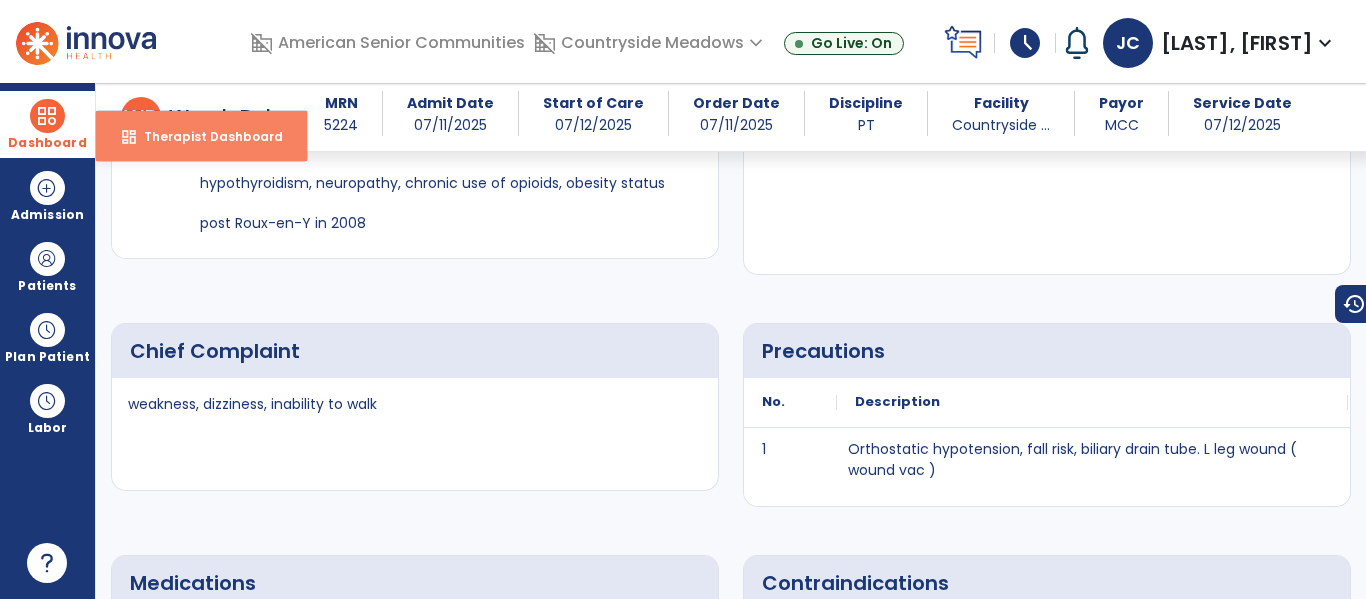 click on "dashboard  Therapist Dashboard" at bounding box center (201, 136) 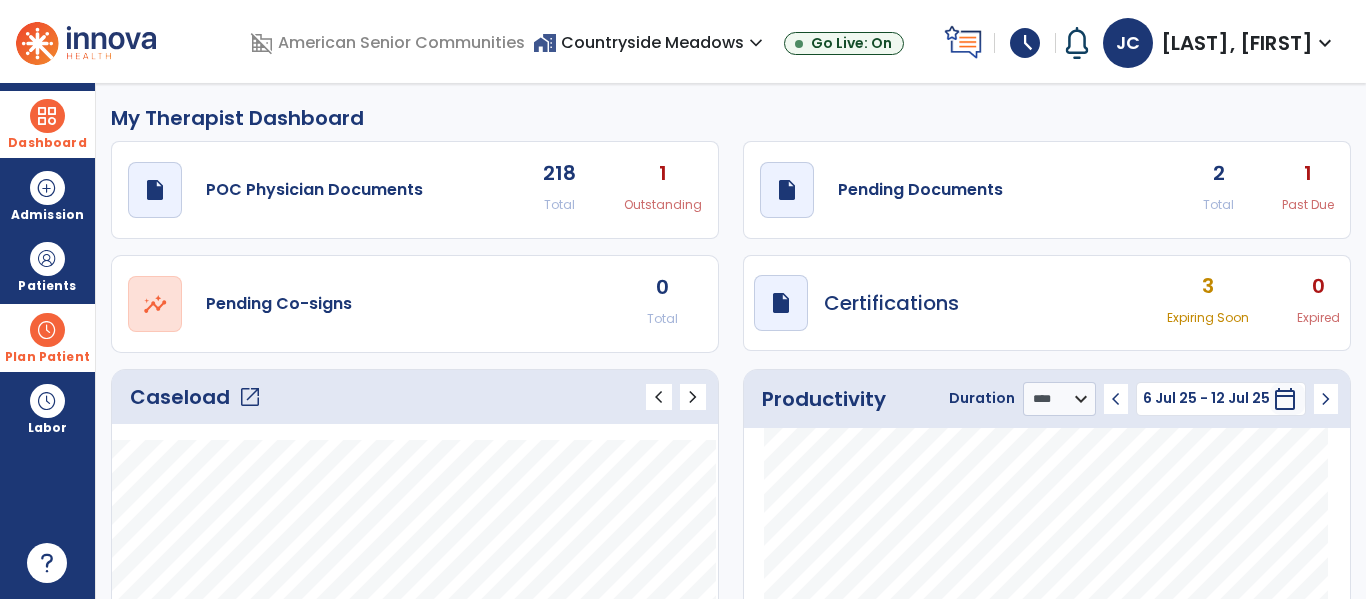 scroll, scrollTop: 1, scrollLeft: 0, axis: vertical 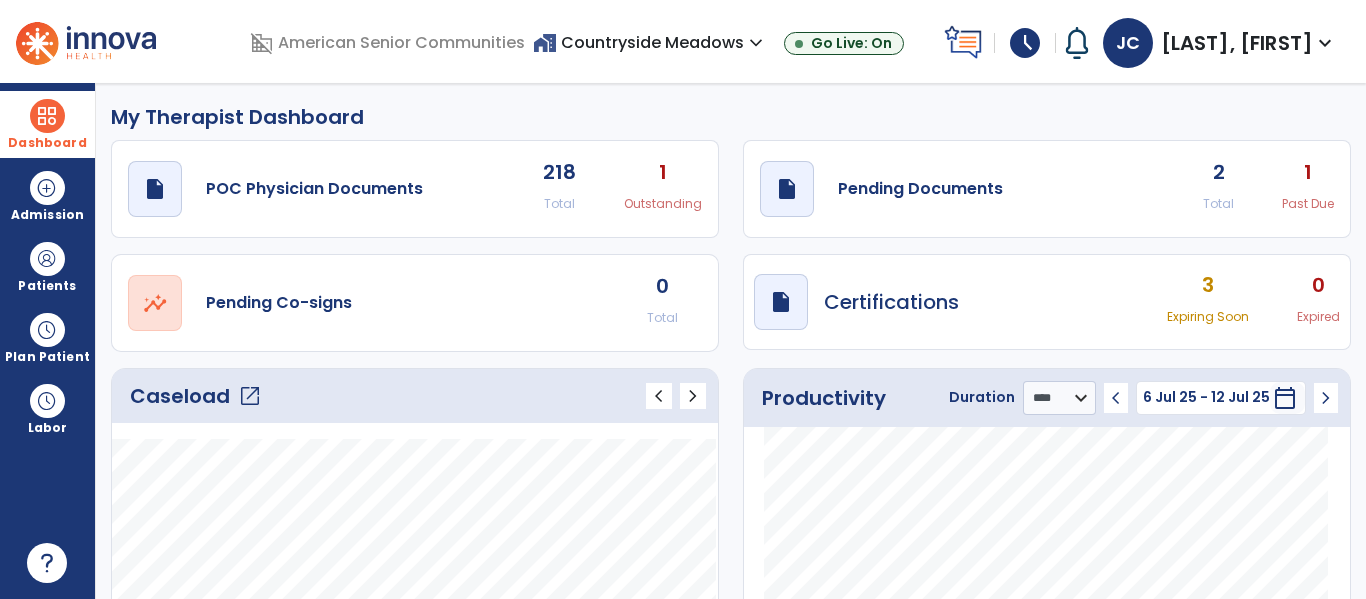 click on "Caseload   open_in_new" 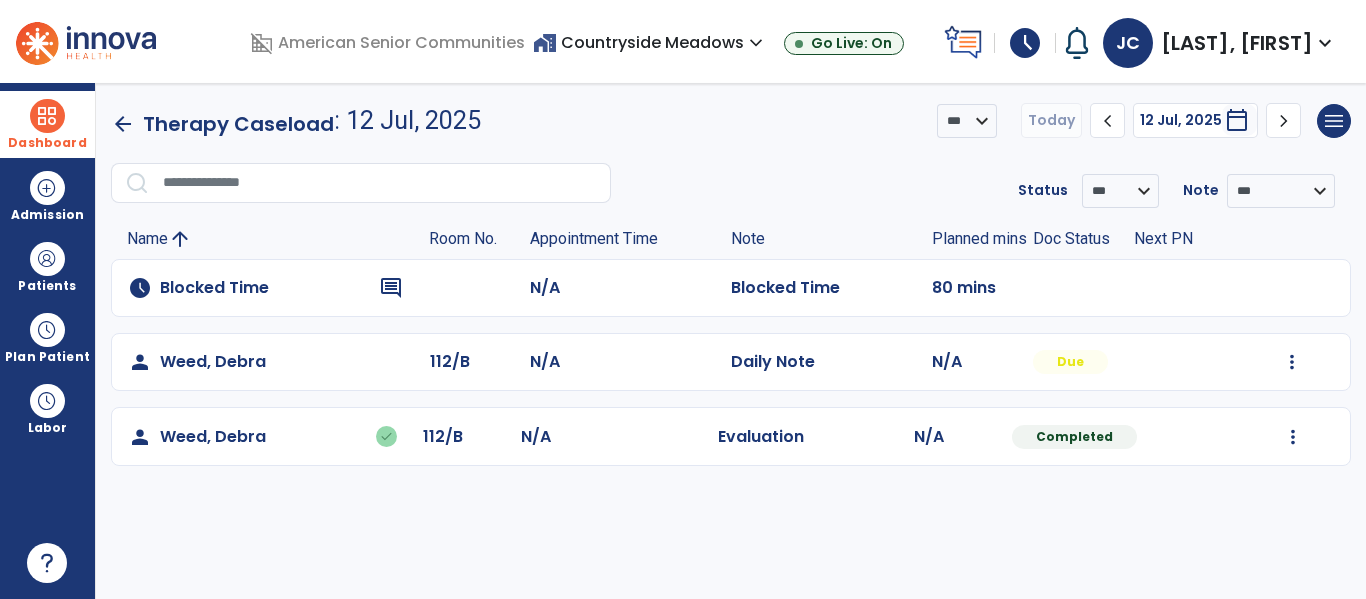 scroll, scrollTop: 0, scrollLeft: 0, axis: both 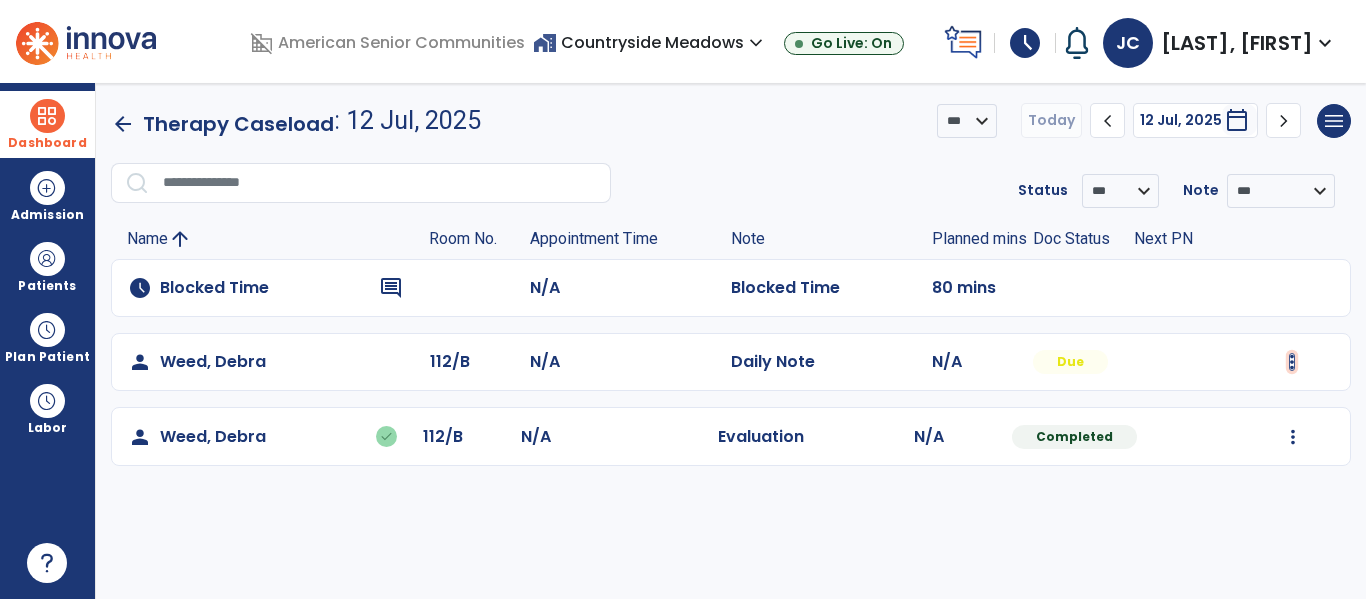 click at bounding box center [1292, 362] 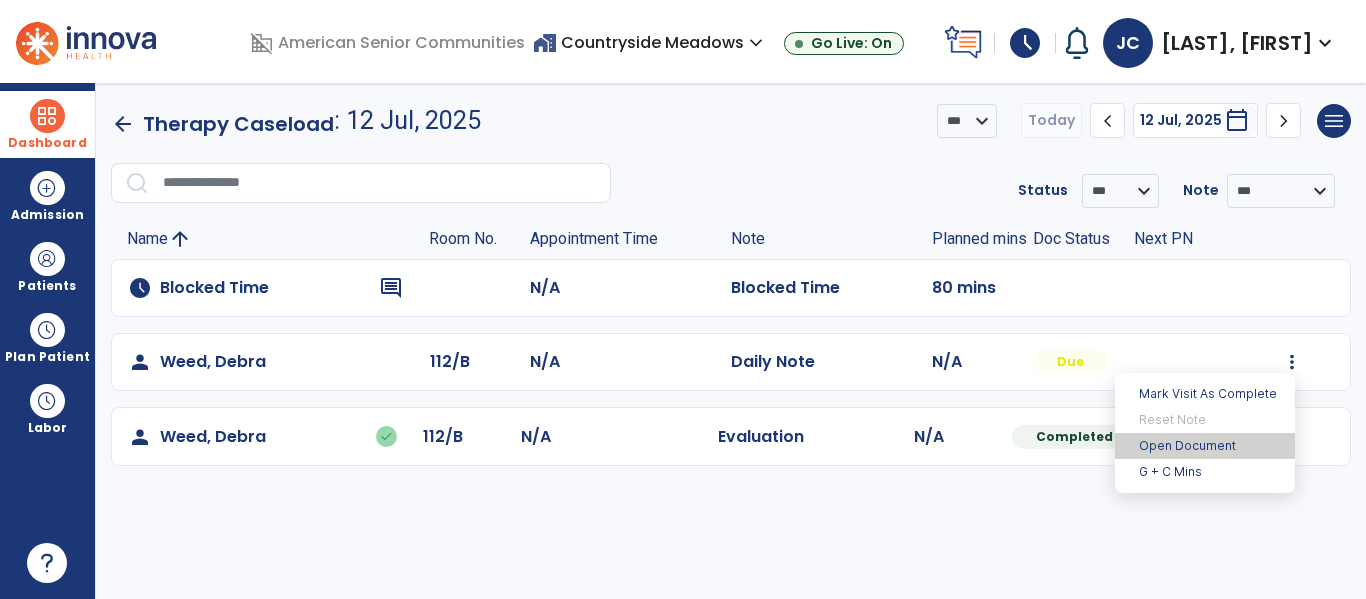click on "Open Document" at bounding box center (1205, 446) 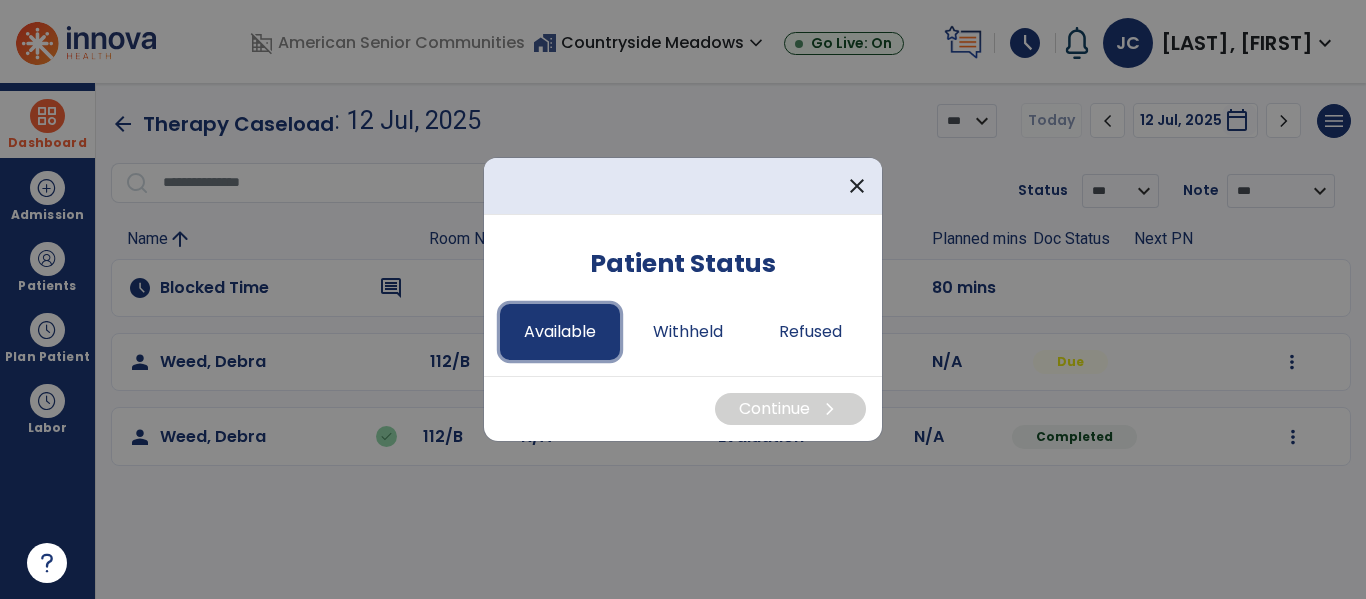 click on "Available" at bounding box center (560, 332) 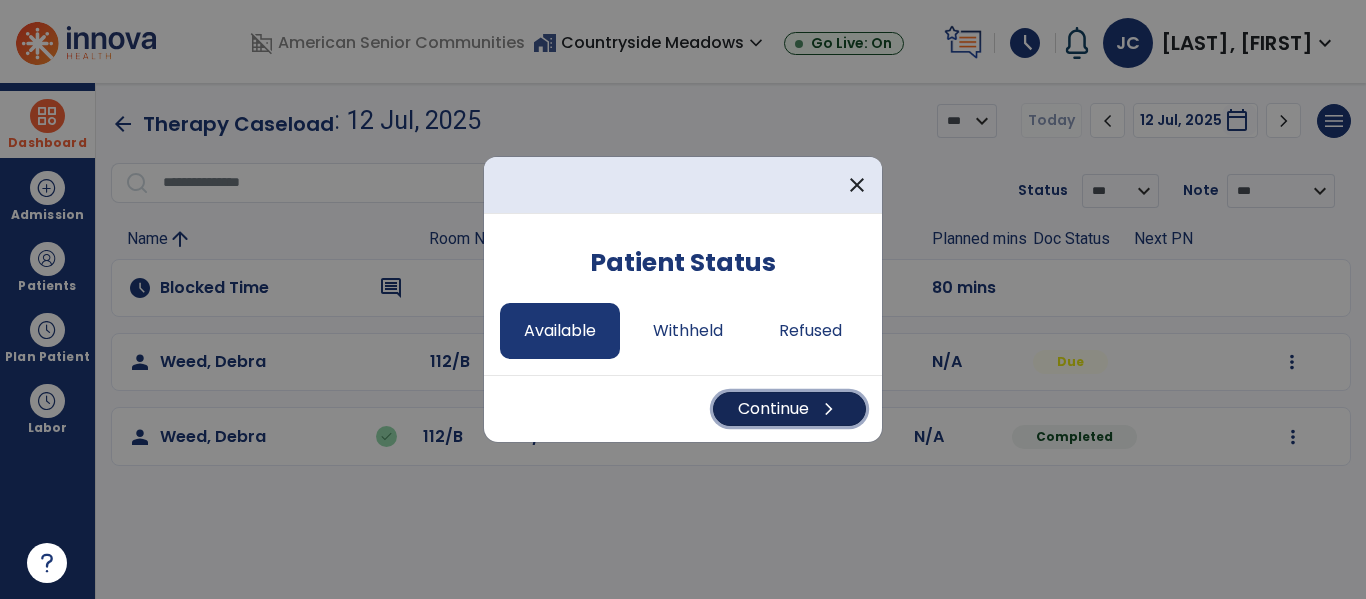 click on "Continue   chevron_right" at bounding box center [789, 409] 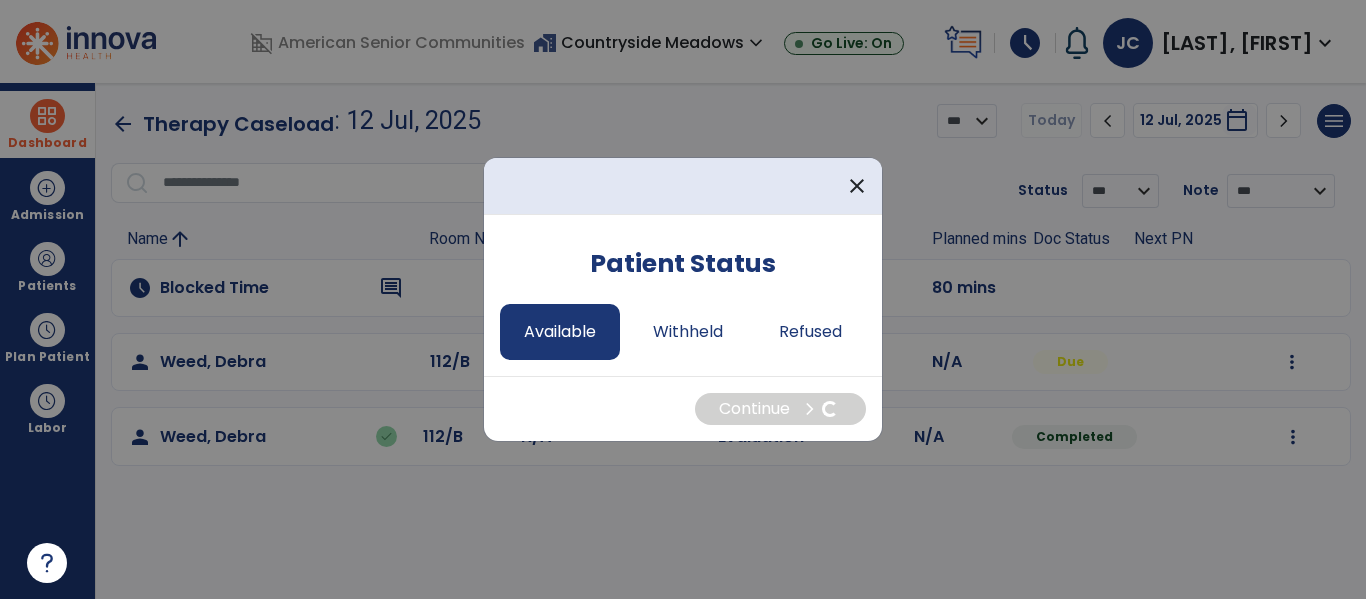 select on "*" 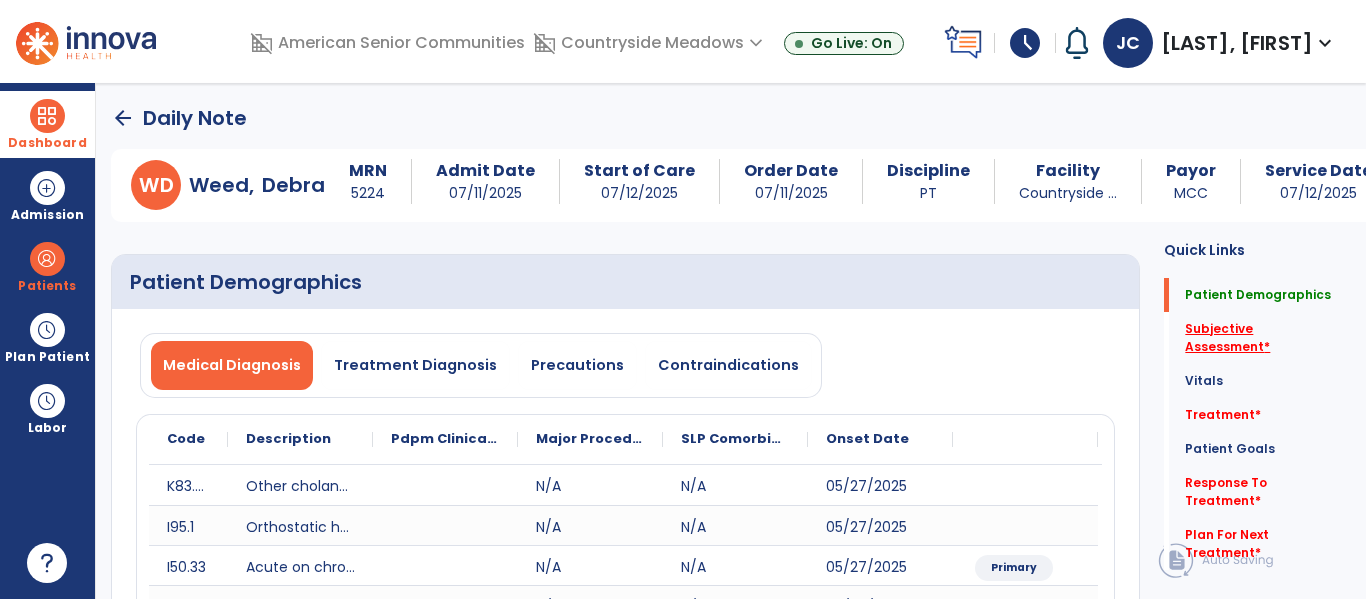 click on "Subjective Assessment   *" 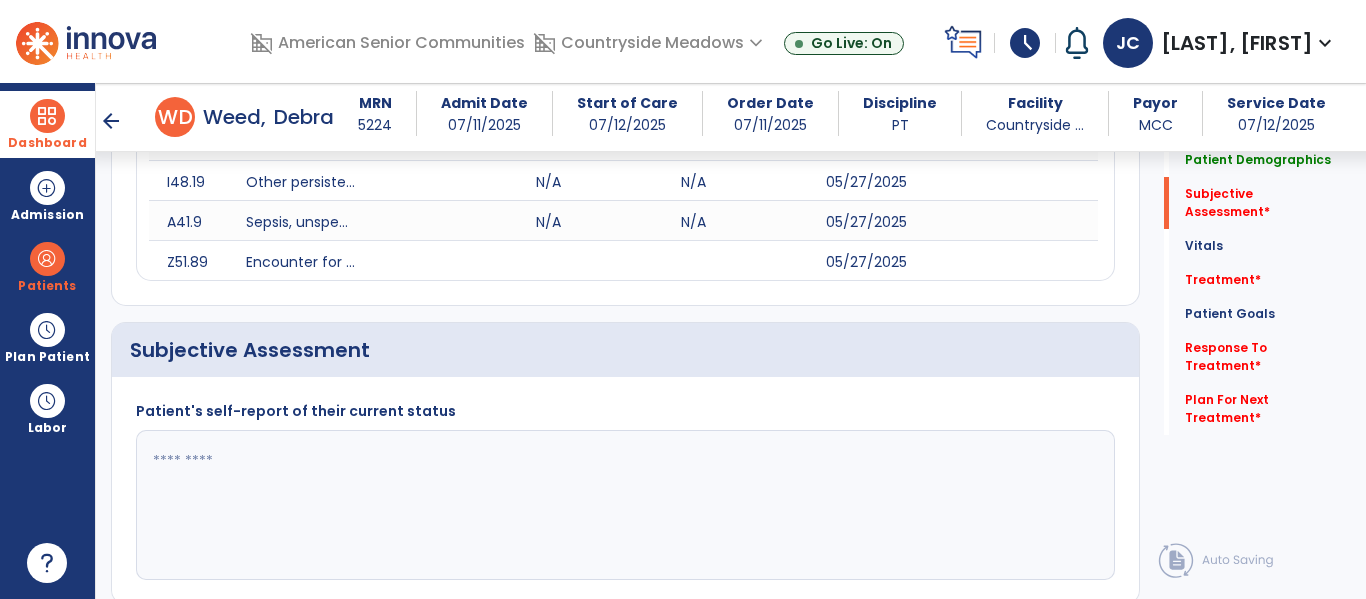 scroll, scrollTop: 587, scrollLeft: 0, axis: vertical 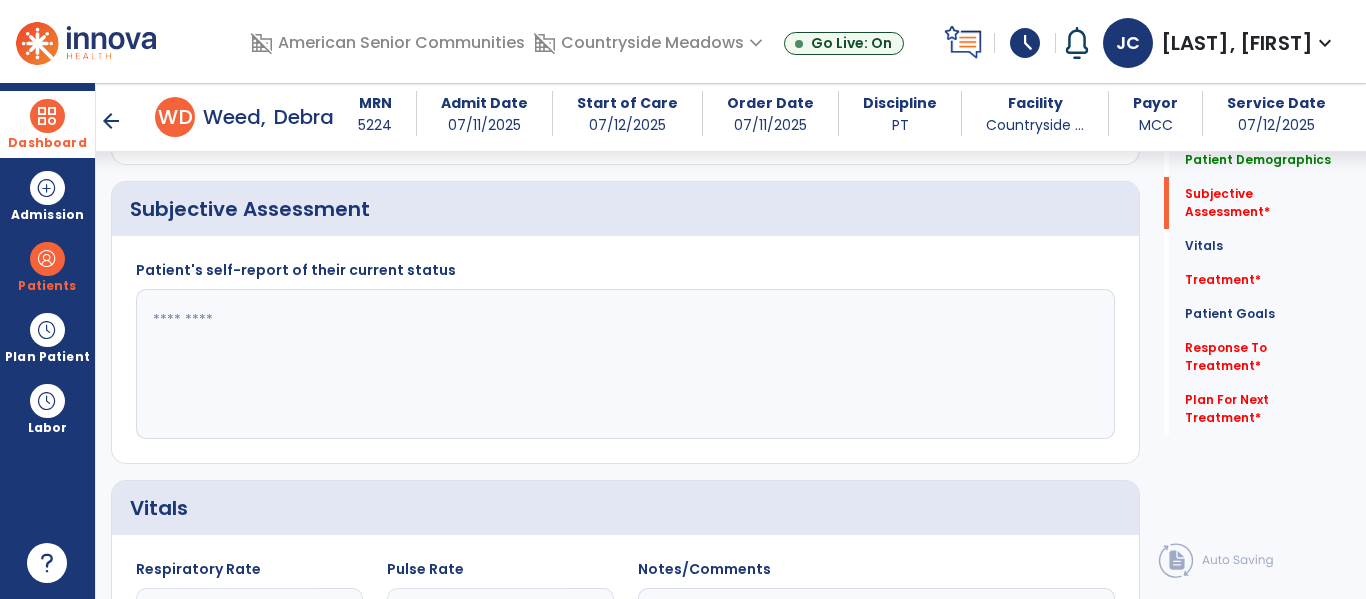 click 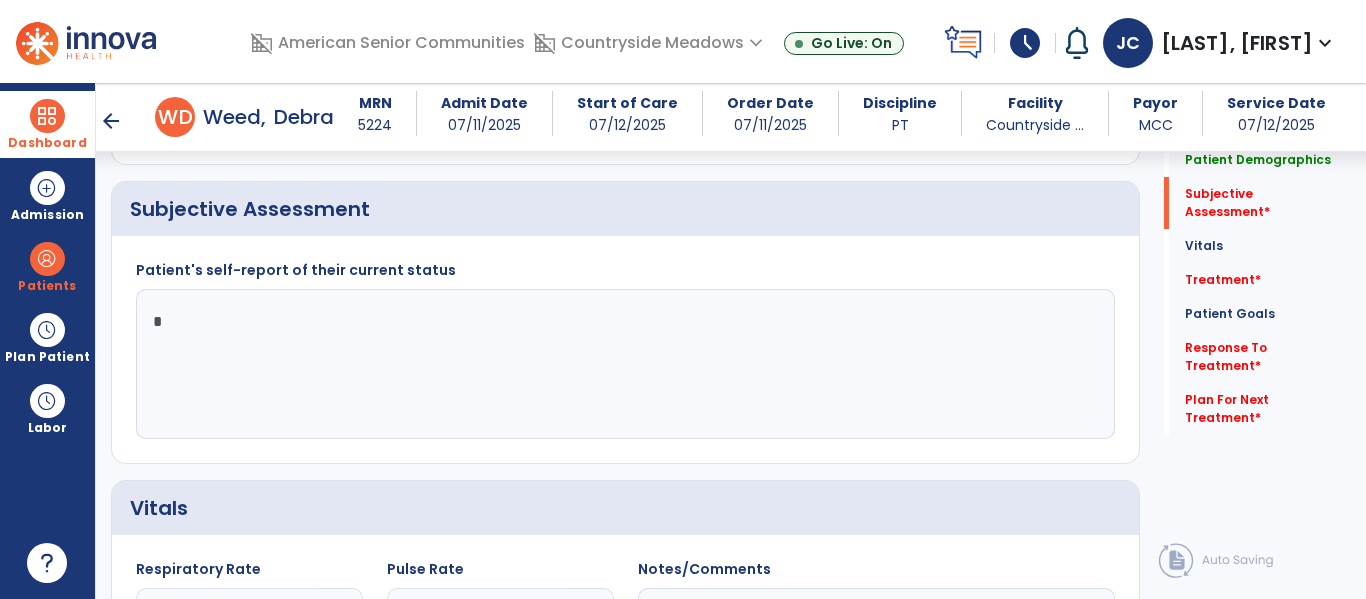 type on "**" 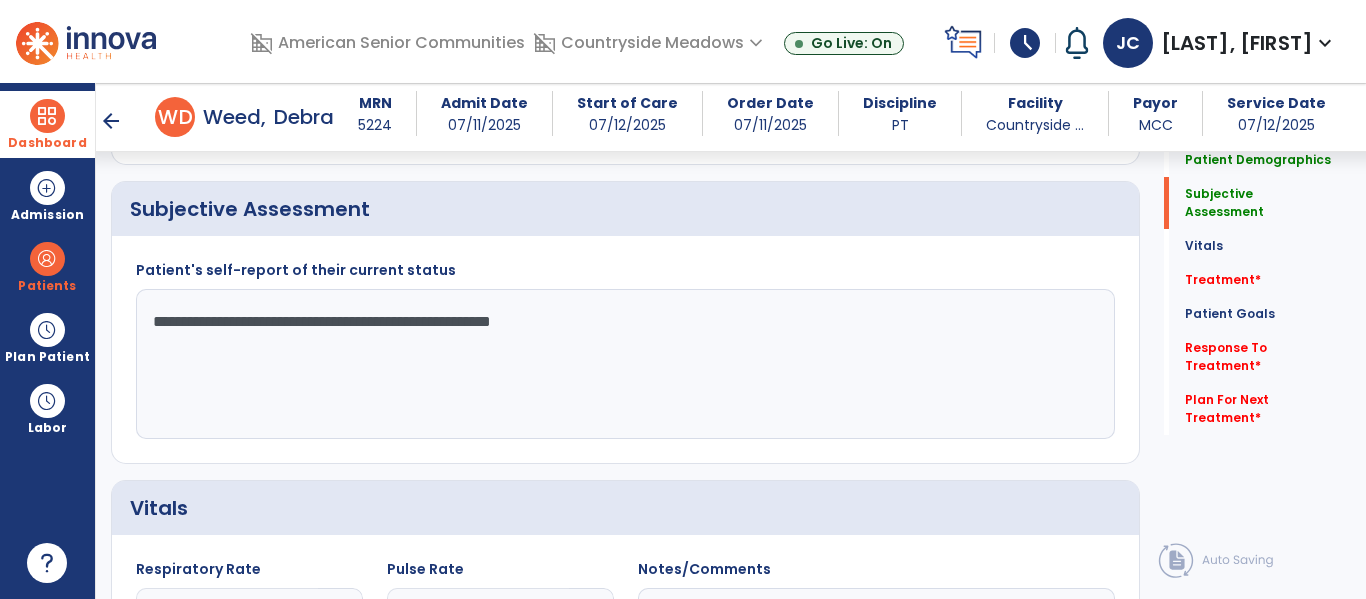 scroll, scrollTop: 631, scrollLeft: 0, axis: vertical 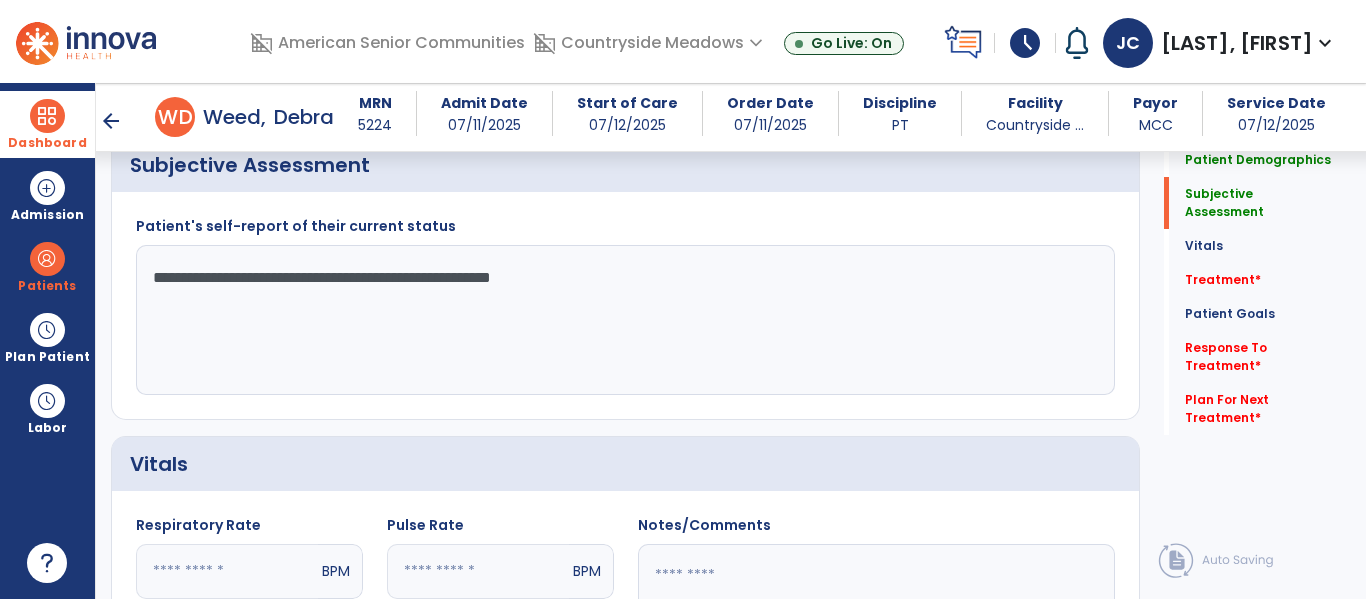 click on "**********" 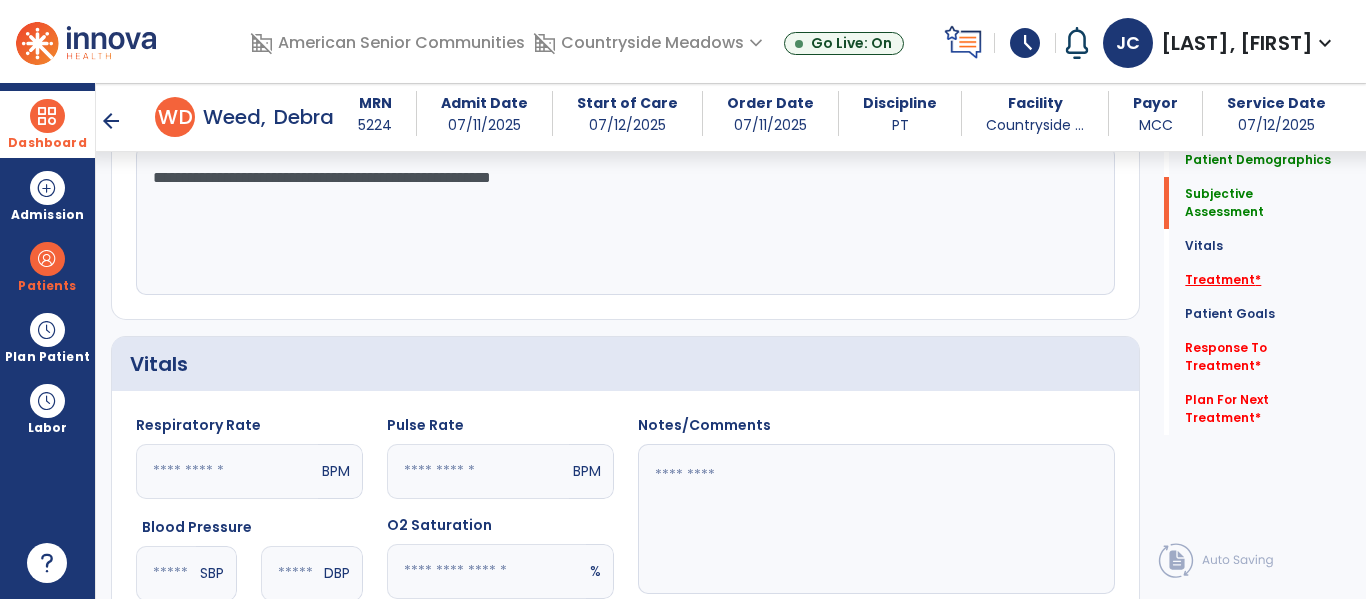 type on "**********" 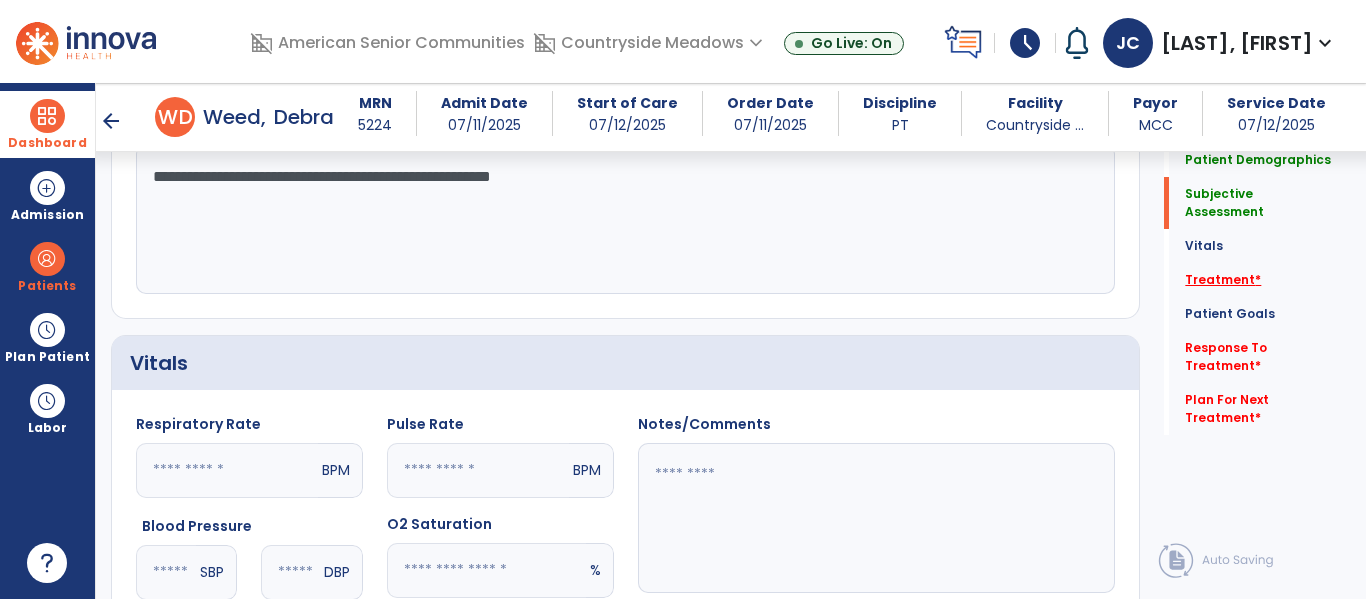 click on "Treatment   *" 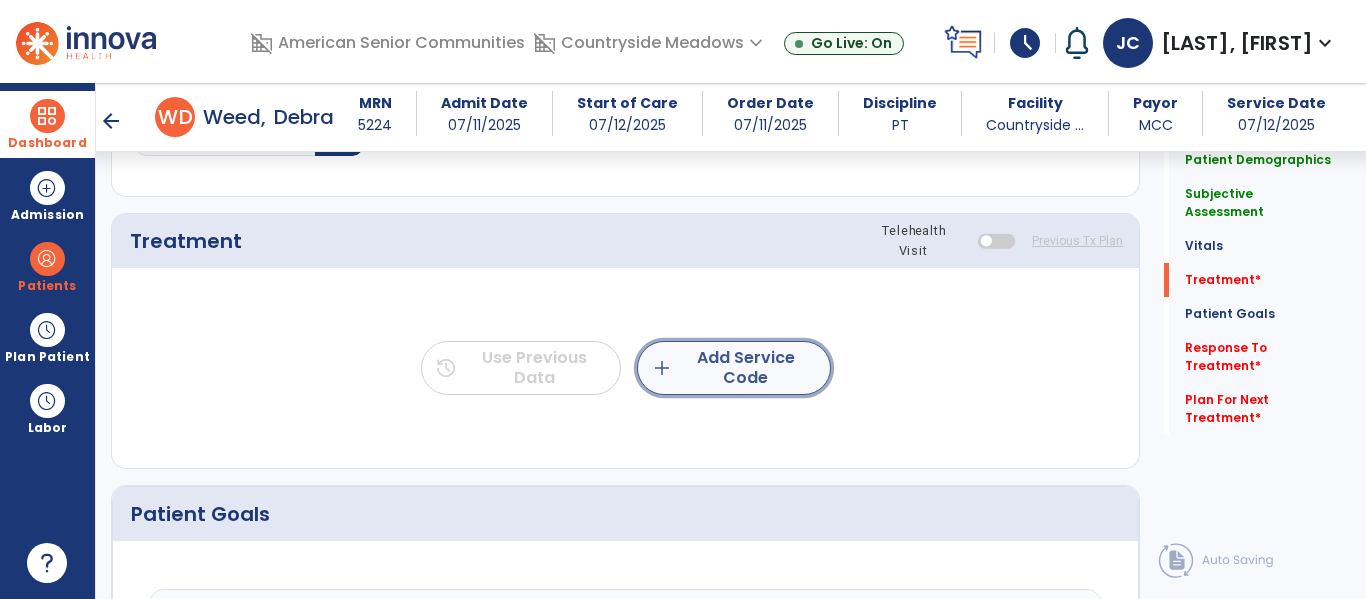 click on "add  Add Service Code" 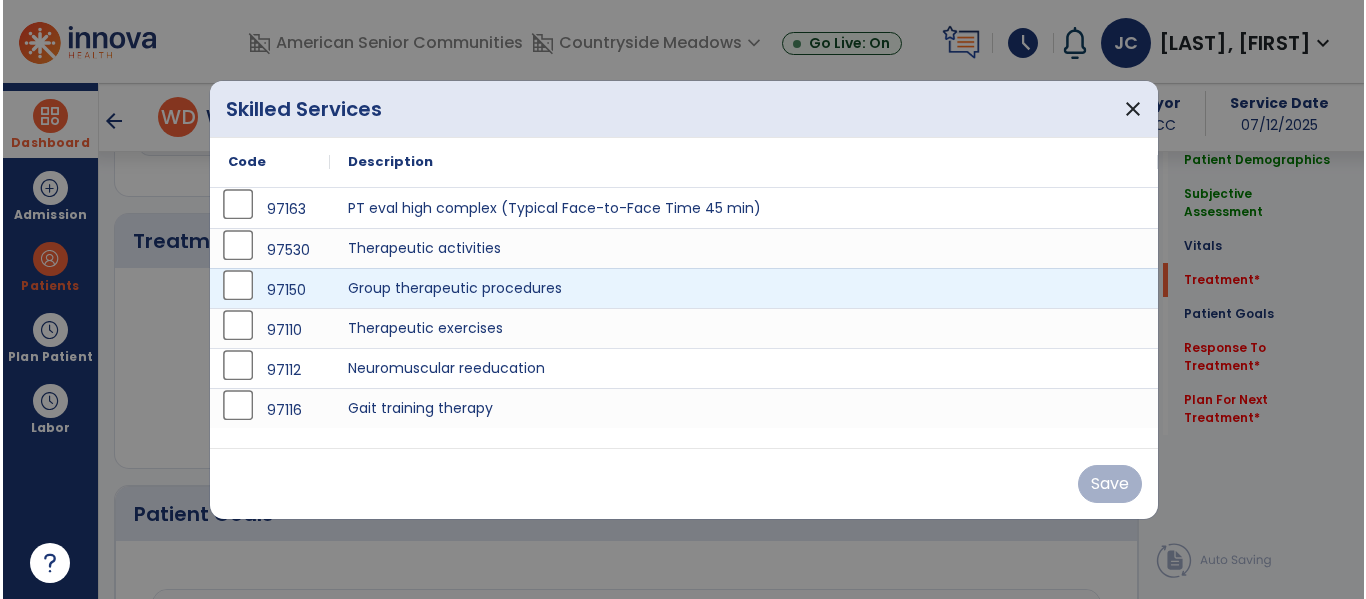 scroll, scrollTop: 1276, scrollLeft: 0, axis: vertical 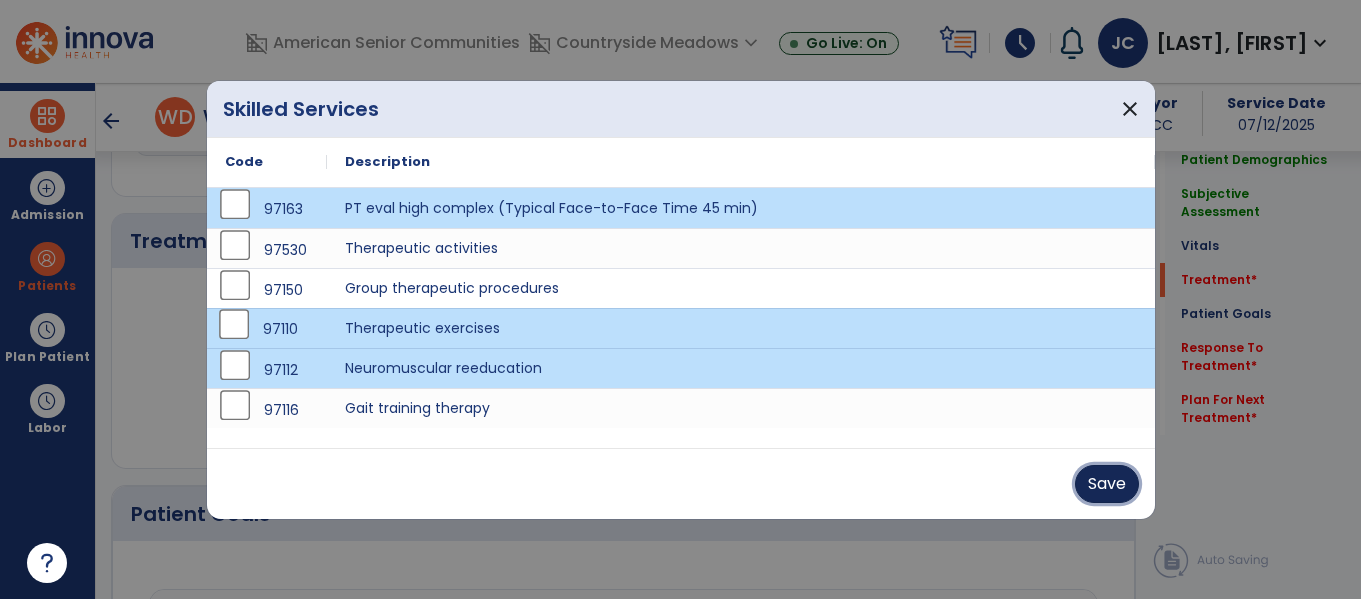 click on "Save" at bounding box center (1107, 484) 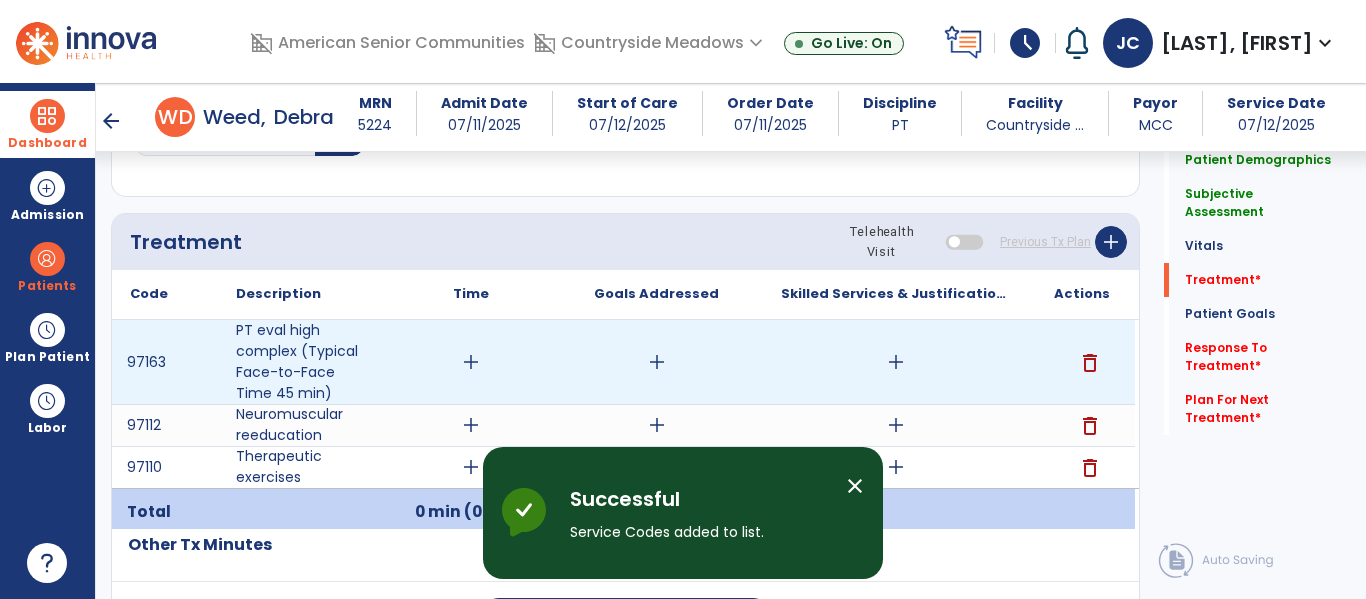 click on "add" at bounding box center (471, 362) 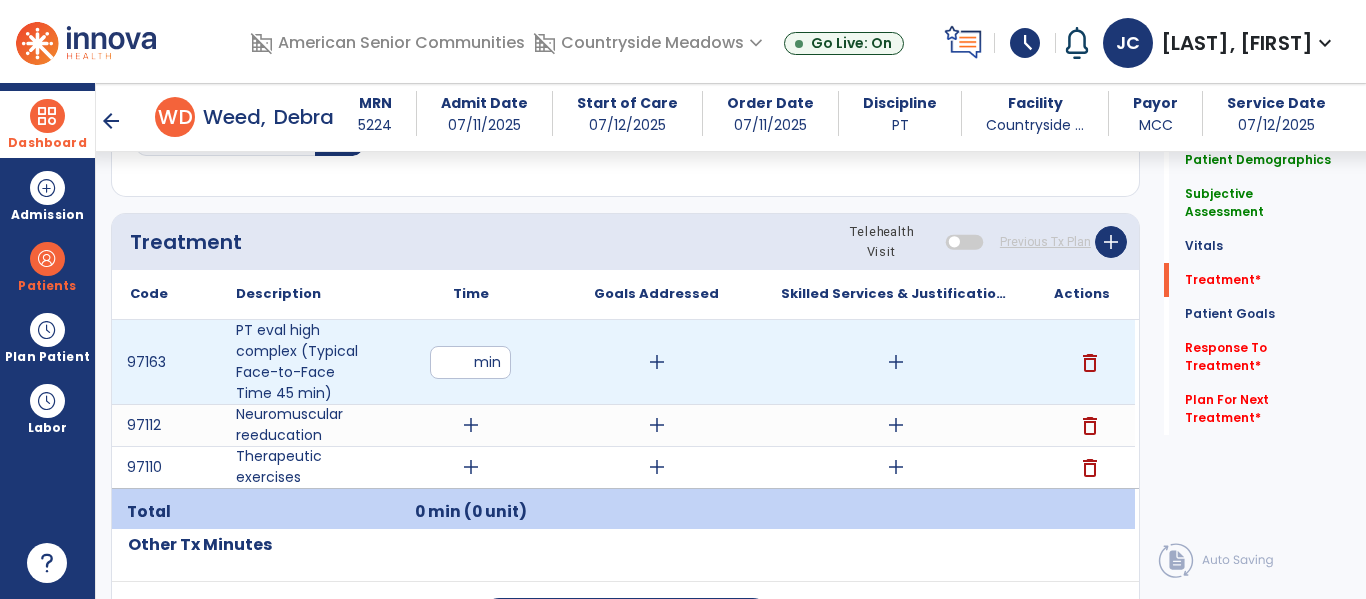 type on "**" 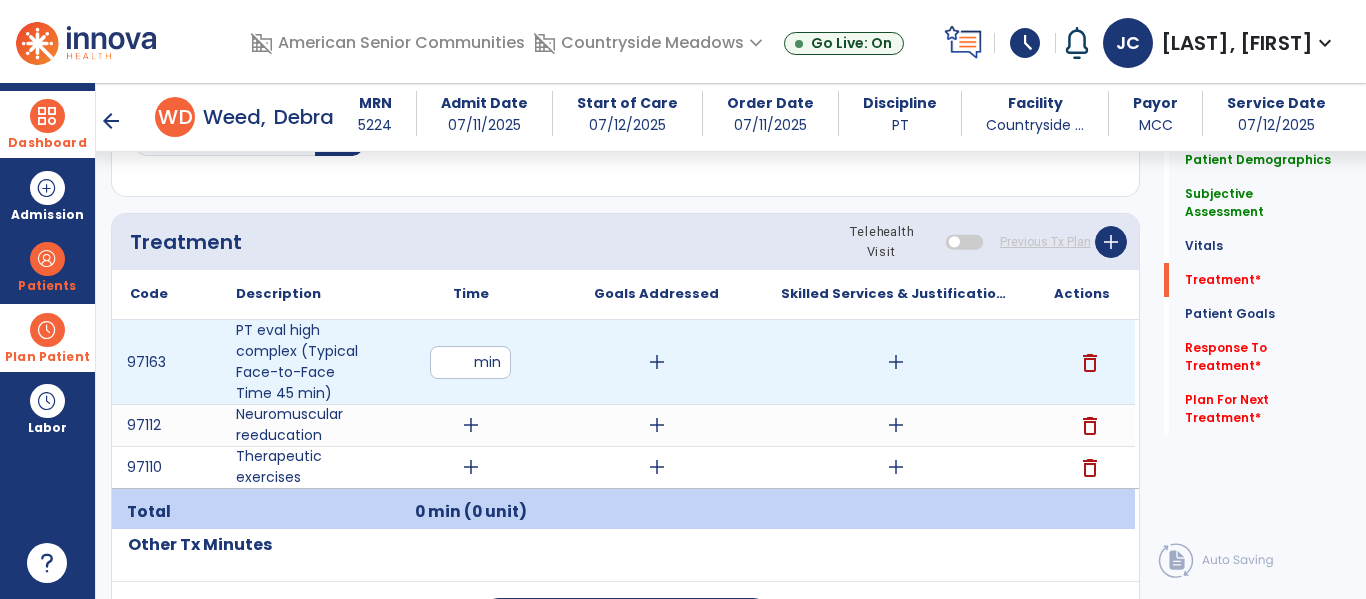click on "Plan Patient" at bounding box center (47, 266) 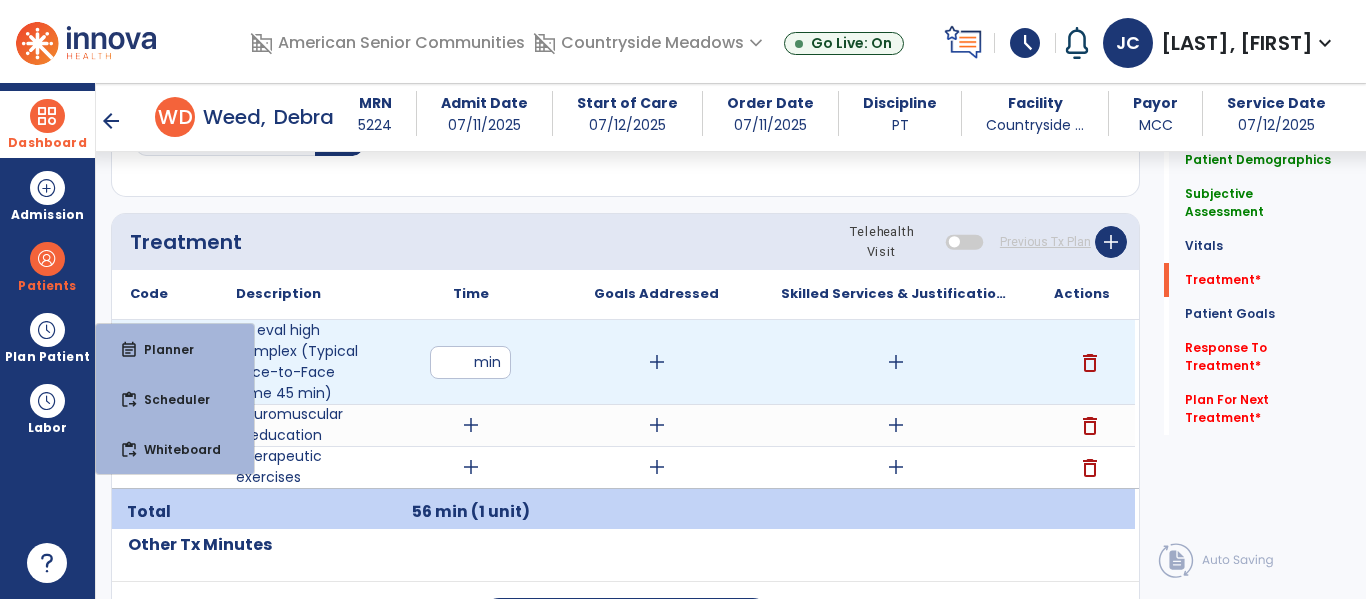 scroll, scrollTop: 1277, scrollLeft: 0, axis: vertical 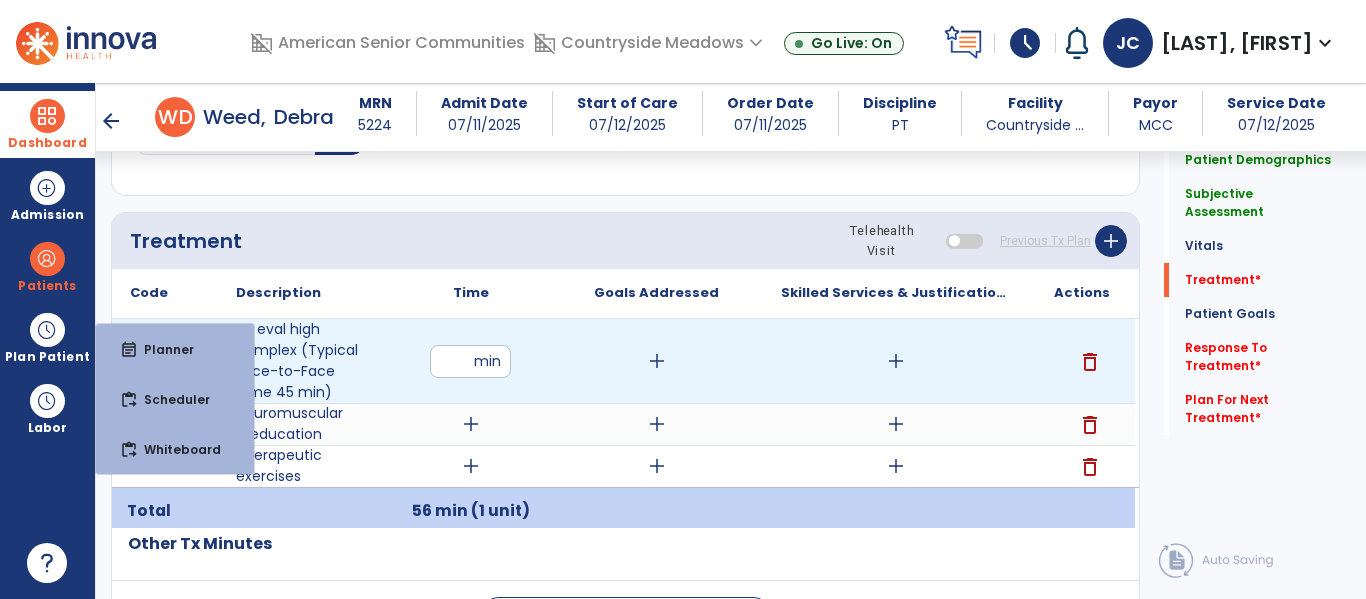 click on "**" at bounding box center (470, 361) 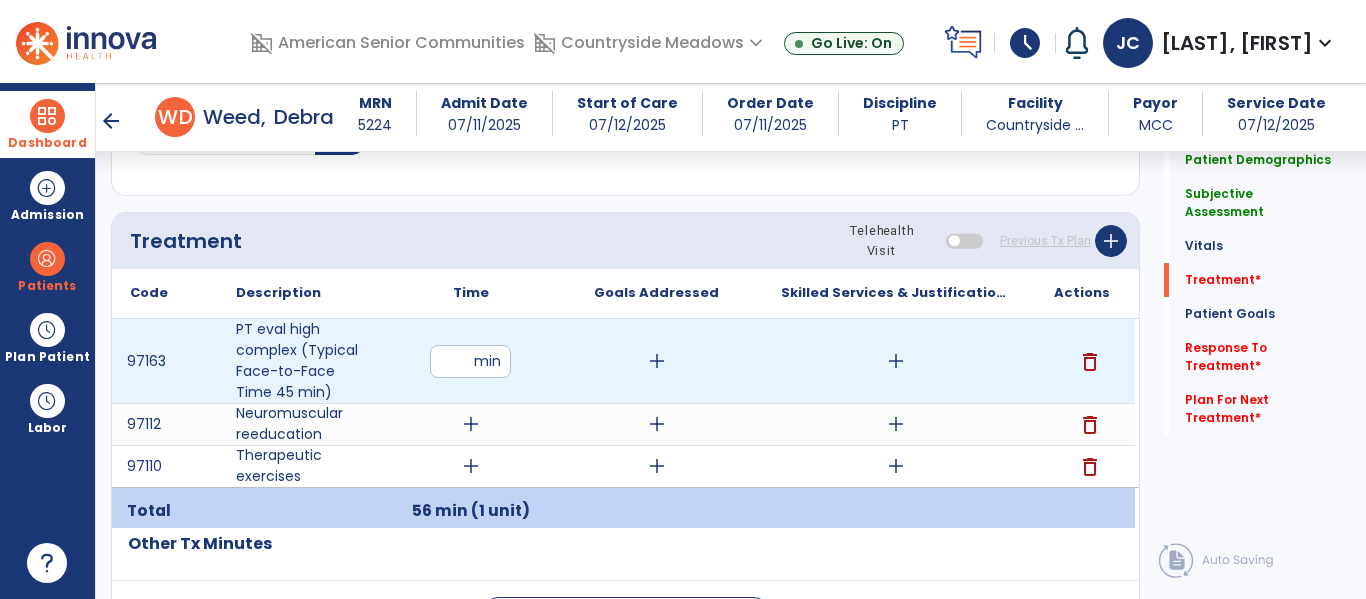 click on "**" at bounding box center (470, 361) 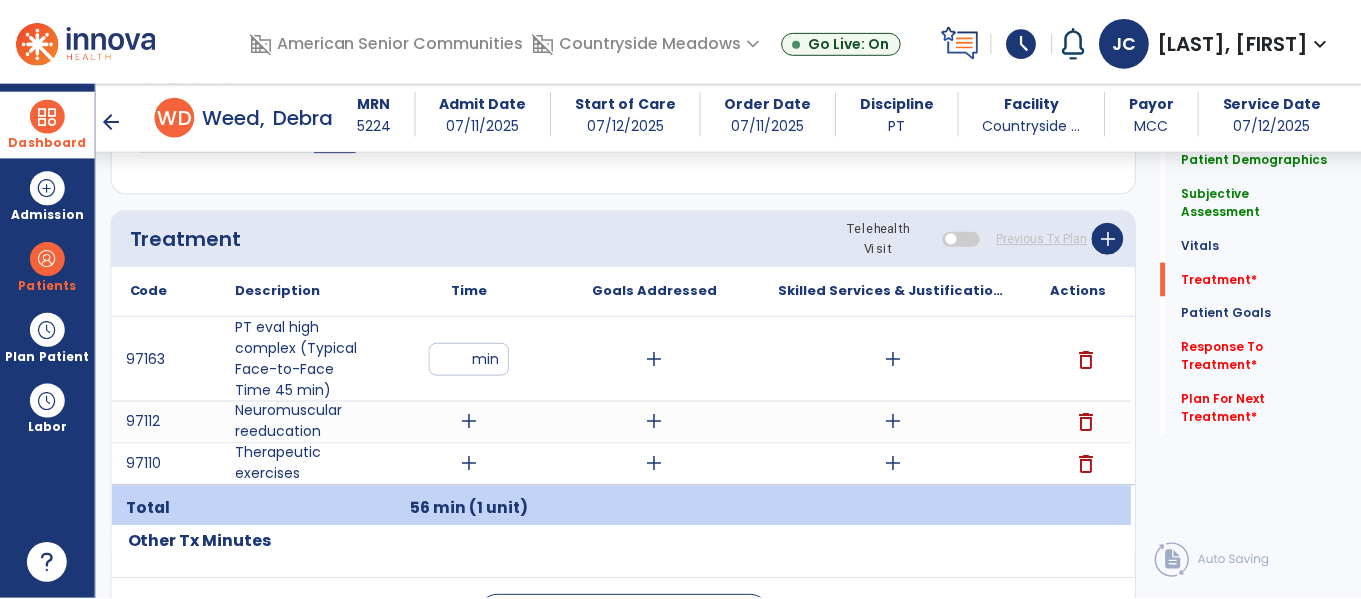 scroll, scrollTop: 1282, scrollLeft: 0, axis: vertical 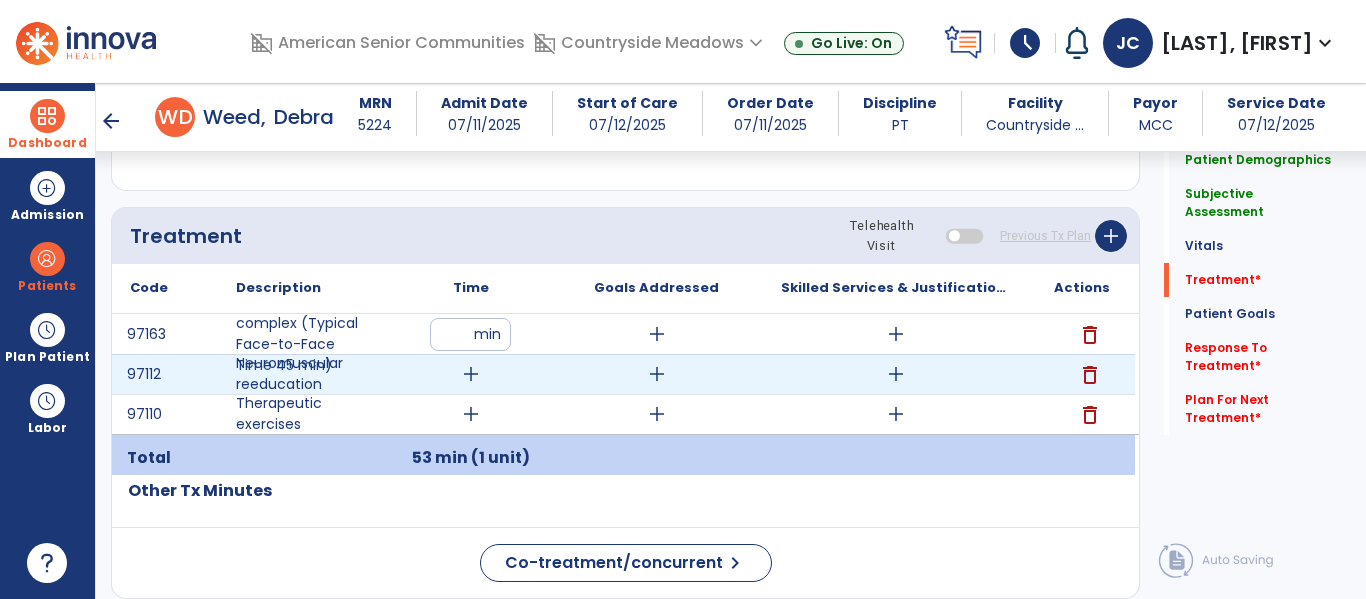 click on "add" at bounding box center [896, 374] 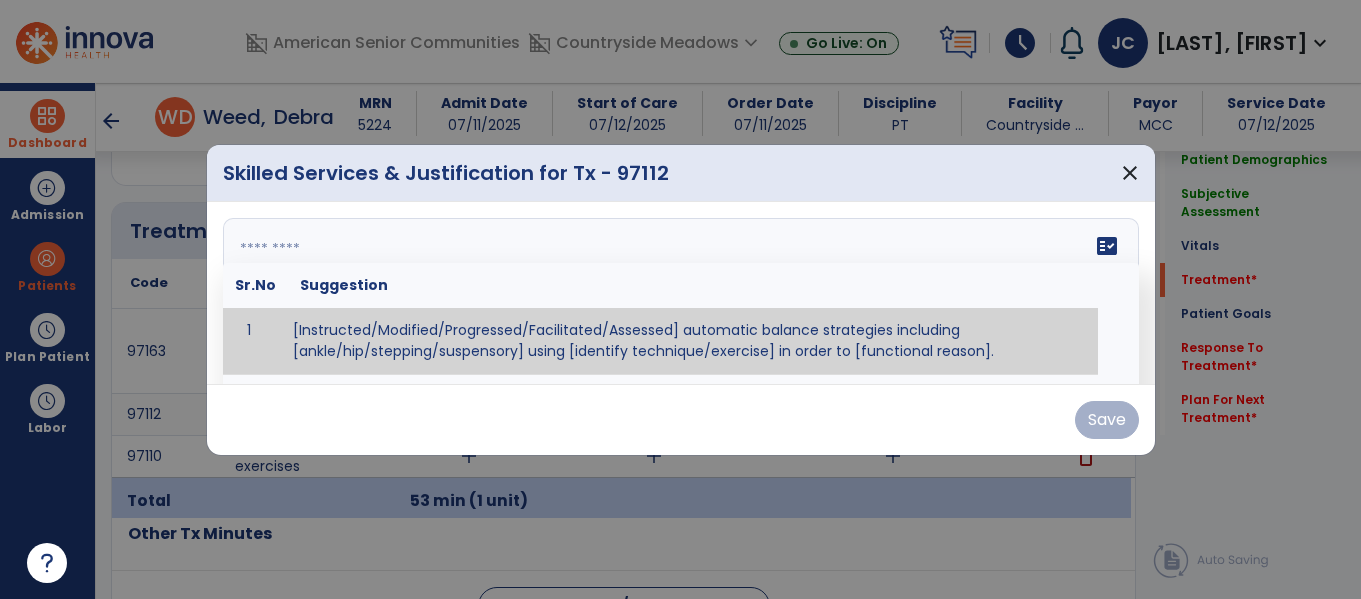 click on "fact_check  Sr.No Suggestion 1 [Instructed/Modified/Progressed/Facilitated/Assessed] automatic balance strategies including [ankle/hip/stepping/suspensory] using [identify technique/exercise] in order to [functional reason]. 2 [Instructed/Modified/Progressed/Facilitated/Assessed] sensory integration techniques including [visual inhibition/somatosensory inhibition/visual excitatory/somatosensory excitatory/vestibular excitatory] using [identify technique/exercise] in order to [functional reason]. 3 [Instructed/Modified/Progressed/Facilitated/Assessed] visual input including [oculomotor exercises, smooth pursuits, saccades, visual field, other] in order to [functional reasons]. 4 [Instructed/Modified/Progressed/Assessed] somatosensory techniques including [joint compression, proprioceptive activities, other] in order to [functional reasons]. 5 [Instructed/Modified/Progressed/Assessed] vestibular techniques including [gaze stabilization, Brandt-Darhoff, Epley, other] in order to [functional reasons]. 6 7" at bounding box center (681, 293) 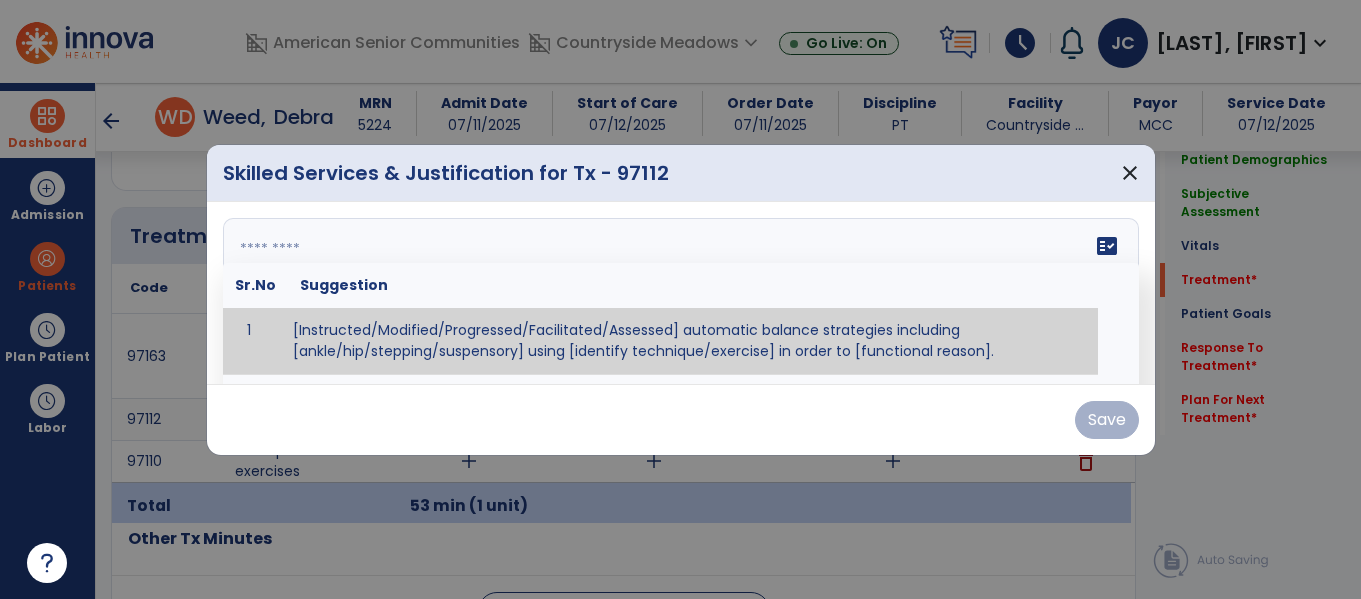 type on "**********" 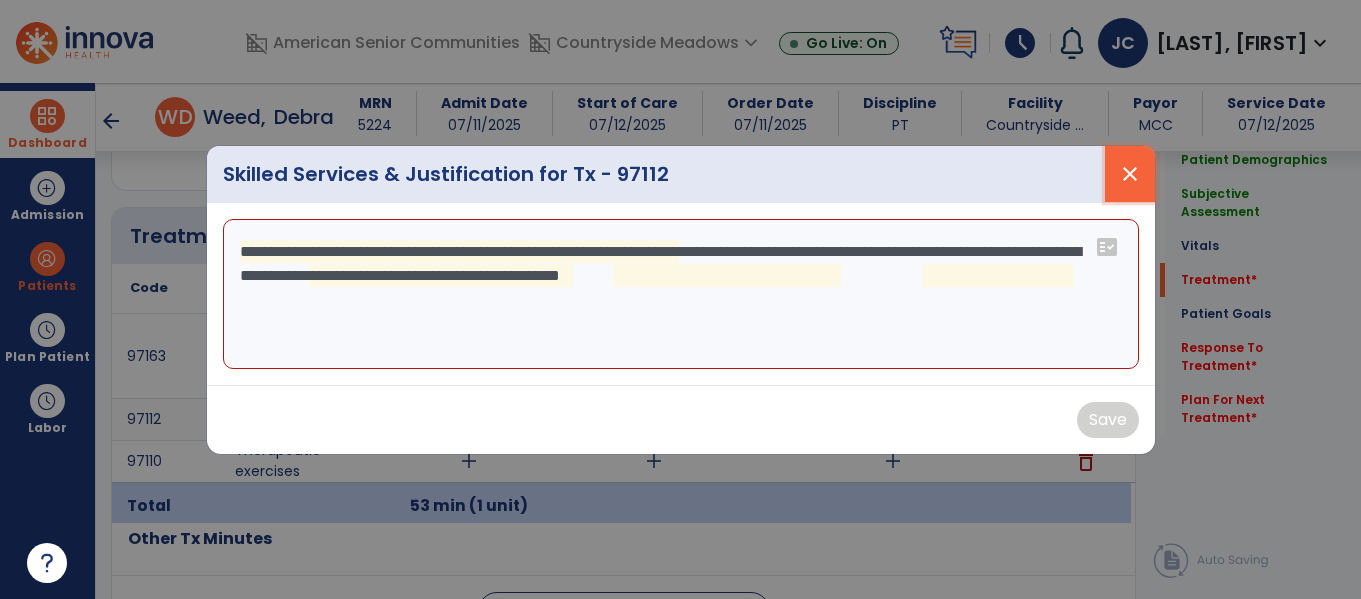 click on "close" at bounding box center [1130, 174] 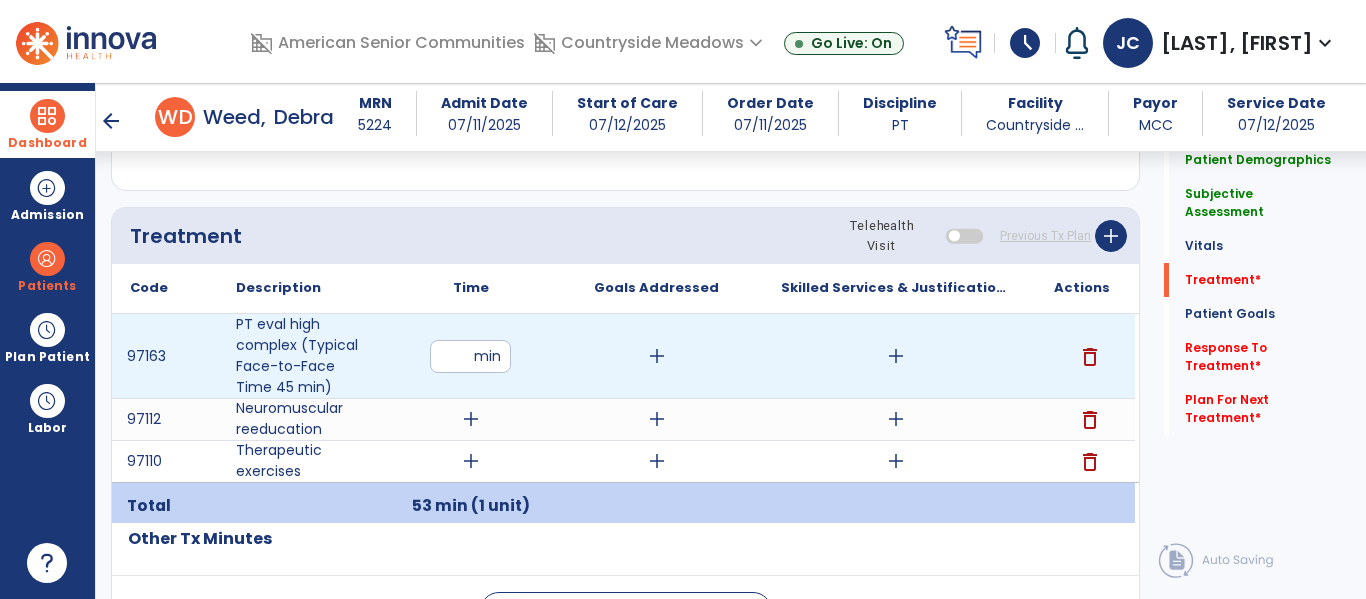 click on "add" at bounding box center [896, 356] 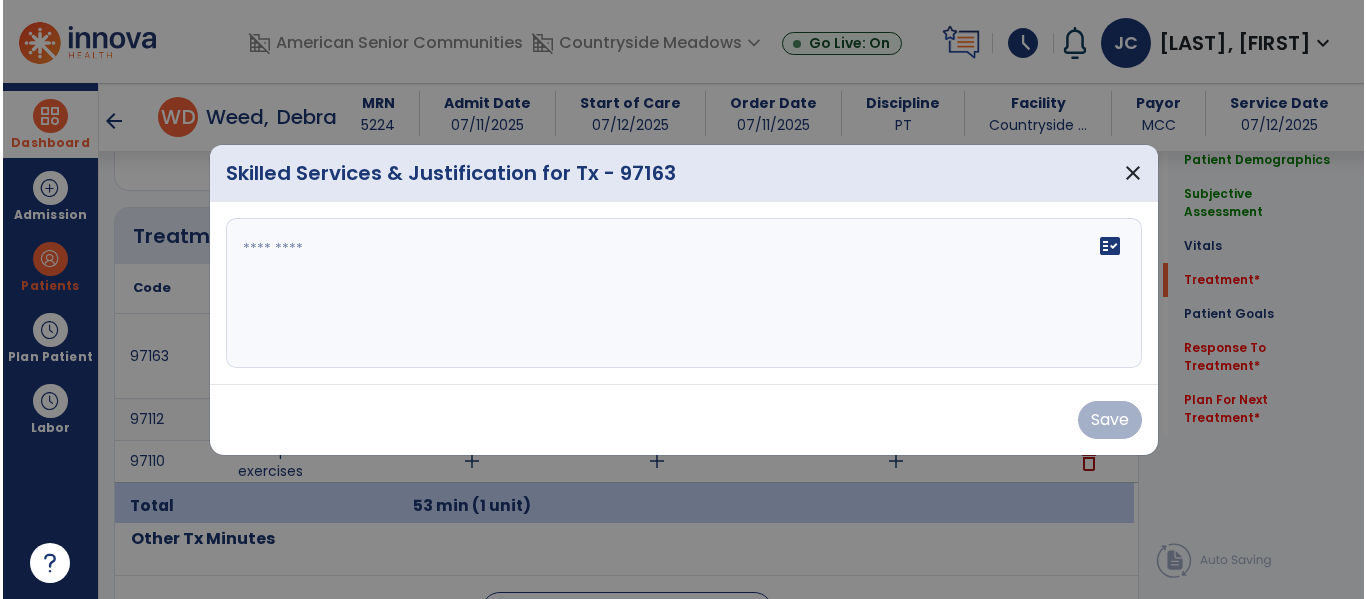 scroll, scrollTop: 1282, scrollLeft: 0, axis: vertical 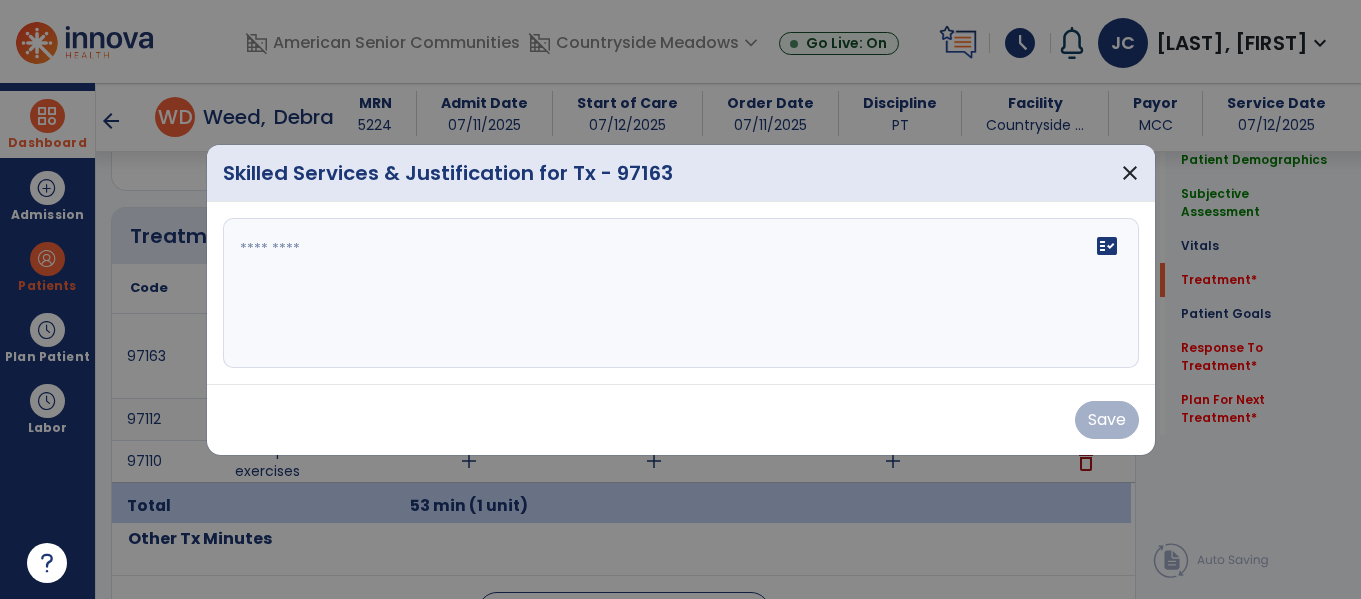 click on "fact_check" at bounding box center (681, 293) 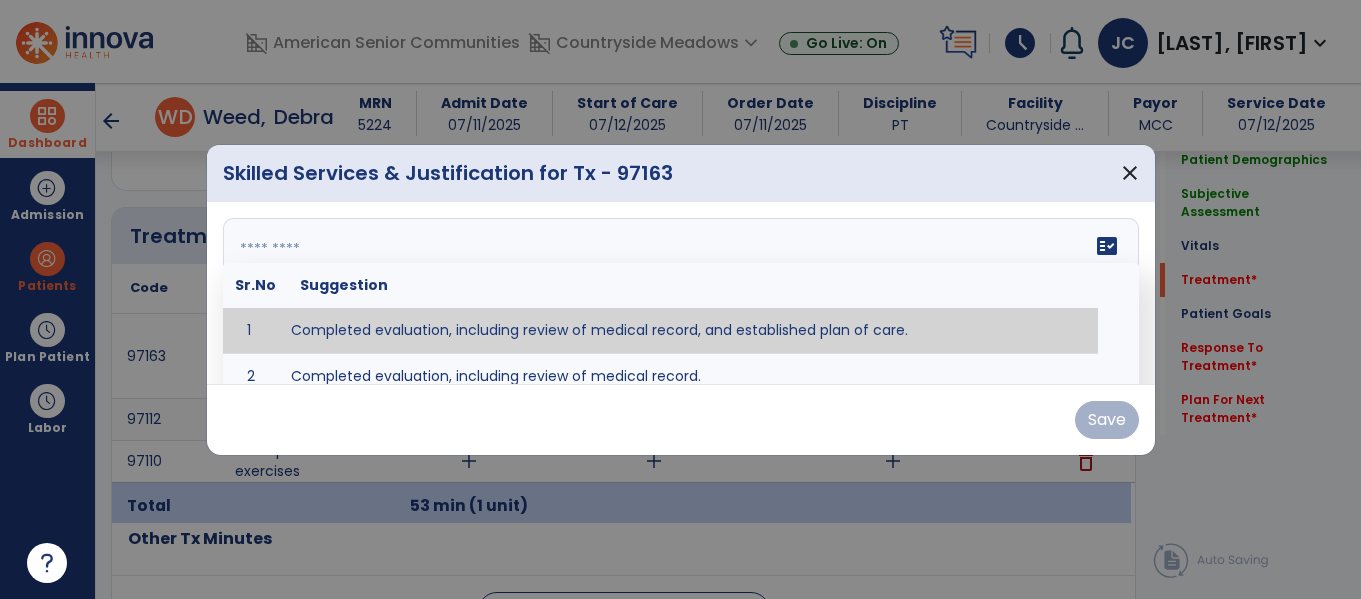 paste on "**********" 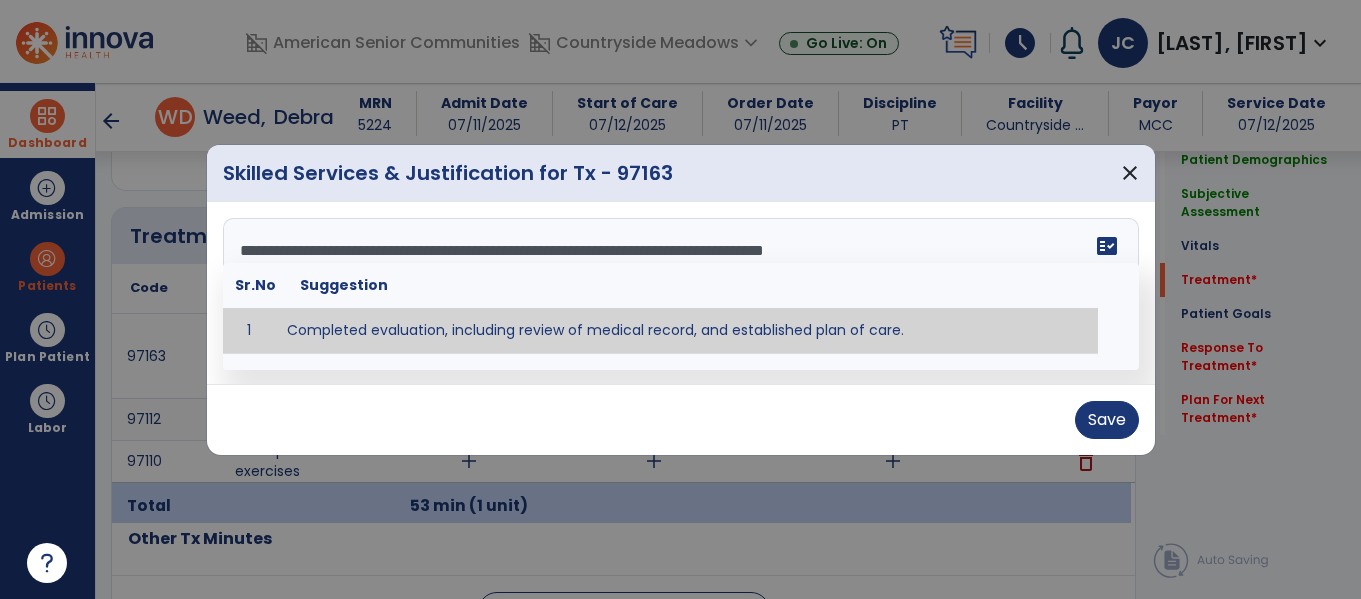type on "**********" 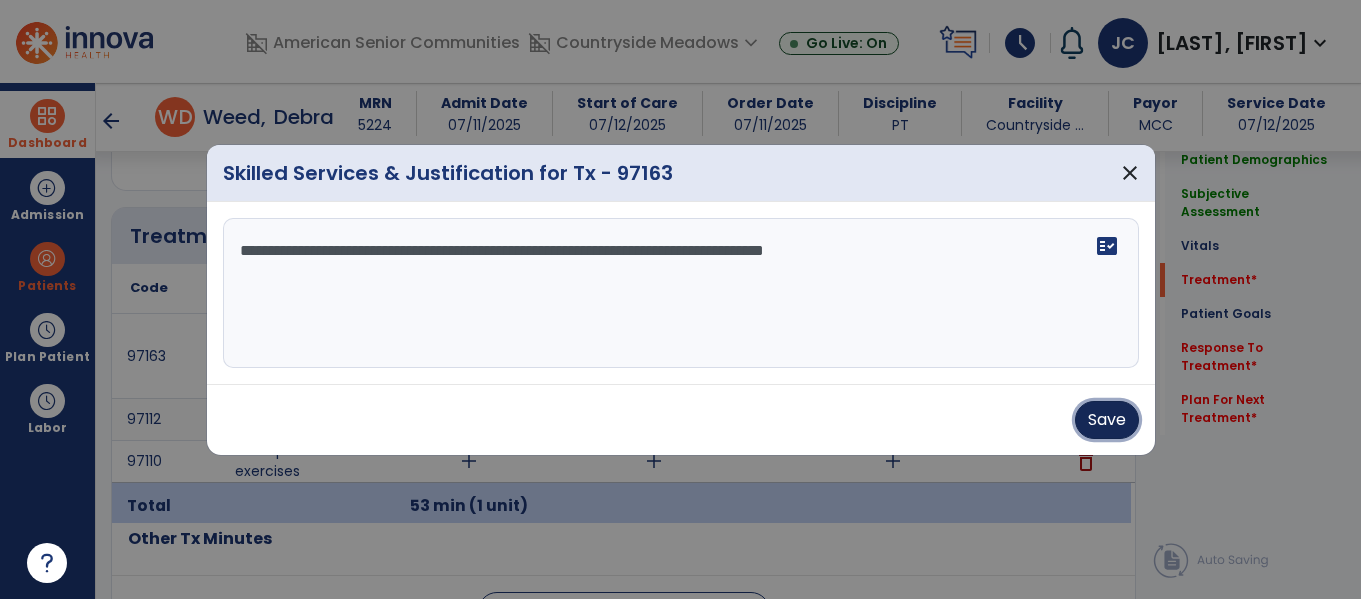 drag, startPoint x: 1105, startPoint y: 412, endPoint x: 1095, endPoint y: 405, distance: 12.206555 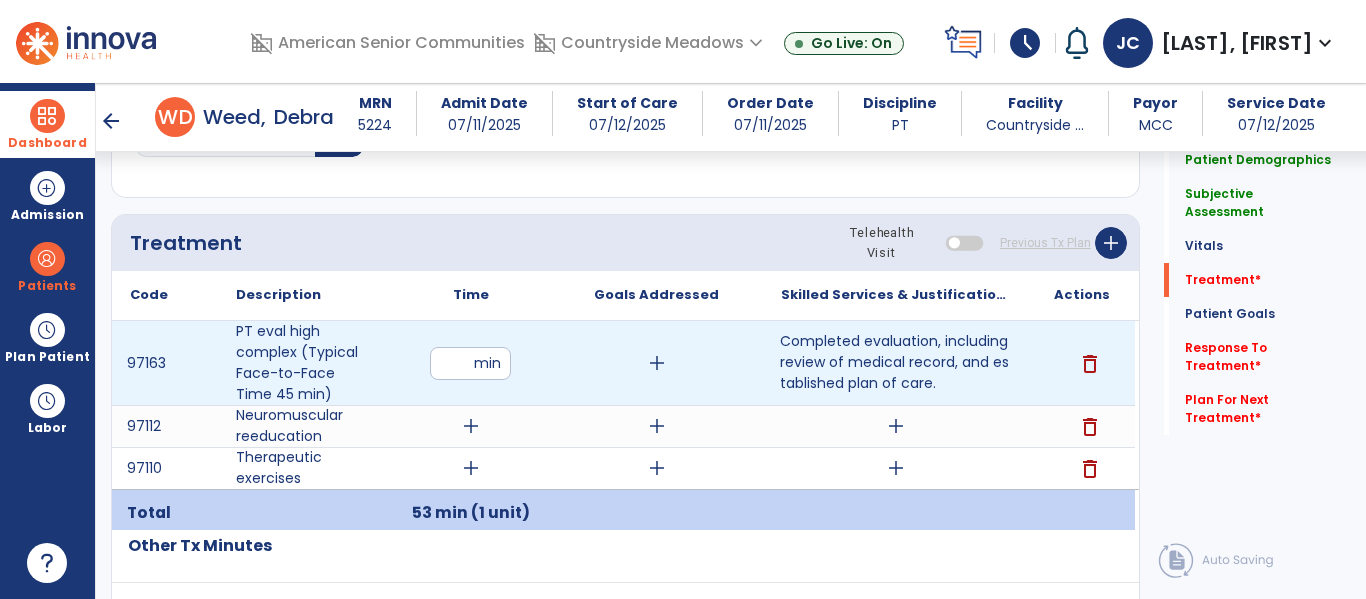 scroll, scrollTop: 1274, scrollLeft: 0, axis: vertical 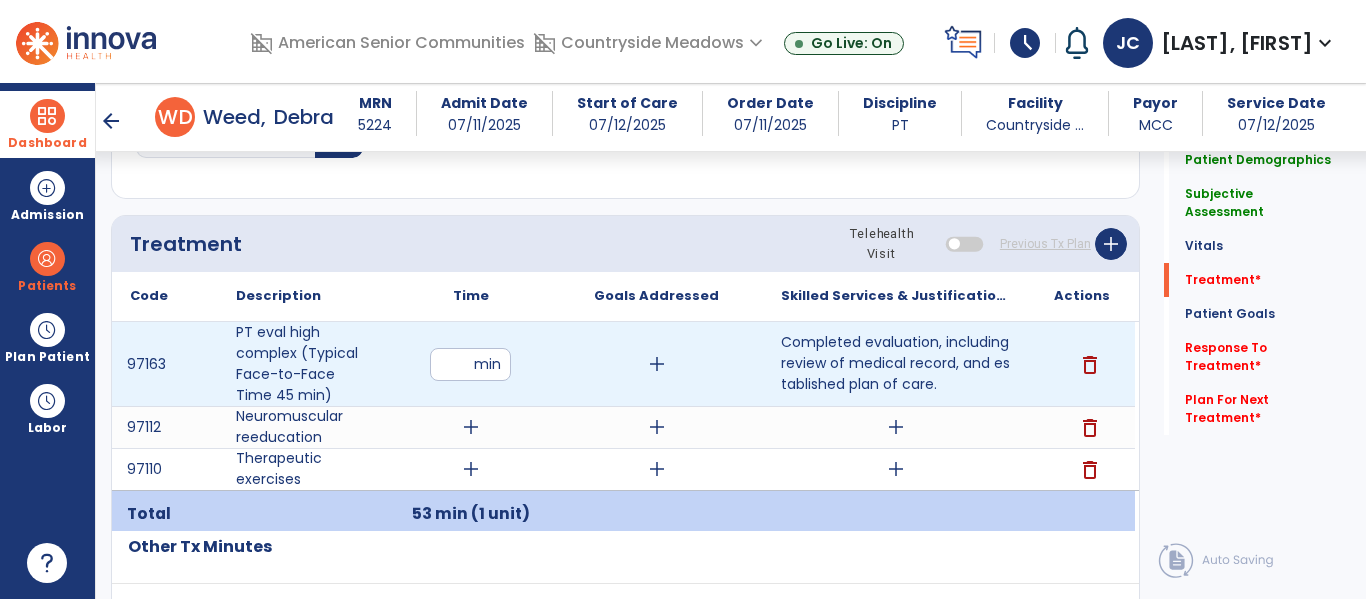 click on "**" at bounding box center (470, 364) 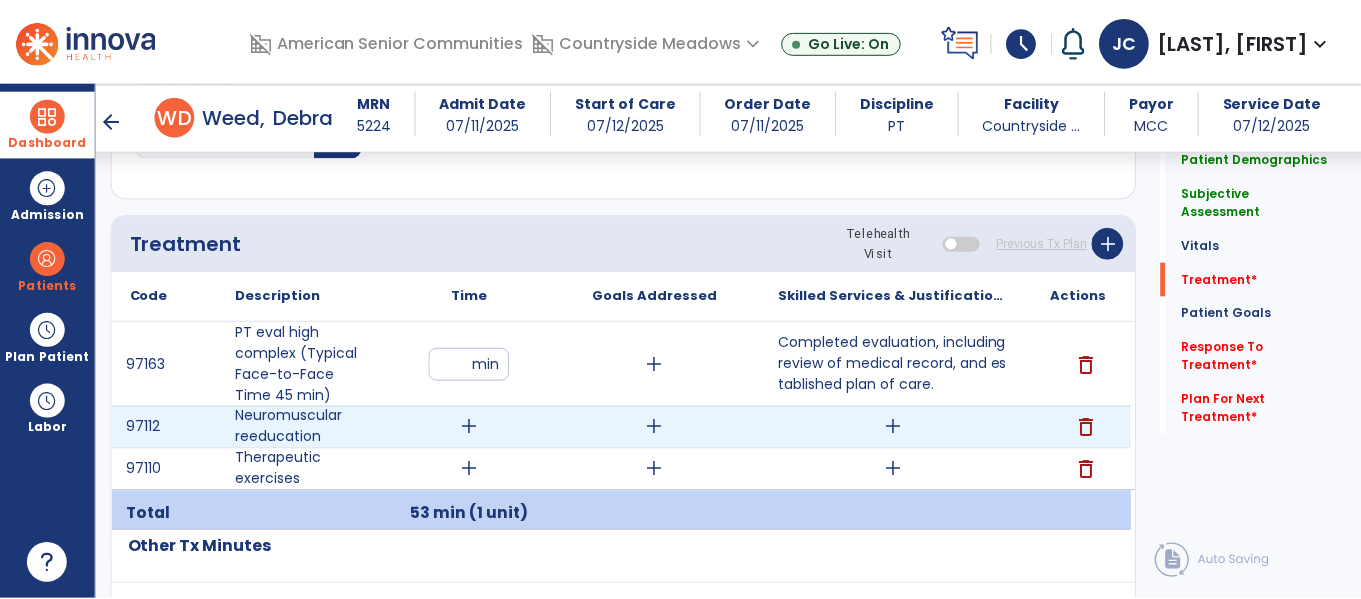 scroll, scrollTop: 1267, scrollLeft: 0, axis: vertical 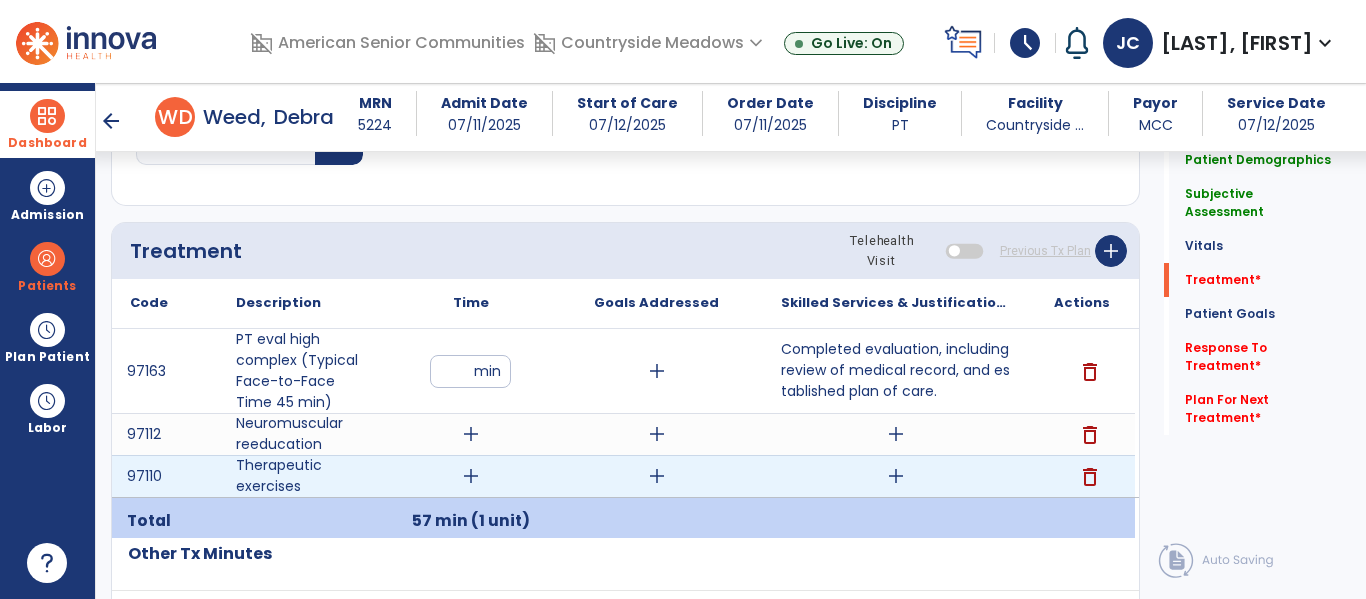 click on "add" at bounding box center (471, 476) 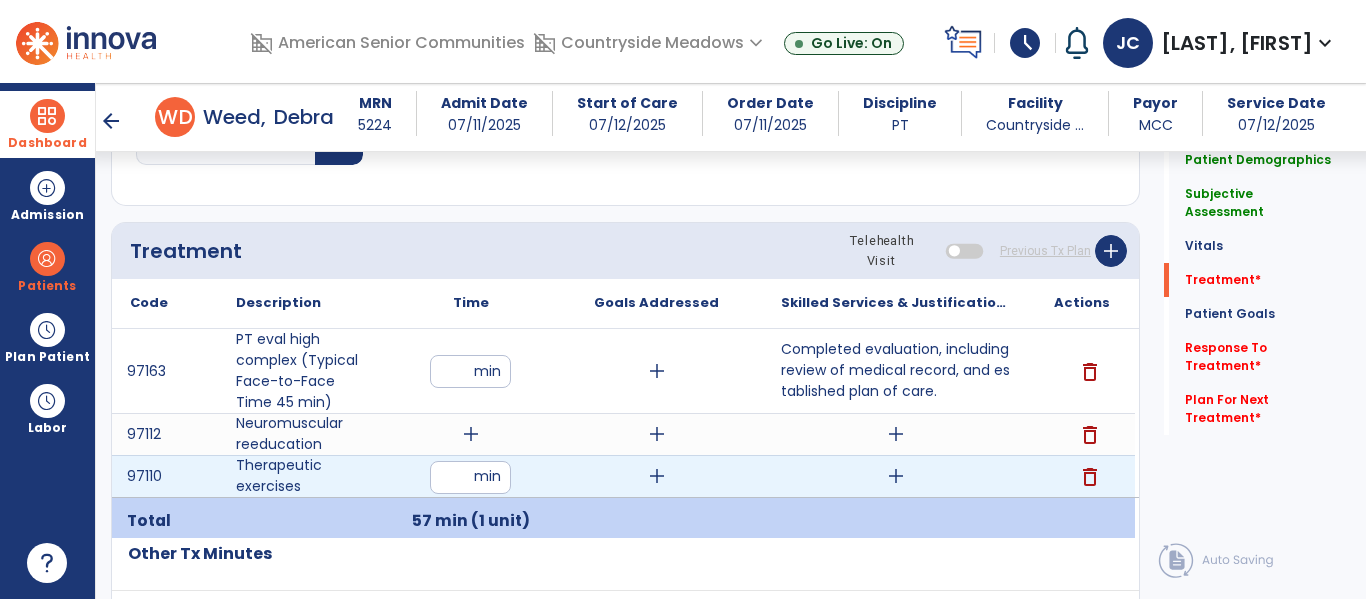 type on "**" 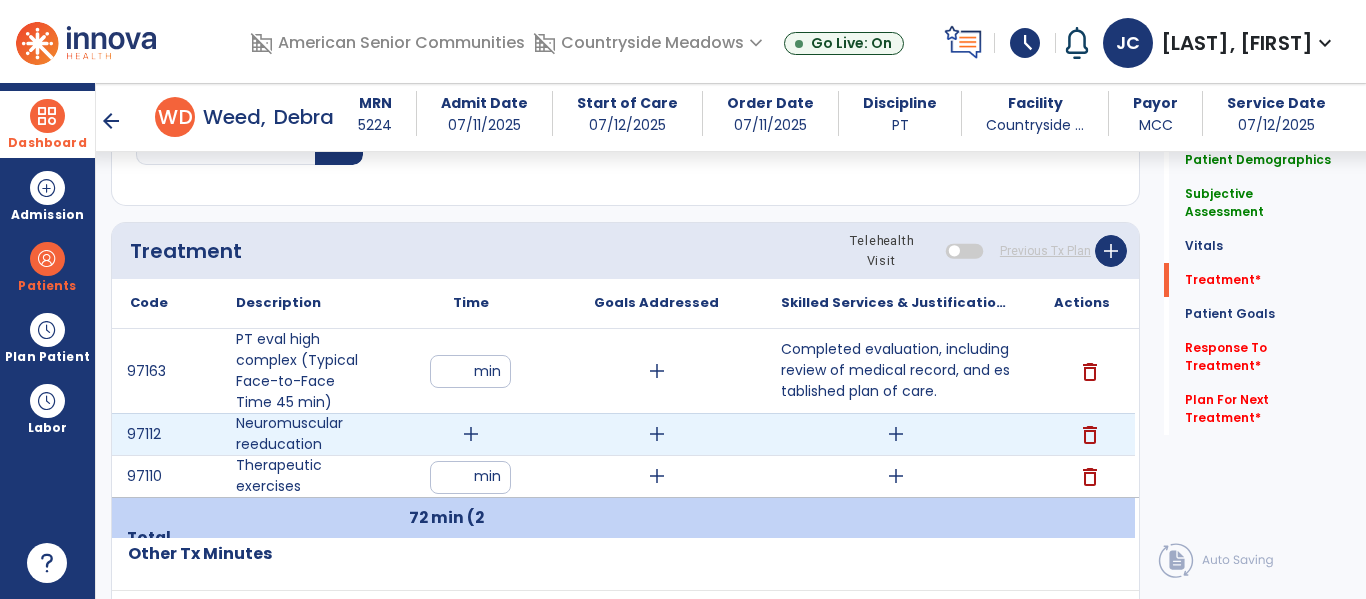 click on "add" at bounding box center [471, 434] 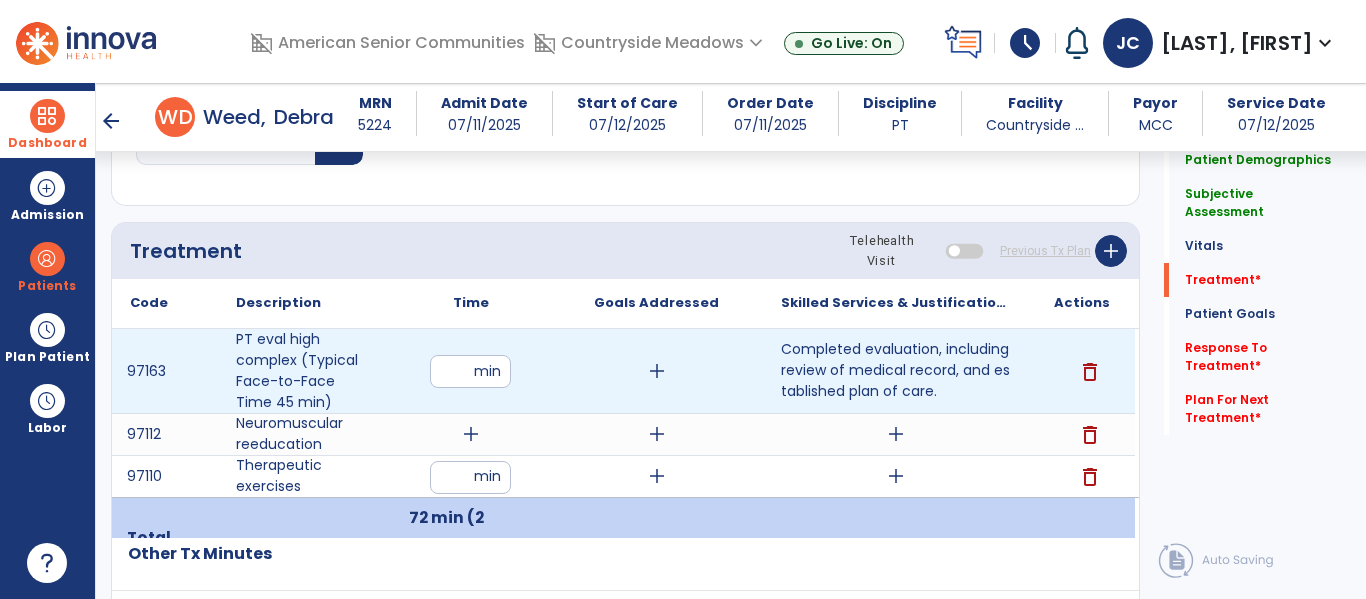 click on "**" at bounding box center (470, 371) 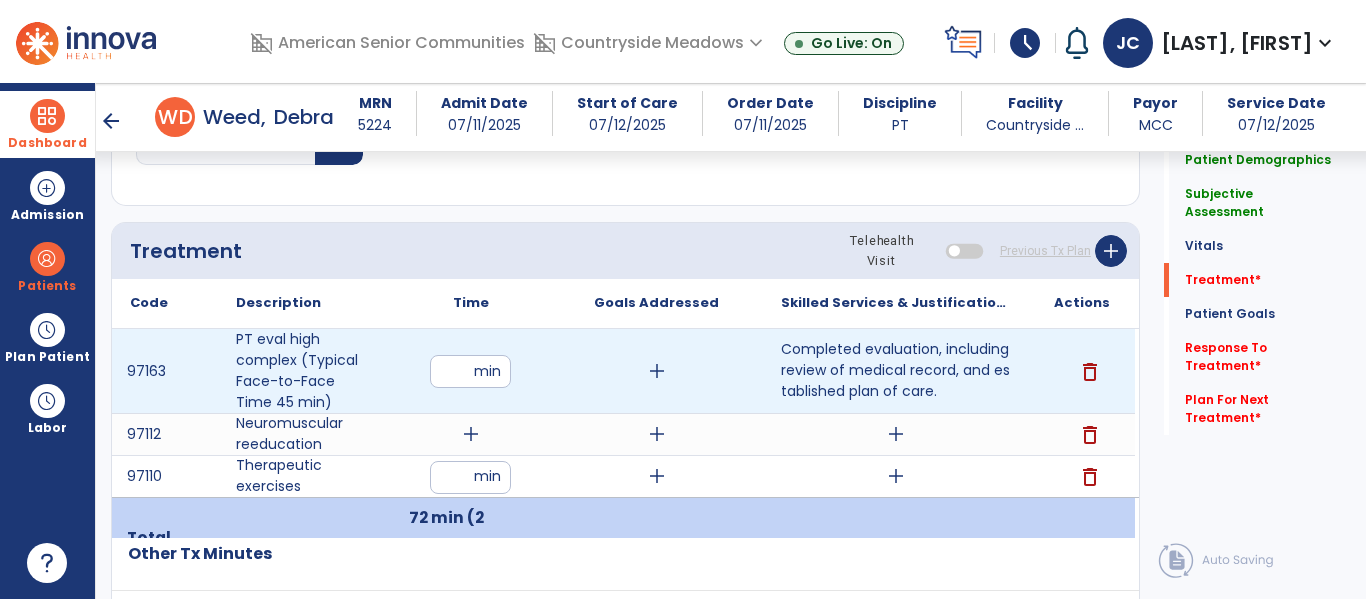 type on "**" 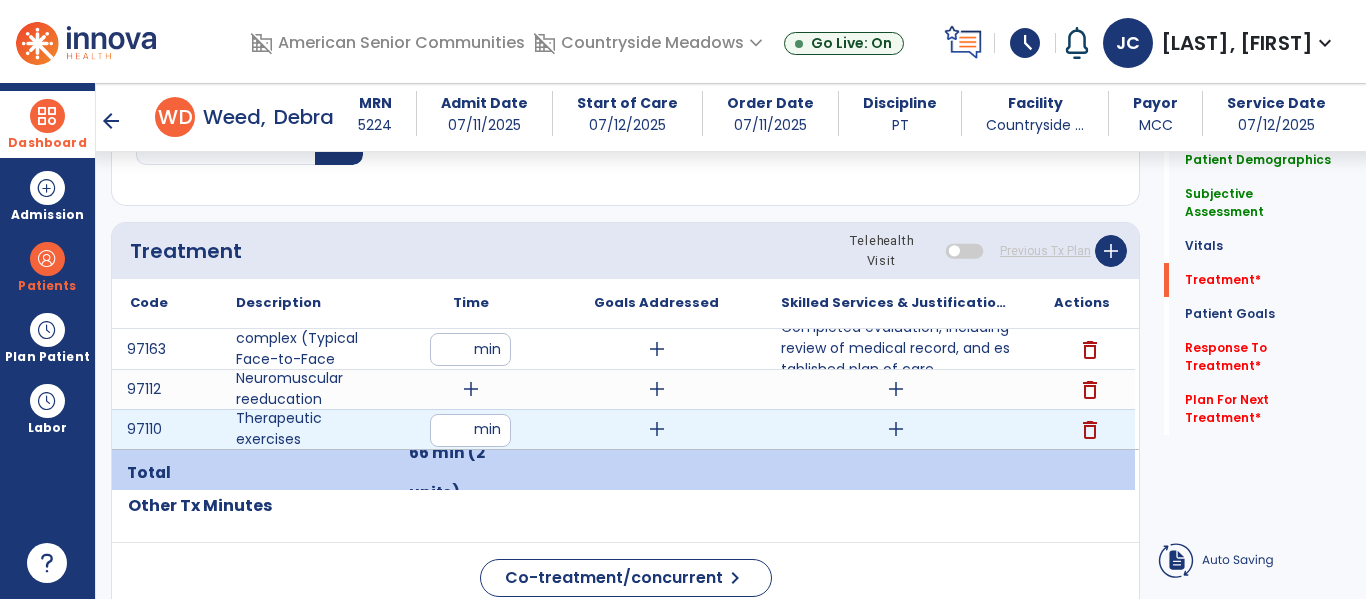 click on "**" at bounding box center (470, 430) 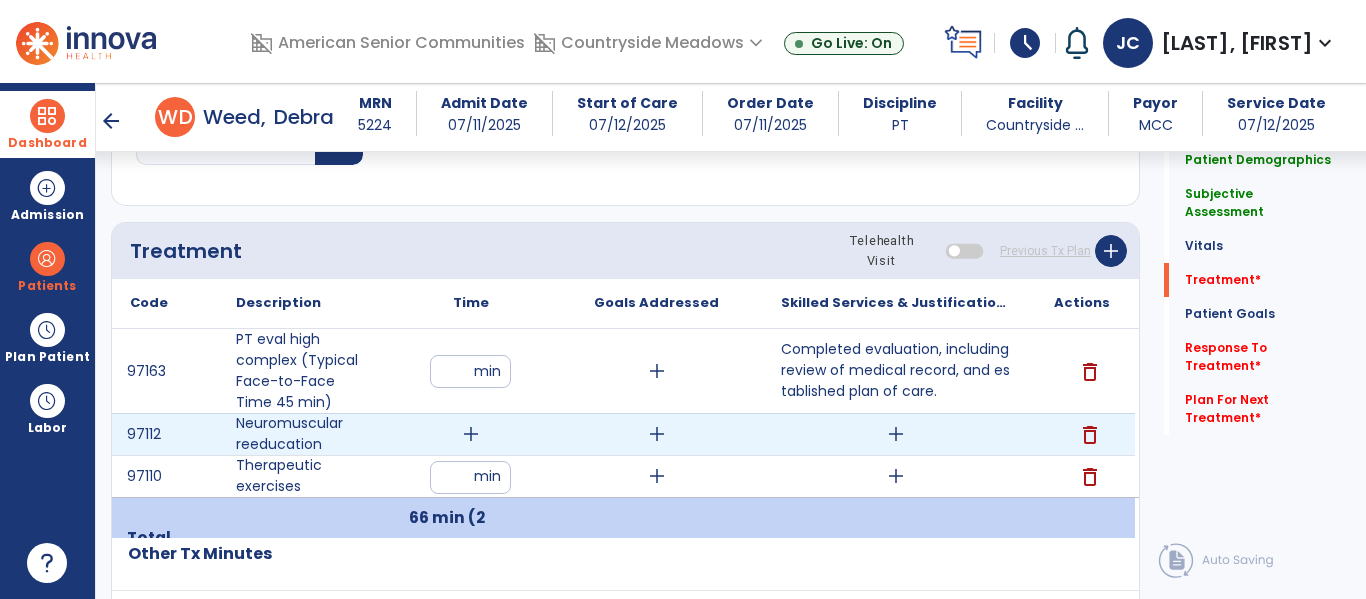 click on "add" at bounding box center [471, 434] 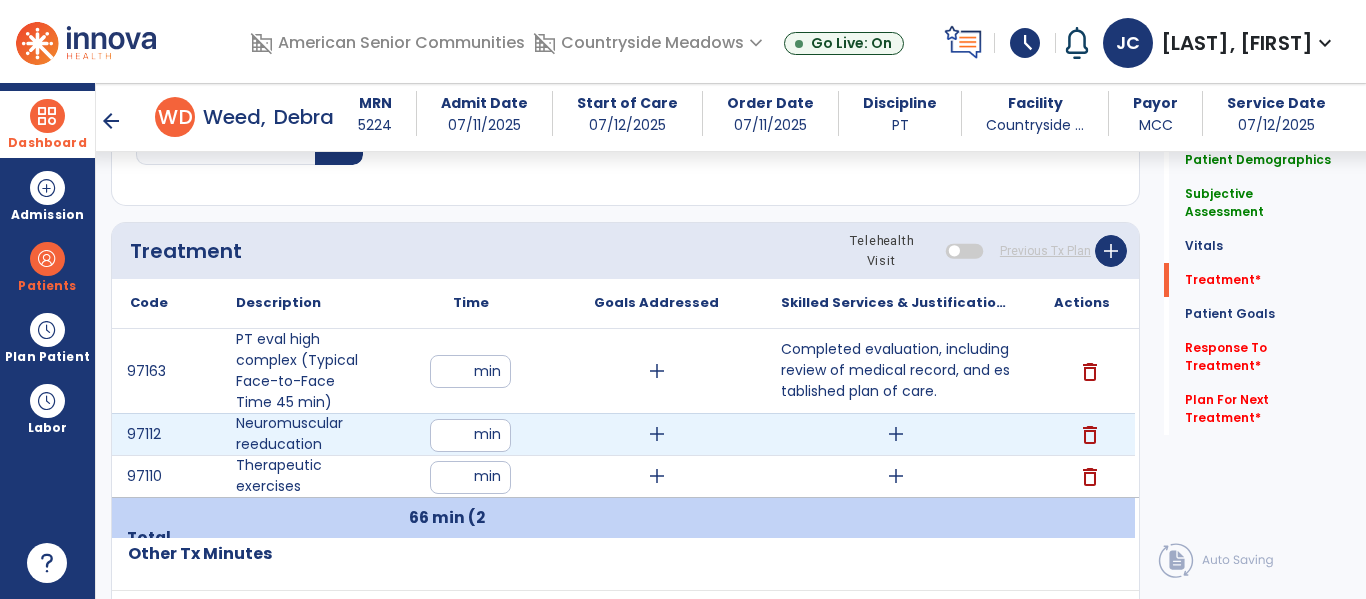 type on "**" 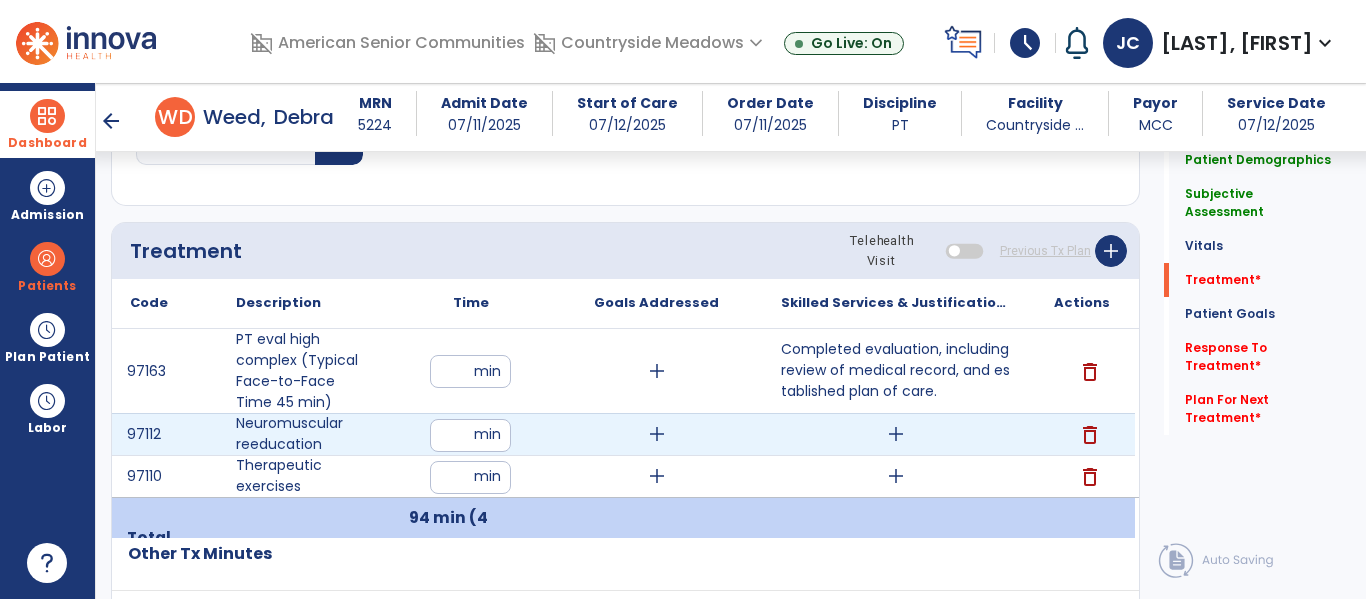 click on "add" at bounding box center (896, 434) 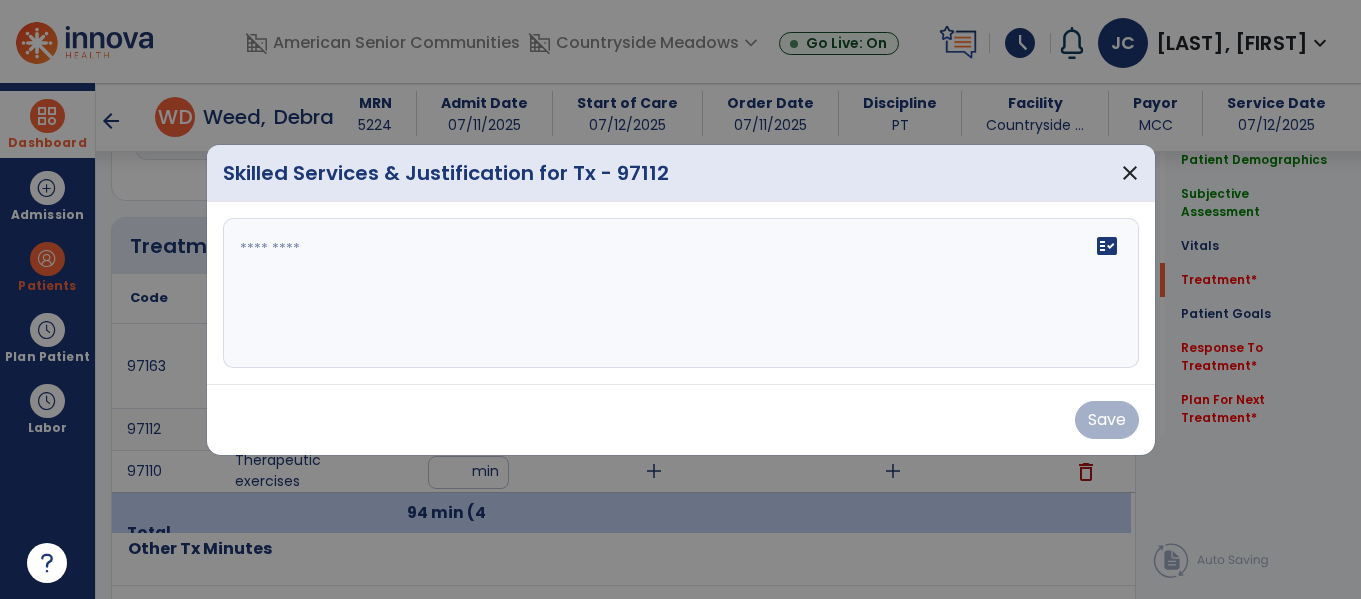 scroll, scrollTop: 1267, scrollLeft: 0, axis: vertical 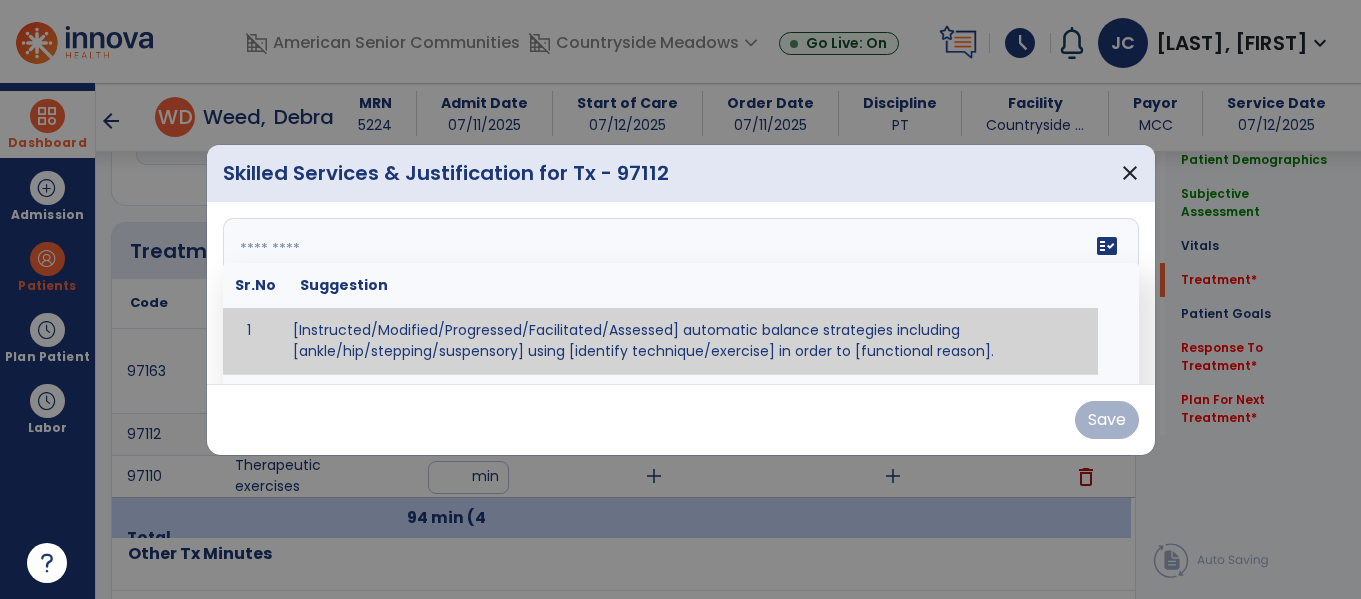 click on "fact_check  Sr.No Suggestion 1 [Instructed/Modified/Progressed/Facilitated/Assessed] automatic balance strategies including [ankle/hip/stepping/suspensory] using [identify technique/exercise] in order to [functional reason]. 2 [Instructed/Modified/Progressed/Facilitated/Assessed] sensory integration techniques including [visual inhibition/somatosensory inhibition/visual excitatory/somatosensory excitatory/vestibular excitatory] using [identify technique/exercise] in order to [functional reason]. 3 [Instructed/Modified/Progressed/Facilitated/Assessed] visual input including [oculomotor exercises, smooth pursuits, saccades, visual field, other] in order to [functional reasons]. 4 [Instructed/Modified/Progressed/Assessed] somatosensory techniques including [joint compression, proprioceptive activities, other] in order to [functional reasons]. 5 [Instructed/Modified/Progressed/Assessed] vestibular techniques including [gaze stabilization, Brandt-Darhoff, Epley, other] in order to [functional reasons]. 6 7" at bounding box center [681, 293] 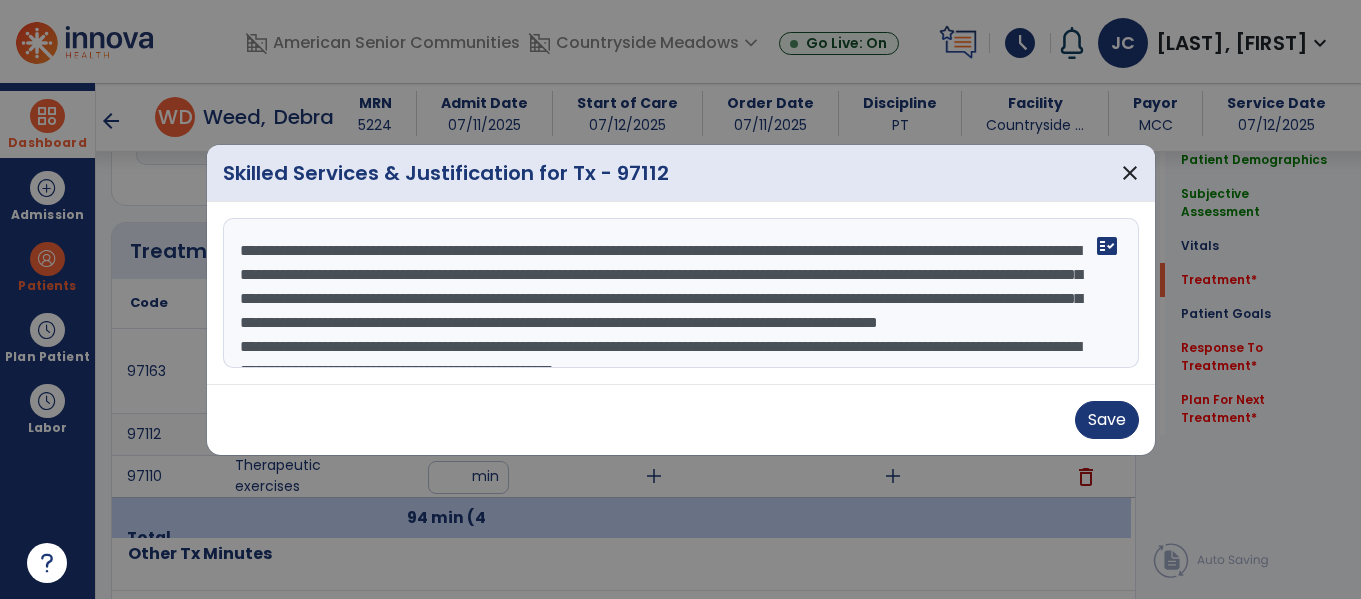 scroll, scrollTop: 40, scrollLeft: 0, axis: vertical 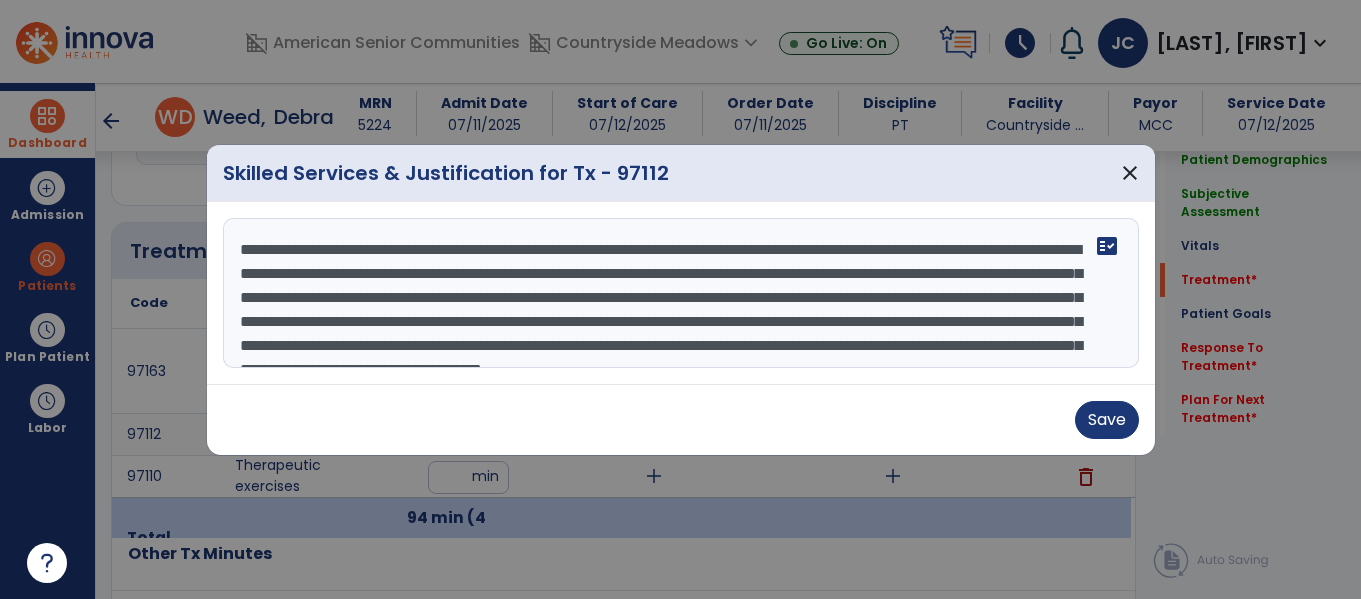 click at bounding box center (680, 299) 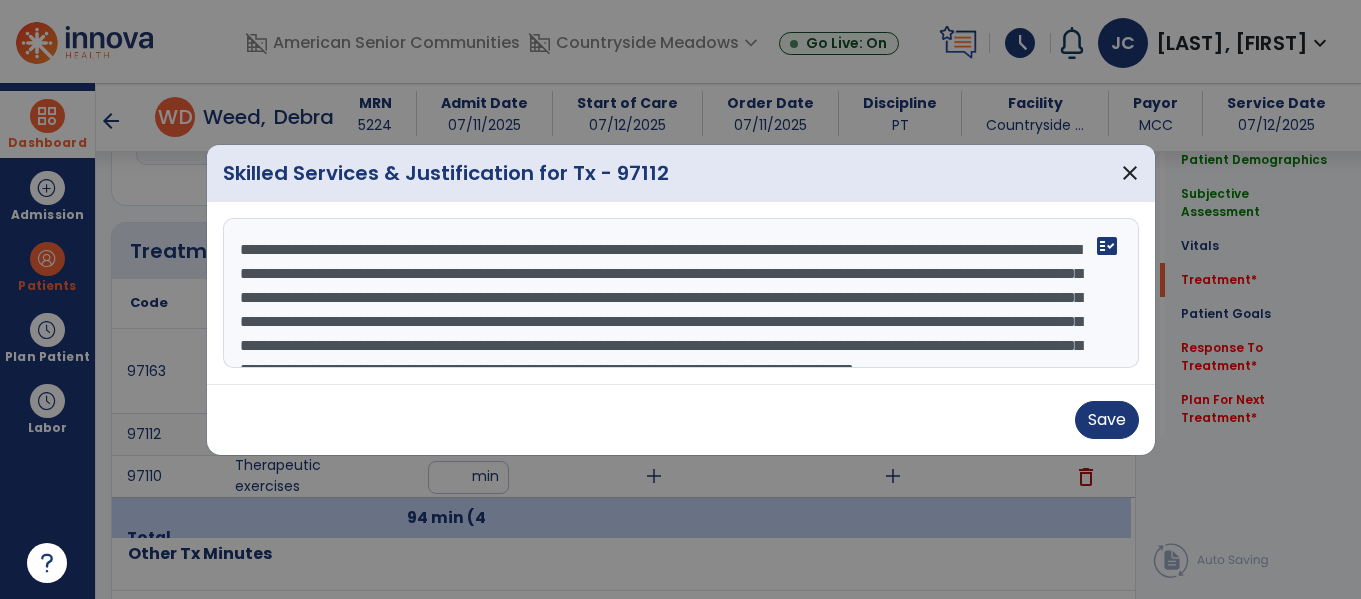 scroll, scrollTop: 16, scrollLeft: 0, axis: vertical 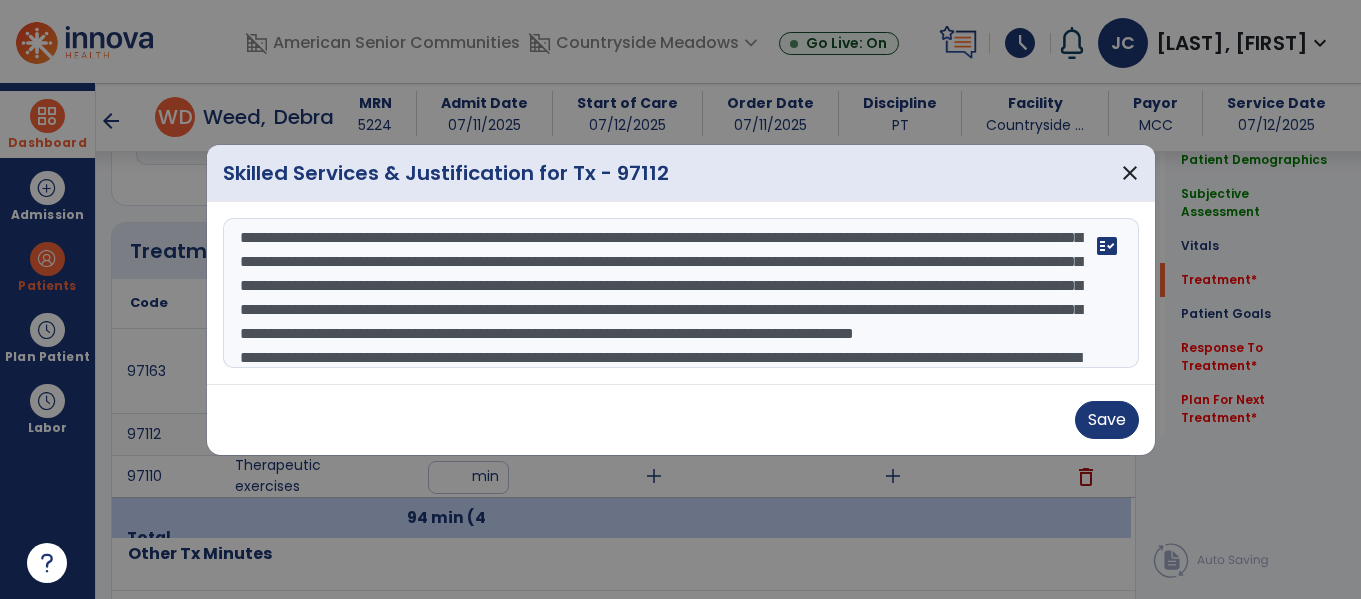 click on "**********" at bounding box center [681, 293] 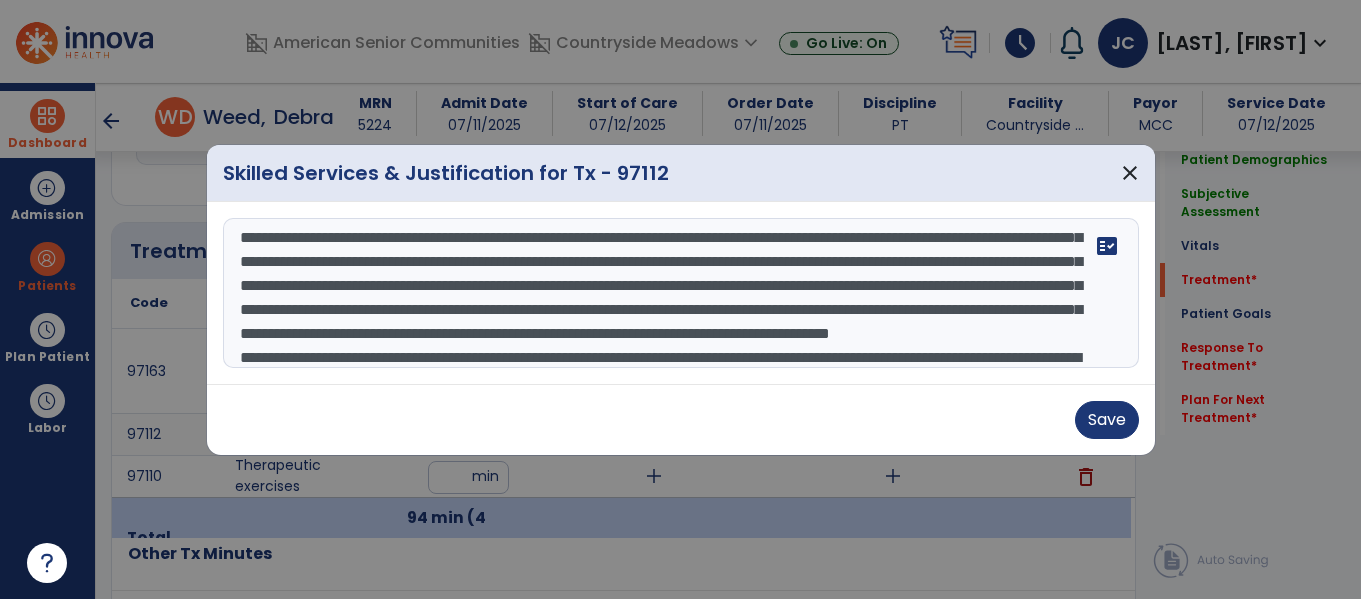 drag, startPoint x: 292, startPoint y: 309, endPoint x: 416, endPoint y: 340, distance: 127.81628 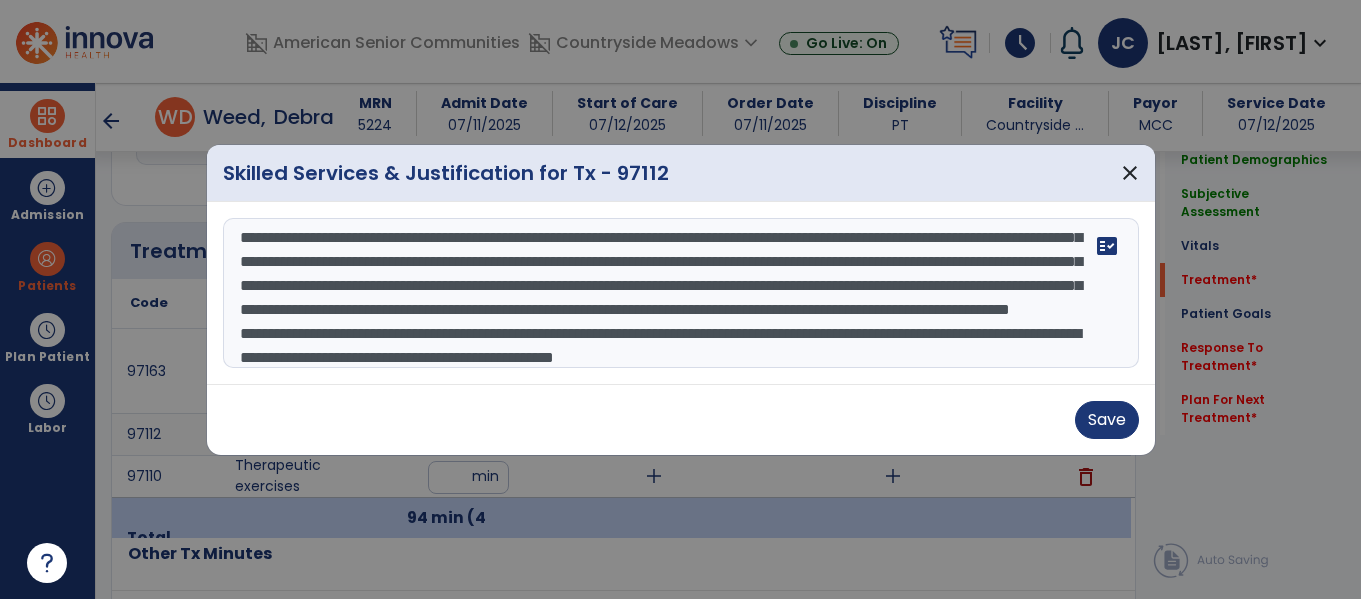 click on "**********" at bounding box center (681, 293) 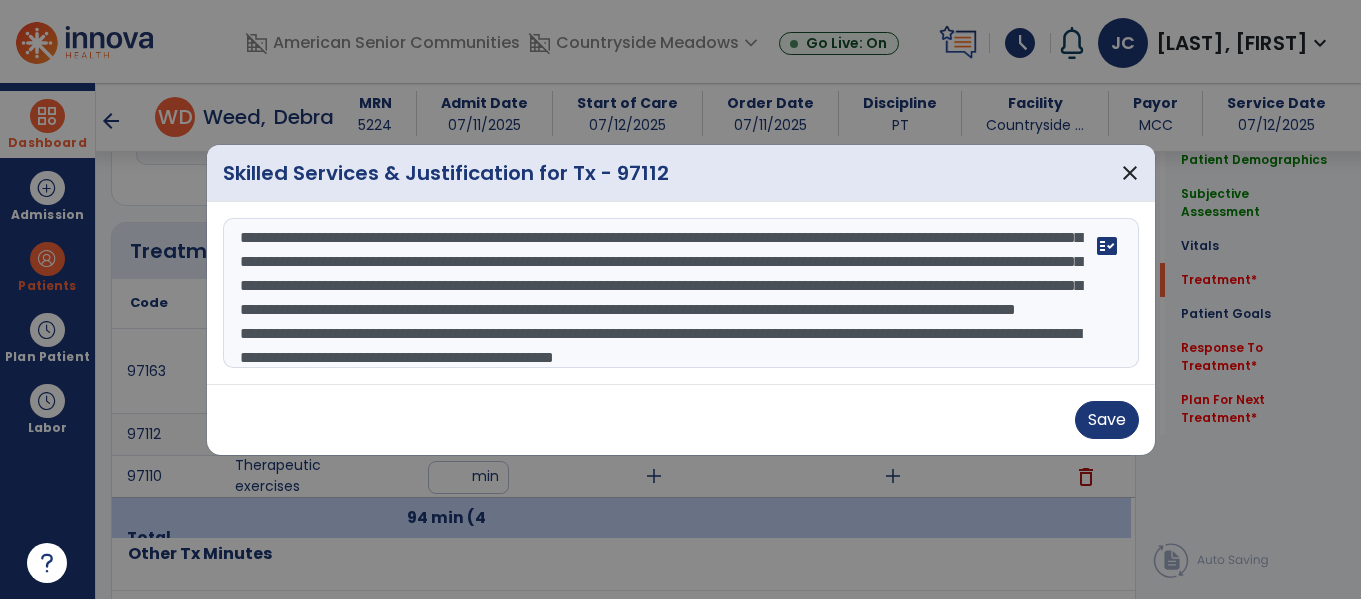 scroll, scrollTop: 44, scrollLeft: 0, axis: vertical 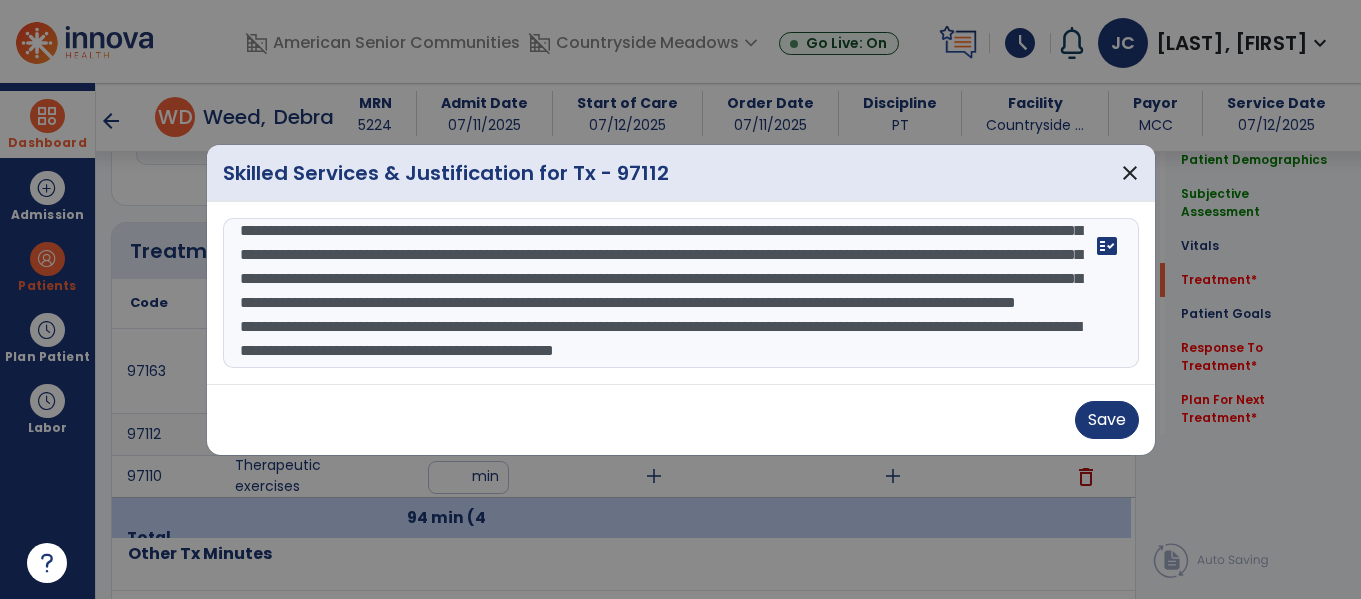 click on "**********" at bounding box center [681, 293] 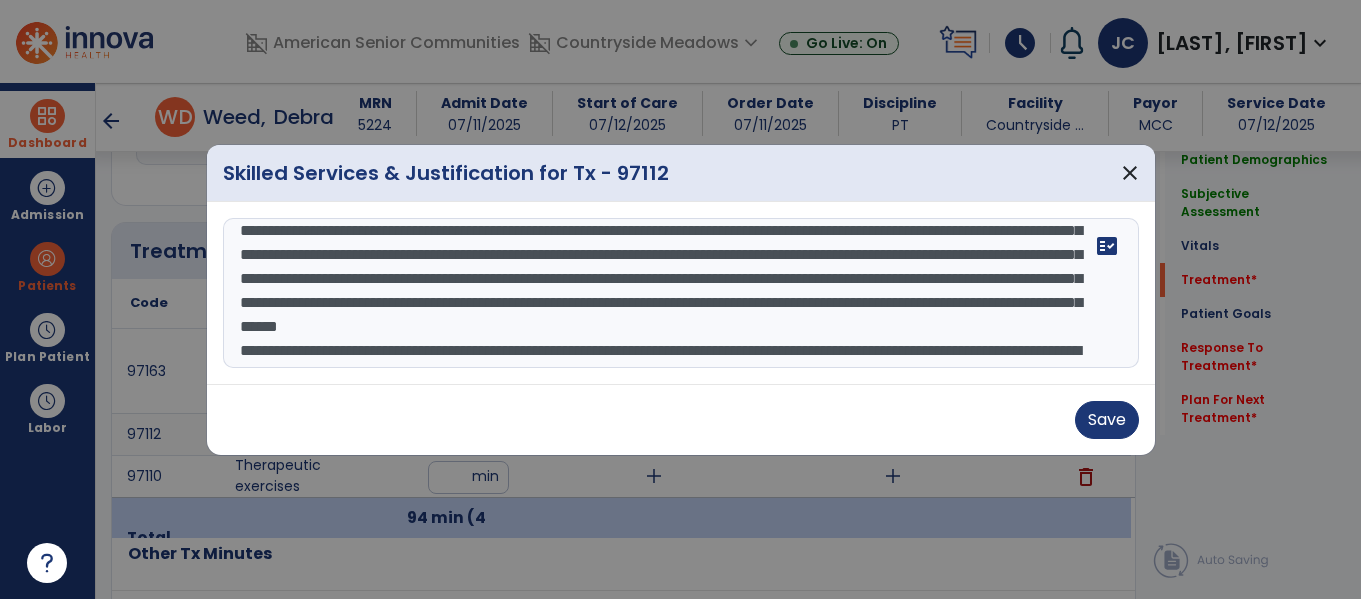 scroll, scrollTop: 69, scrollLeft: 0, axis: vertical 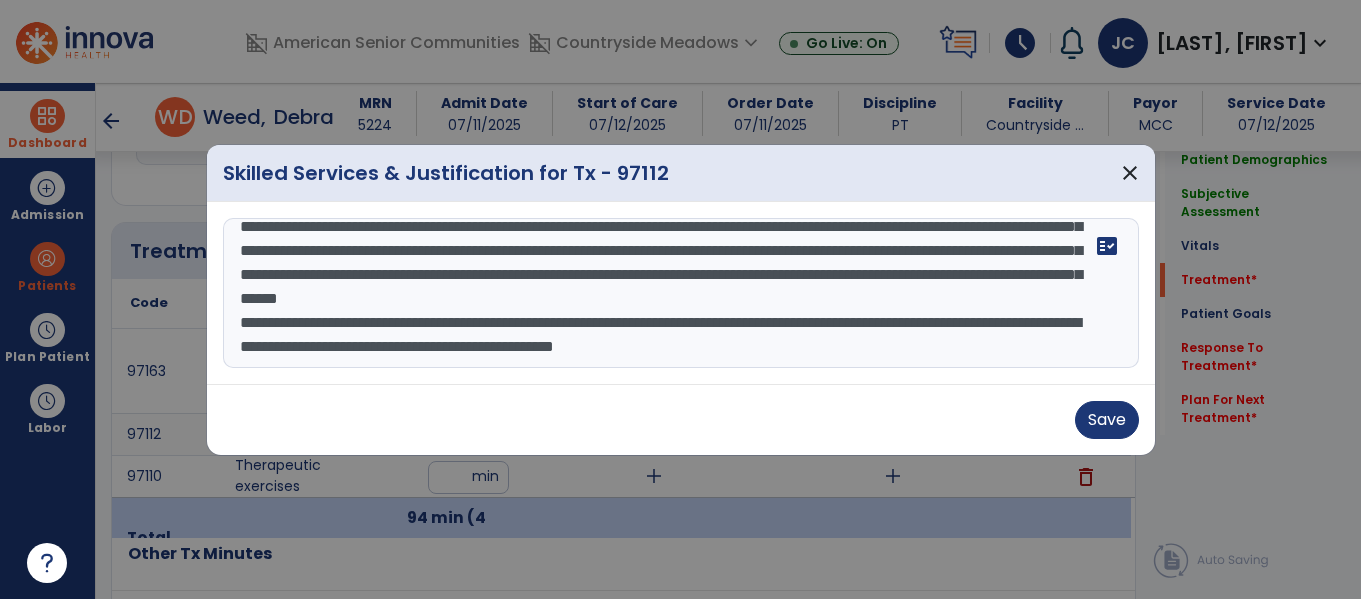 click on "**********" at bounding box center (681, 293) 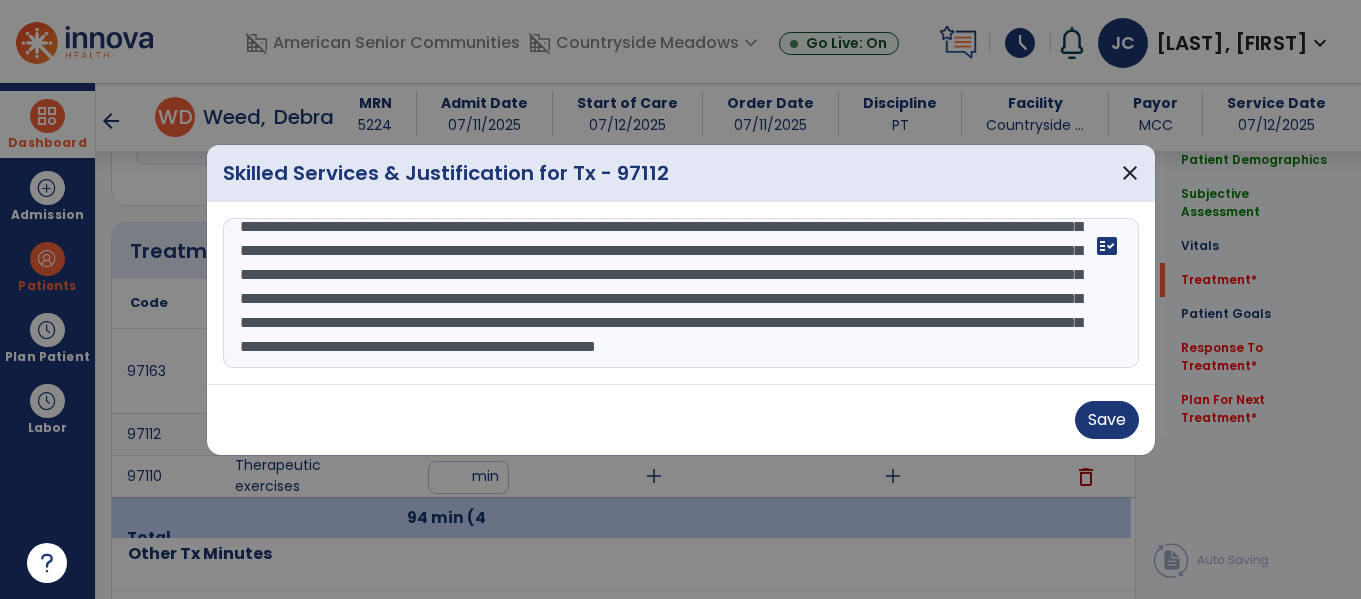 drag, startPoint x: 808, startPoint y: 303, endPoint x: 354, endPoint y: 328, distance: 454.6878 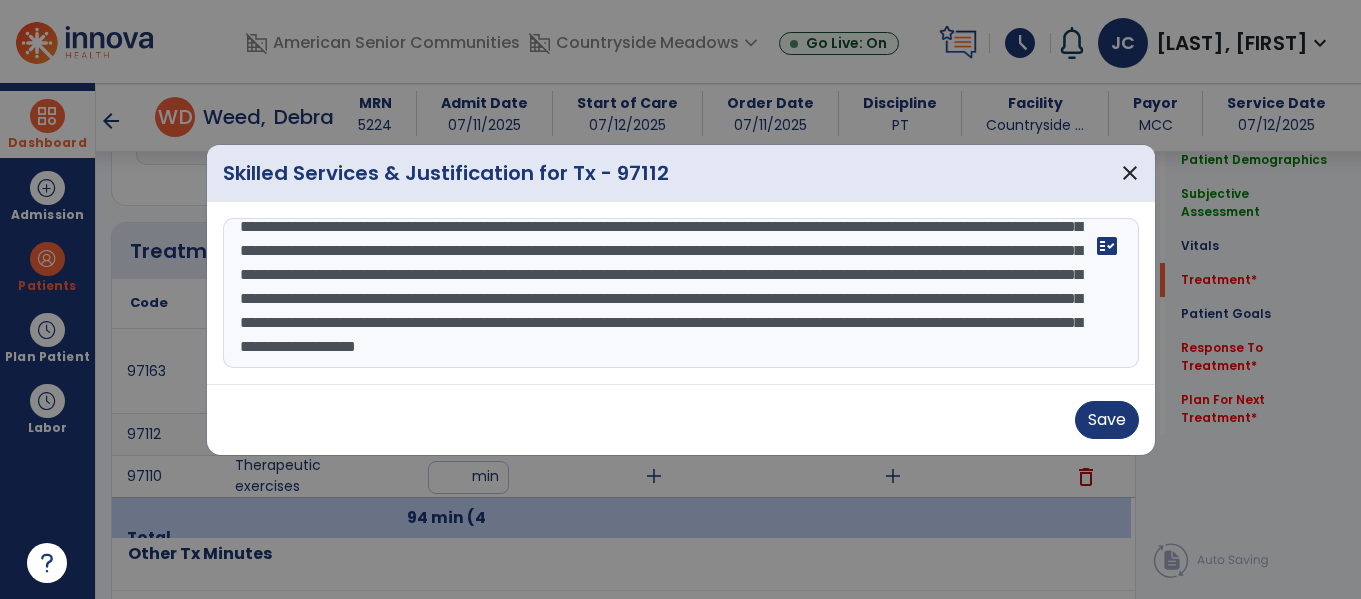 scroll, scrollTop: 89, scrollLeft: 0, axis: vertical 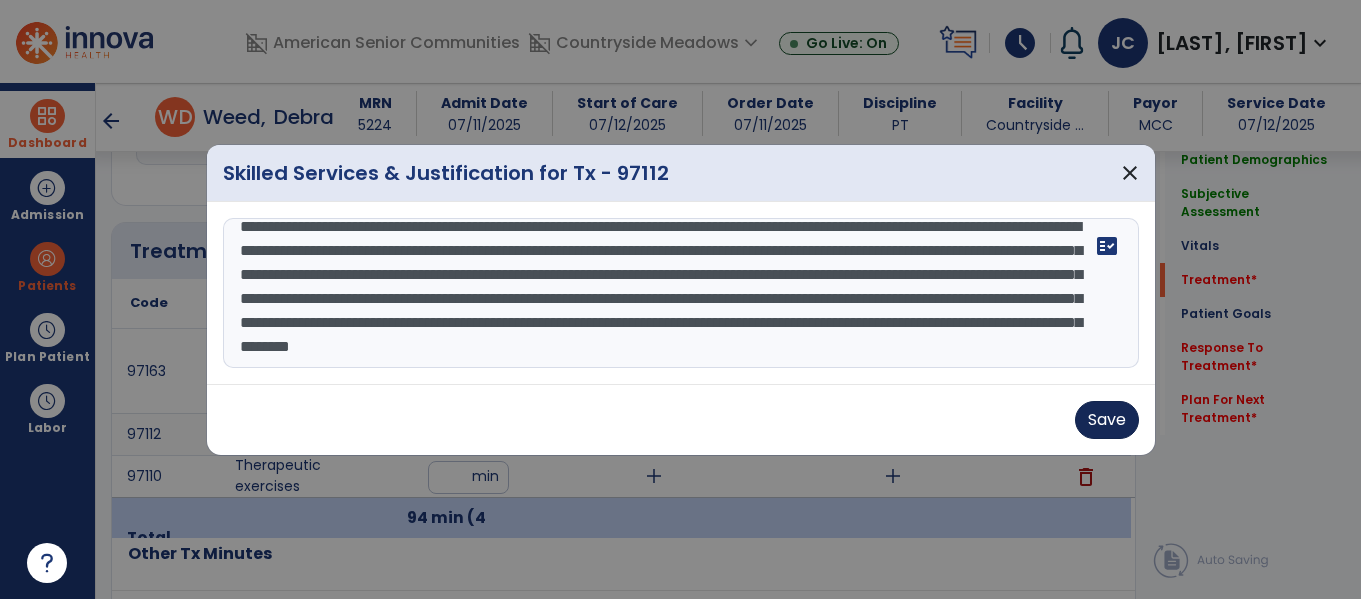 type on "**********" 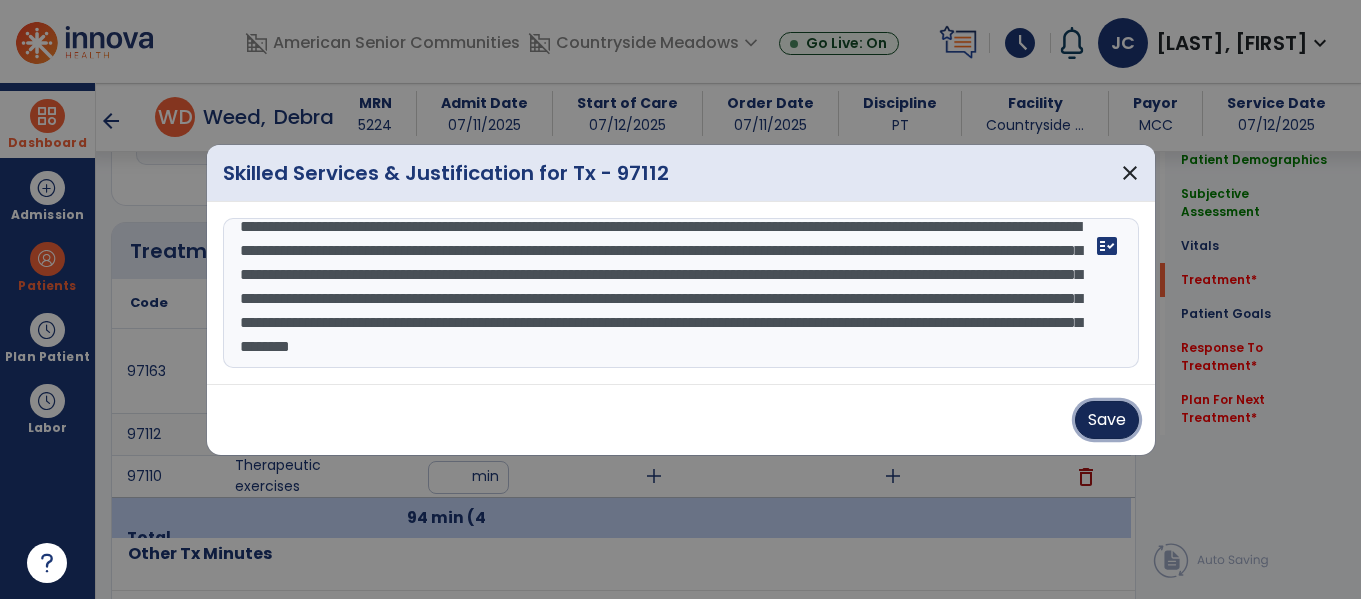 click on "Save" at bounding box center (1107, 420) 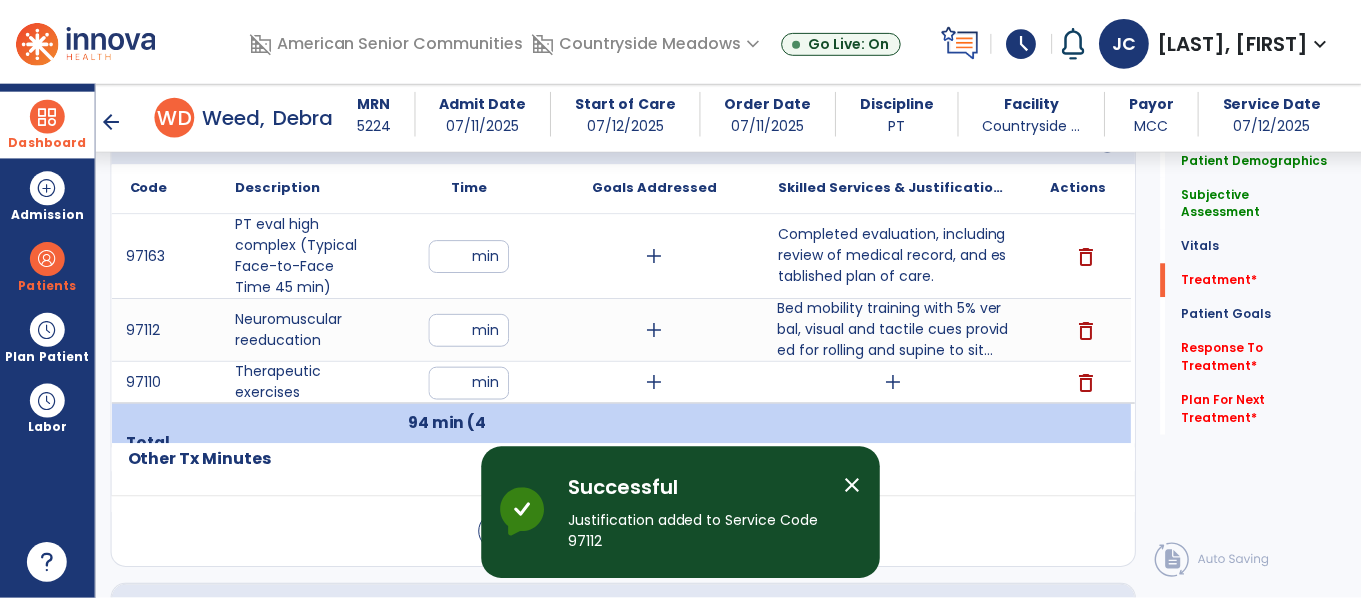 scroll, scrollTop: 1381, scrollLeft: 0, axis: vertical 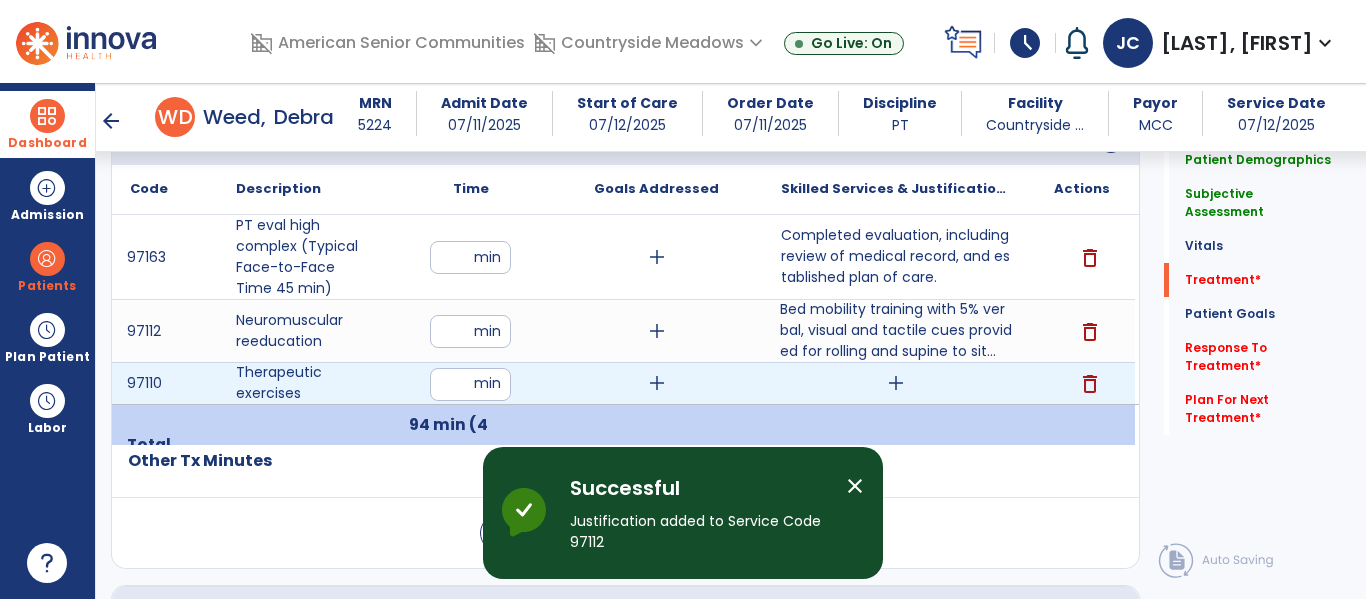 click on "add" at bounding box center [896, 383] 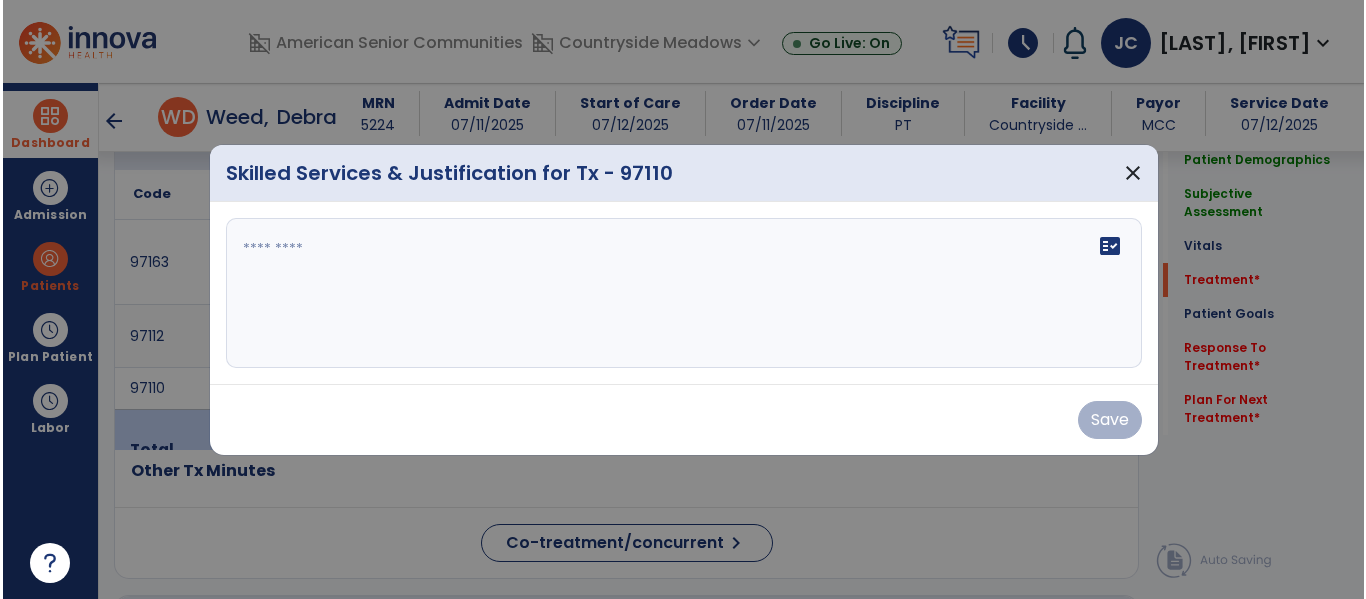 scroll, scrollTop: 1381, scrollLeft: 0, axis: vertical 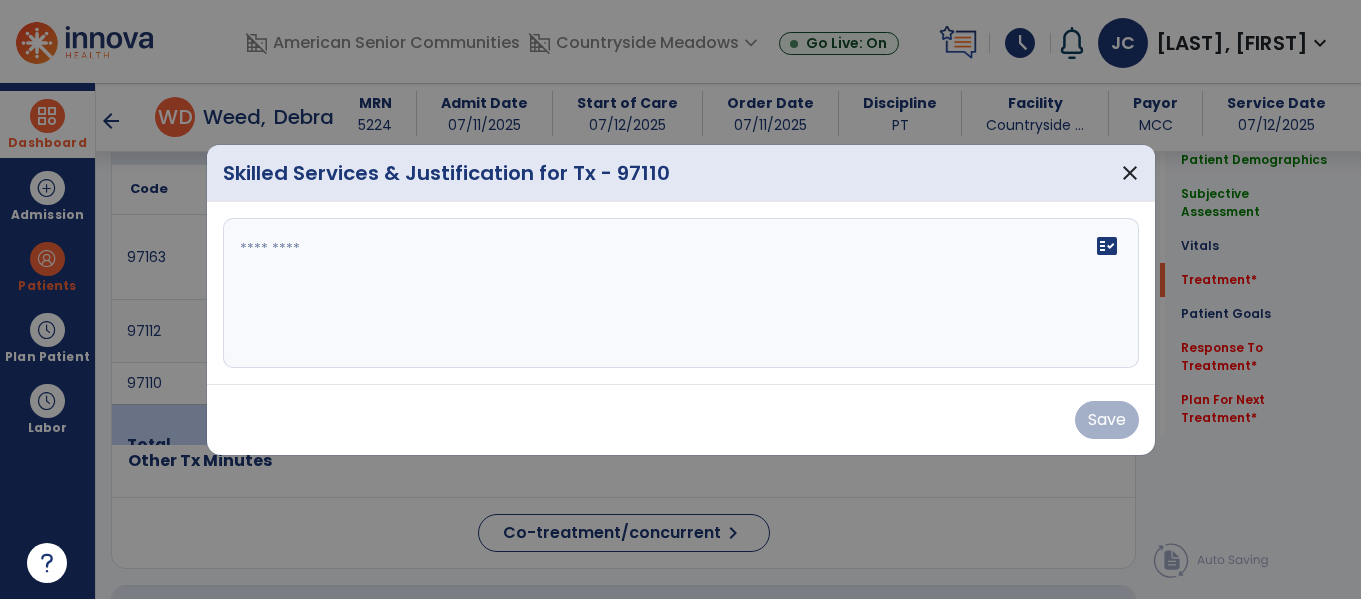 click on "fact_check" at bounding box center [681, 293] 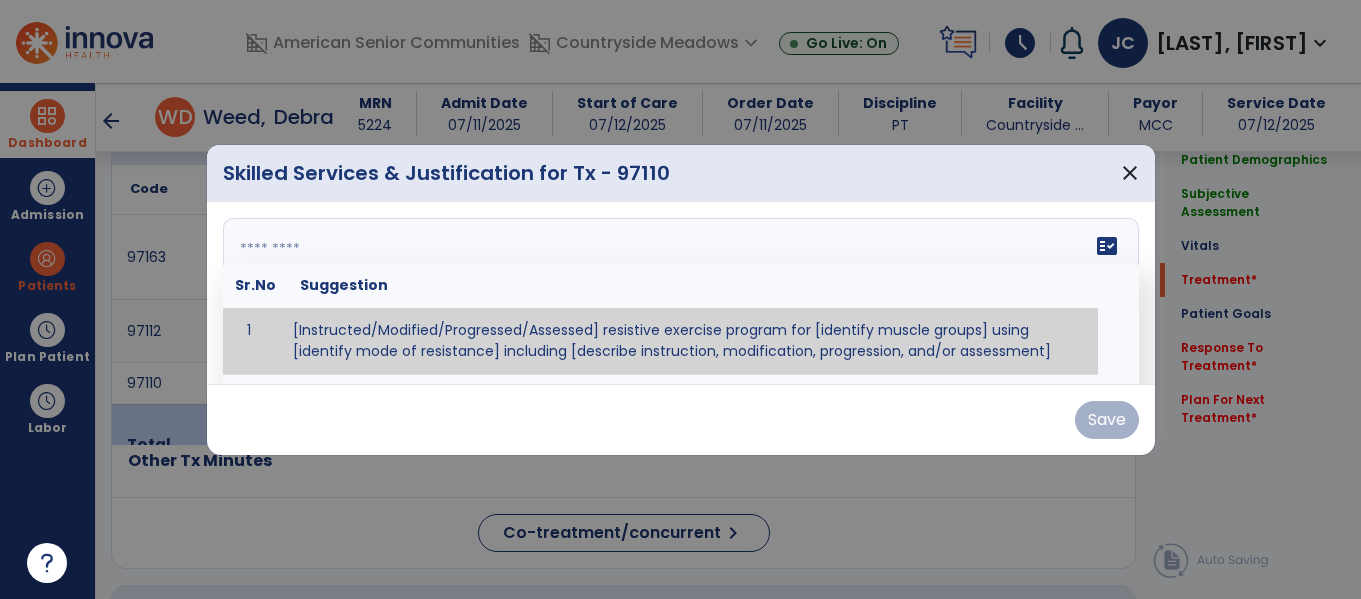 paste on "**********" 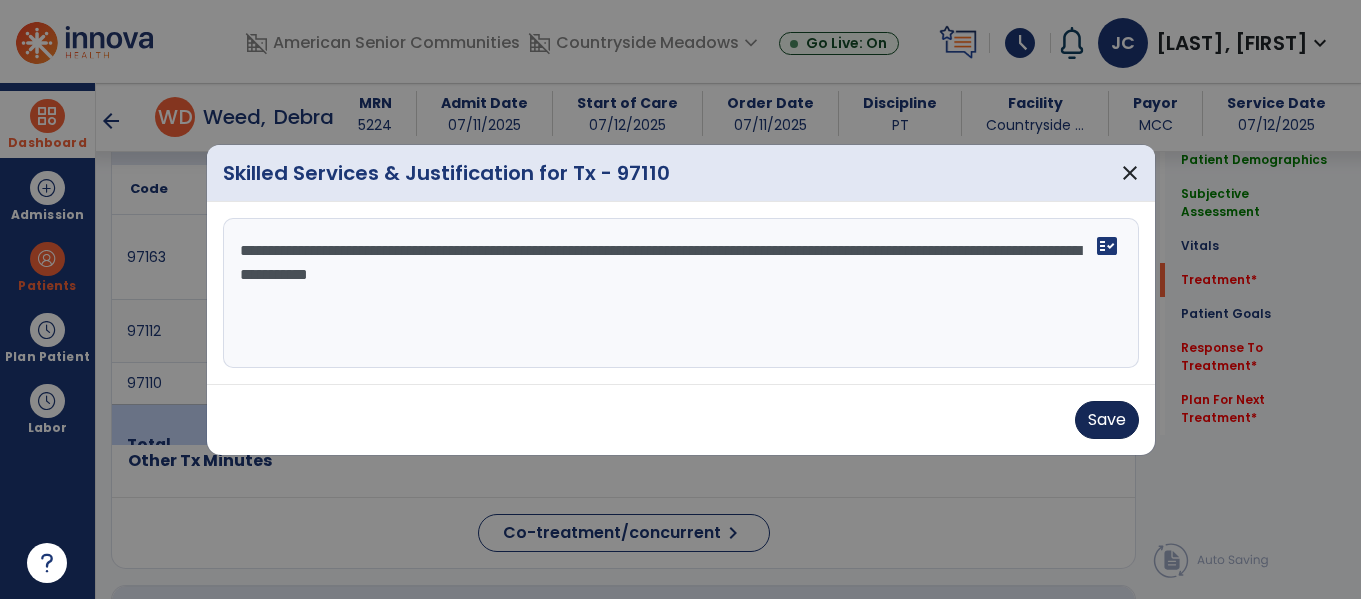 type on "**********" 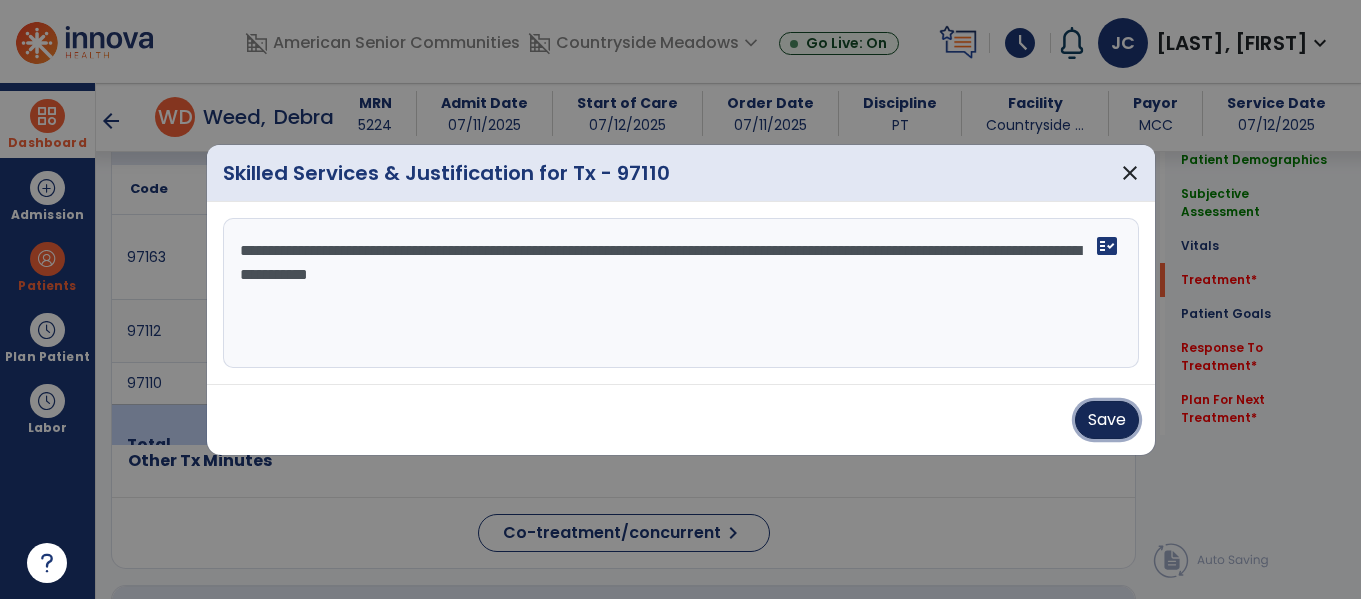click on "Save" at bounding box center [1107, 420] 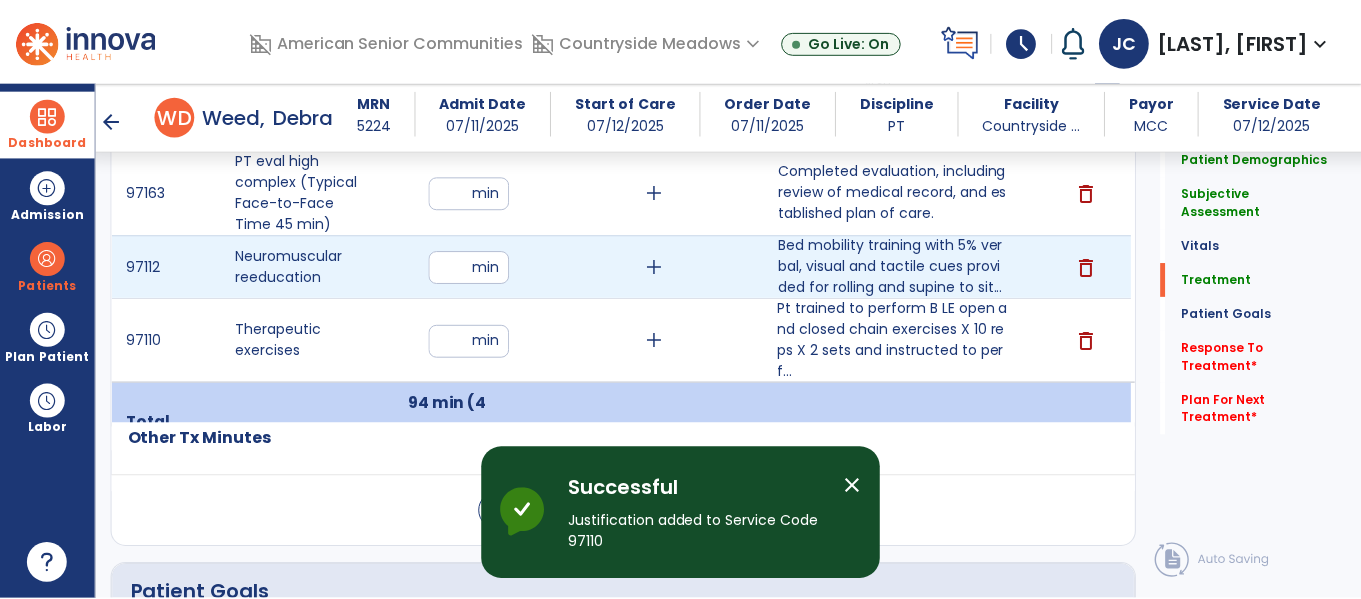 scroll, scrollTop: 1446, scrollLeft: 0, axis: vertical 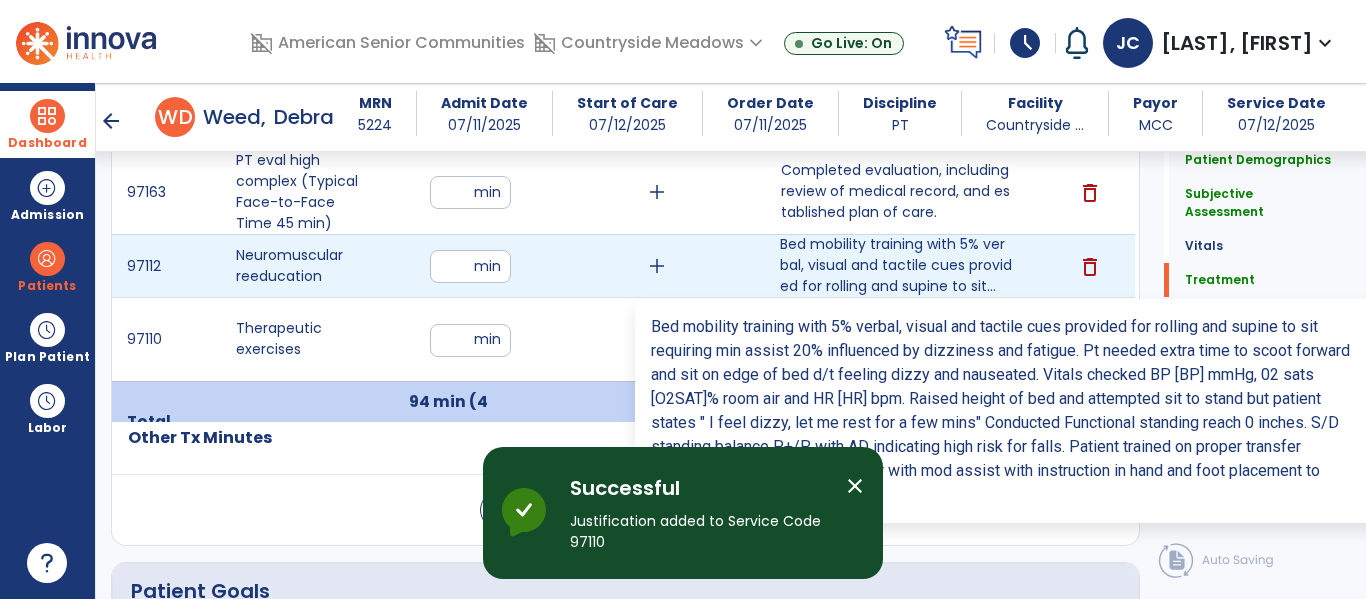 click on "Bed mobility training with 5% verbal, visual and tactile cues provided for rolling and supine to sit..." at bounding box center [896, 265] 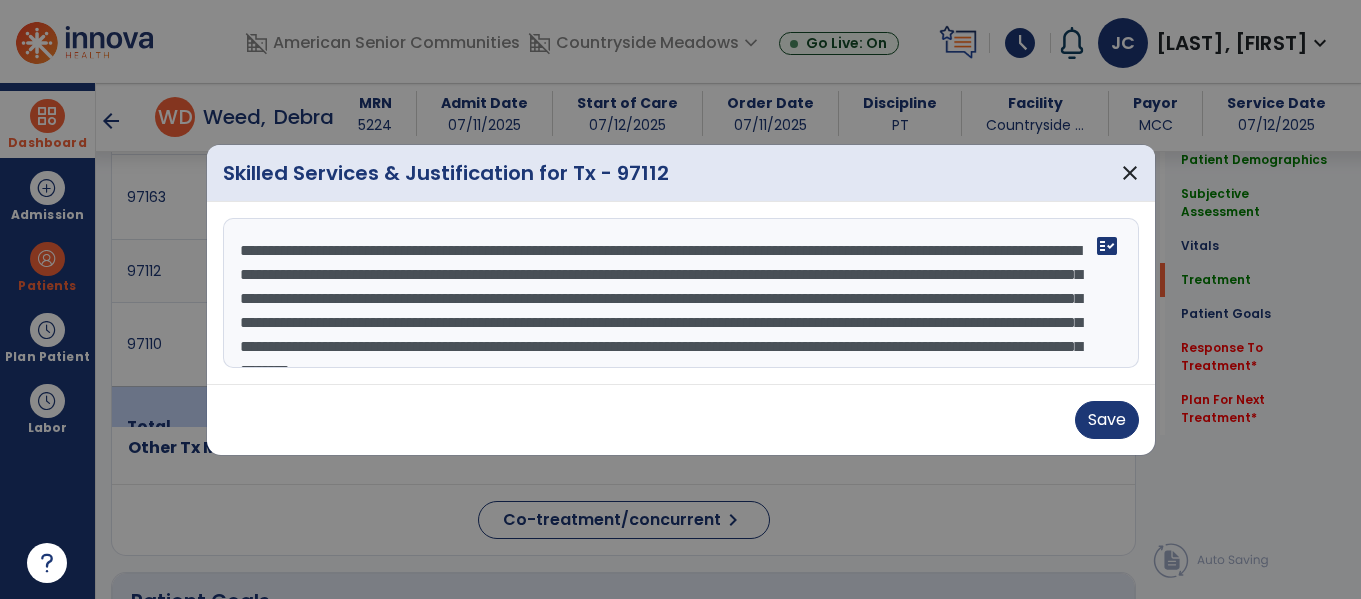 scroll, scrollTop: 1446, scrollLeft: 0, axis: vertical 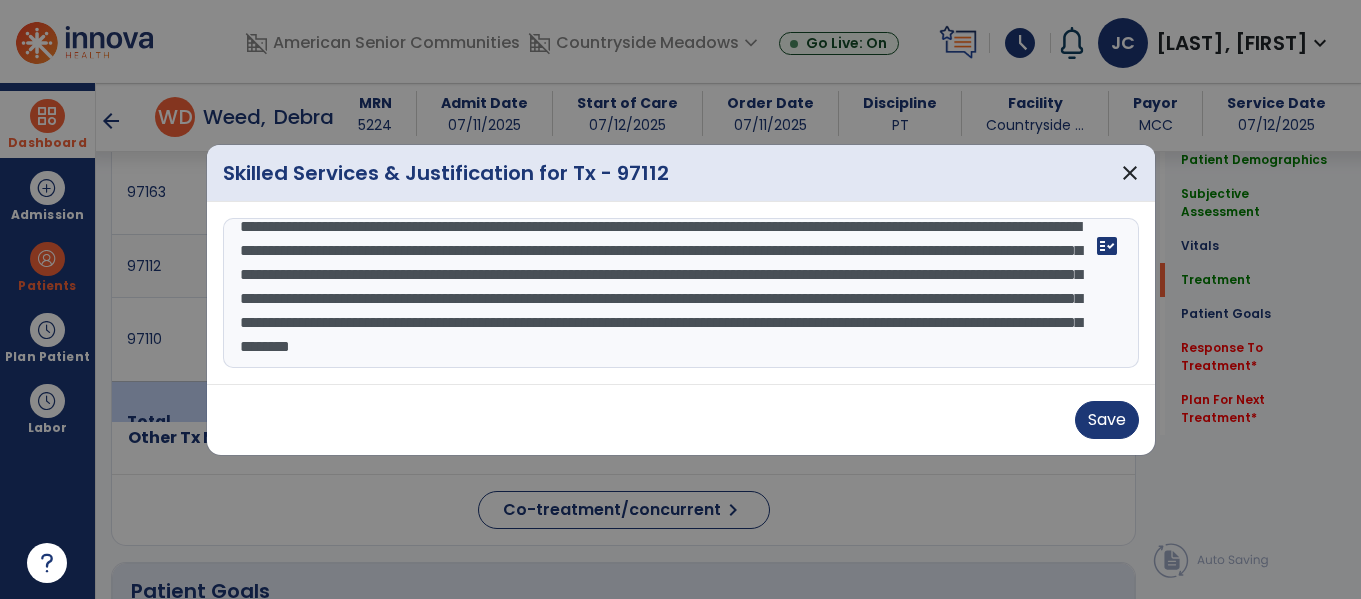 click on "**********" at bounding box center [681, 293] 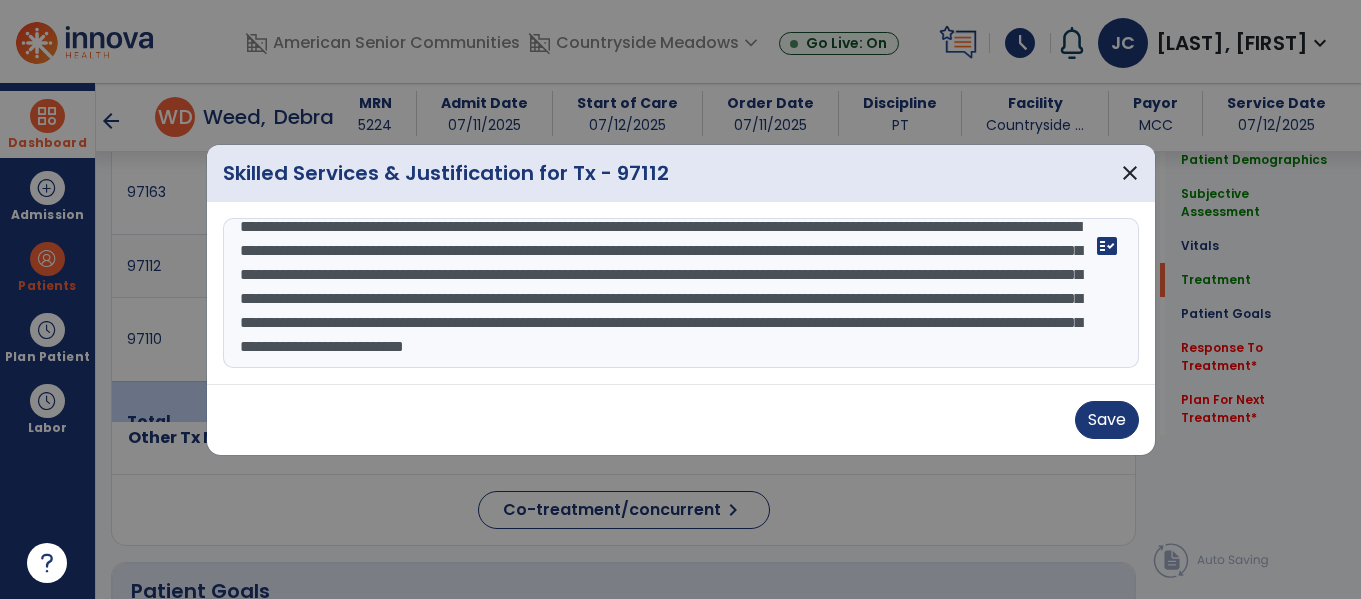 click on "**********" at bounding box center (681, 293) 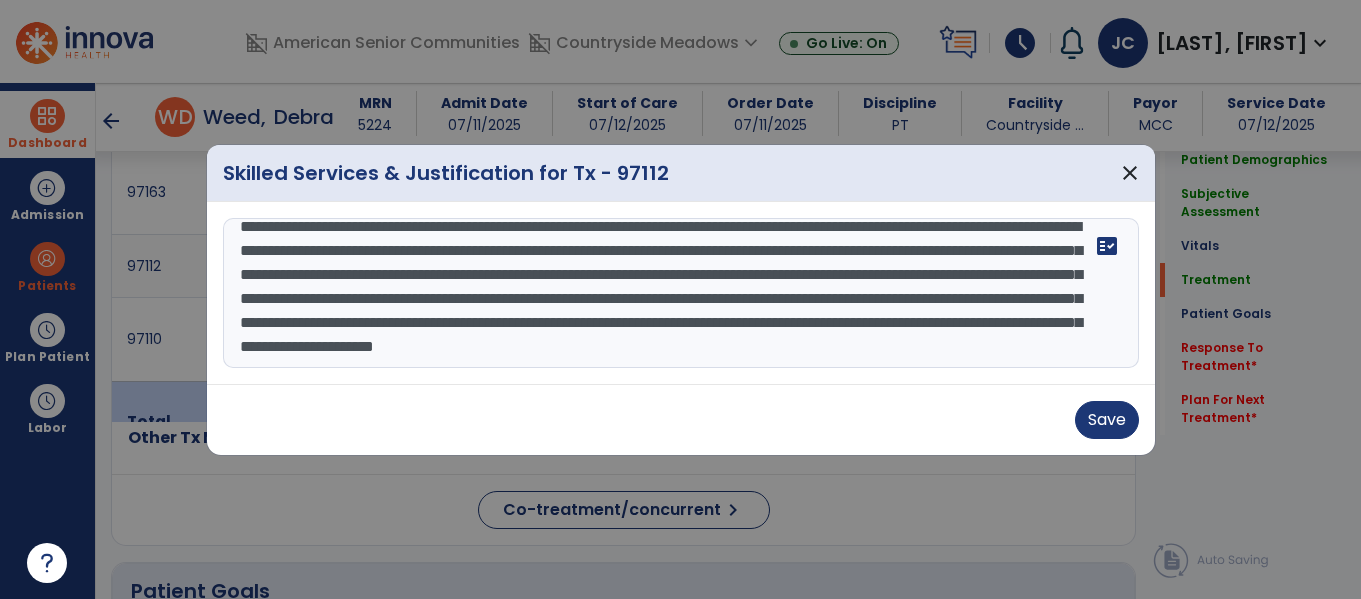 scroll, scrollTop: 47, scrollLeft: 0, axis: vertical 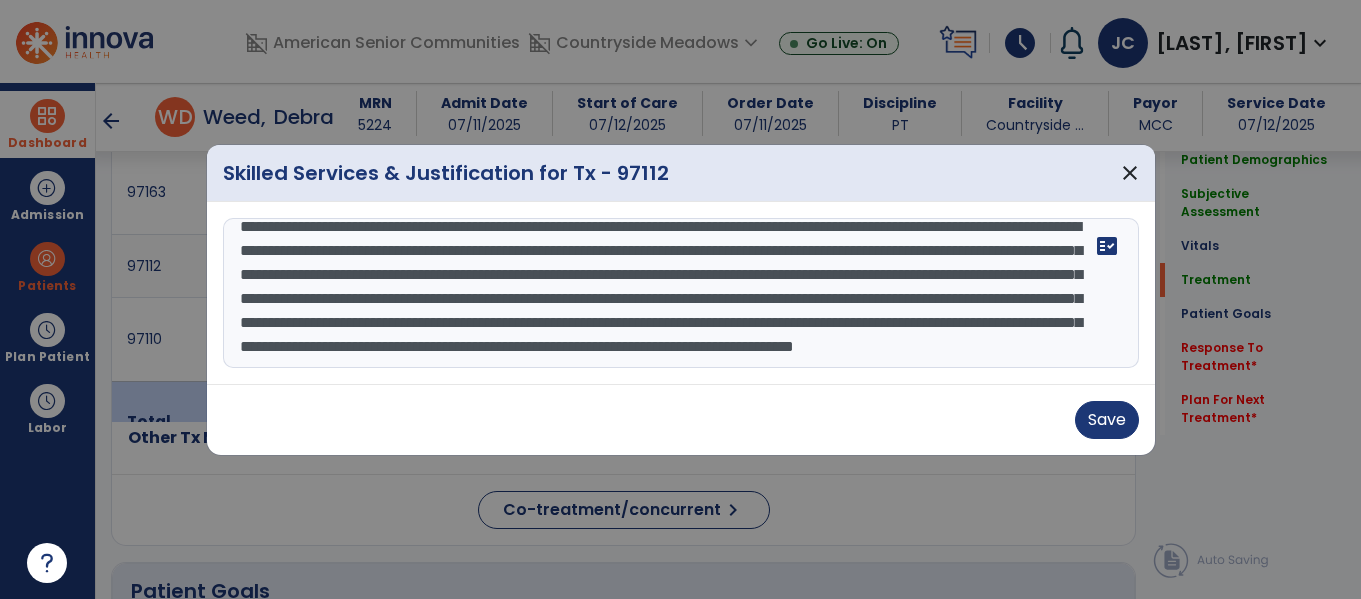 click at bounding box center (680, 299) 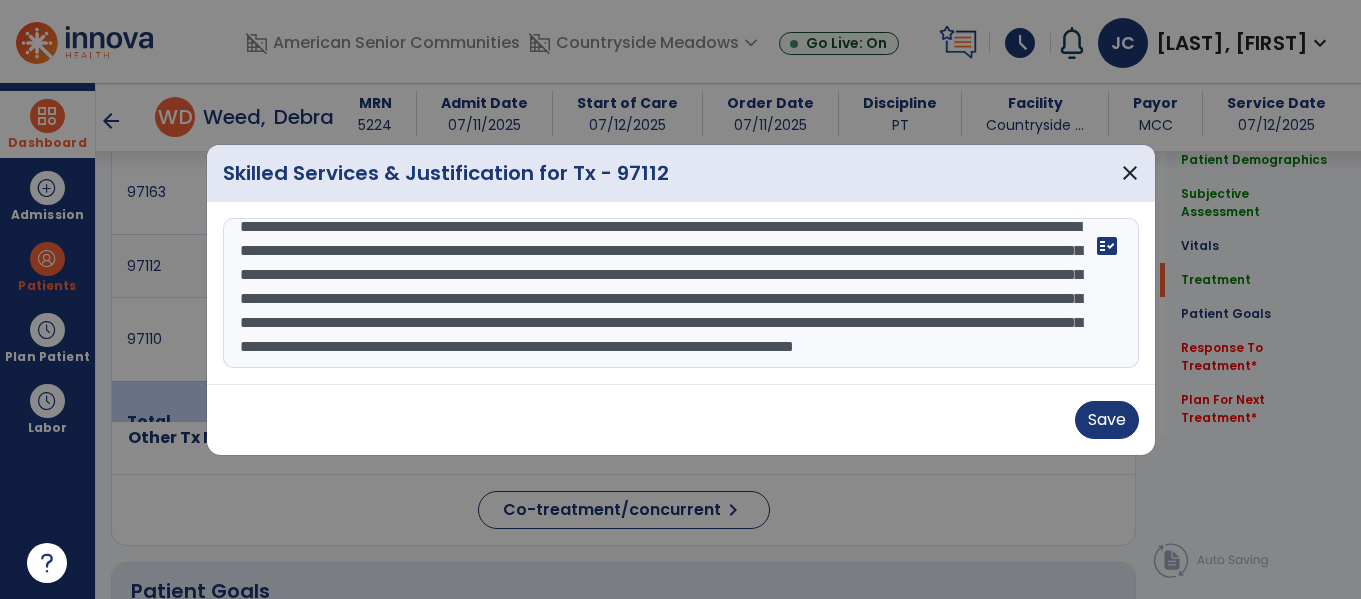 scroll, scrollTop: 63, scrollLeft: 0, axis: vertical 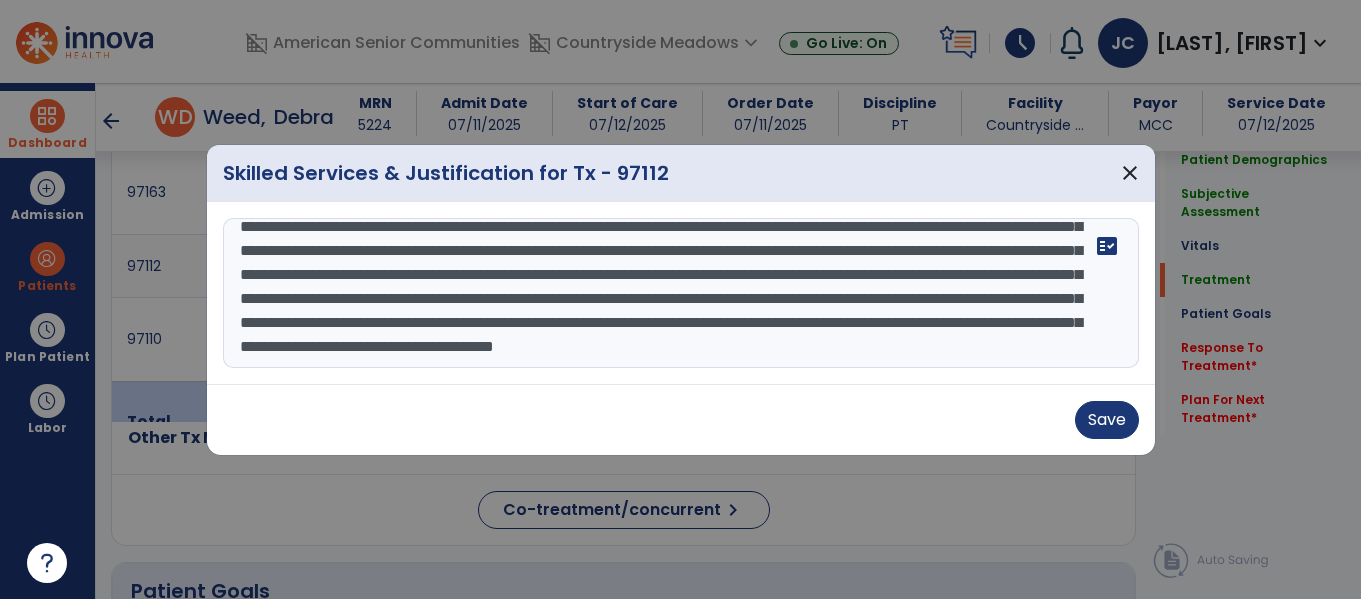 click on "**********" at bounding box center (681, 293) 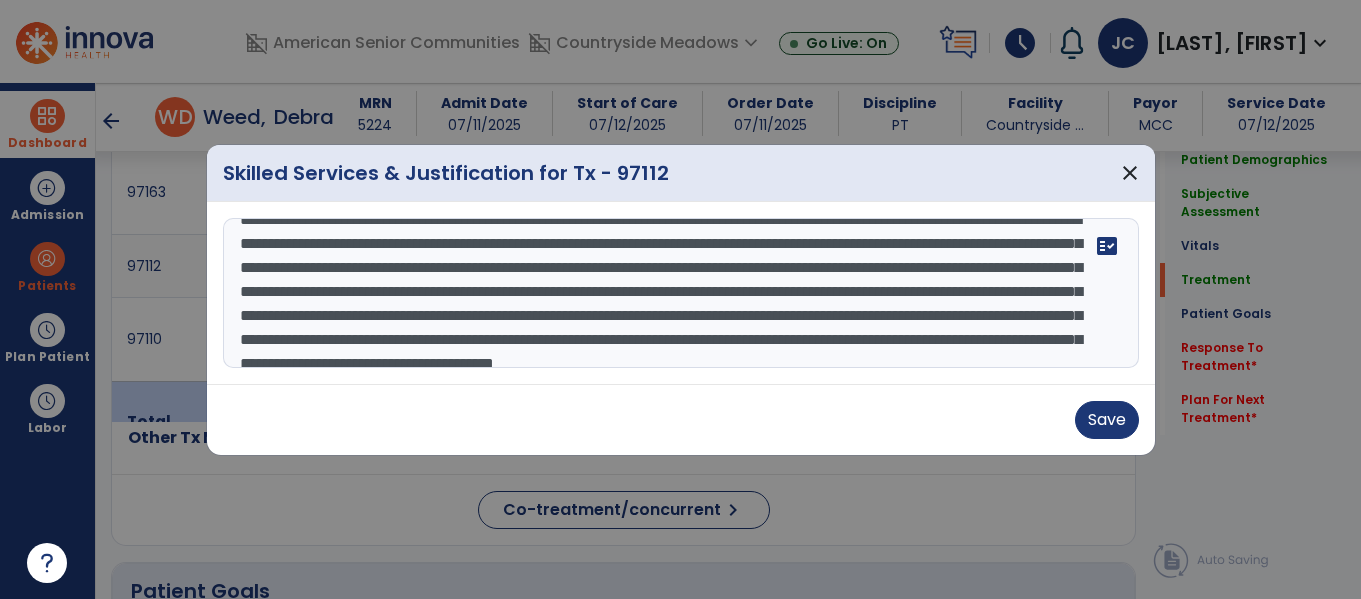 scroll, scrollTop: 24, scrollLeft: 0, axis: vertical 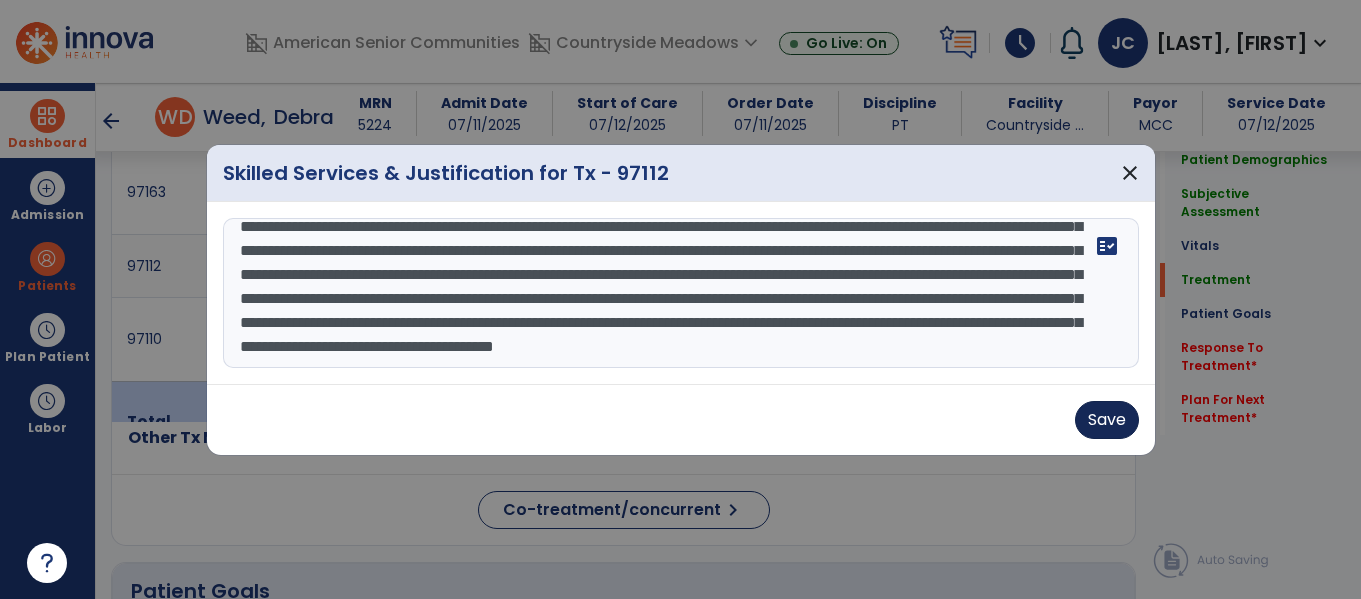 type on "**********" 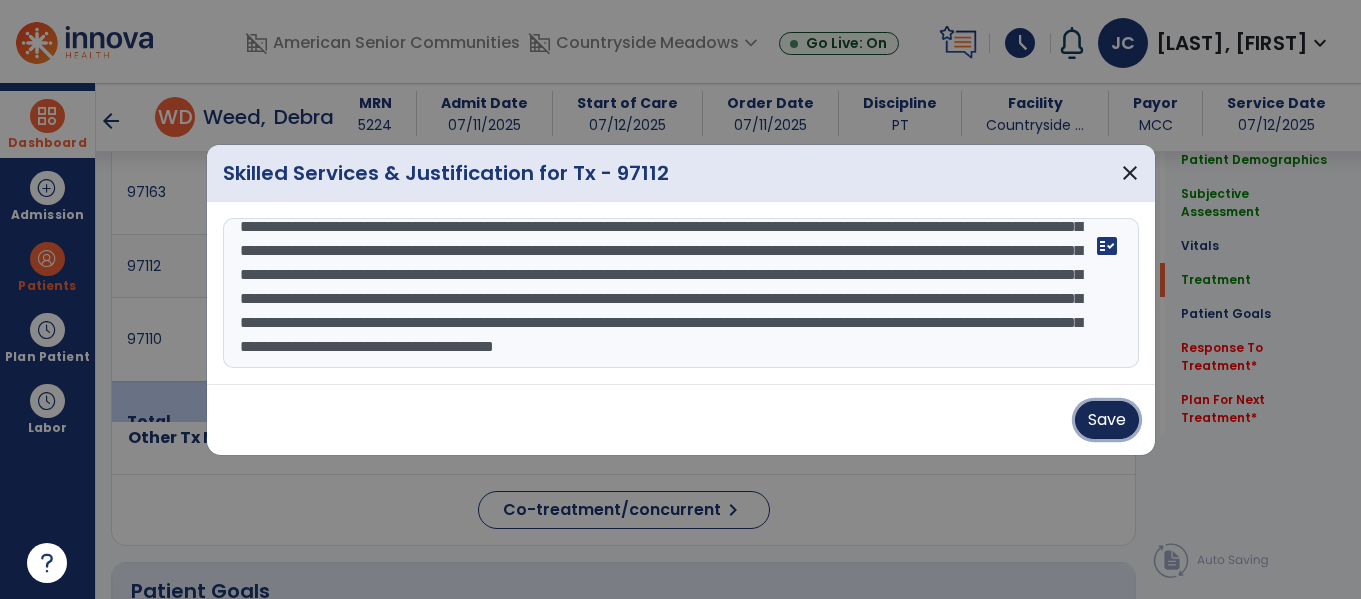 click on "Save" at bounding box center (1107, 420) 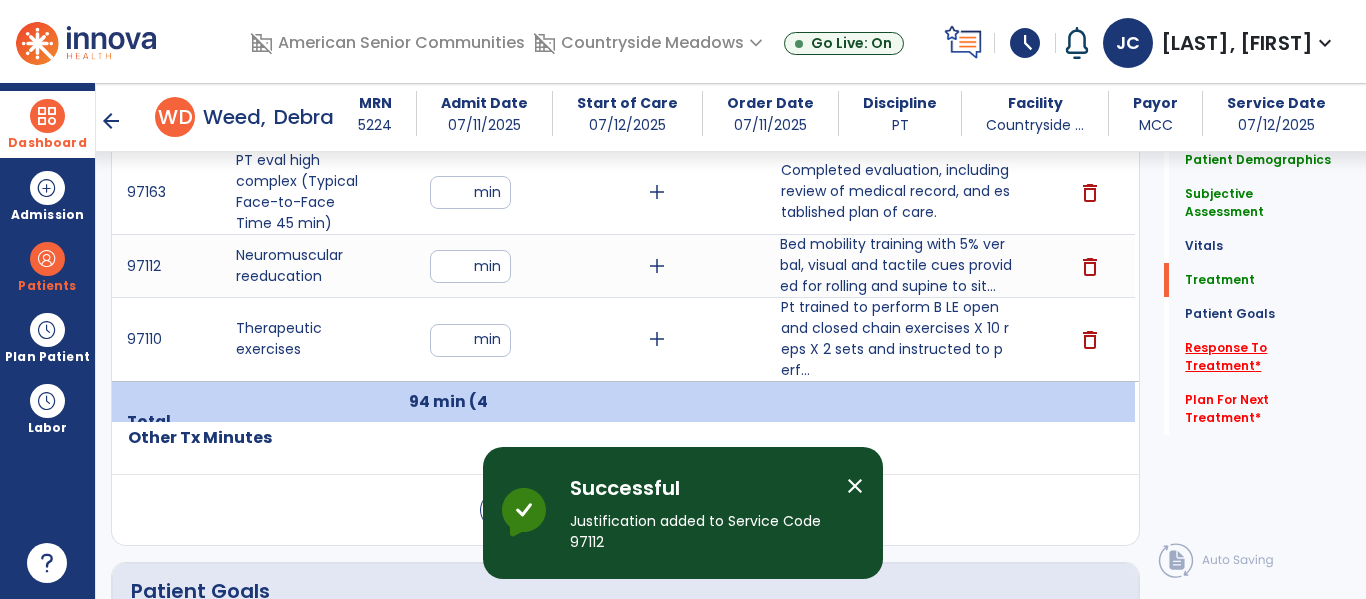 click on "Response To Treatment   *" 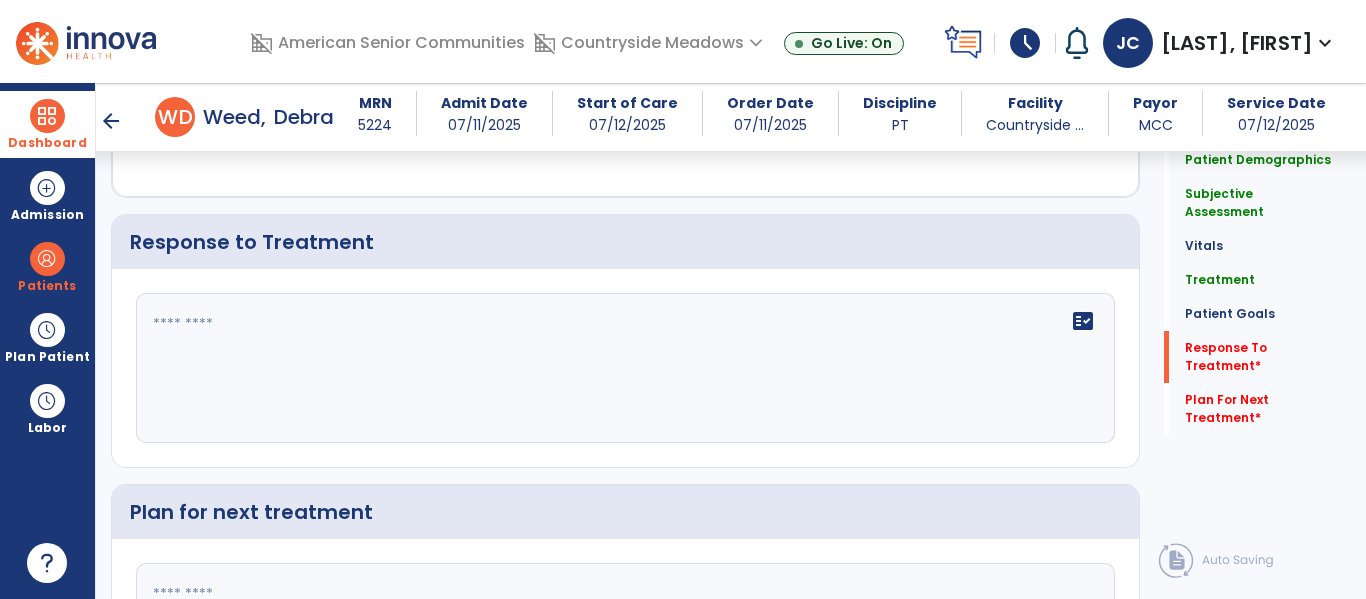 click on "fact_check" 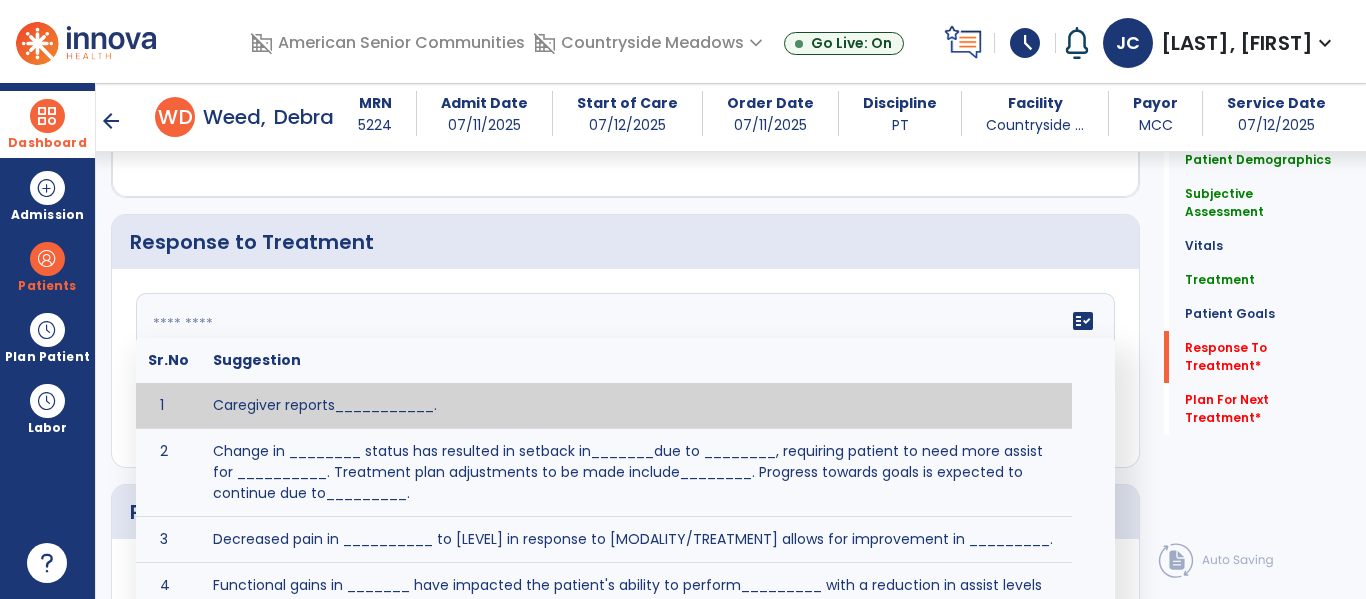 paste on "**********" 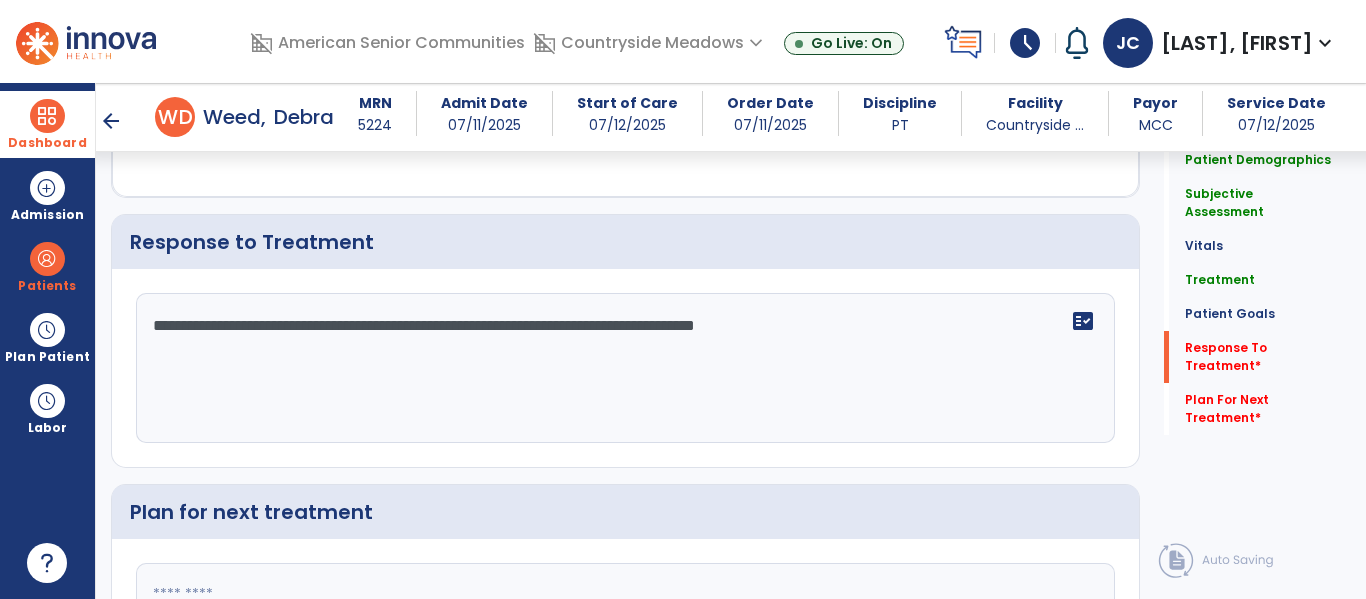 drag, startPoint x: 644, startPoint y: 394, endPoint x: 682, endPoint y: 397, distance: 38.118237 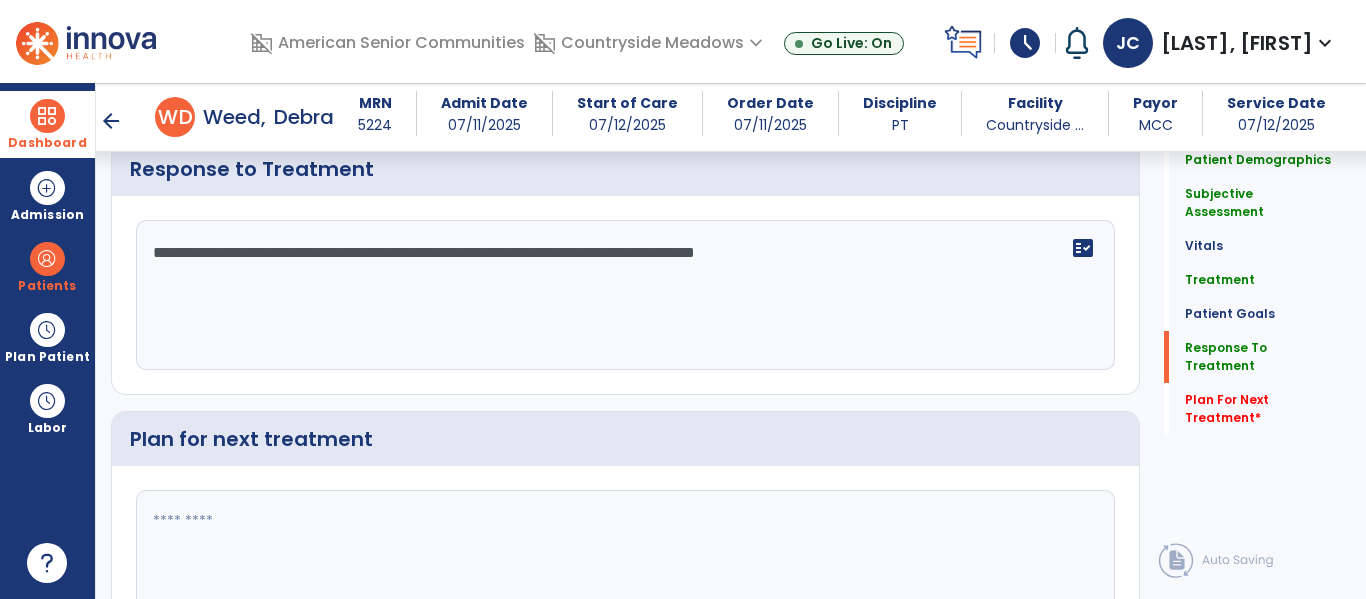 type on "**********" 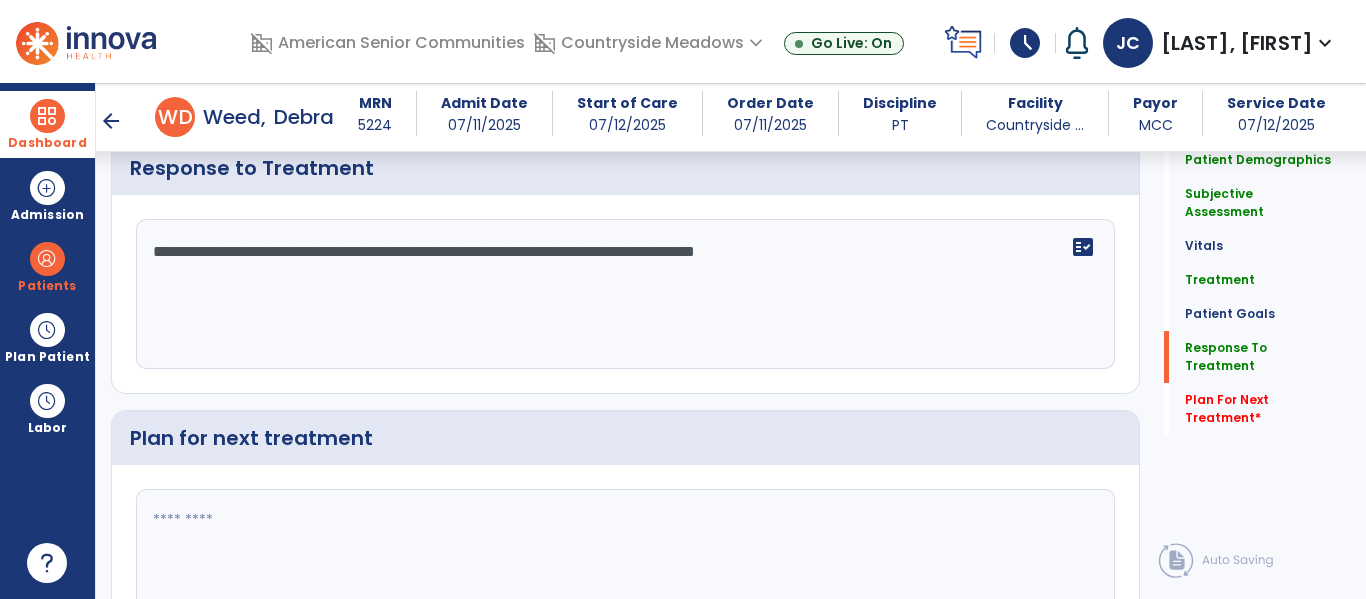 paste on "**********" 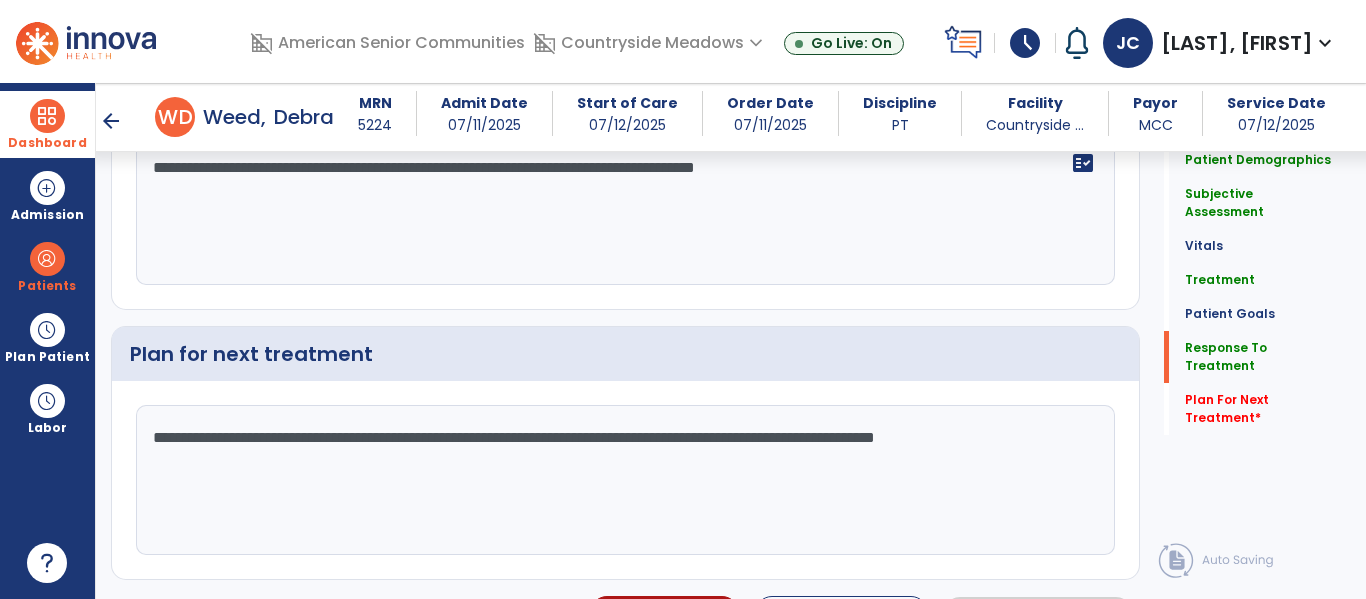 click on "**********" 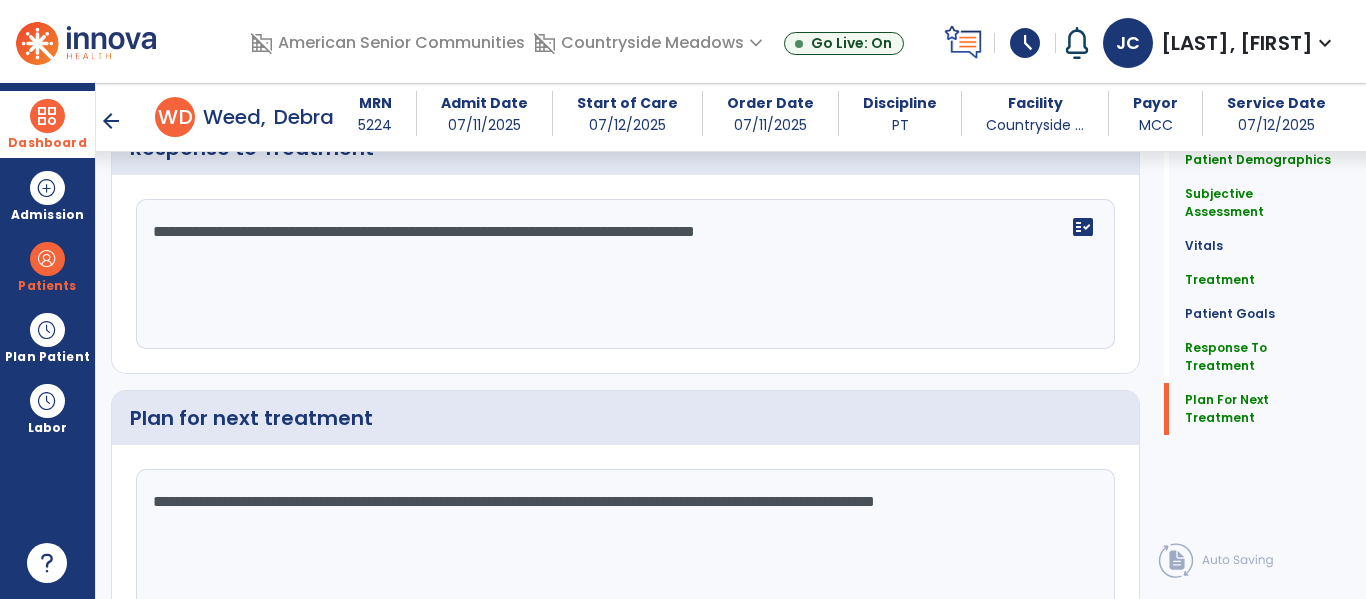 type on "**********" 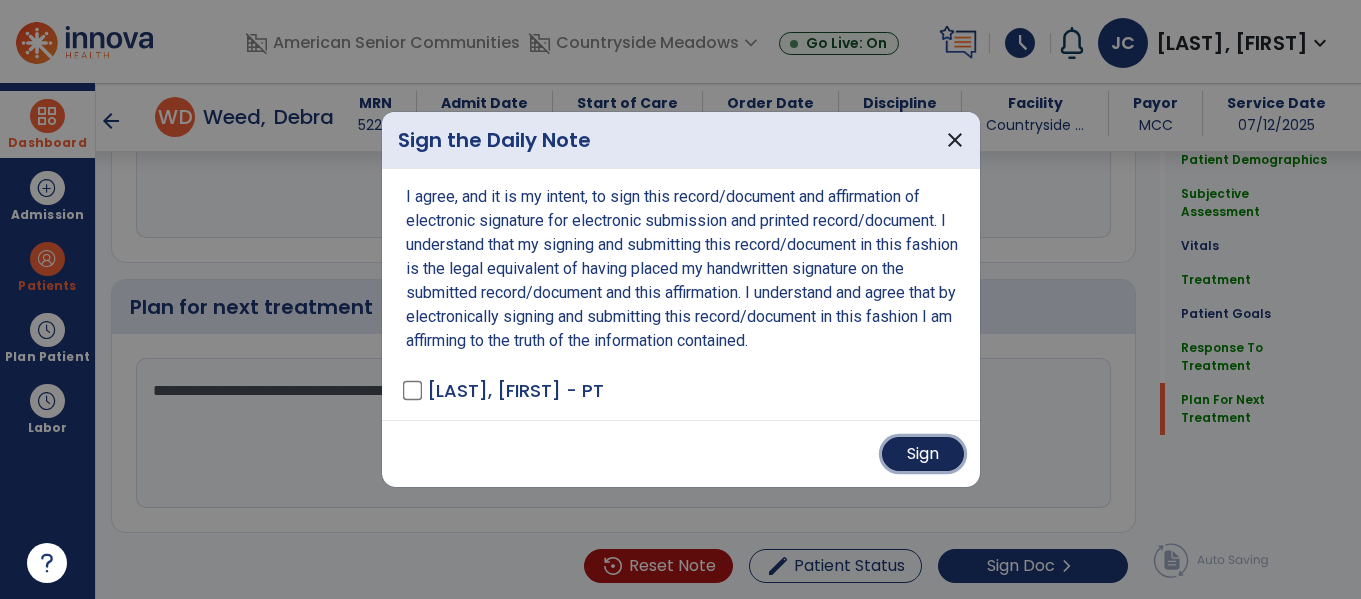 click on "Sign" at bounding box center [923, 454] 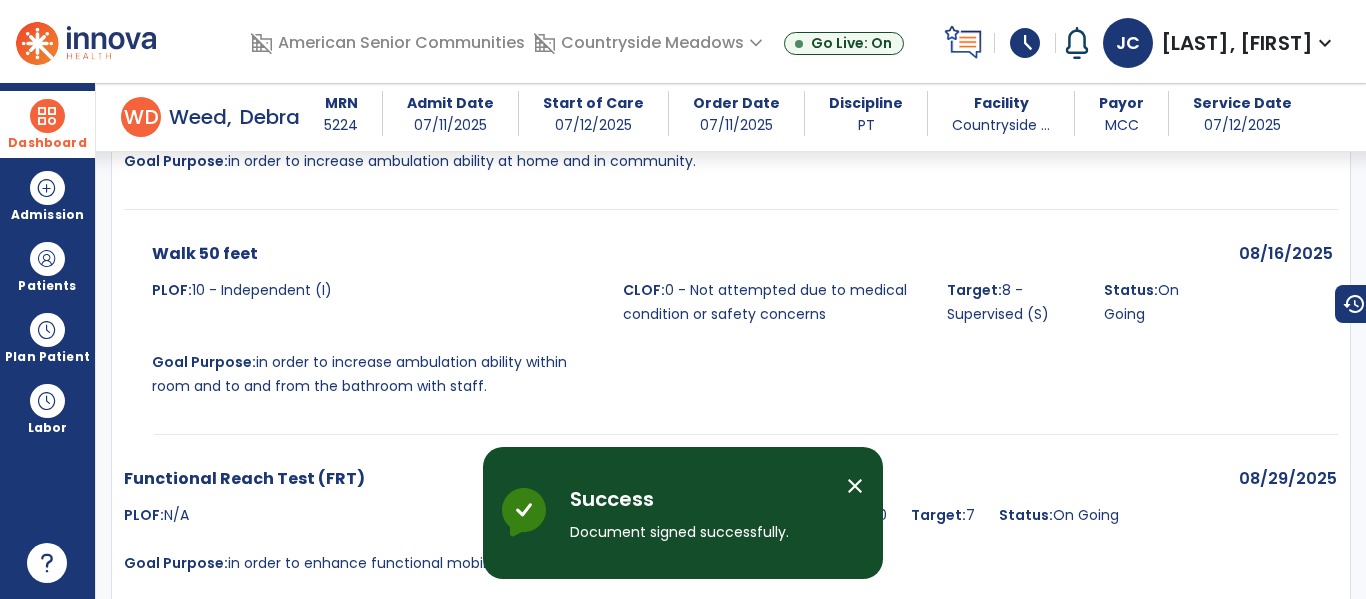 scroll, scrollTop: 5082, scrollLeft: 0, axis: vertical 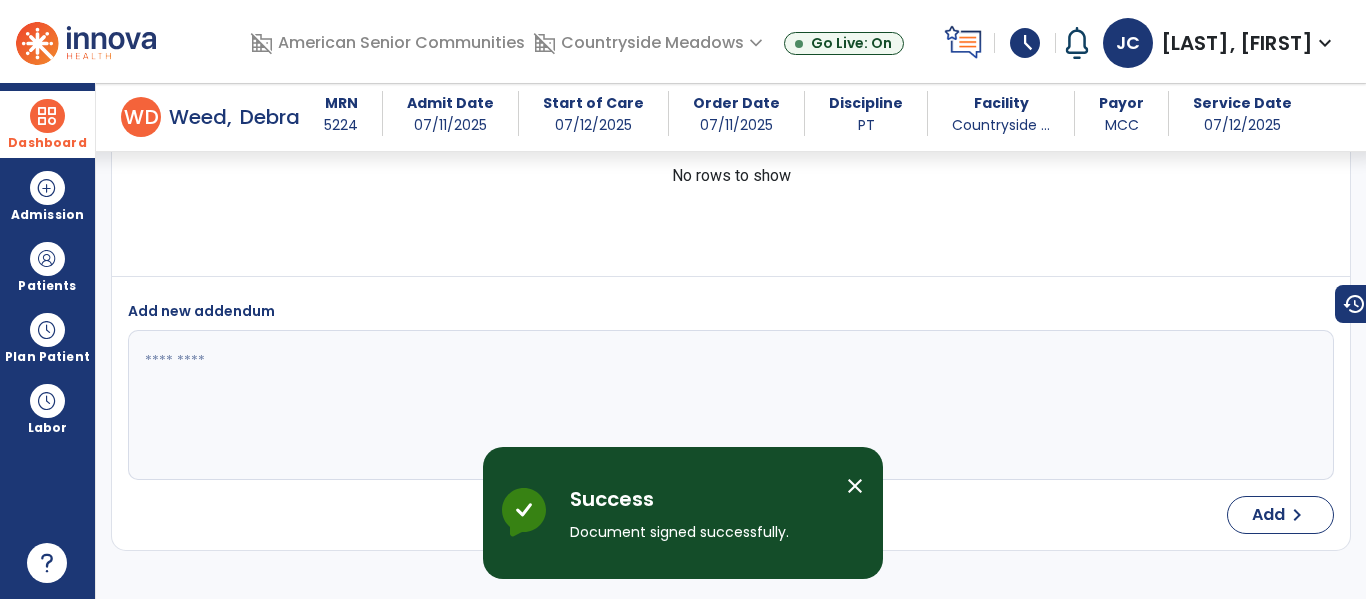 click at bounding box center [47, 116] 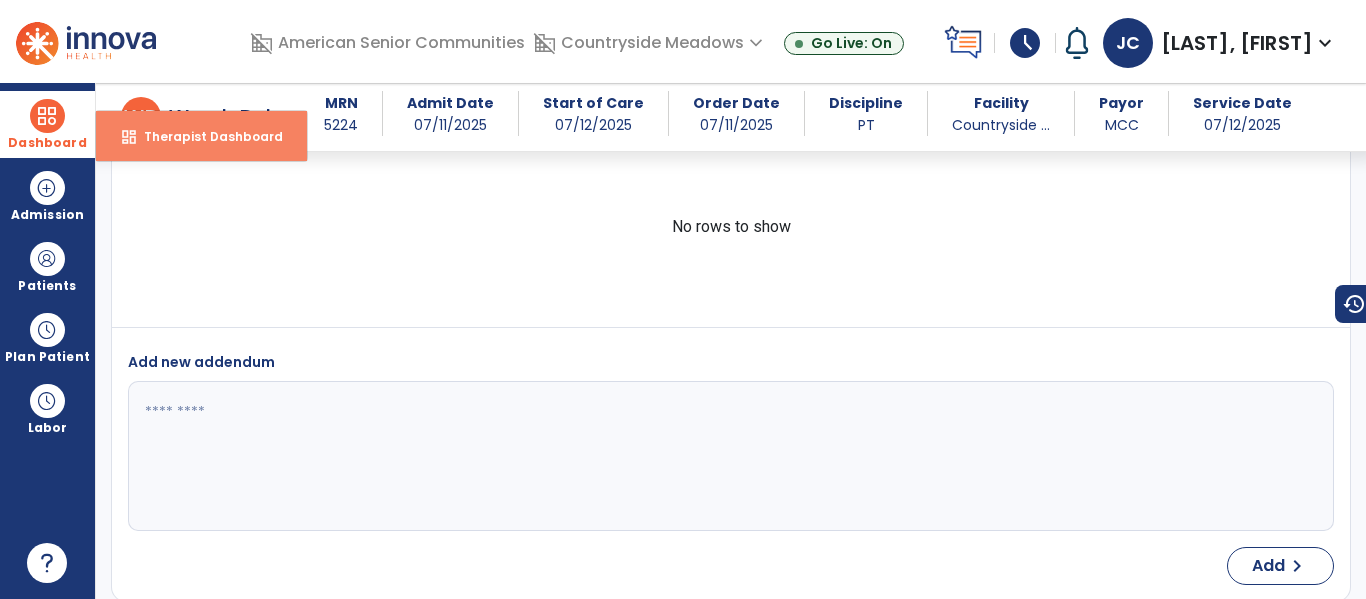 click on "Therapist Dashboard" at bounding box center (205, 136) 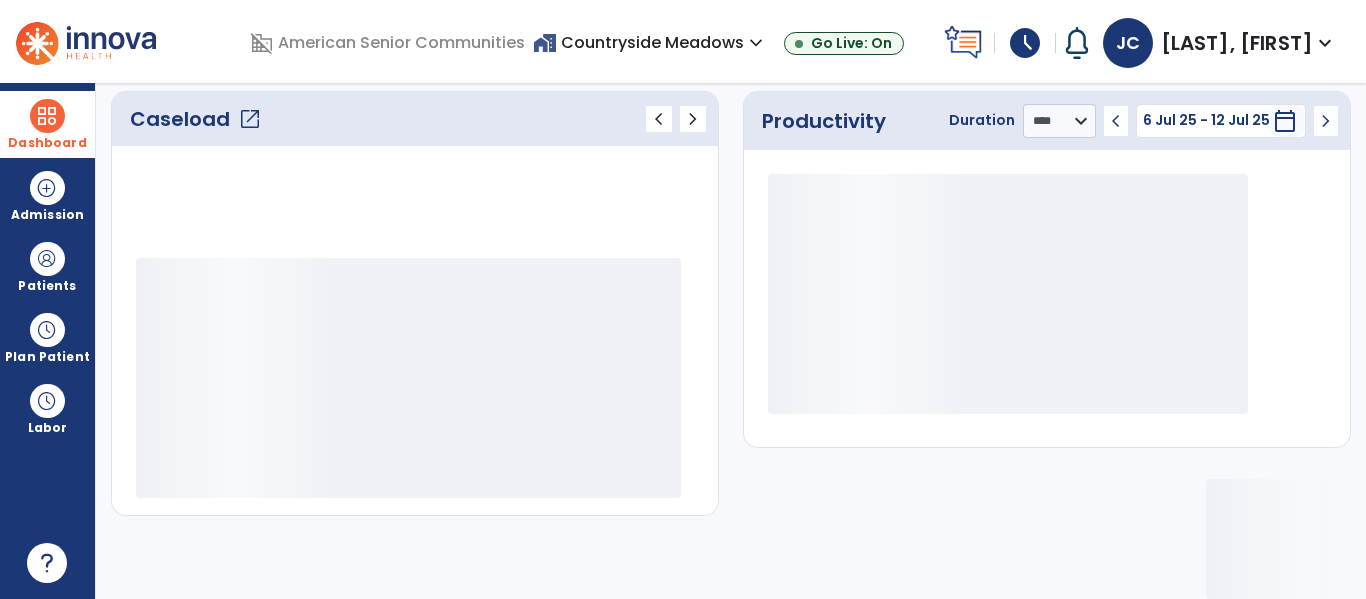 scroll, scrollTop: 278, scrollLeft: 0, axis: vertical 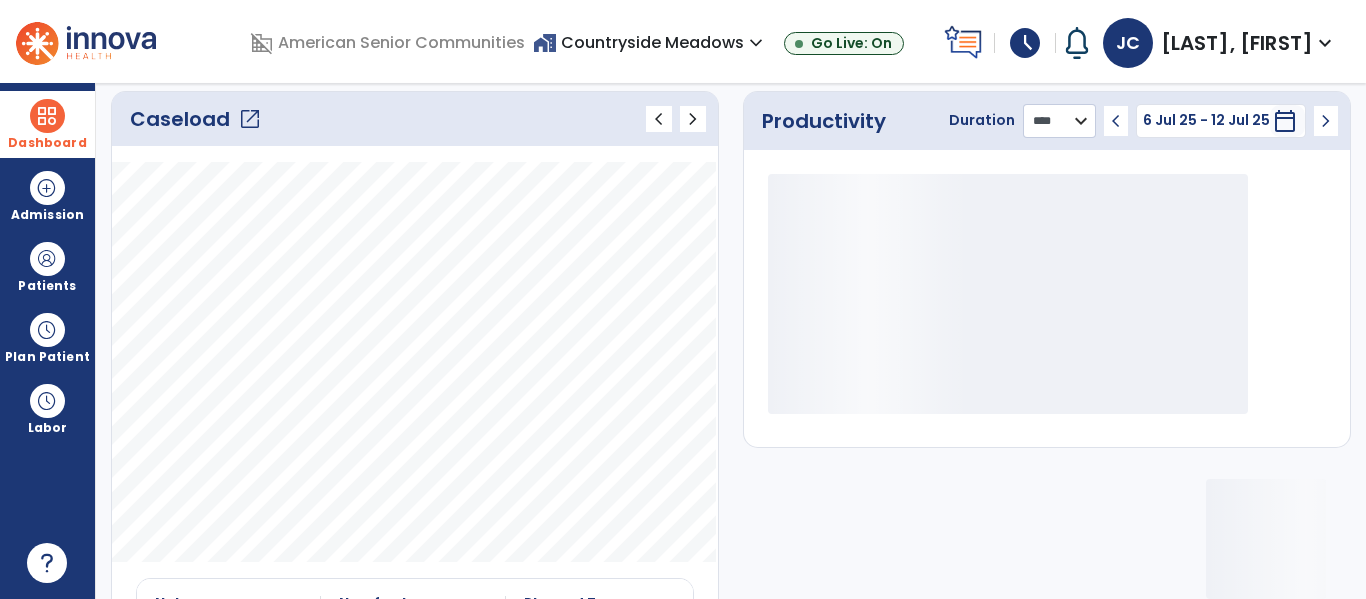 click on "******** **** ***" 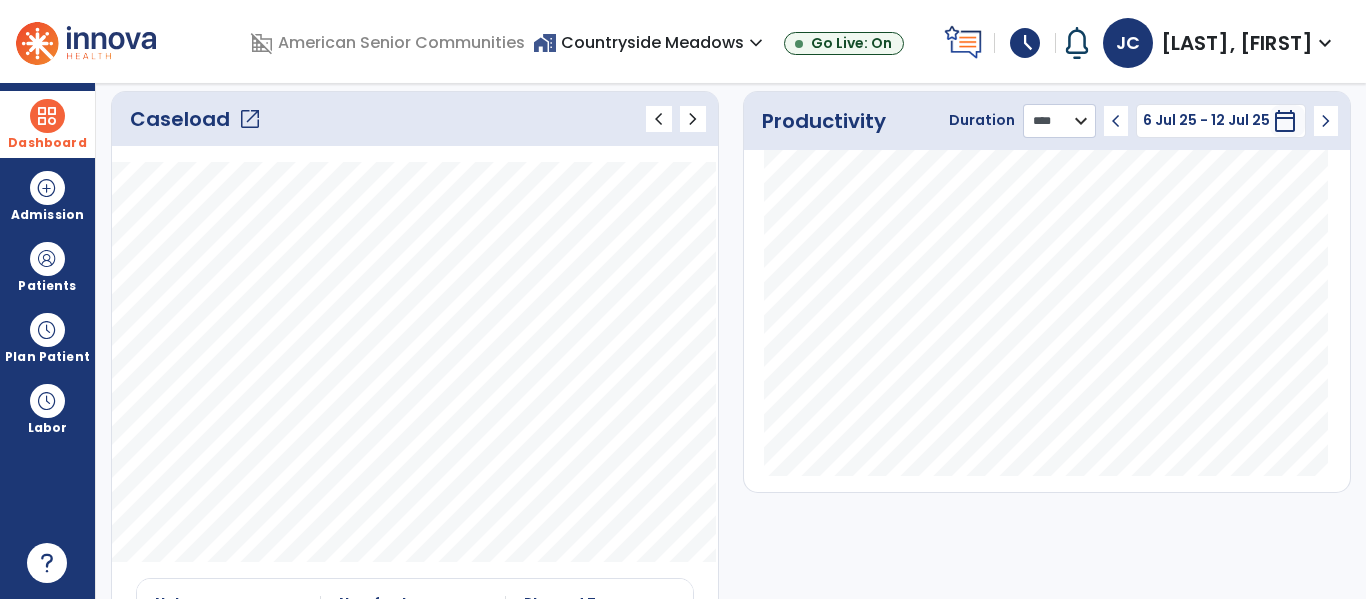 select on "***" 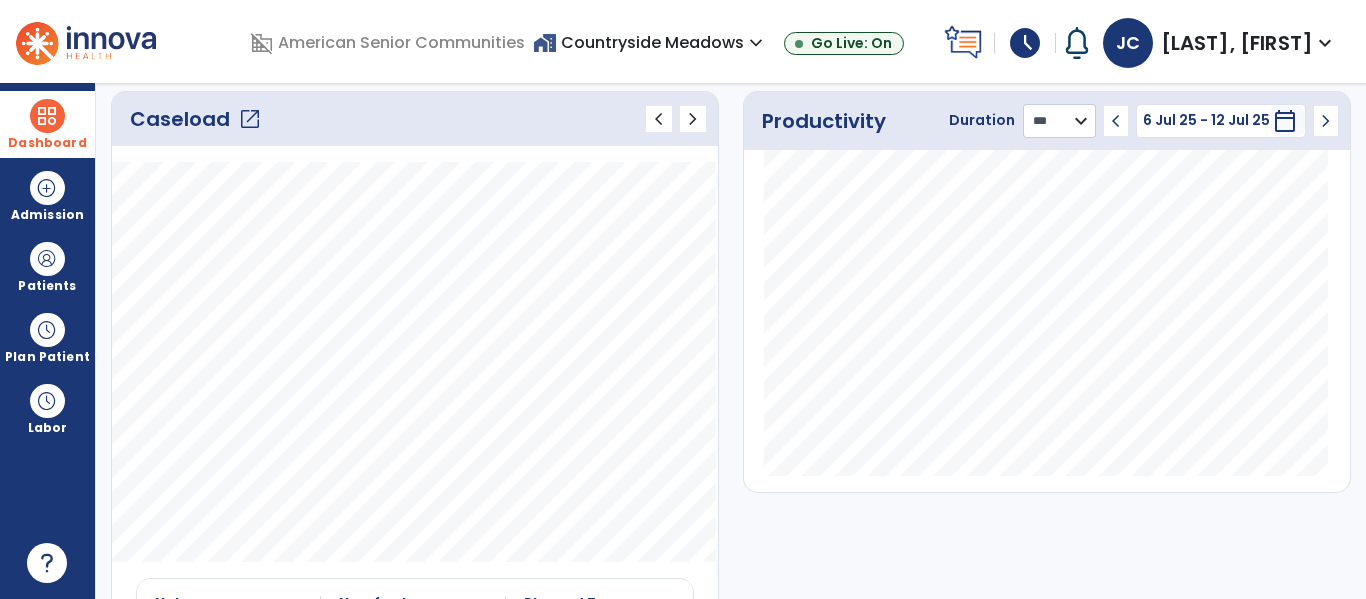 click on "******** **** ***" 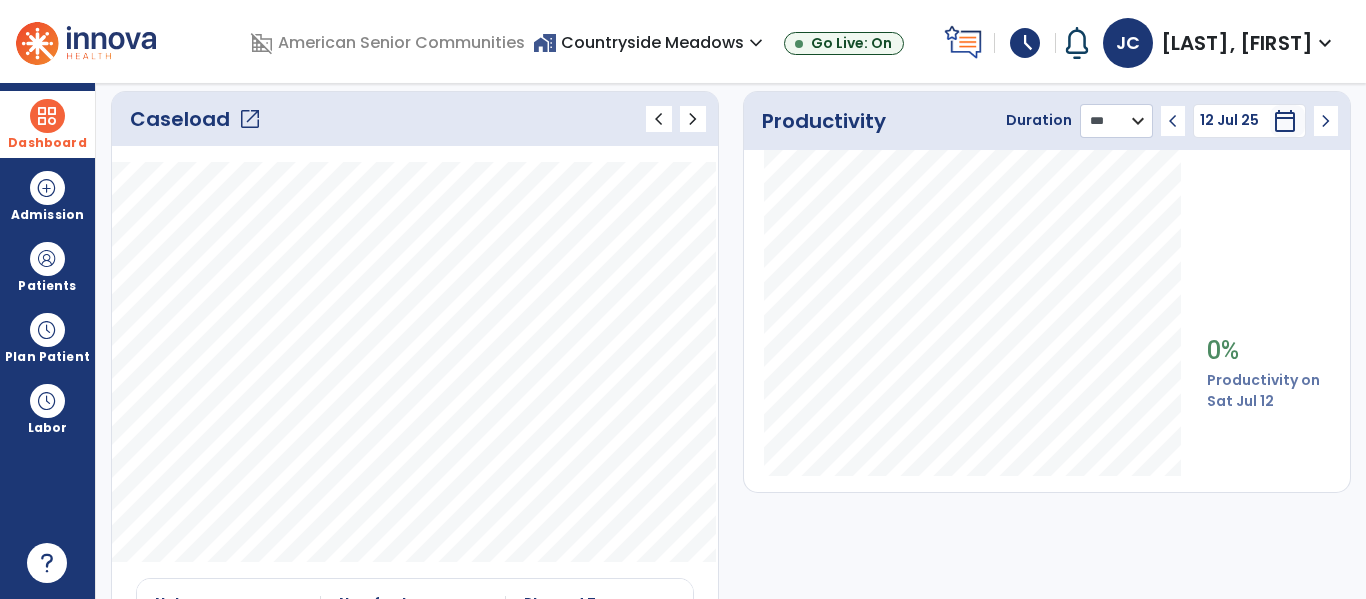scroll, scrollTop: 277, scrollLeft: 0, axis: vertical 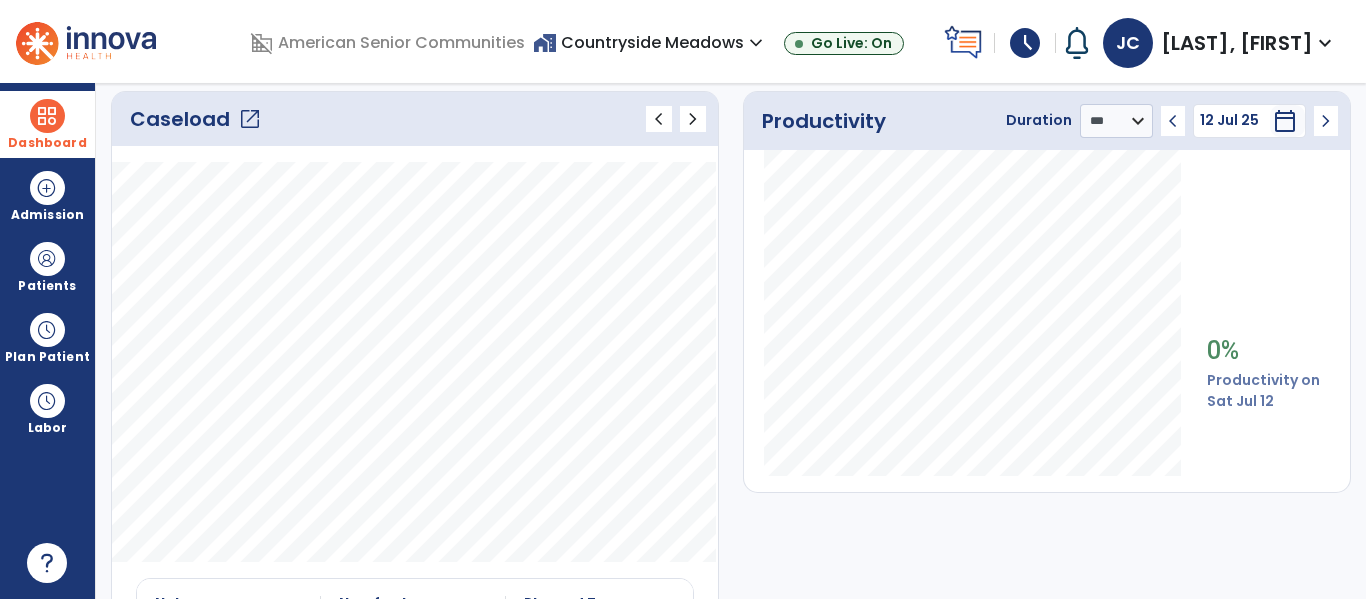 click at bounding box center (47, 116) 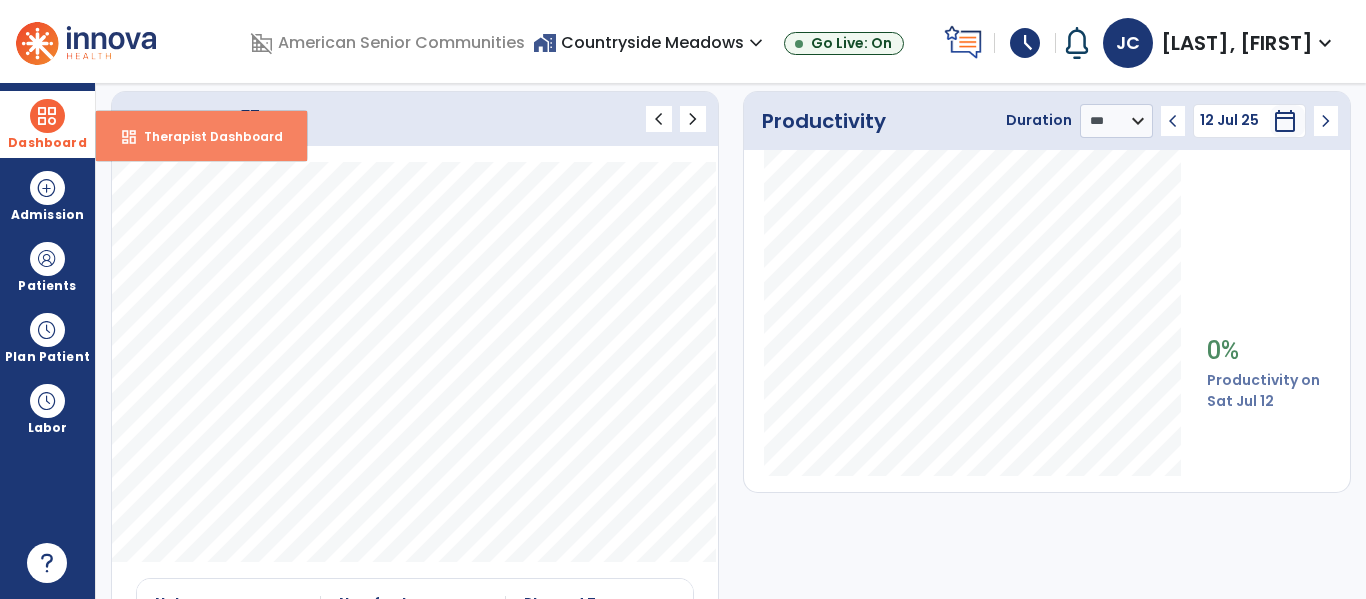 click on "Therapist Dashboard" at bounding box center (205, 136) 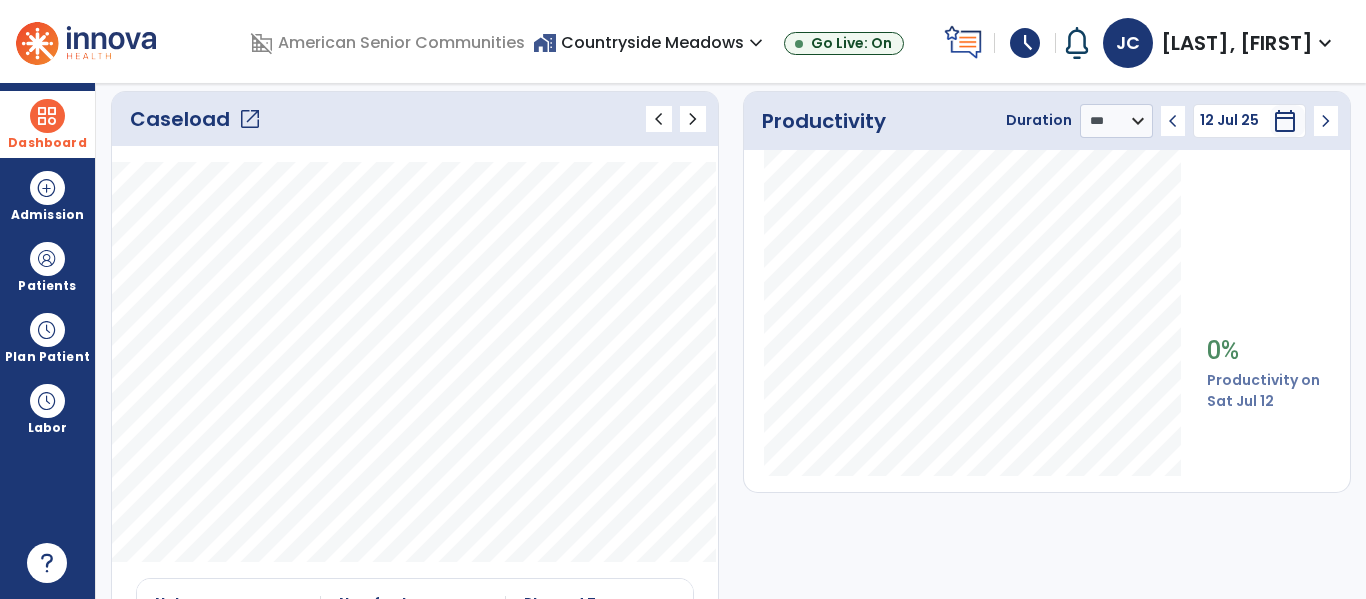 scroll, scrollTop: 279, scrollLeft: 0, axis: vertical 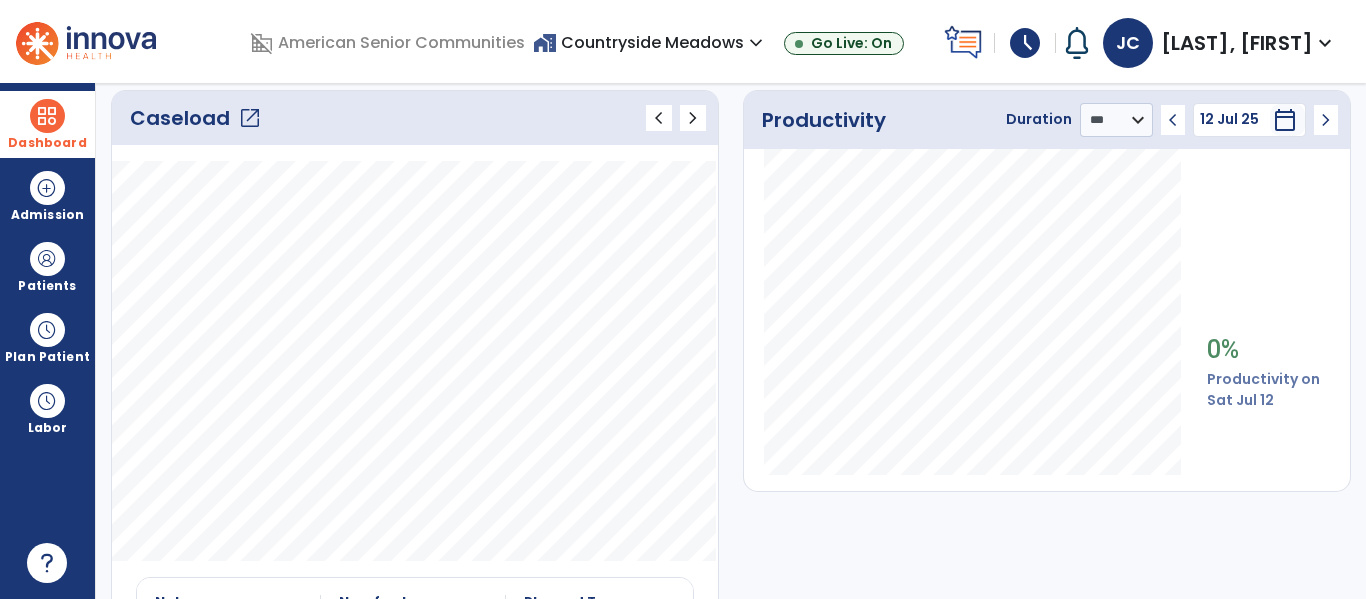 click on "expand_more" at bounding box center [1325, 43] 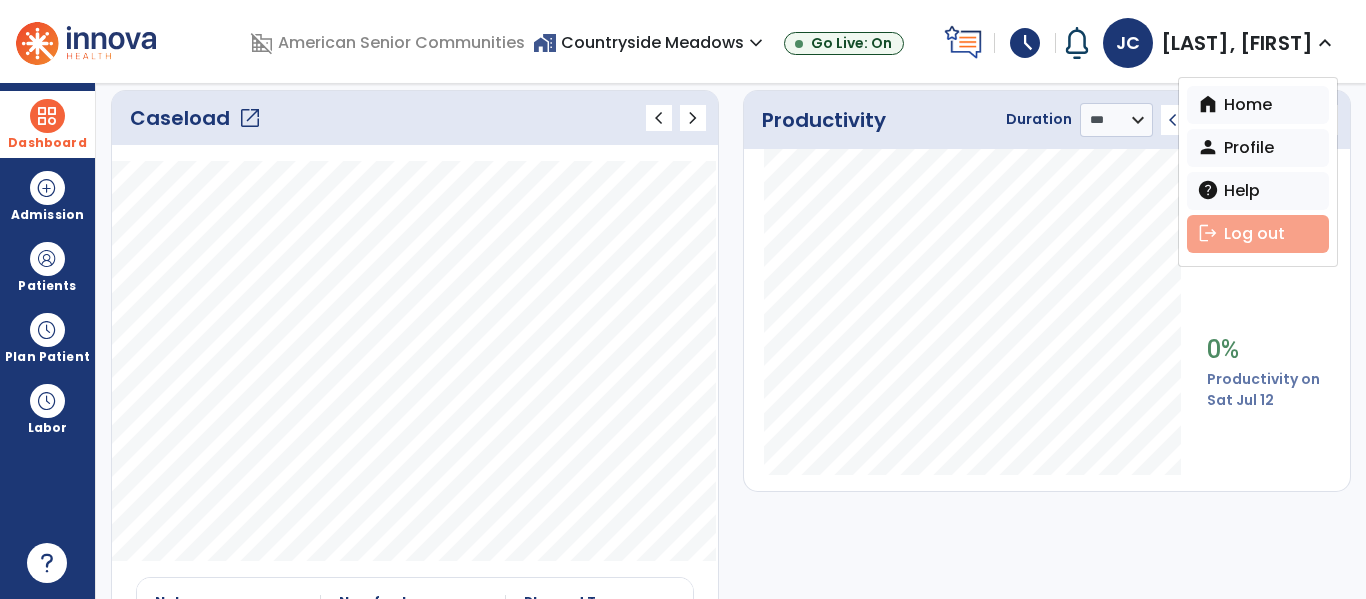click on "logout   Log out" at bounding box center (1258, 234) 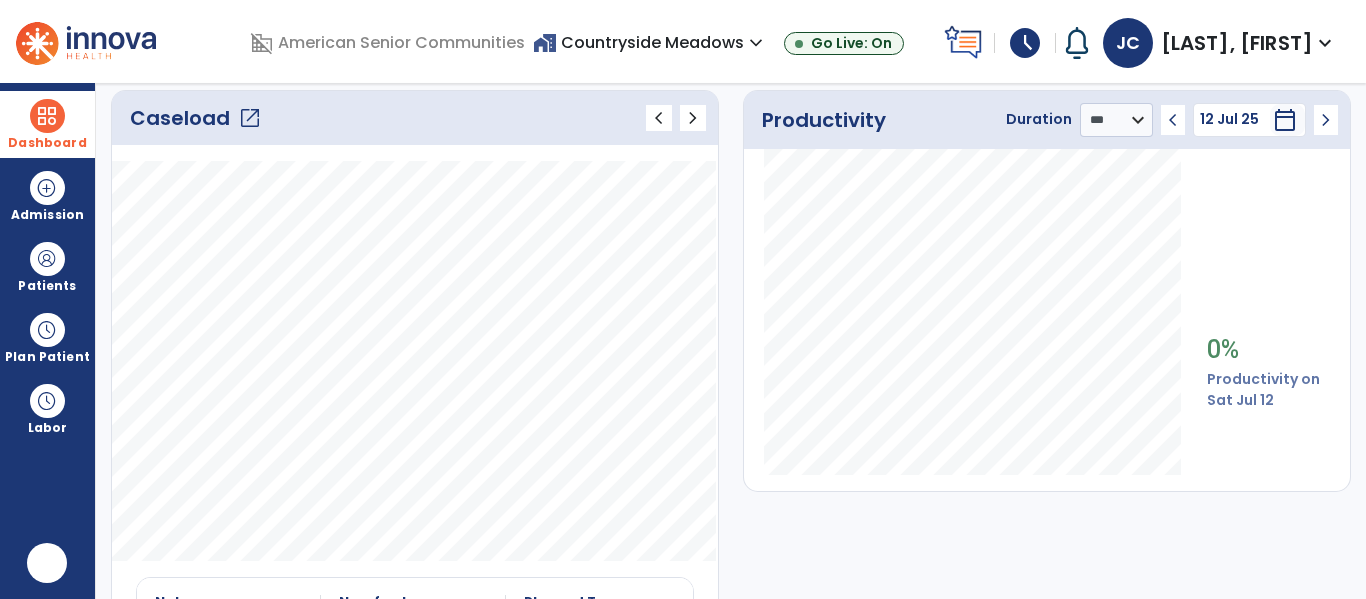 scroll, scrollTop: 0, scrollLeft: 0, axis: both 